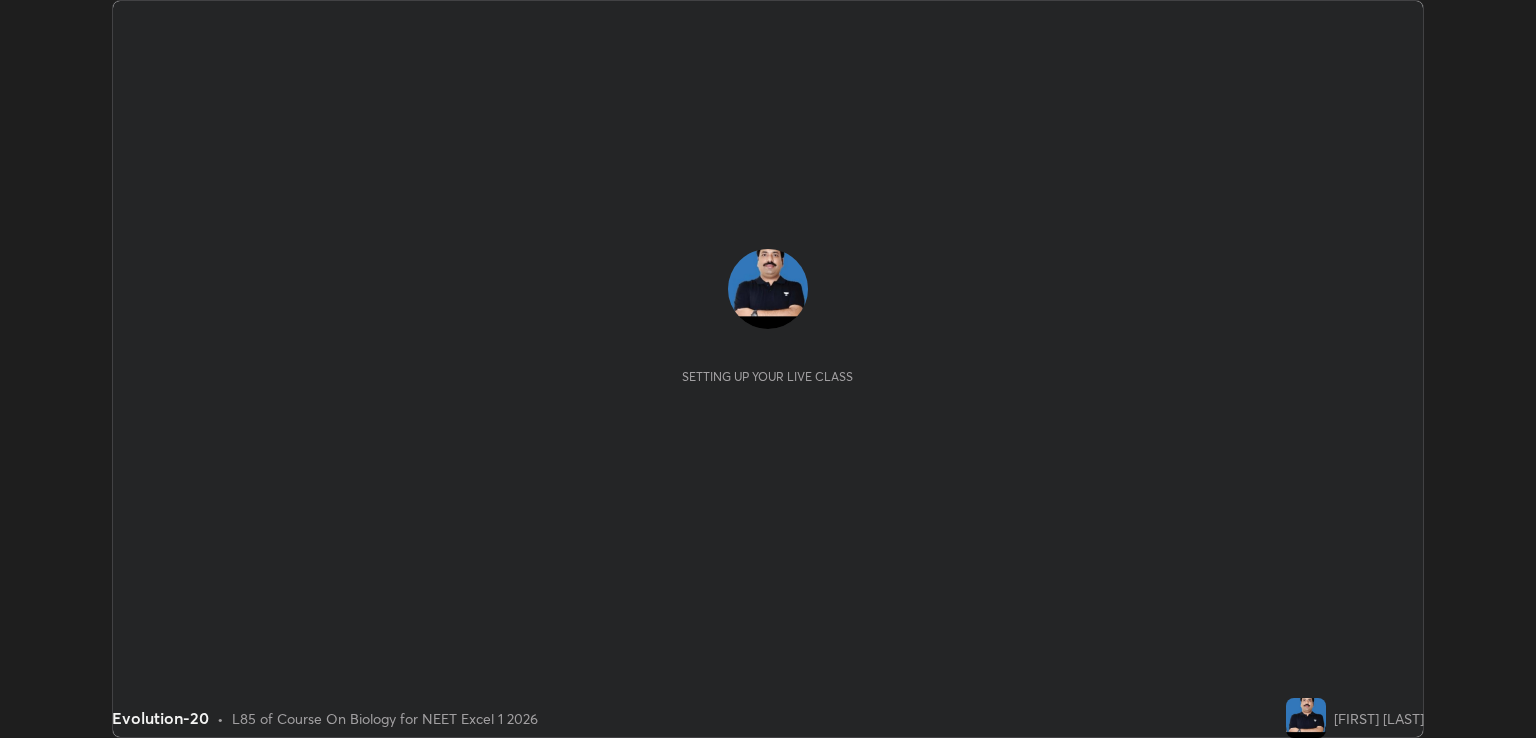scroll, scrollTop: 0, scrollLeft: 0, axis: both 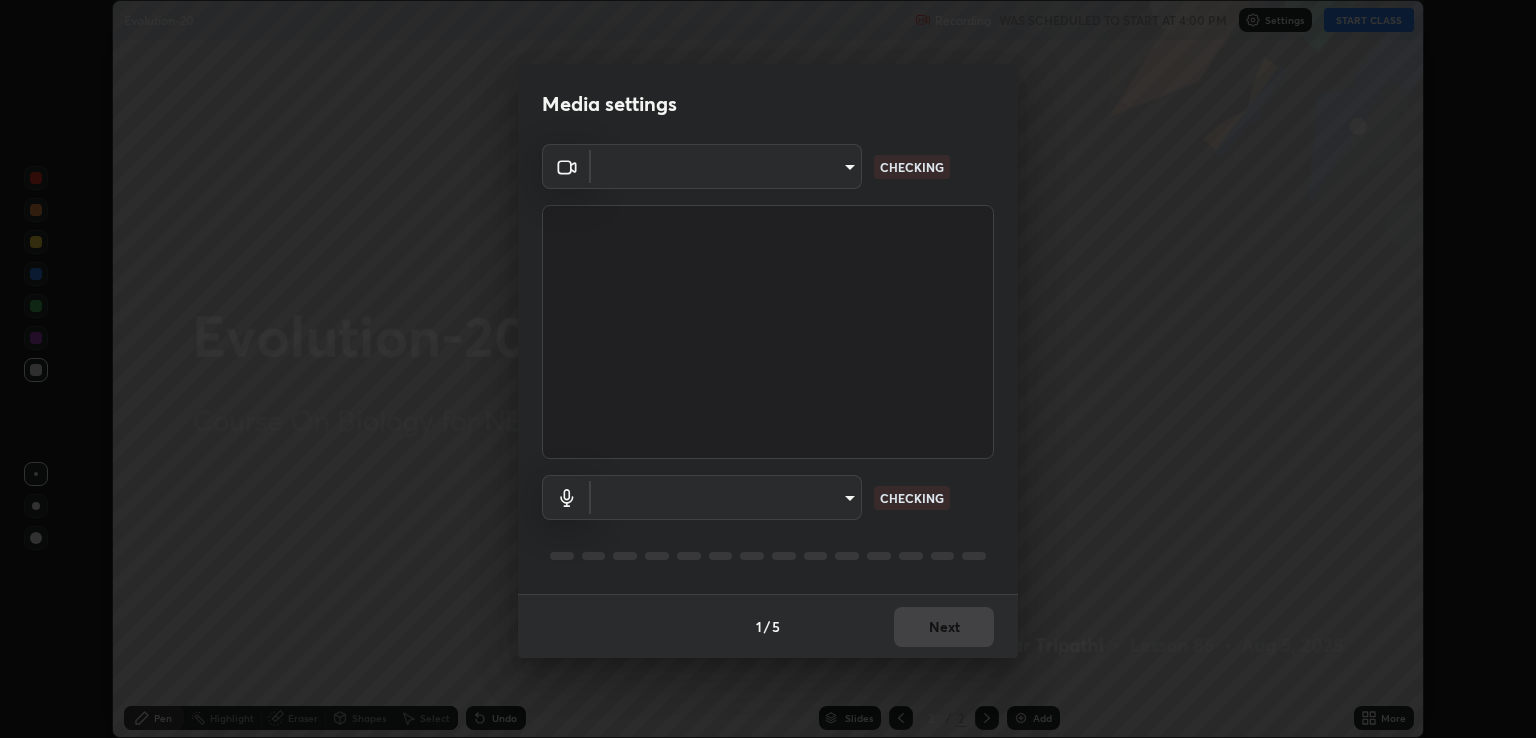 type on "ecbdbd44a66272db987f9f12271ef5319a85e28cdf2a8e5dd884bc8ad31297da" 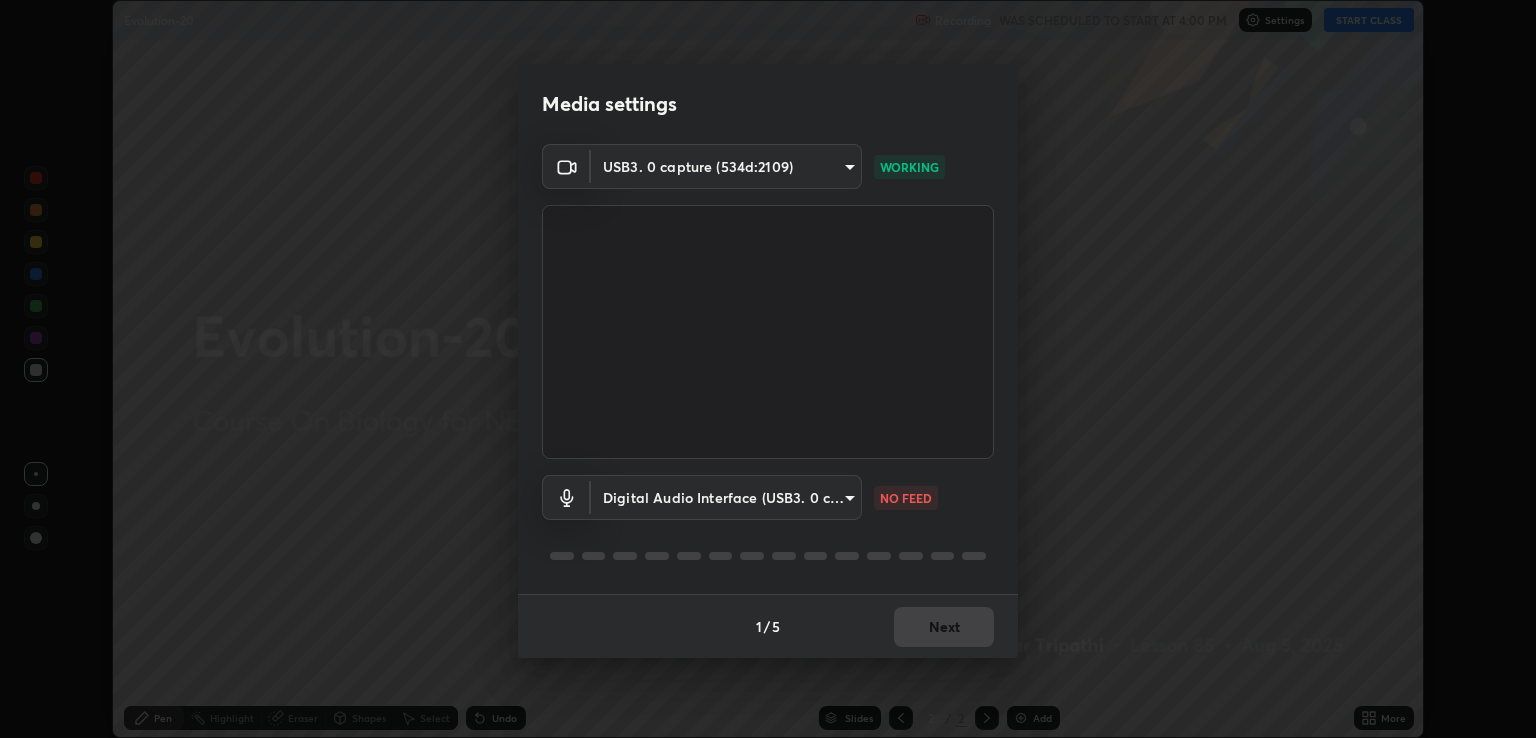 click on "Erase all Evolution-20 Recording WAS SCHEDULED TO START AT  4:00 PM Settings START CLASS Setting up your live class Evolution-20 • L85 of Course On Biology for NEET Excel 1 2026 [FIRST] [LAST] Pen Highlight Eraser Shapes Select Undo Slides 2 / 2 Add More No doubts shared Encourage your learners to ask a doubt for better clarity Report an issue Reason for reporting Buffering Chat not working Audio - Video sync issue Educator video quality low ​ Attach an image Report Media settings USB3. 0 capture (534d:2109) ecbdbd44a66272db987f9f12271ef5319a85e28cdf2a8e5dd884bc8ad31297da WORKING Digital Audio Interface (USB3. 0 capture) 641fb1797ef8f9550b7f0158b383ff89036df526a4b0c4fe678c68e459c52791 NO FEED 1 / 5 Next" at bounding box center [768, 369] 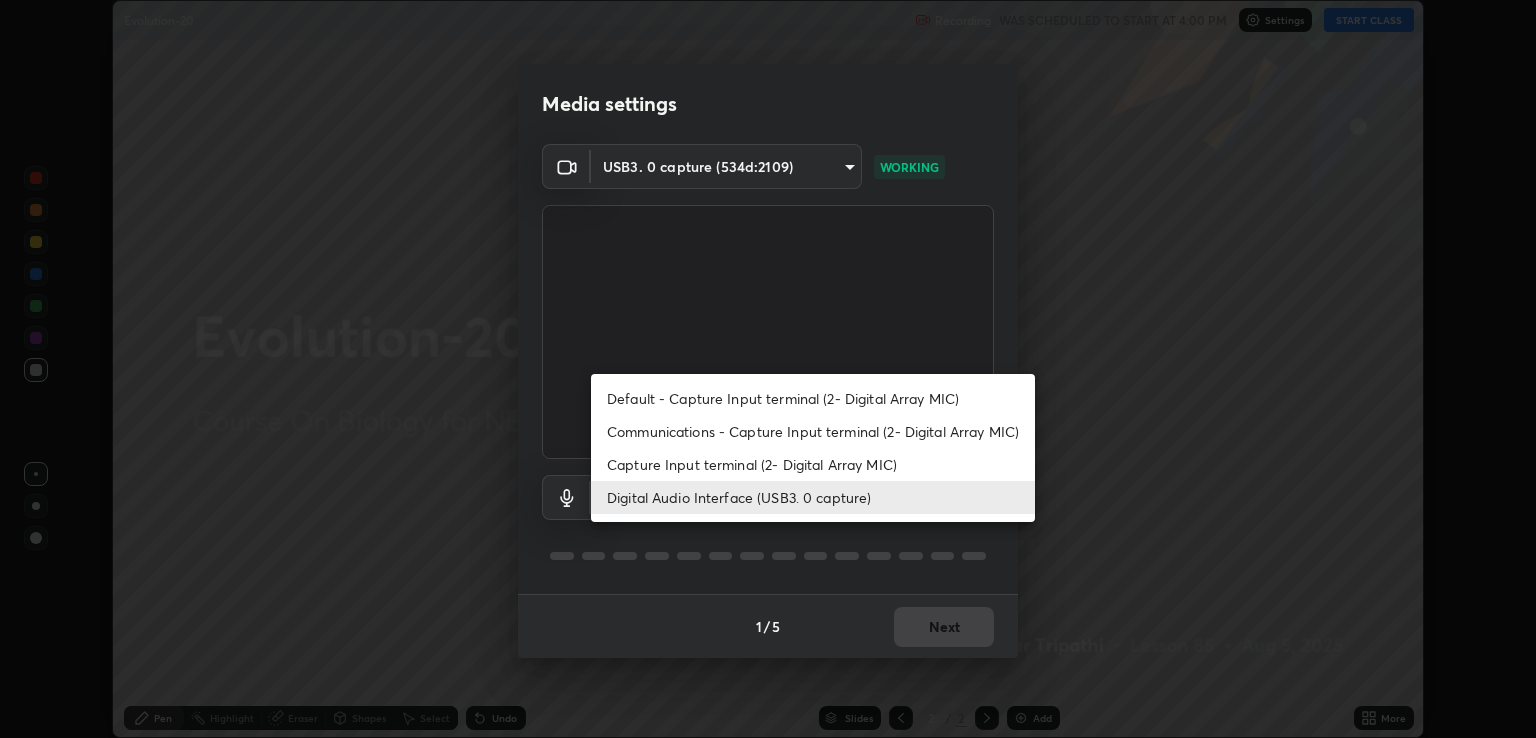 click on "Capture Input terminal (2- Digital Array MIC)" at bounding box center (813, 464) 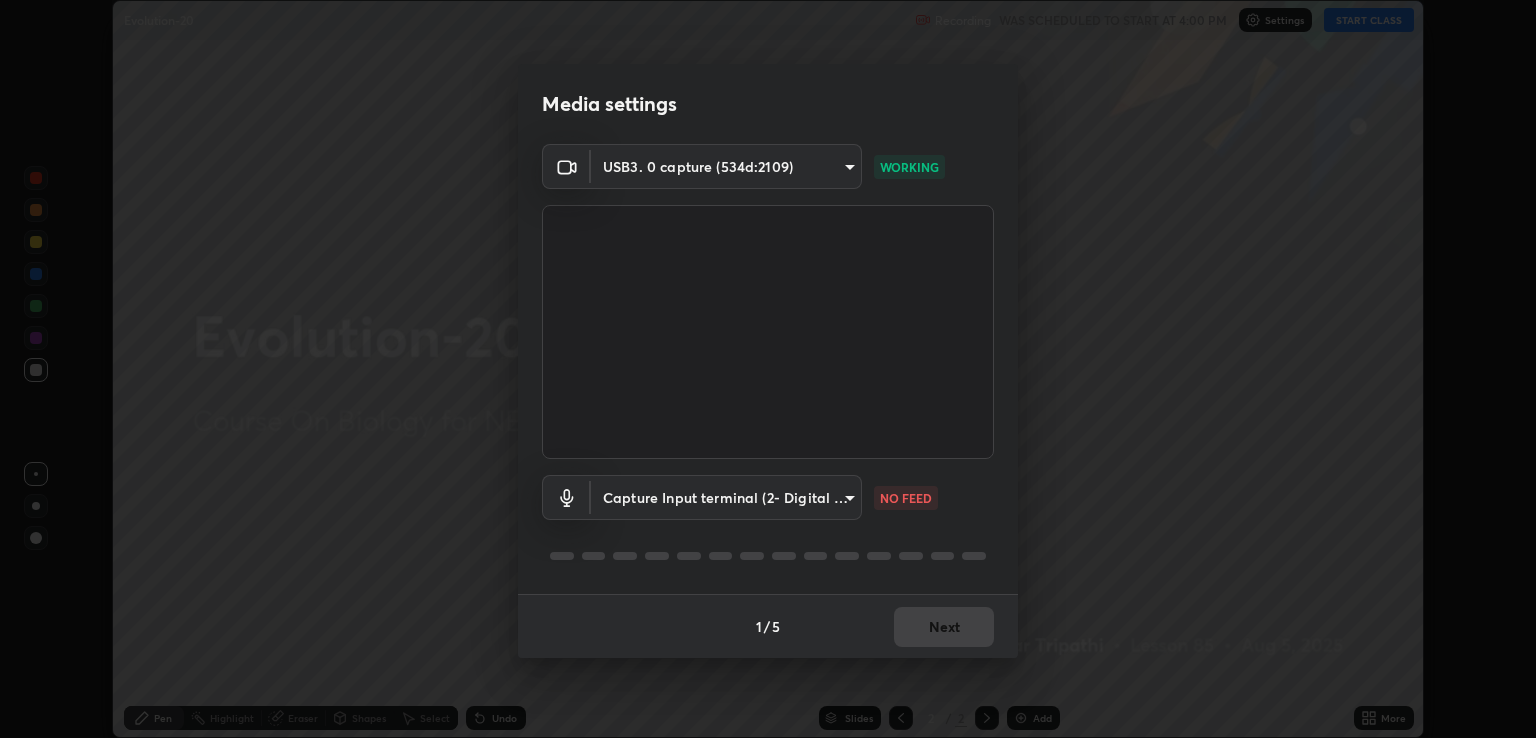 click on "Erase all Evolution-20 Recording WAS SCHEDULED TO START AT  4:00 PM Settings START CLASS Setting up your live class Evolution-20 • L85 of Course On Biology for NEET Excel 1 2026 [FIRST] [LAST] Pen Highlight Eraser Shapes Select Undo Slides 2 / 2 Add More No doubts shared Encourage your learners to ask a doubt for better clarity Report an issue Reason for reporting Buffering Chat not working Audio - Video sync issue Educator video quality low ​ Attach an image Report Media settings USB3. 0 capture (534d:2109) [HASH] WORKING Capture Input terminal (2- Digital Array MIC) [HASH] NO FEED 1 / 5 Next" at bounding box center (768, 369) 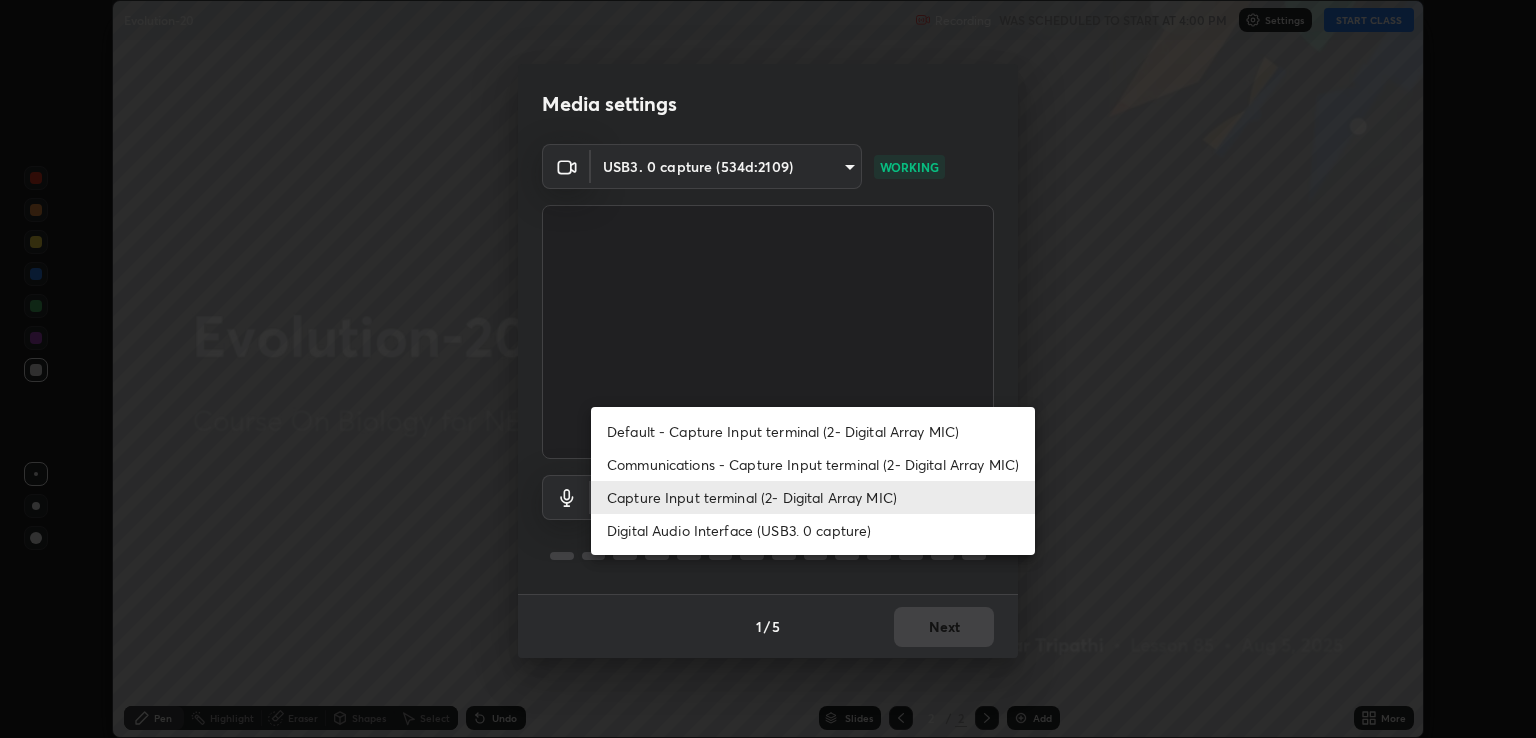 click on "Digital Audio Interface (USB3. 0 capture)" at bounding box center (813, 530) 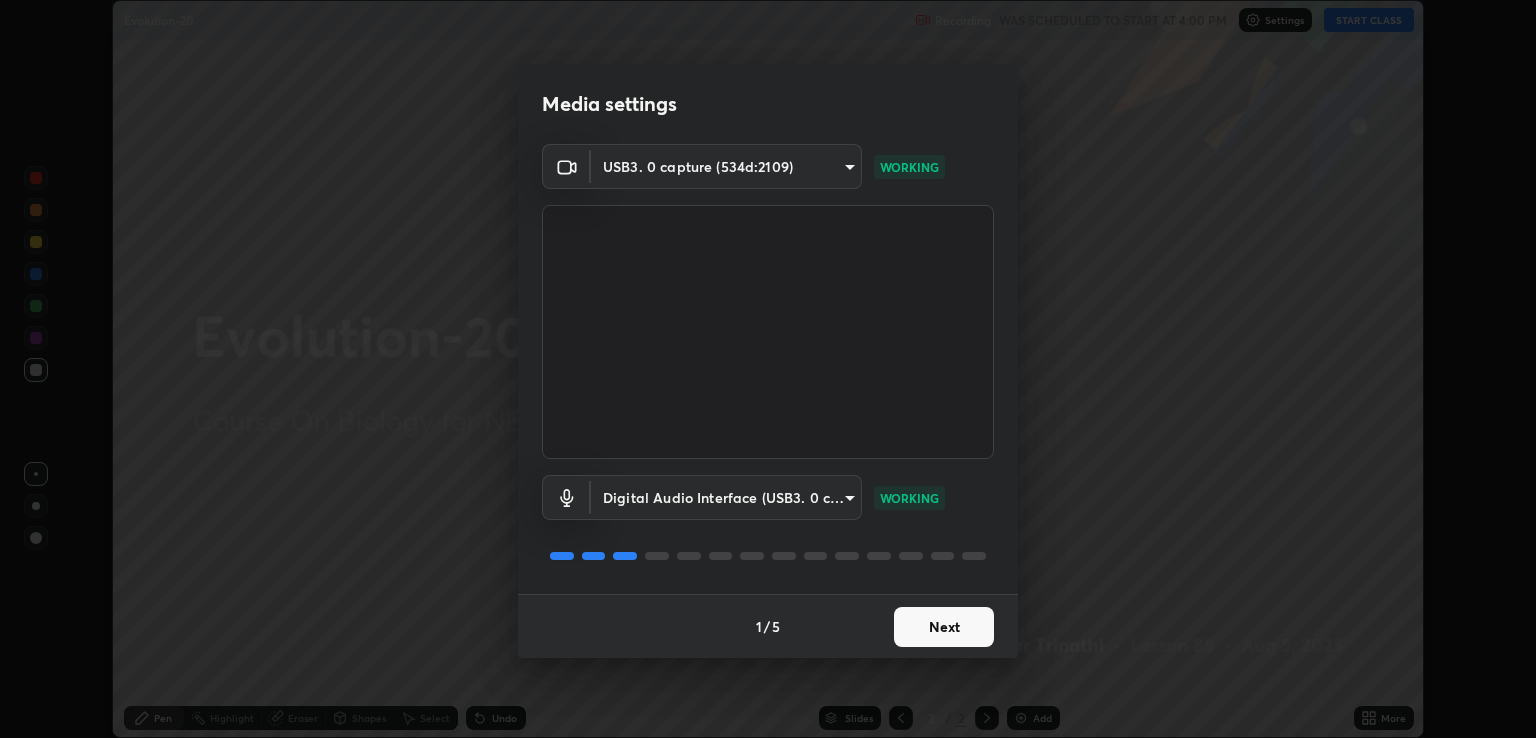 click on "Next" at bounding box center [944, 627] 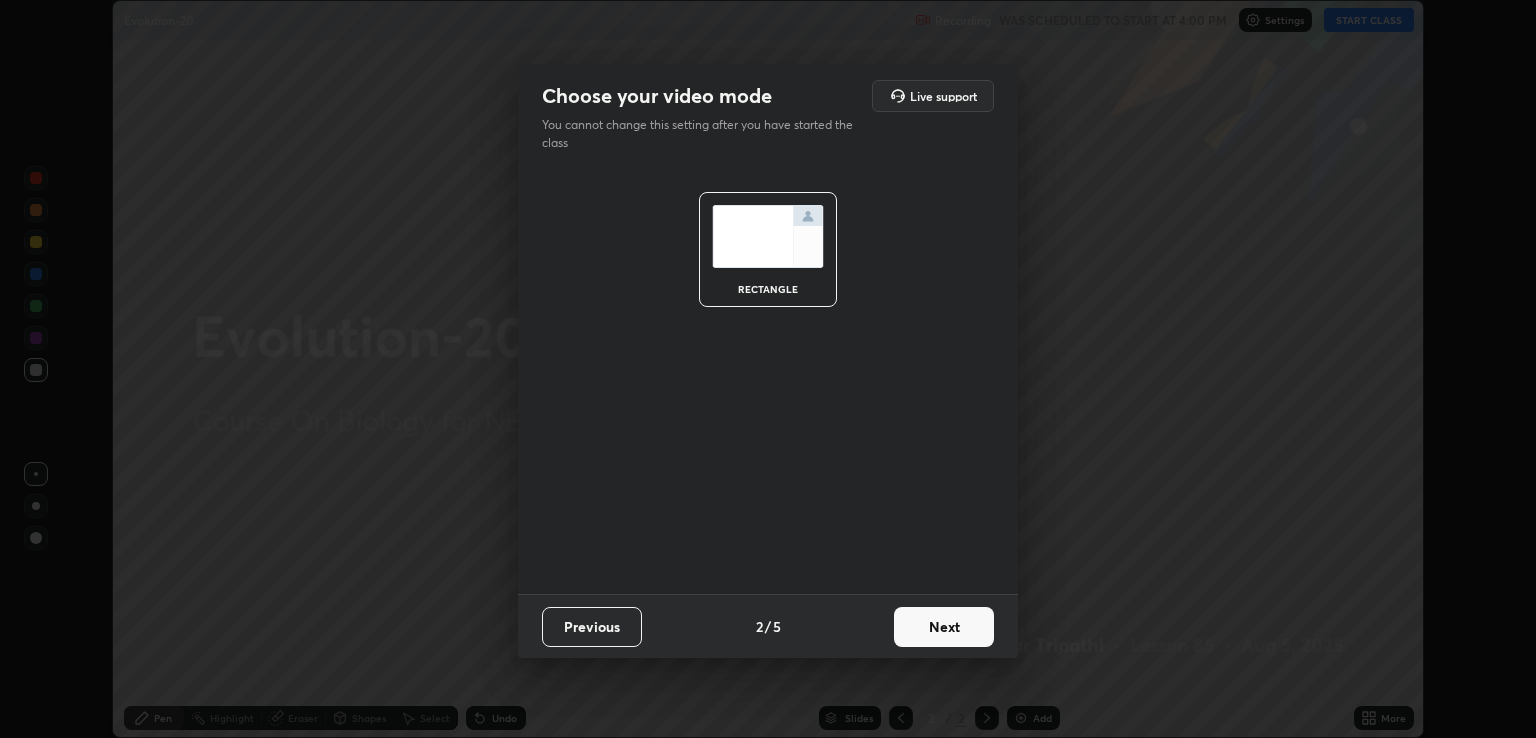 click on "Next" at bounding box center (944, 627) 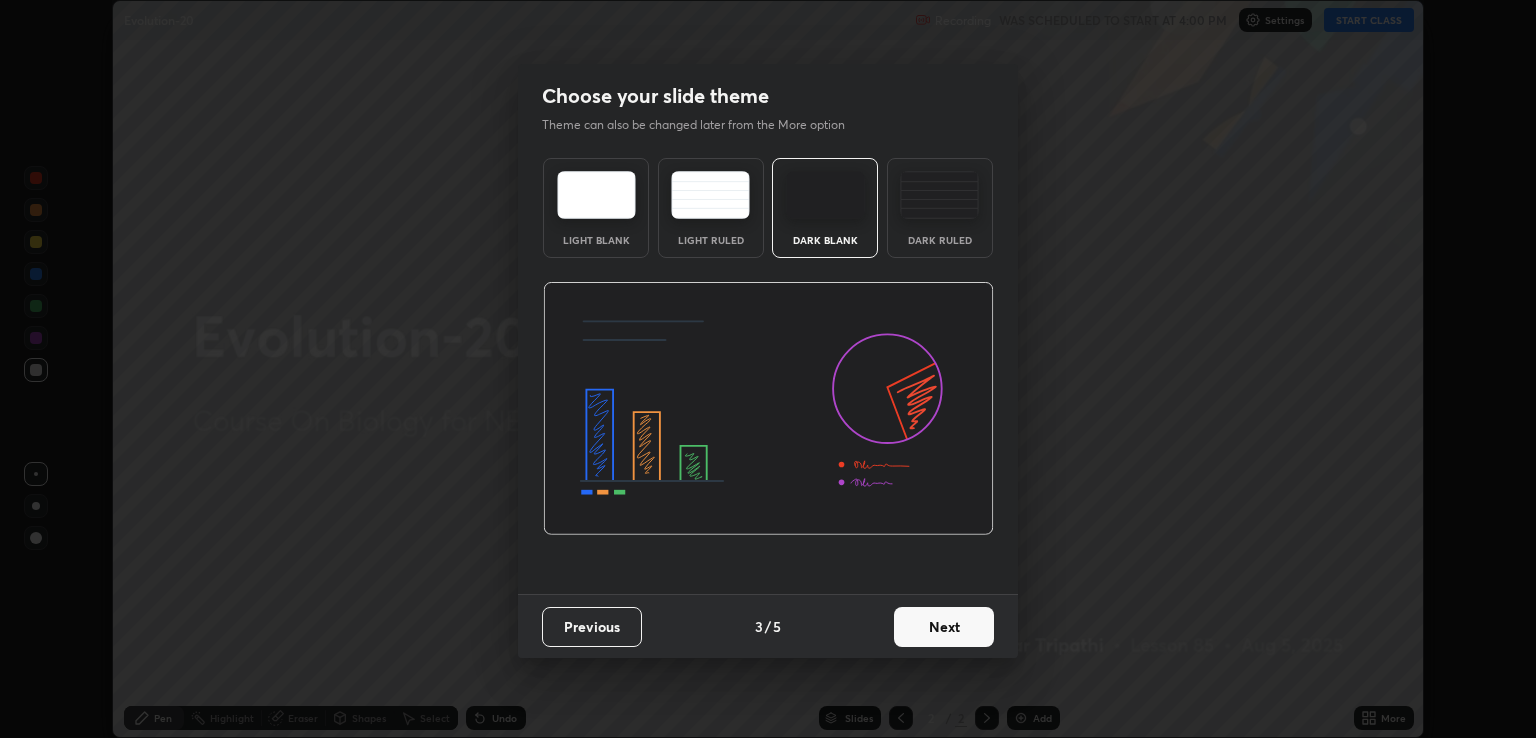 click on "Next" at bounding box center (944, 627) 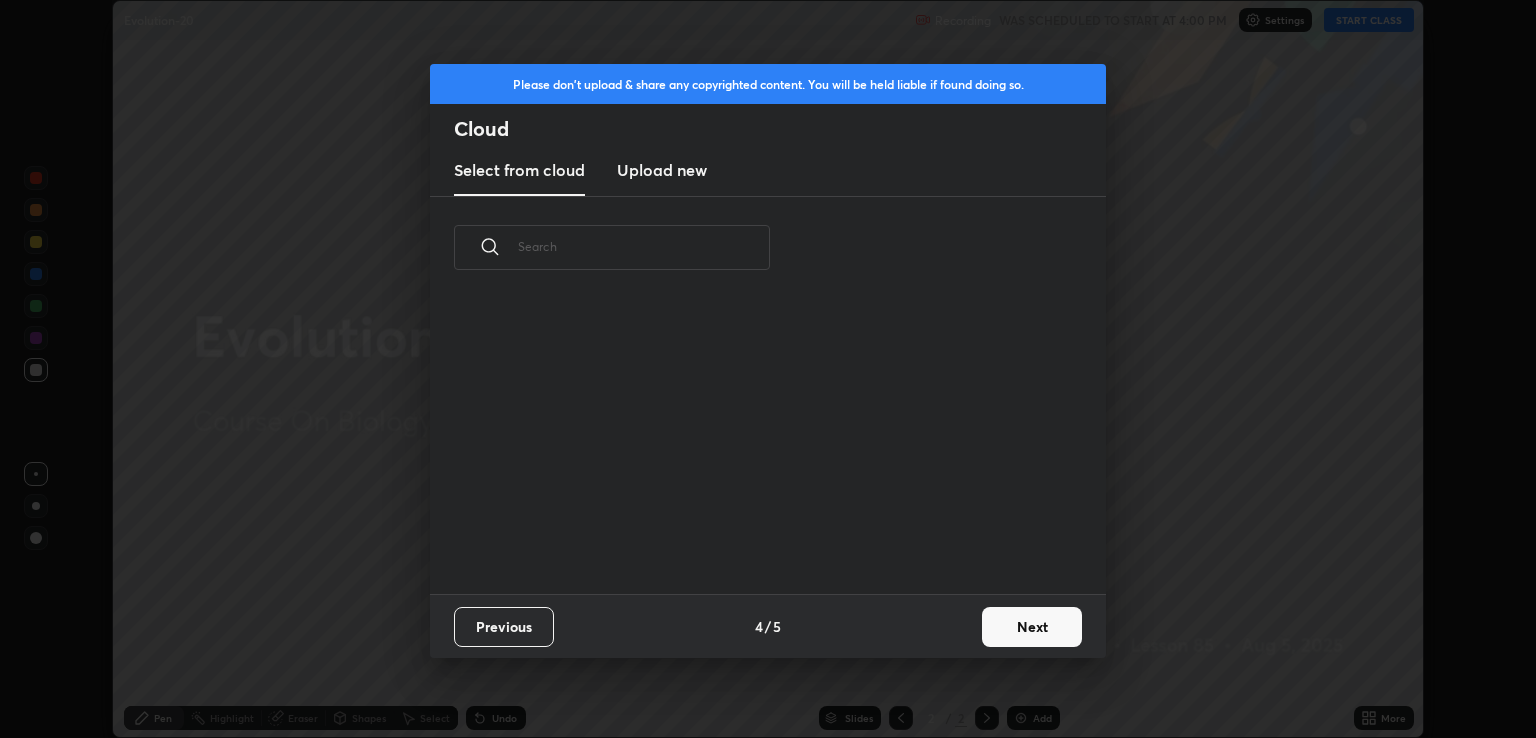 scroll, scrollTop: 6, scrollLeft: 10, axis: both 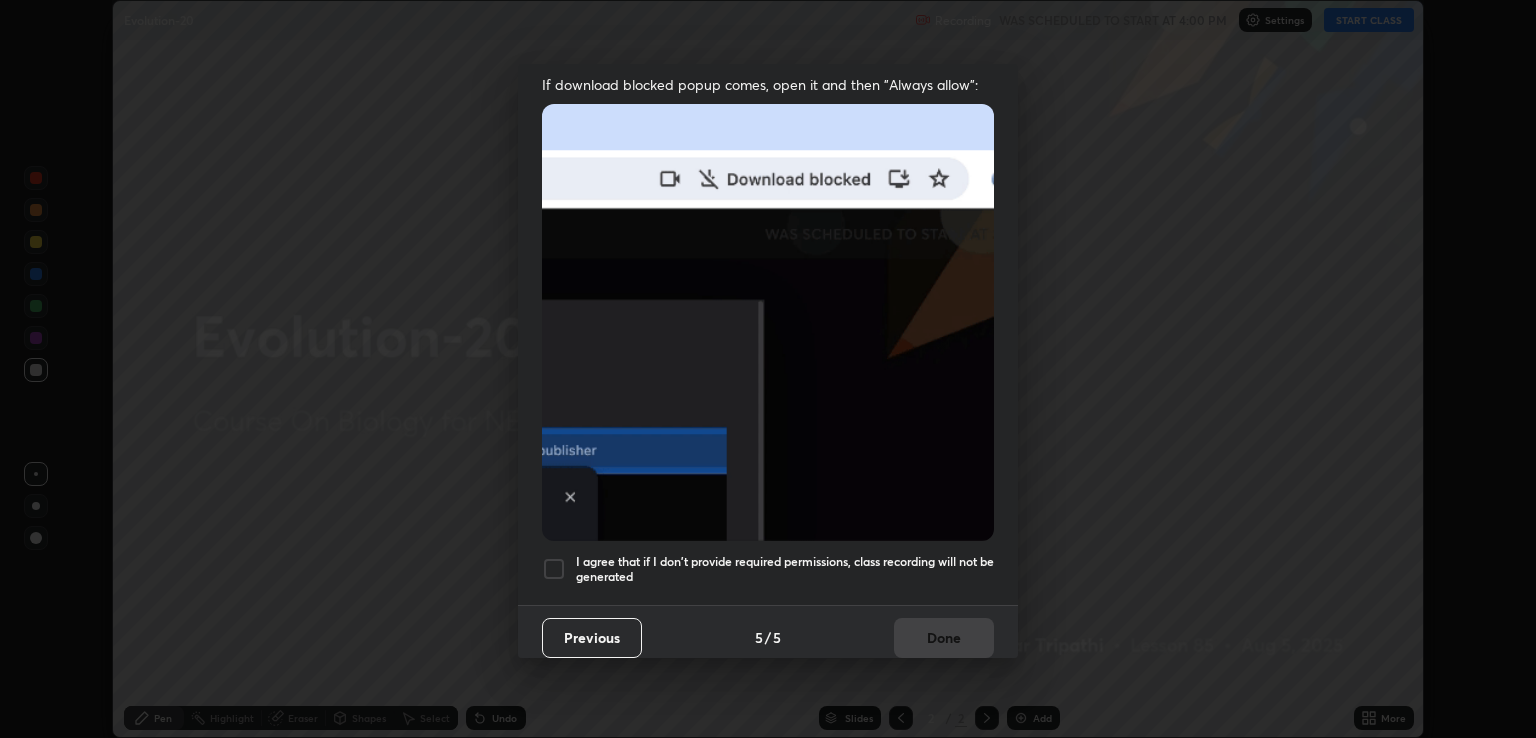 click on "I agree that if I don't provide required permissions, class recording will not be generated" at bounding box center [785, 569] 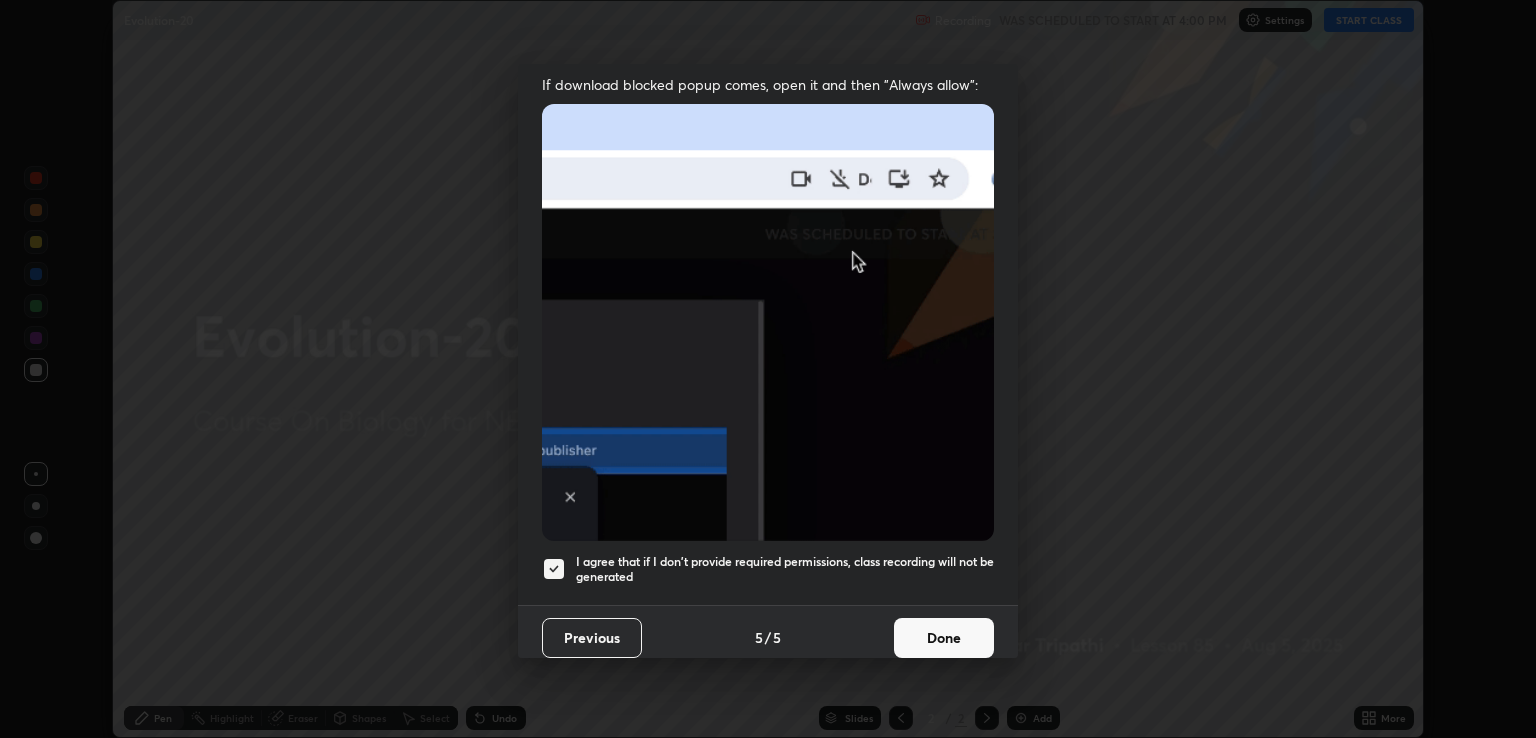 click on "Done" at bounding box center (944, 638) 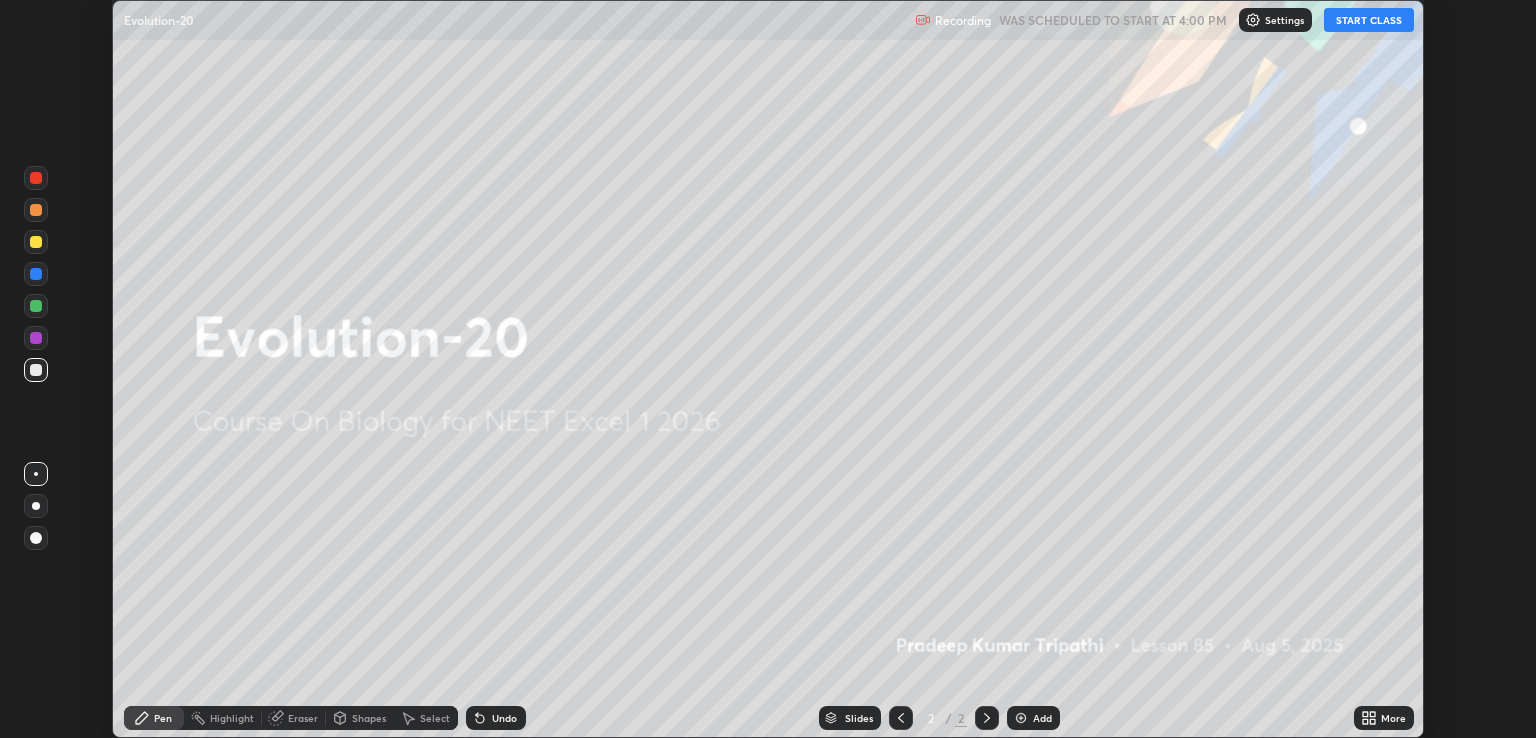 click 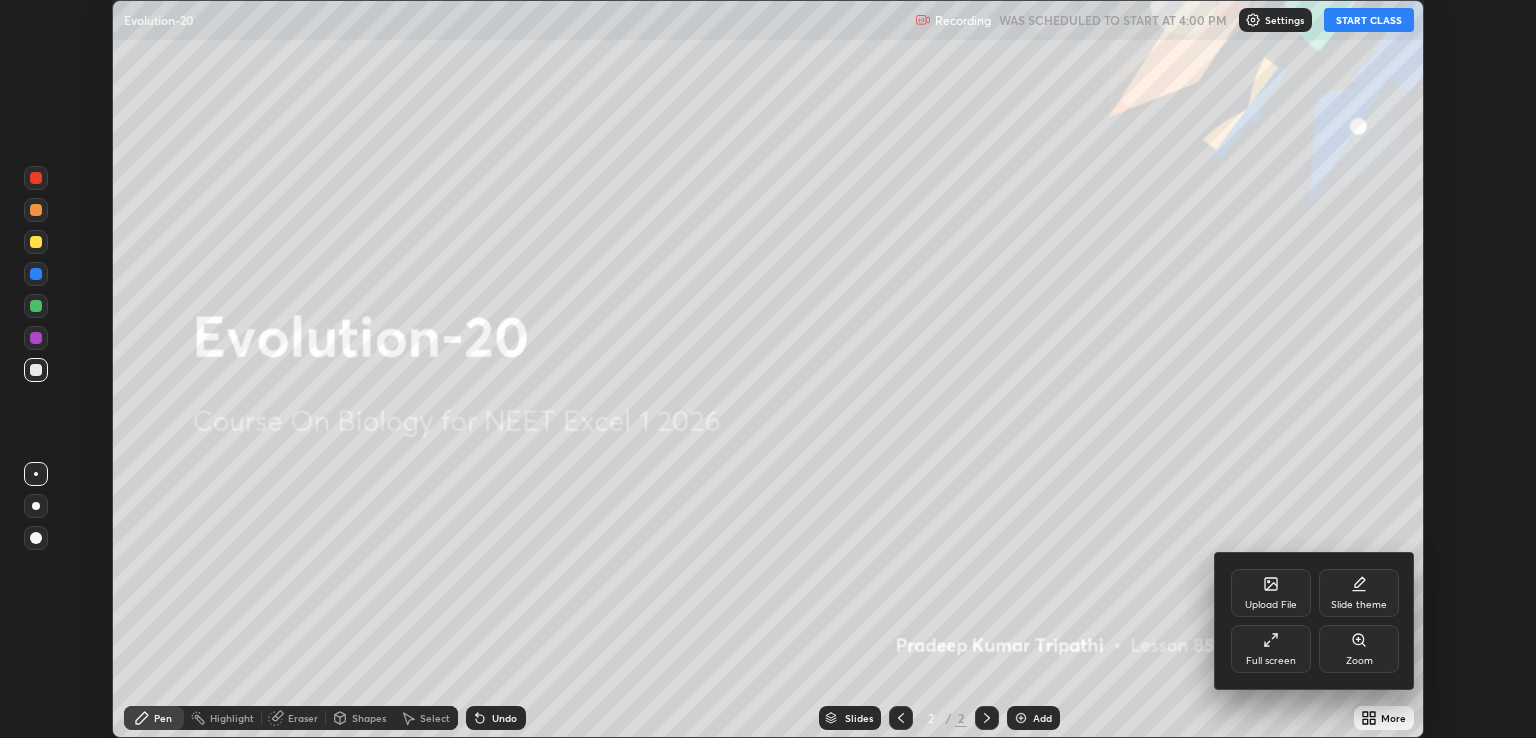 click on "Full screen" at bounding box center (1271, 649) 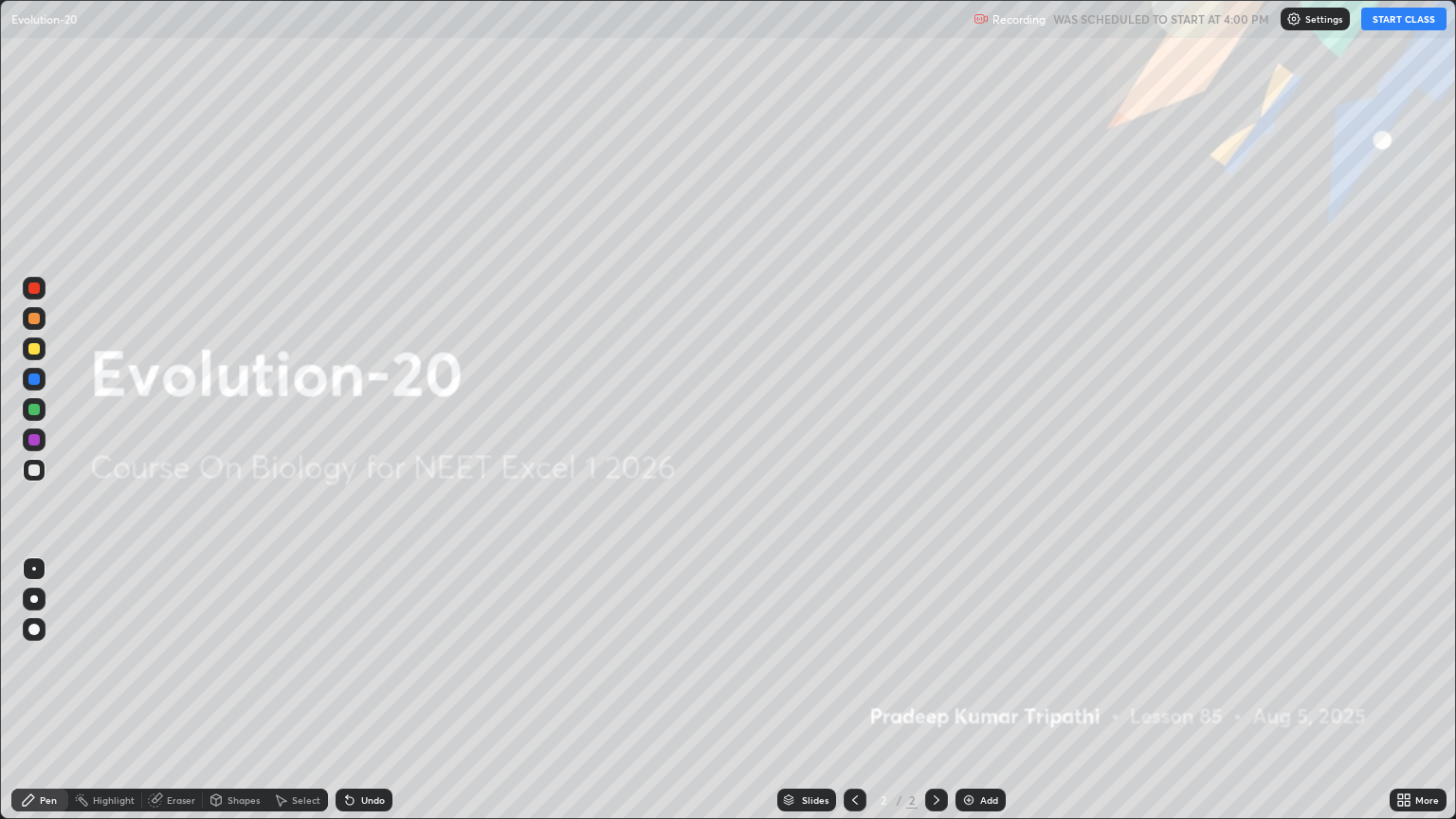 scroll, scrollTop: 93973, scrollLeft: 93336, axis: both 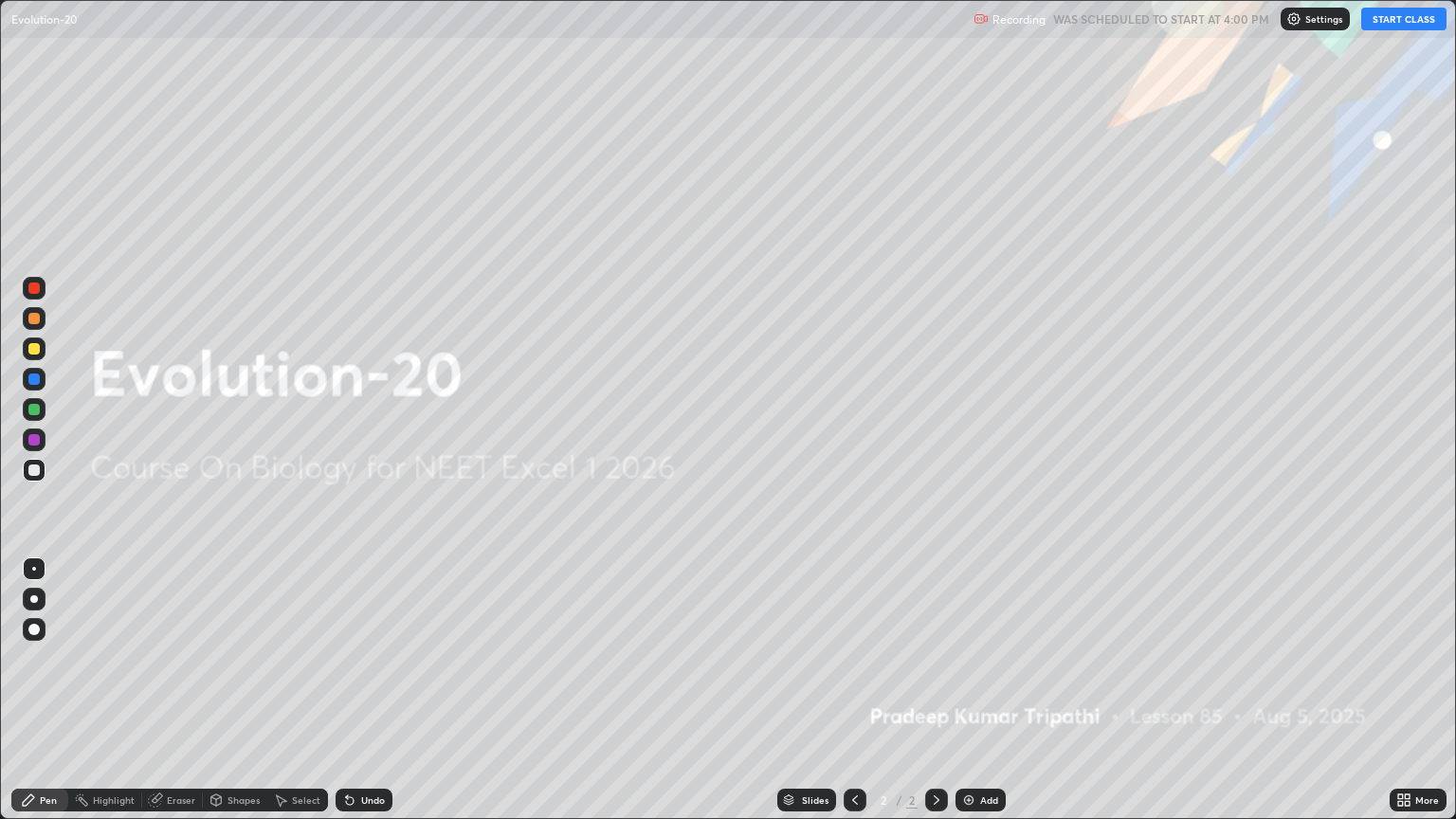 click on "START CLASS" at bounding box center (1404, 19) 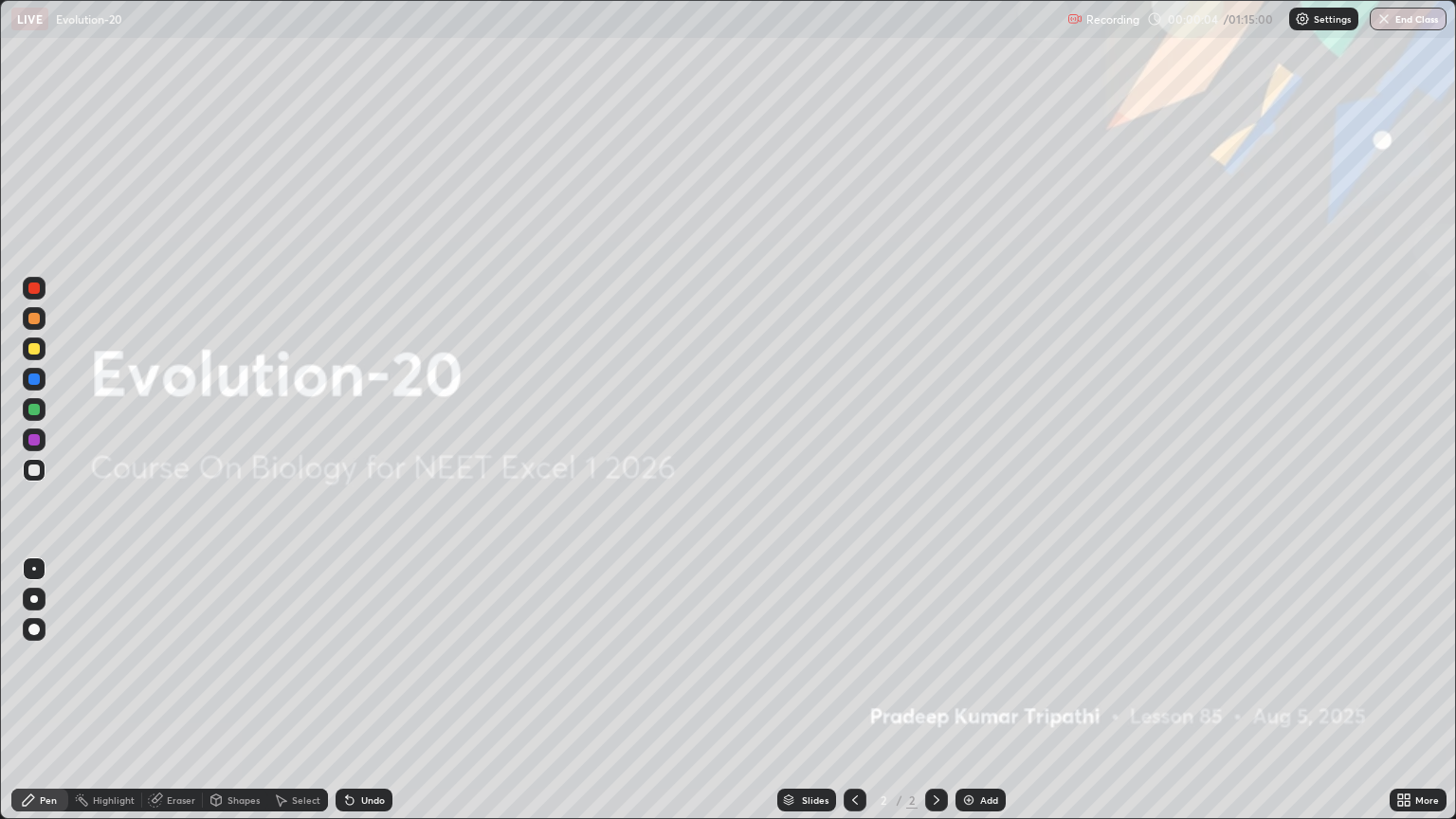 click on "Add" at bounding box center [980, 800] 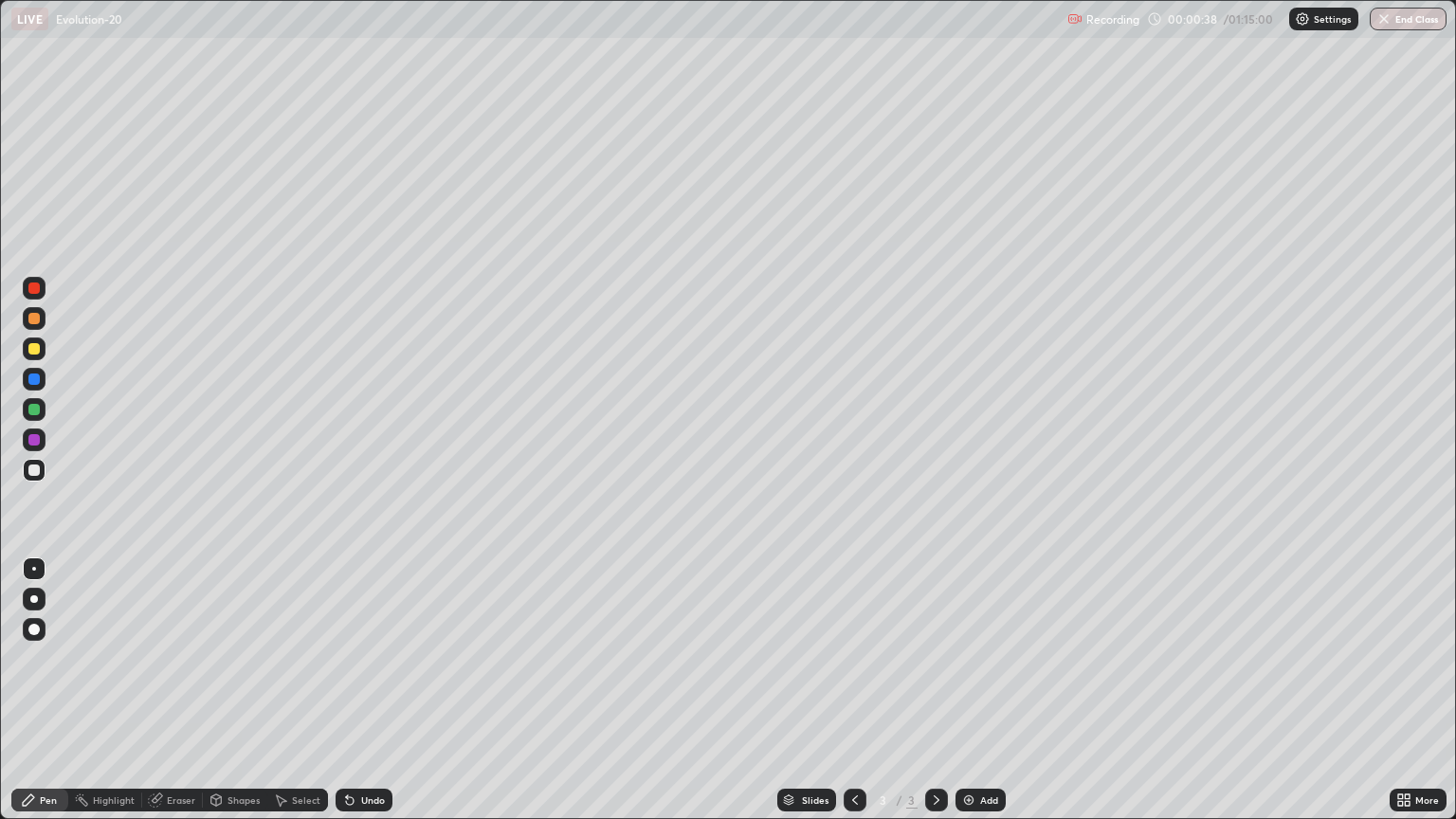 click on "Eraser" at bounding box center [181, 800] 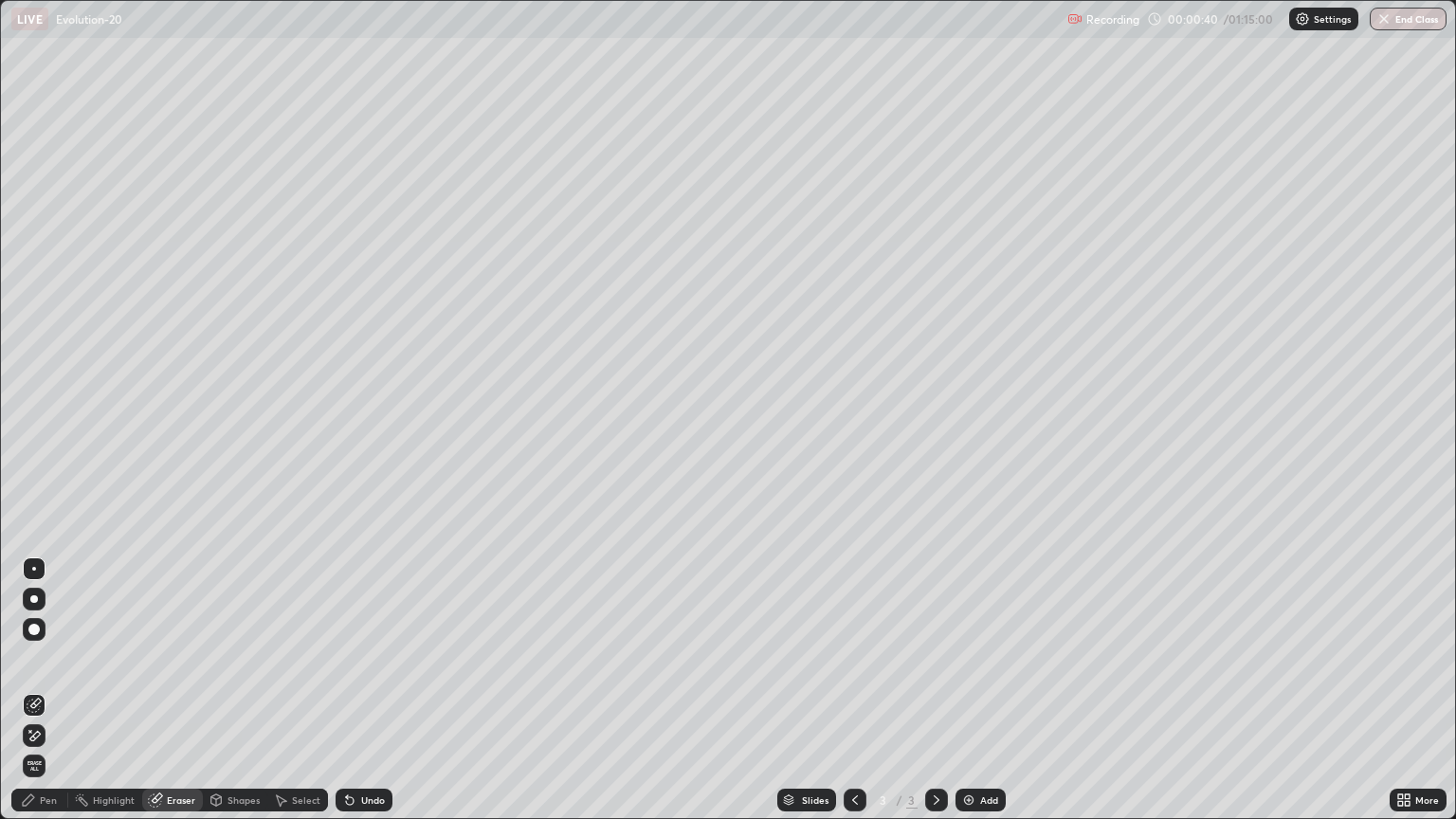 click on "Pen" at bounding box center [48, 800] 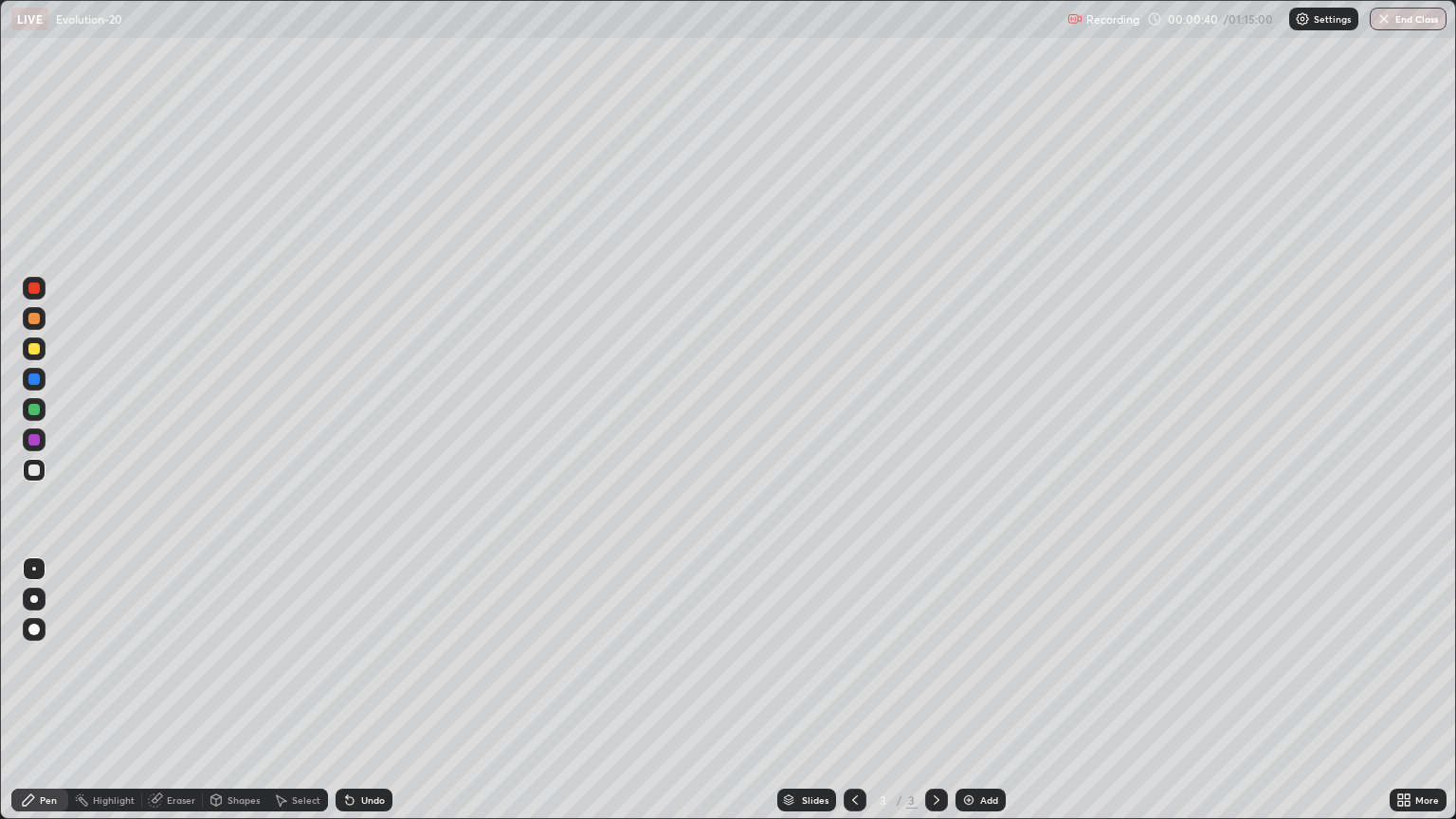 click on "Eraser" at bounding box center [181, 800] 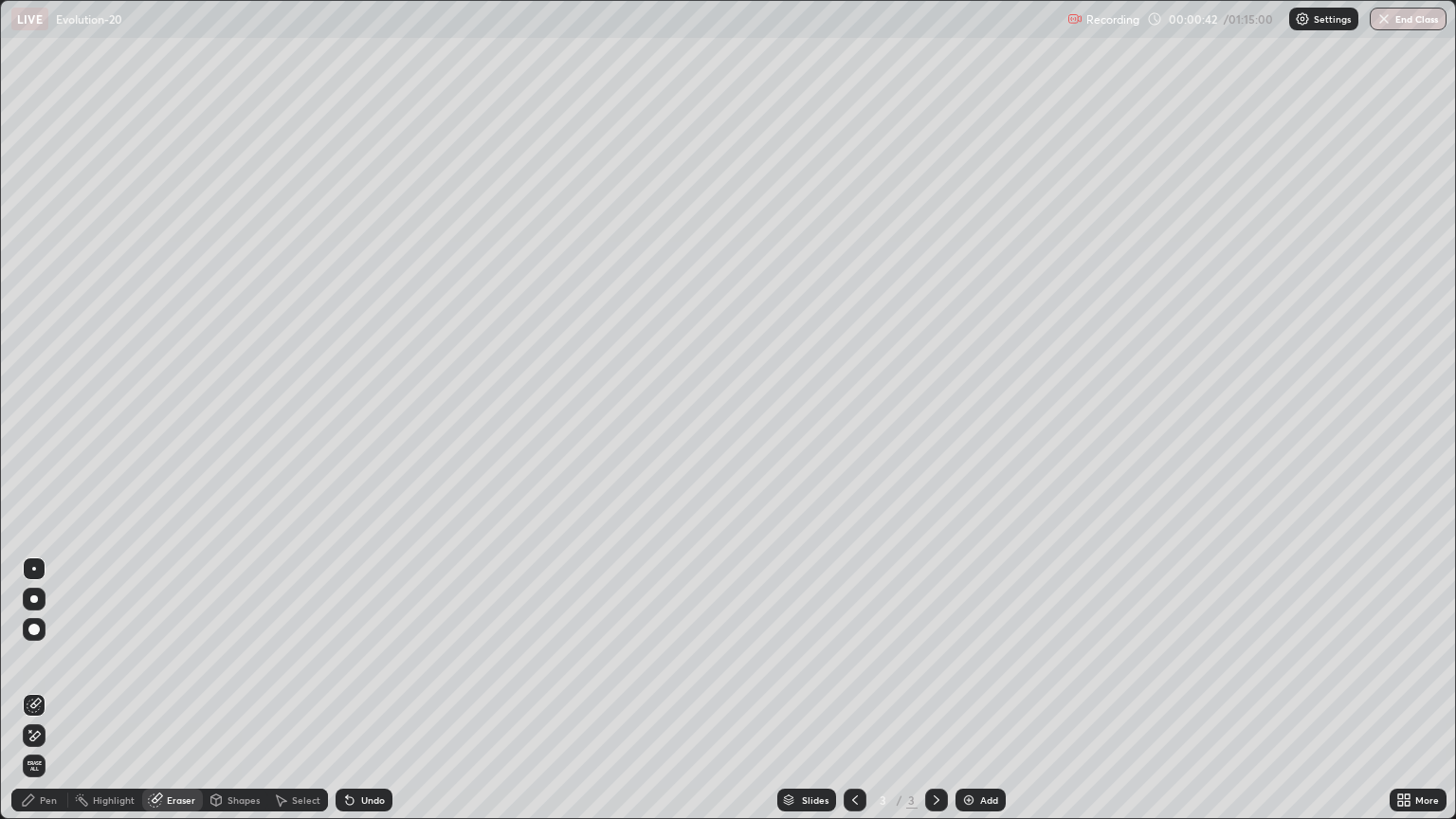 click on "Pen" at bounding box center [48, 800] 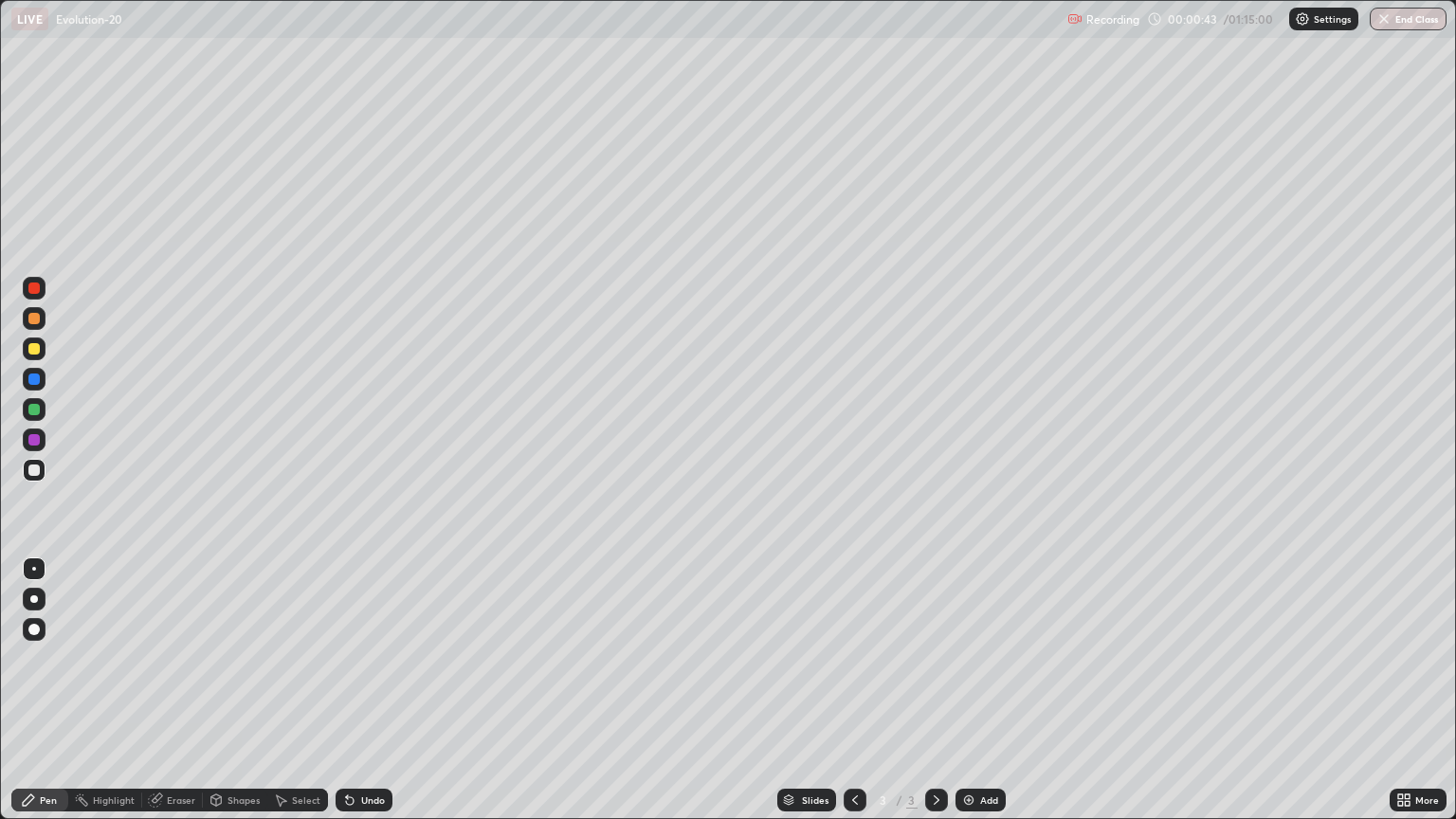 click at bounding box center [34, 349] 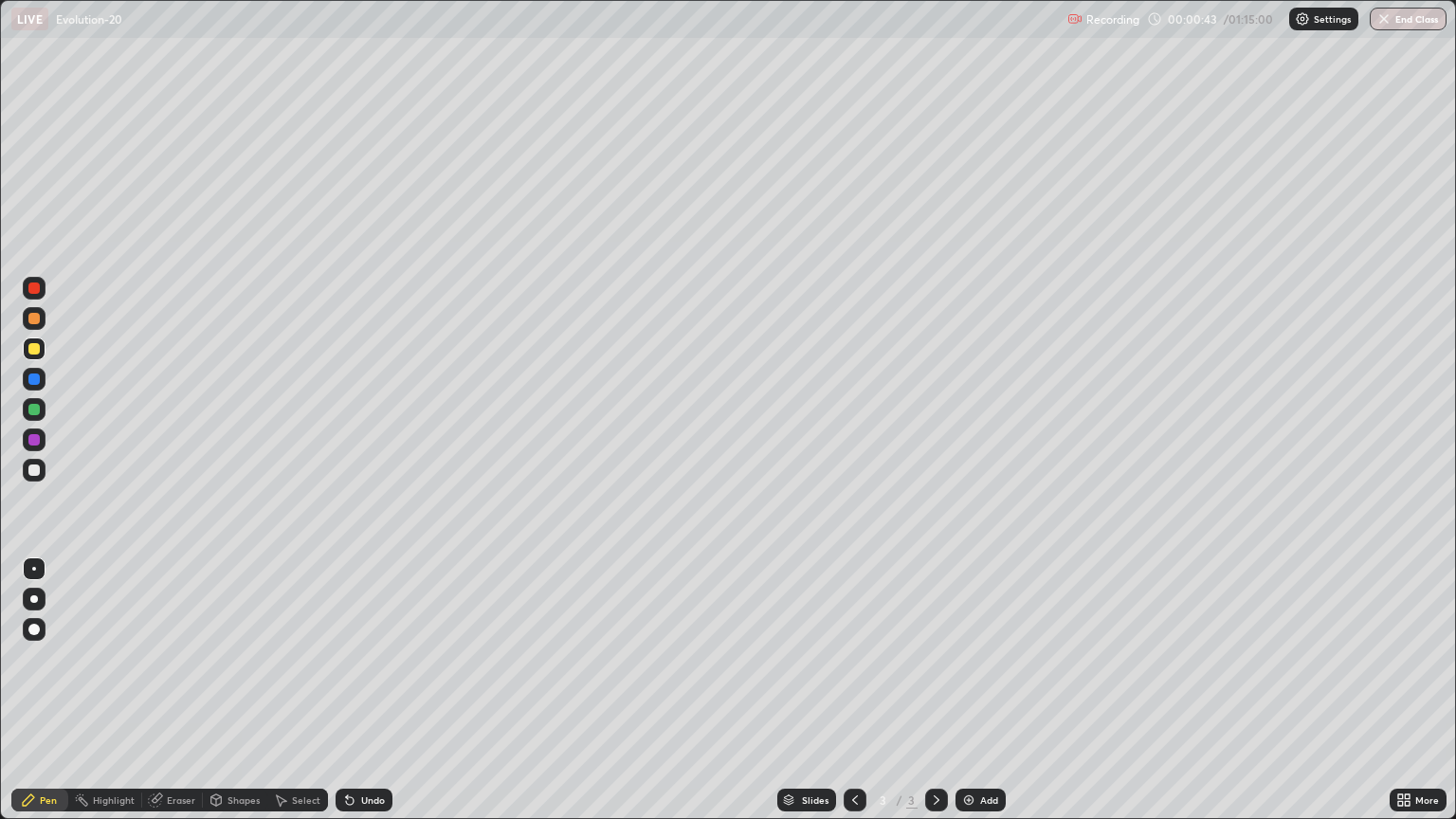 click at bounding box center [34, 318] 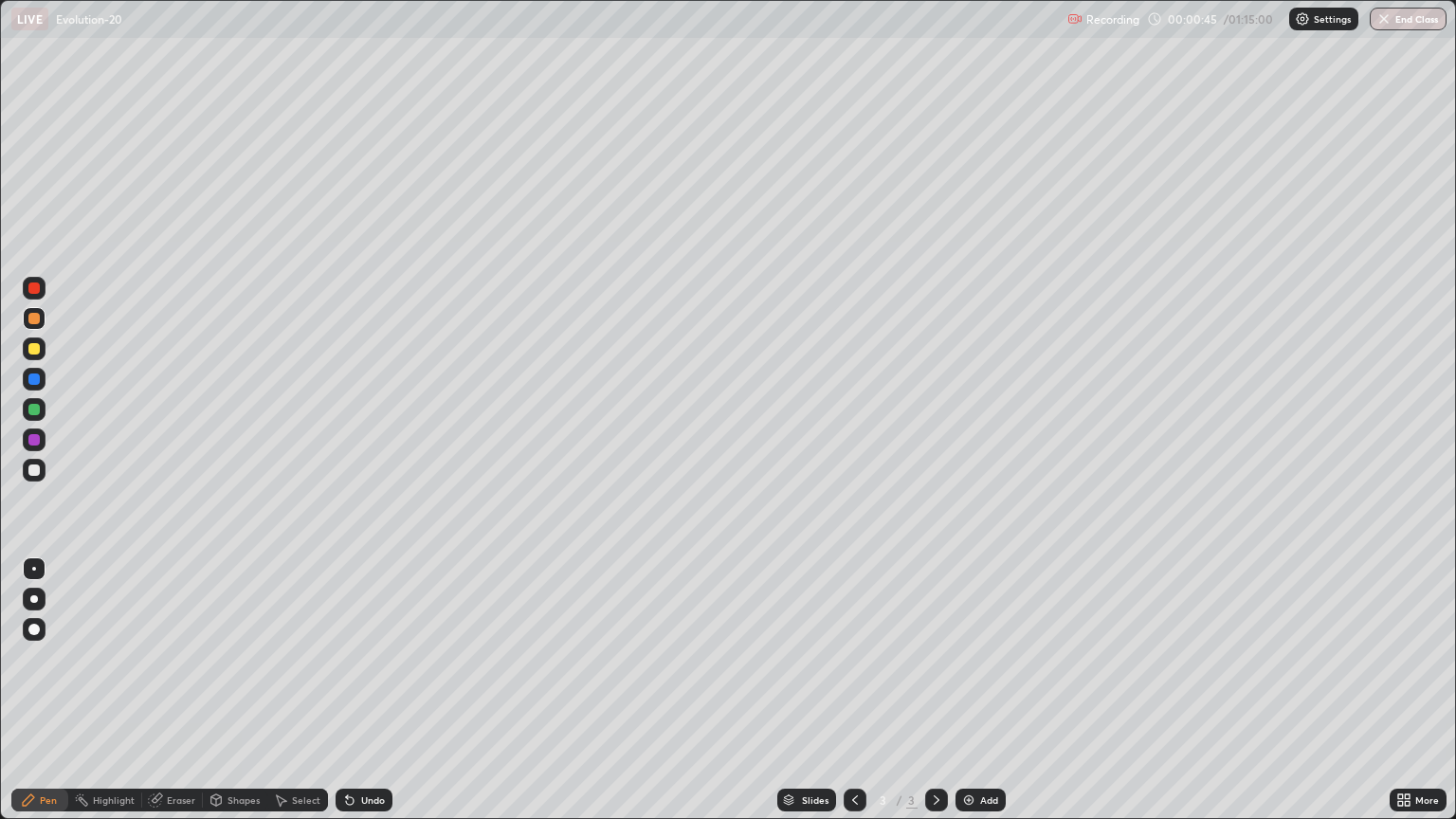 click on "Pen" at bounding box center [48, 800] 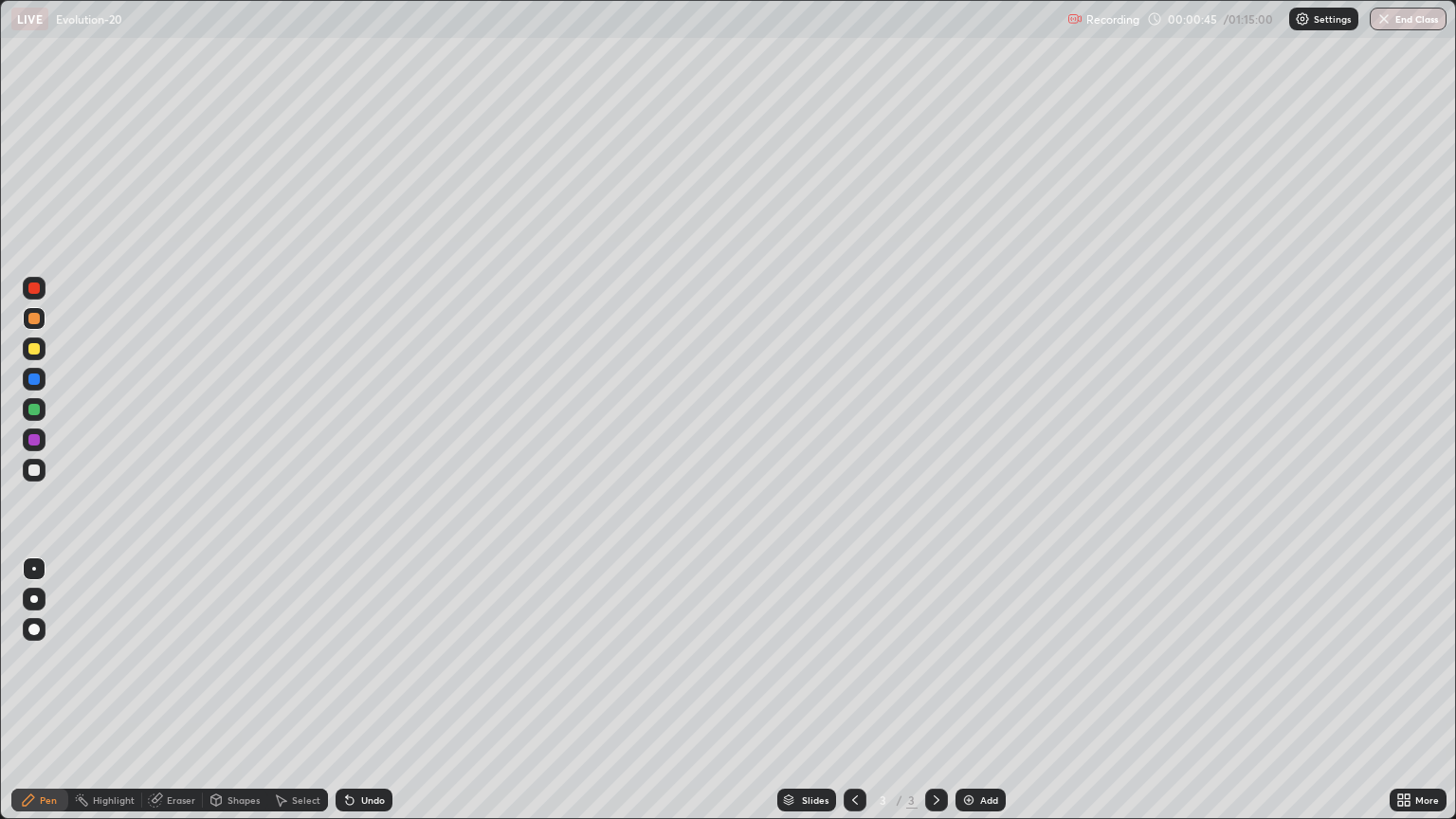 click at bounding box center [34, 599] 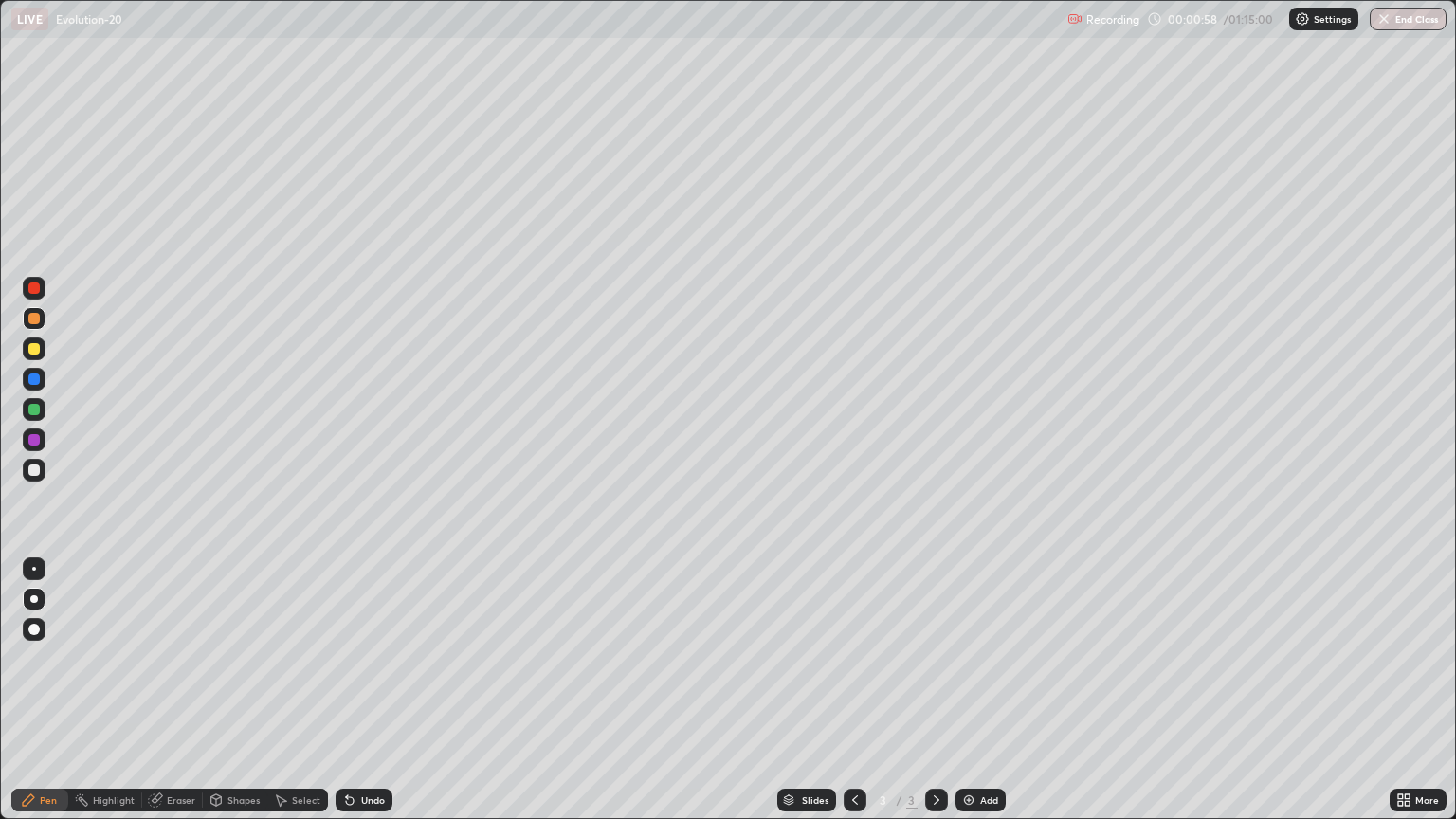 click at bounding box center (34, 349) 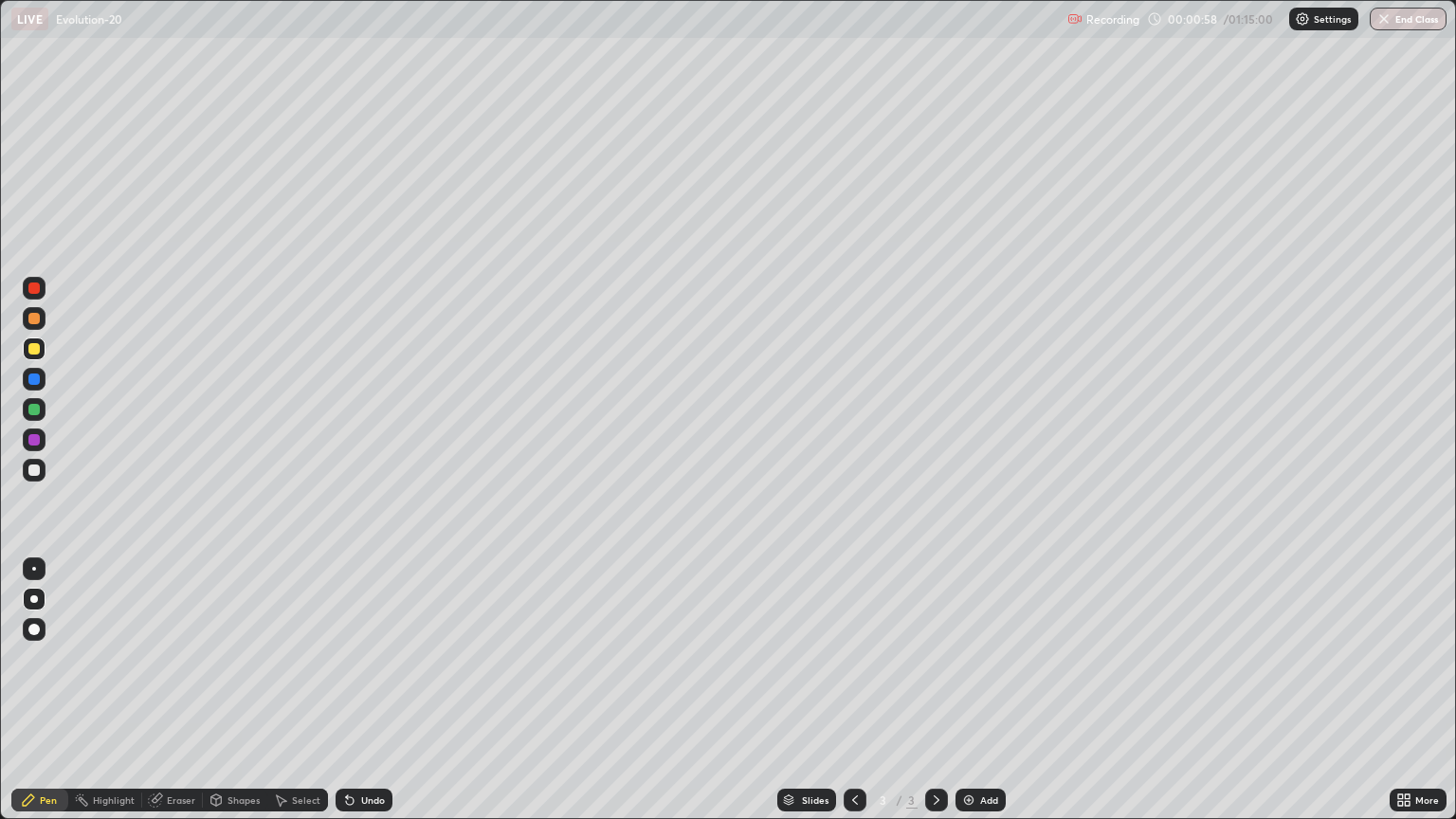 click on "Select" at bounding box center (298, 800) 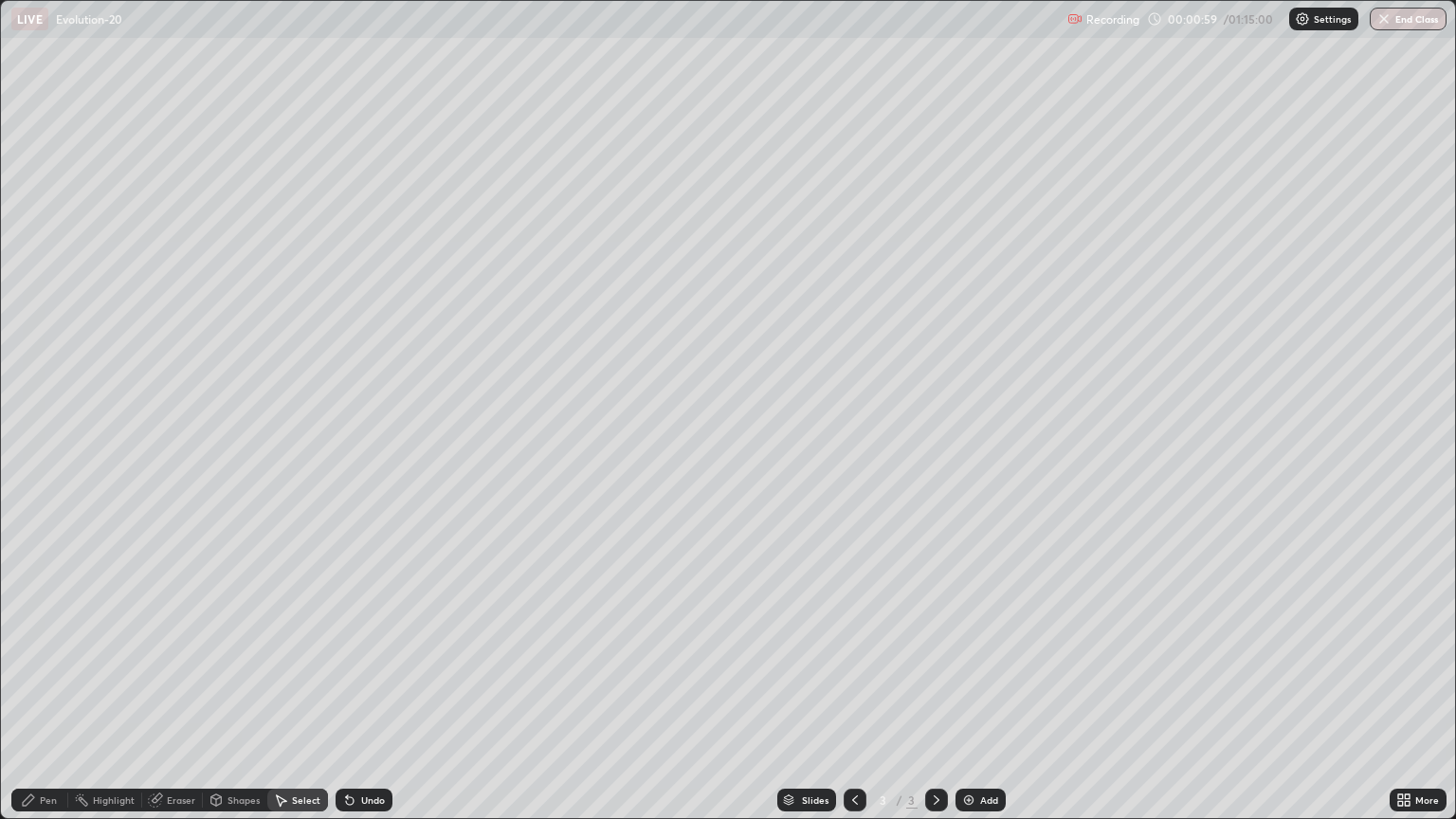 click on "Shapes" at bounding box center [244, 800] 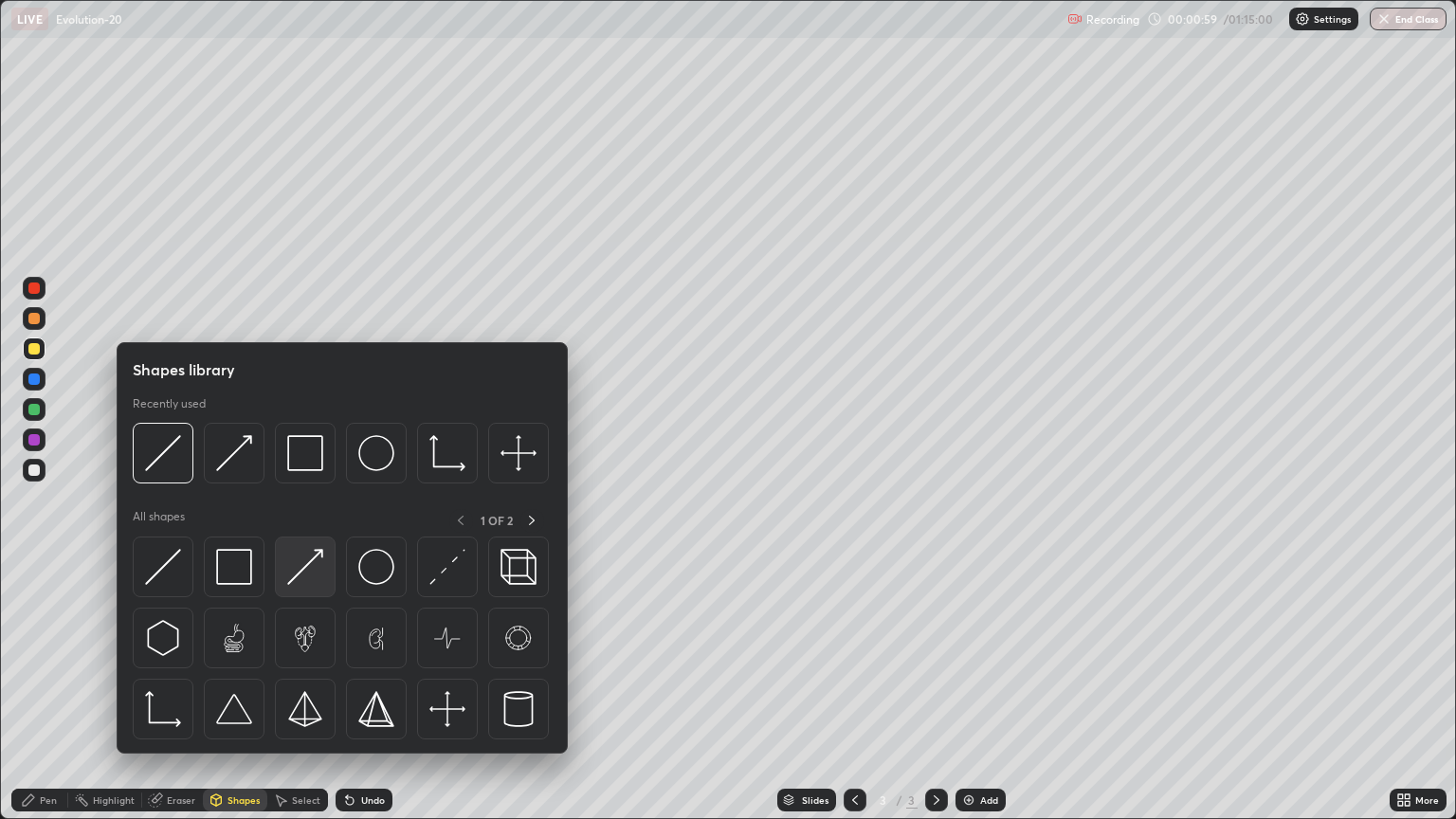 click at bounding box center [305, 567] 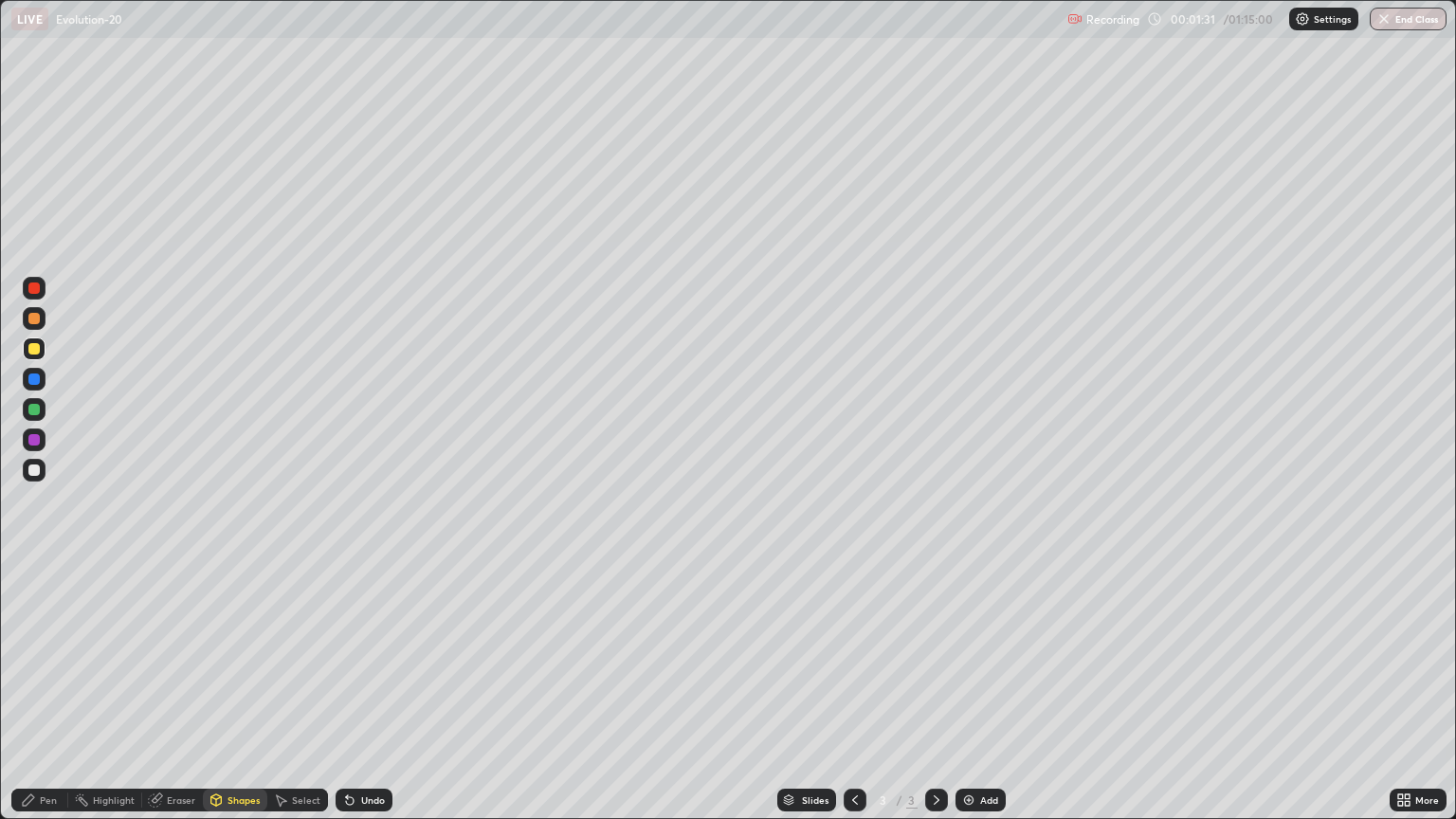 click on "Pen" at bounding box center [48, 800] 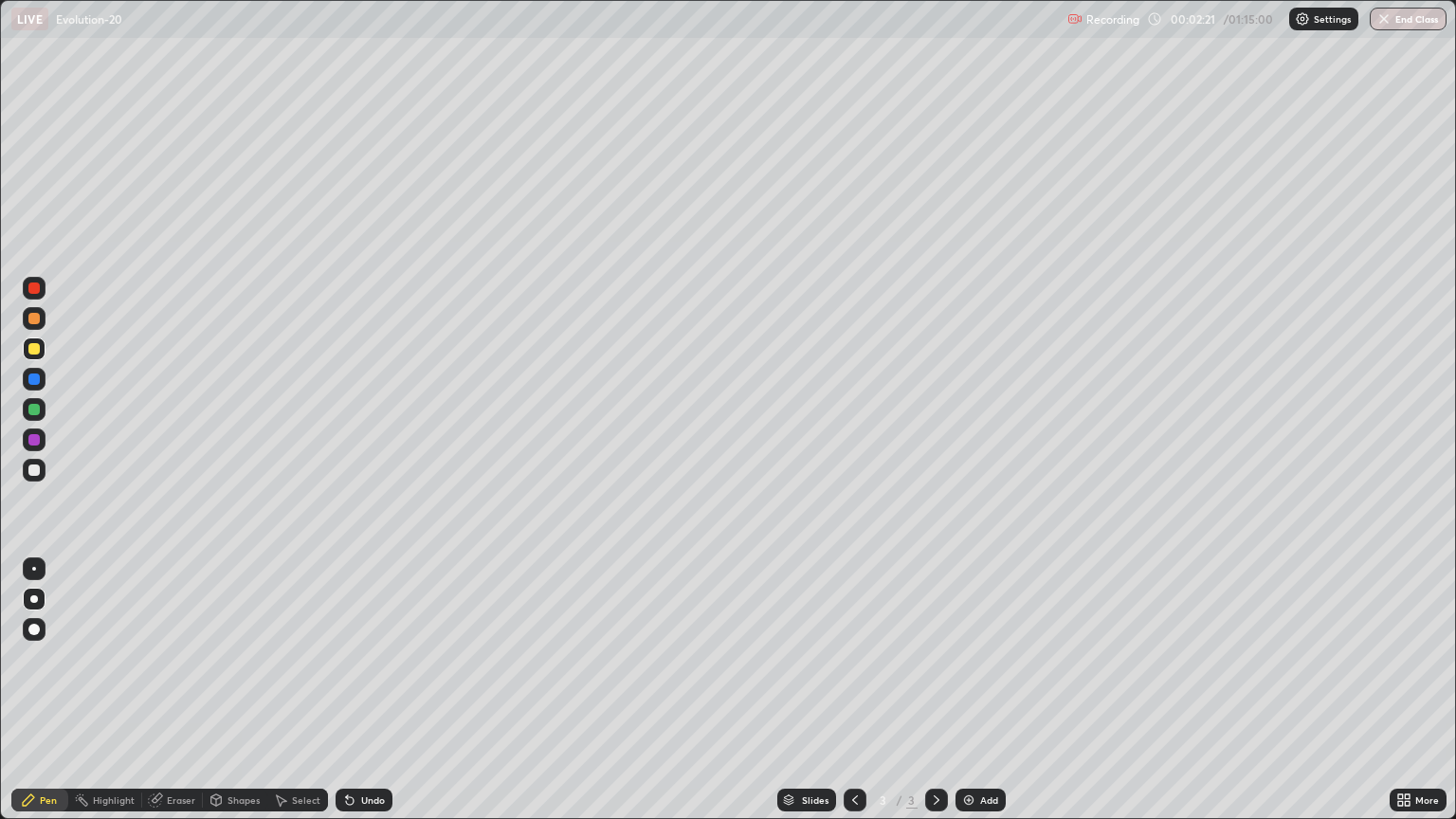 click on "Eraser" at bounding box center [181, 800] 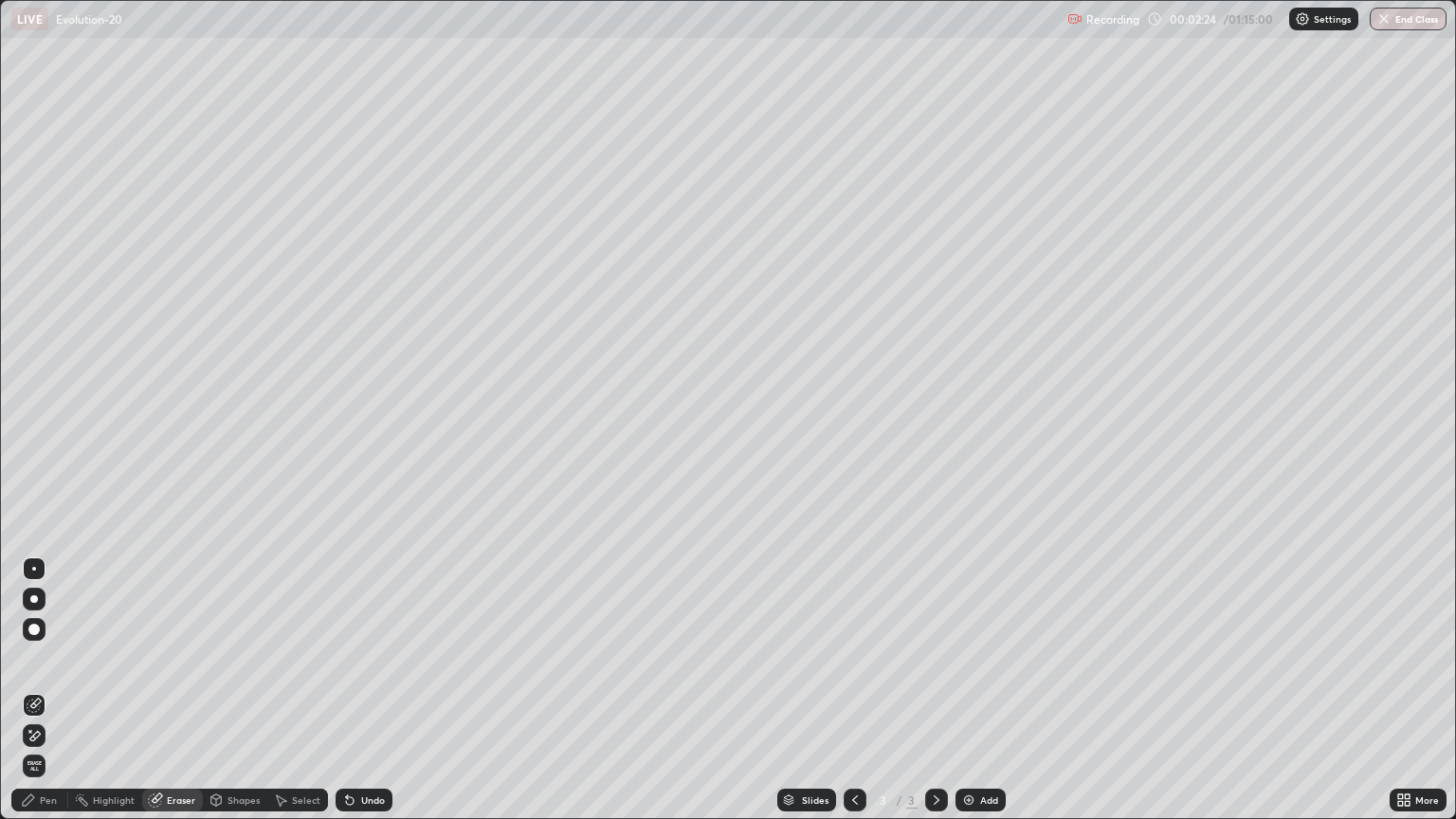 click on "Pen" at bounding box center (48, 800) 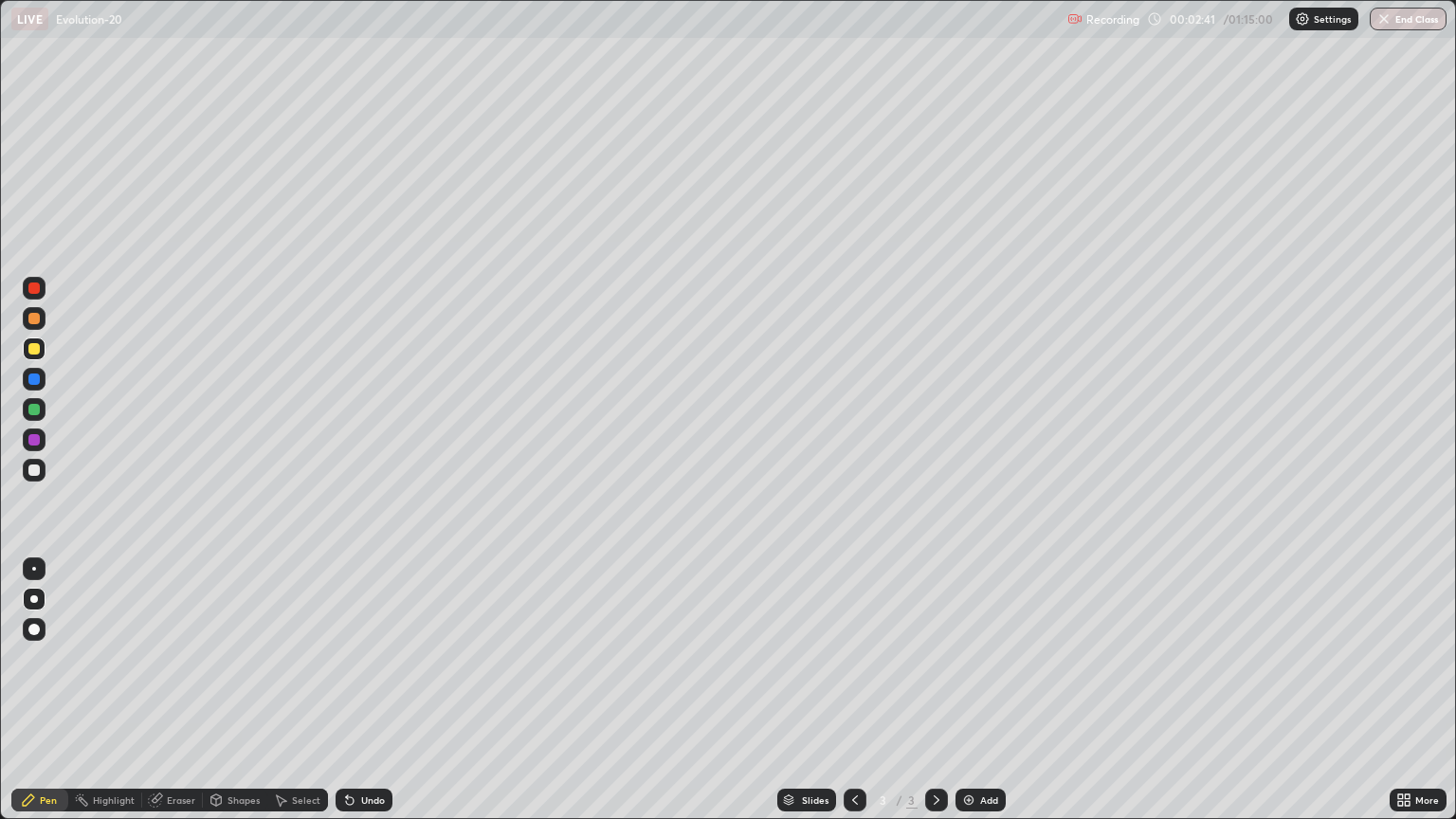 click on "Eraser" at bounding box center (181, 800) 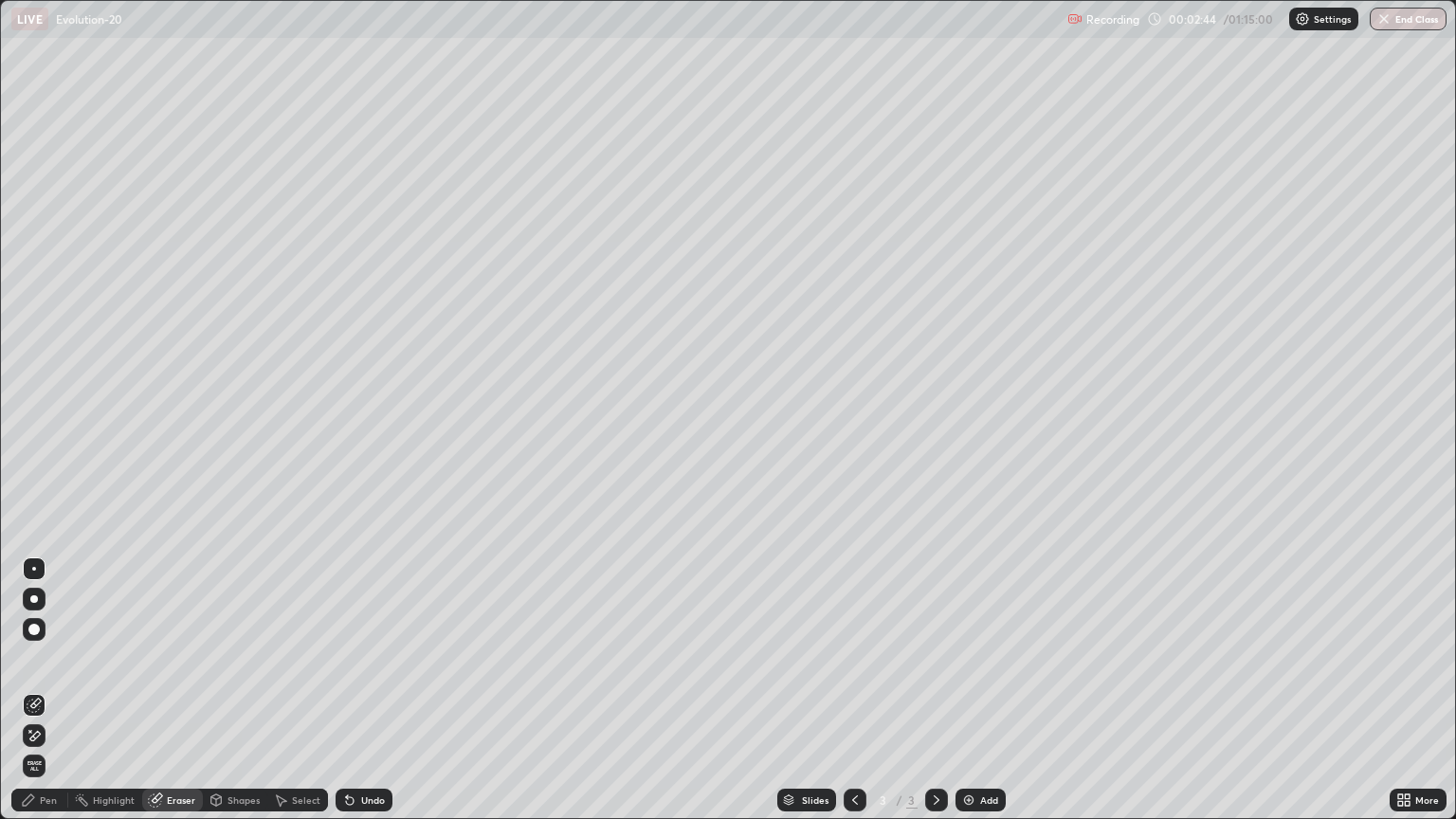 click on "Pen" at bounding box center [40, 800] 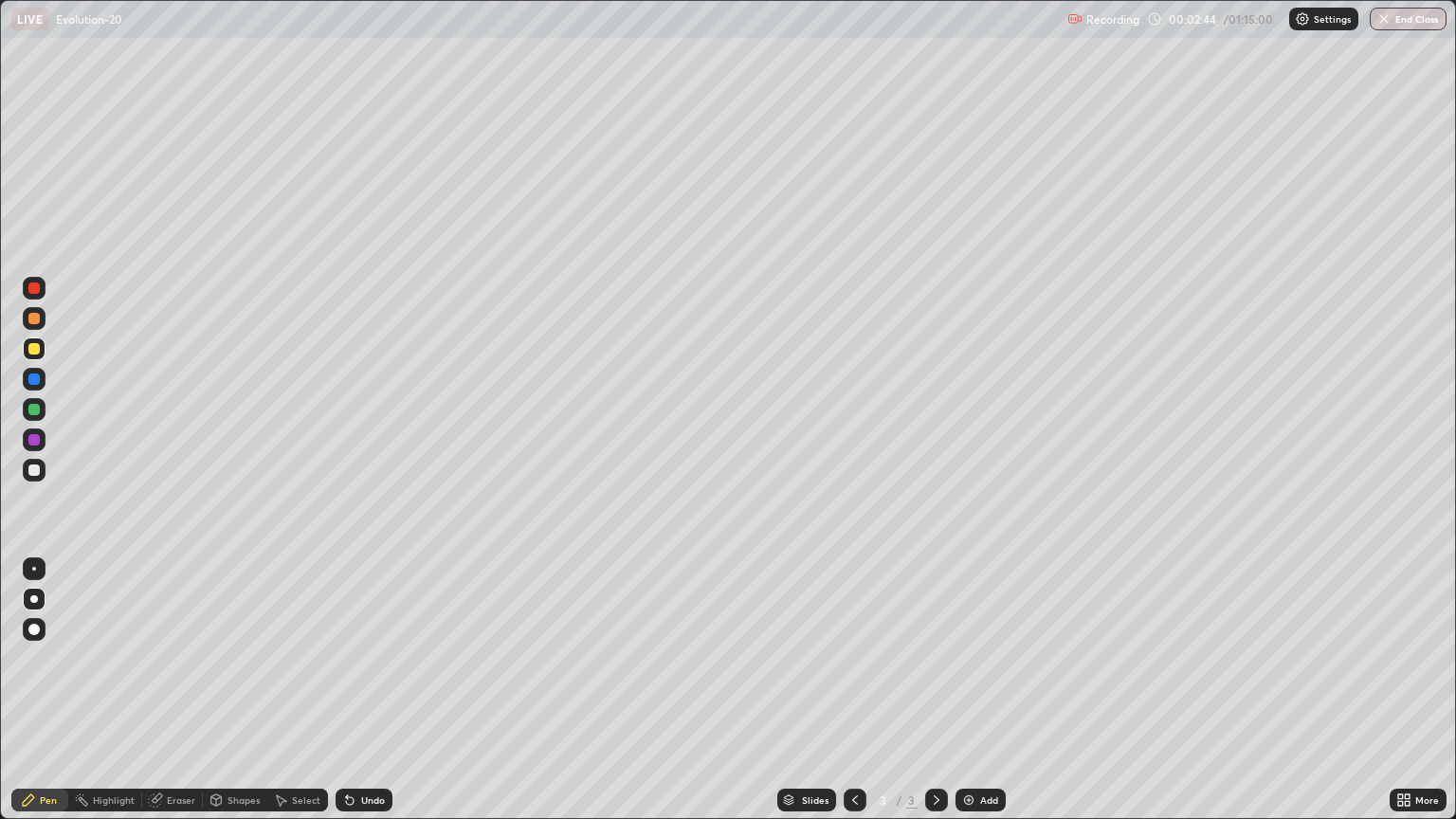 click on "Pen" at bounding box center [48, 800] 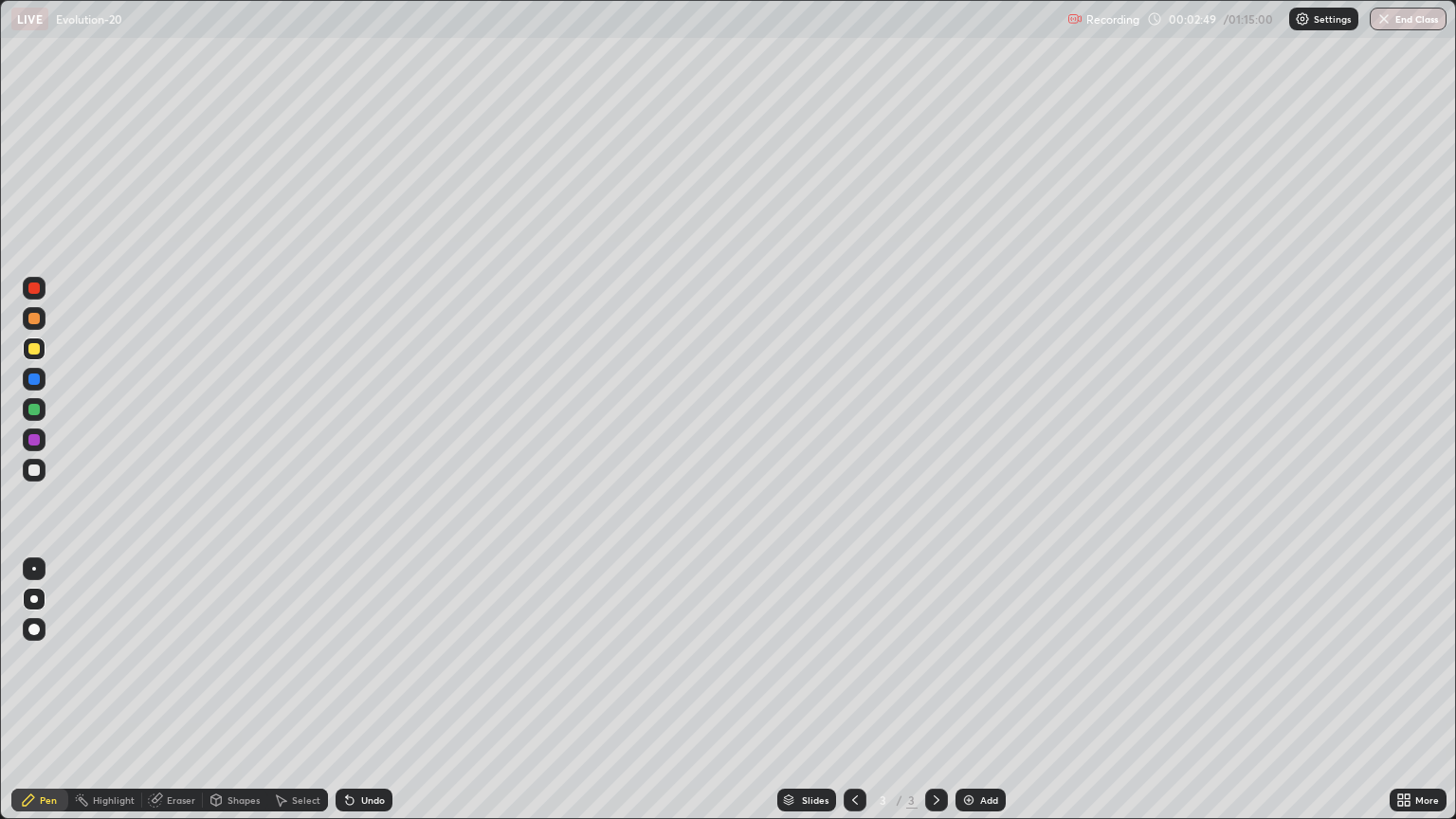 click at bounding box center [34, 349] 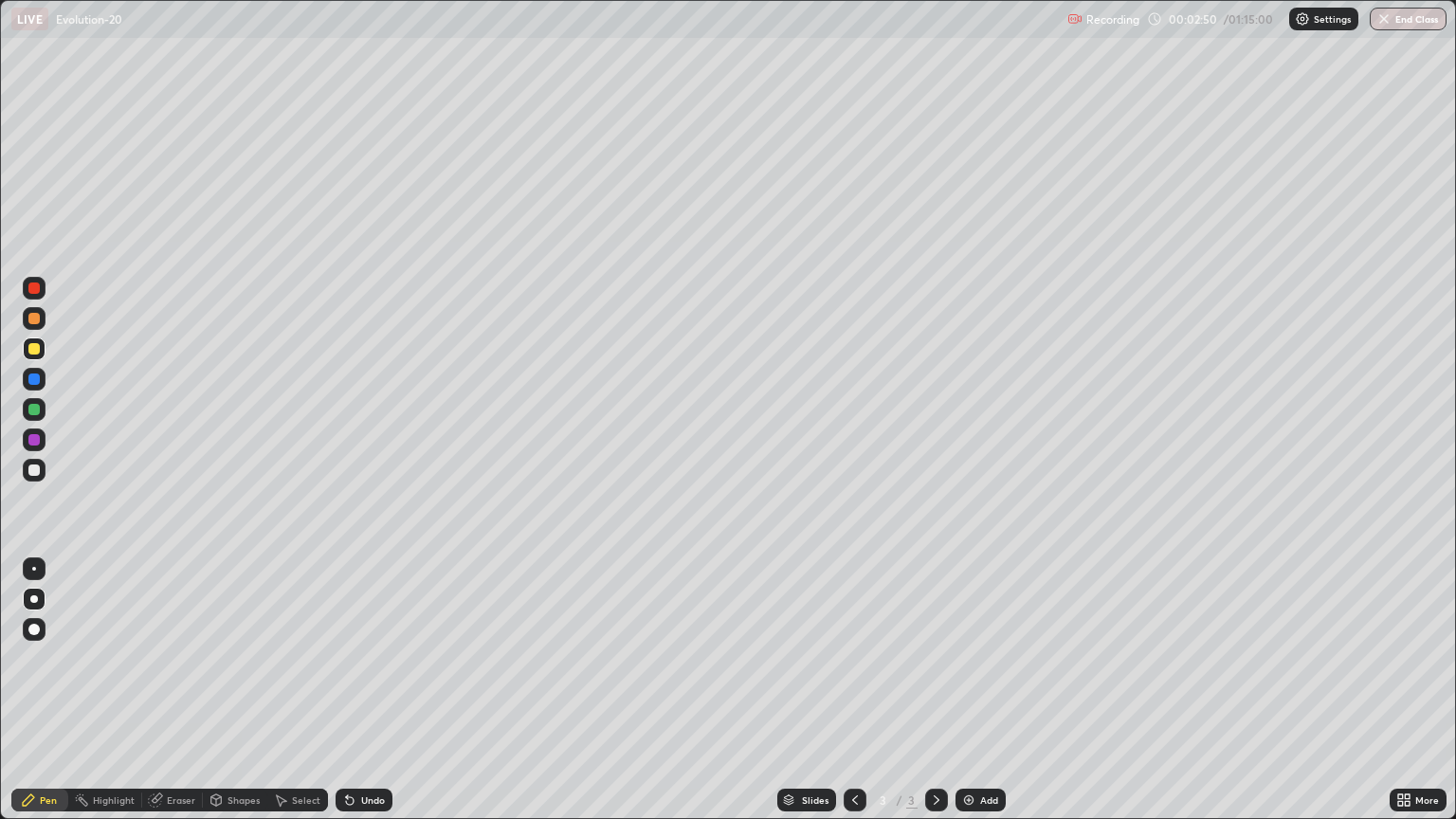 click on "Shapes" at bounding box center (244, 800) 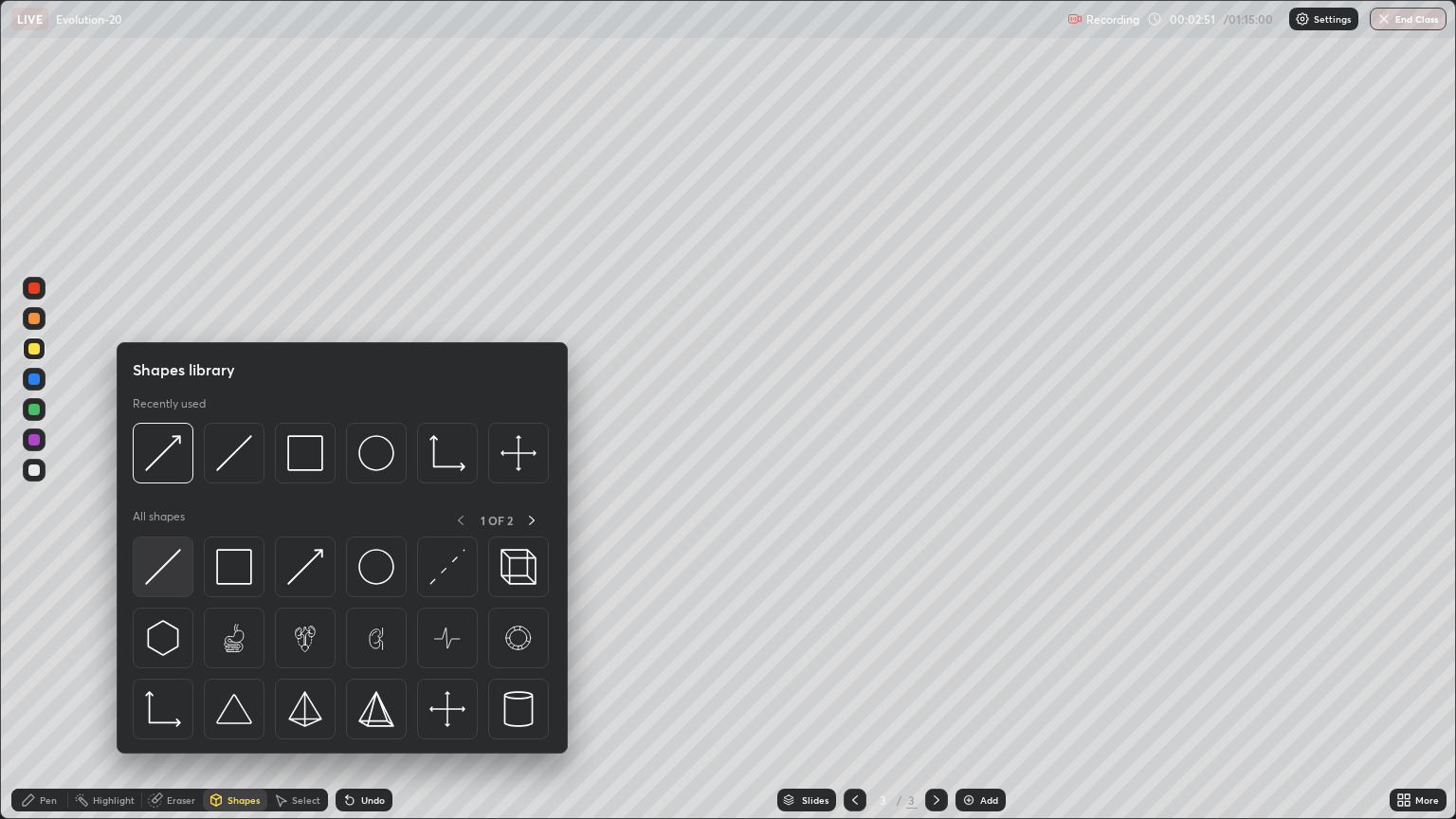 click at bounding box center [163, 567] 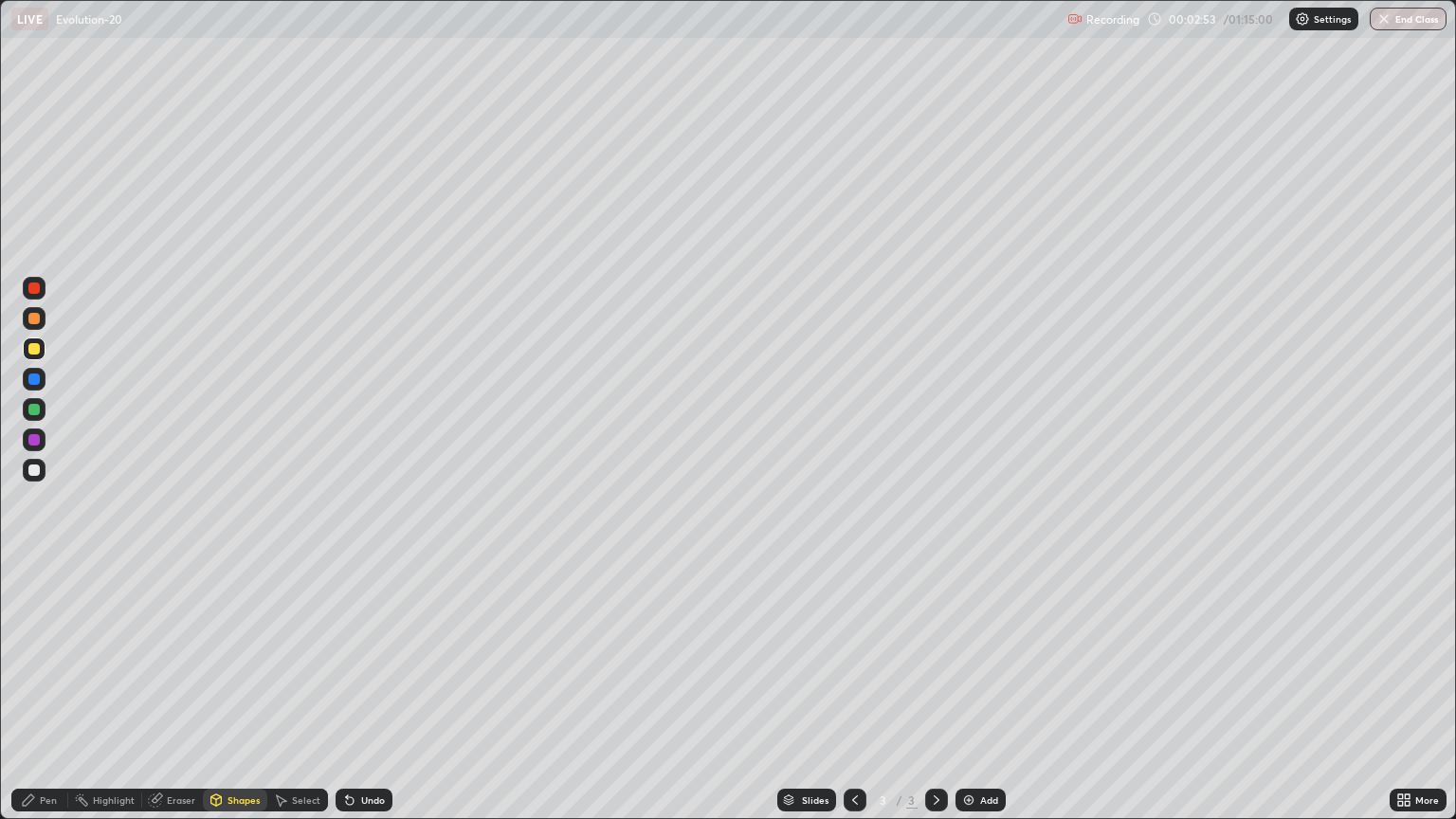 click at bounding box center (34, 470) 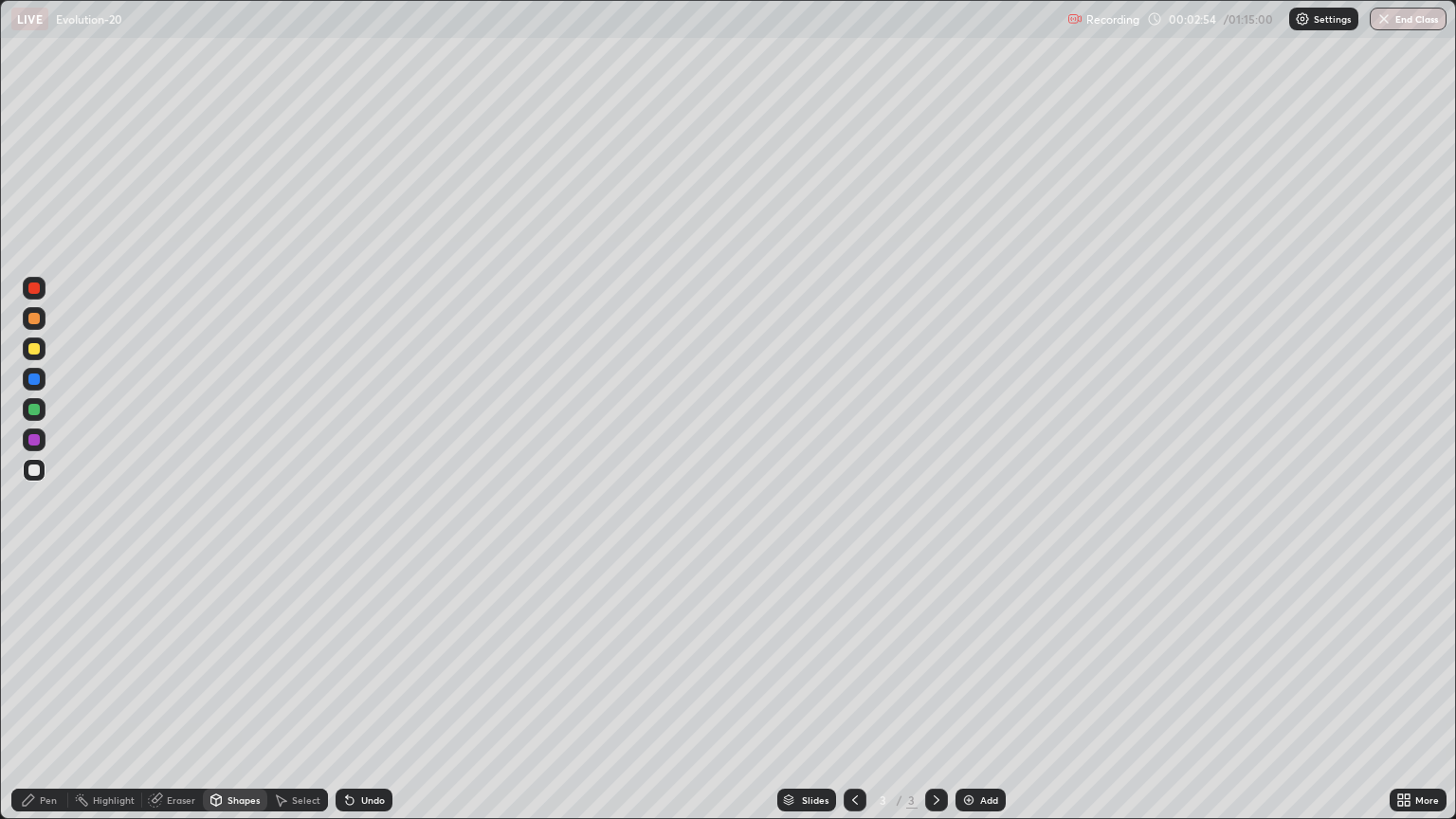 click on "Select" at bounding box center (298, 800) 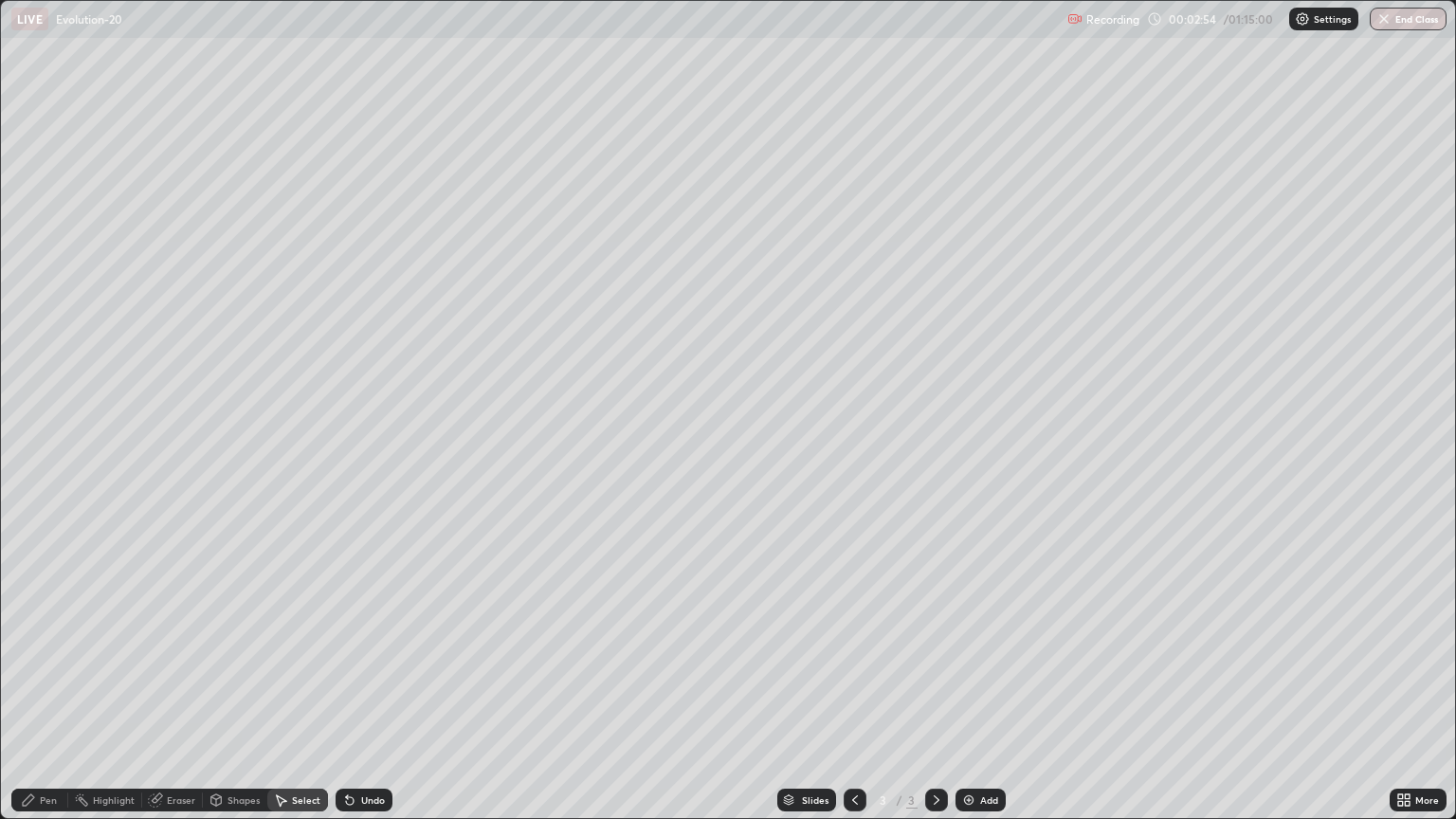 click on "Shapes" at bounding box center [244, 800] 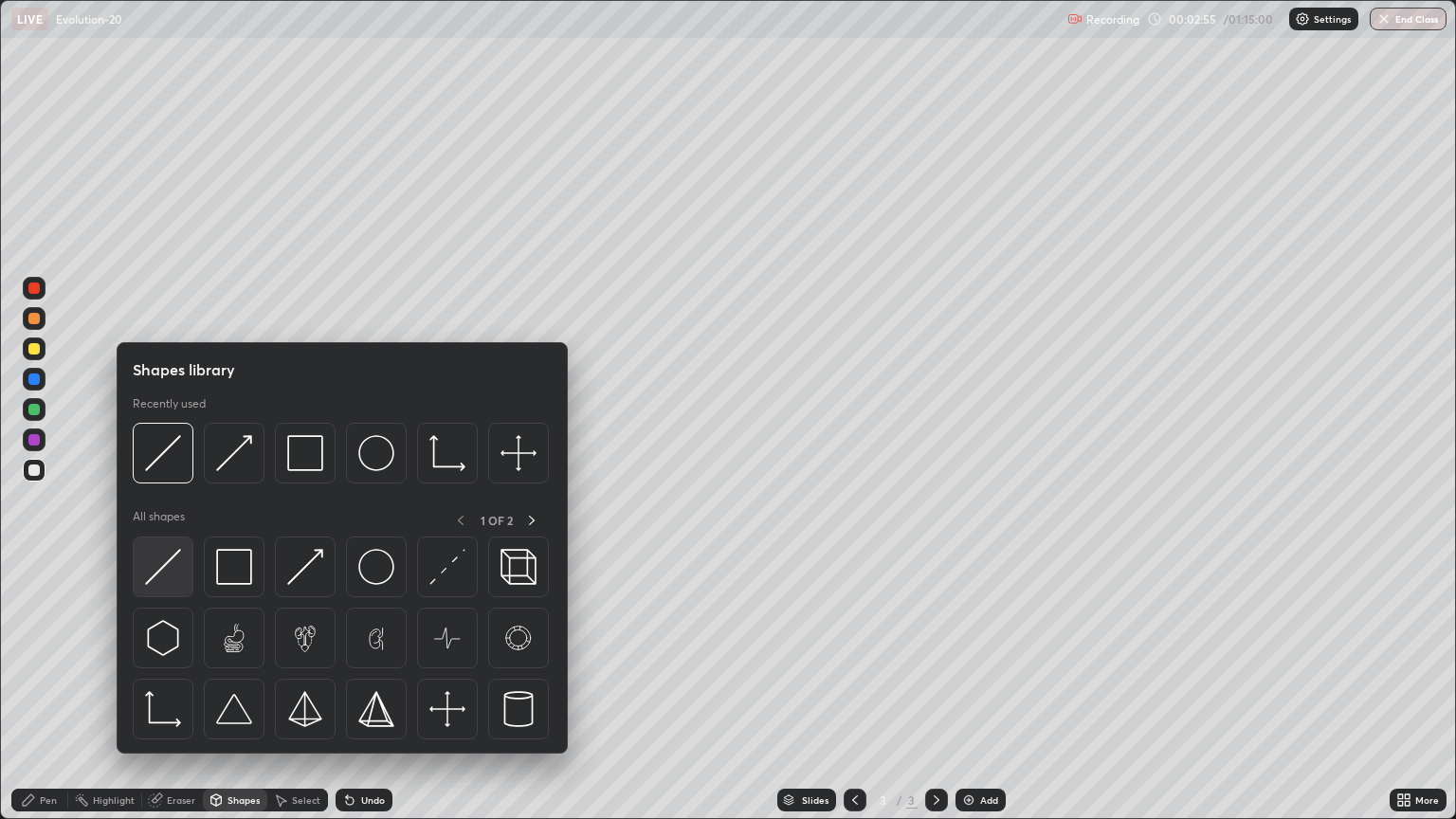 click at bounding box center (163, 567) 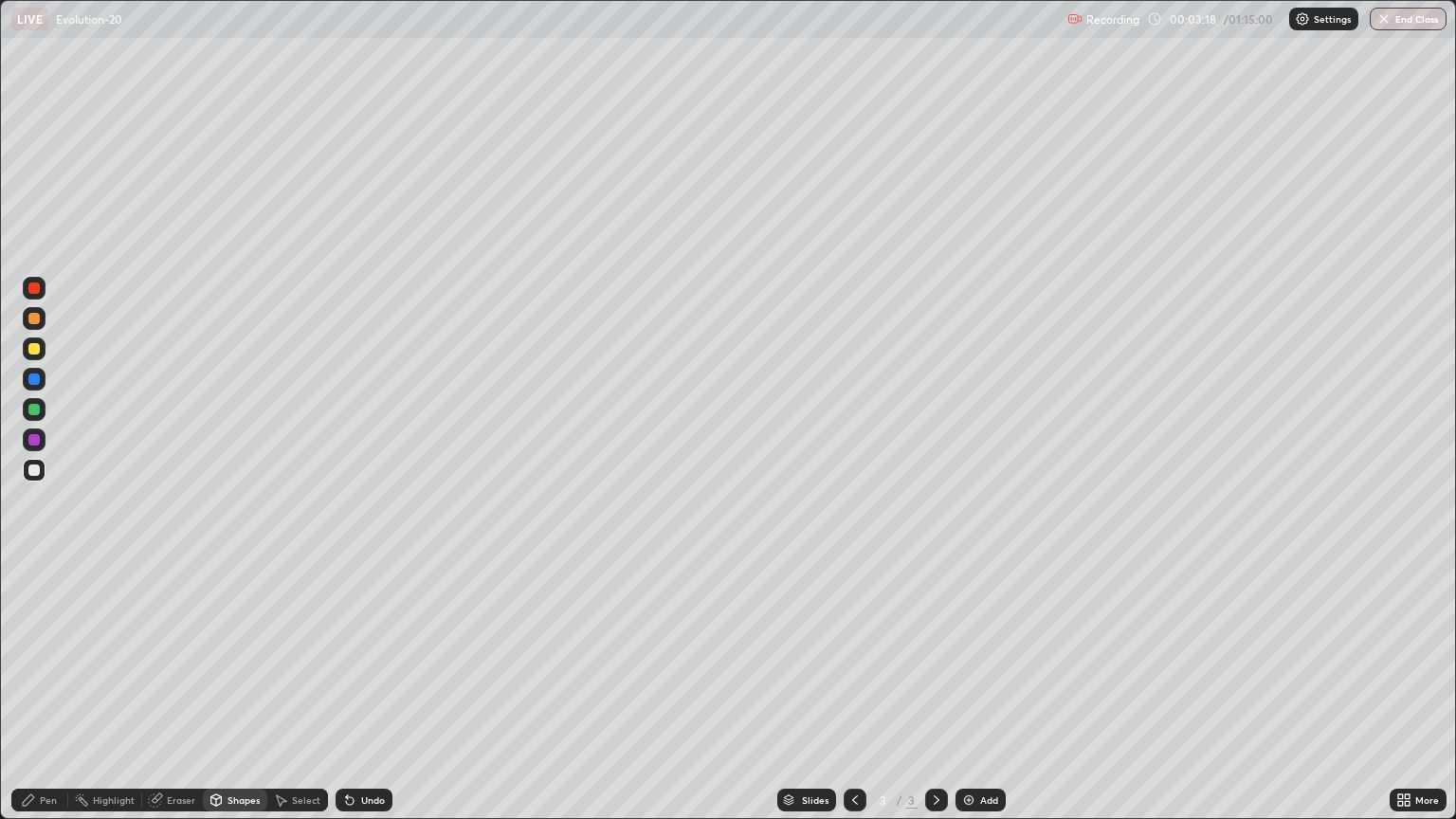 click at bounding box center (34, 470) 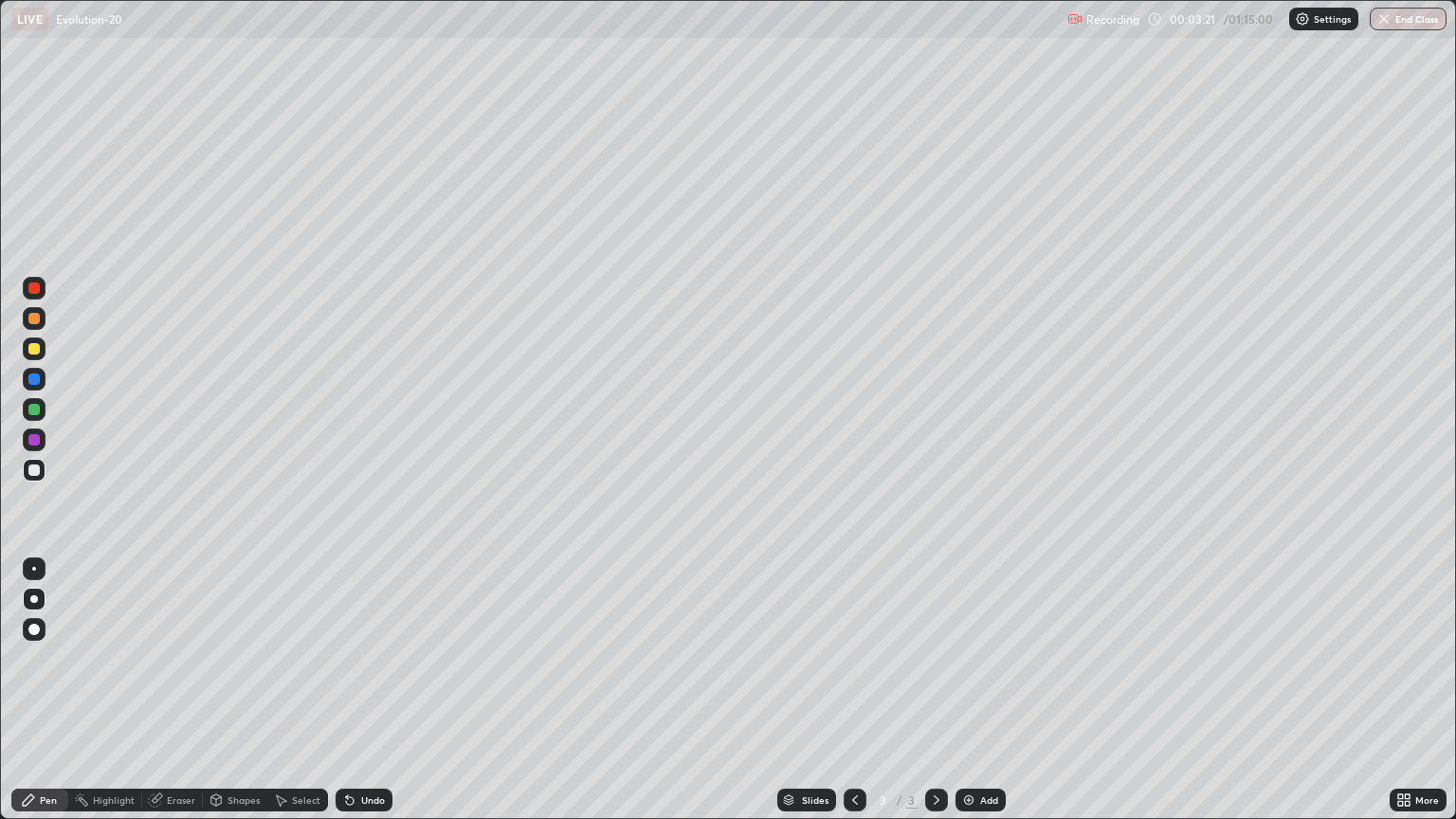 click at bounding box center (34, 349) 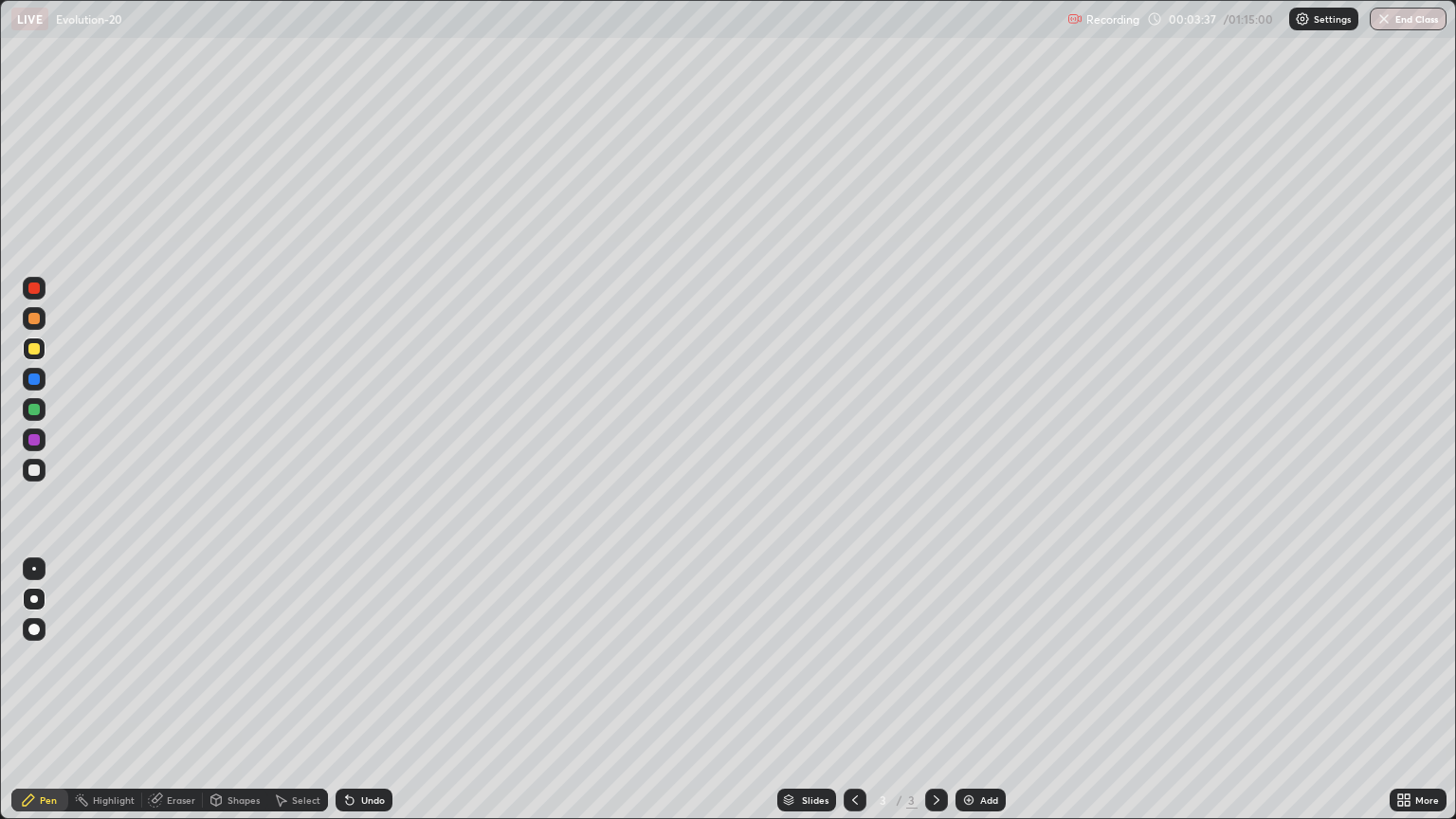 click on "Eraser" at bounding box center [181, 800] 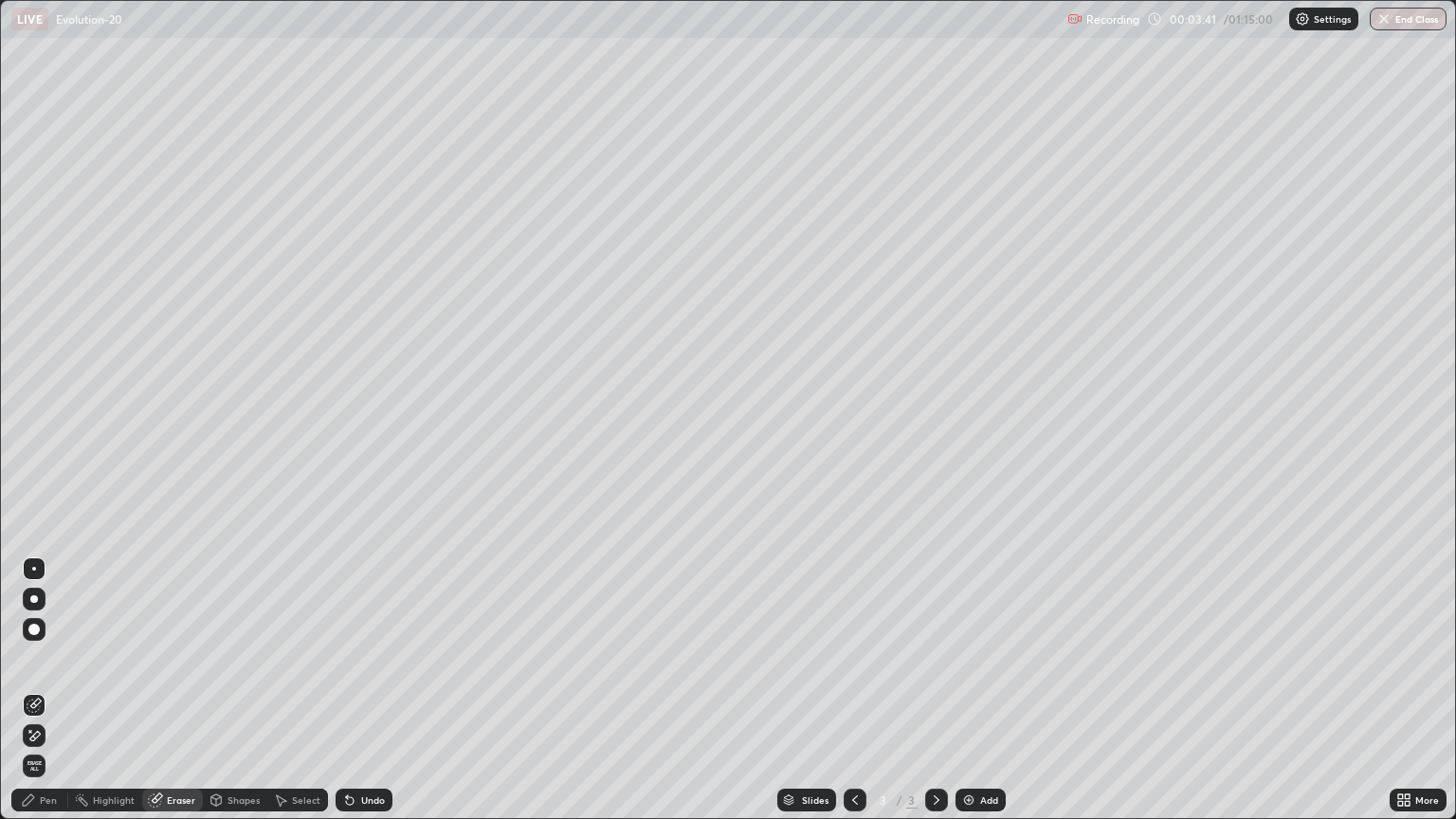 click on "Pen" at bounding box center (40, 800) 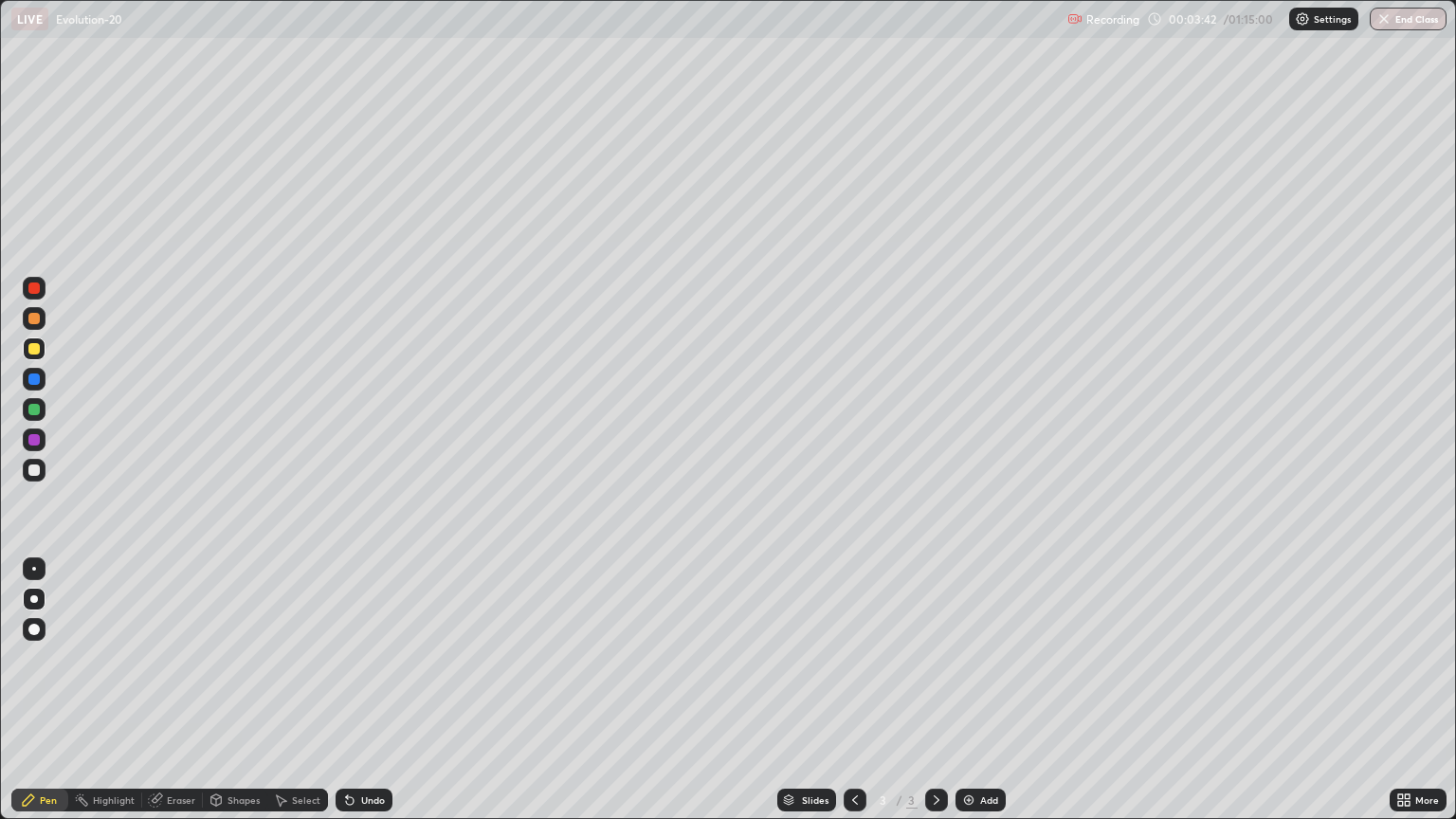 click at bounding box center [34, 470] 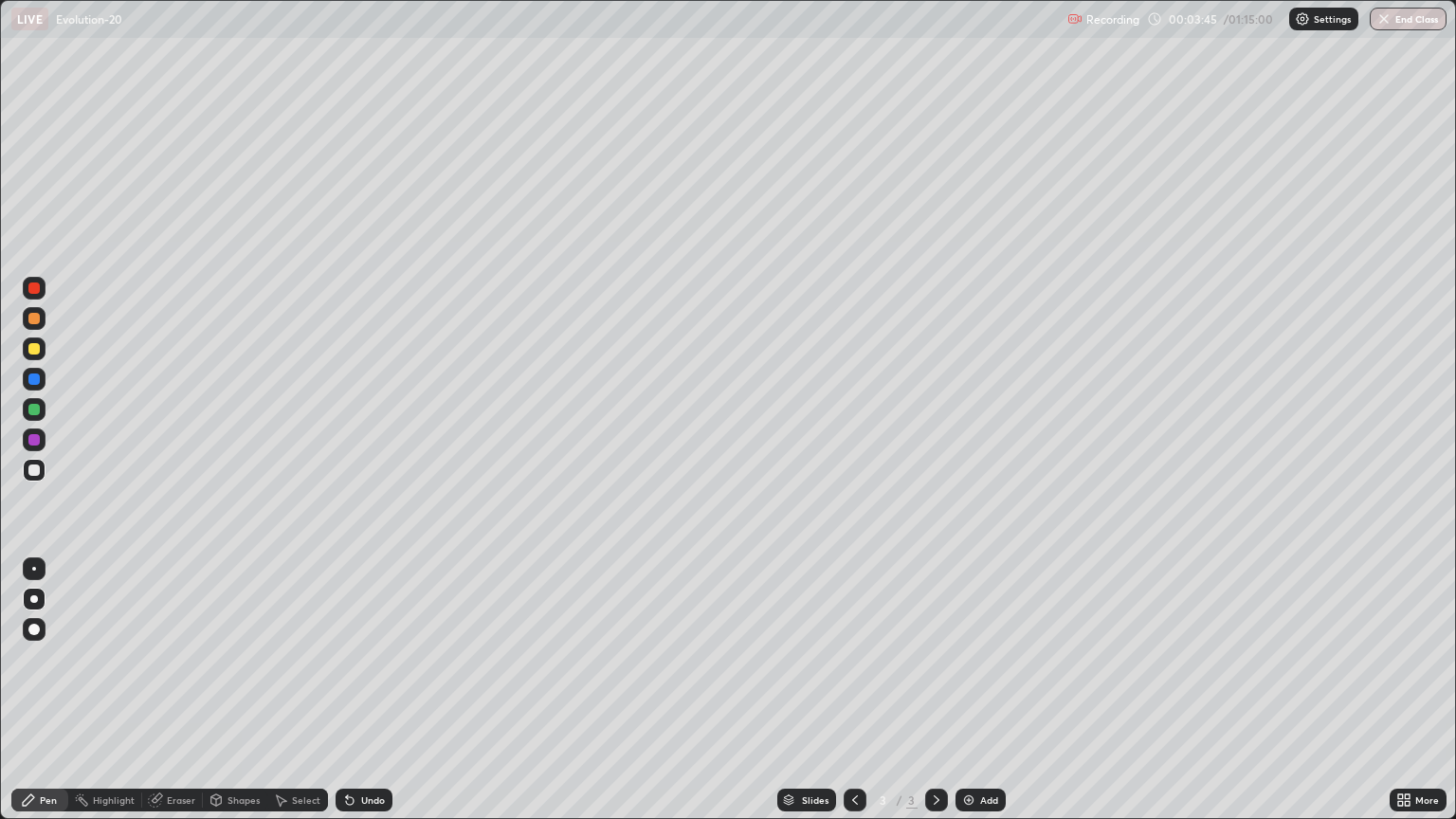 click on "Eraser" at bounding box center (181, 800) 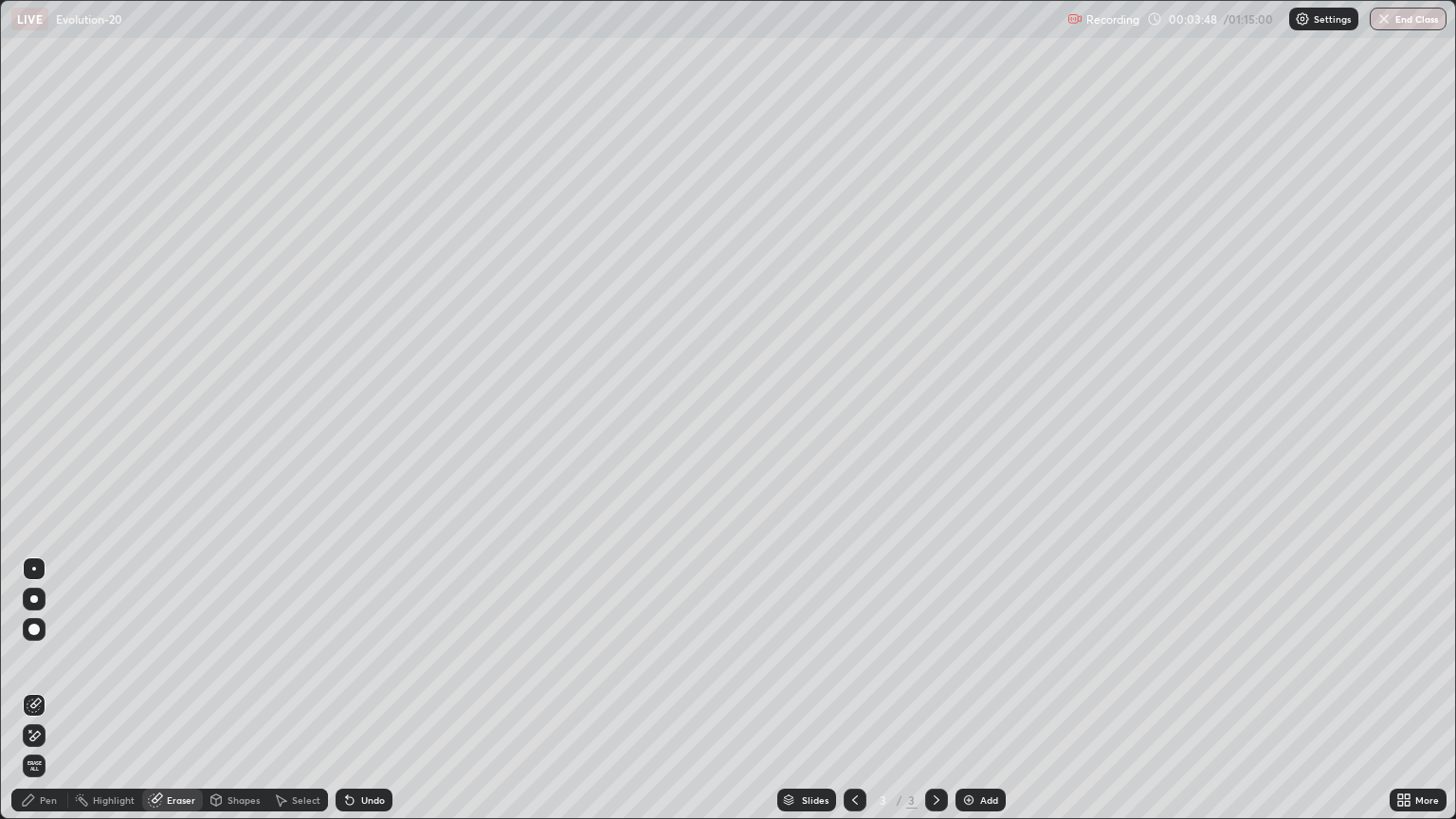 click 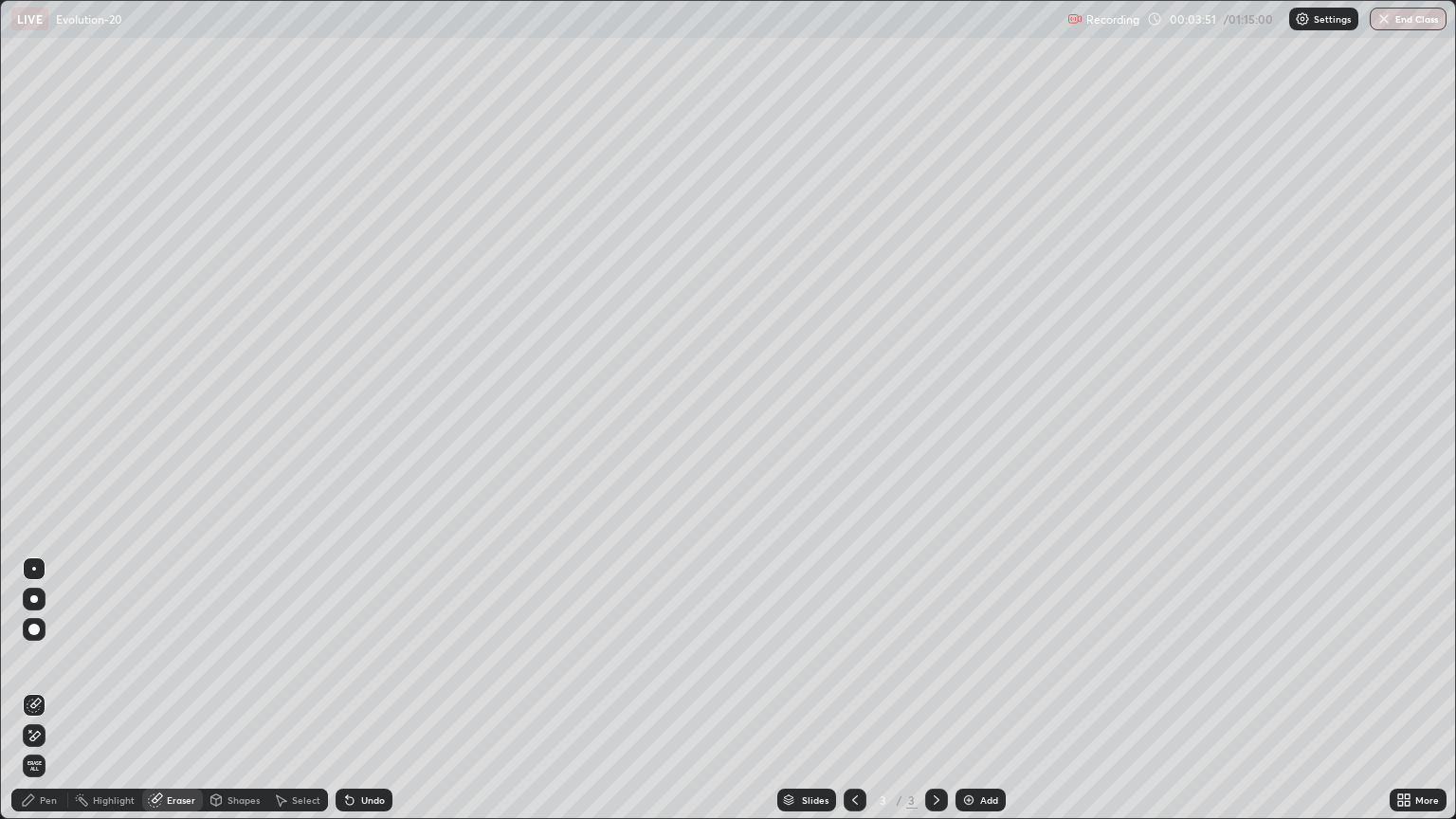 click on "Pen" at bounding box center [48, 800] 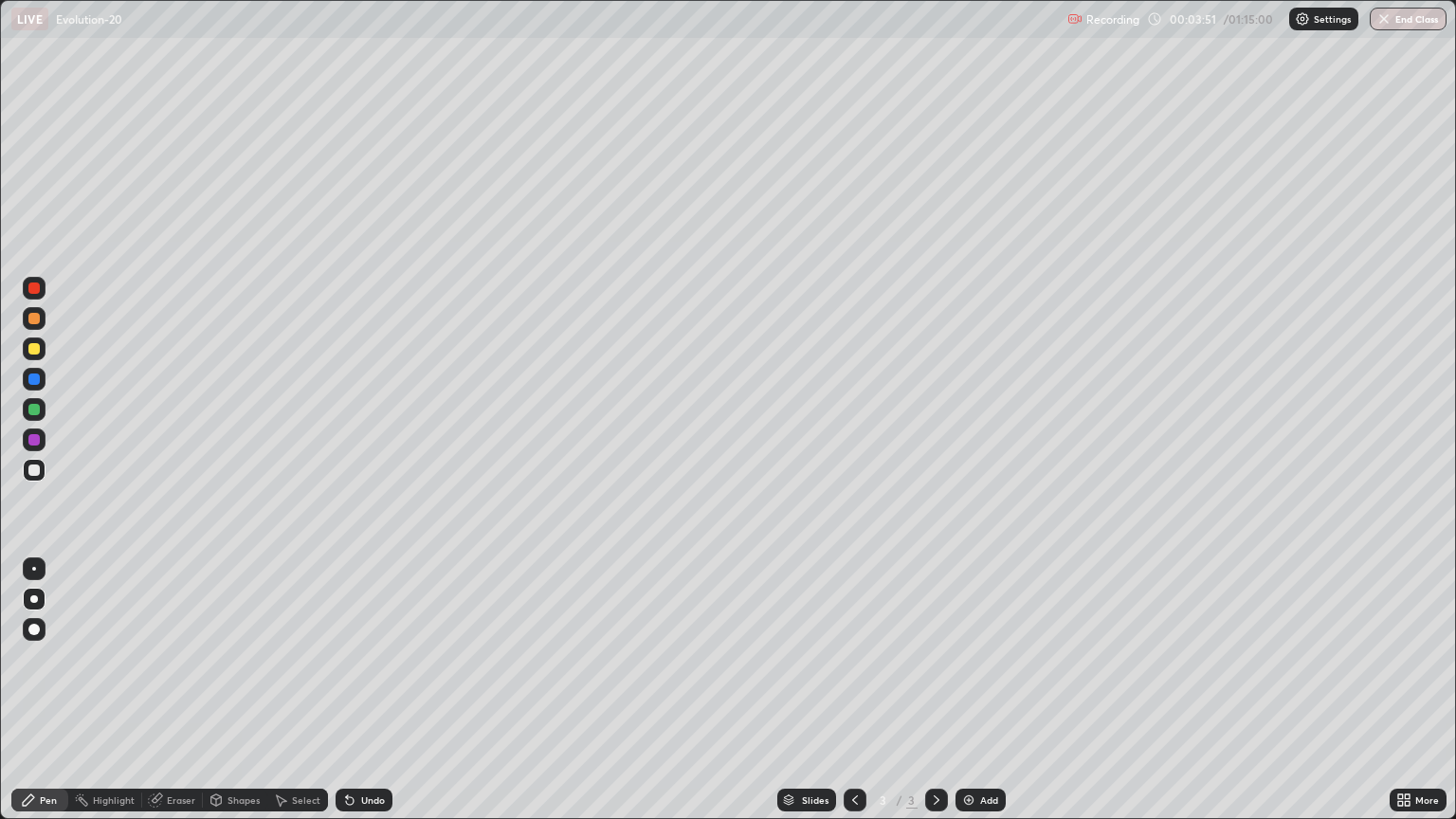click on "Pen" at bounding box center (48, 800) 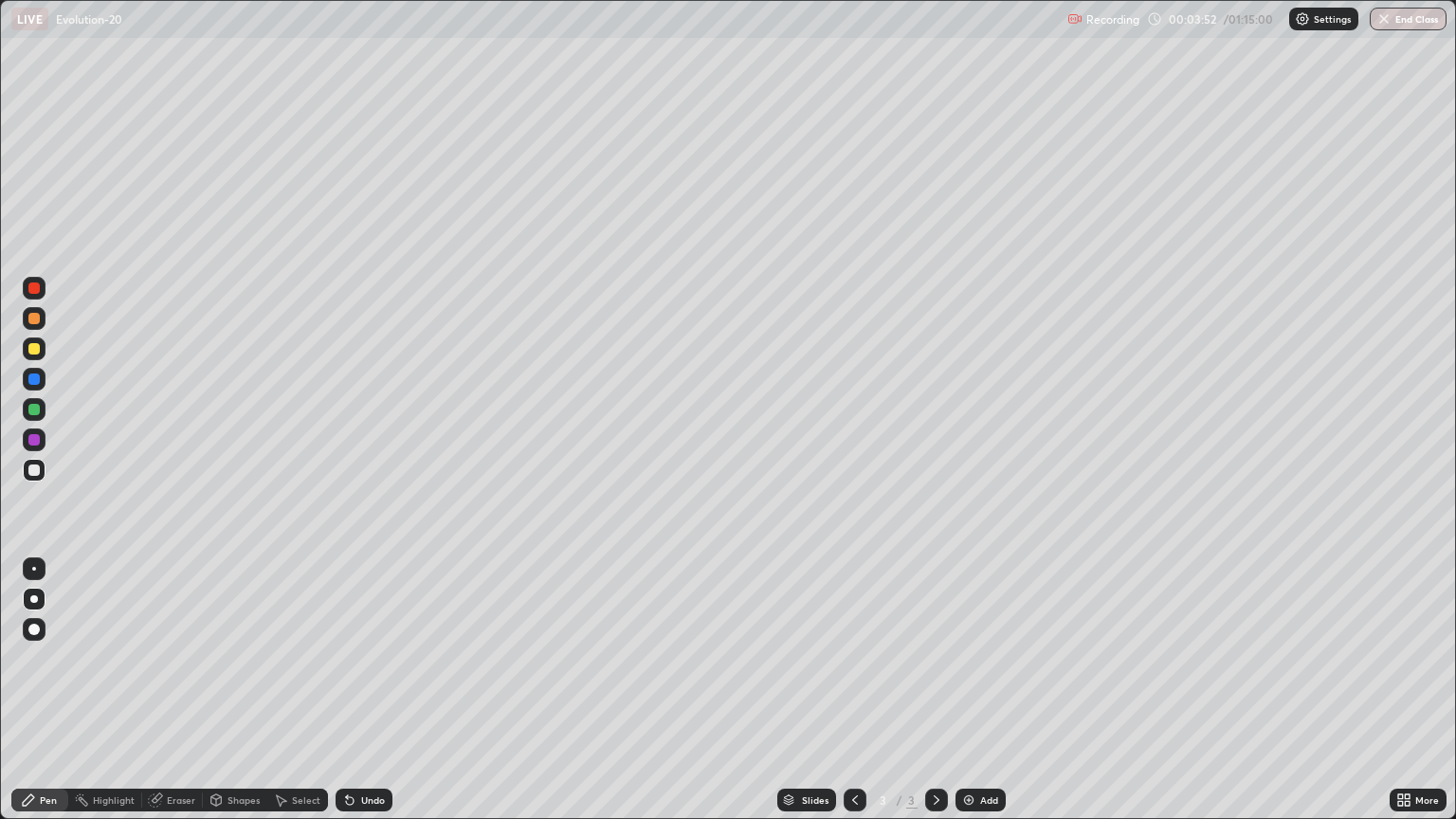click on "Shapes" at bounding box center [244, 800] 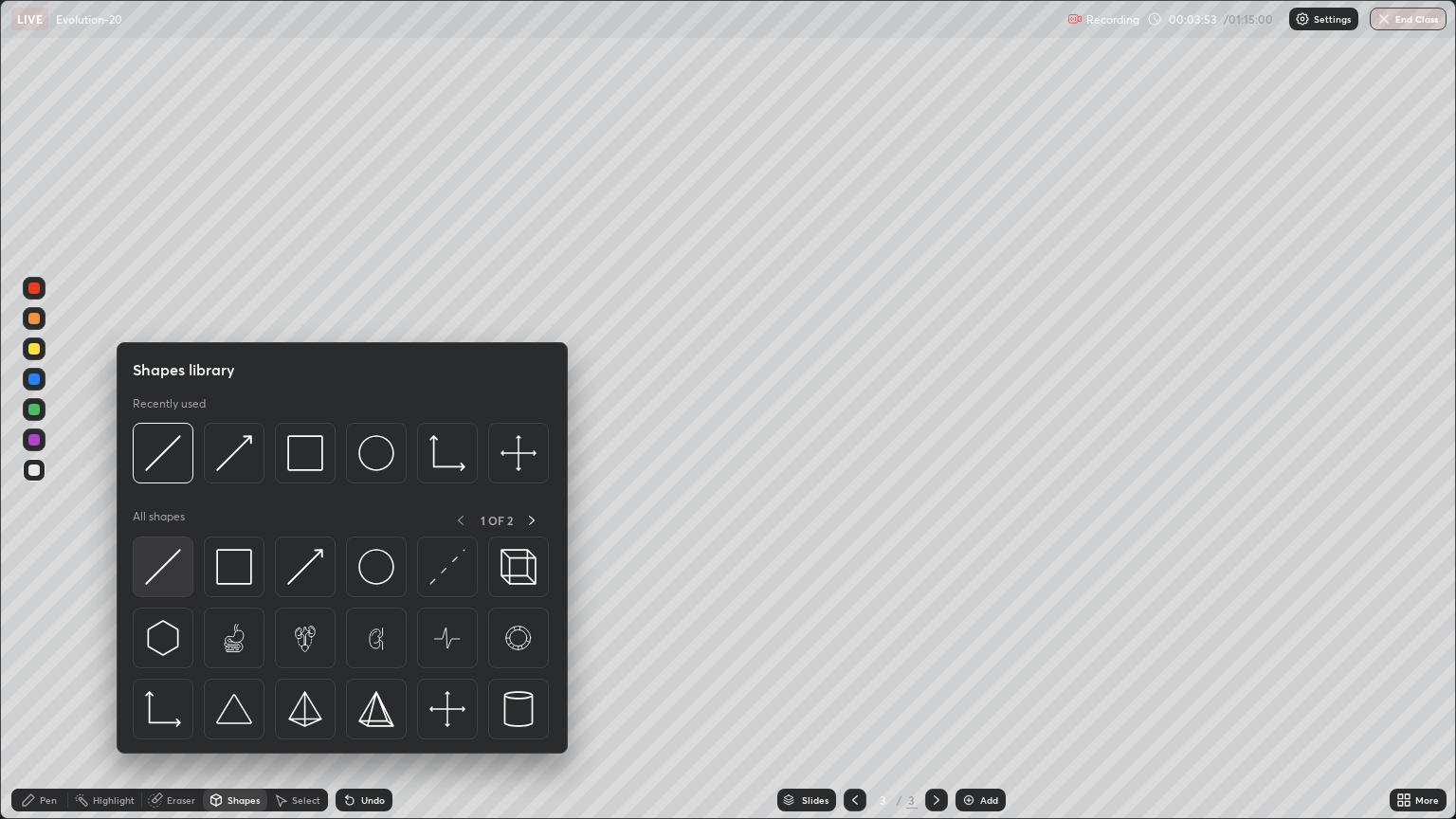 click at bounding box center [163, 567] 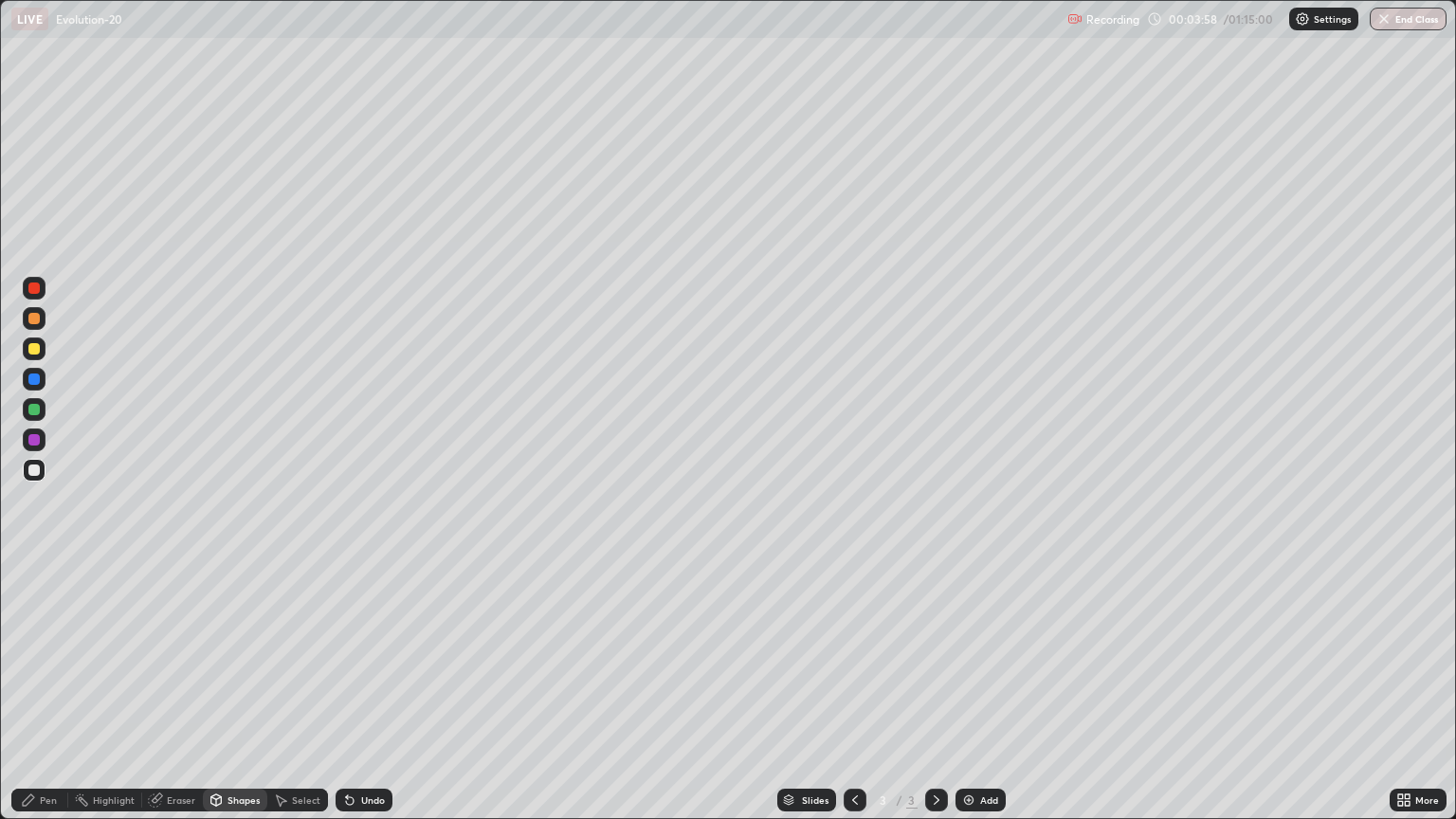click at bounding box center (34, 349) 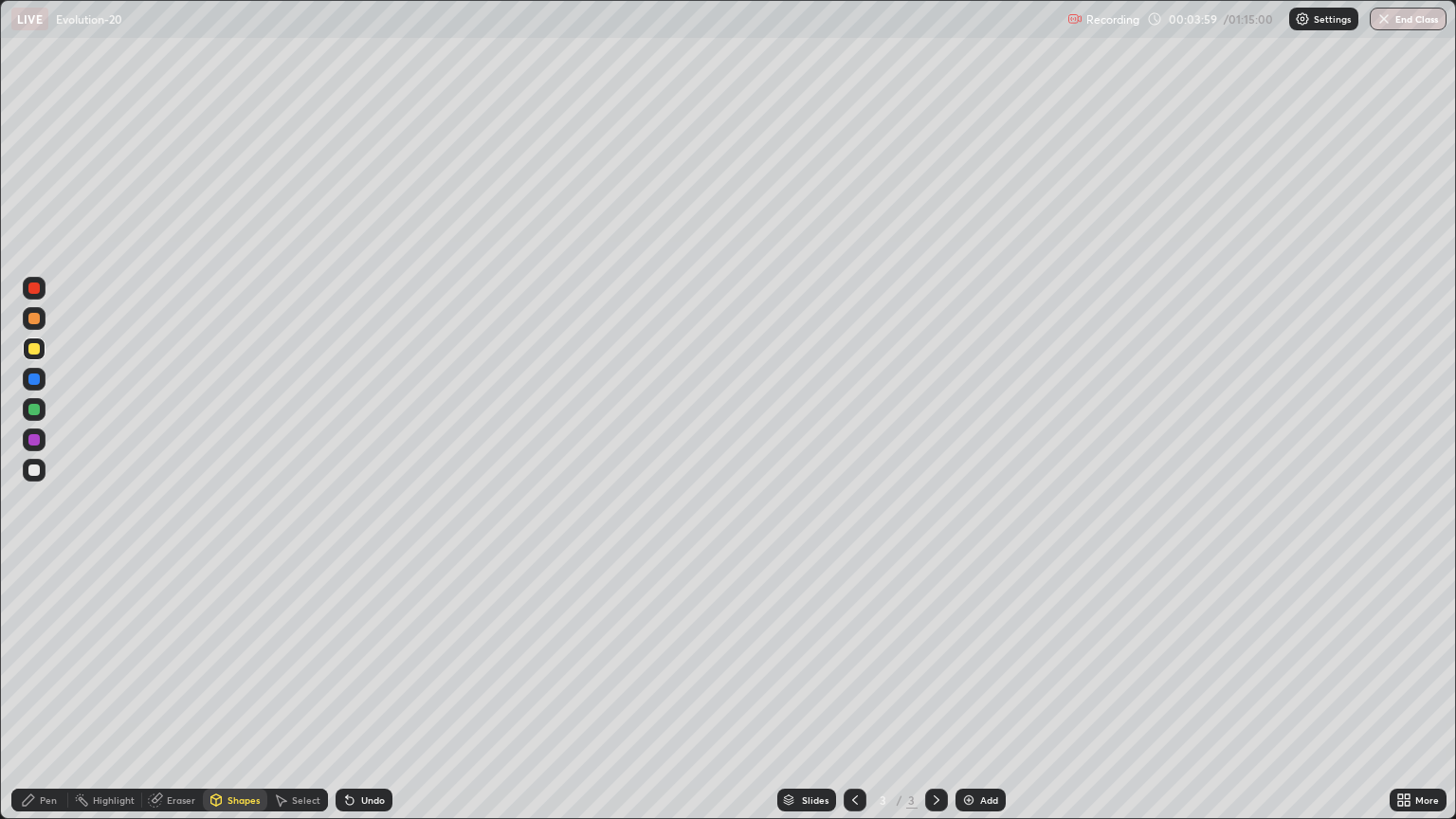 click on "Pen" at bounding box center (48, 800) 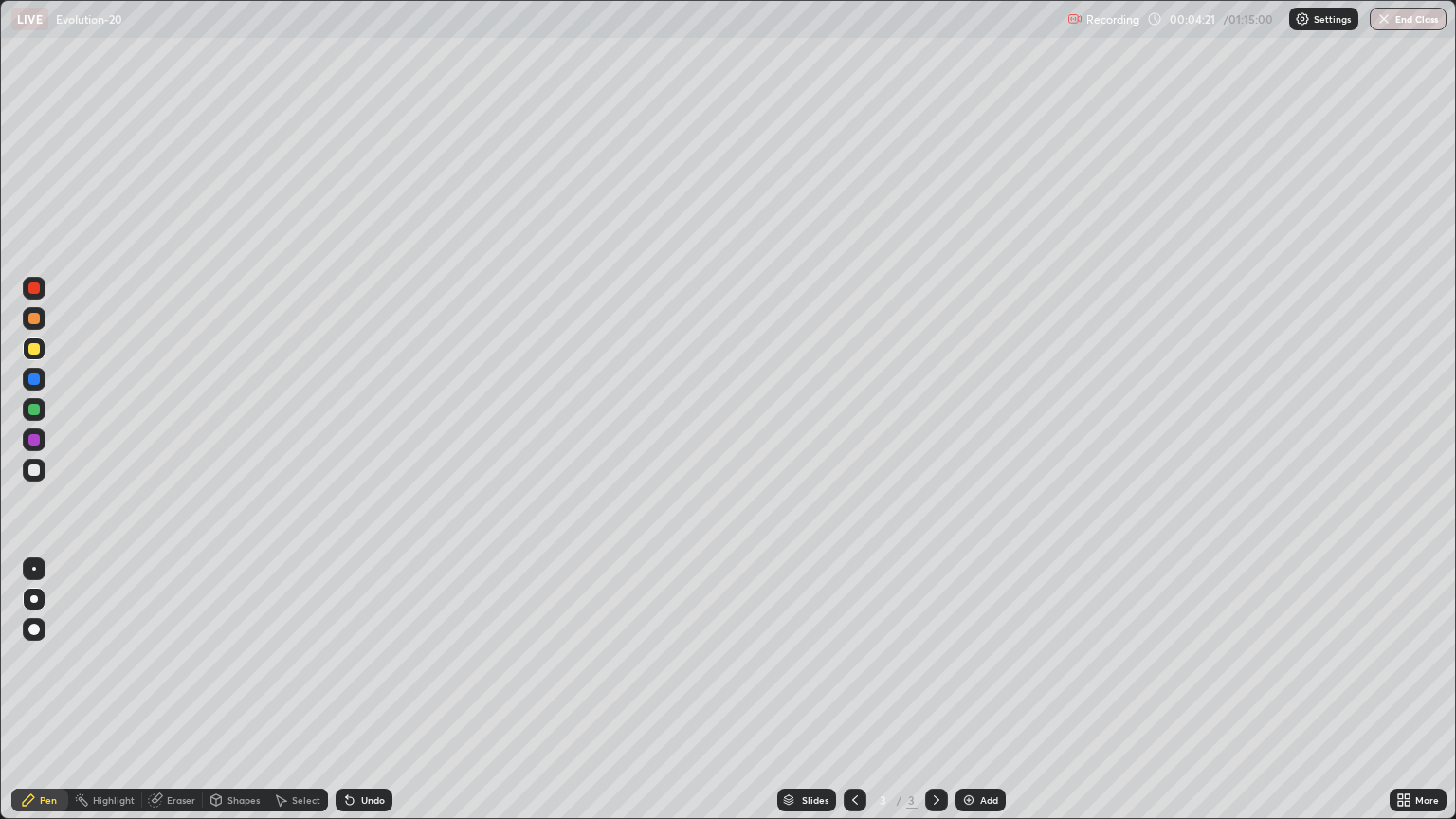 click at bounding box center (34, 470) 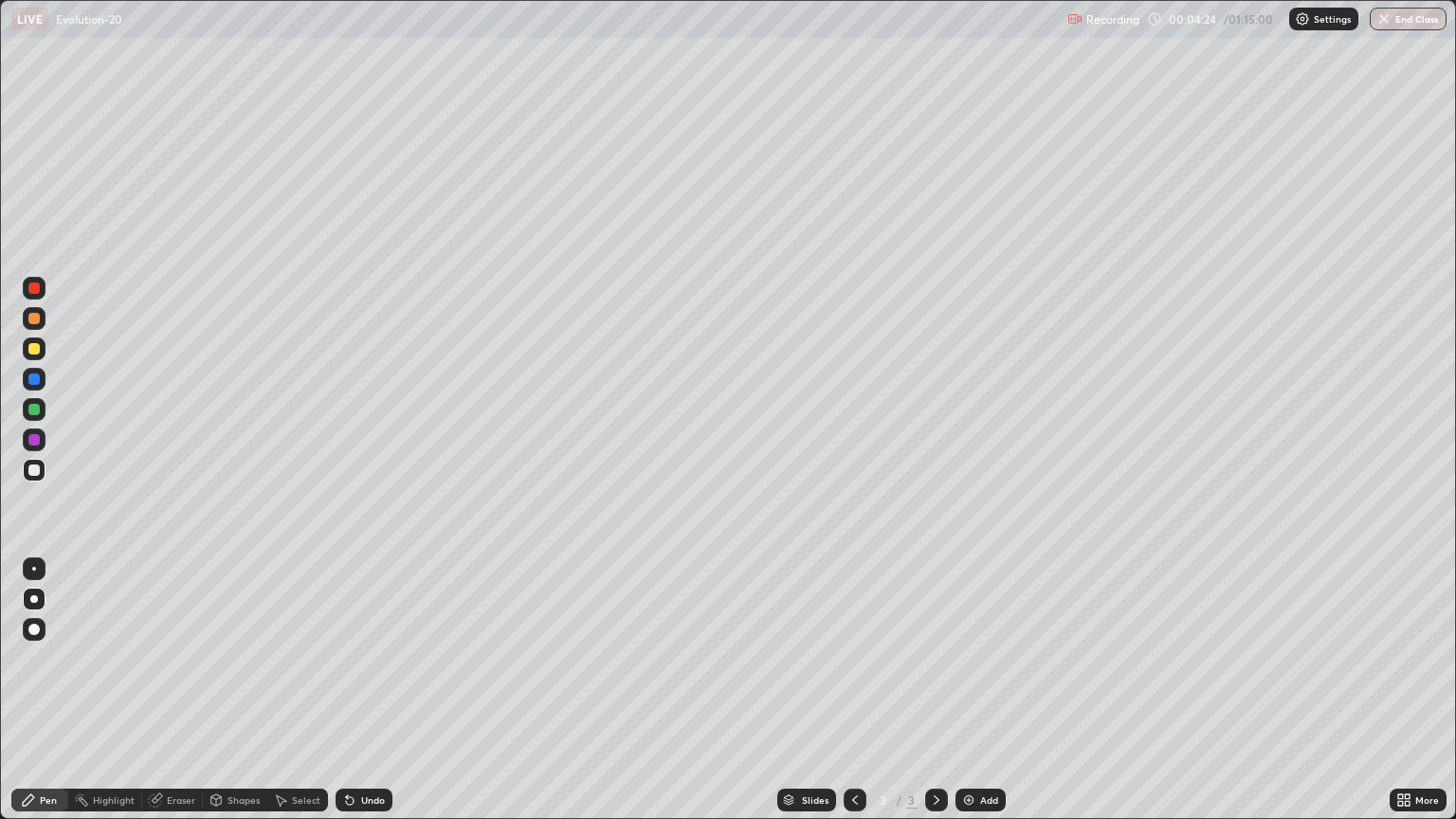 click at bounding box center [34, 349] 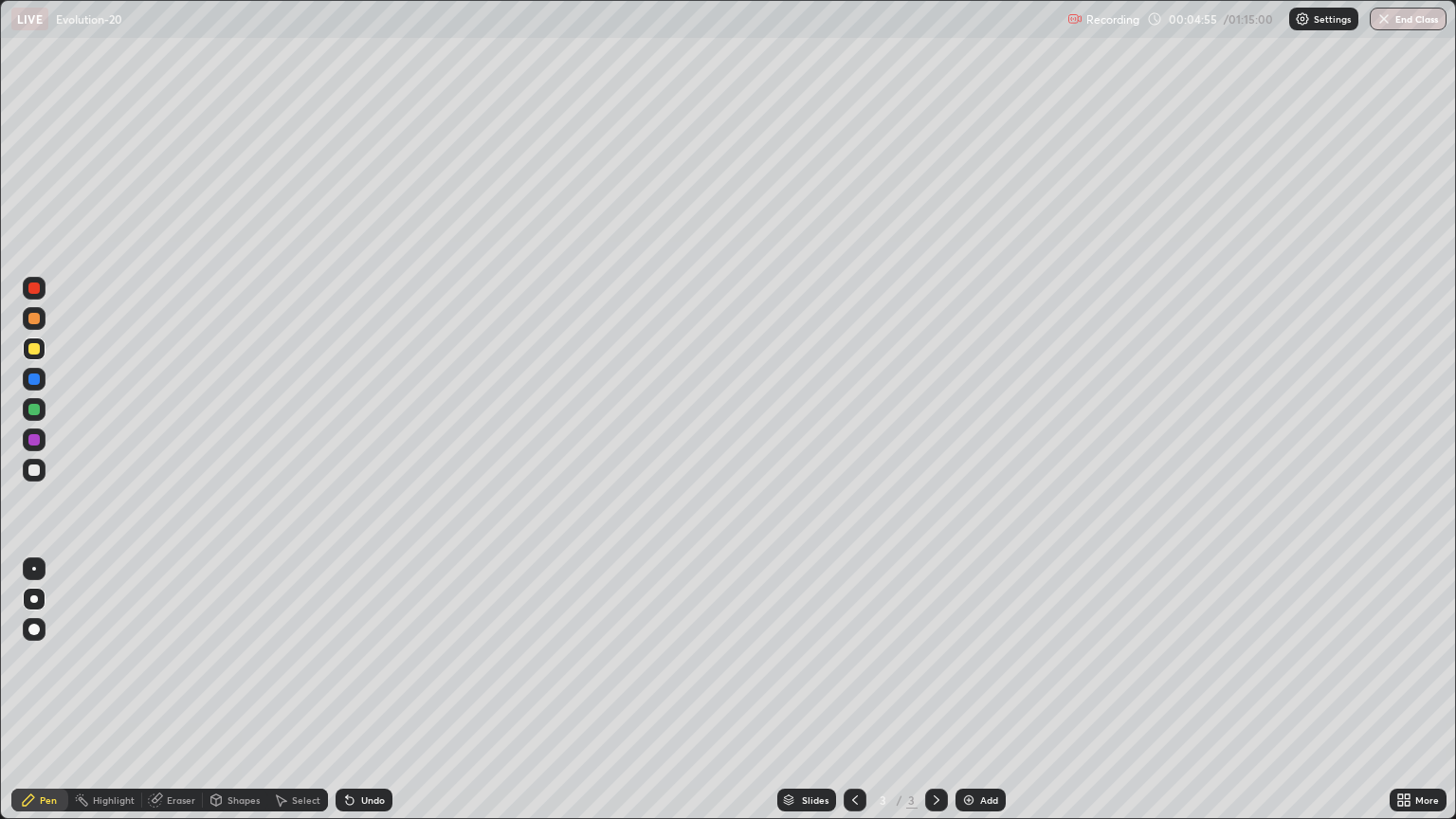 click at bounding box center (34, 470) 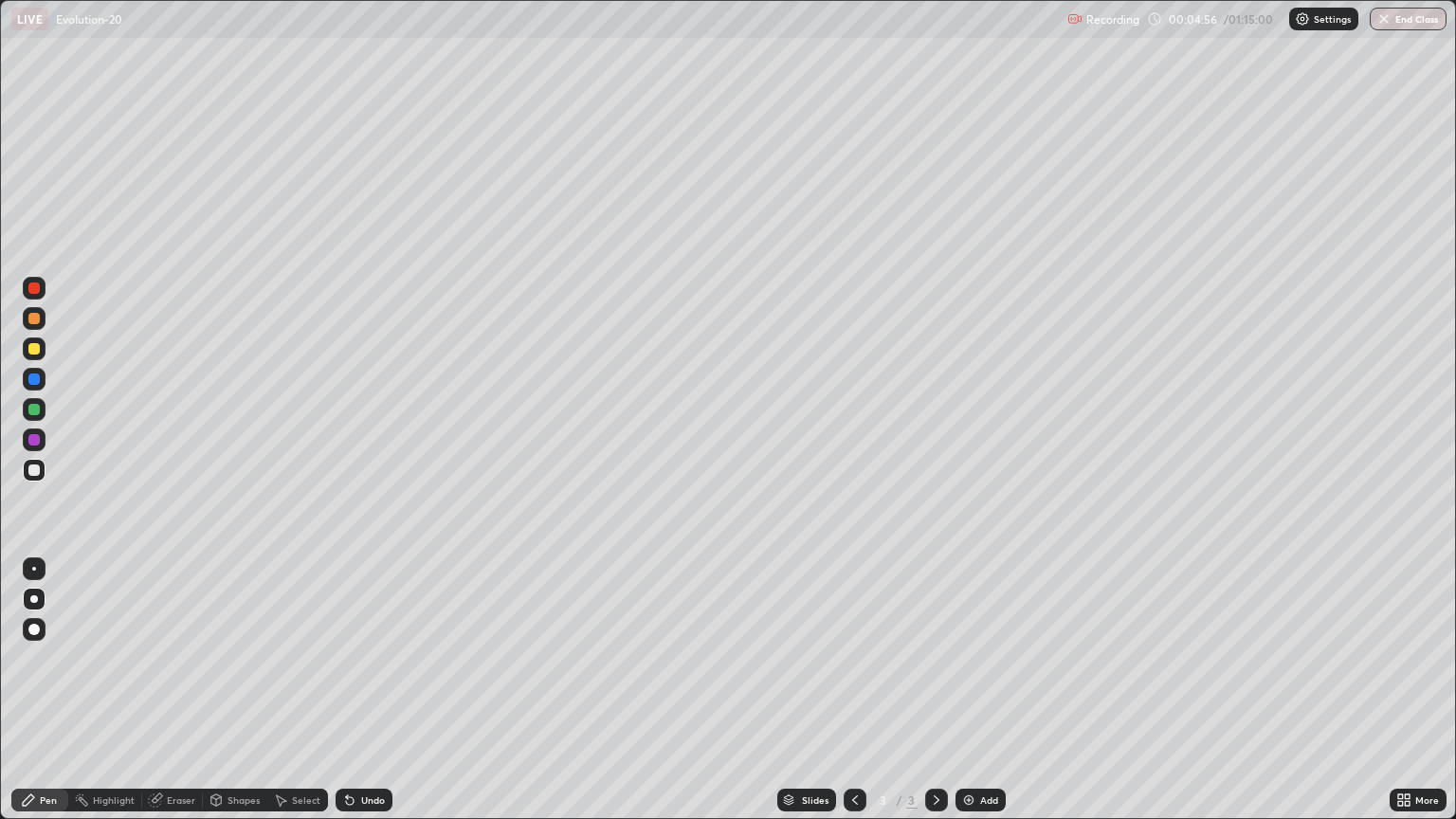 click on "Pen" at bounding box center [40, 800] 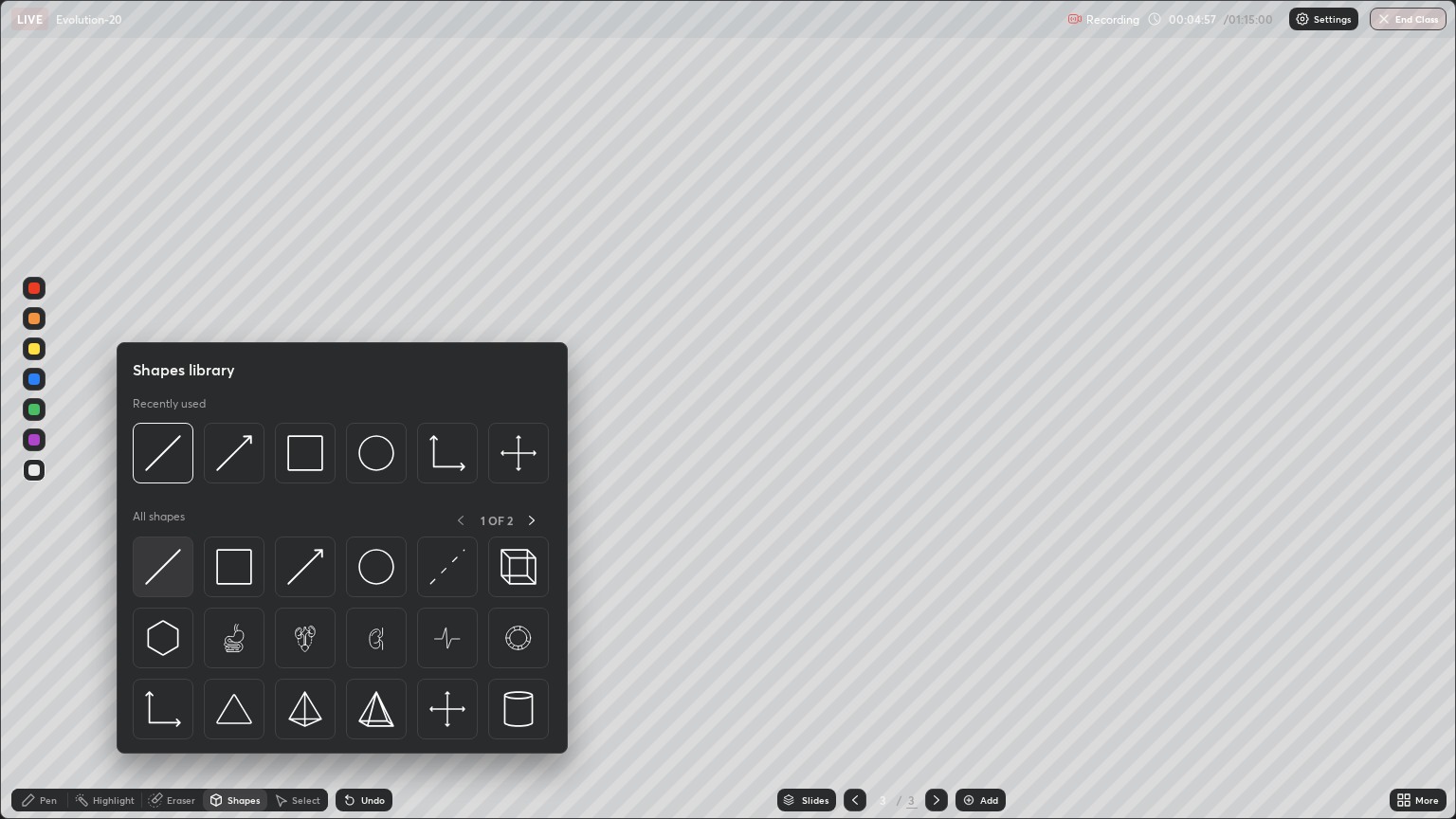 click at bounding box center (163, 567) 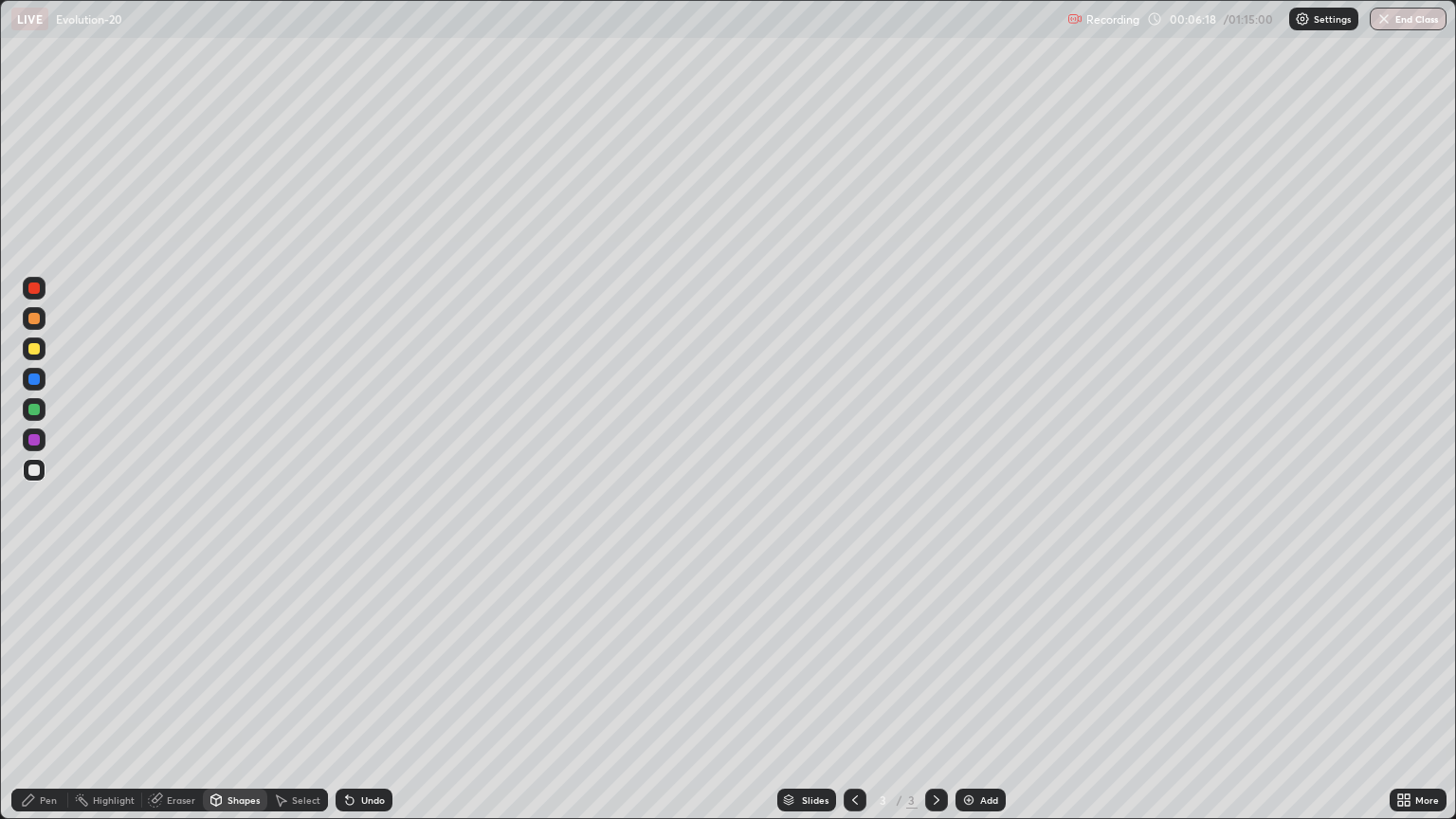 click on "Shapes" at bounding box center (244, 800) 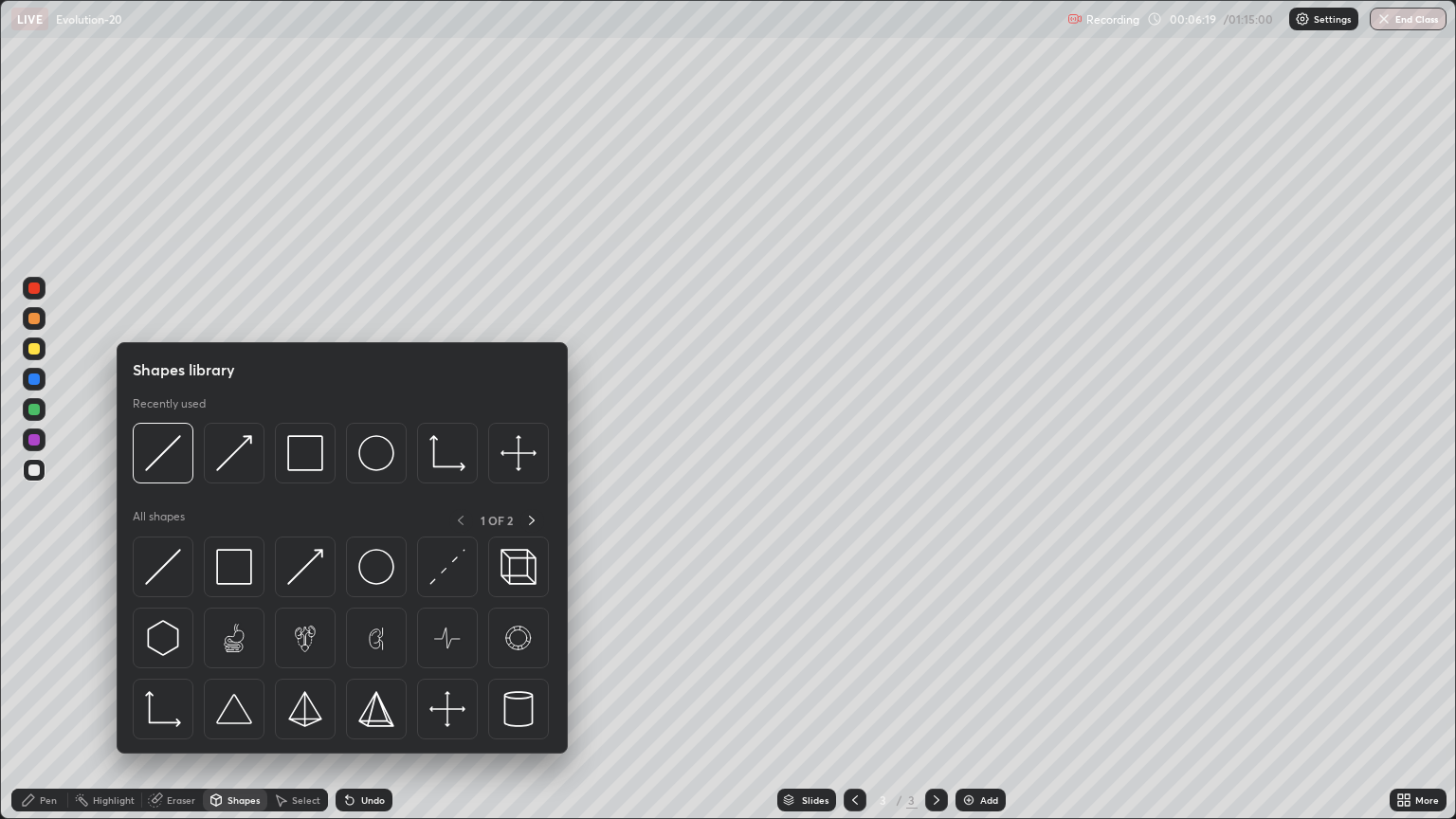 click on "Pen" at bounding box center [48, 800] 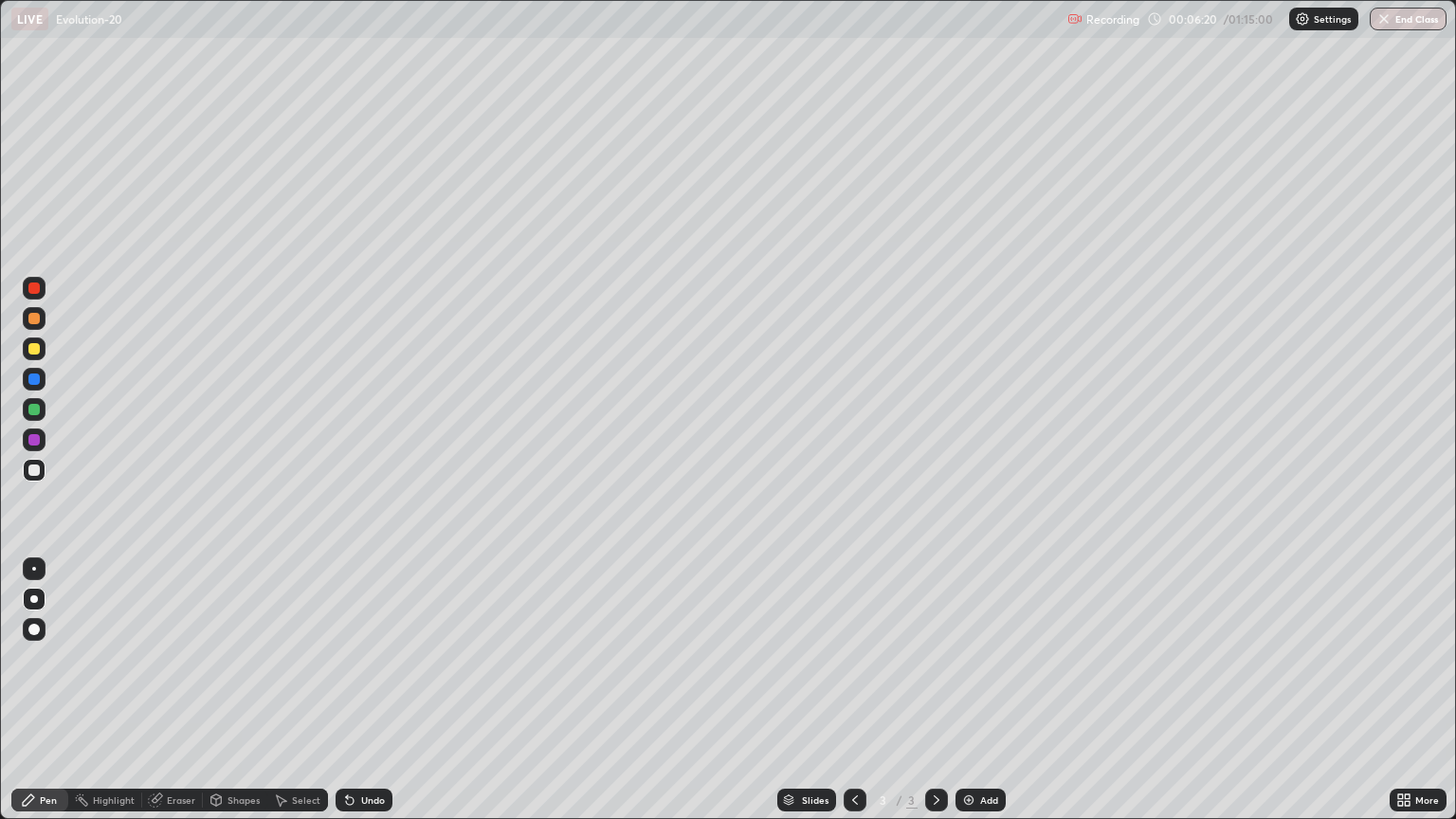 click on "Shapes" at bounding box center (244, 800) 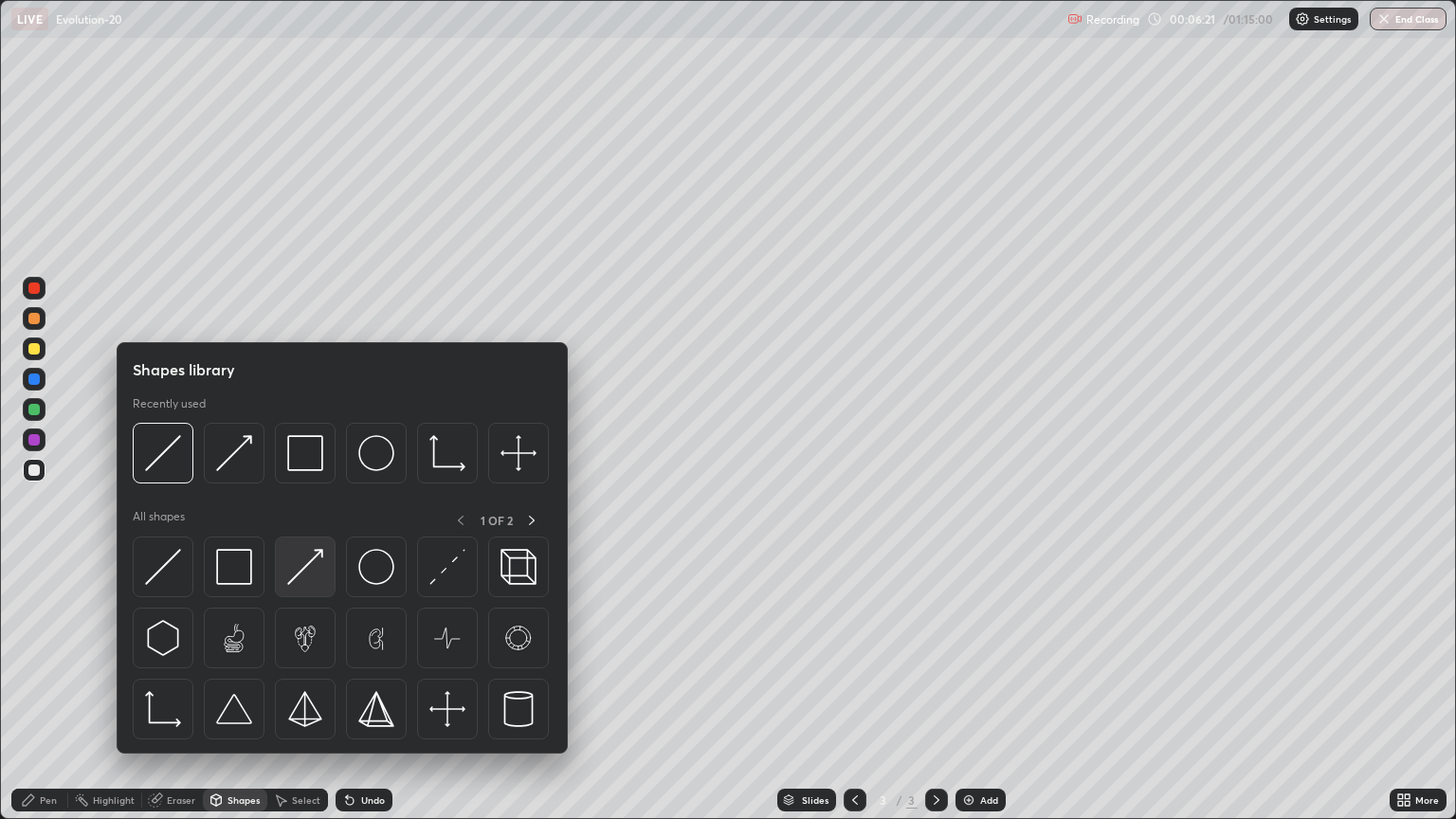 click at bounding box center [305, 567] 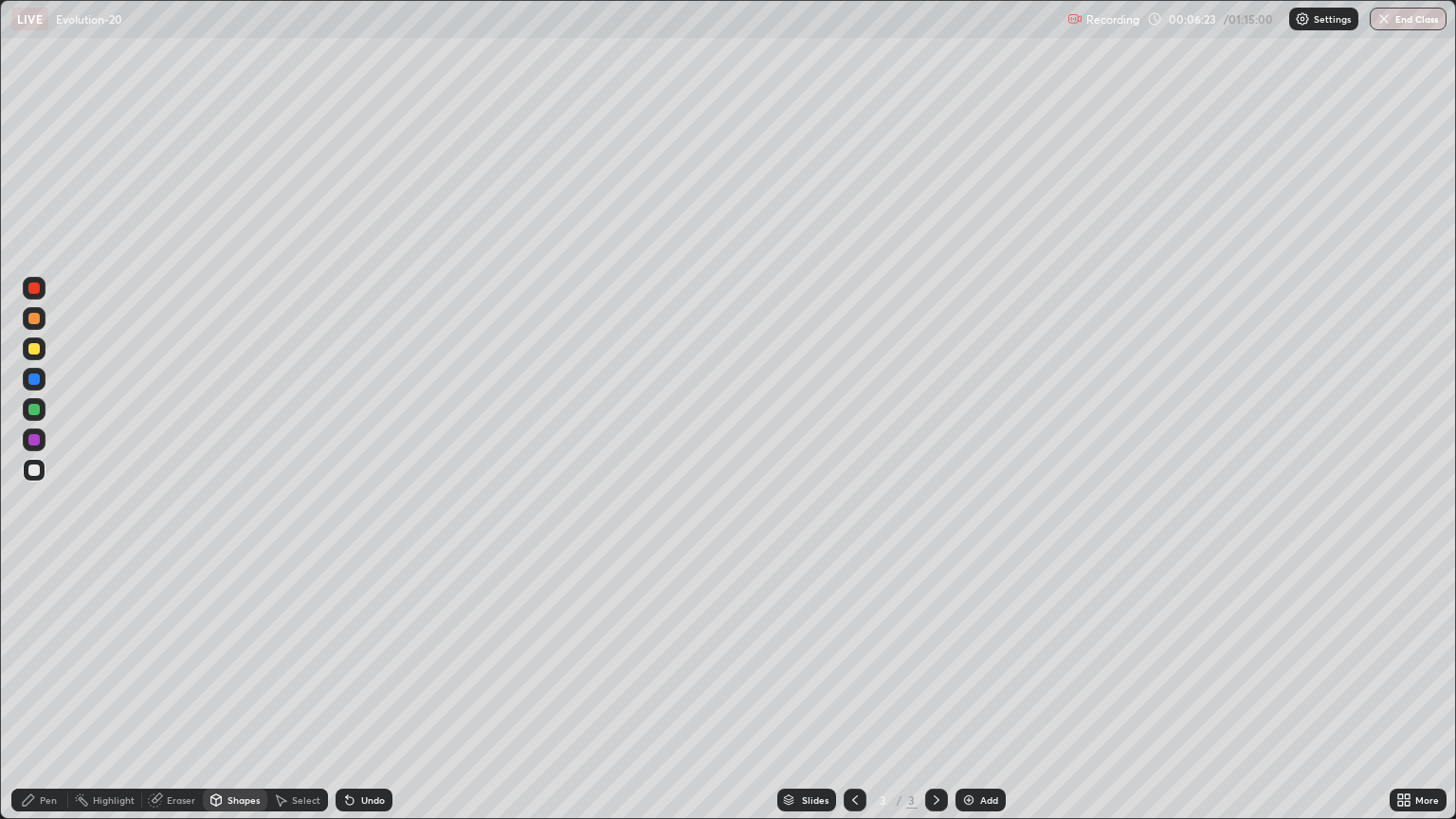 click at bounding box center (34, 349) 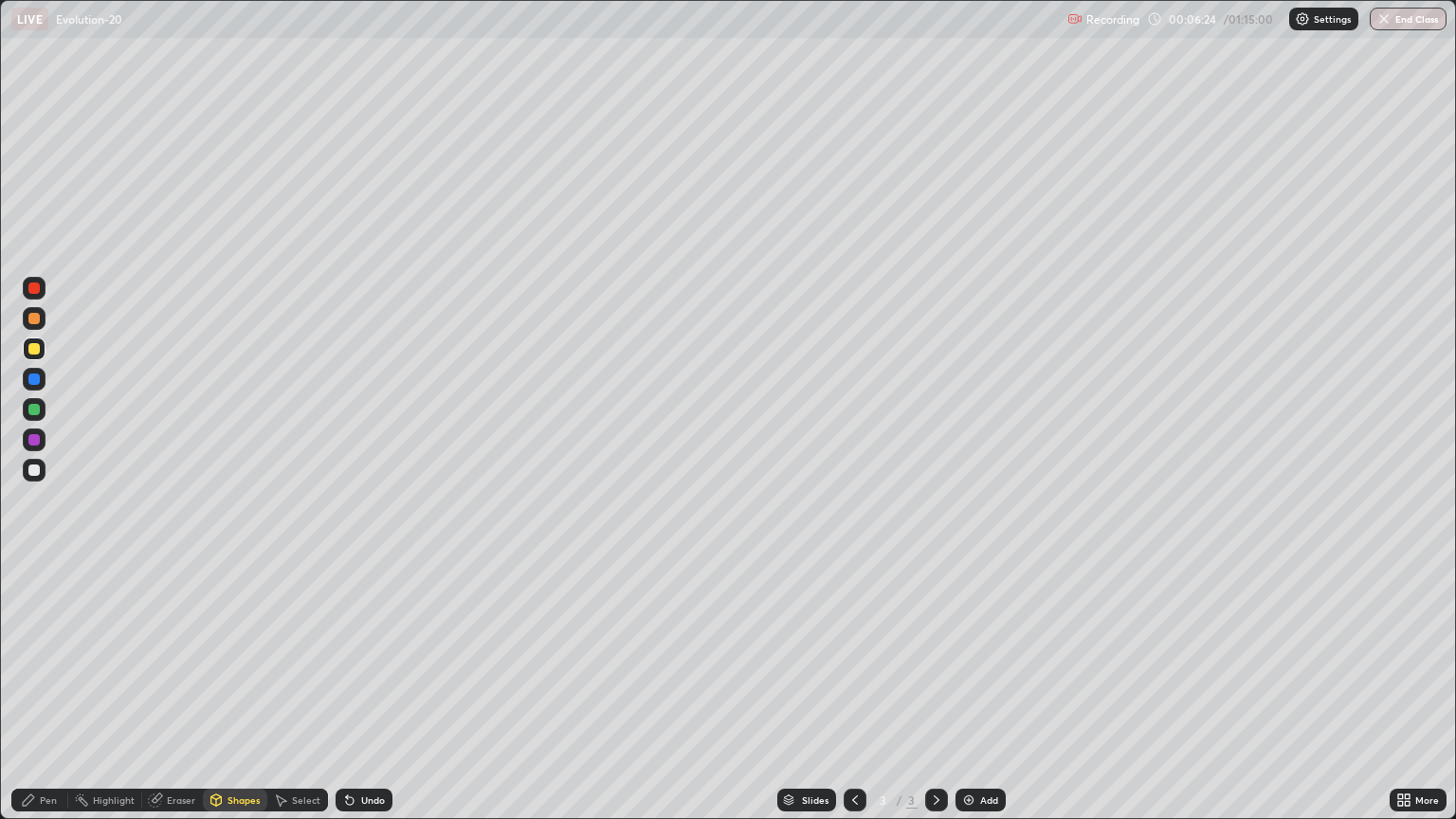 click on "Pen" at bounding box center [48, 800] 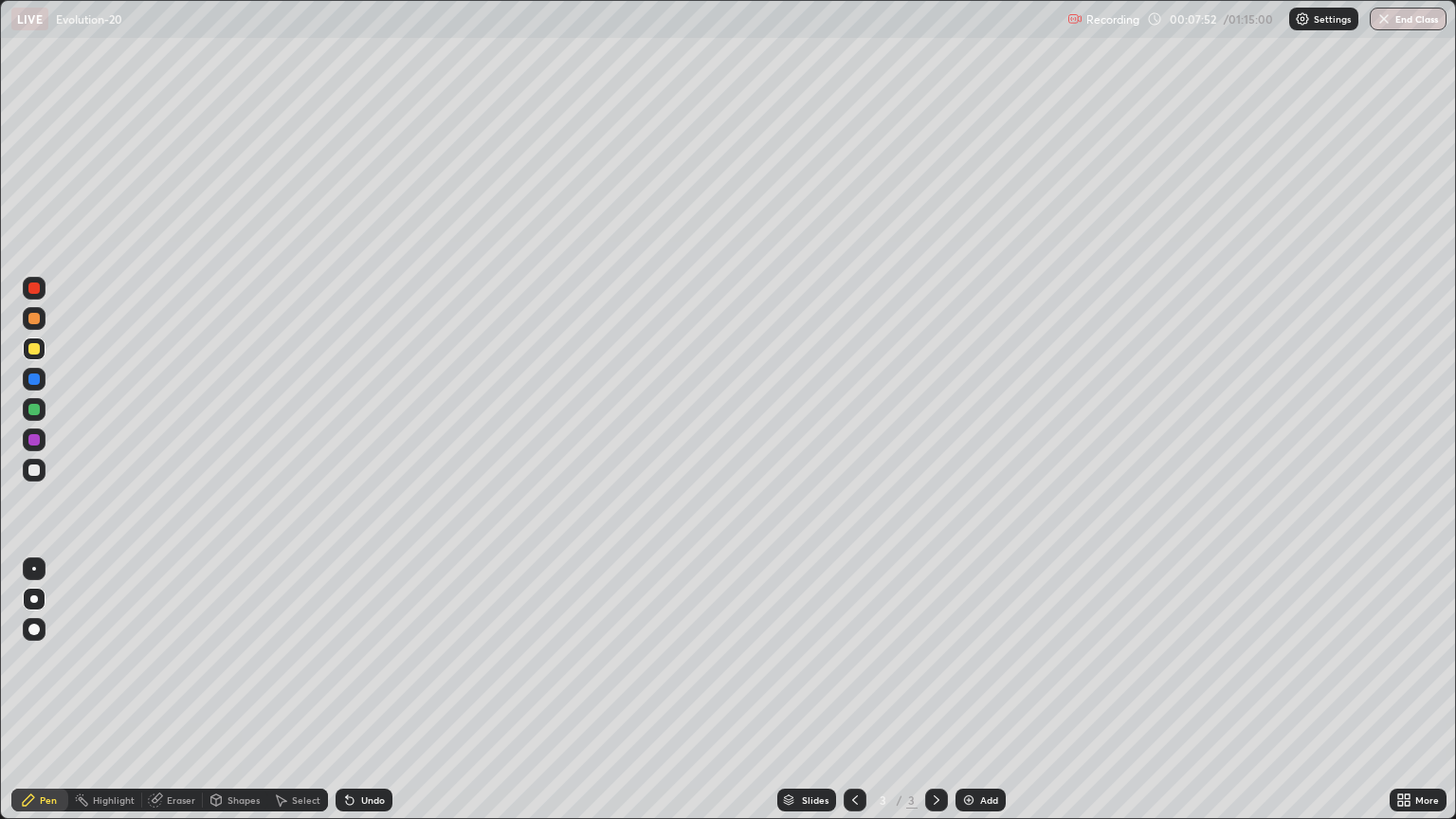click at bounding box center (34, 470) 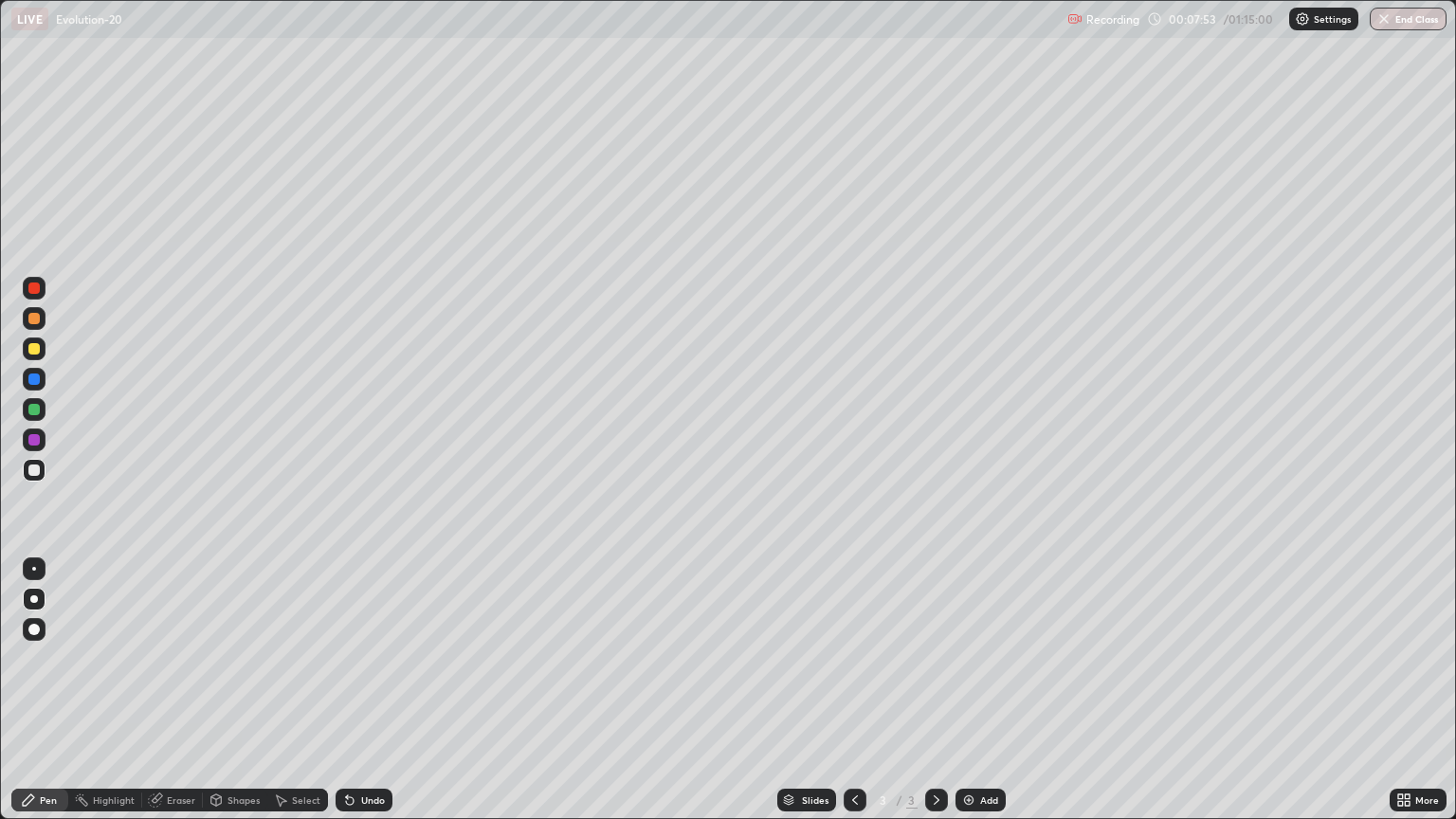 click on "Shapes" at bounding box center [244, 800] 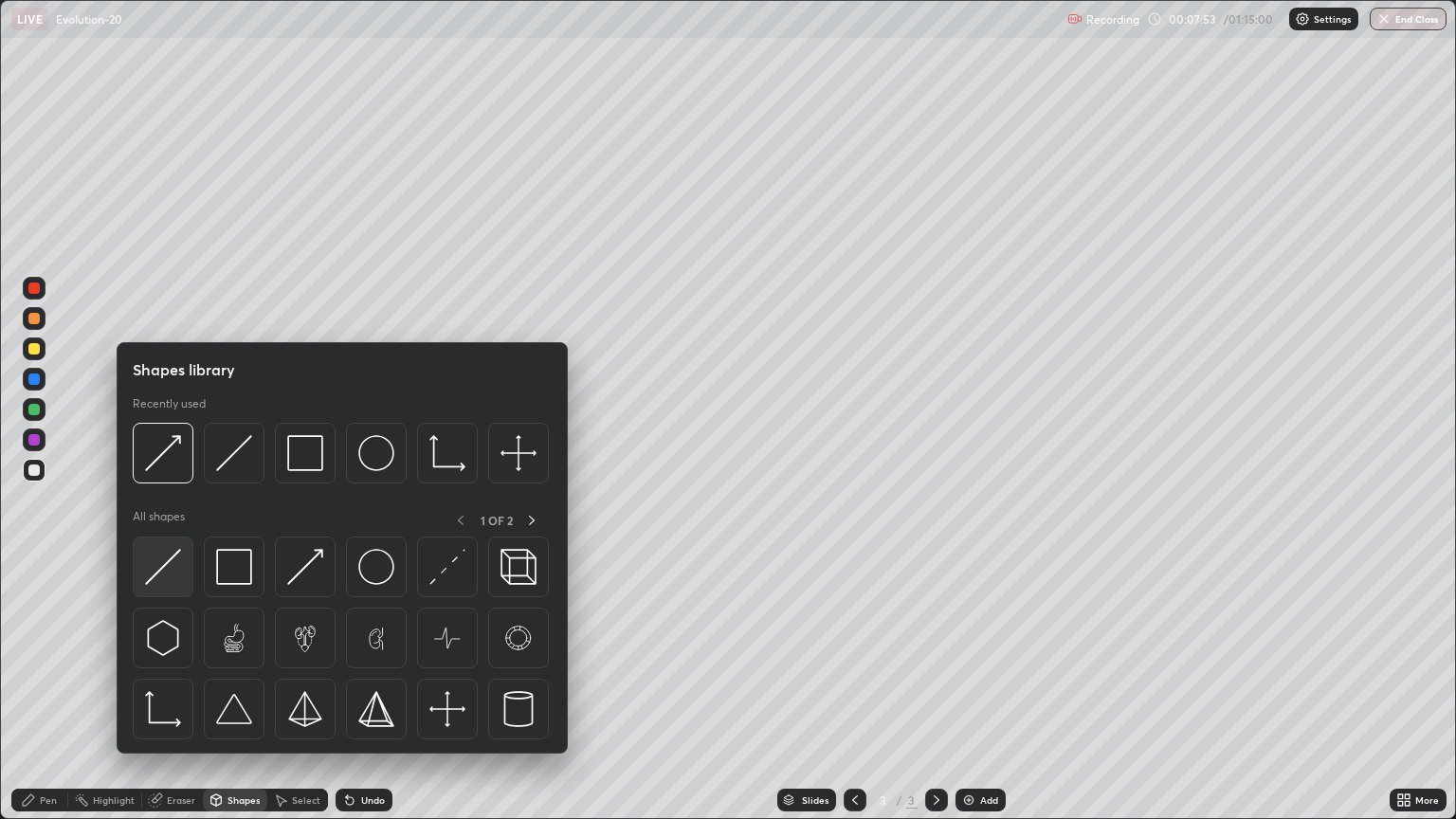 click at bounding box center [163, 567] 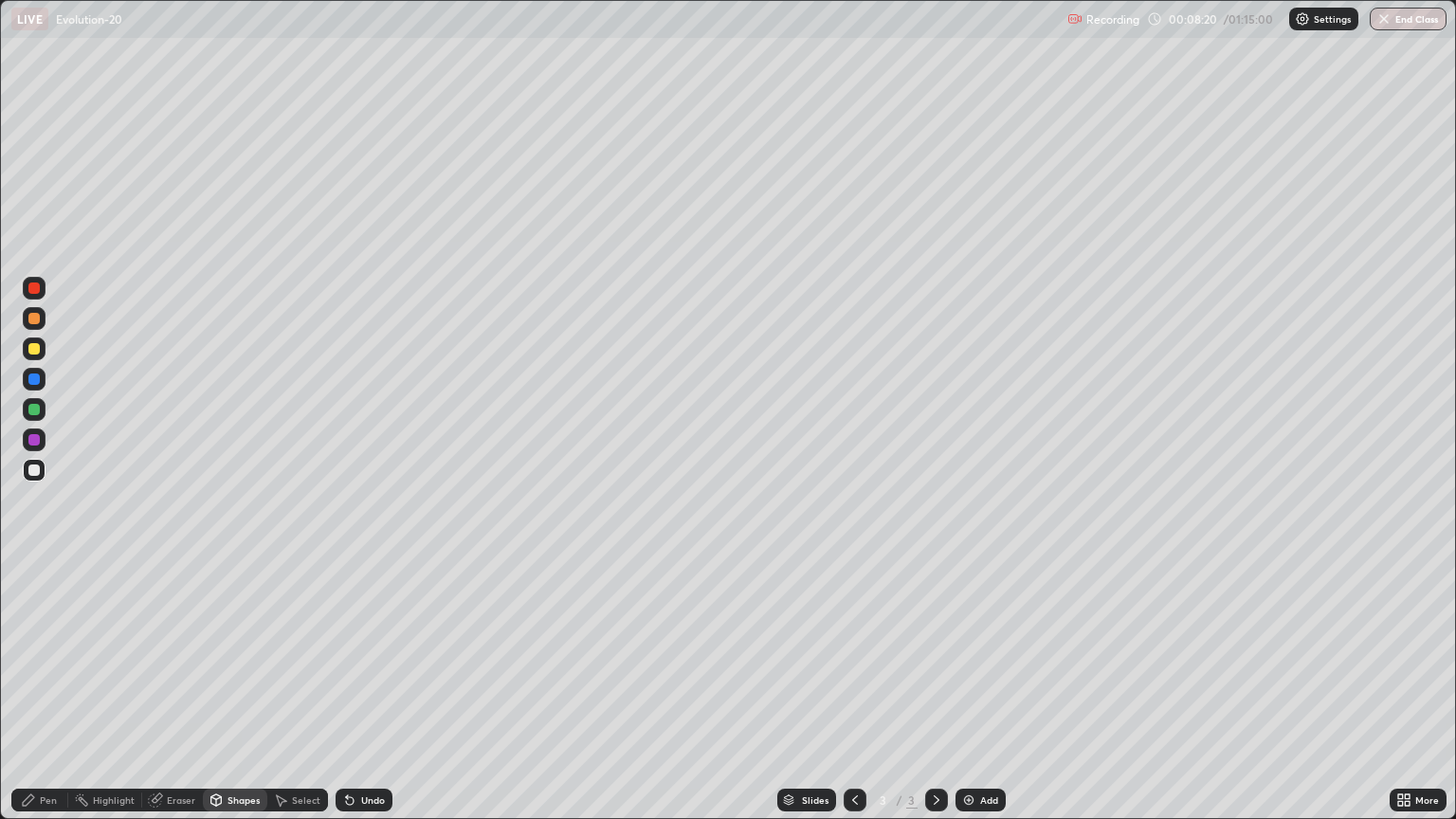click on "Eraser" at bounding box center (181, 800) 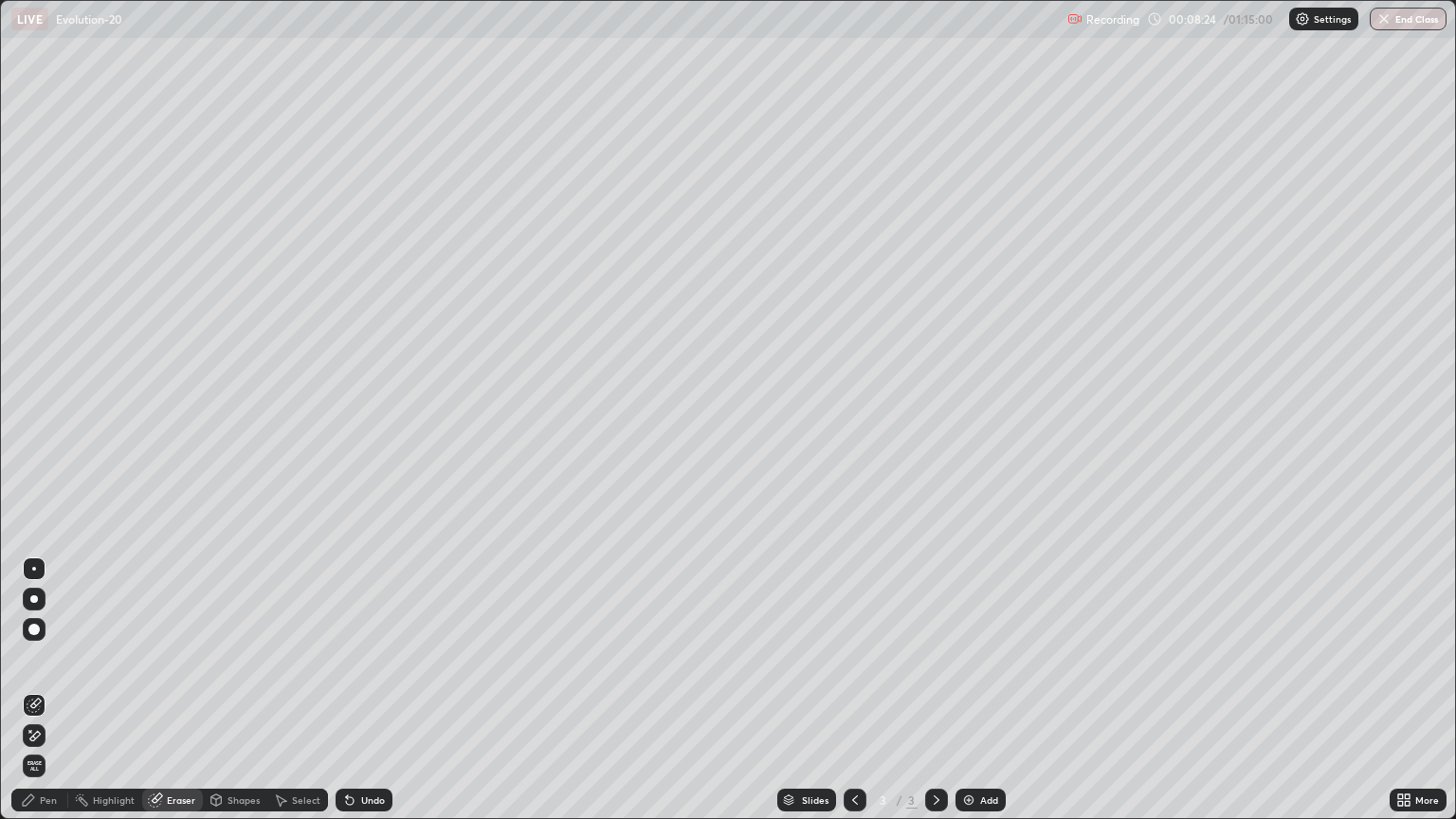 click at bounding box center (34, 569) 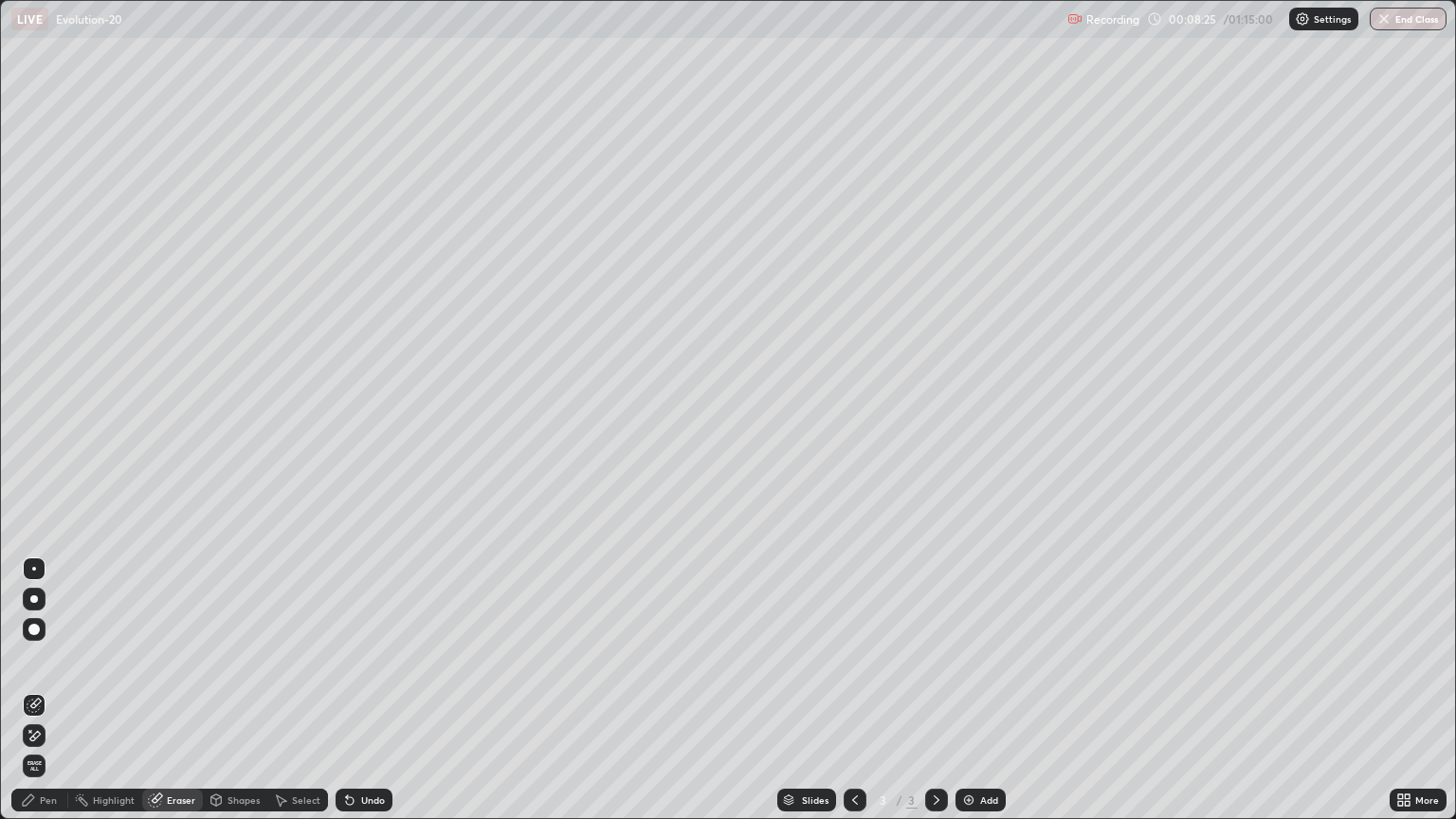 click on "Pen" at bounding box center (48, 800) 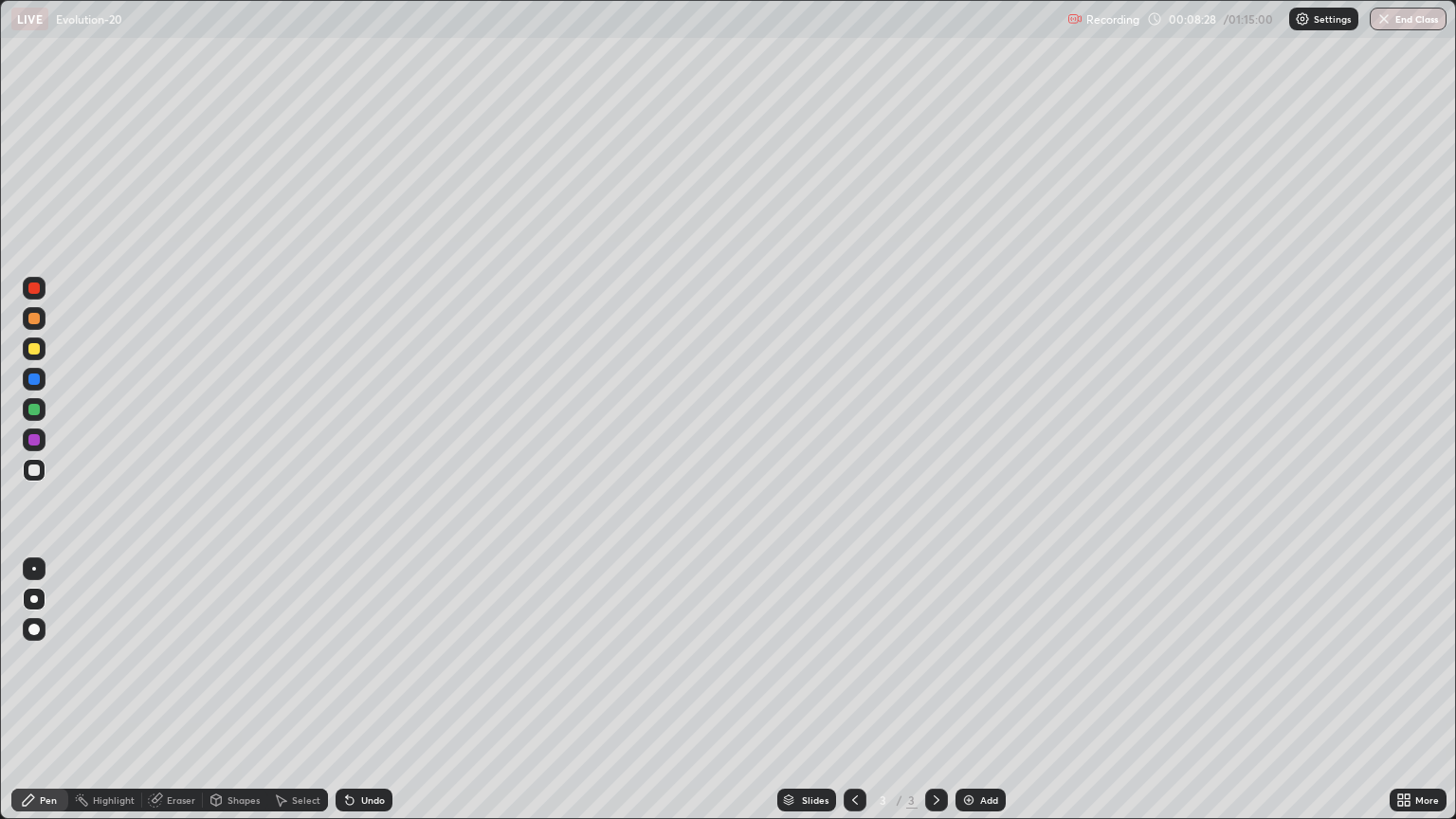 click at bounding box center (34, 349) 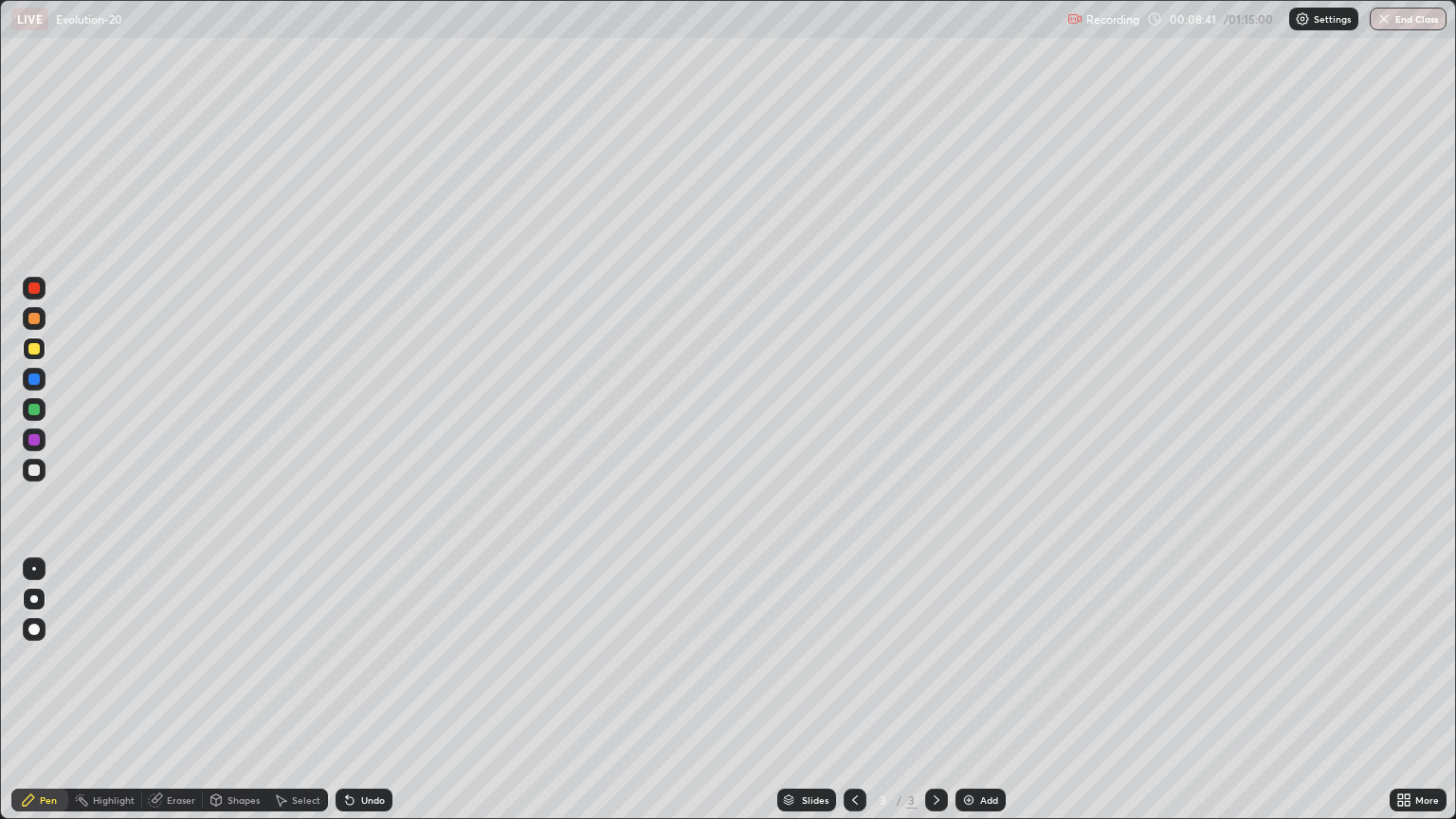 click on "Eraser" at bounding box center [181, 800] 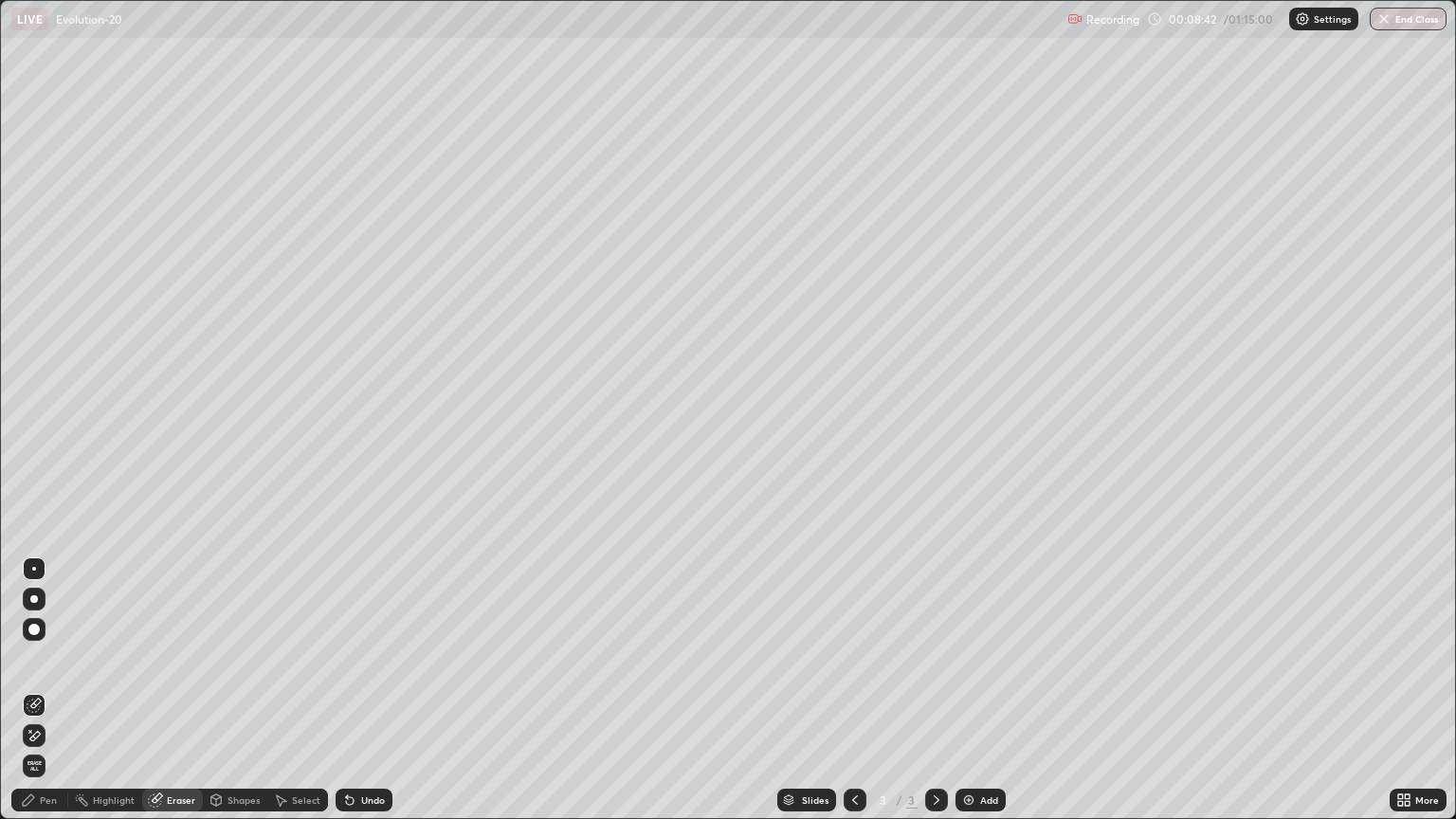 click 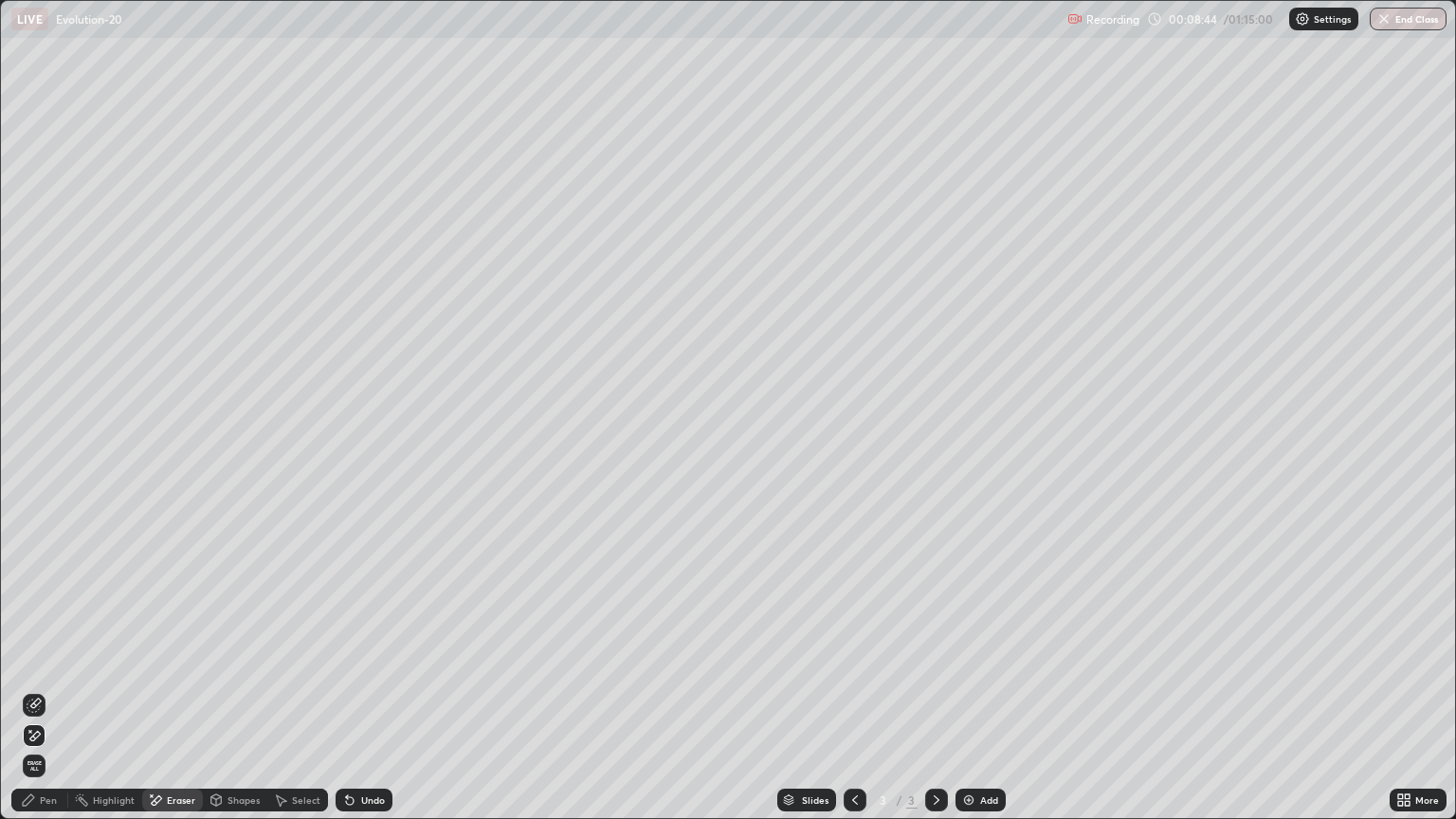 click on "Shapes" at bounding box center [244, 800] 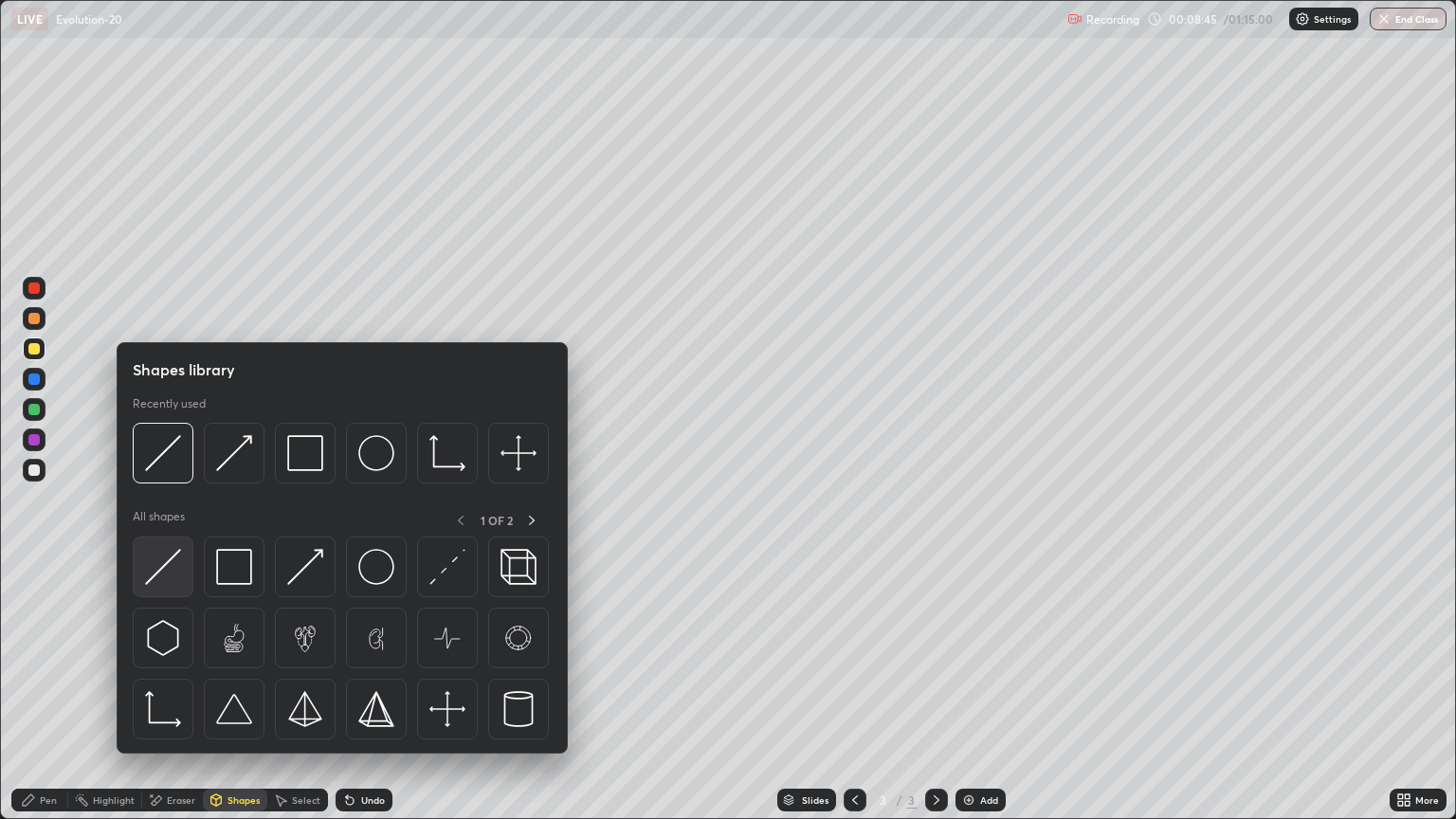 click at bounding box center [163, 567] 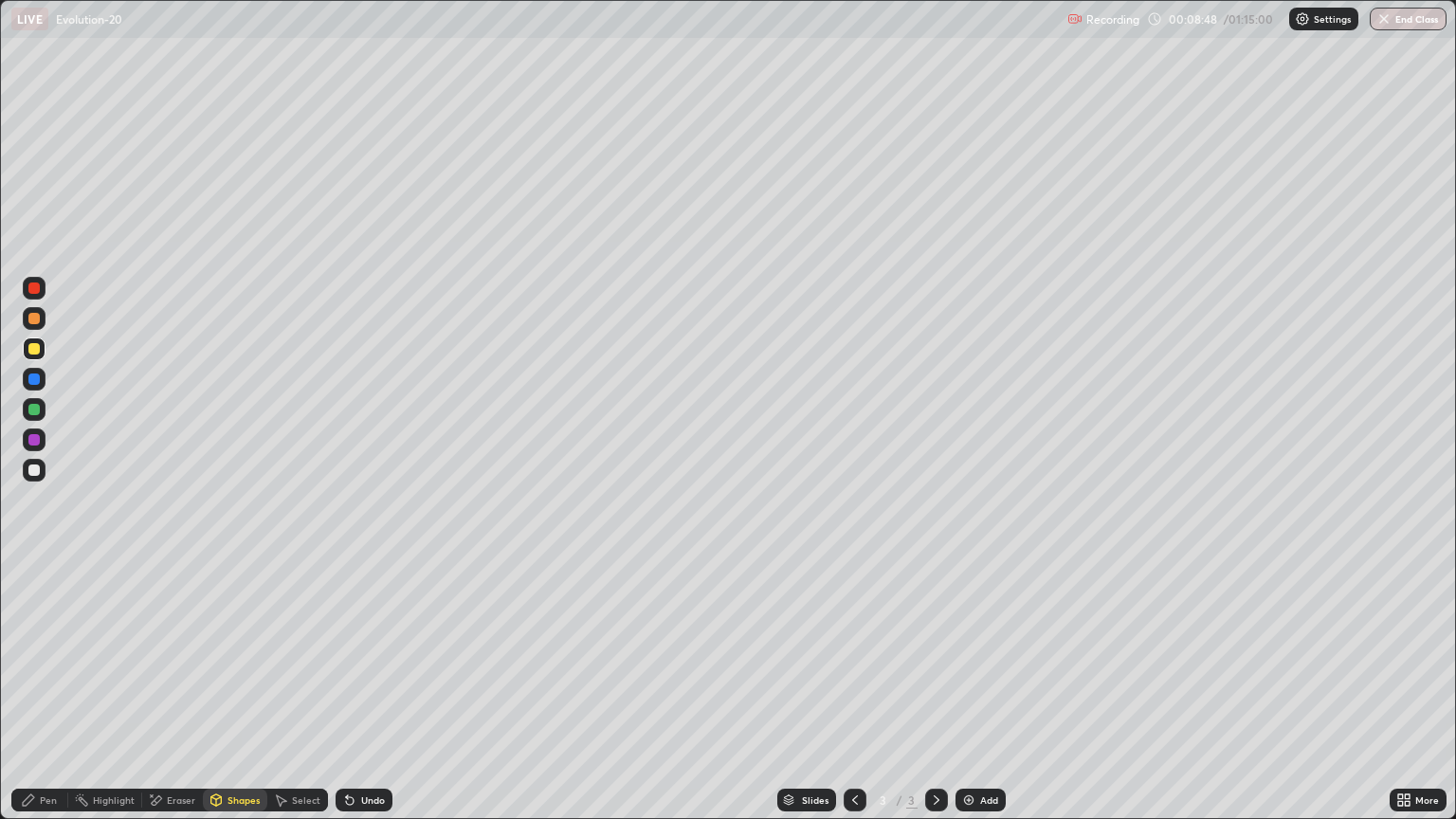 click at bounding box center (34, 470) 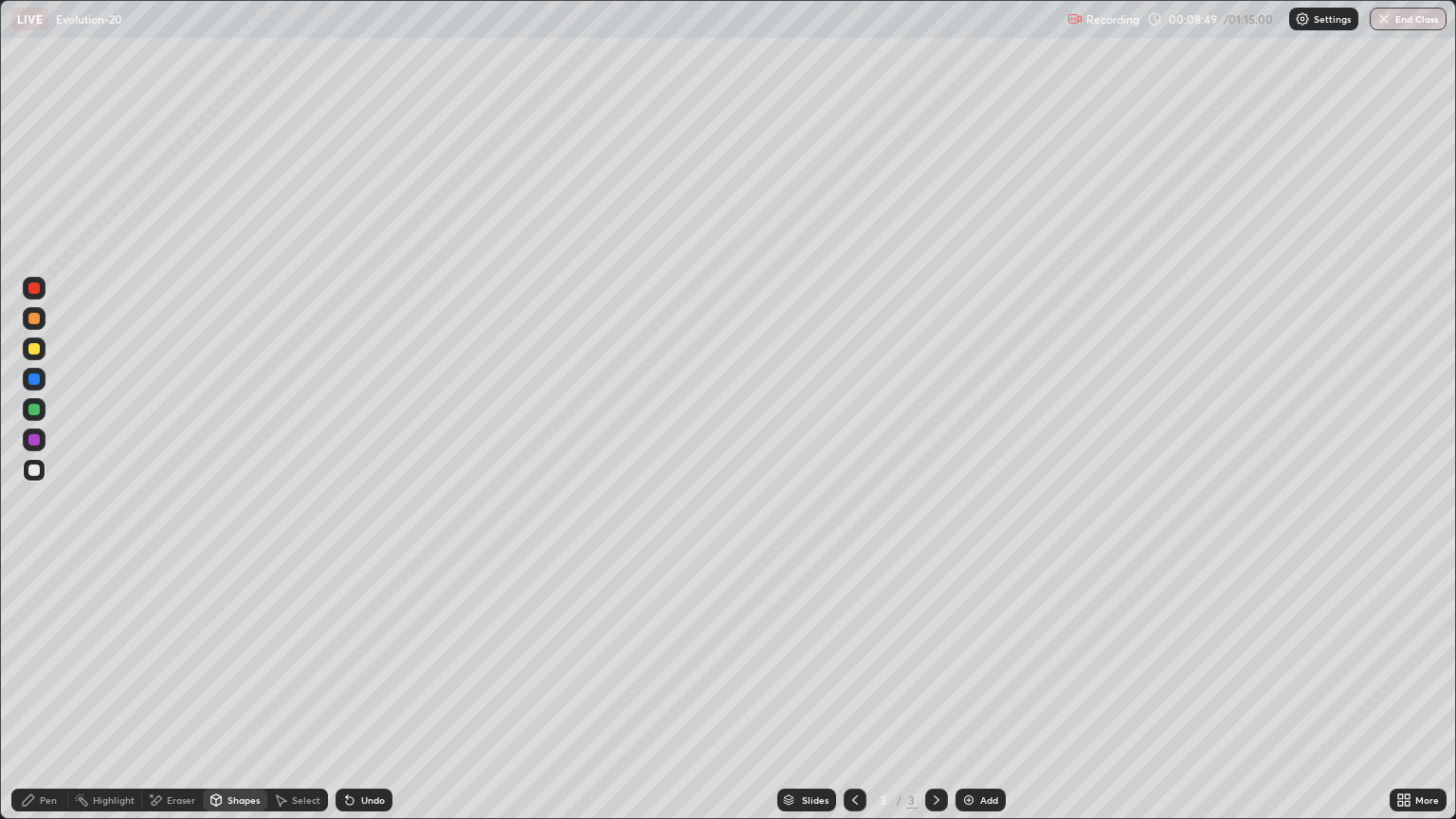 click on "Shapes" at bounding box center [244, 800] 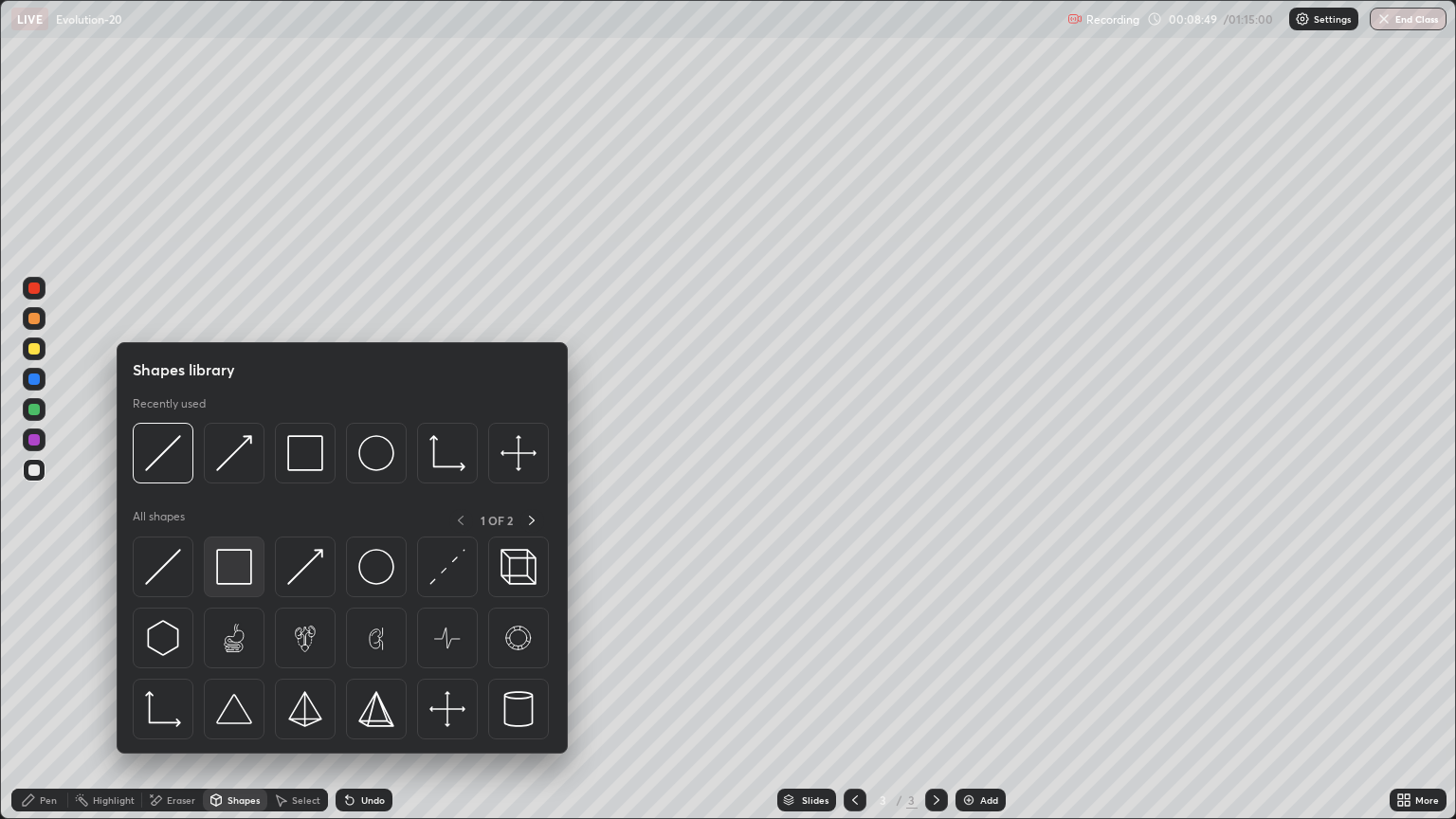 click at bounding box center (234, 567) 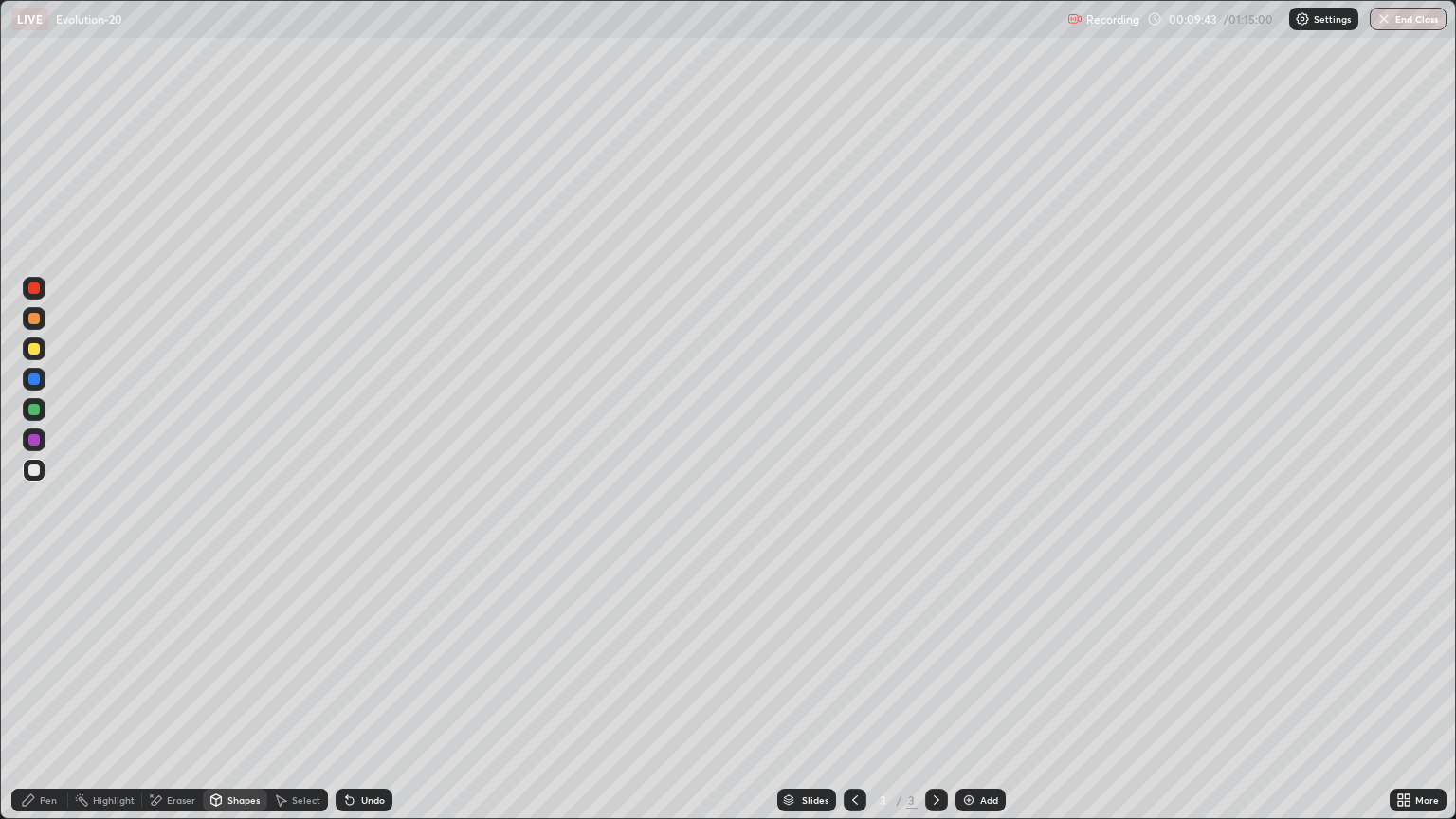 click on "Pen" at bounding box center (48, 800) 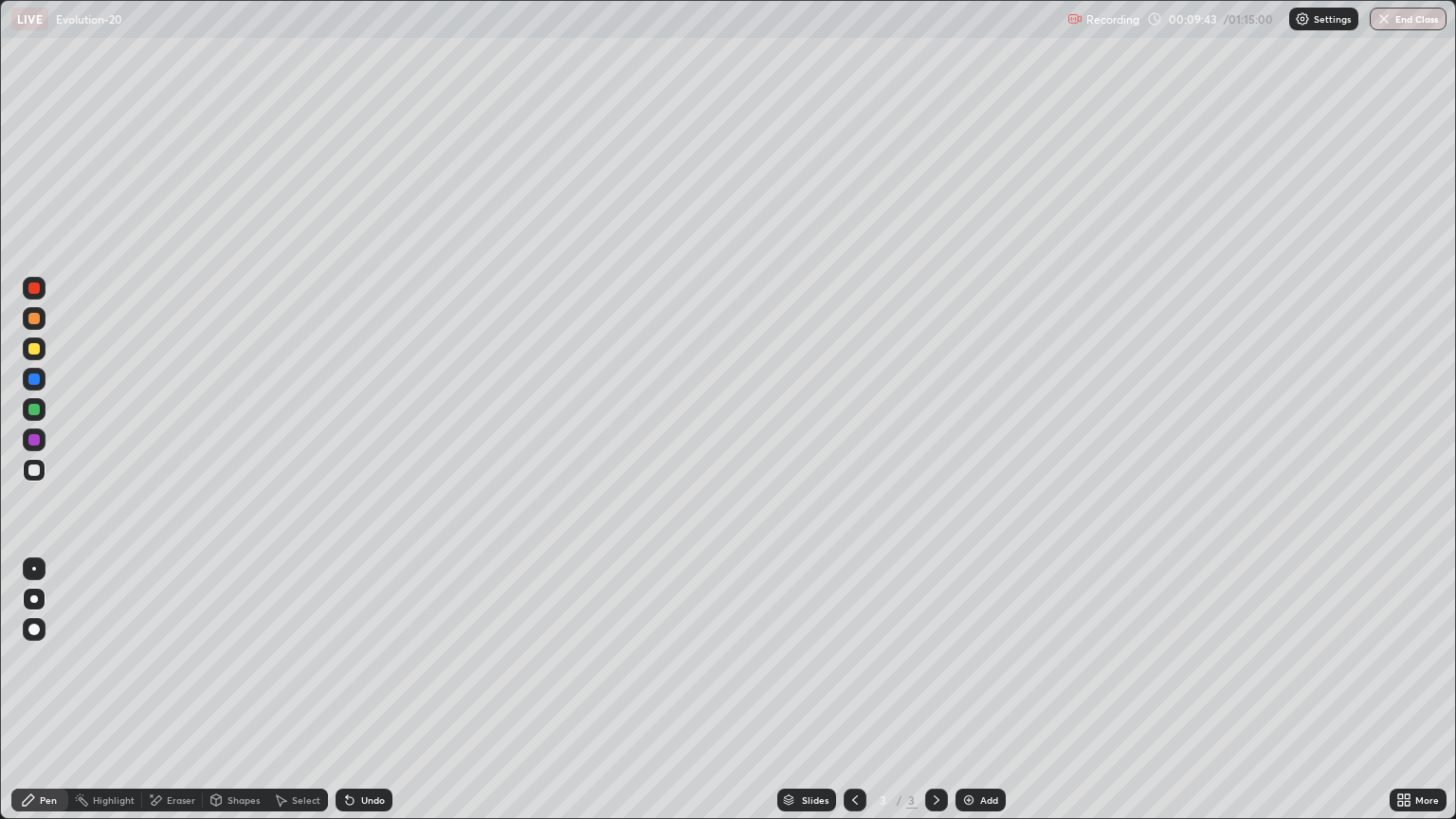 click on "Pen" at bounding box center (48, 800) 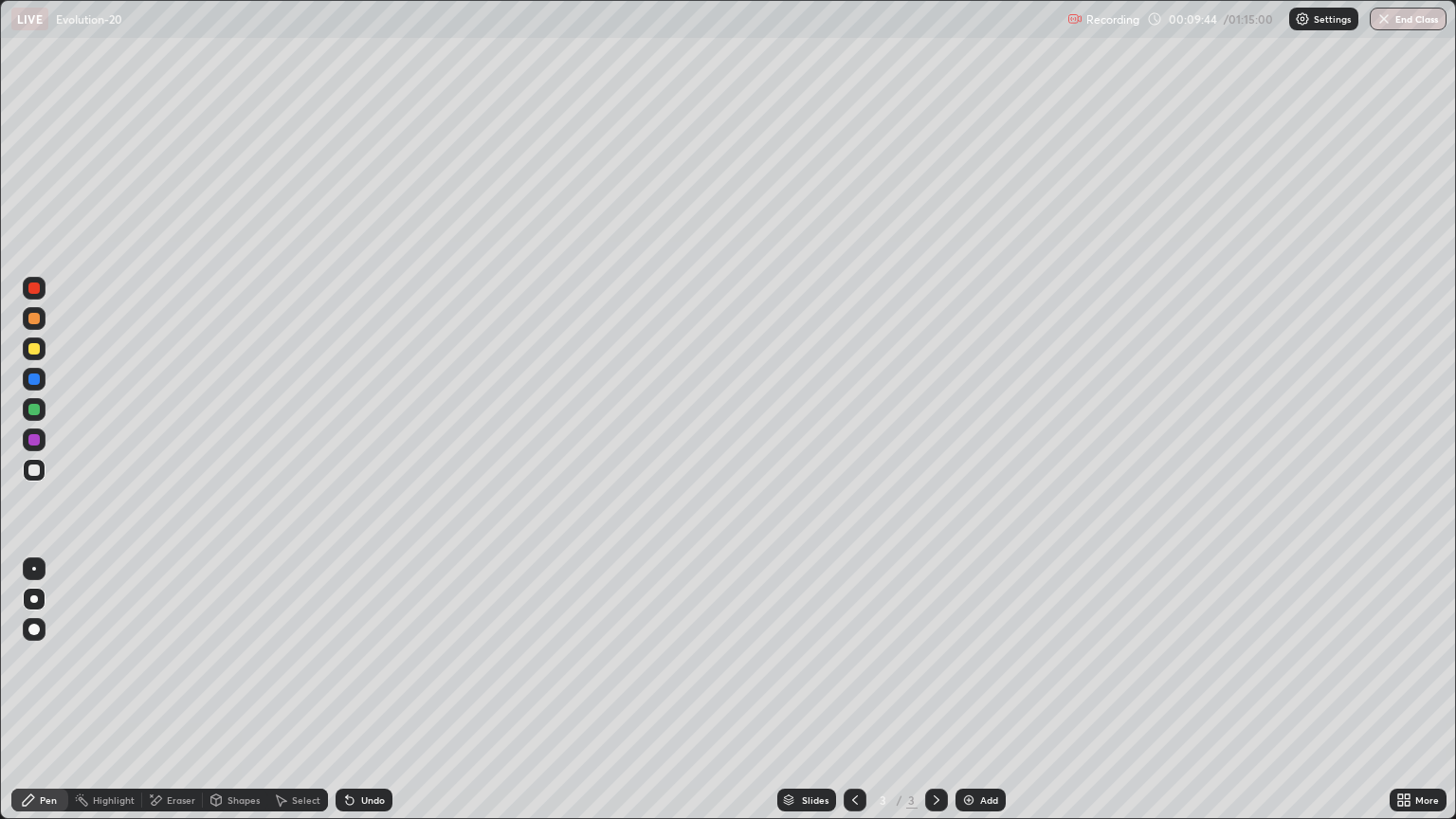 click at bounding box center [34, 349] 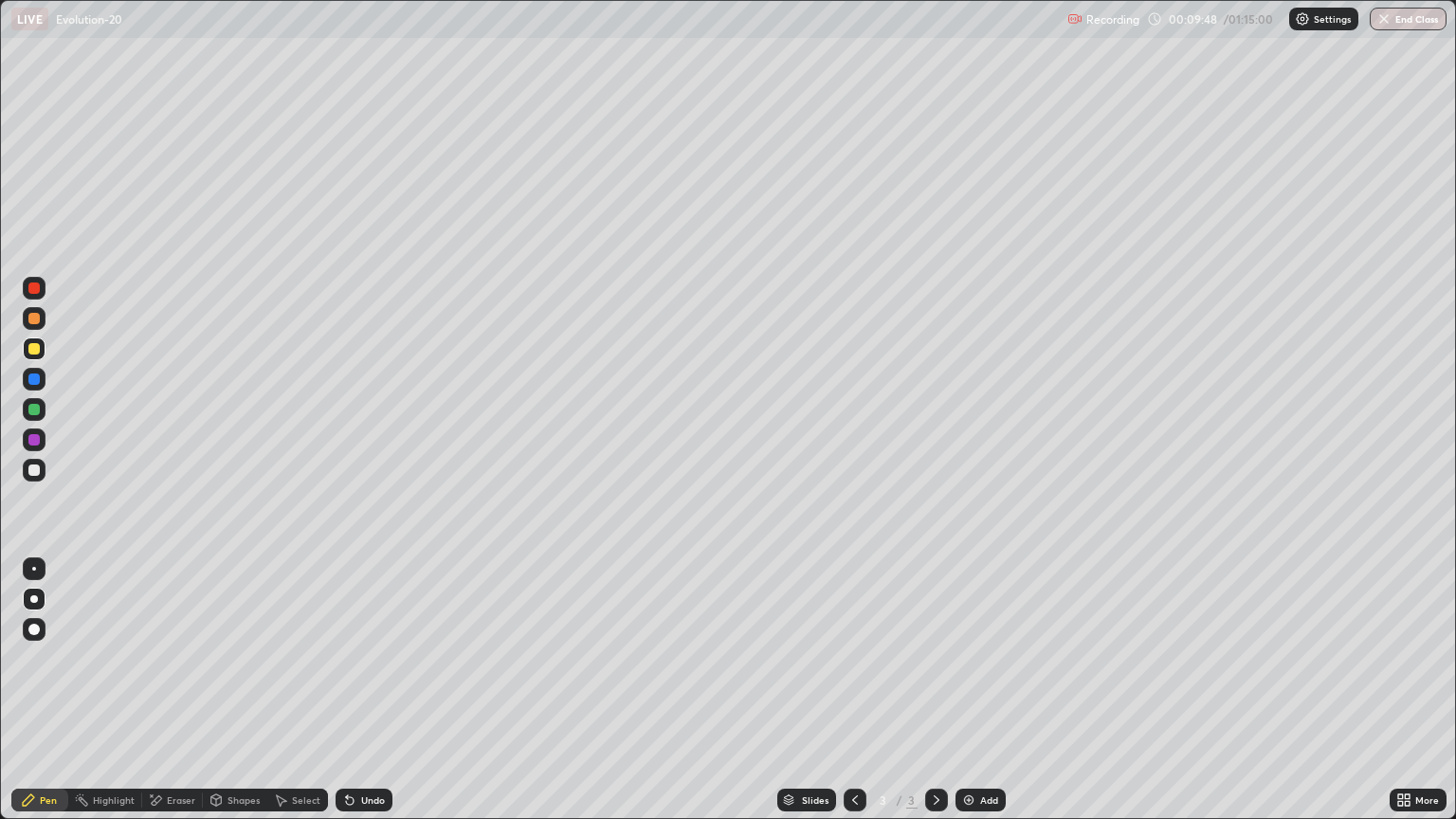 click on "Pen" at bounding box center (48, 800) 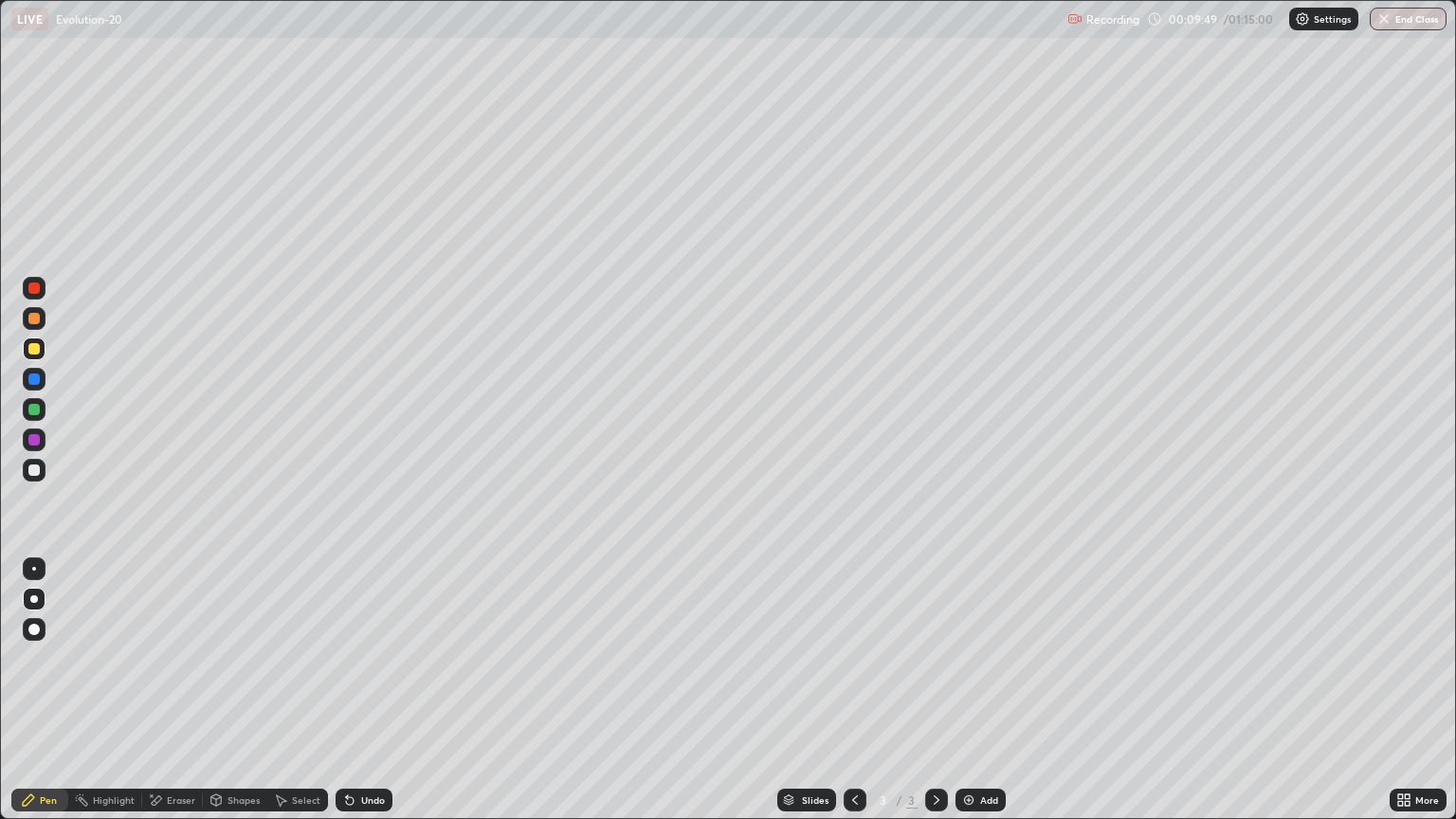 click at bounding box center [34, 318] 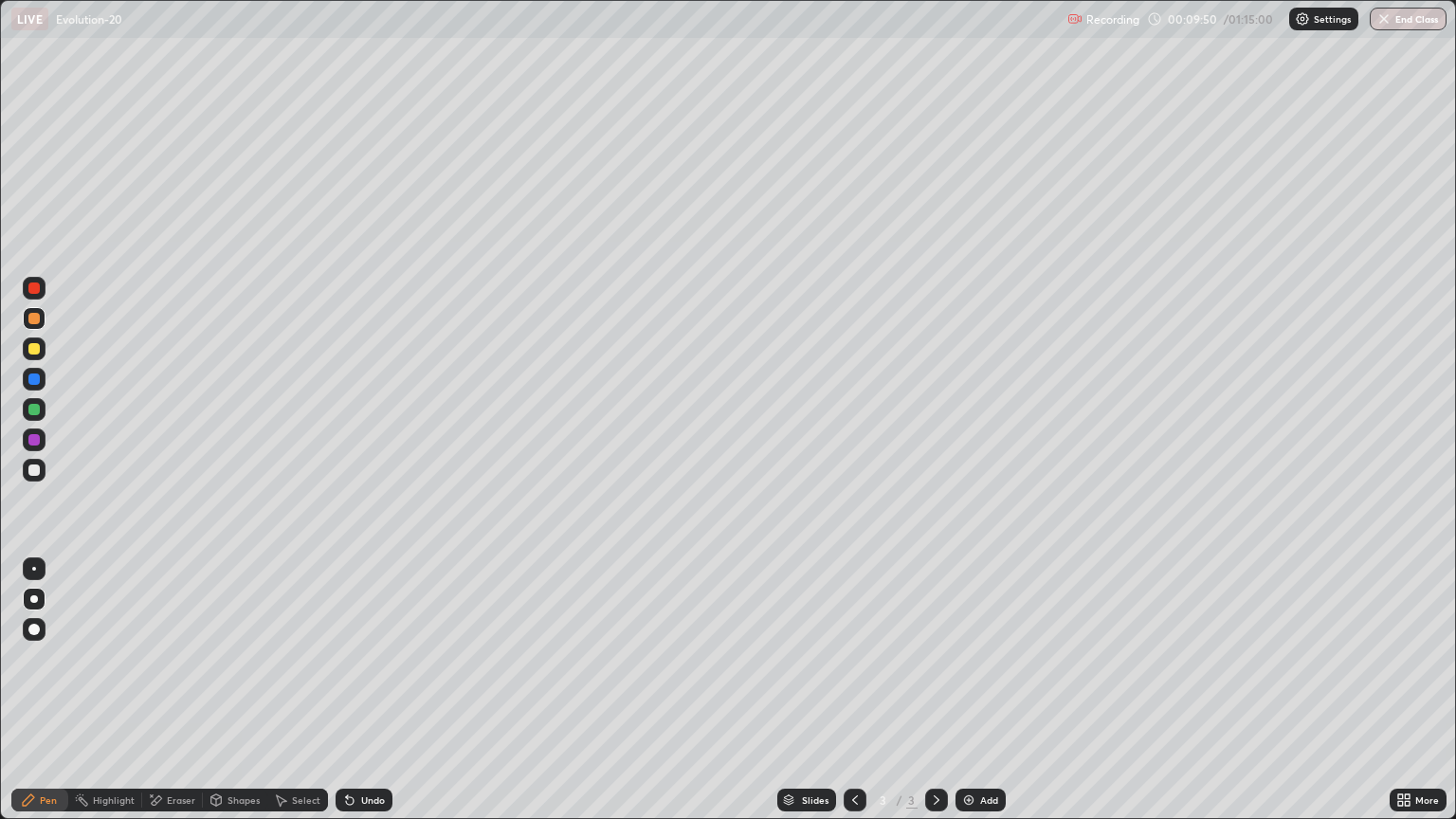 click at bounding box center [34, 470] 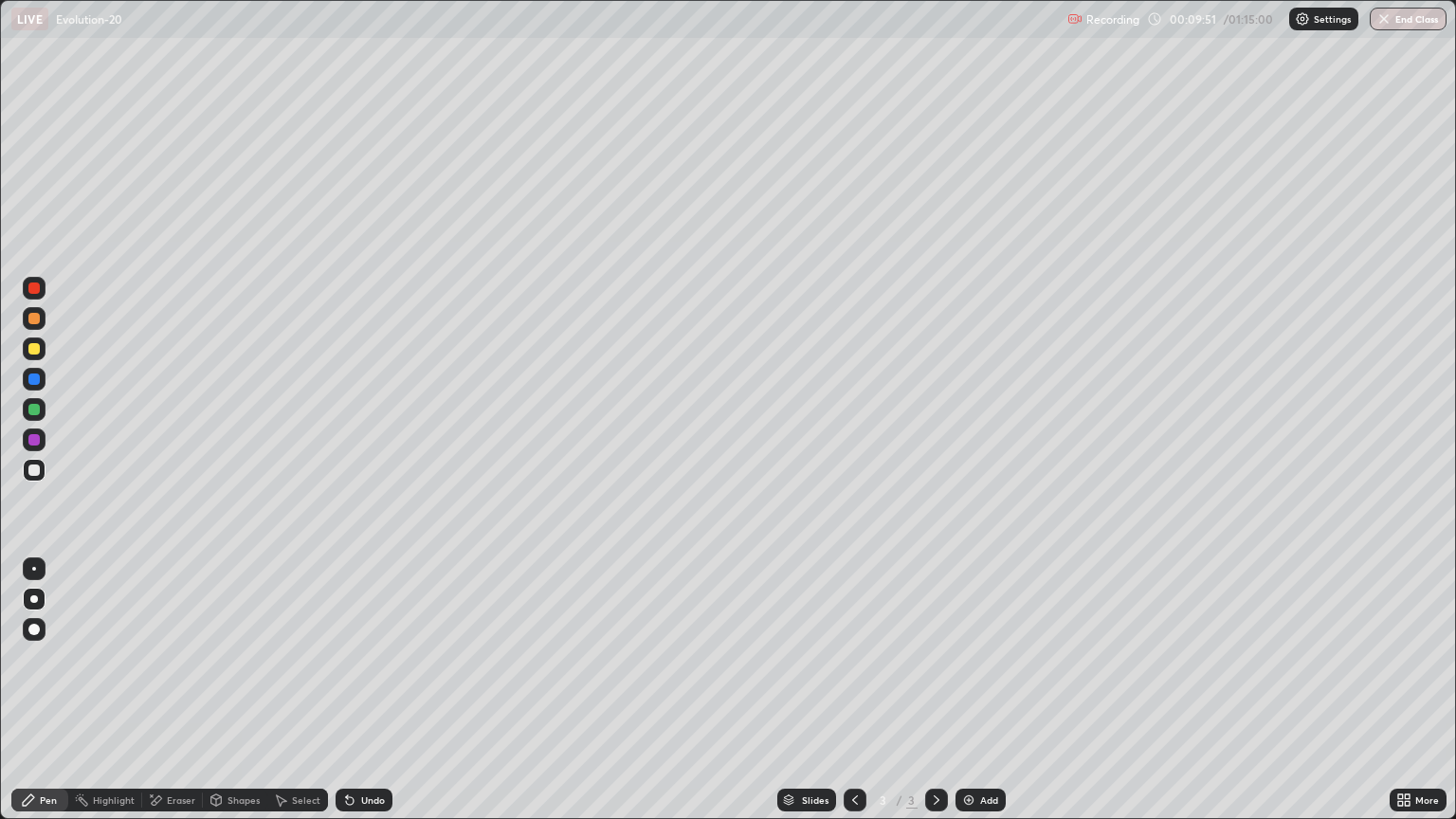 click on "Shapes" at bounding box center [235, 800] 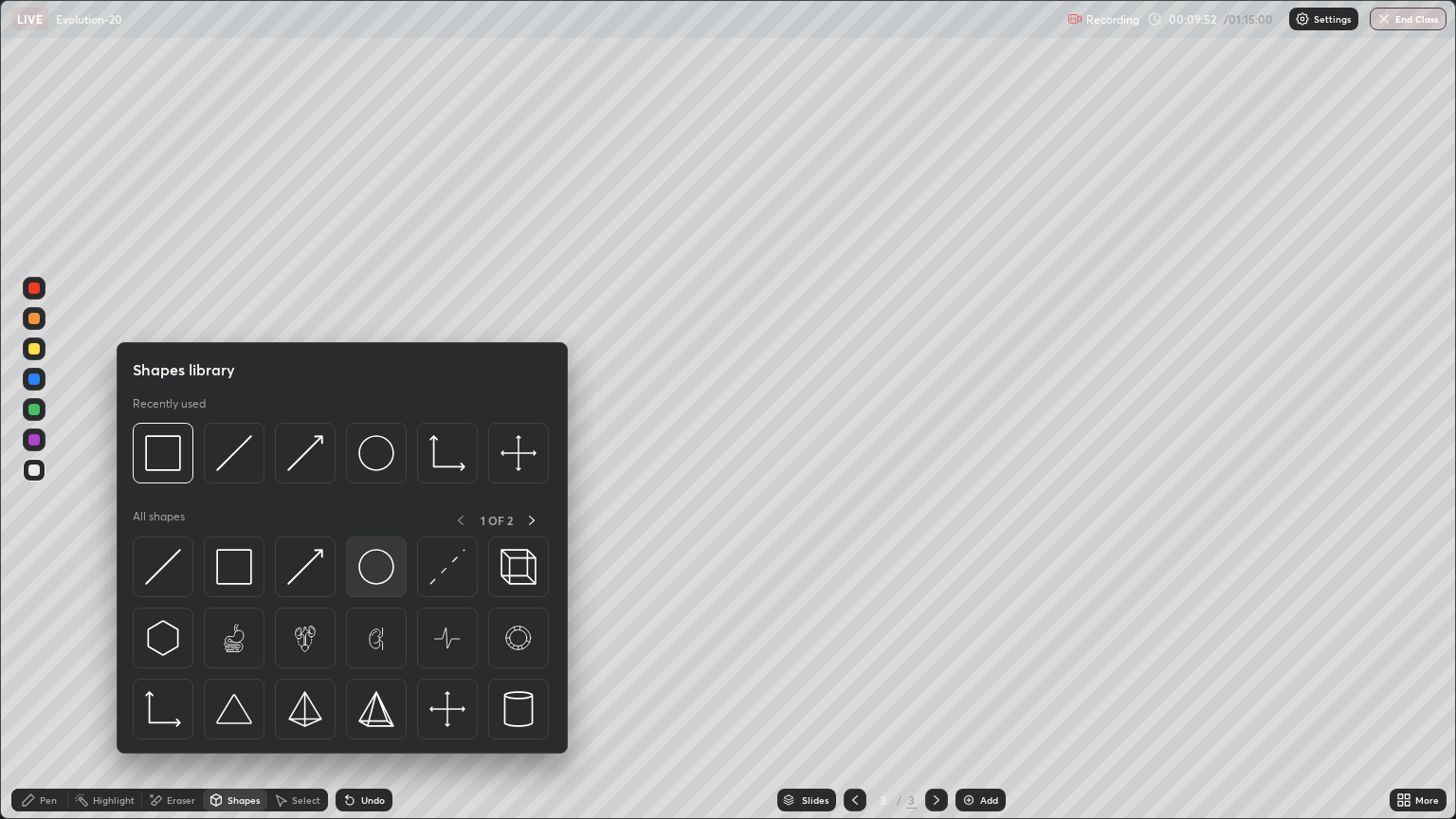 click at bounding box center [376, 567] 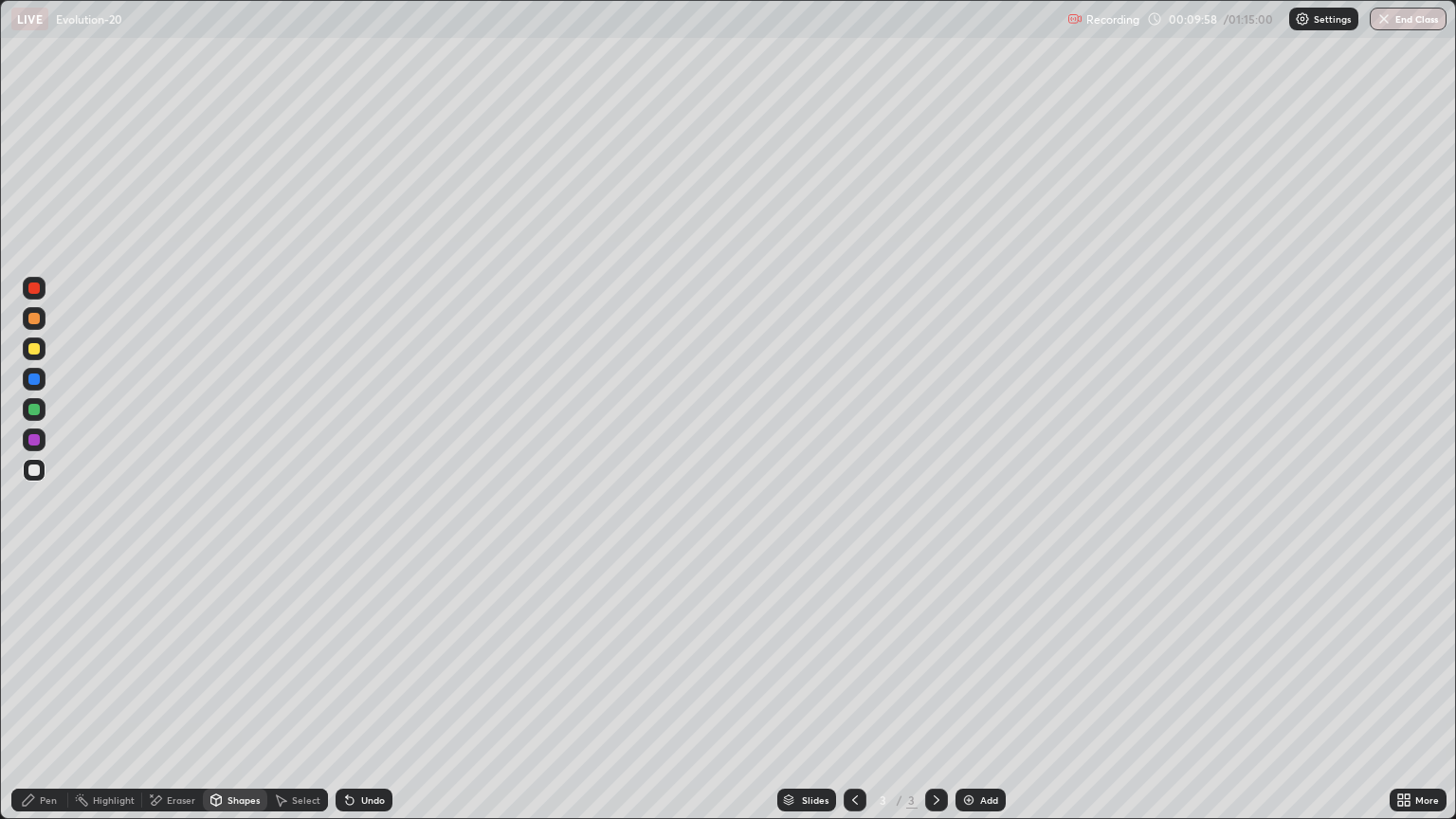 click on "Pen" at bounding box center [48, 800] 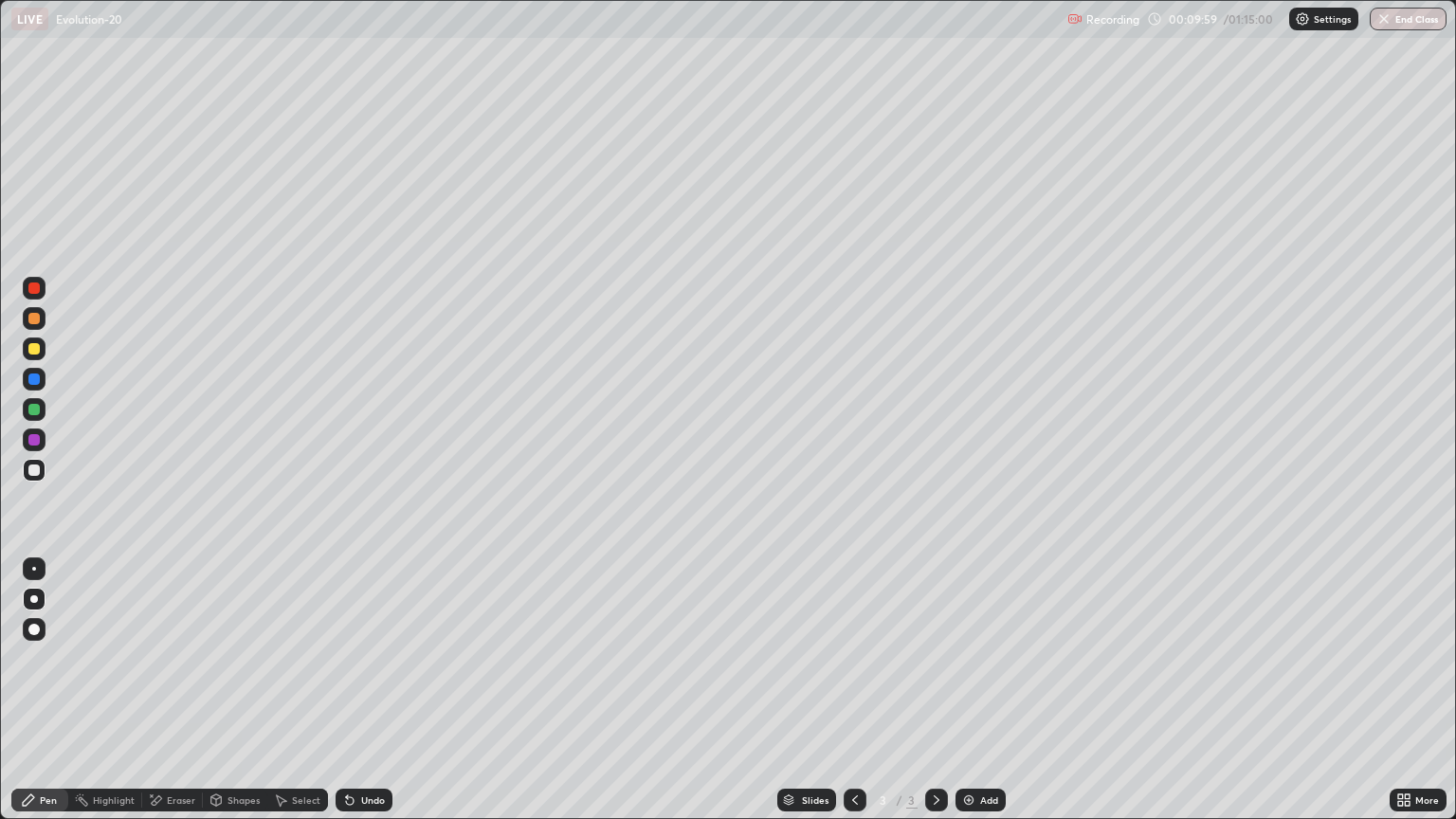 click at bounding box center (34, 349) 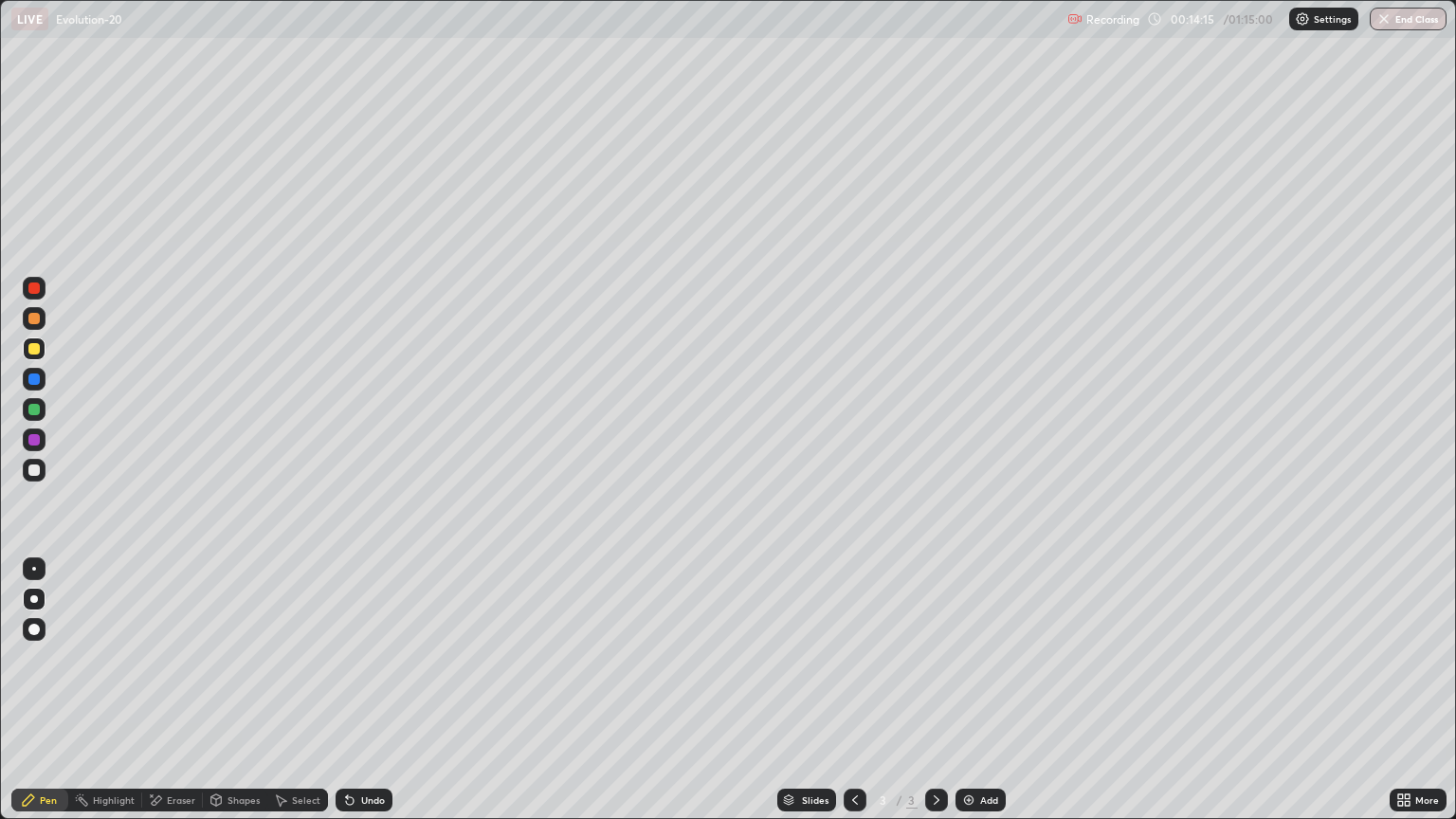 click on "Shapes" at bounding box center [244, 800] 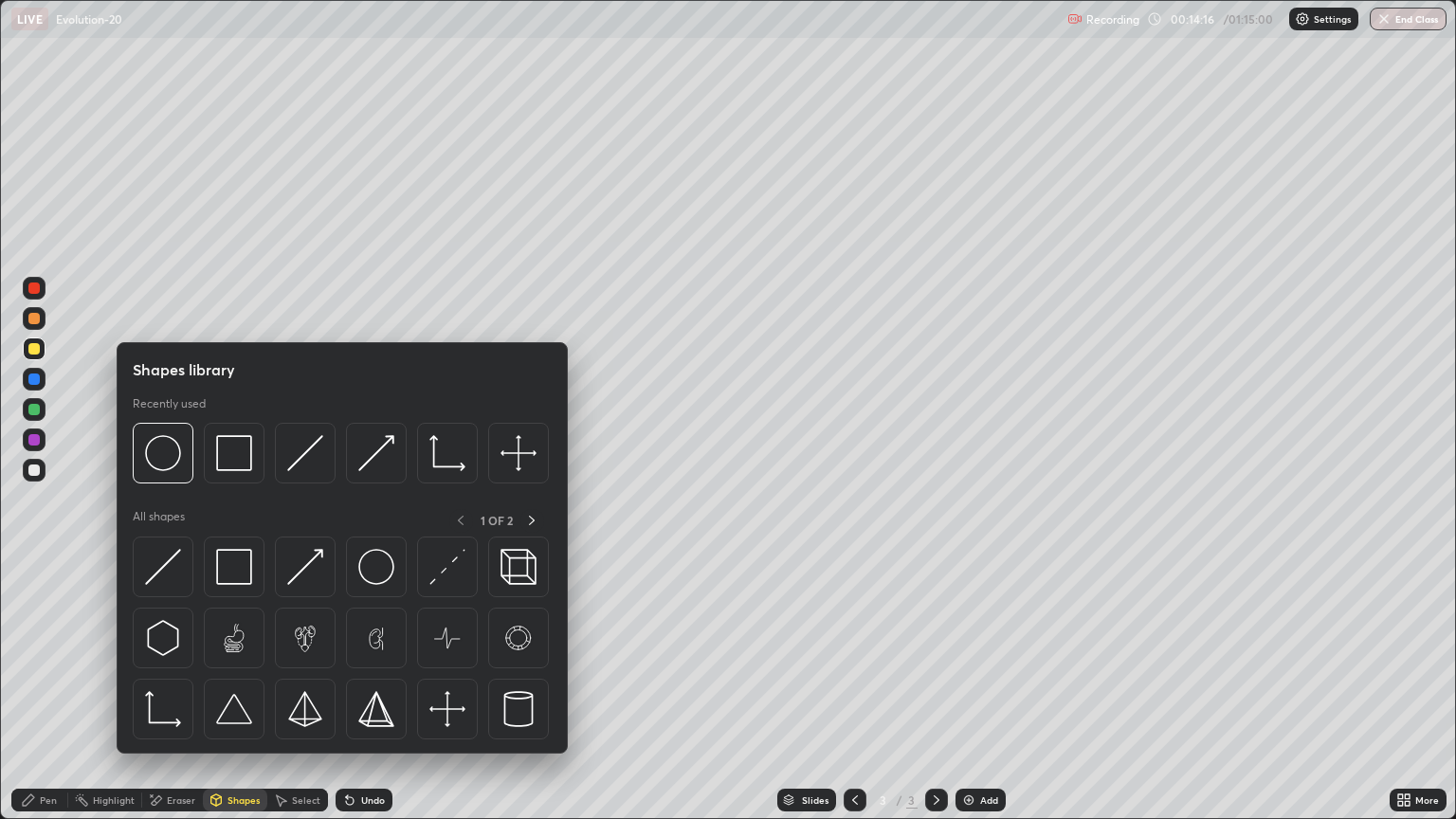 click on "Eraser" at bounding box center [181, 800] 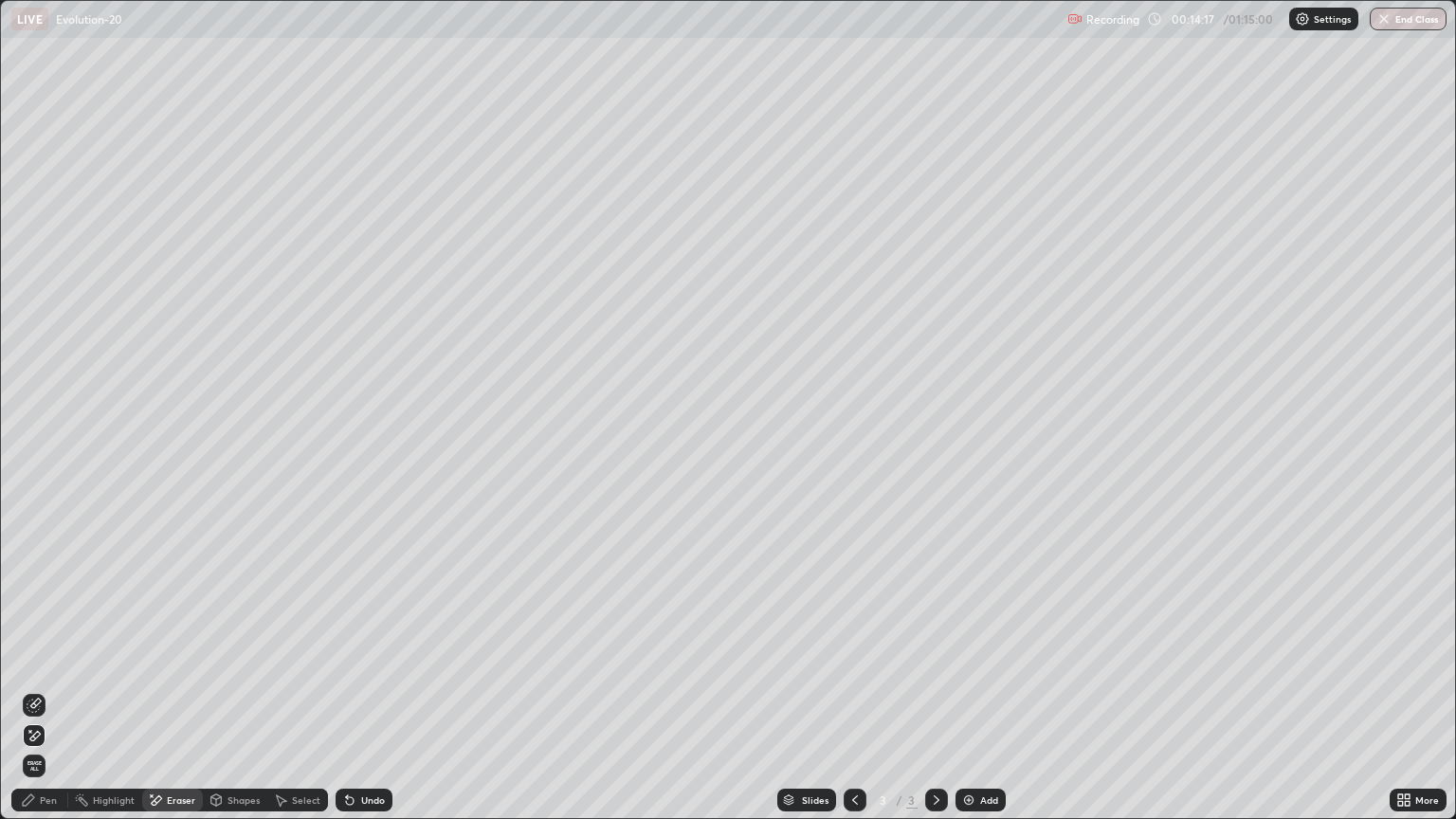click 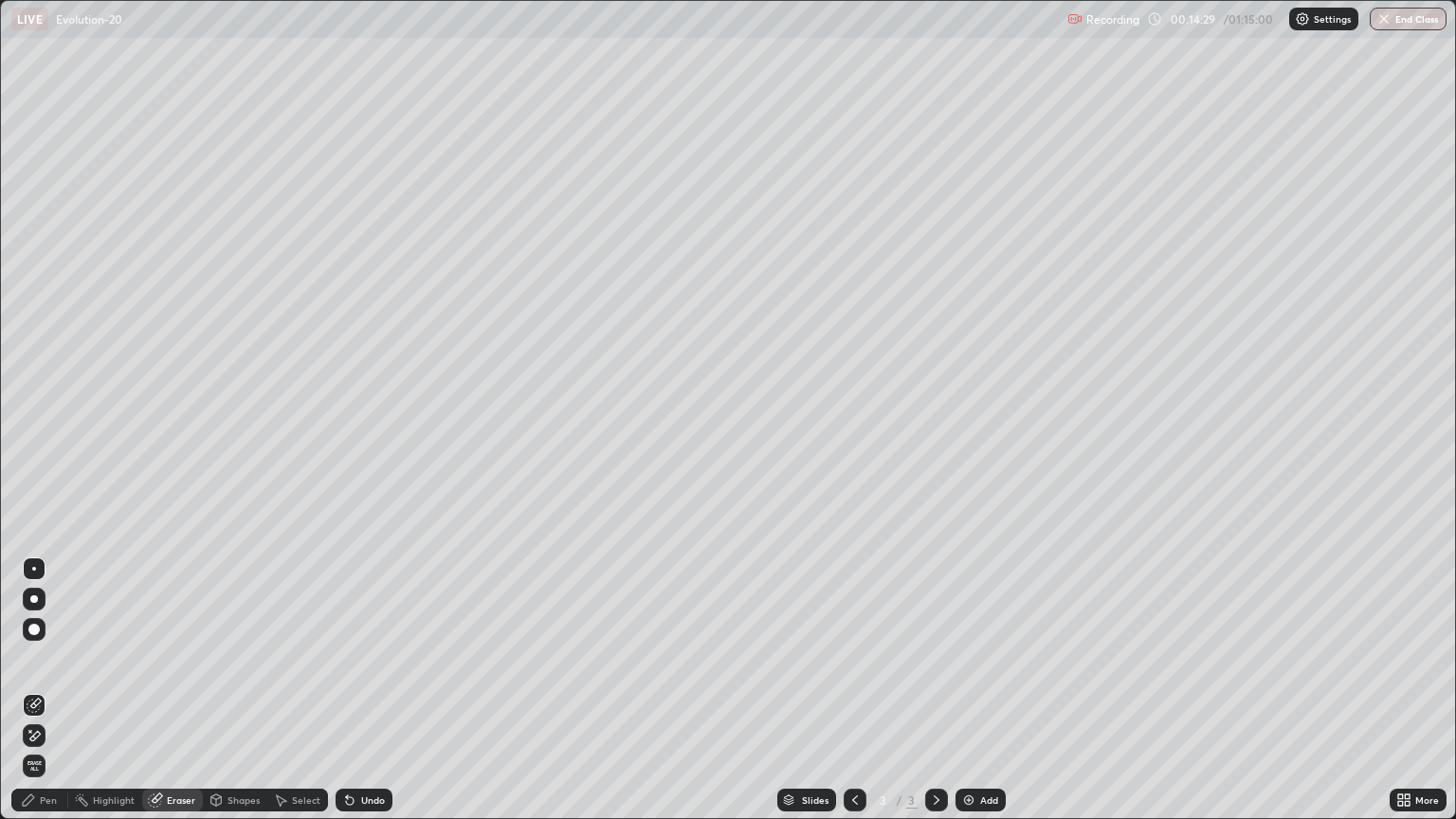 click on "Pen" at bounding box center (48, 800) 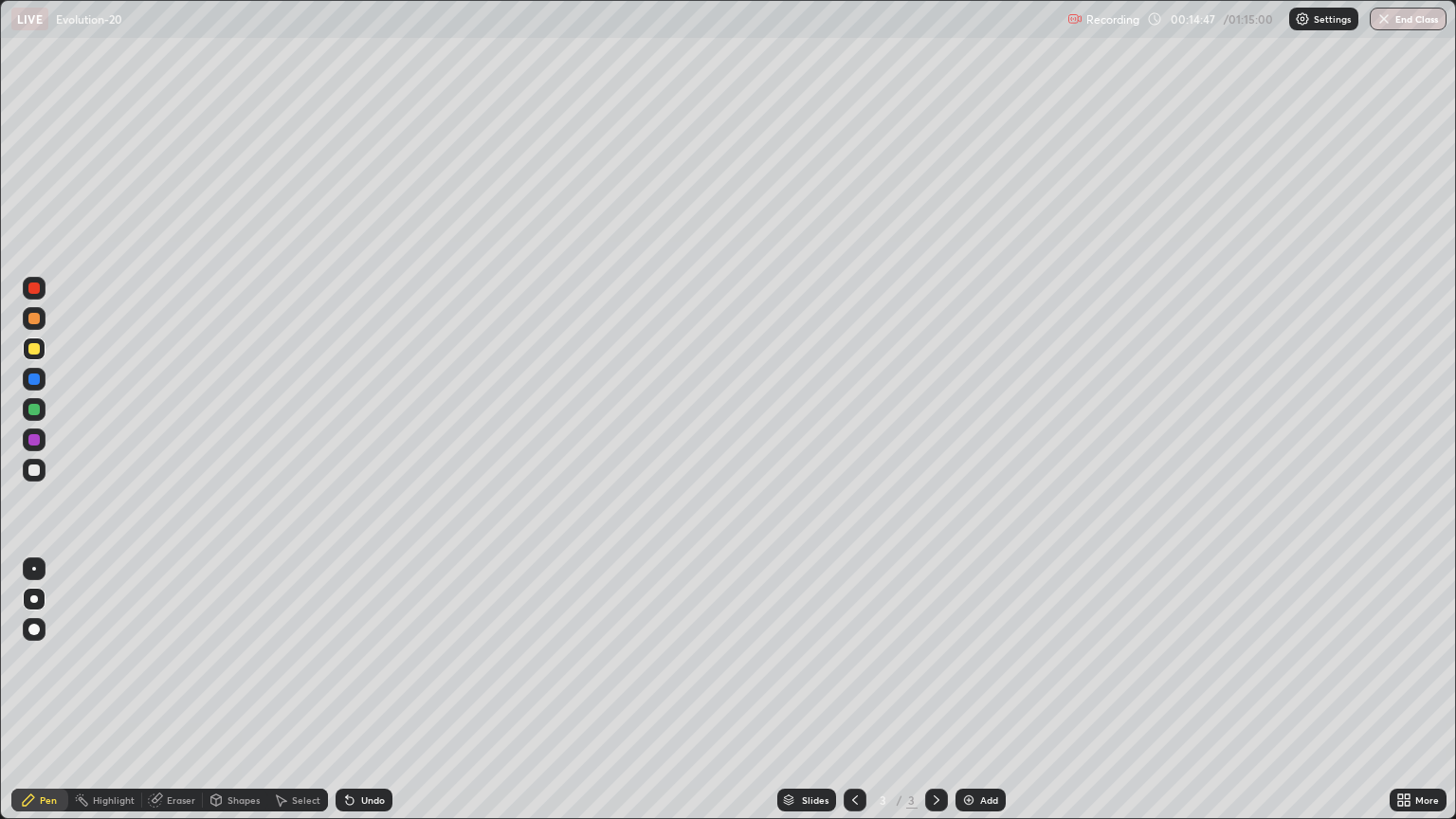 click at bounding box center [34, 470] 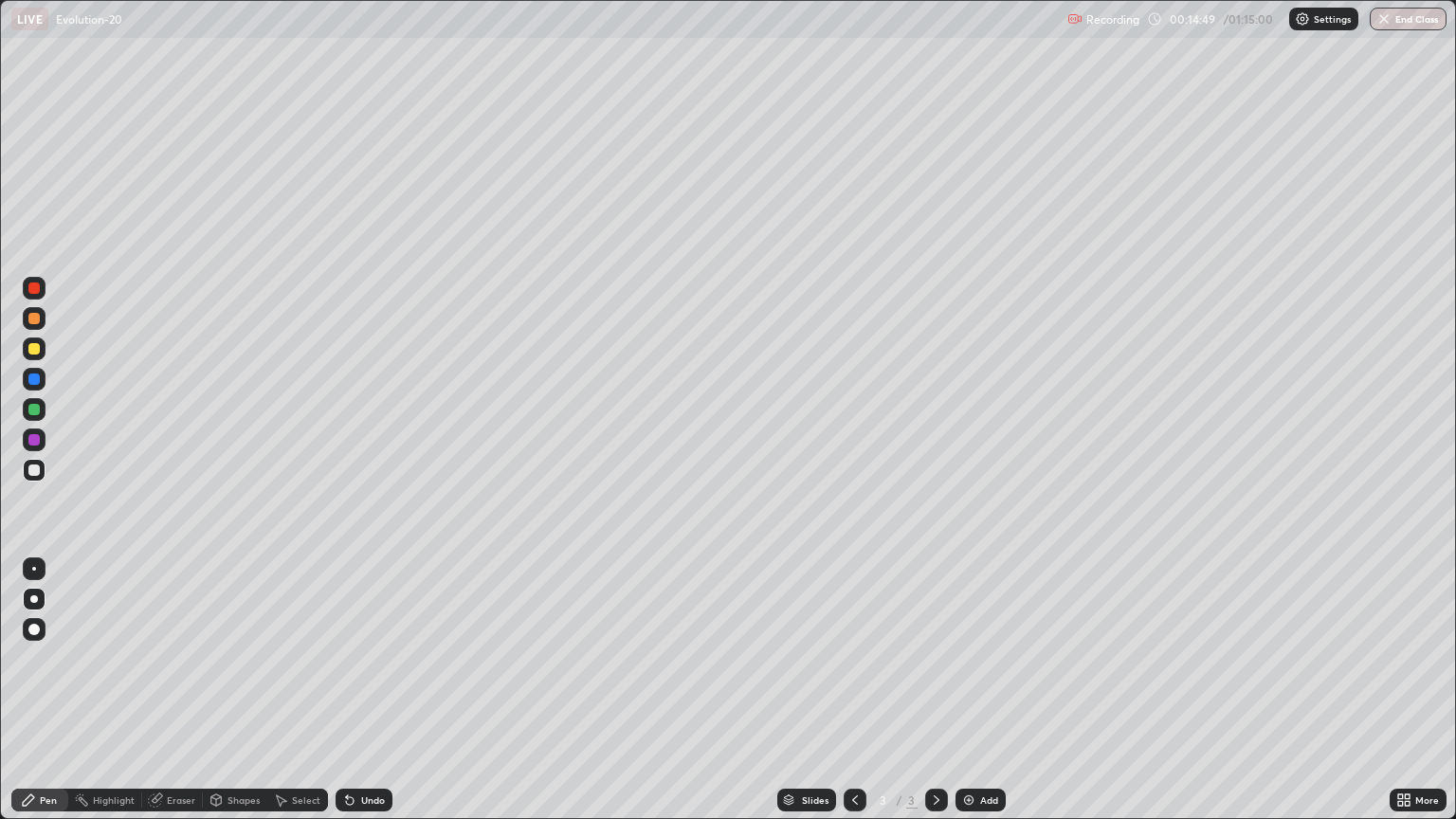 click at bounding box center [34, 349] 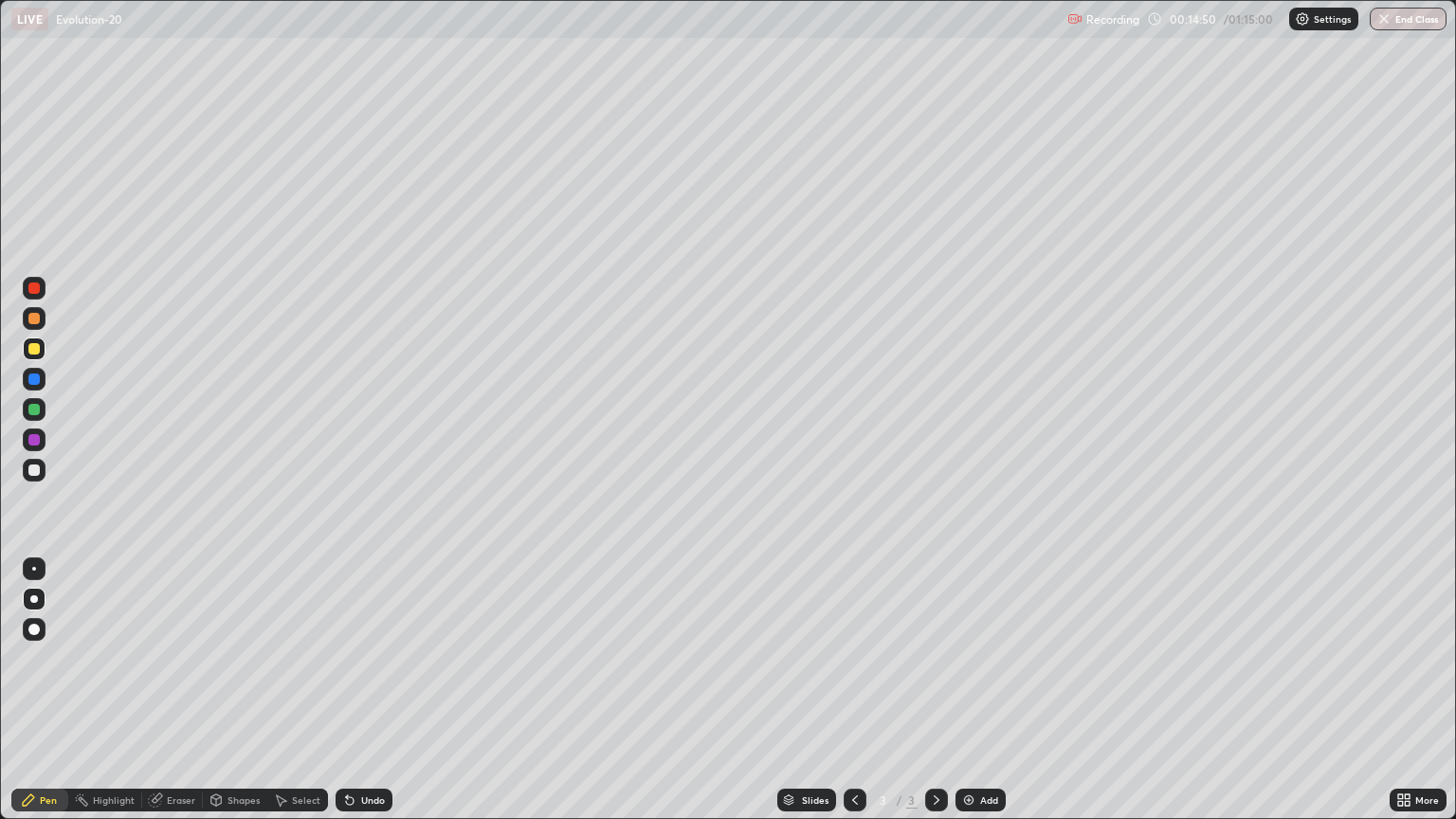 click at bounding box center [34, 318] 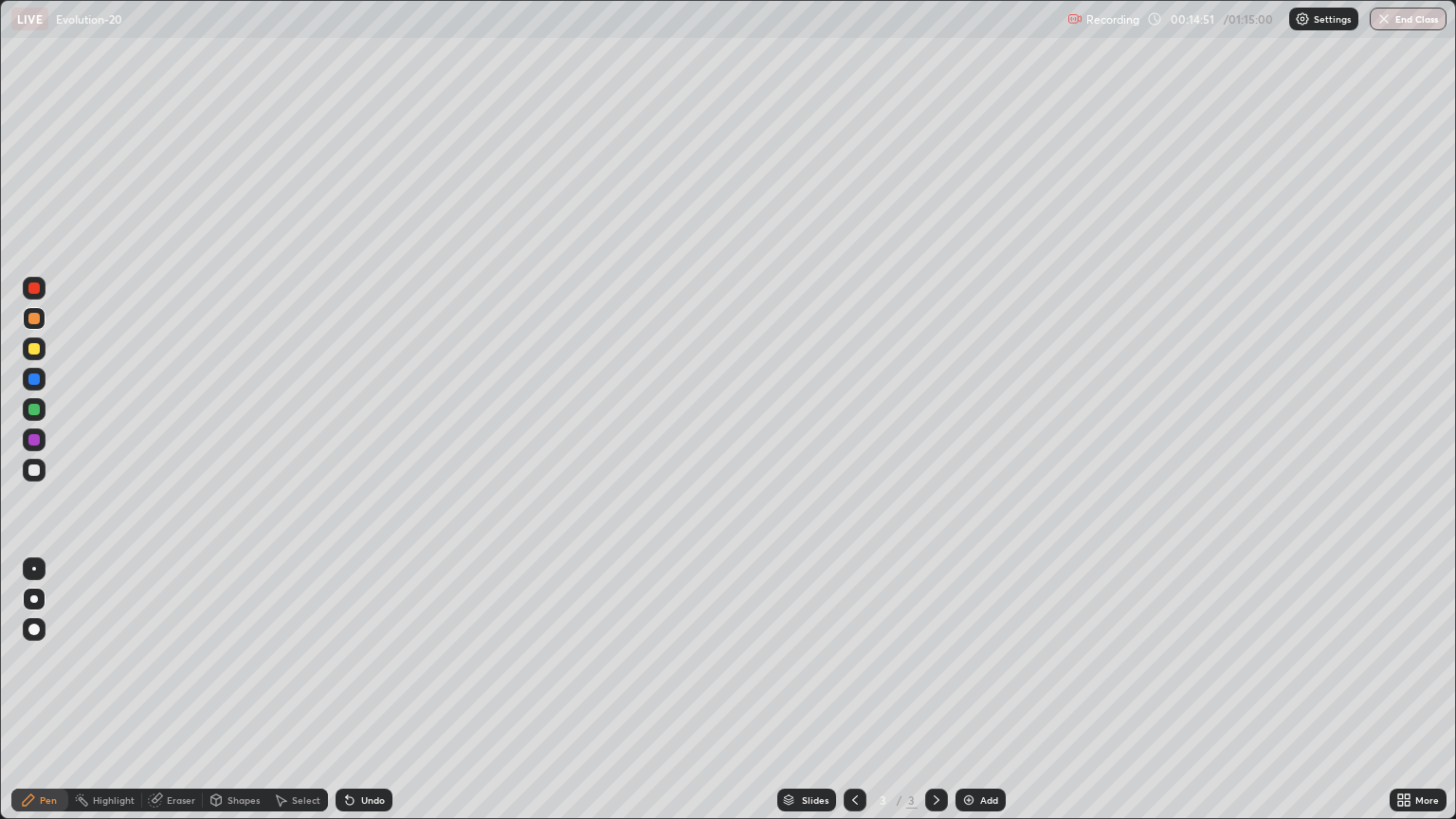 click on "Pen" at bounding box center (48, 800) 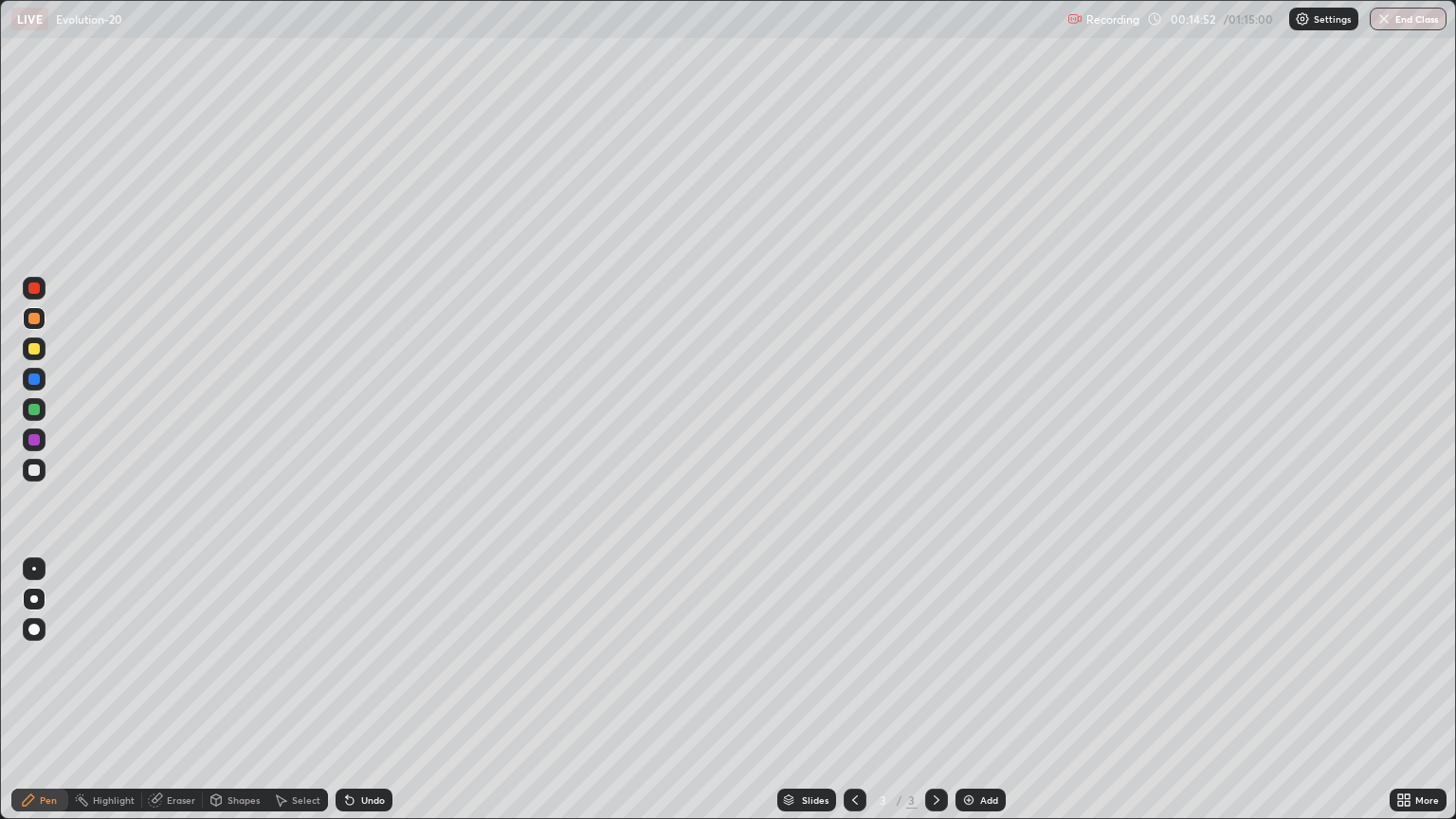 click at bounding box center [34, 470] 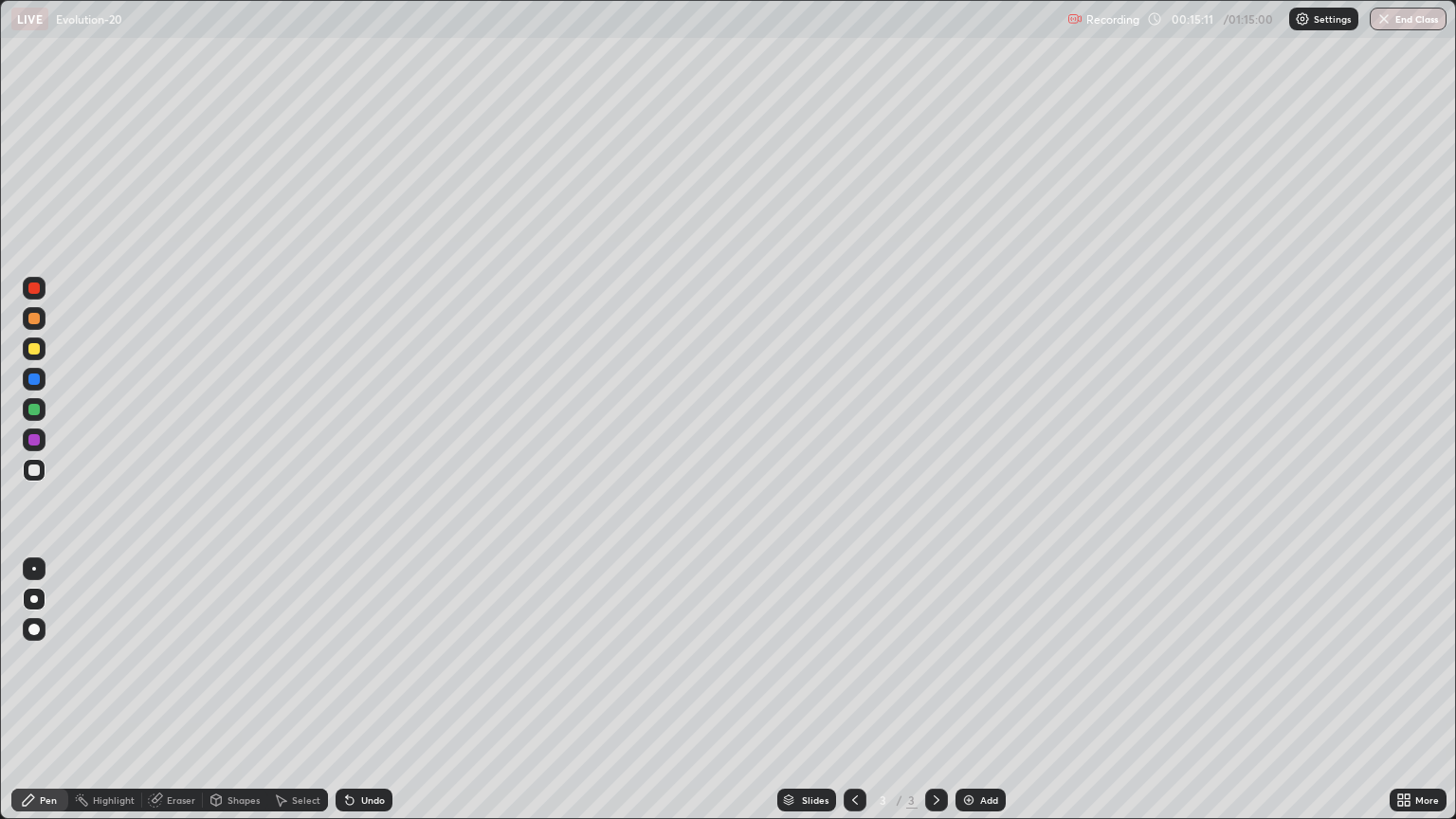 click at bounding box center (34, 318) 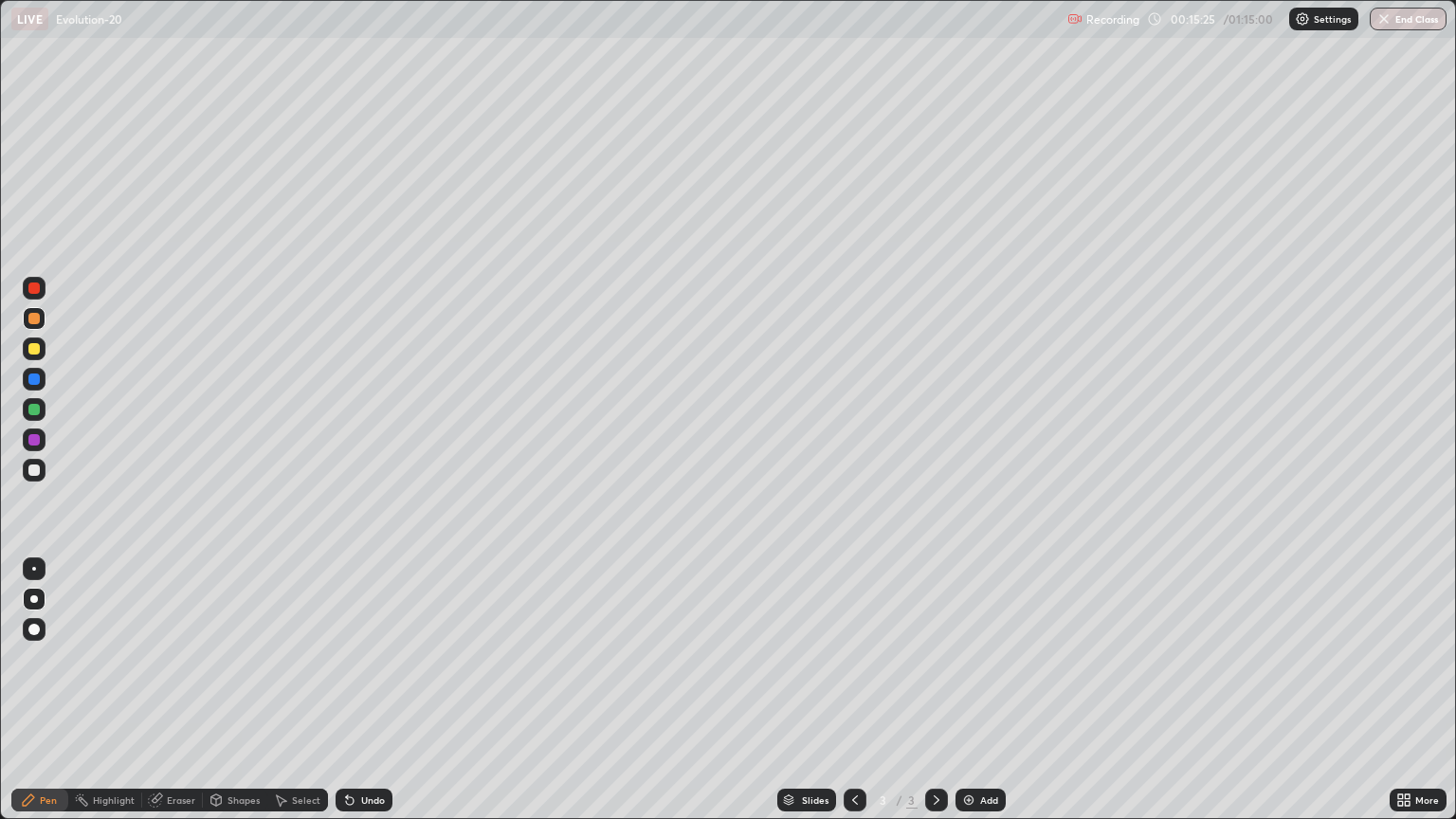 click at bounding box center [34, 440] 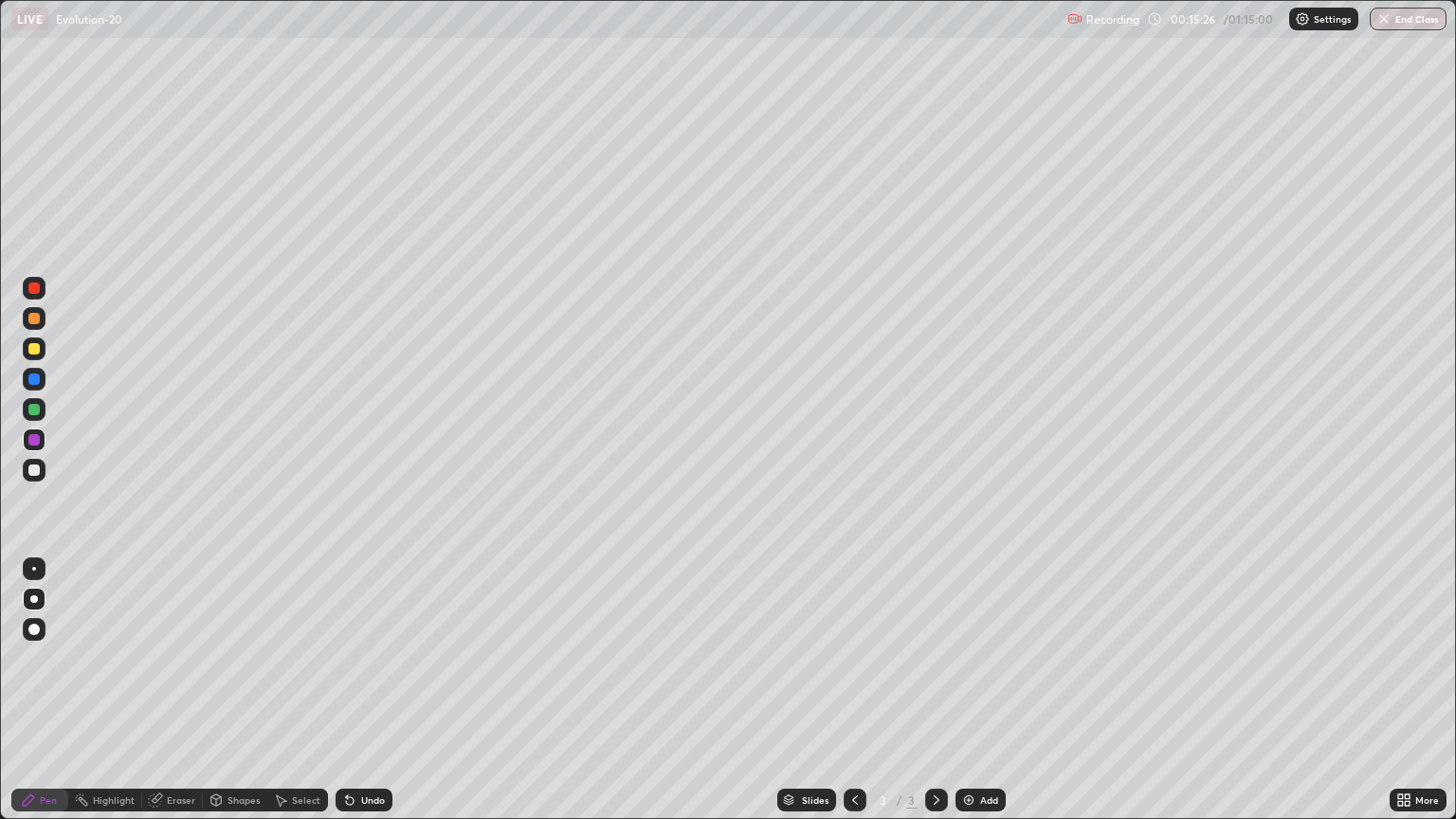 click on "Pen" at bounding box center (48, 800) 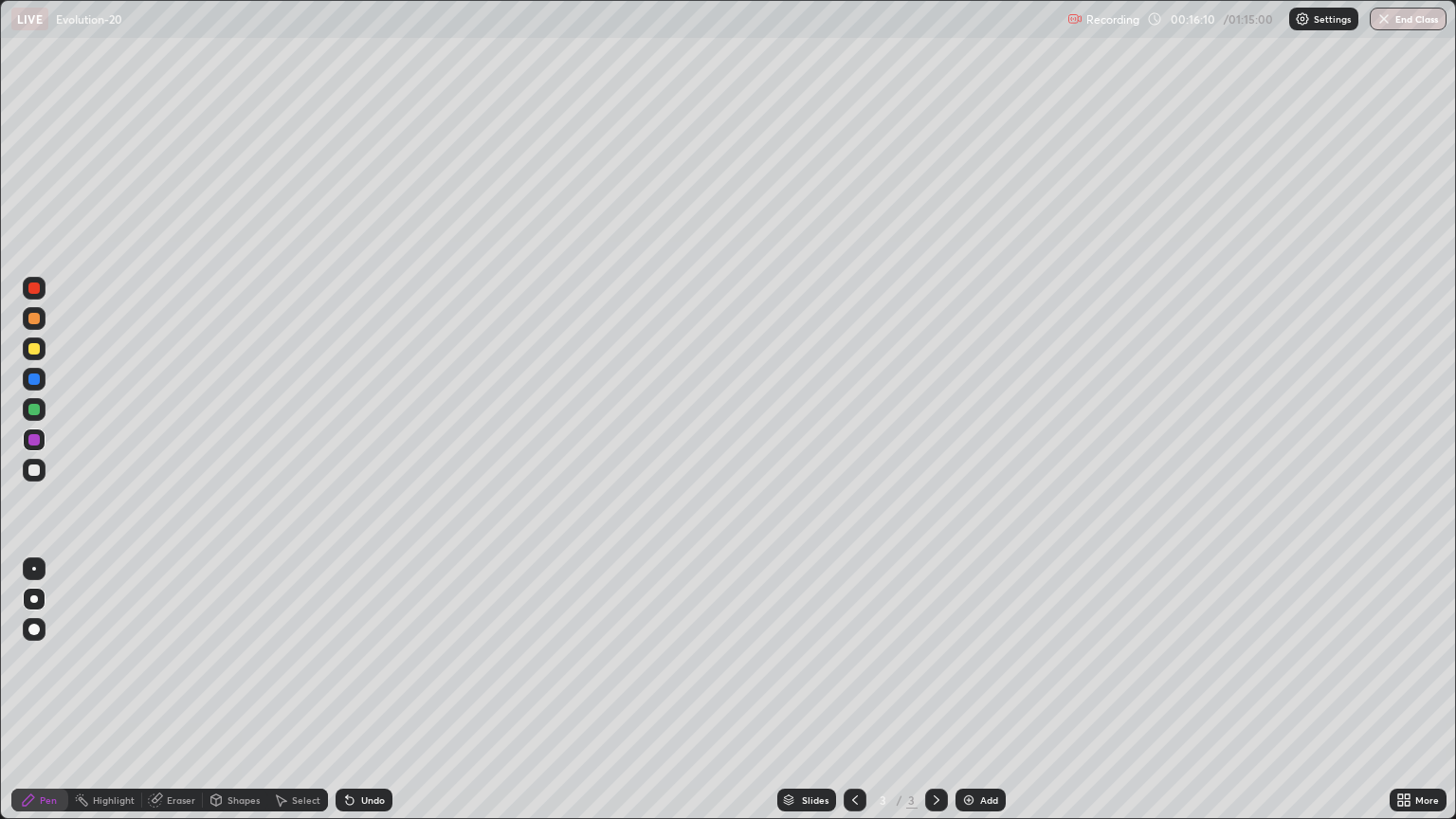 click at bounding box center [34, 410] 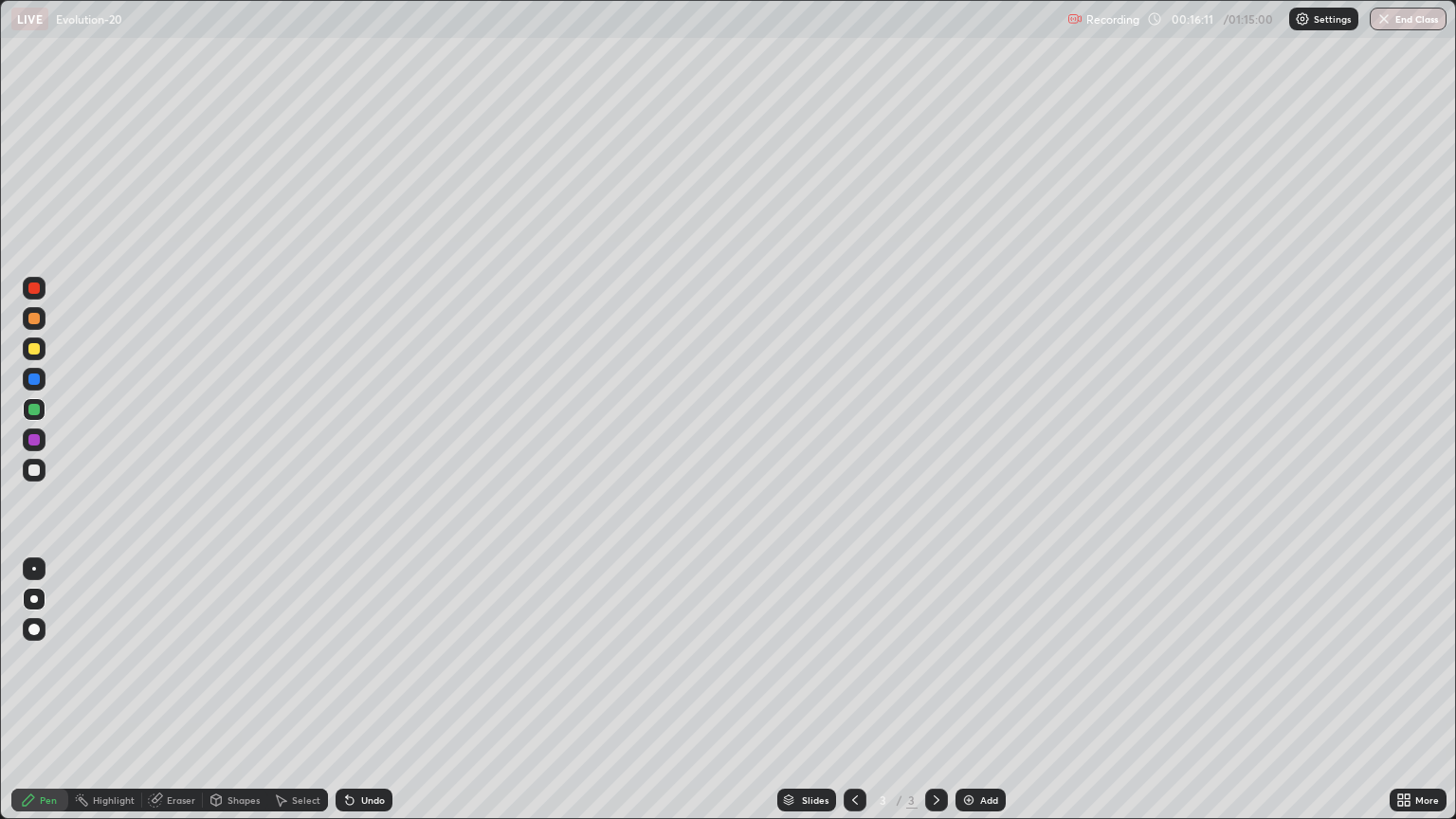 click on "Pen" at bounding box center (48, 800) 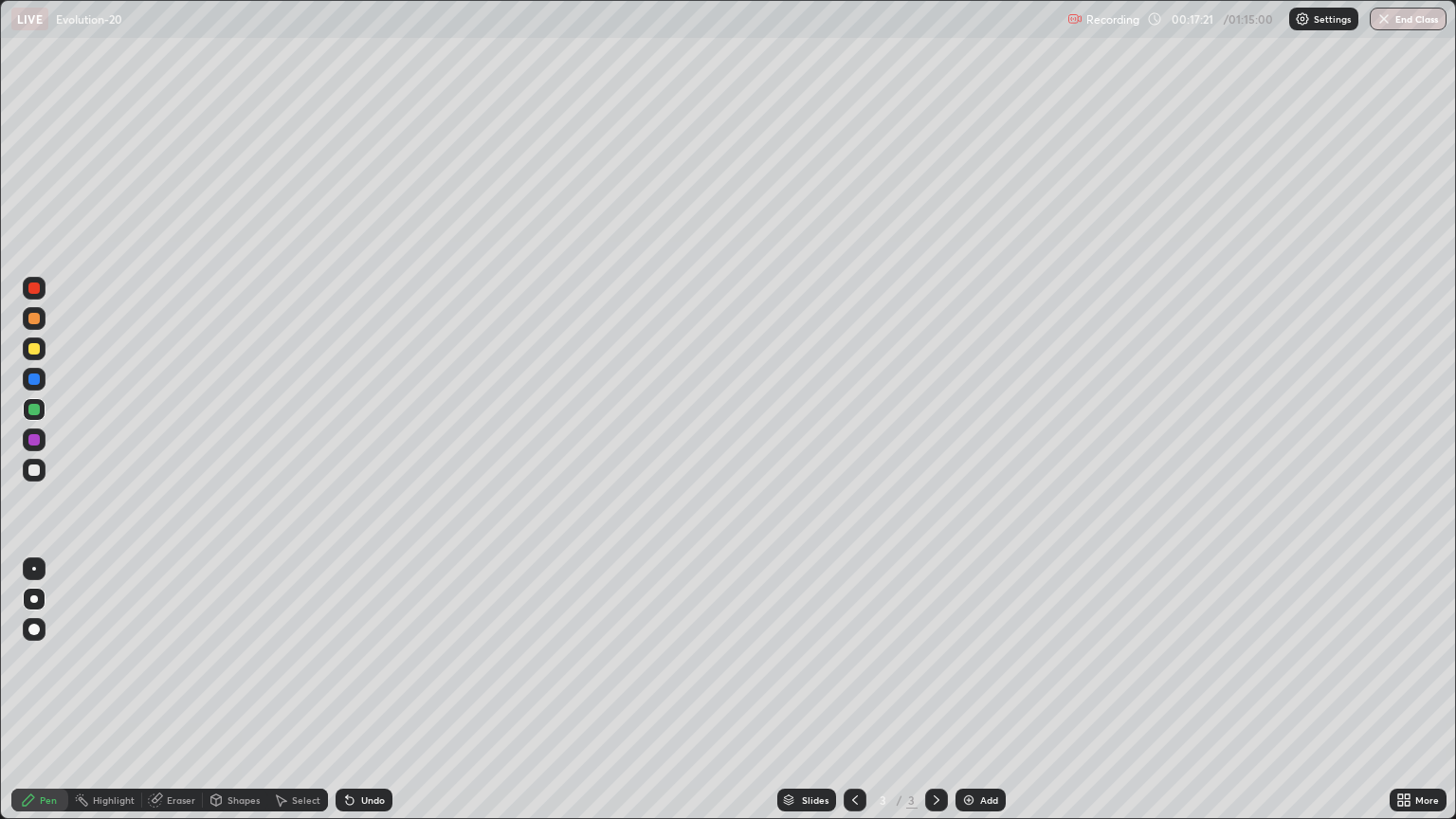 click on "Shapes" at bounding box center [244, 800] 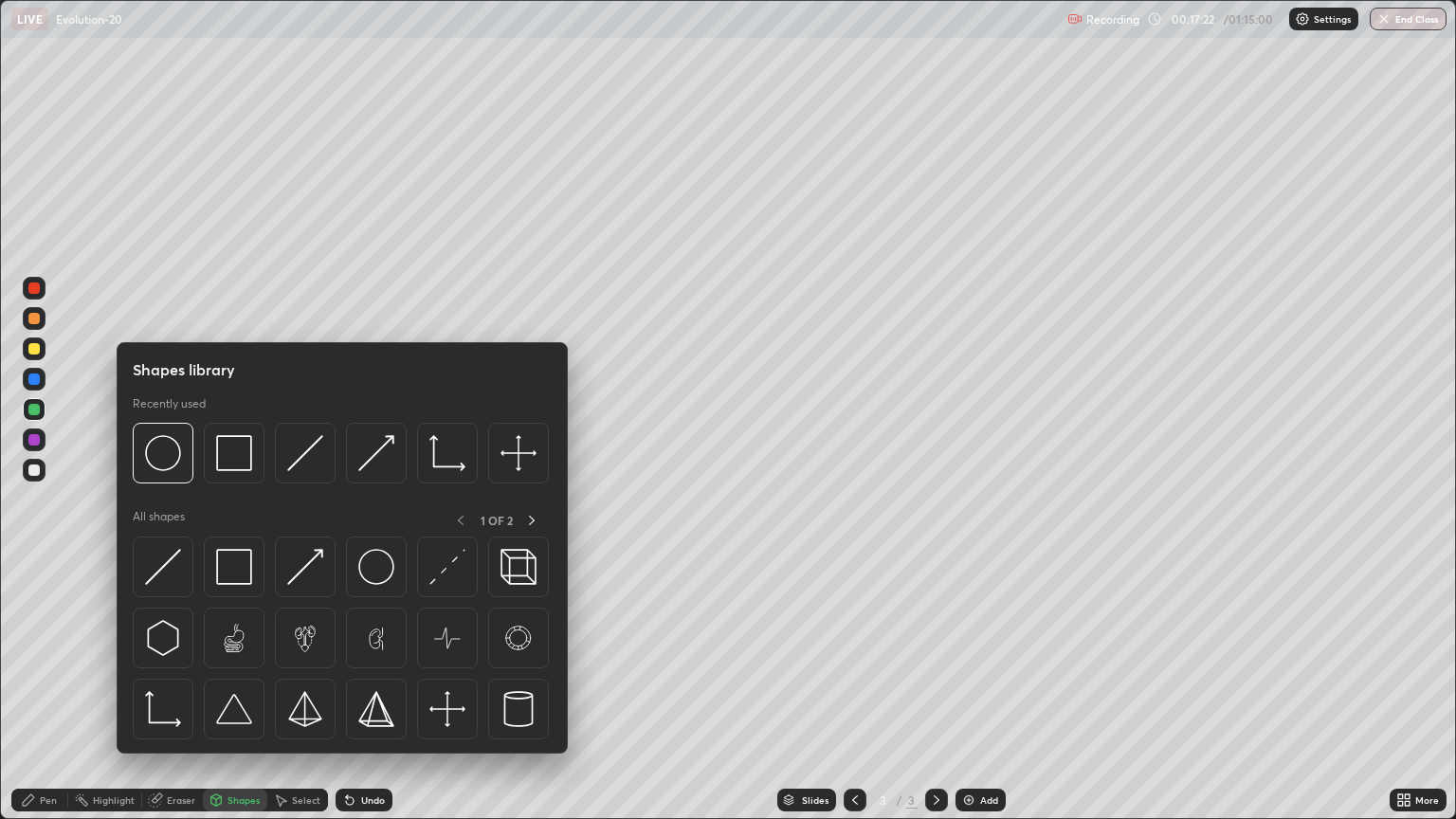 click on "Eraser" at bounding box center (181, 800) 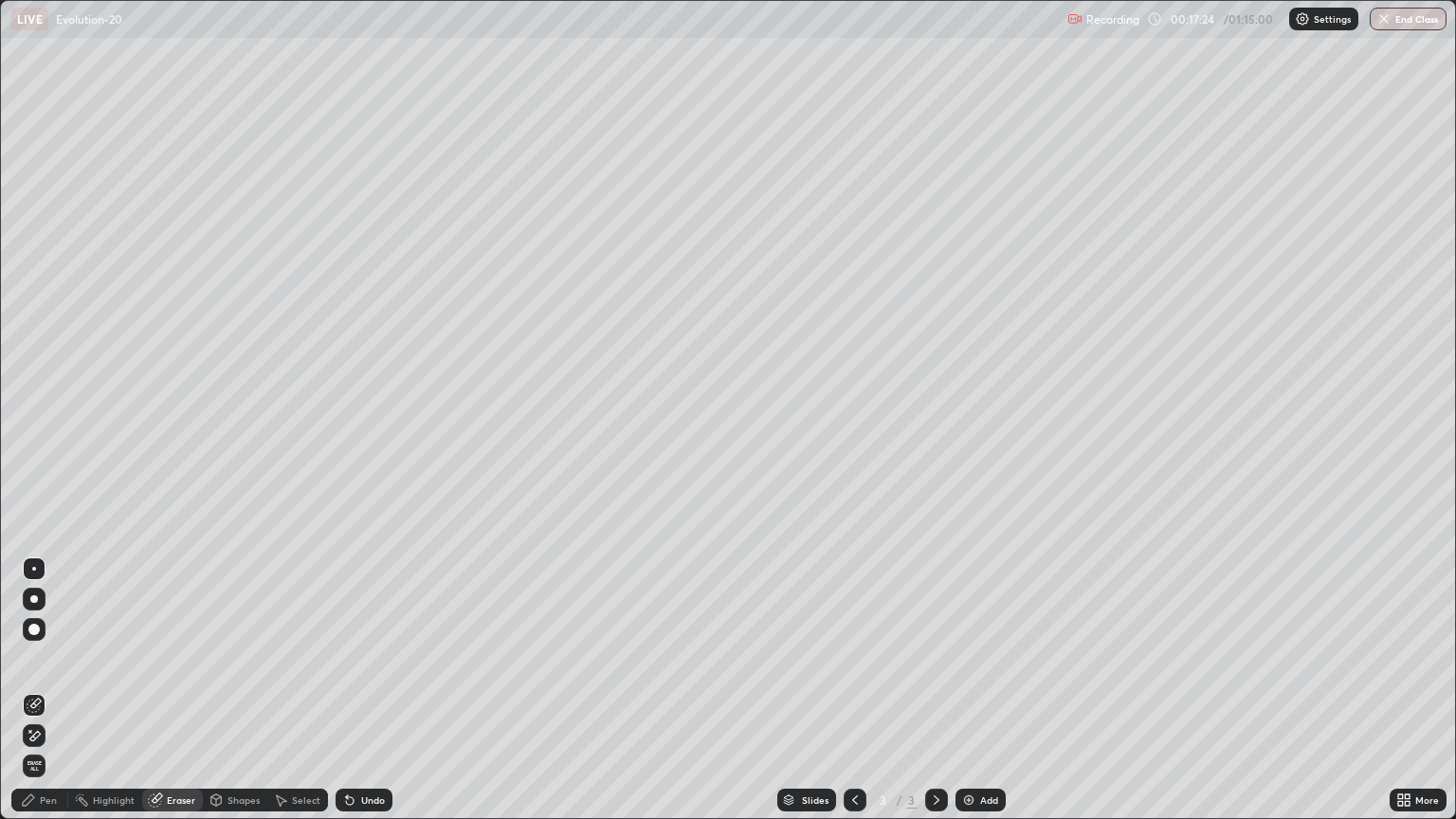 click on "Shapes" at bounding box center (244, 800) 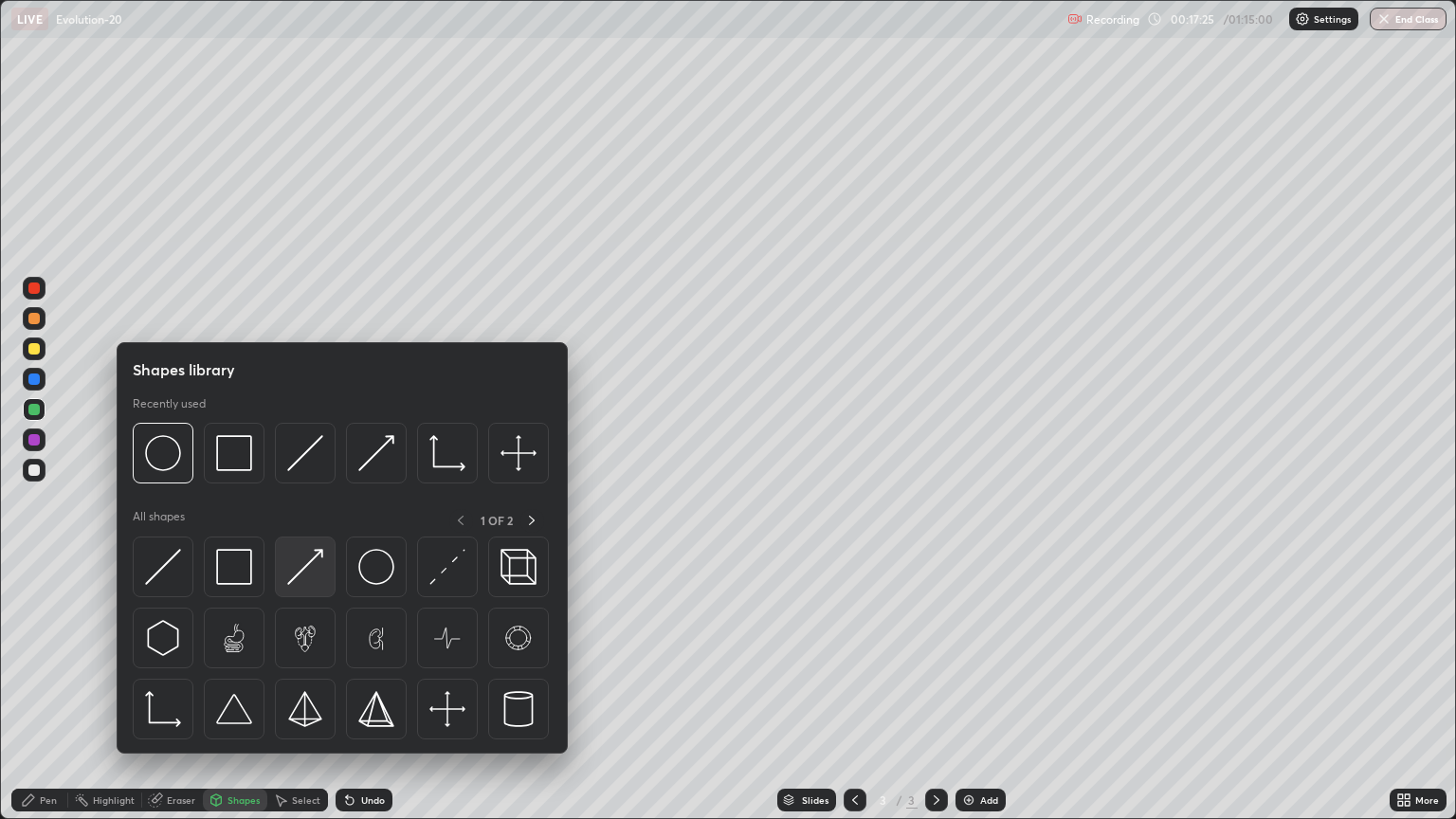 click at bounding box center (305, 567) 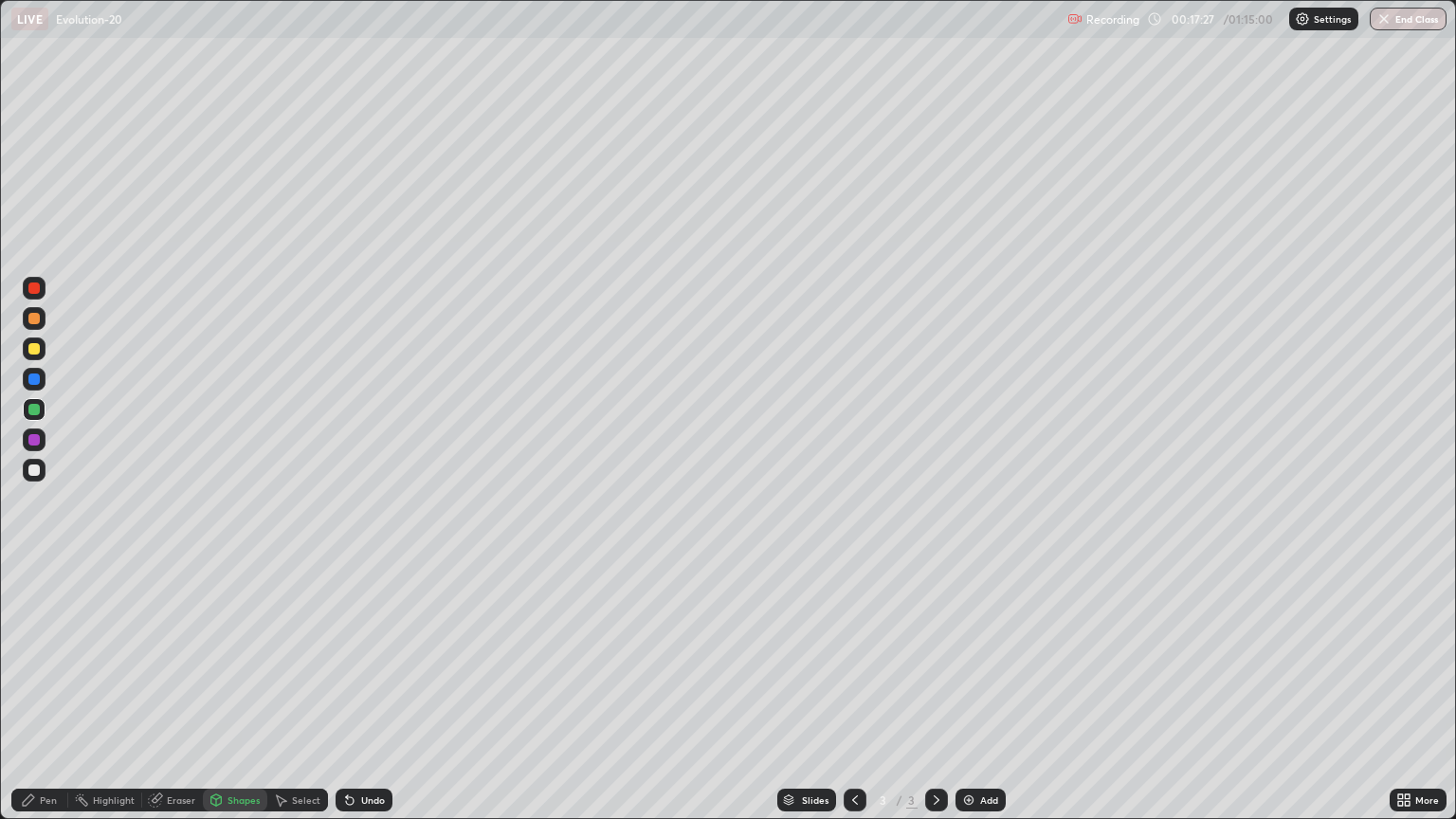 click on "Shapes" at bounding box center [244, 800] 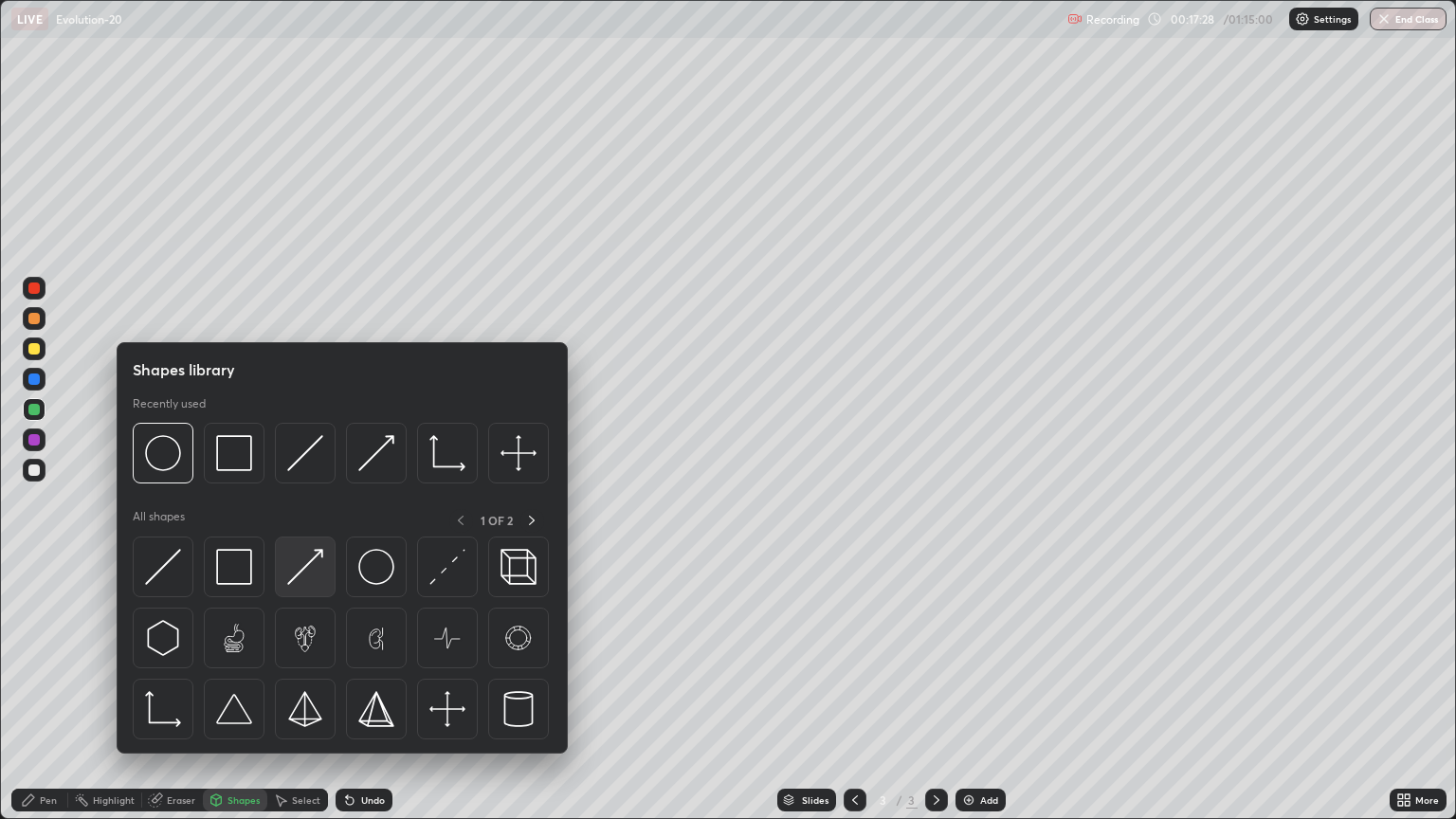 click at bounding box center (305, 567) 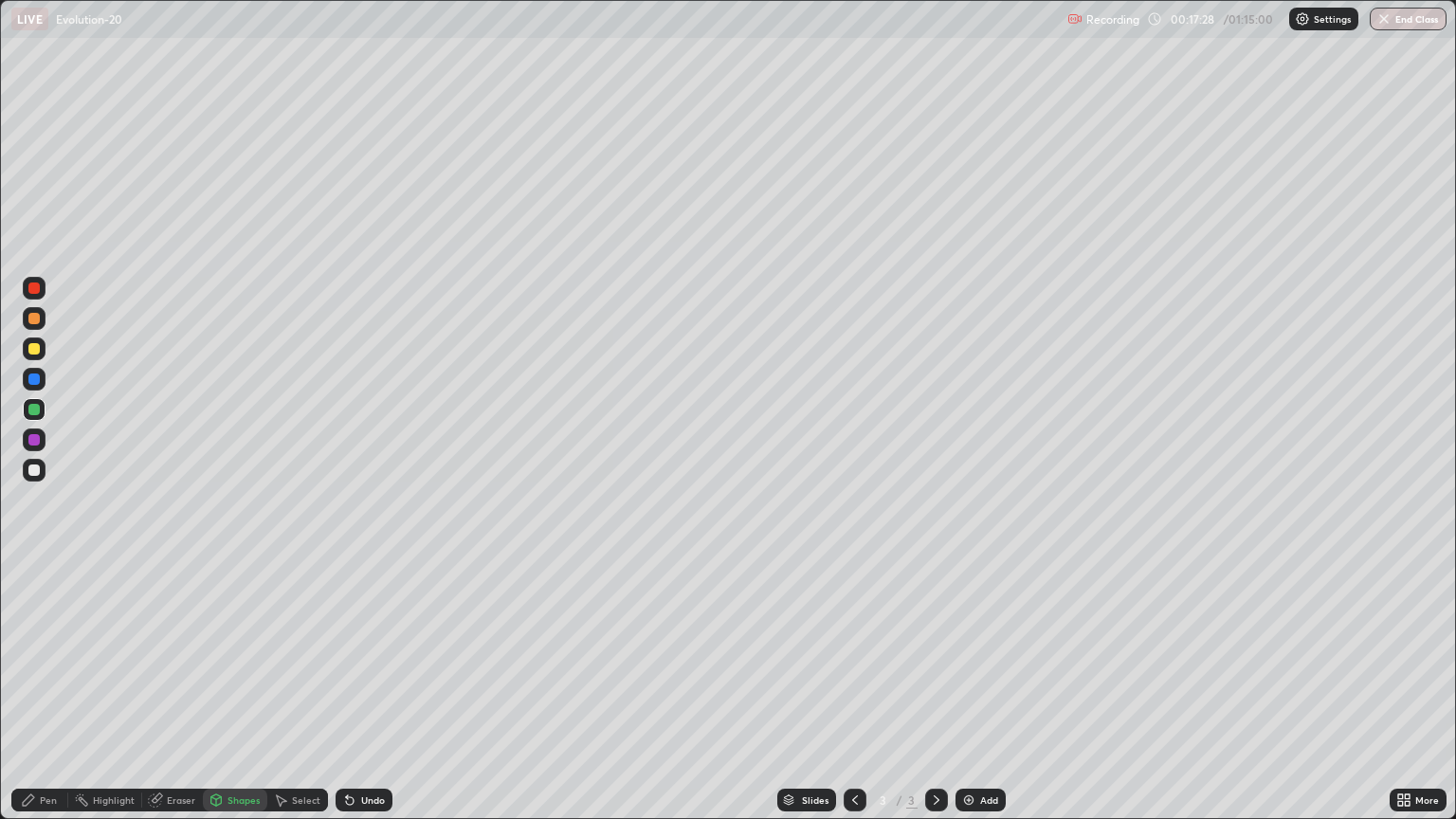 click at bounding box center [34, 470] 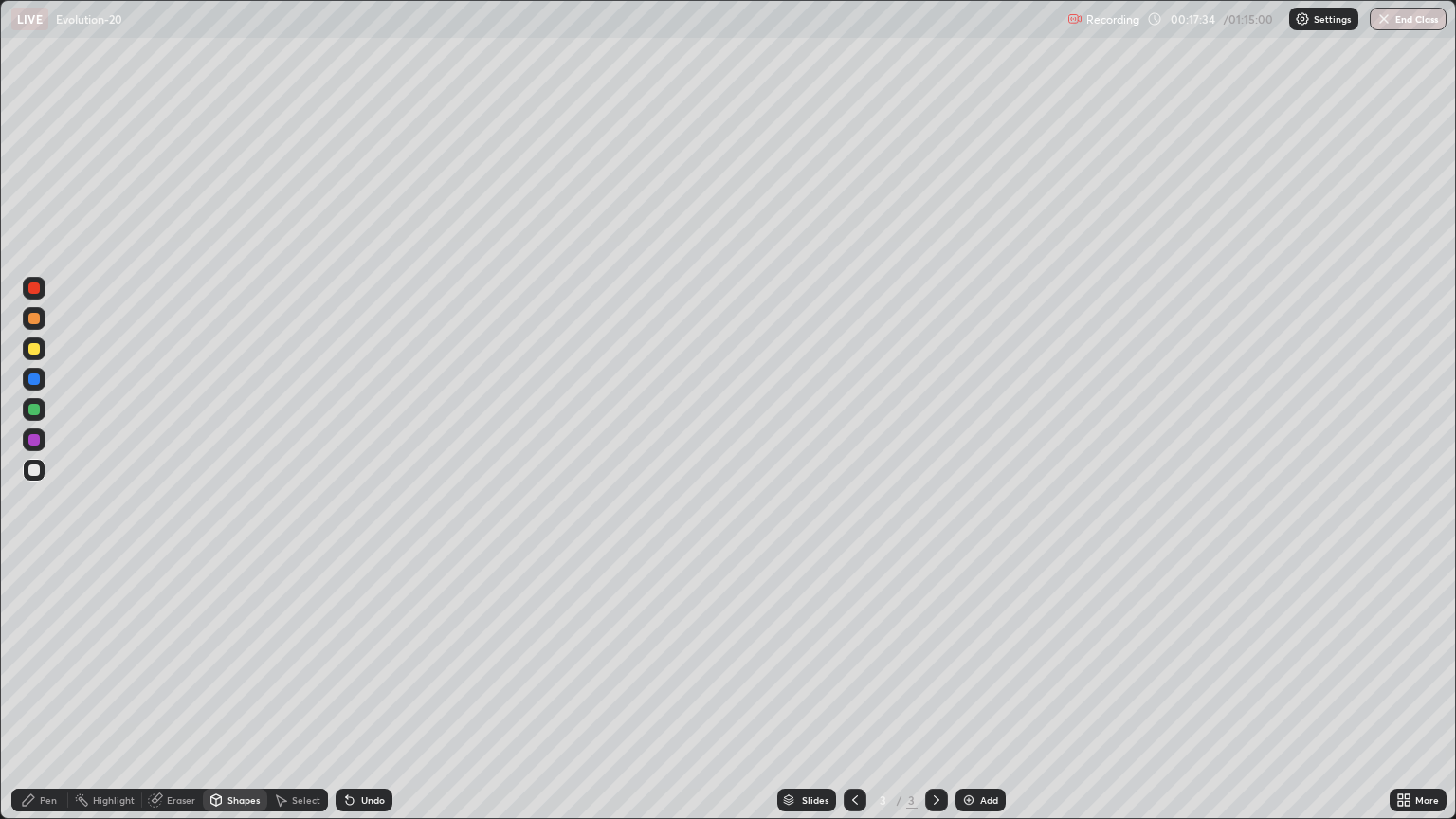 click on "Eraser" at bounding box center [181, 800] 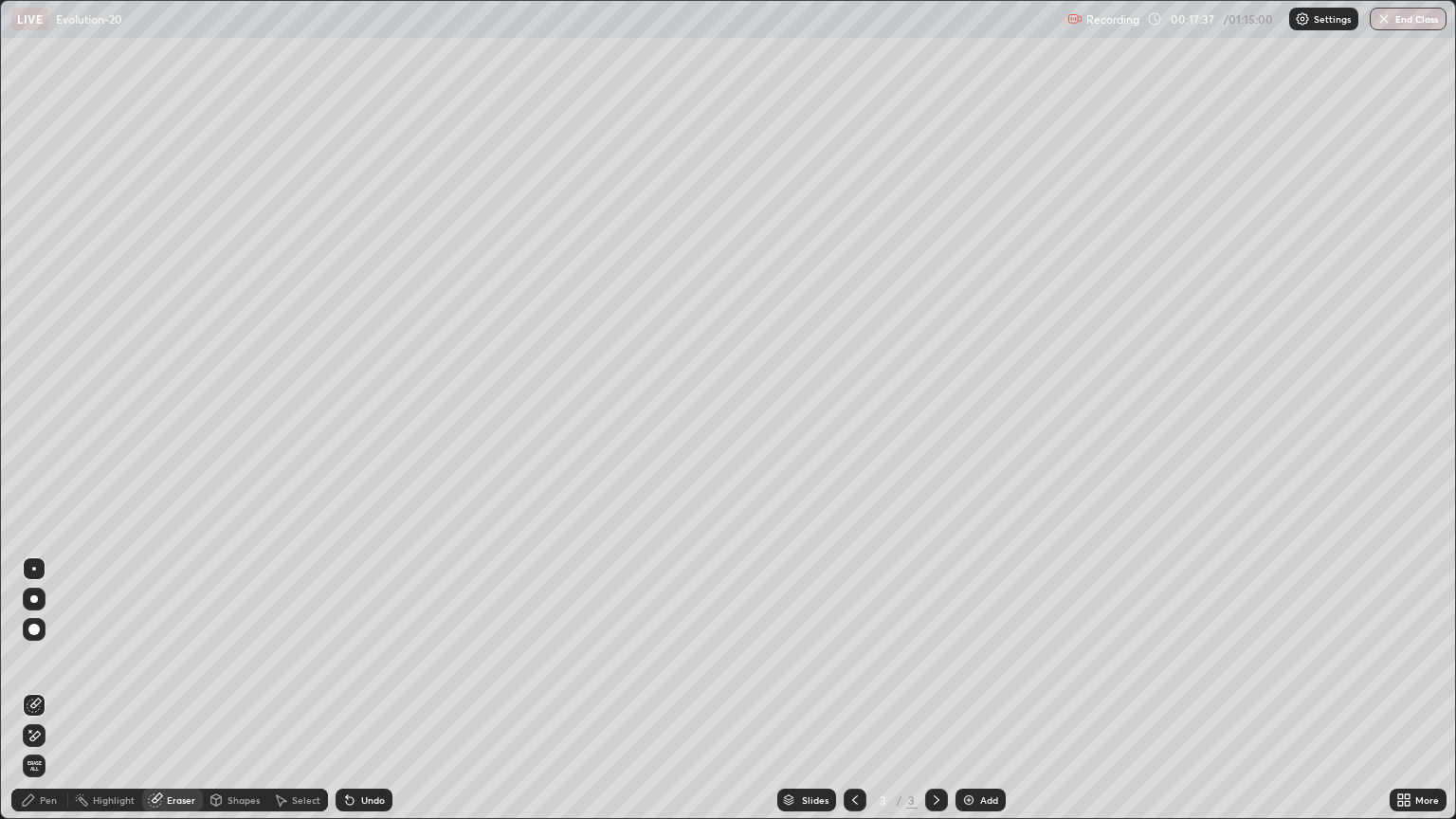 click on "Pen" at bounding box center (48, 800) 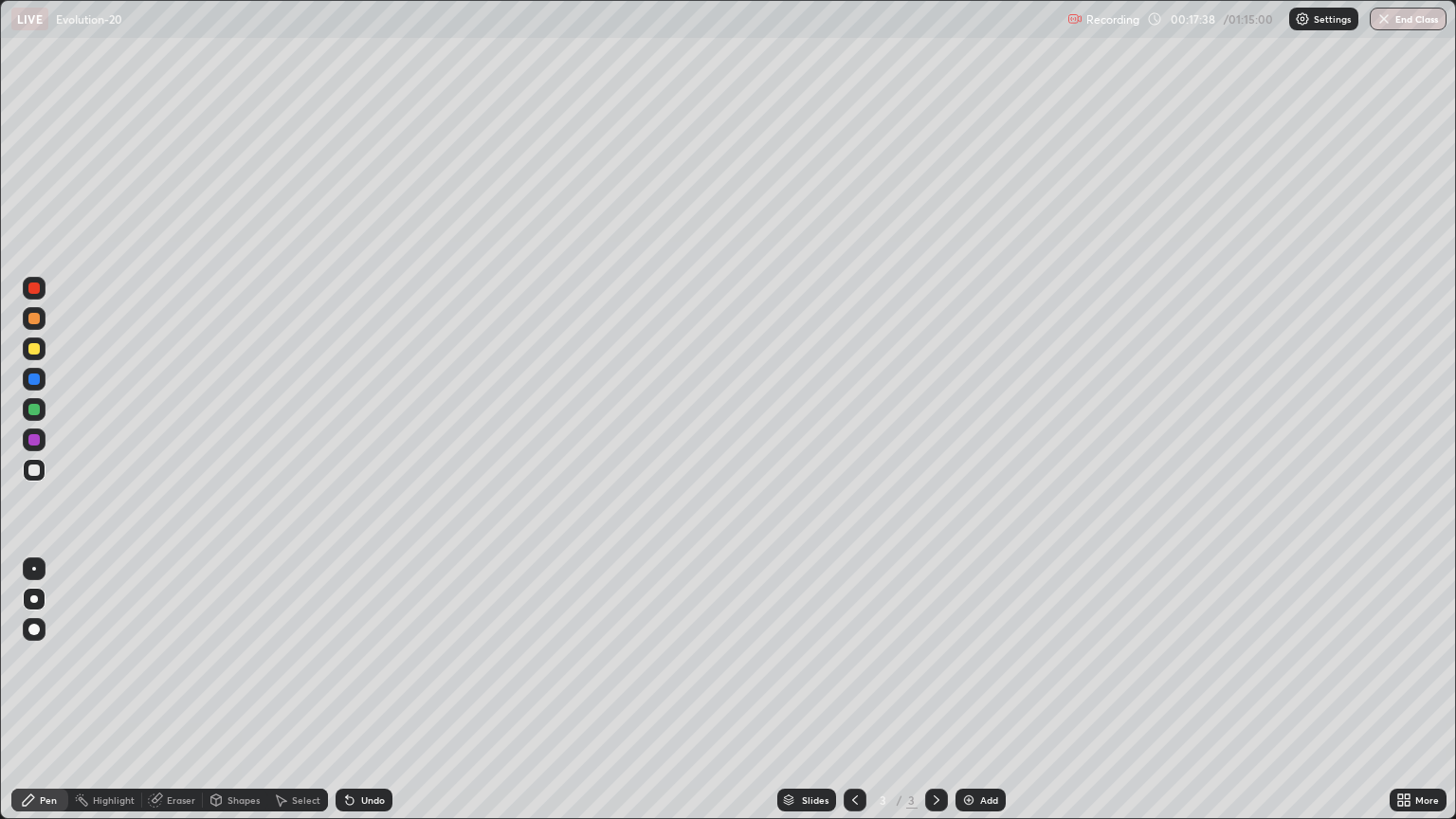 click on "Pen" at bounding box center (48, 800) 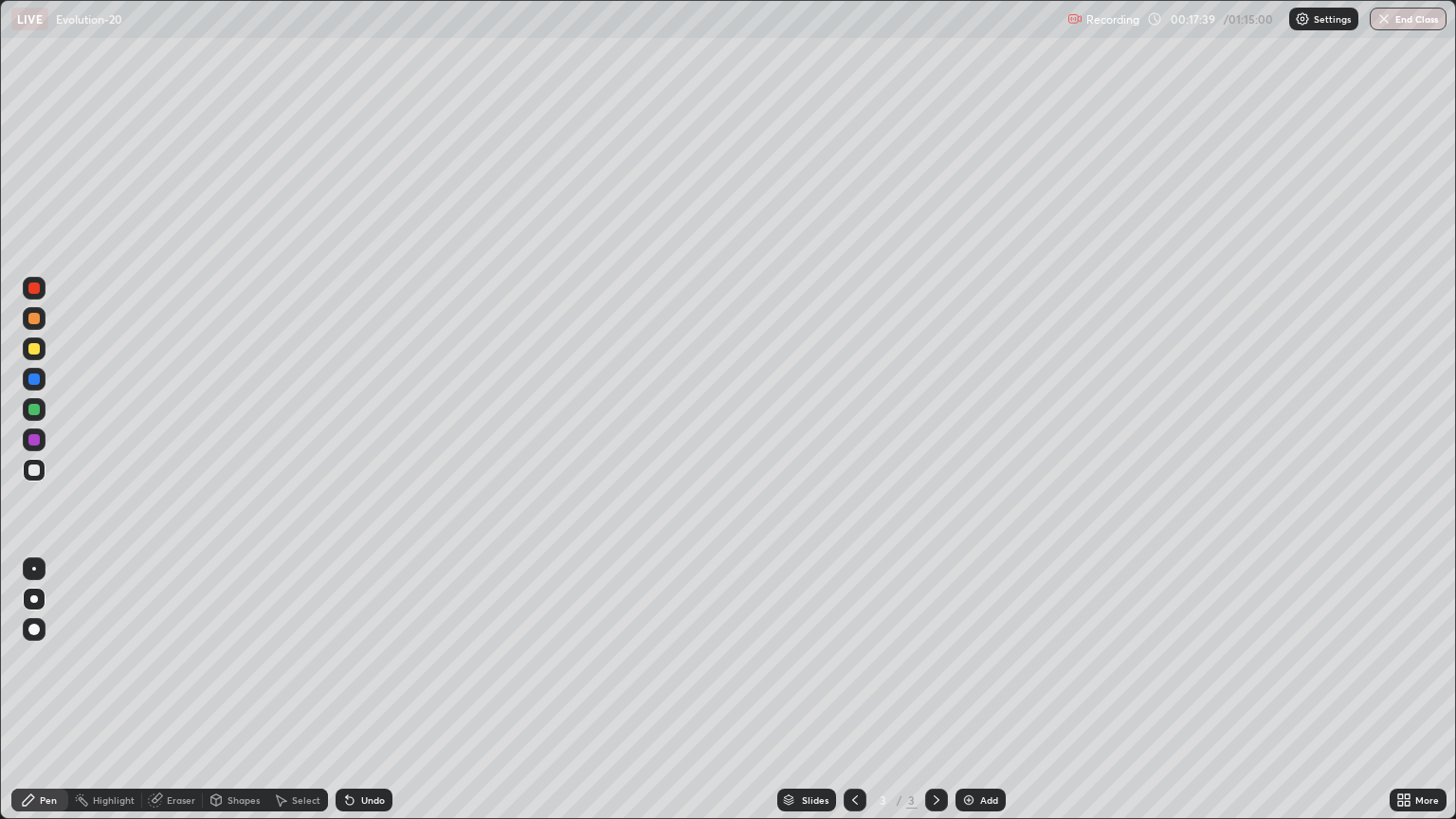 click on "Shapes" at bounding box center [244, 800] 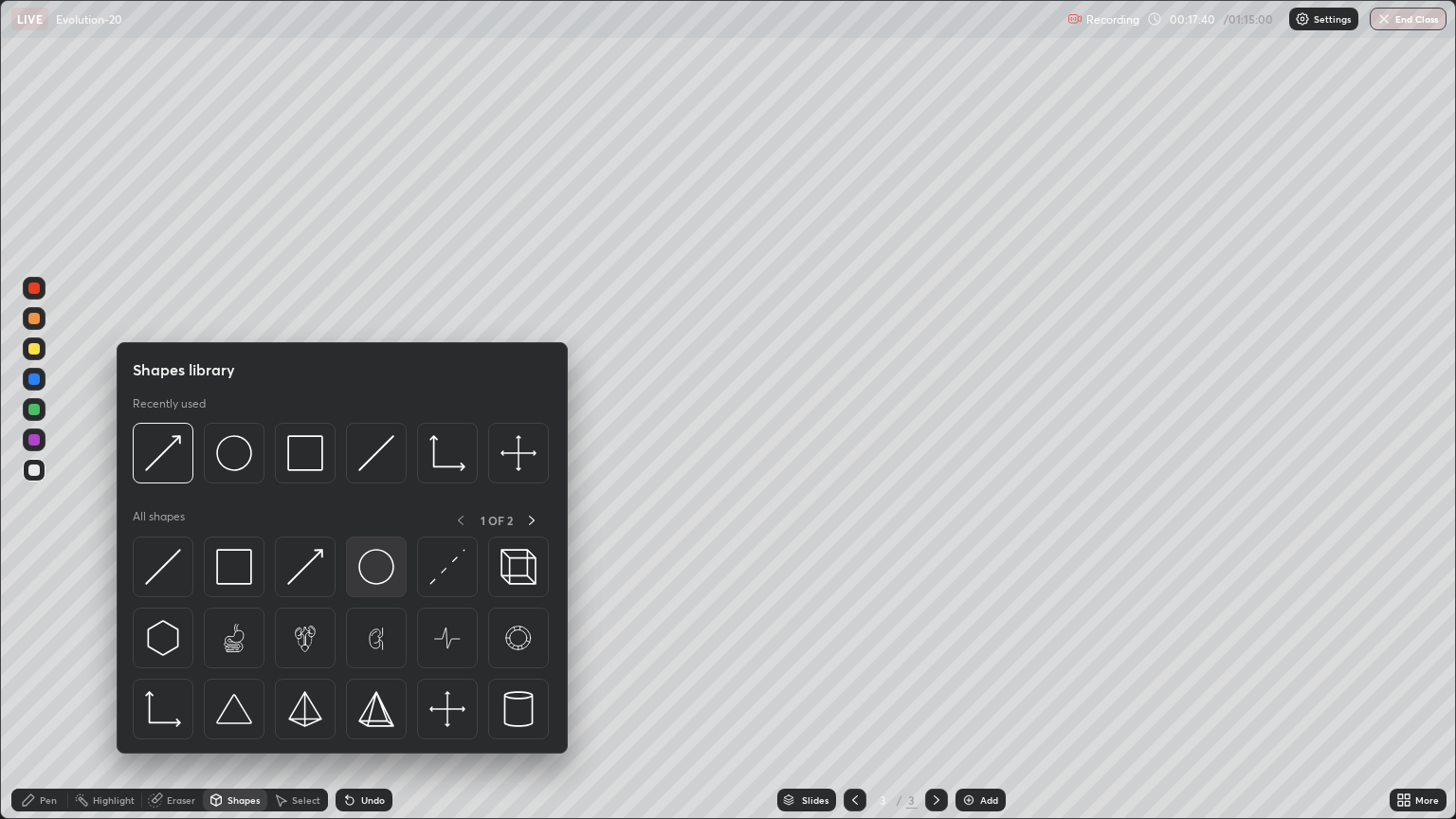 click at bounding box center [376, 567] 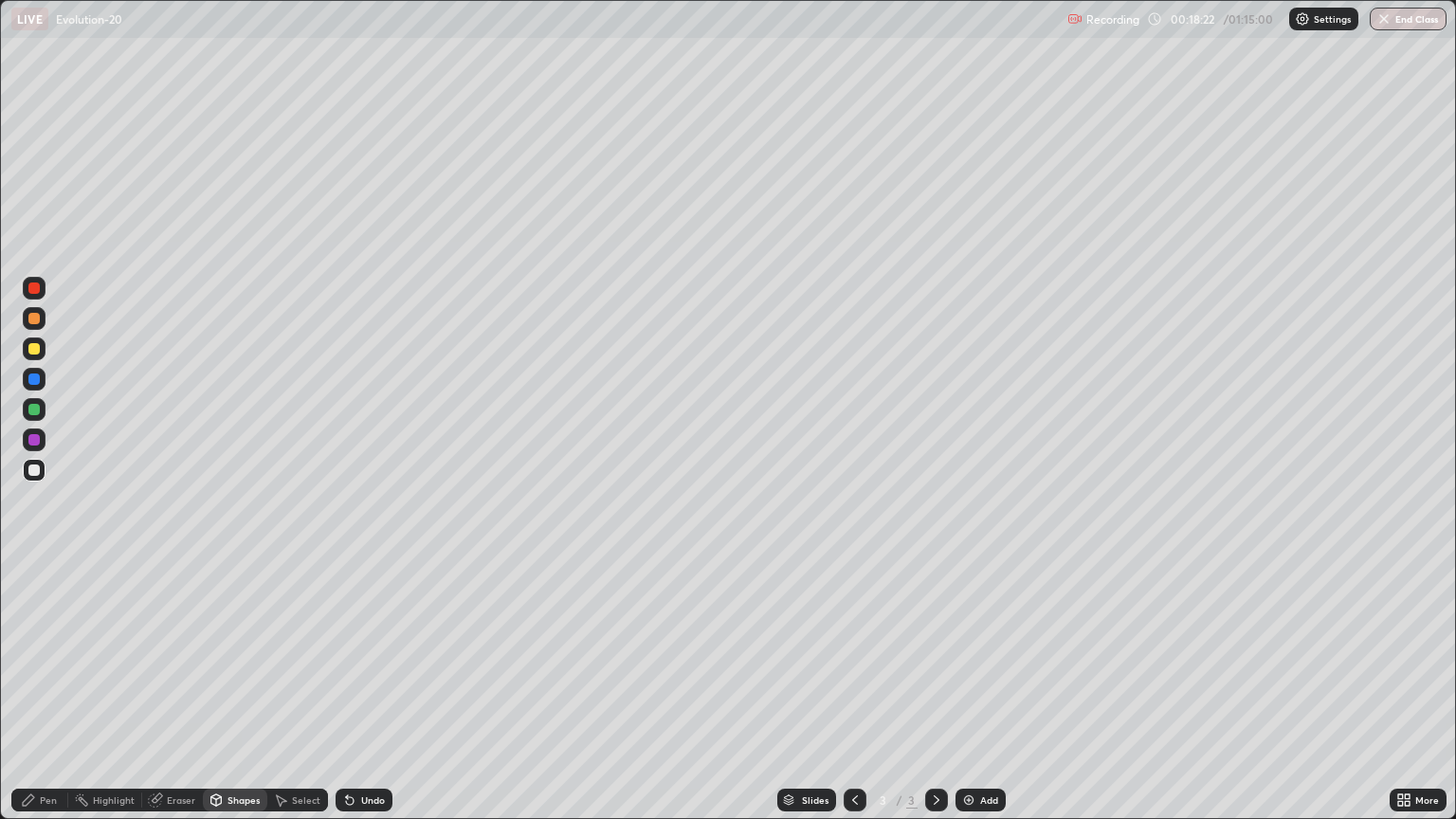 click at bounding box center [34, 349] 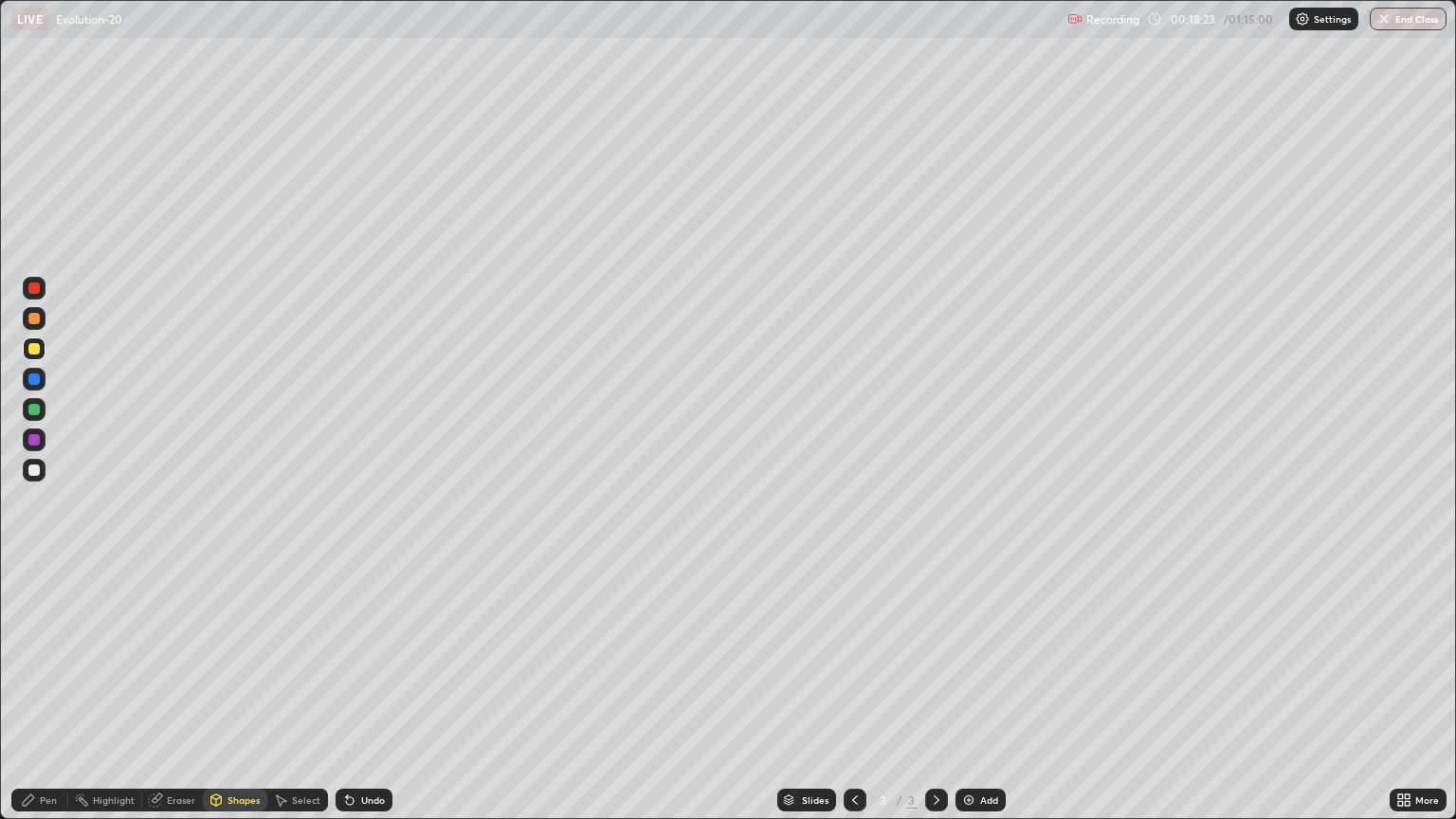 click on "Pen" at bounding box center (48, 800) 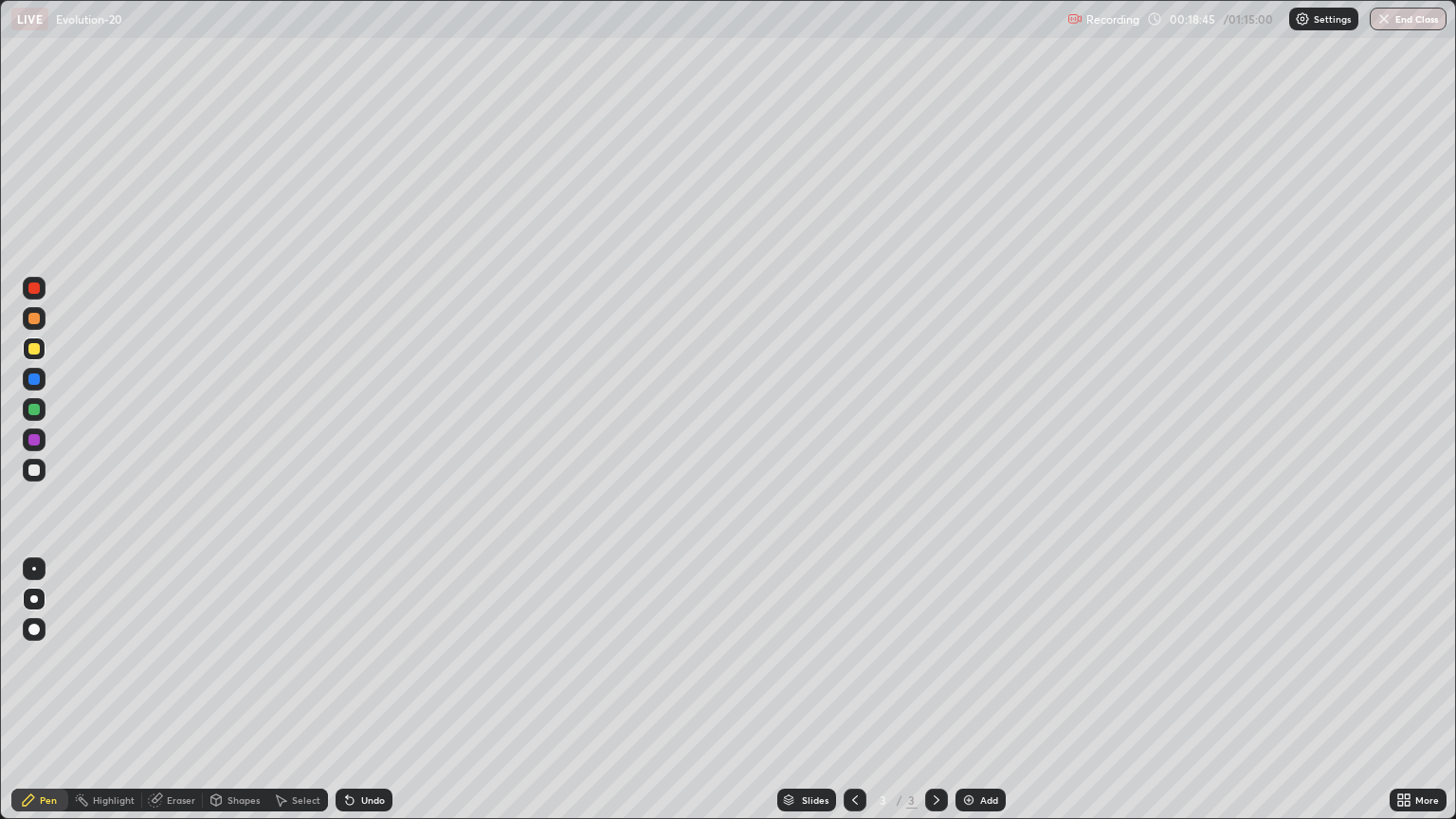 click at bounding box center [34, 470] 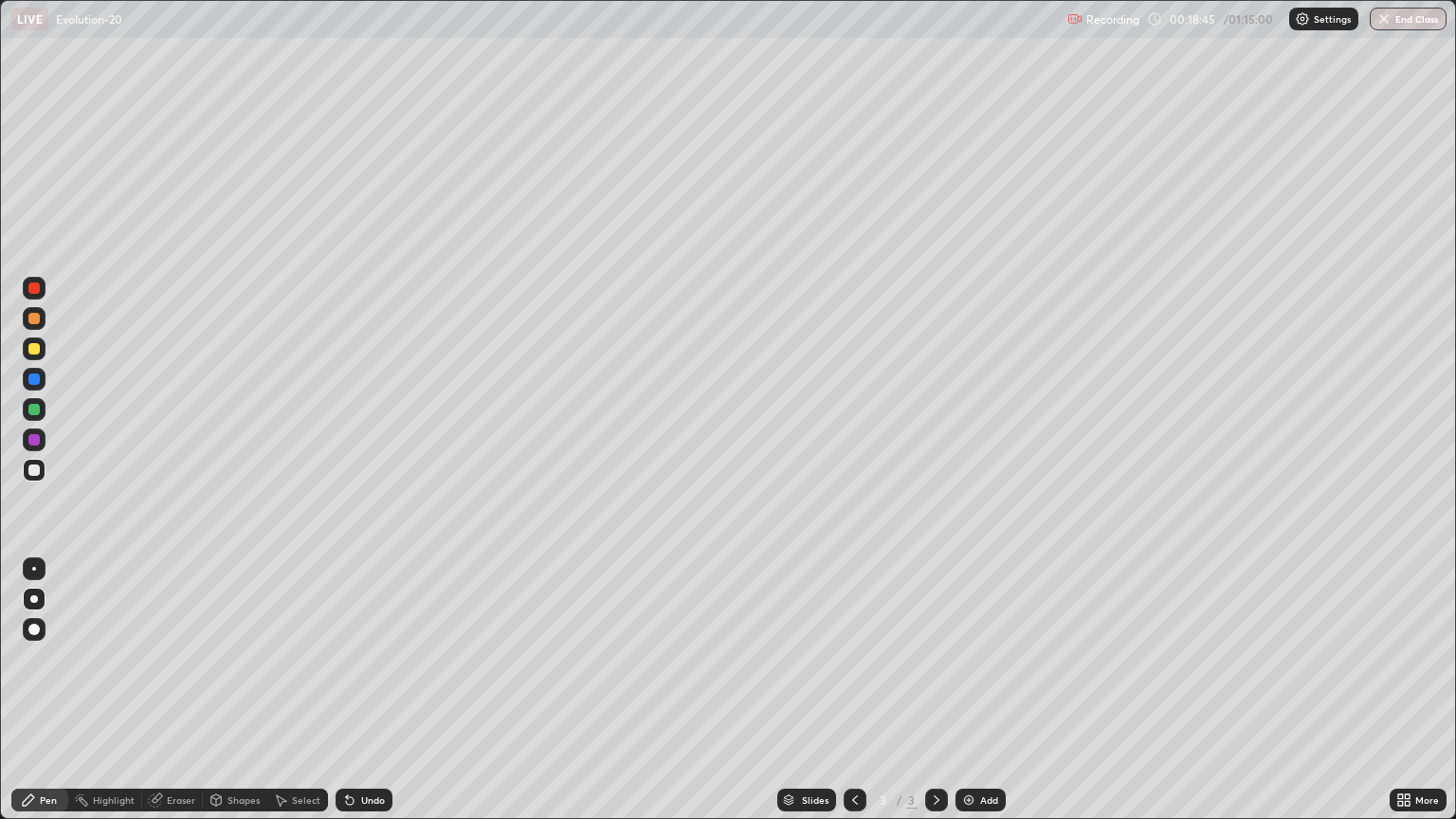click on "Pen" at bounding box center (40, 800) 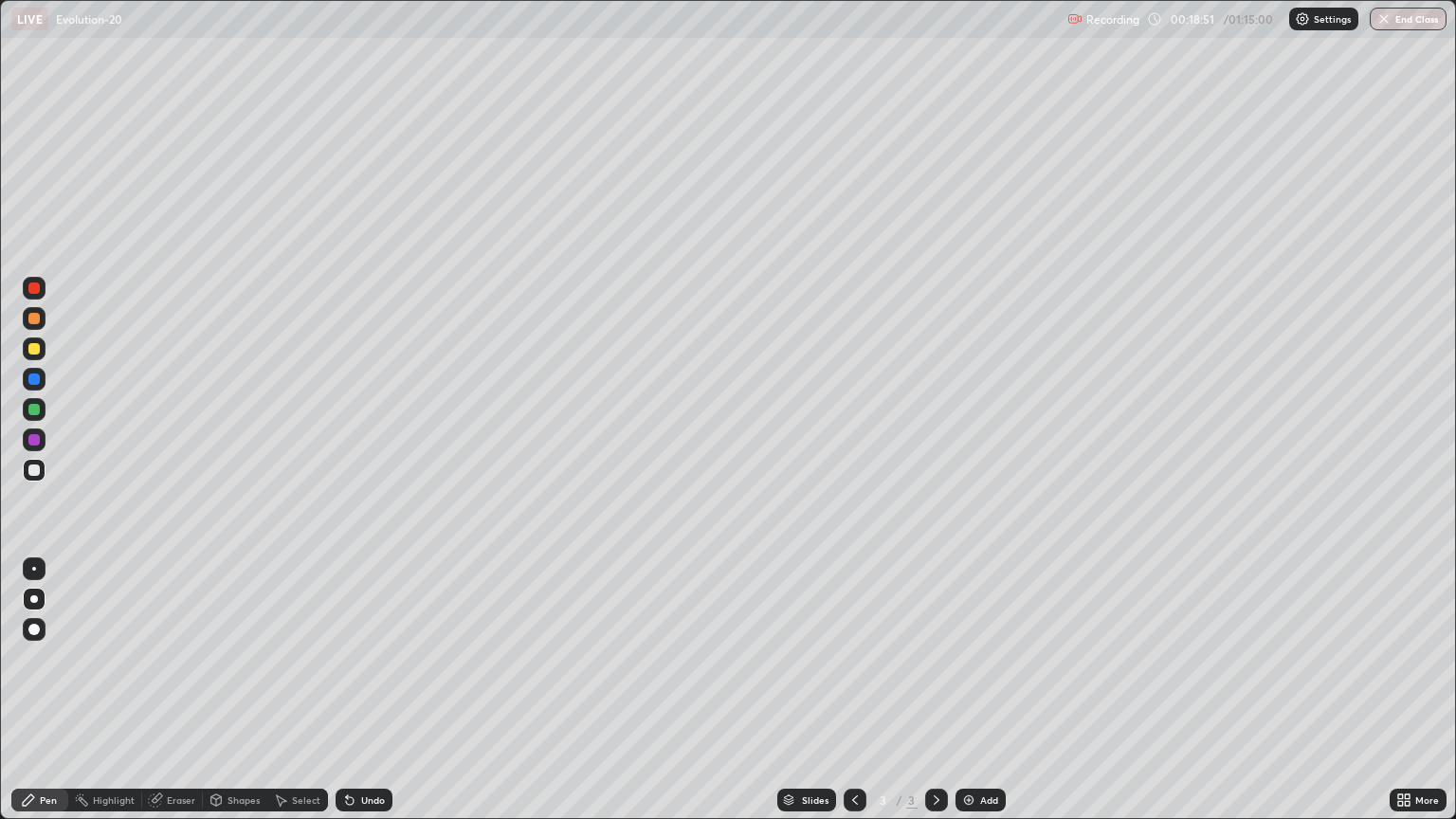click at bounding box center (34, 318) 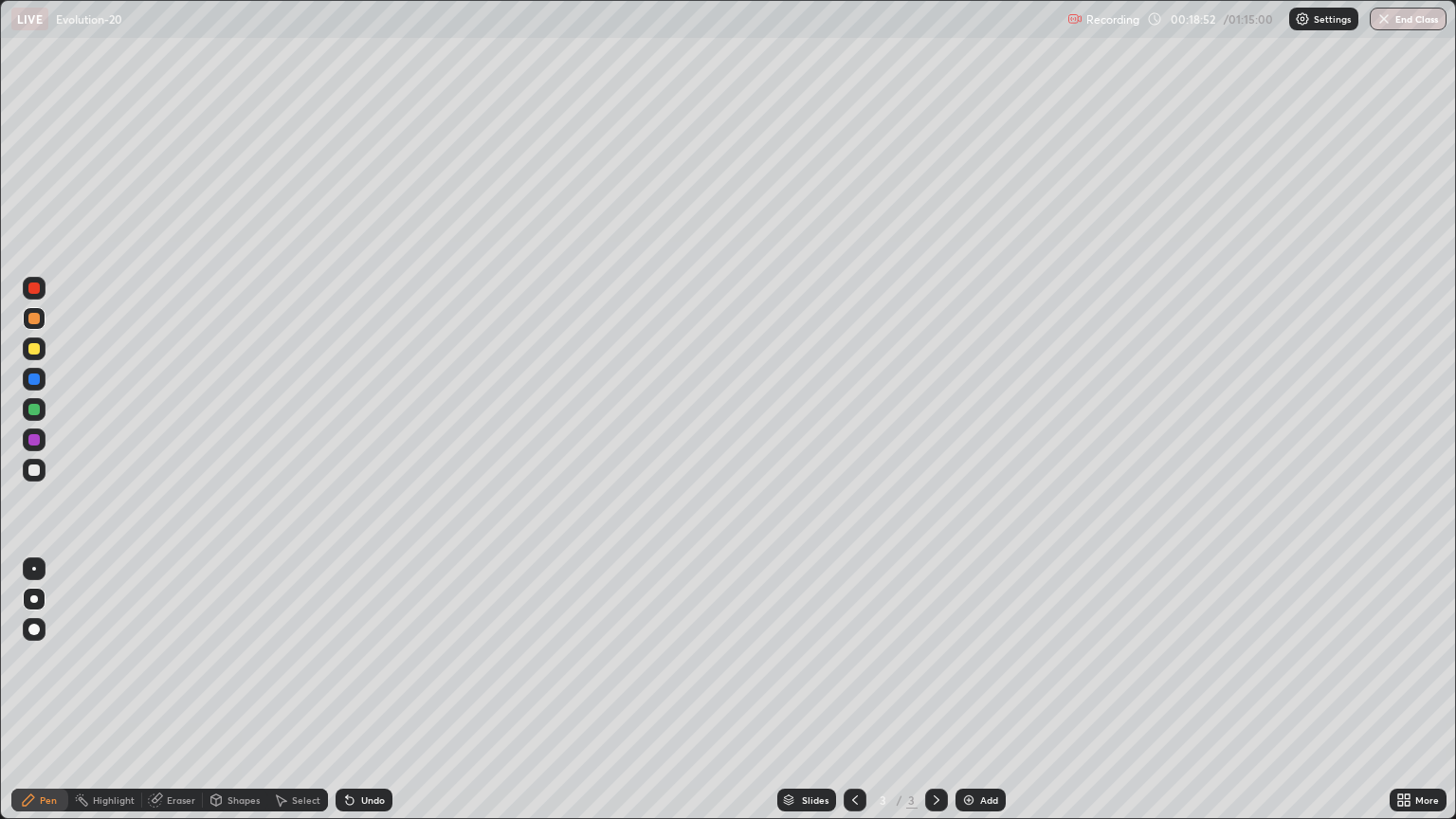 click on "Pen" at bounding box center [48, 800] 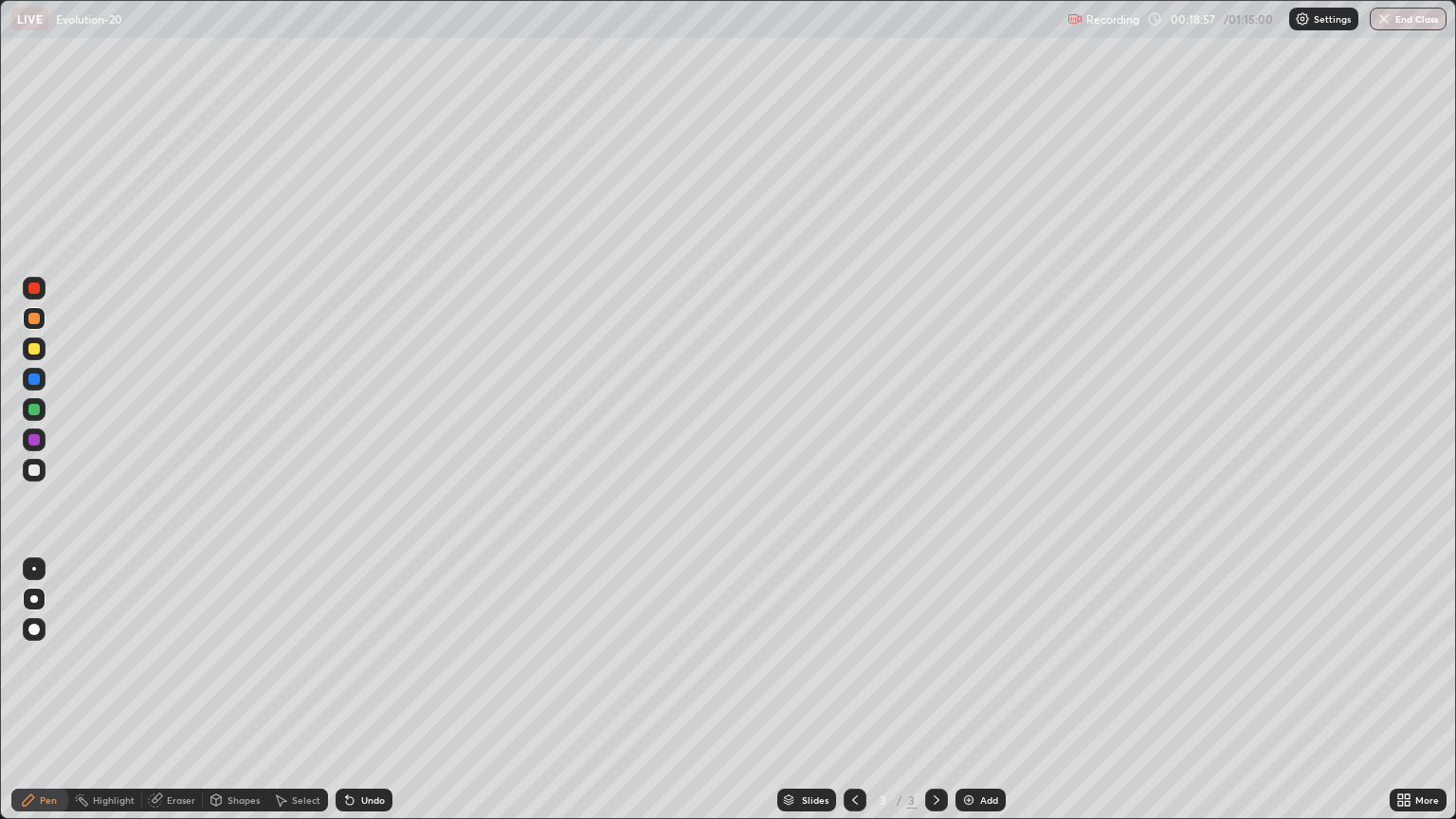 click at bounding box center [34, 569] 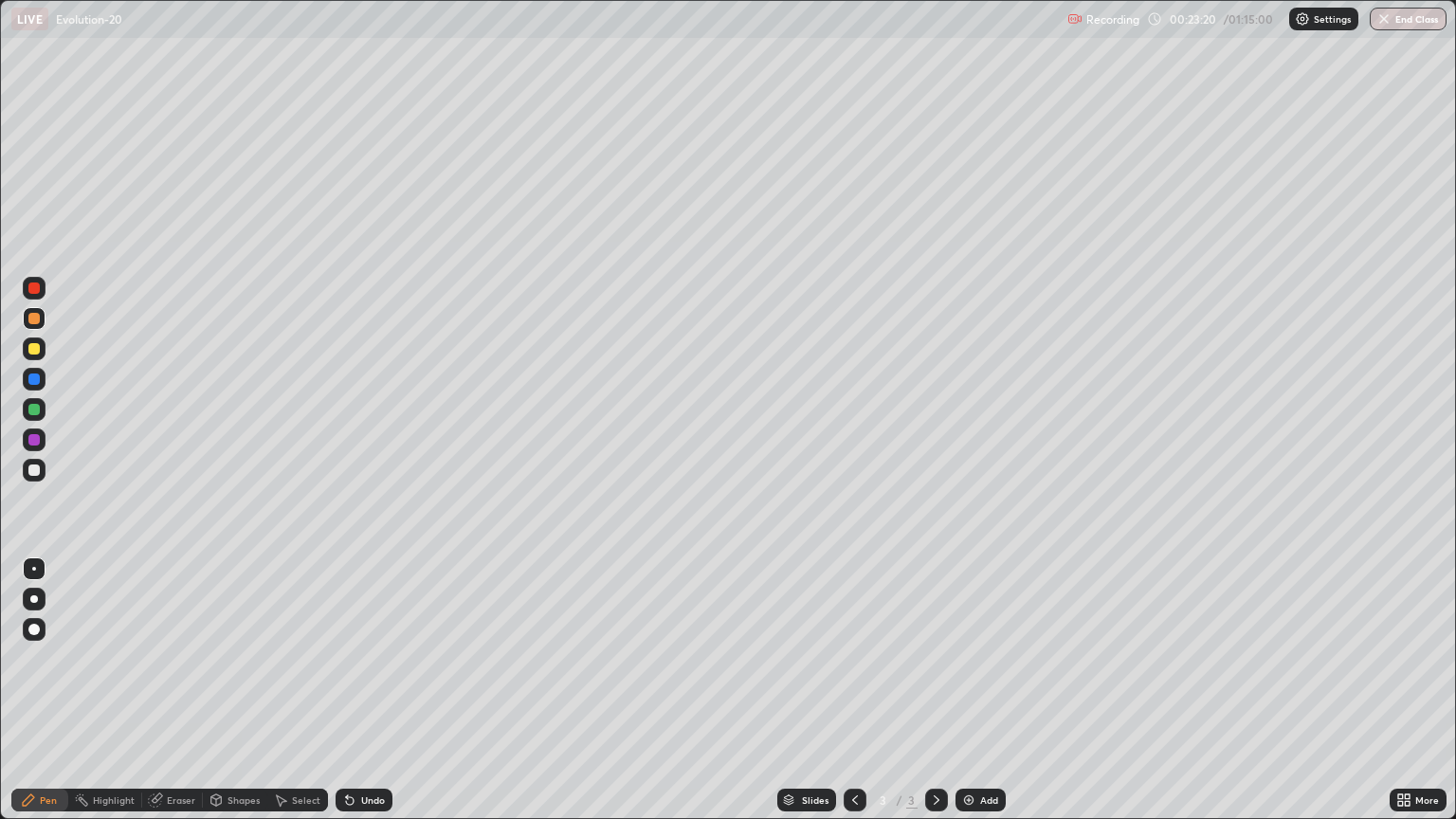 click 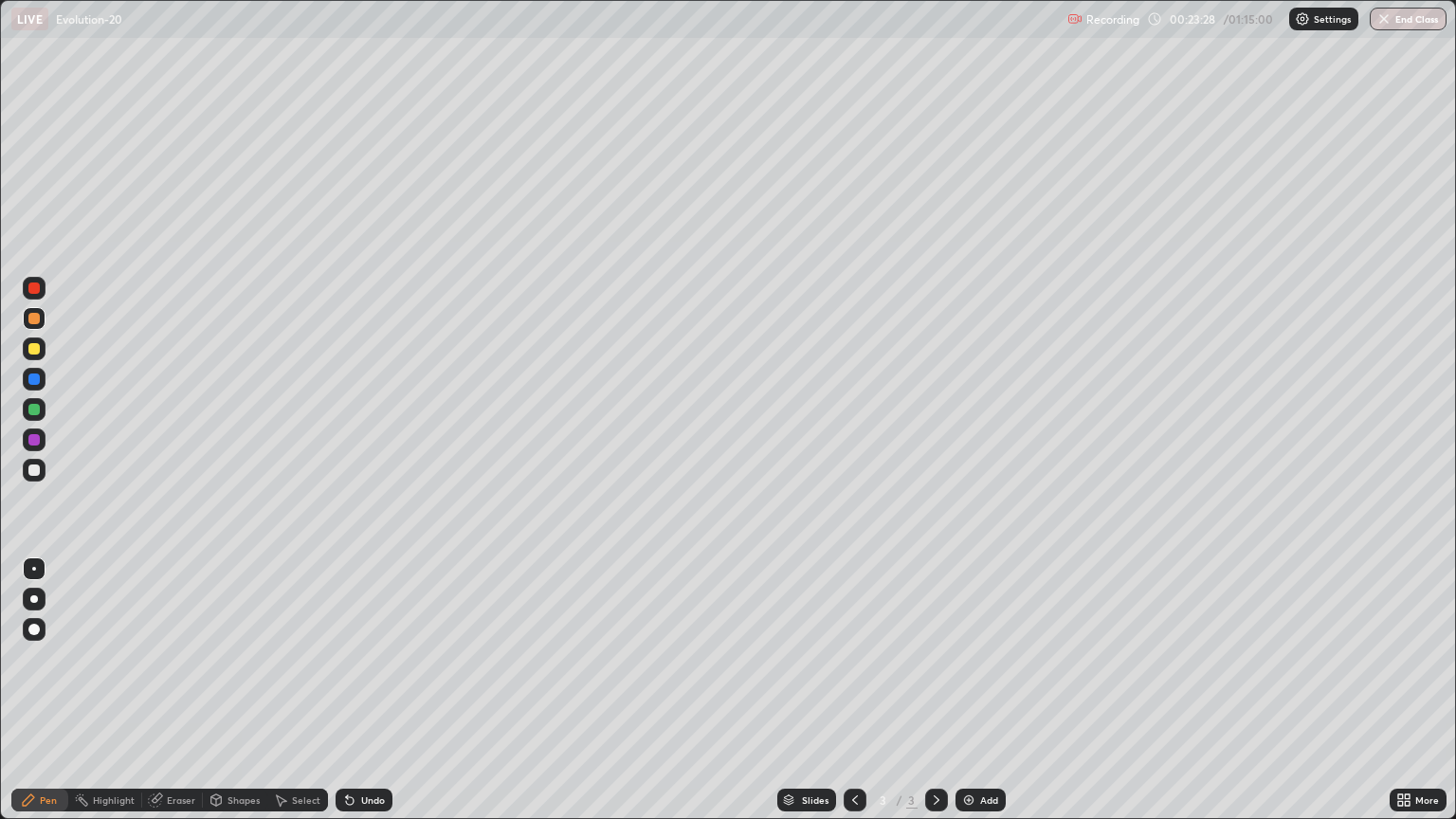 click on "Eraser" at bounding box center (181, 800) 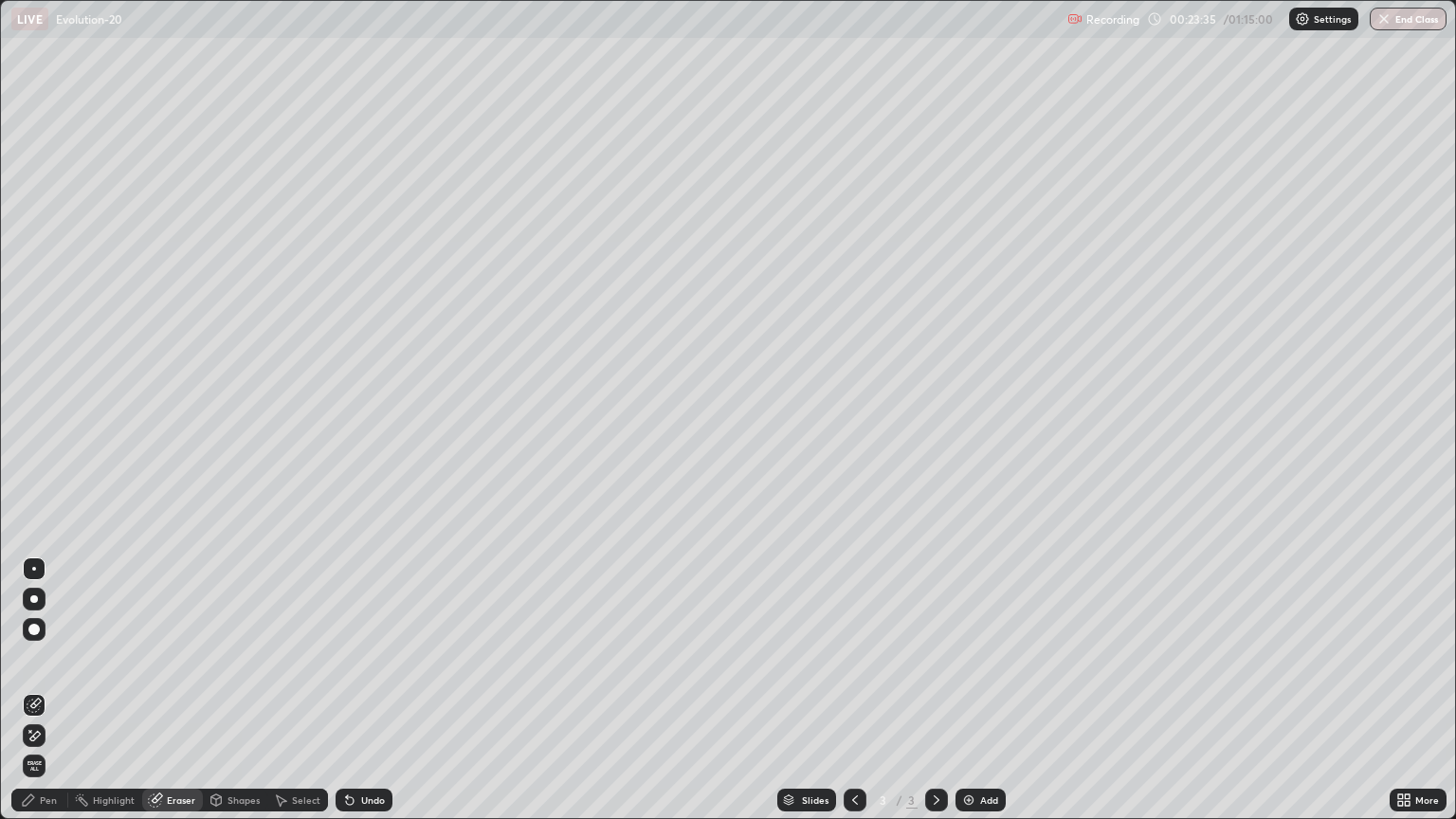 click on "Eraser" at bounding box center (173, 800) 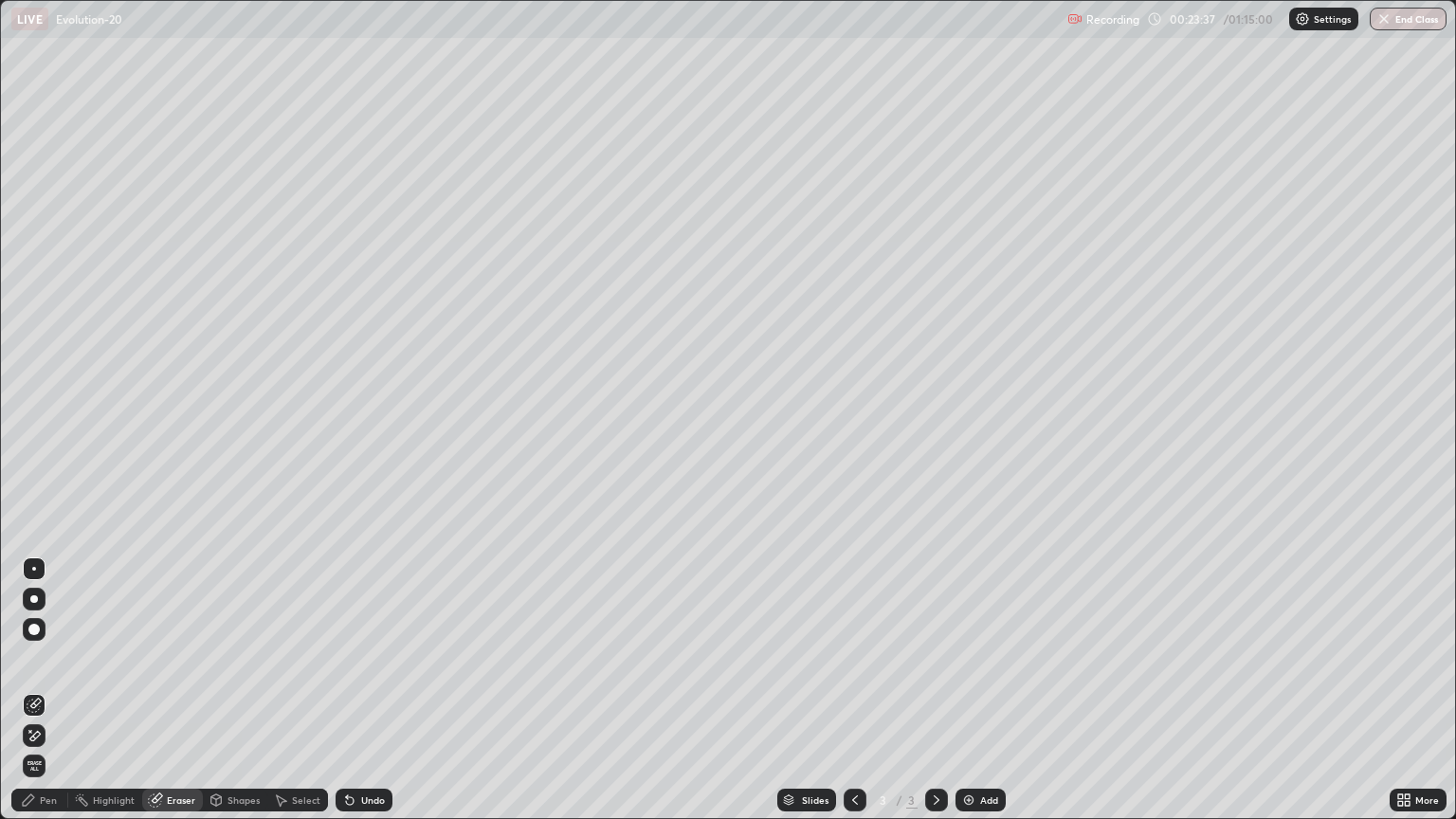 click 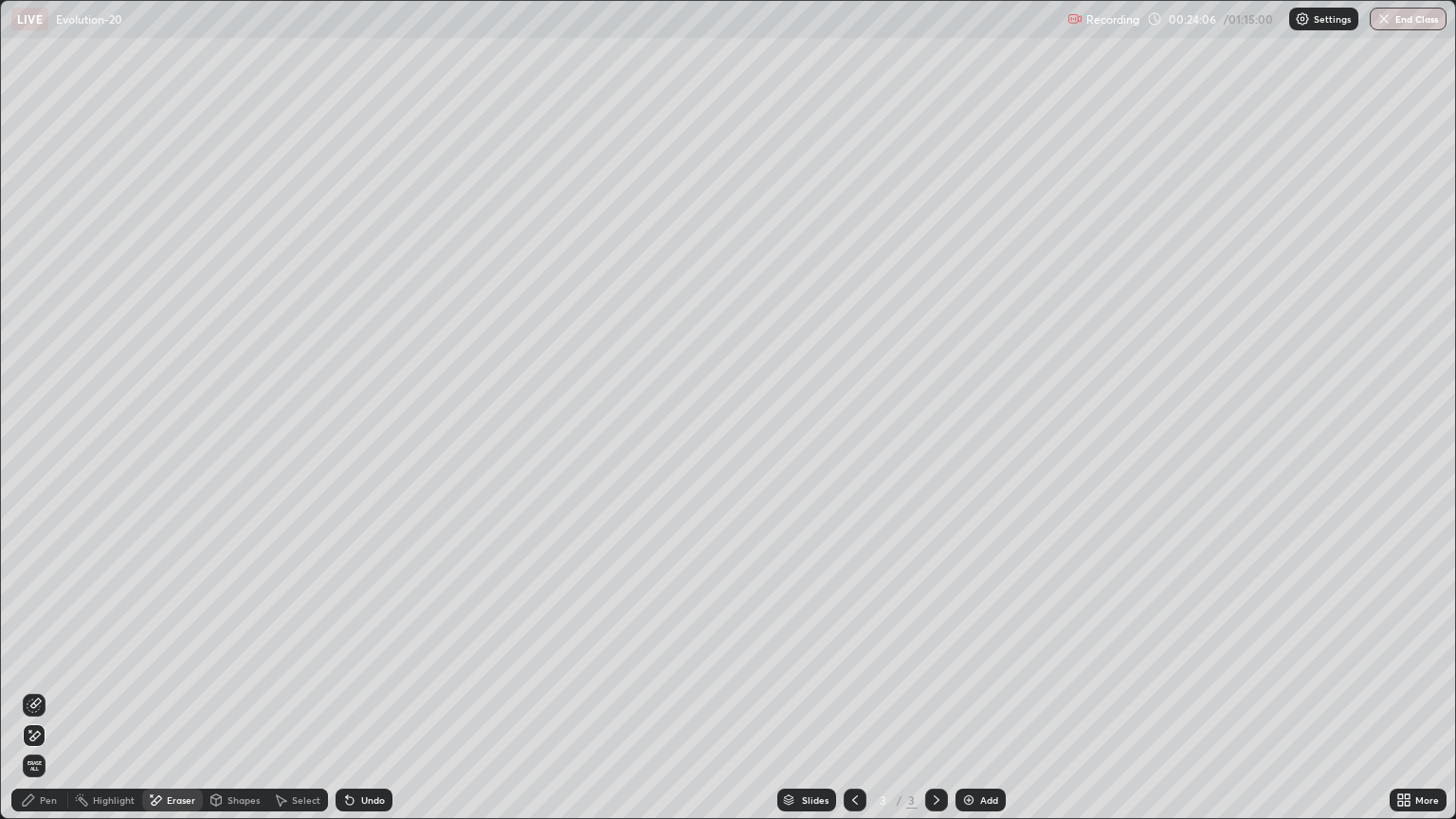 click 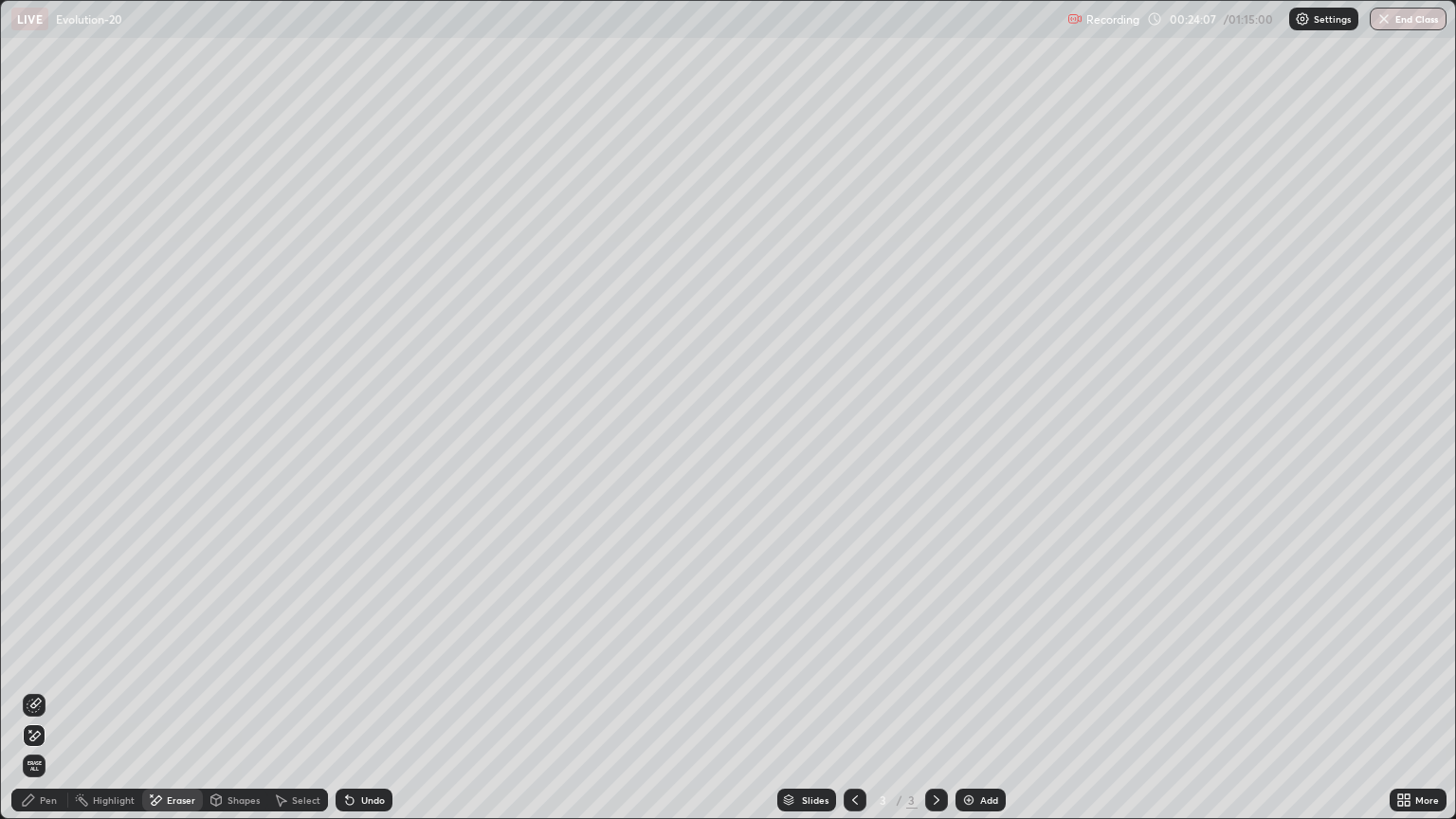 click at bounding box center [969, 800] 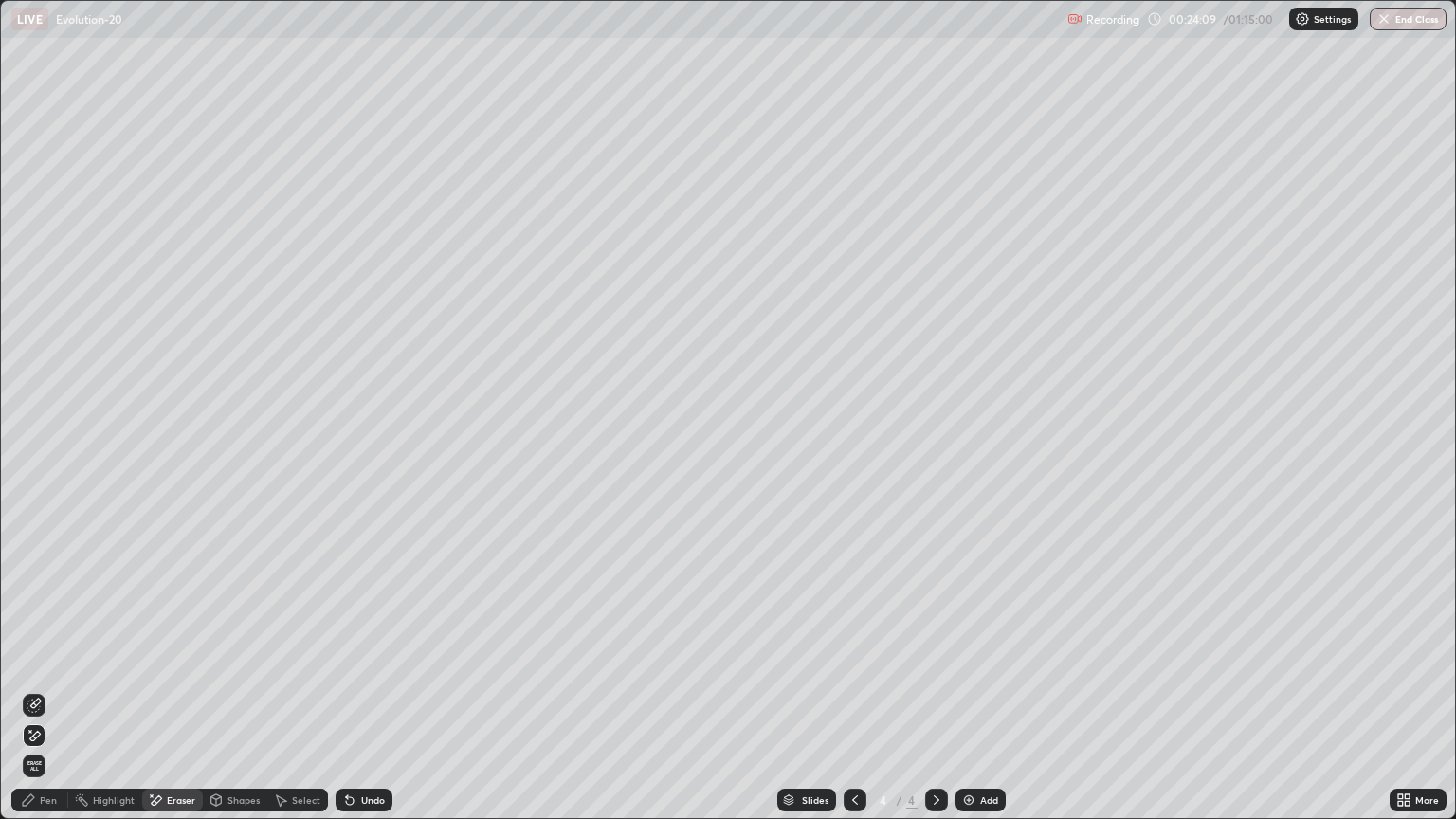 click at bounding box center [855, 800] 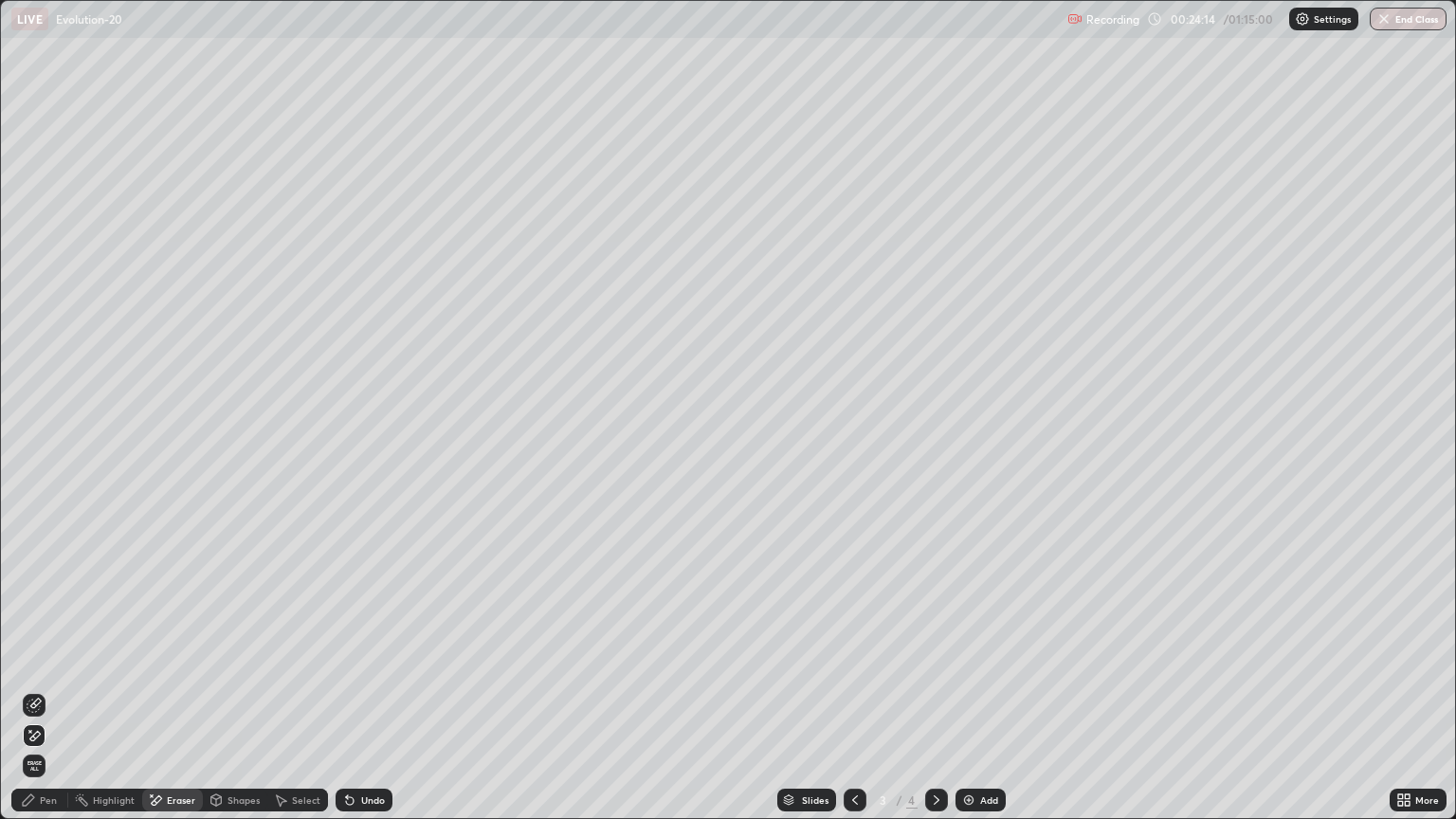 click 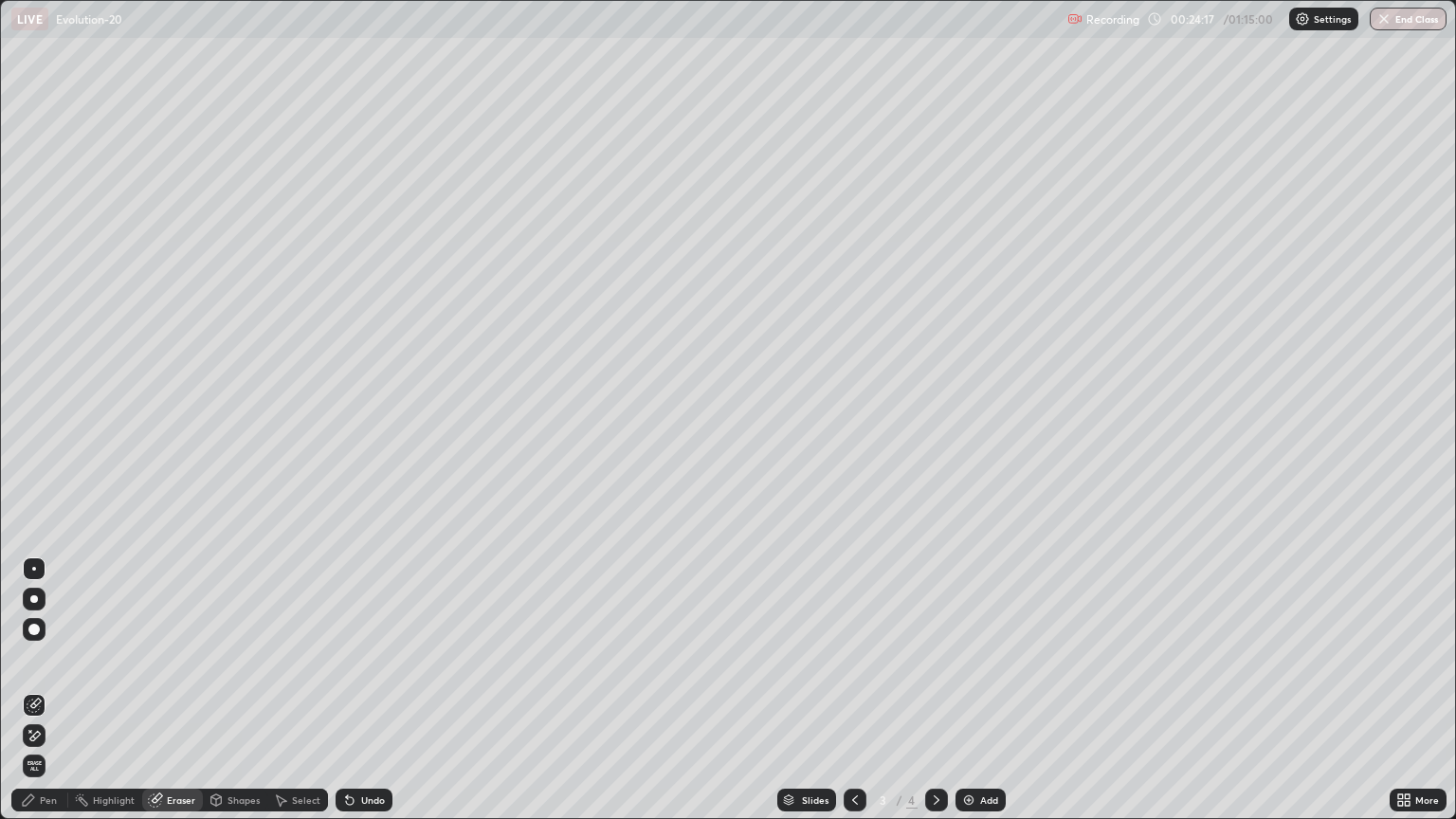 click 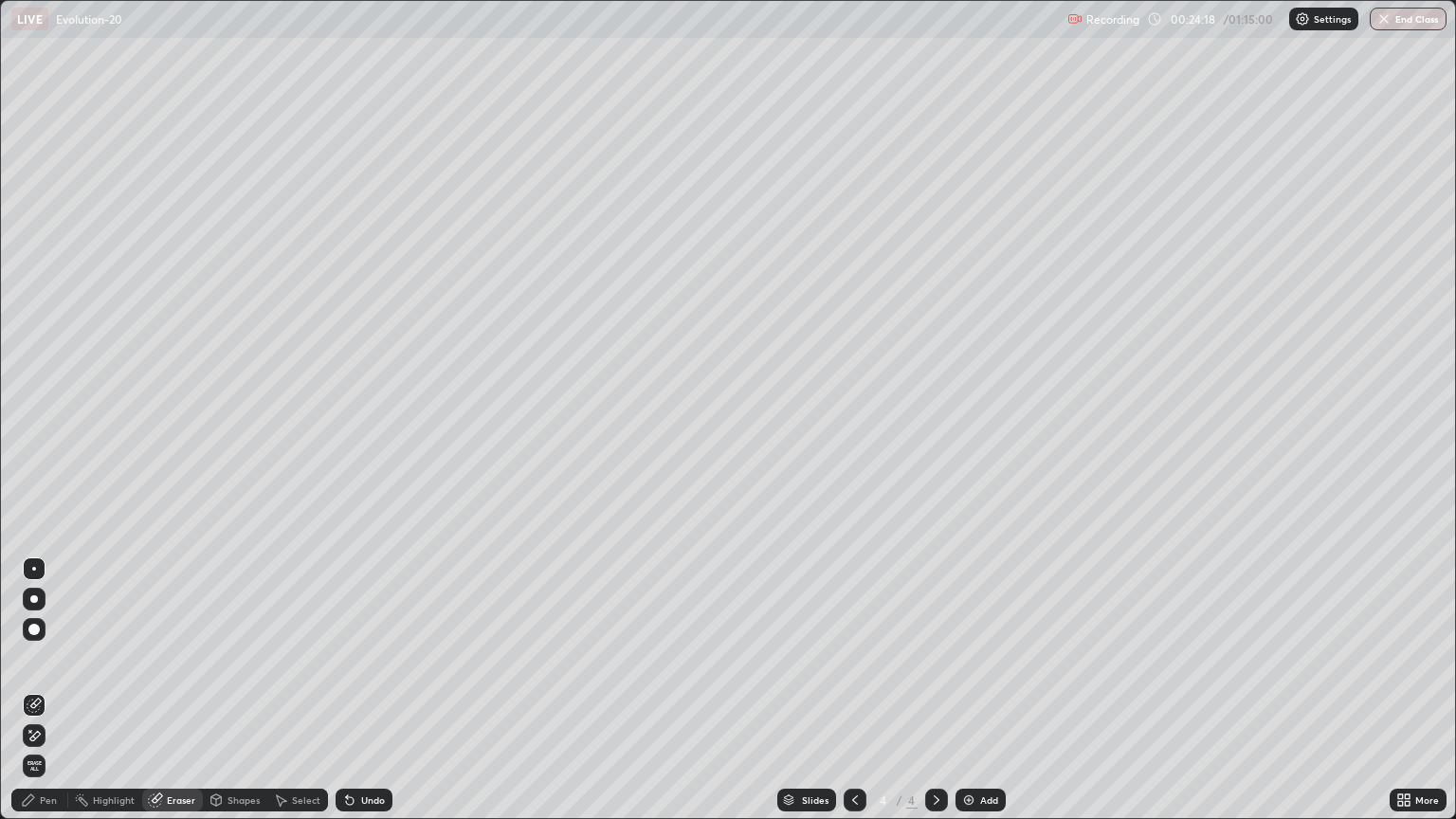 click 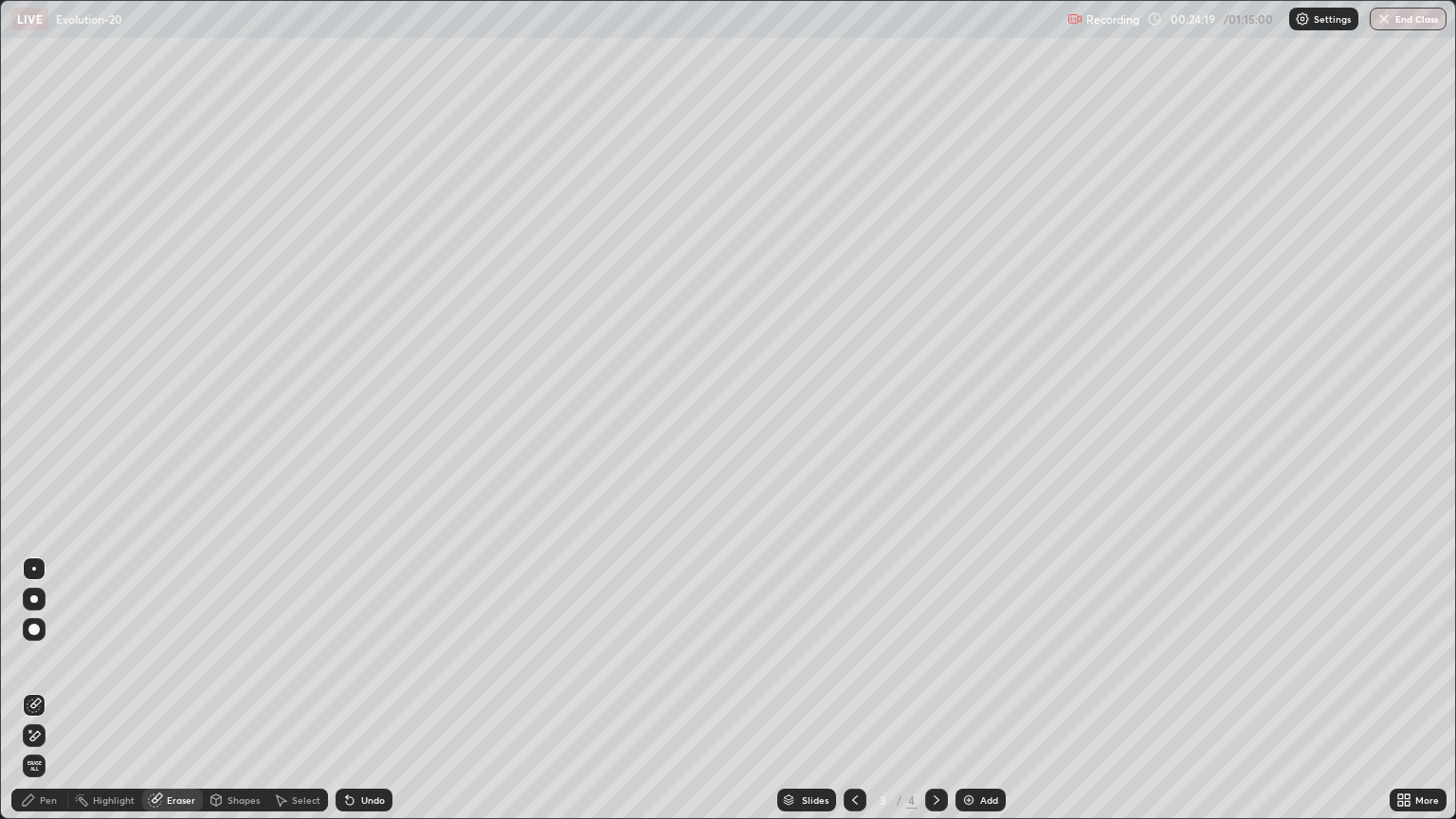 click 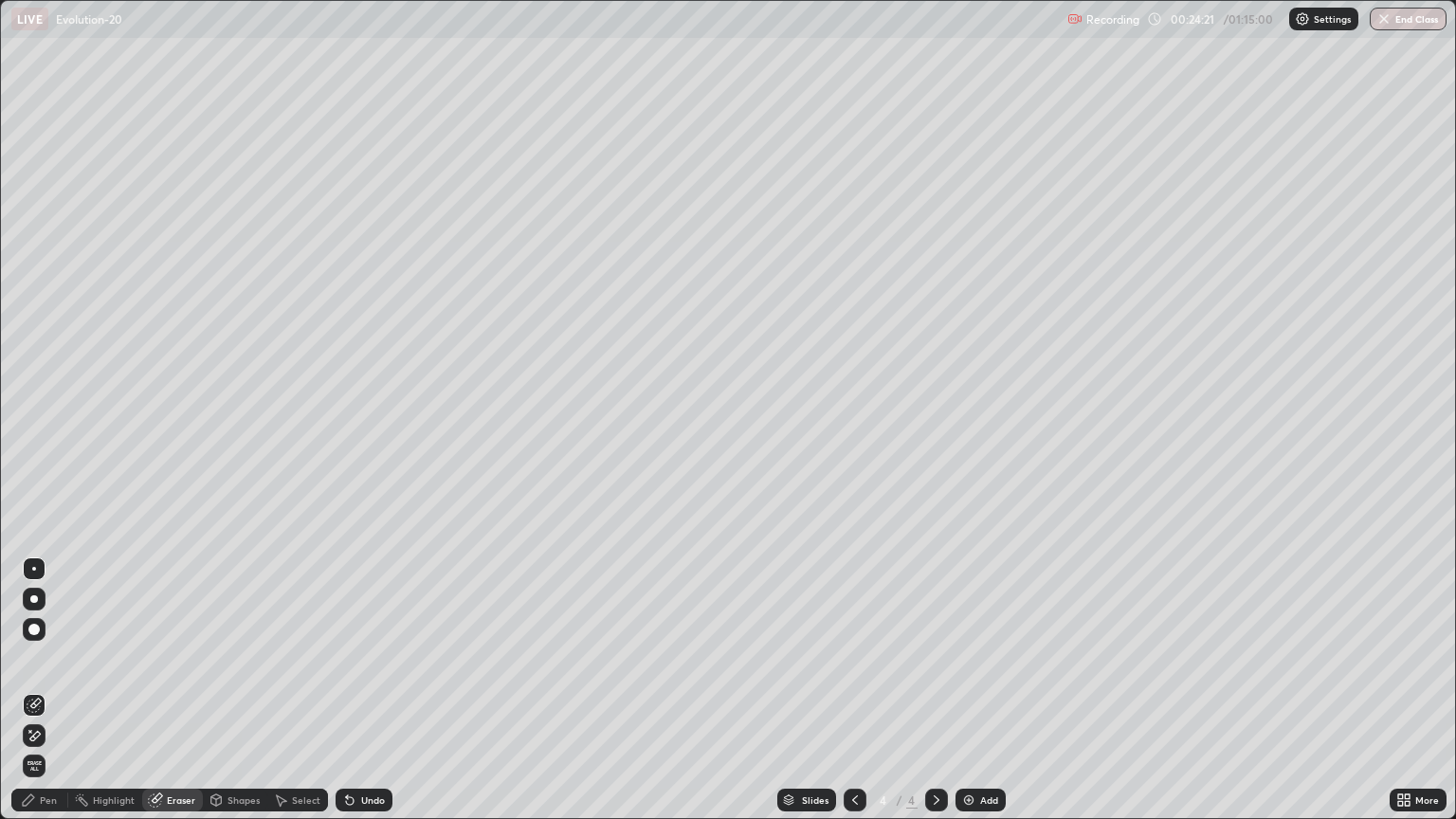 click on "Pen" at bounding box center [48, 800] 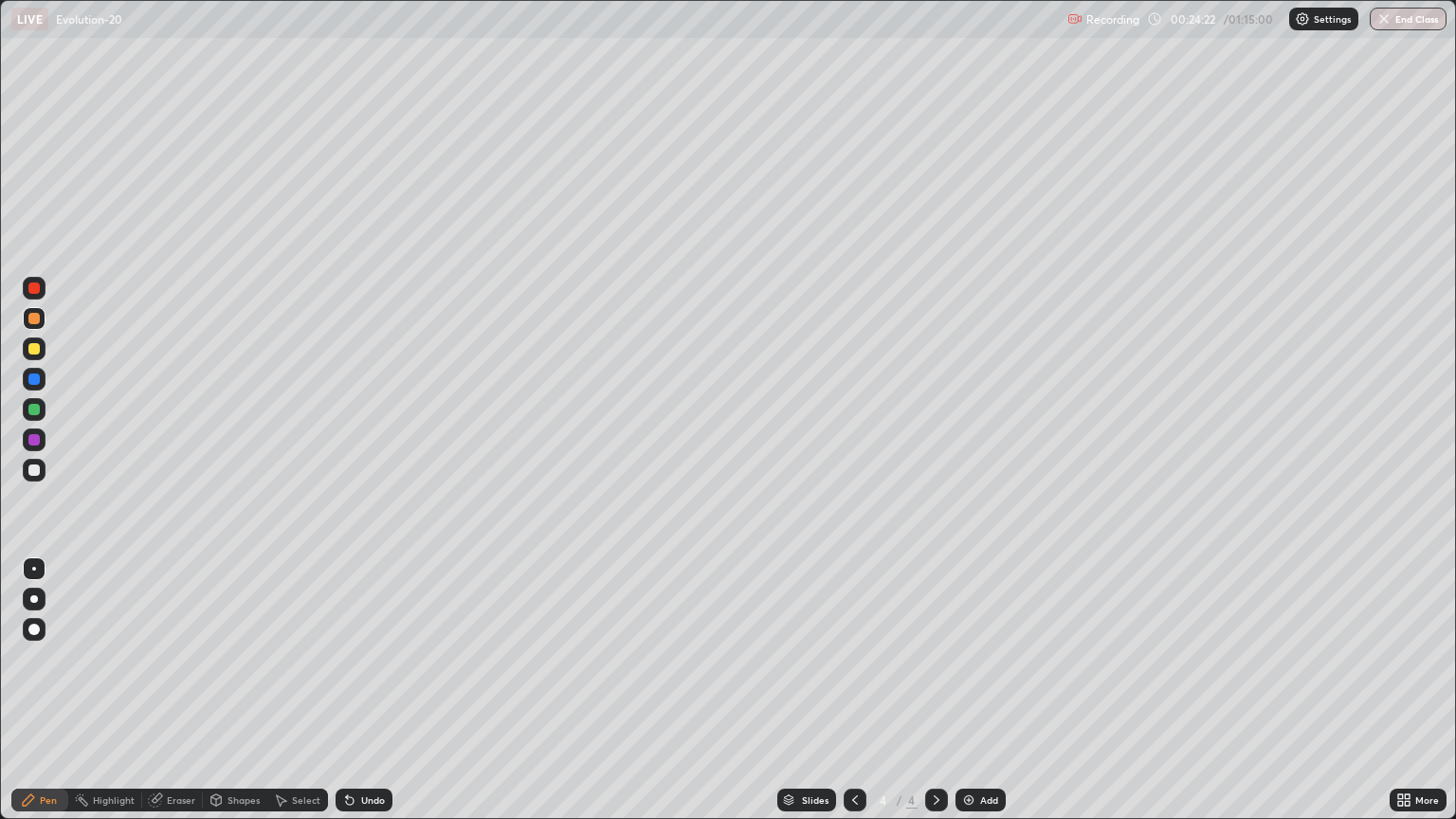 click at bounding box center (34, 318) 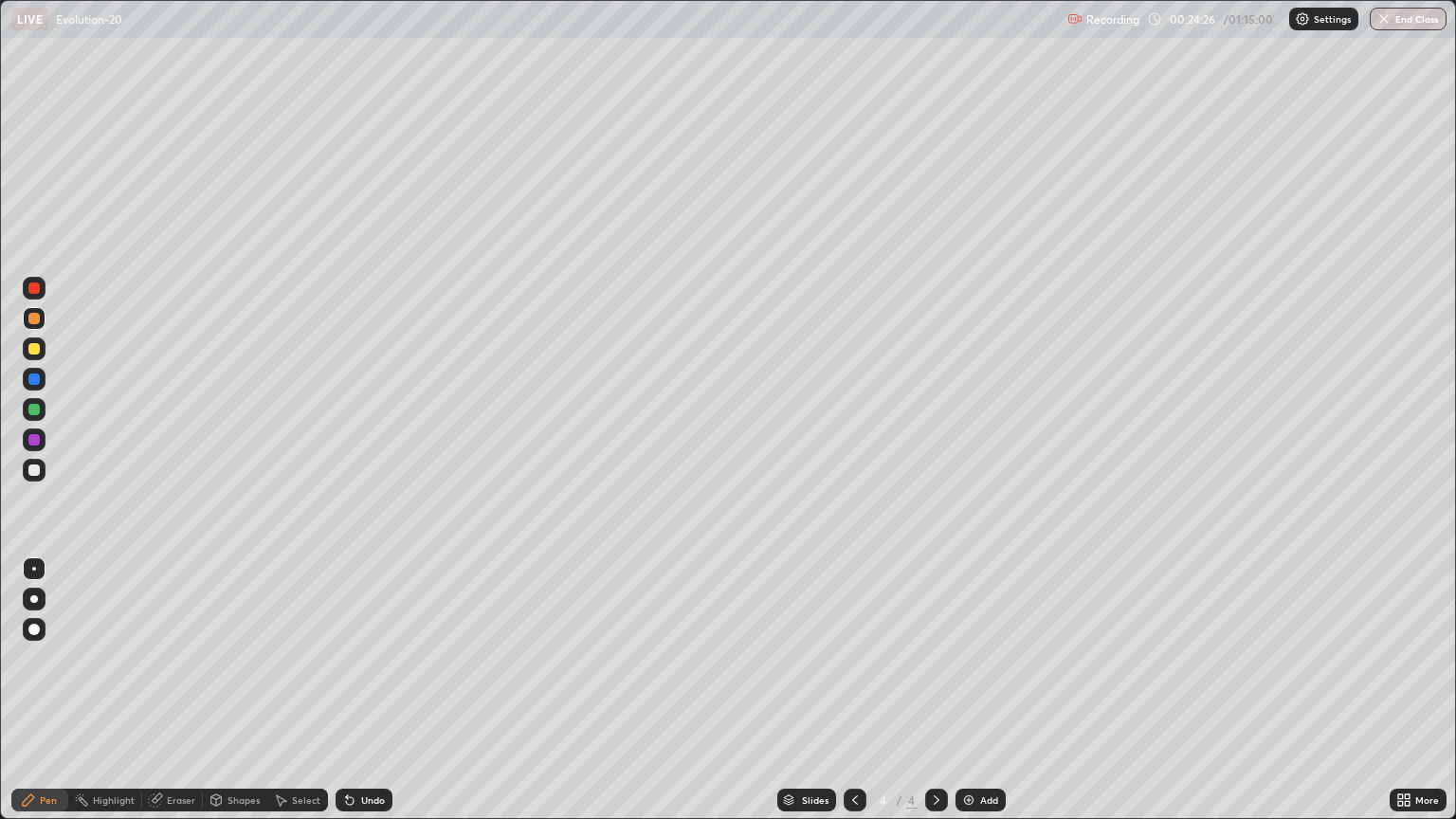 click at bounding box center (34, 599) 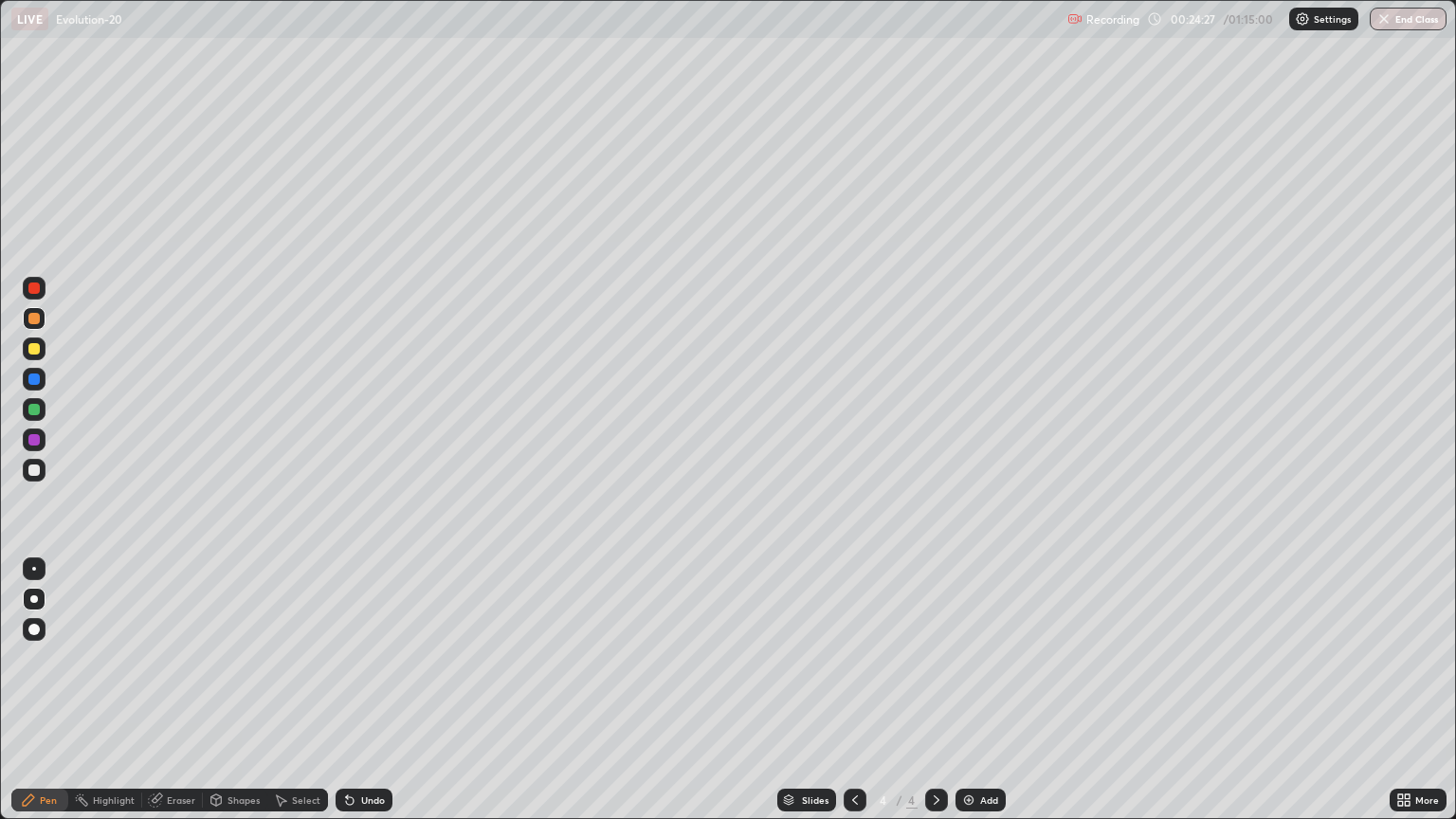 click on "Eraser" at bounding box center (181, 800) 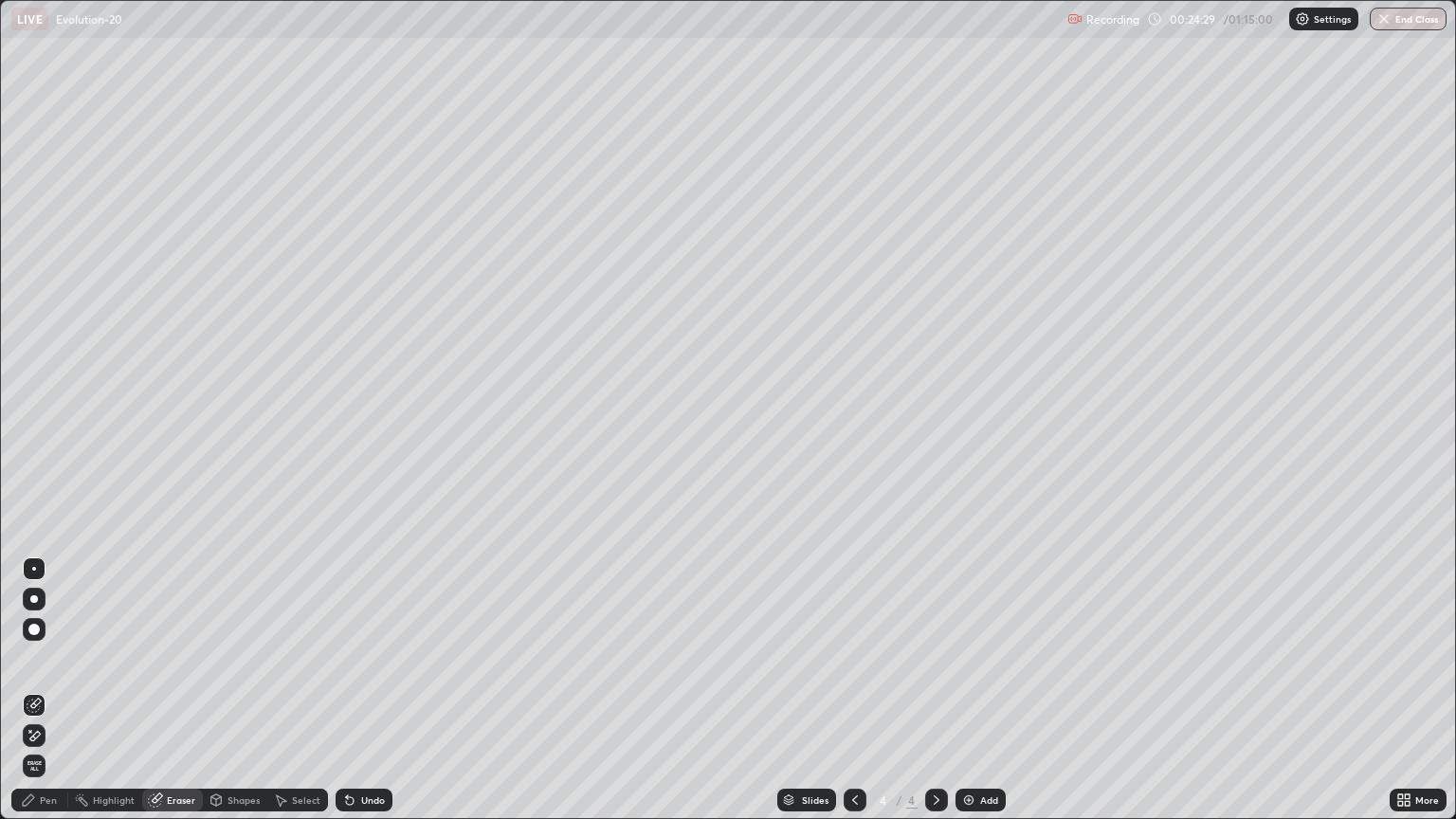 click on "Pen" at bounding box center [48, 800] 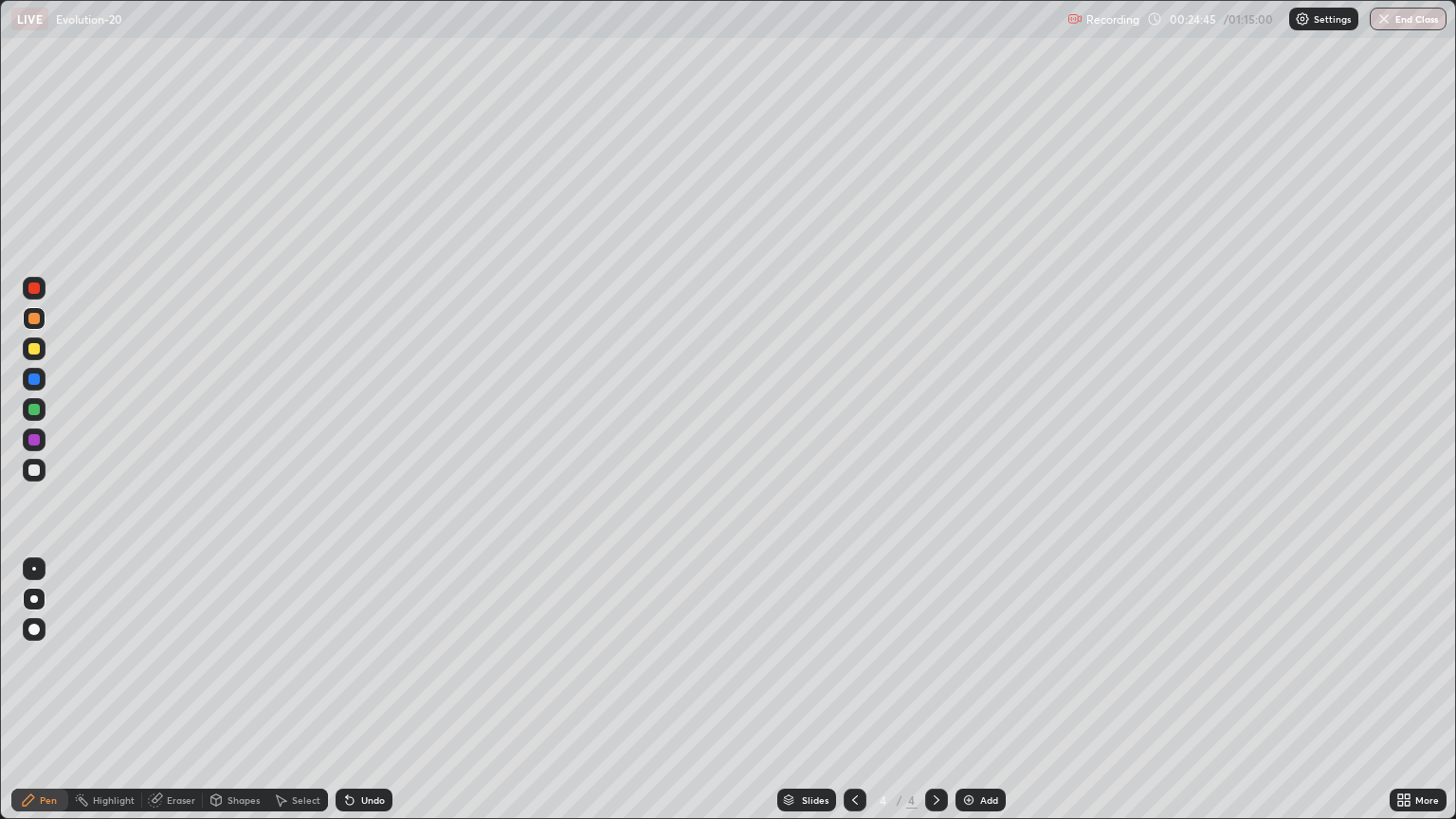 click at bounding box center (34, 349) 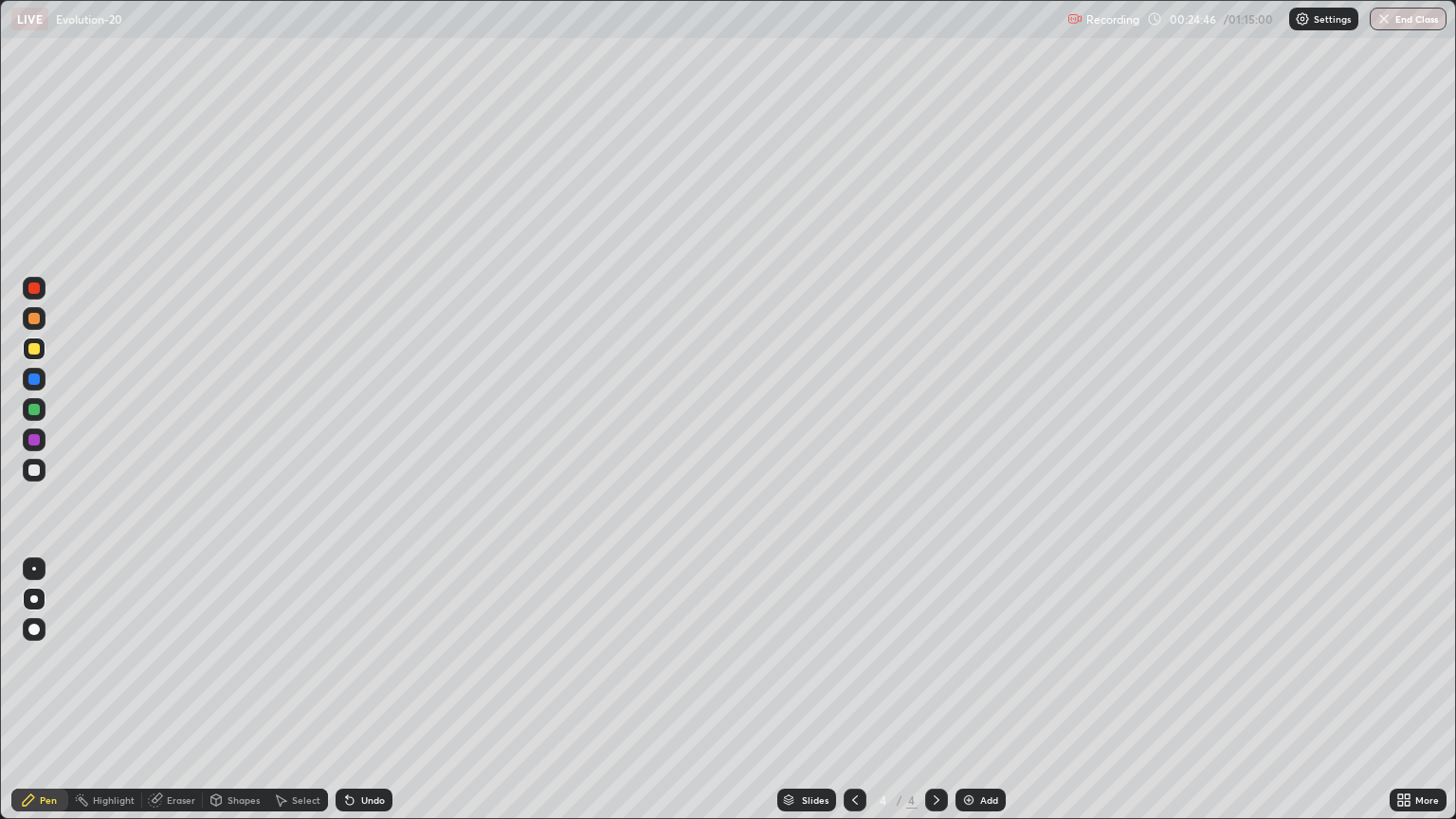 click on "Shapes" at bounding box center [244, 800] 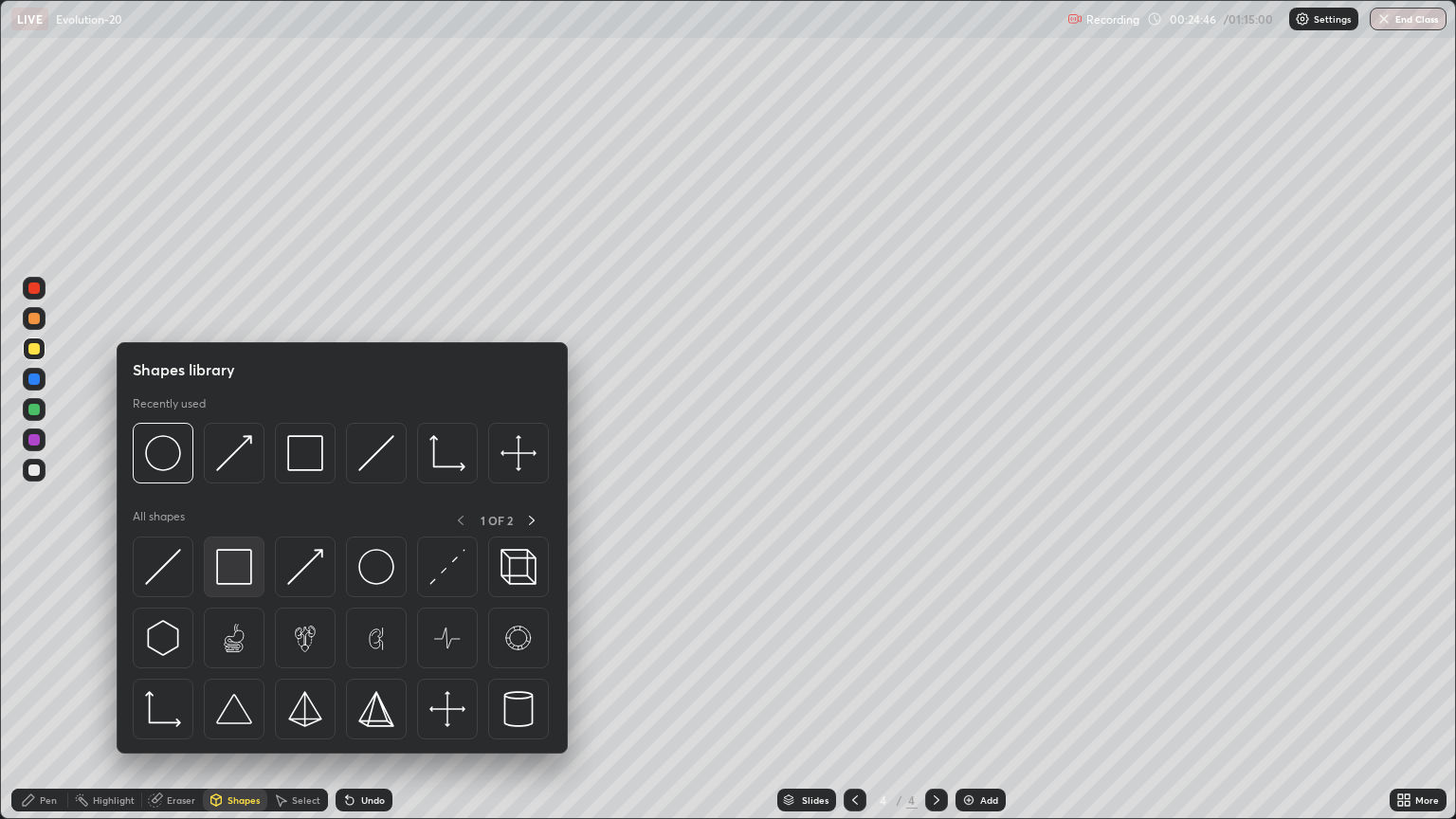 click at bounding box center (234, 567) 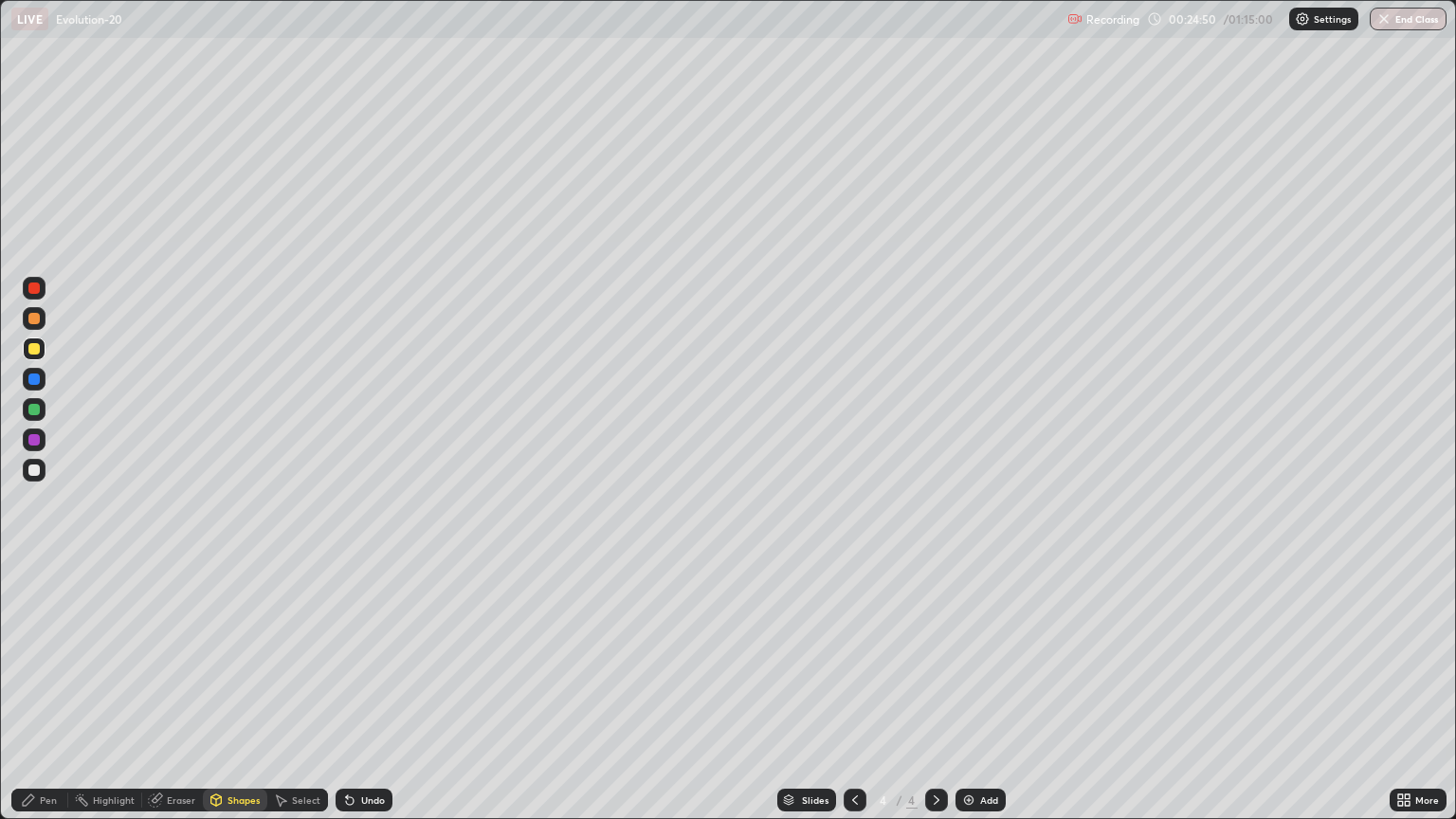 click at bounding box center (34, 470) 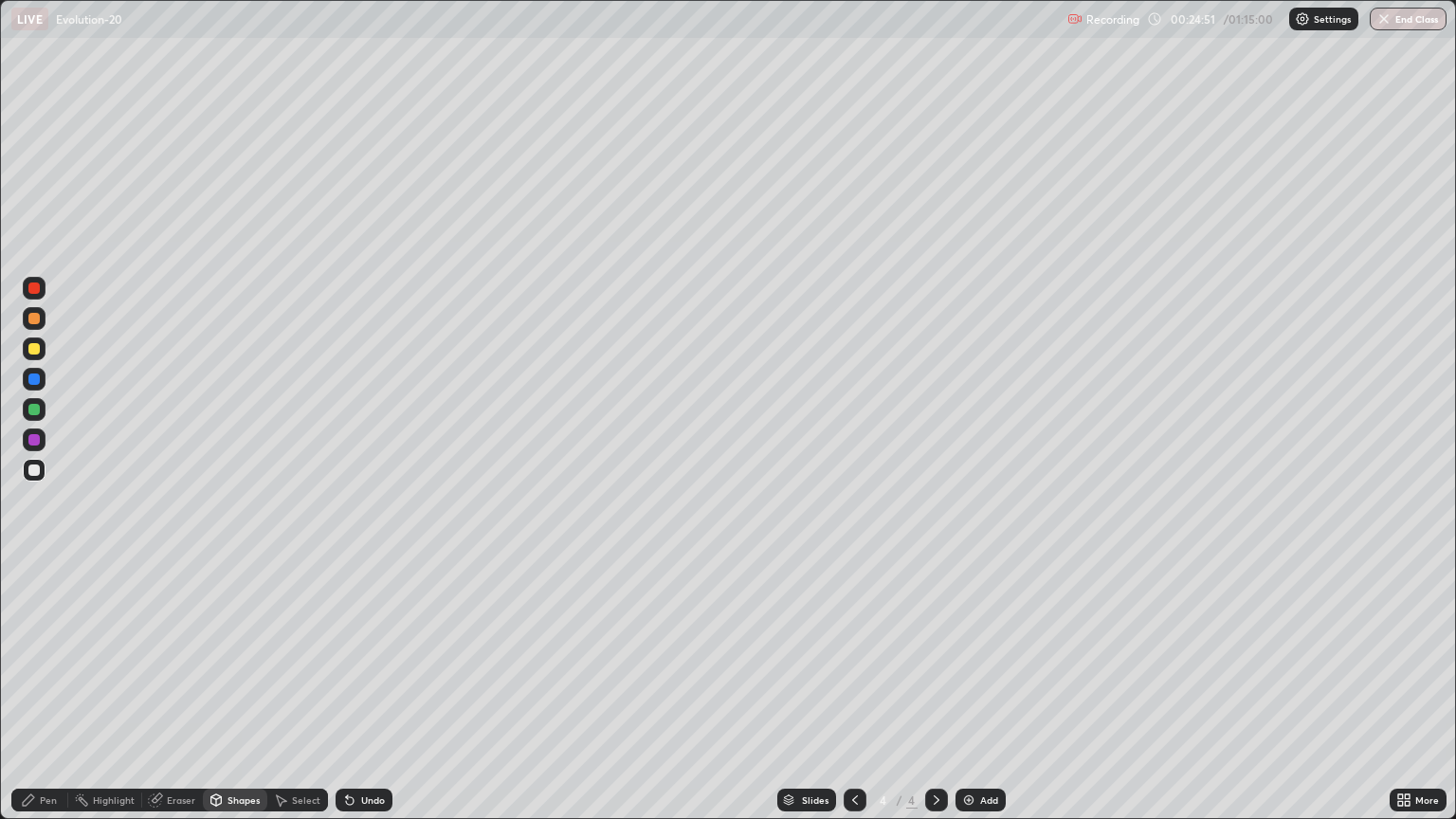 click on "Shapes" at bounding box center (244, 800) 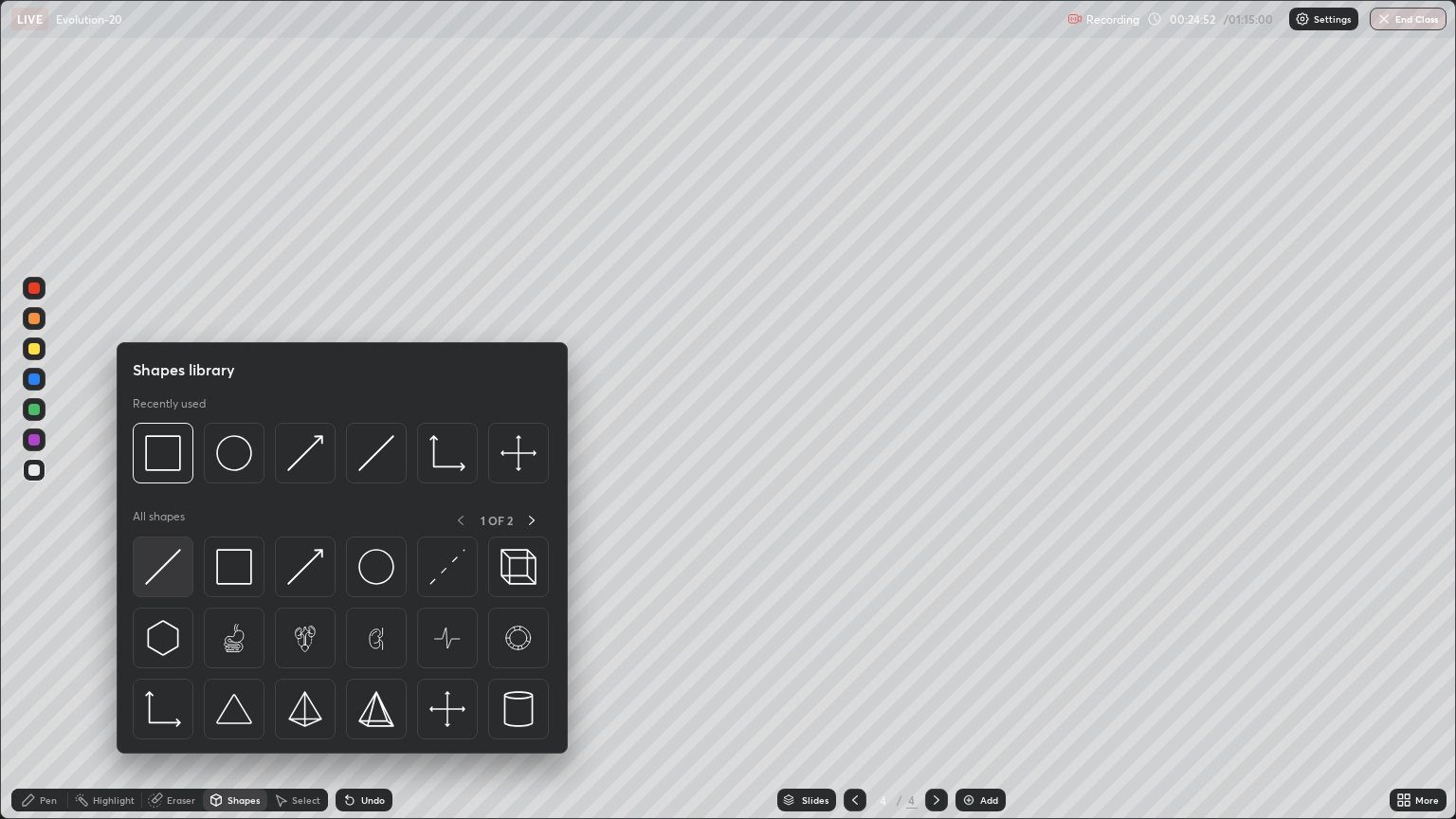 click at bounding box center [163, 567] 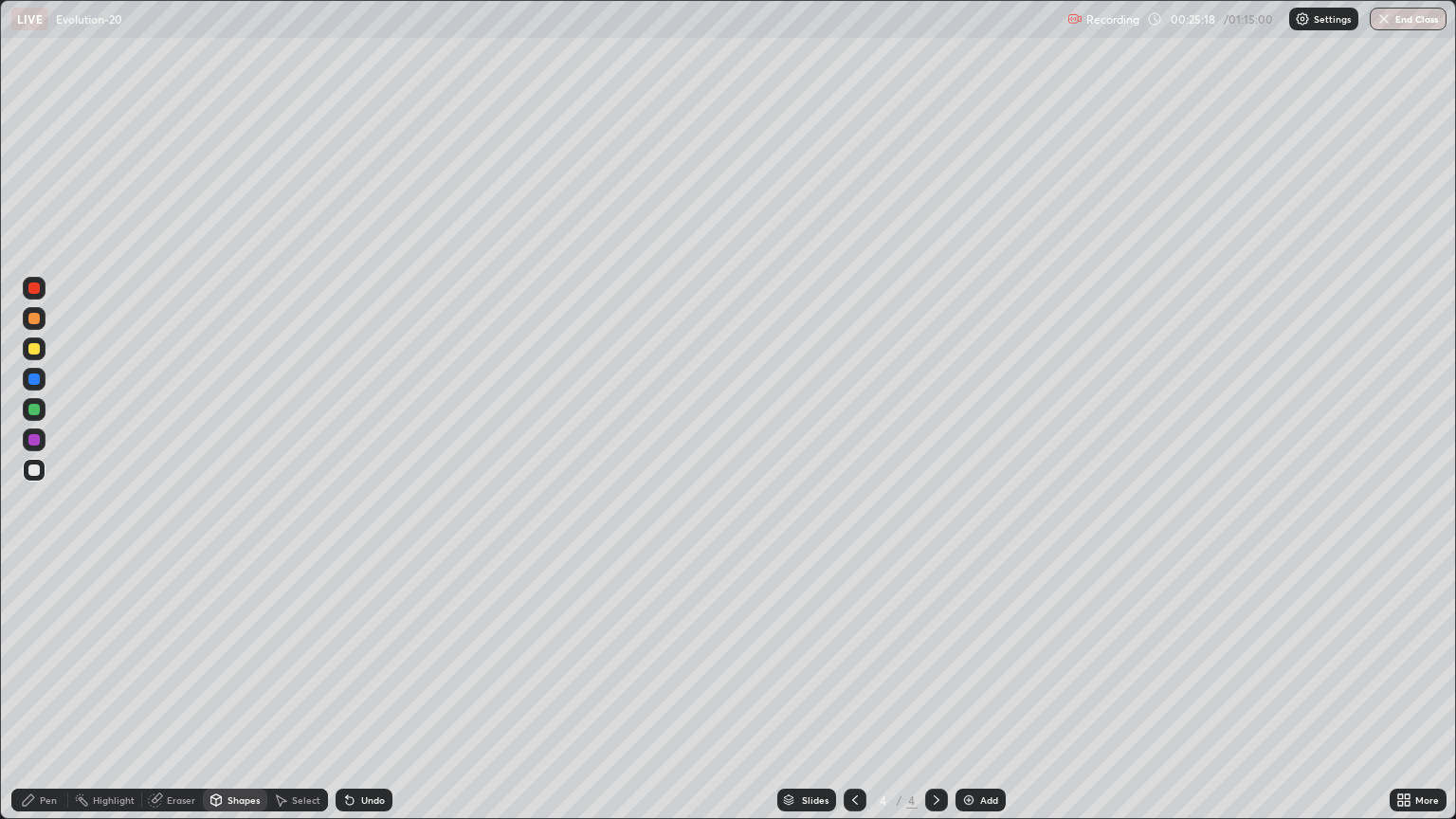click on "Pen" at bounding box center [48, 800] 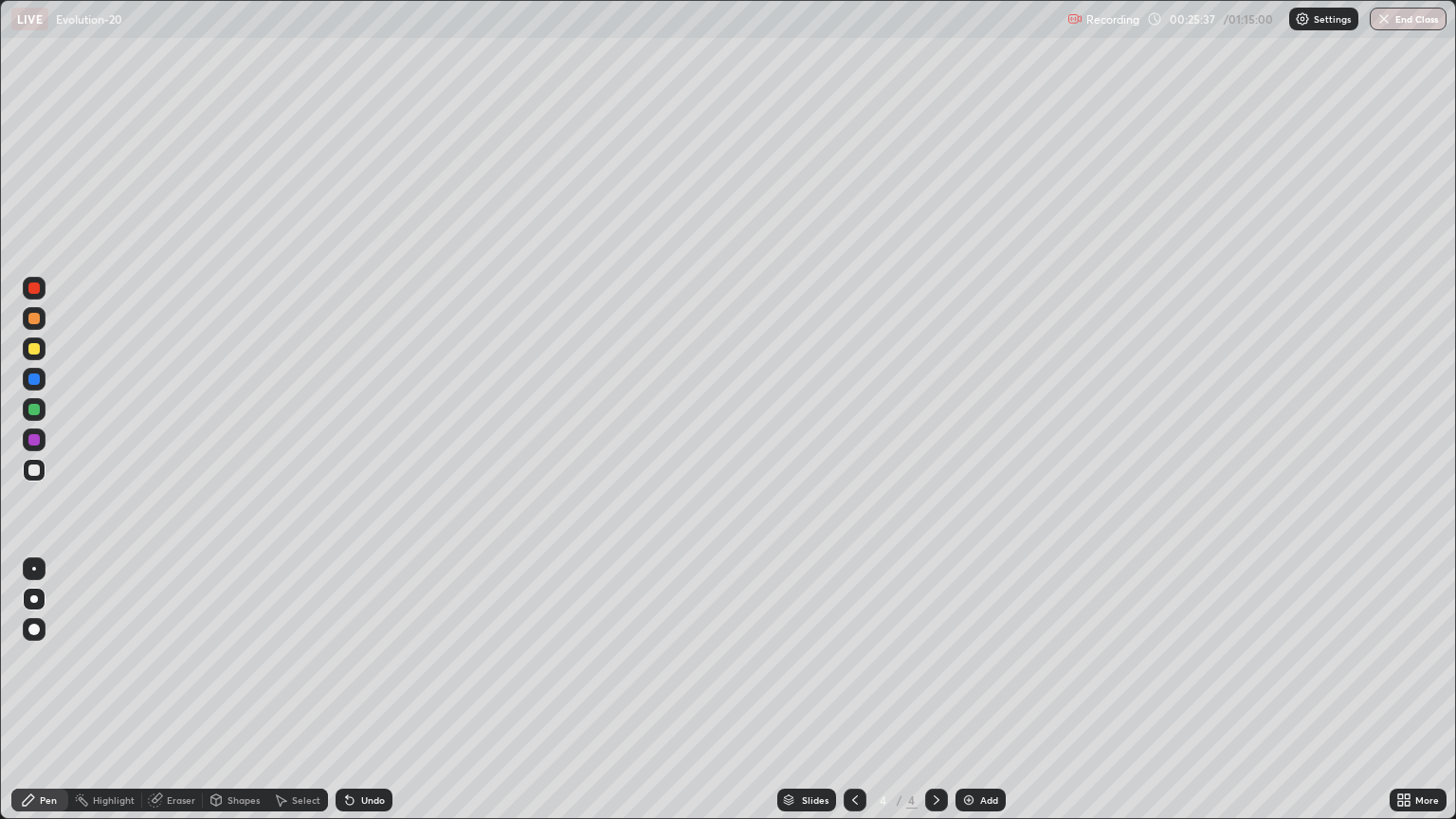 click at bounding box center (34, 349) 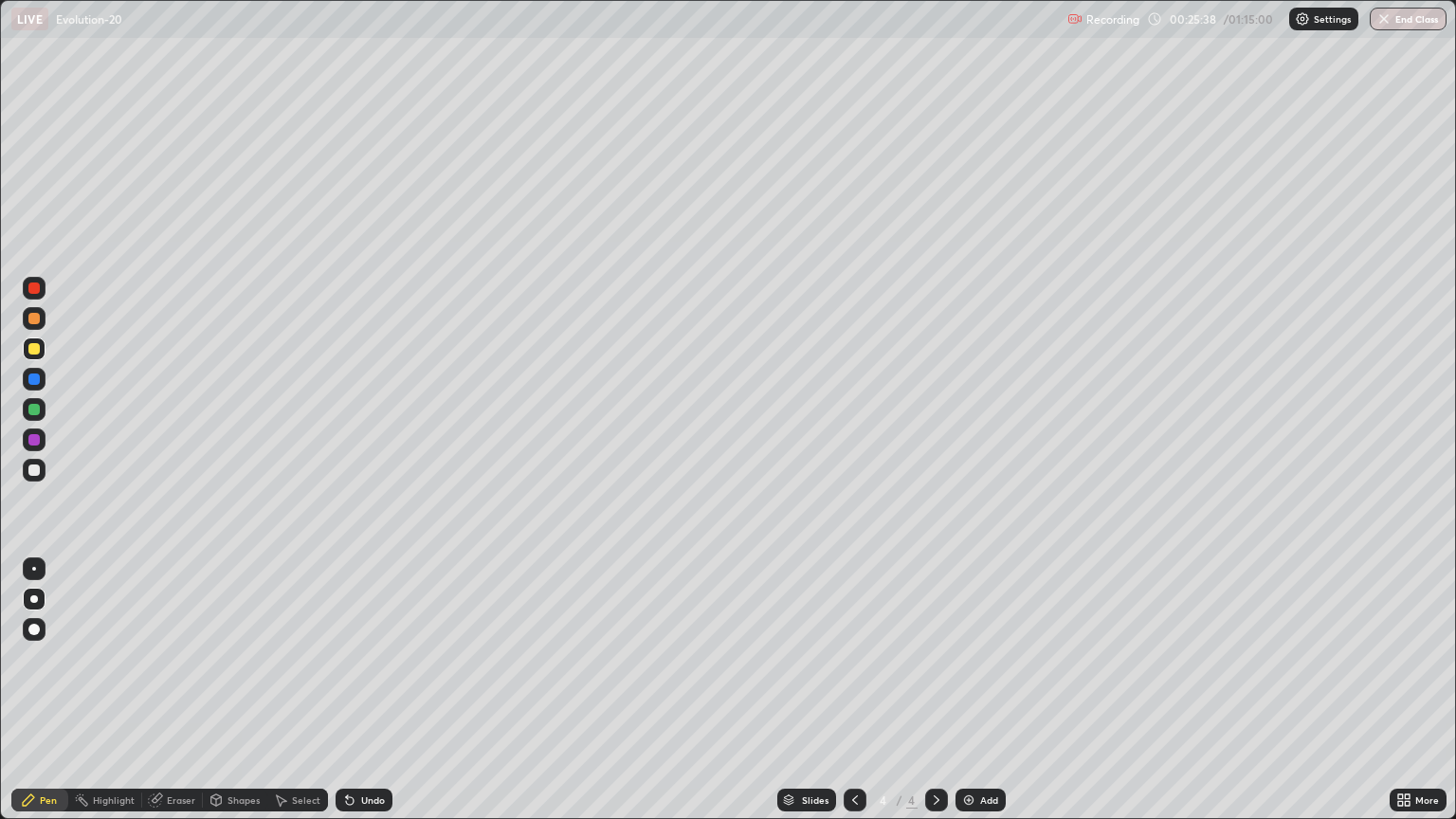click on "Shapes" at bounding box center (244, 800) 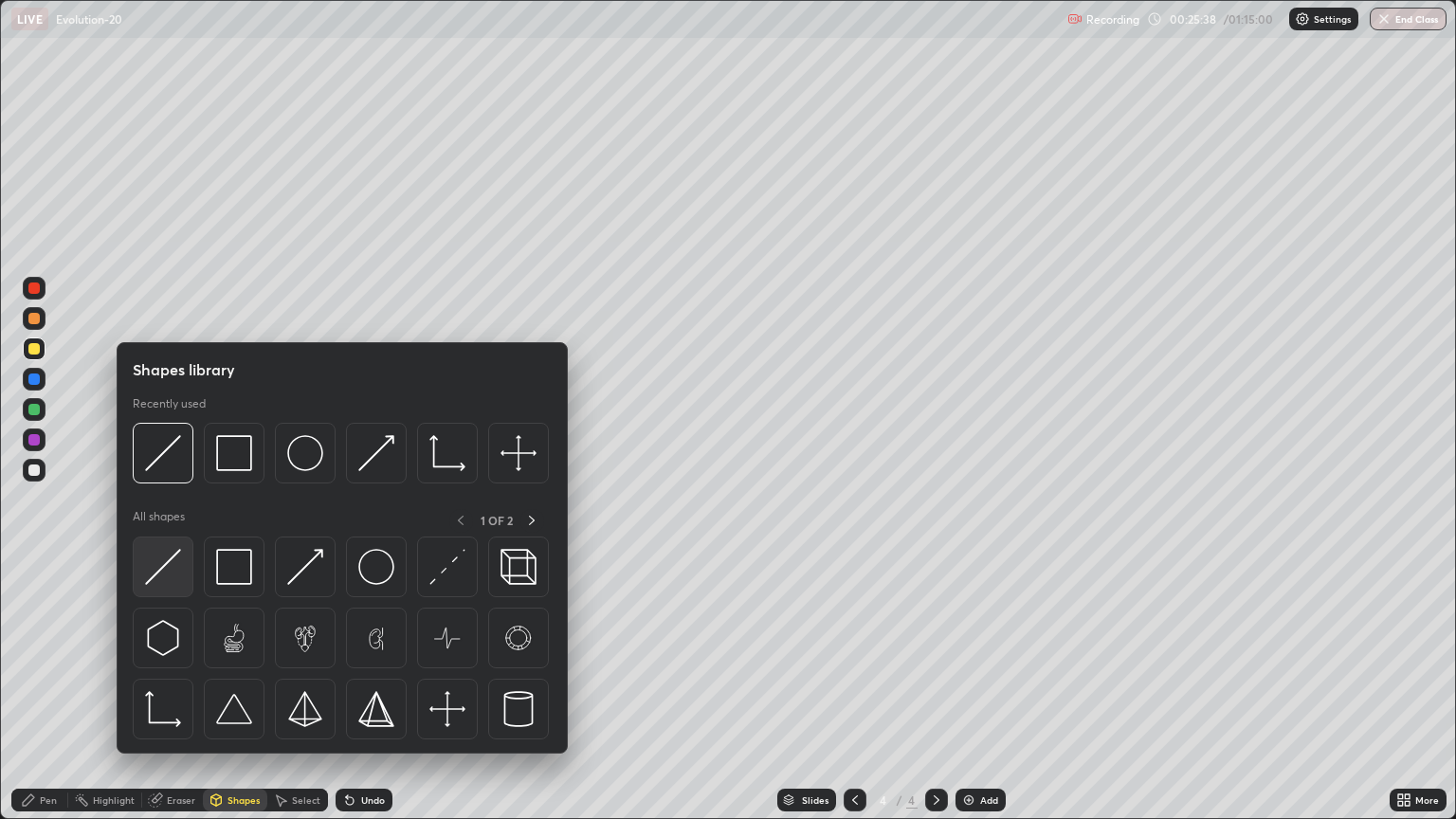 click at bounding box center (163, 567) 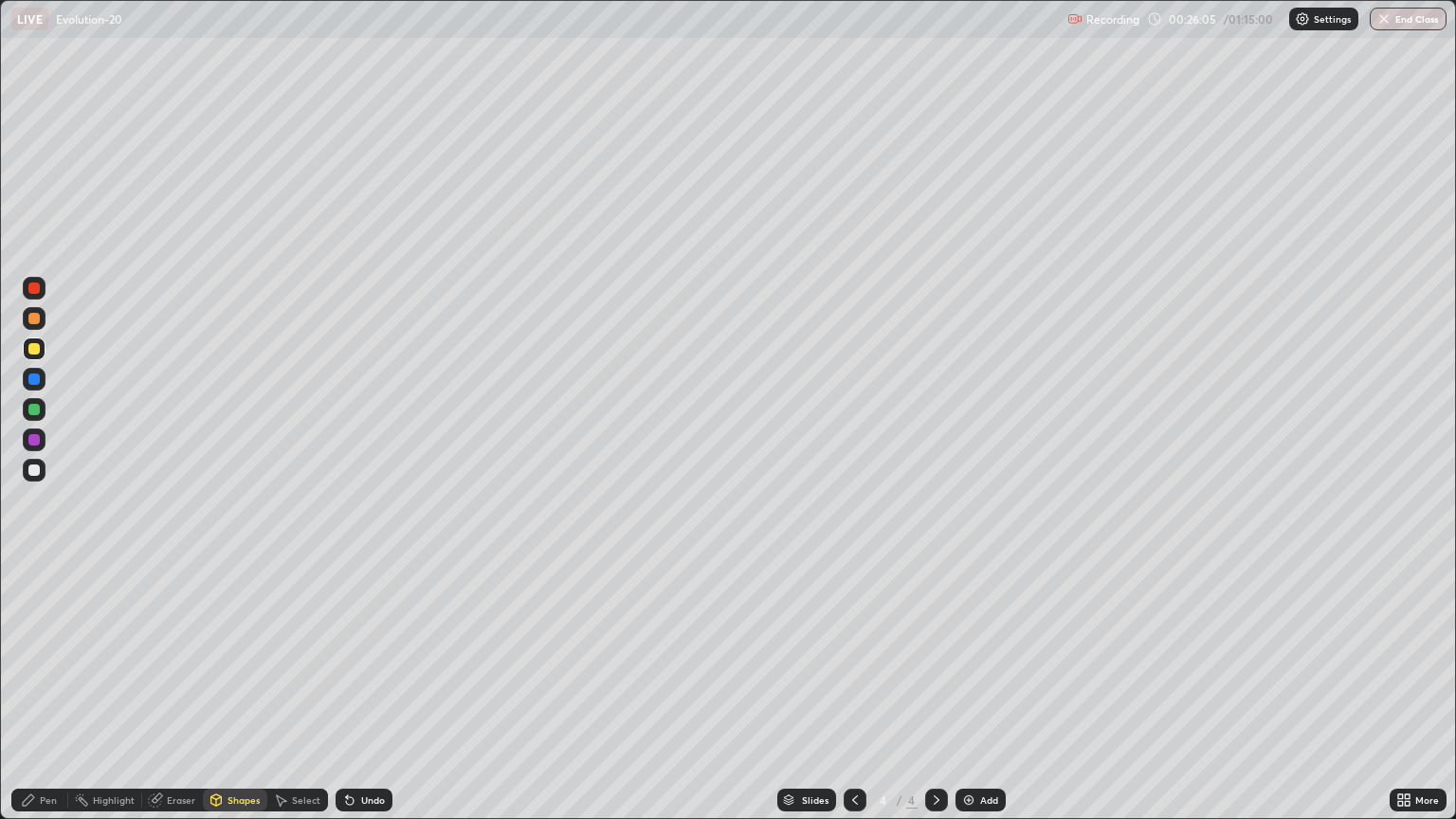 click at bounding box center [34, 349] 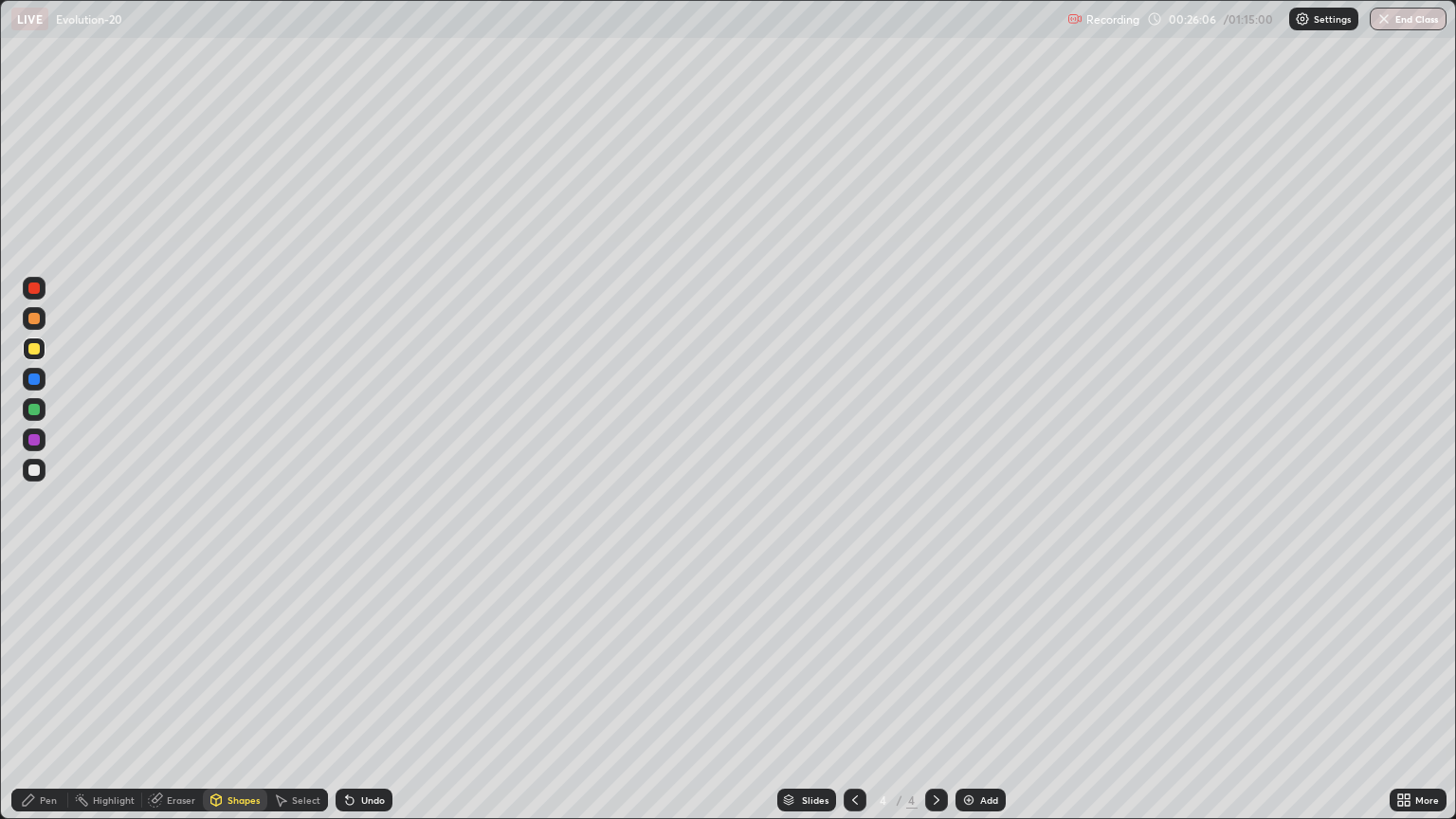 click on "Pen" at bounding box center (48, 800) 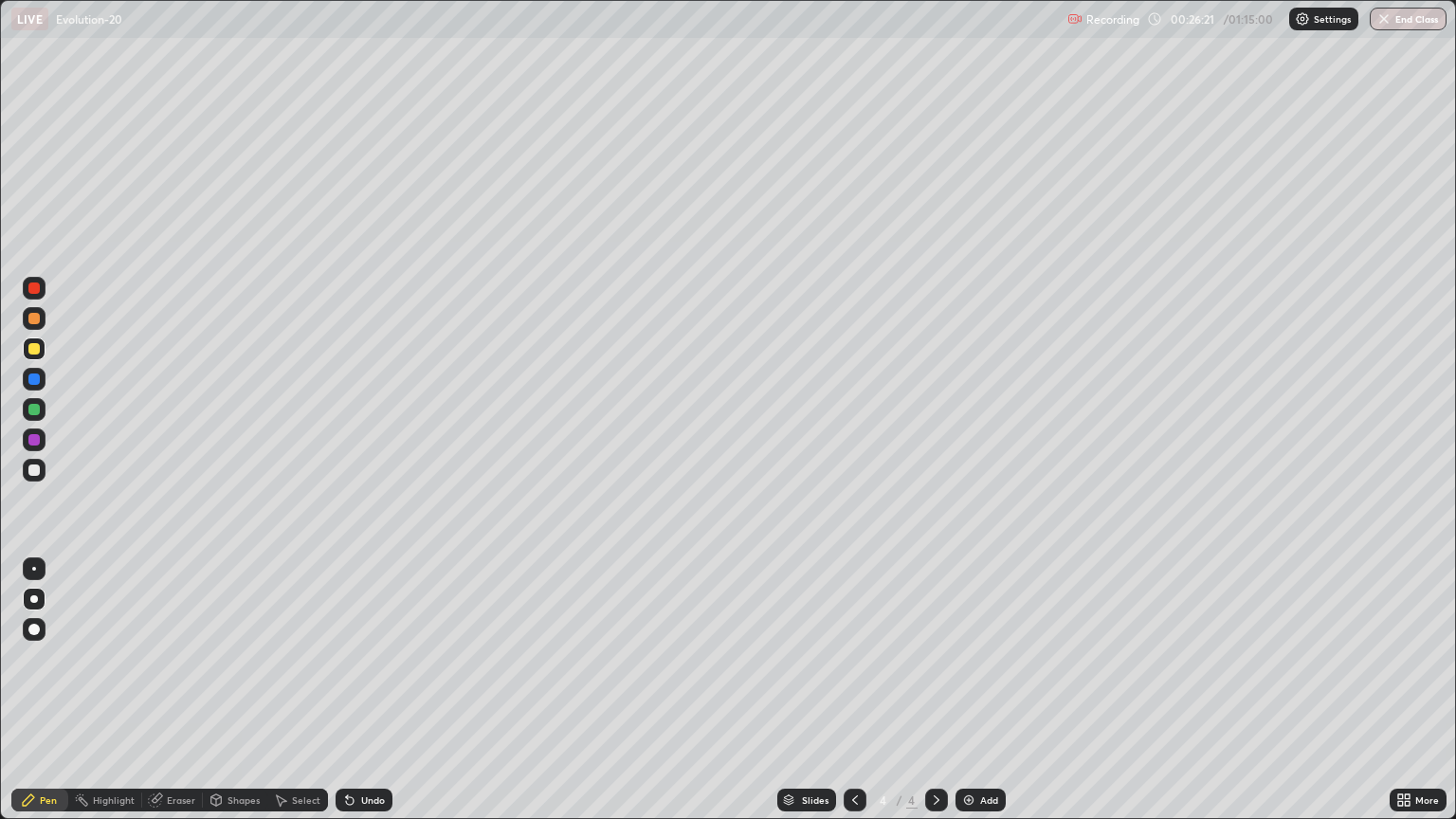 click at bounding box center (34, 318) 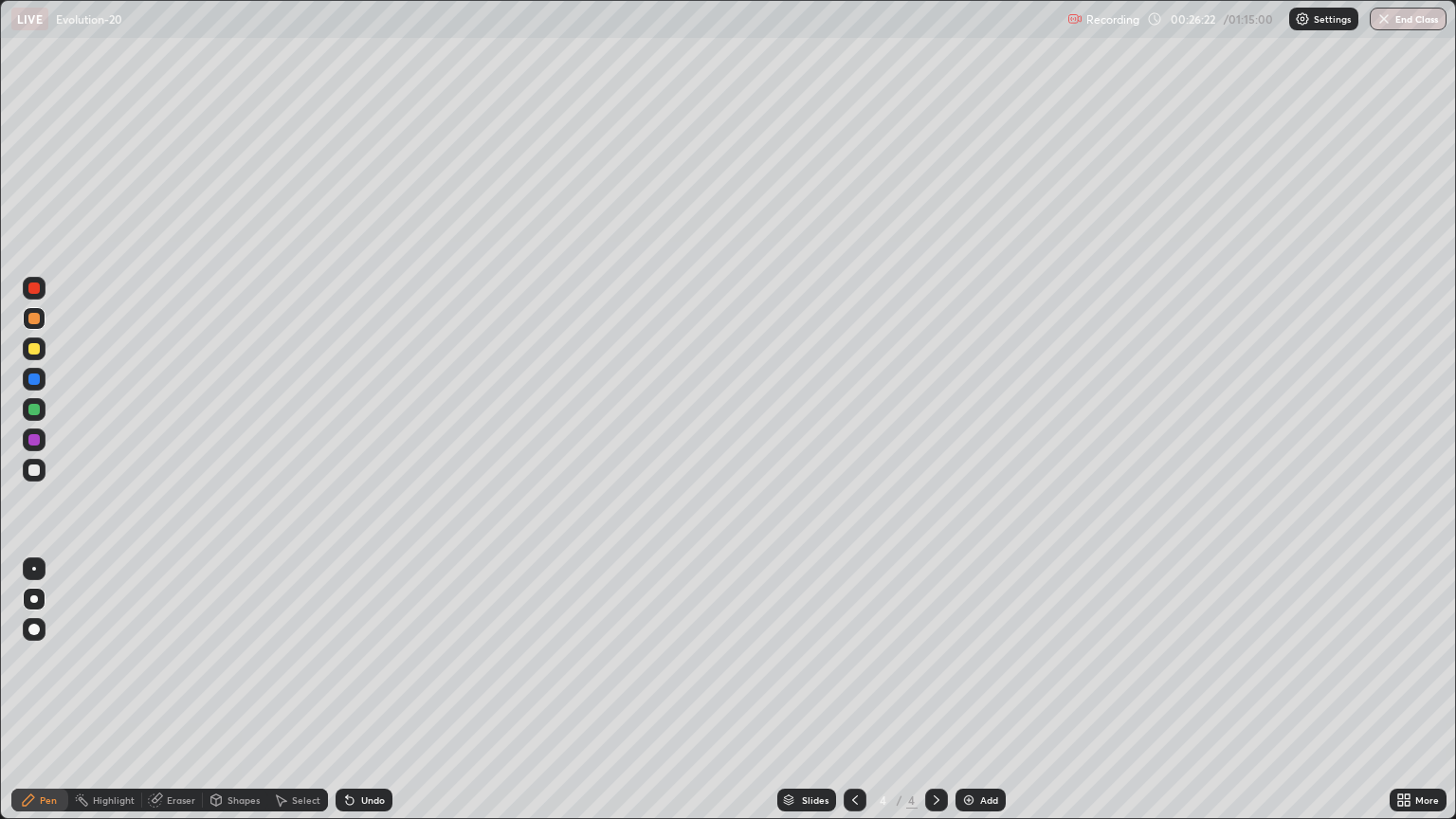 click at bounding box center (34, 470) 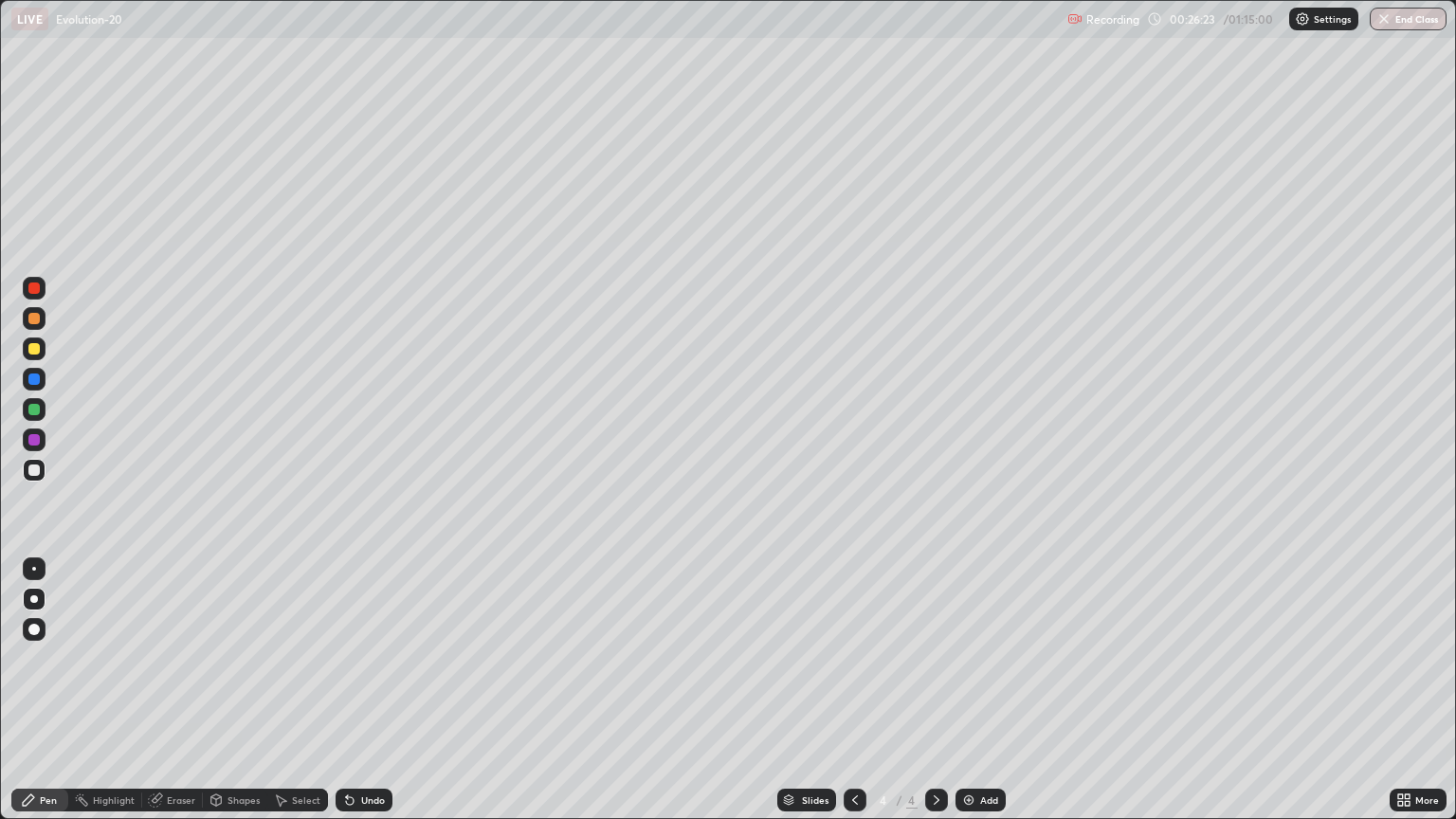 click on "Shapes" at bounding box center (244, 800) 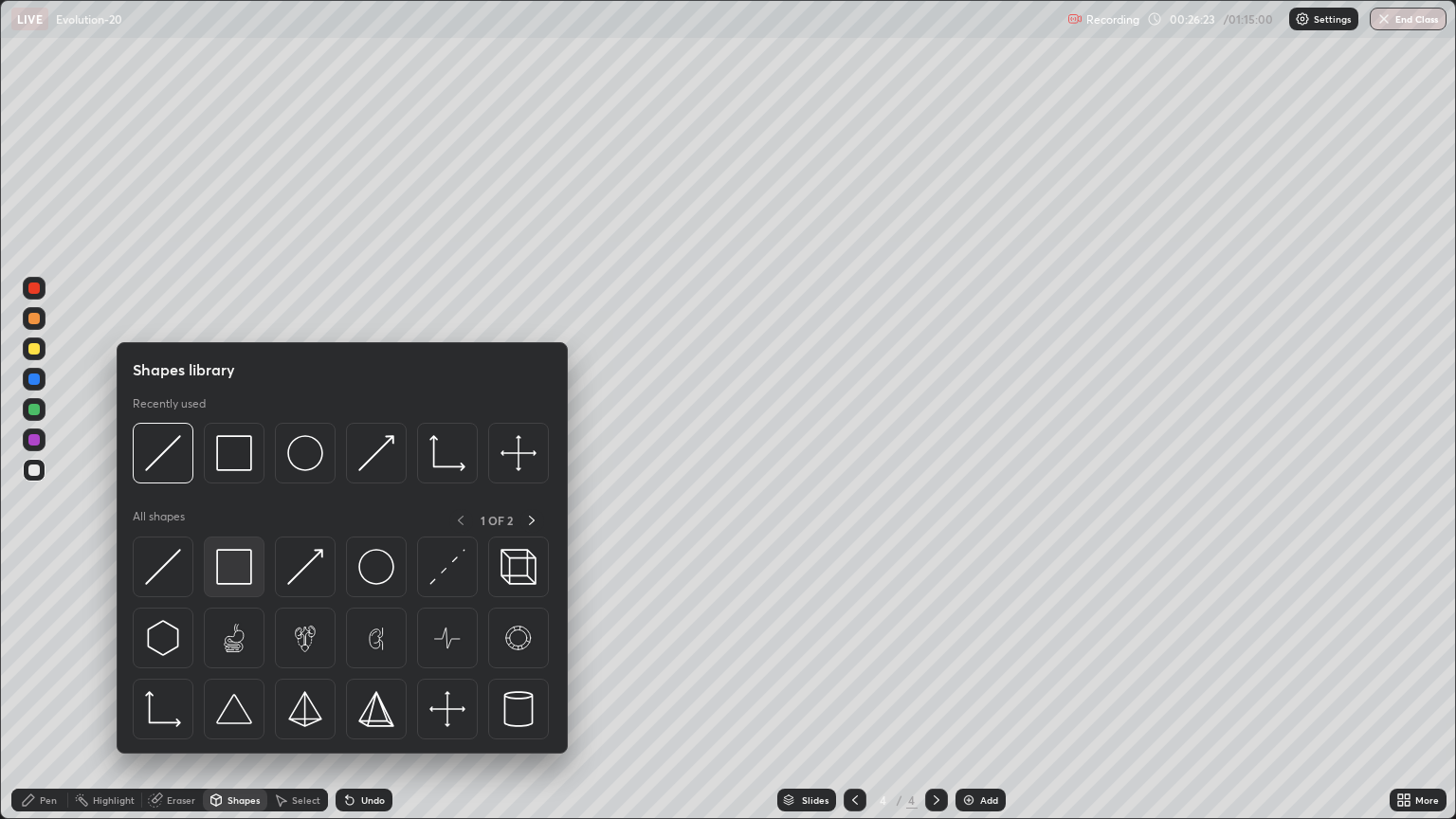 click at bounding box center (234, 567) 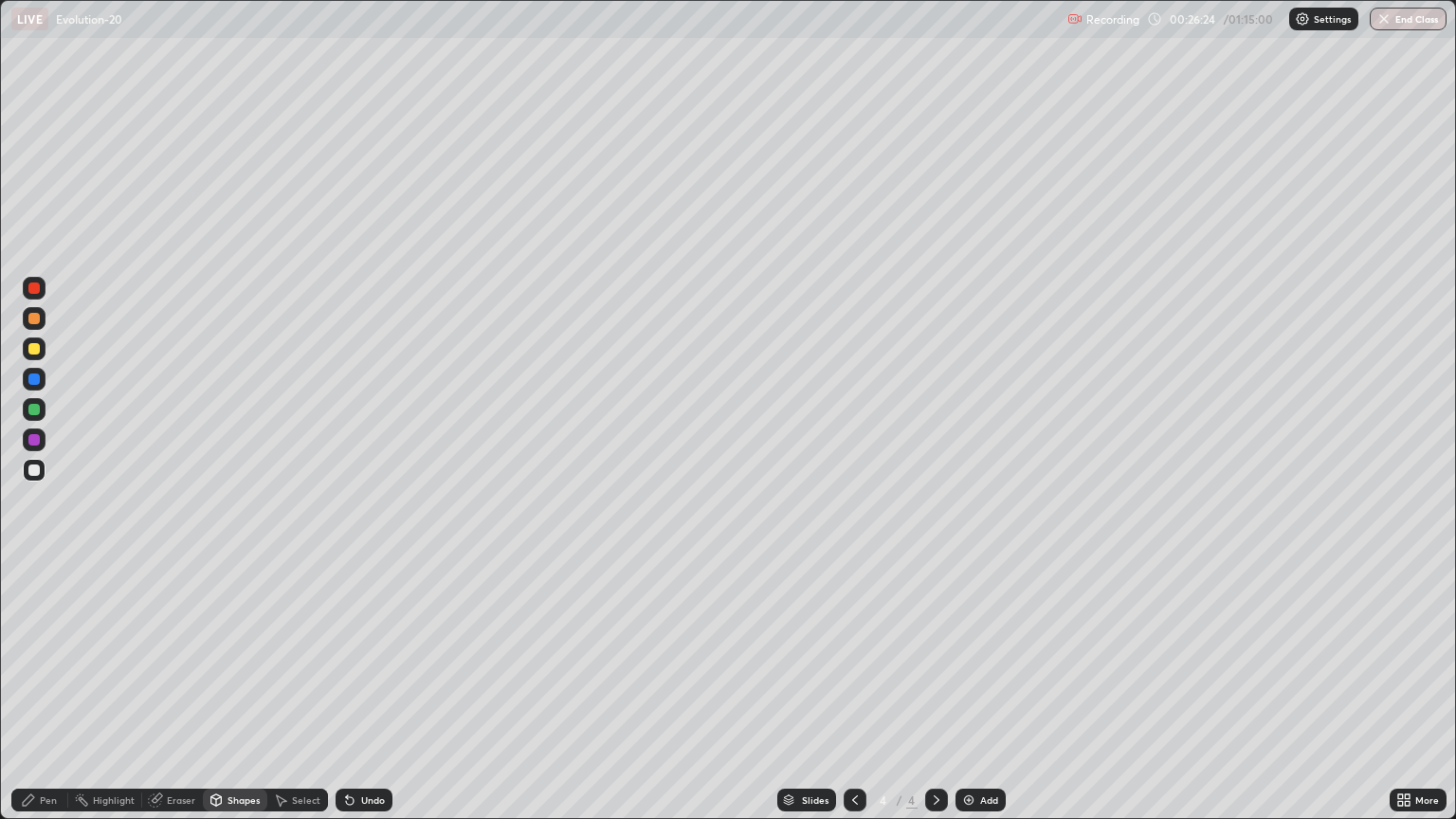 click on "Shapes" at bounding box center [235, 800] 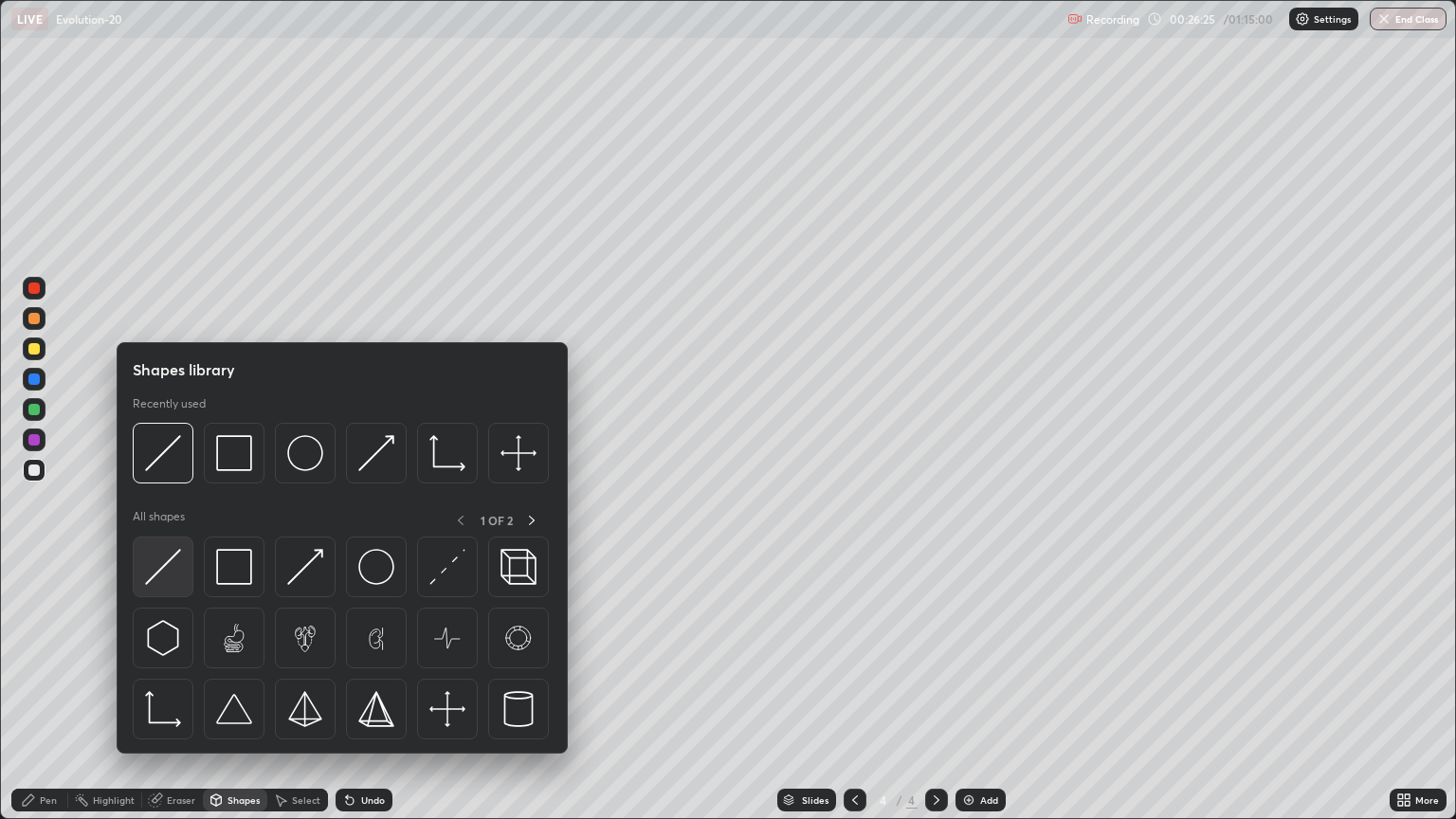 click at bounding box center [163, 567] 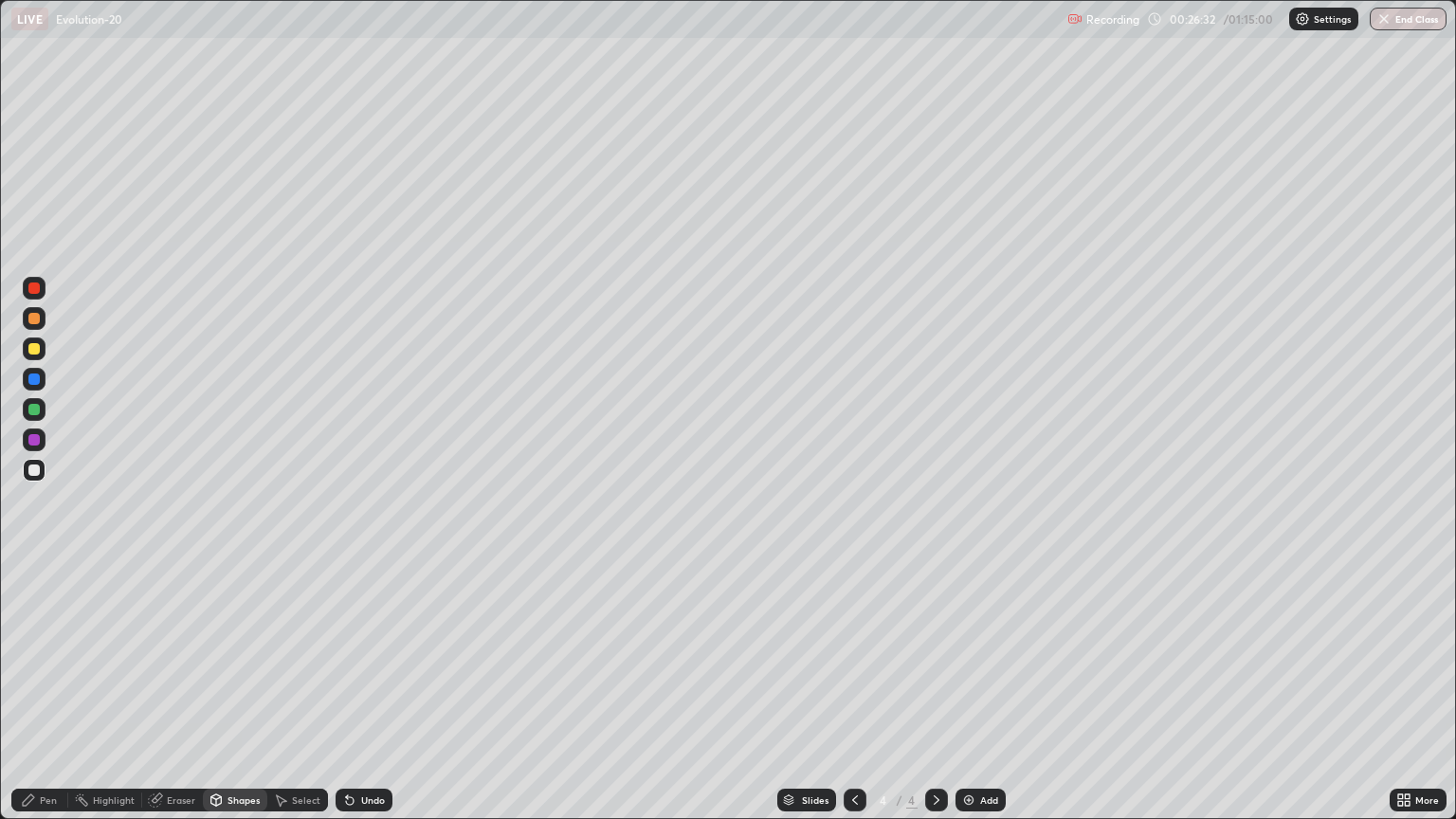 click at bounding box center (34, 318) 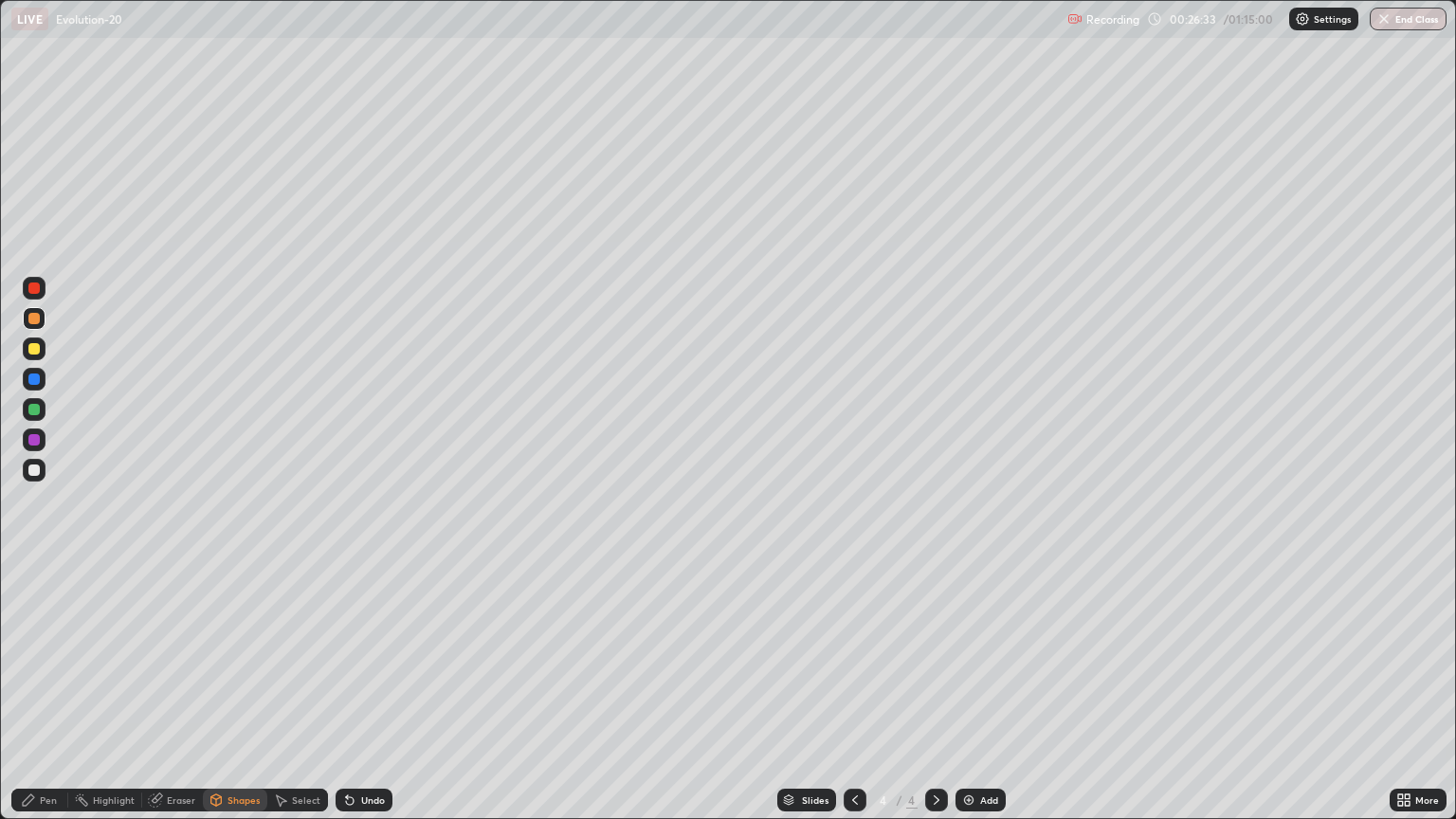click on "Shapes" at bounding box center [244, 800] 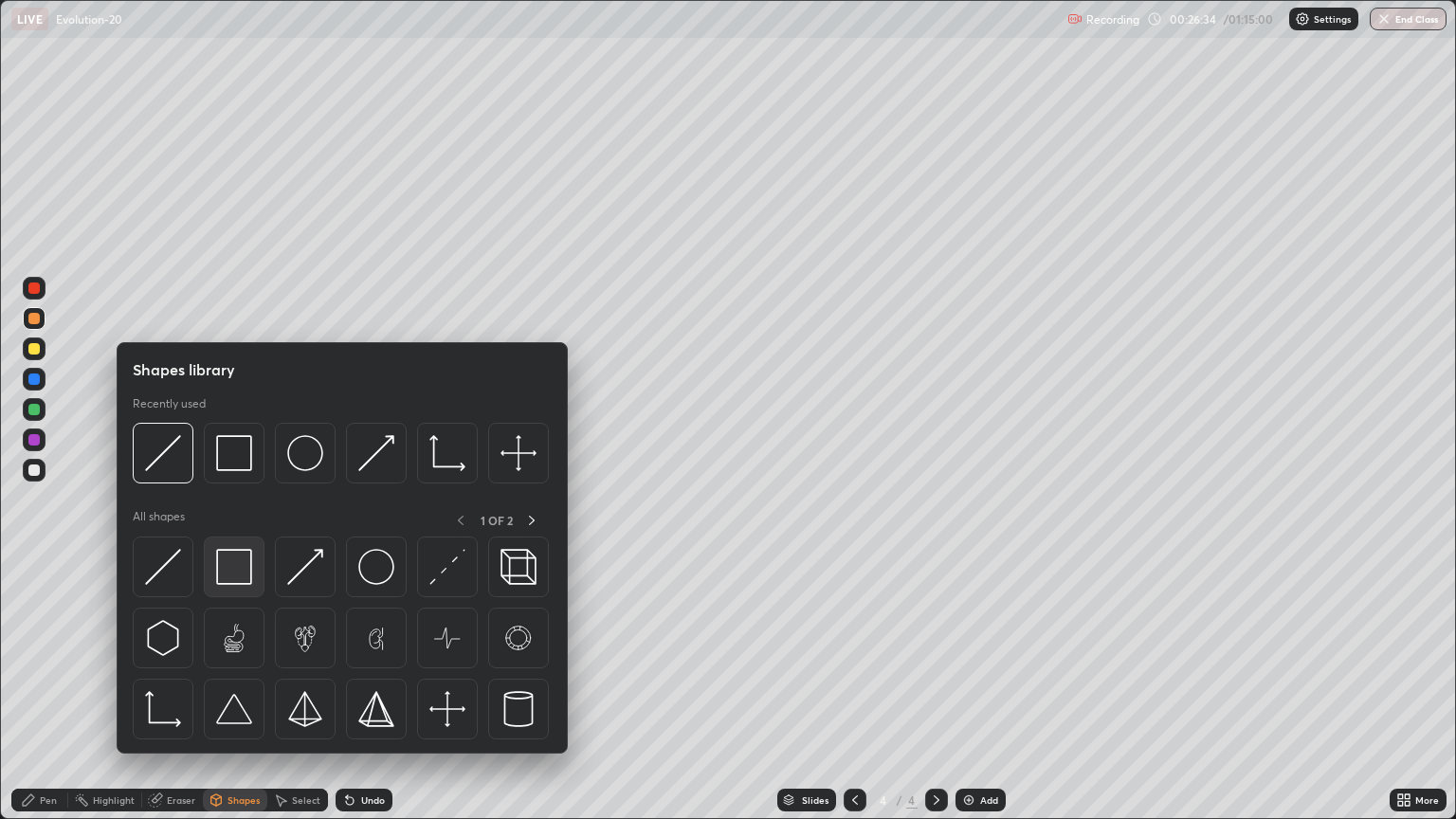 click at bounding box center [234, 567] 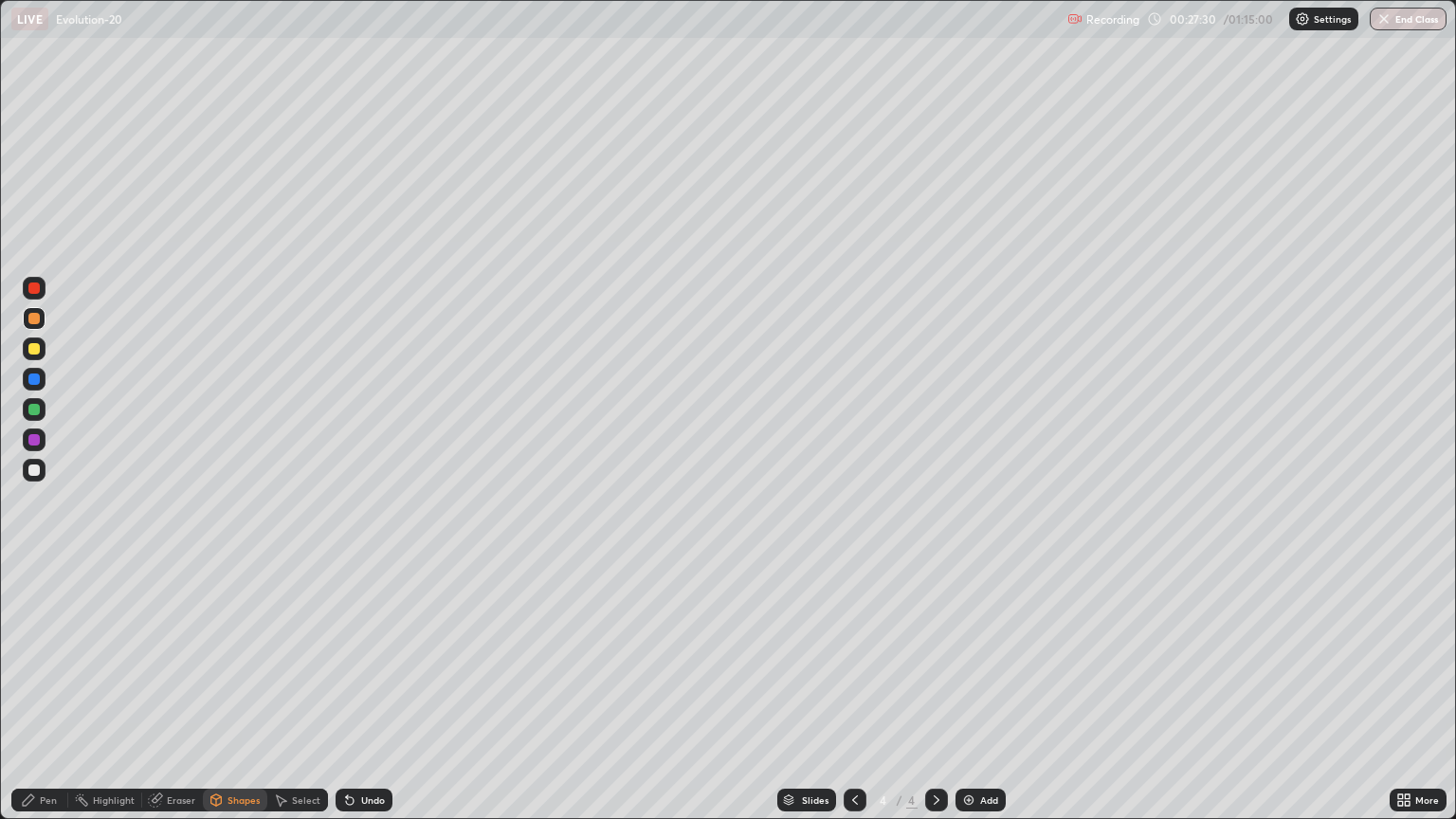 click on "Pen" at bounding box center (48, 800) 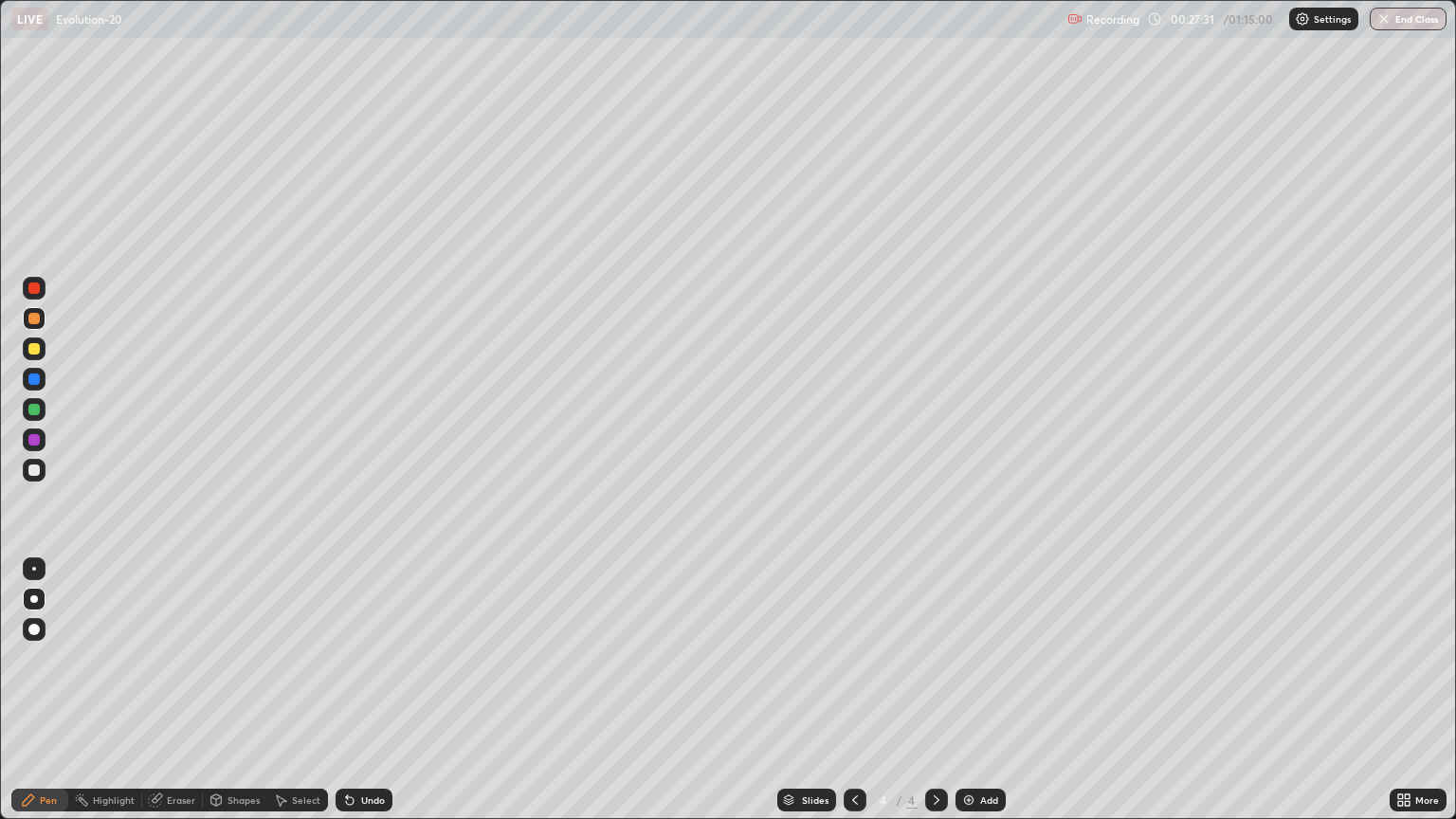 click at bounding box center [34, 318] 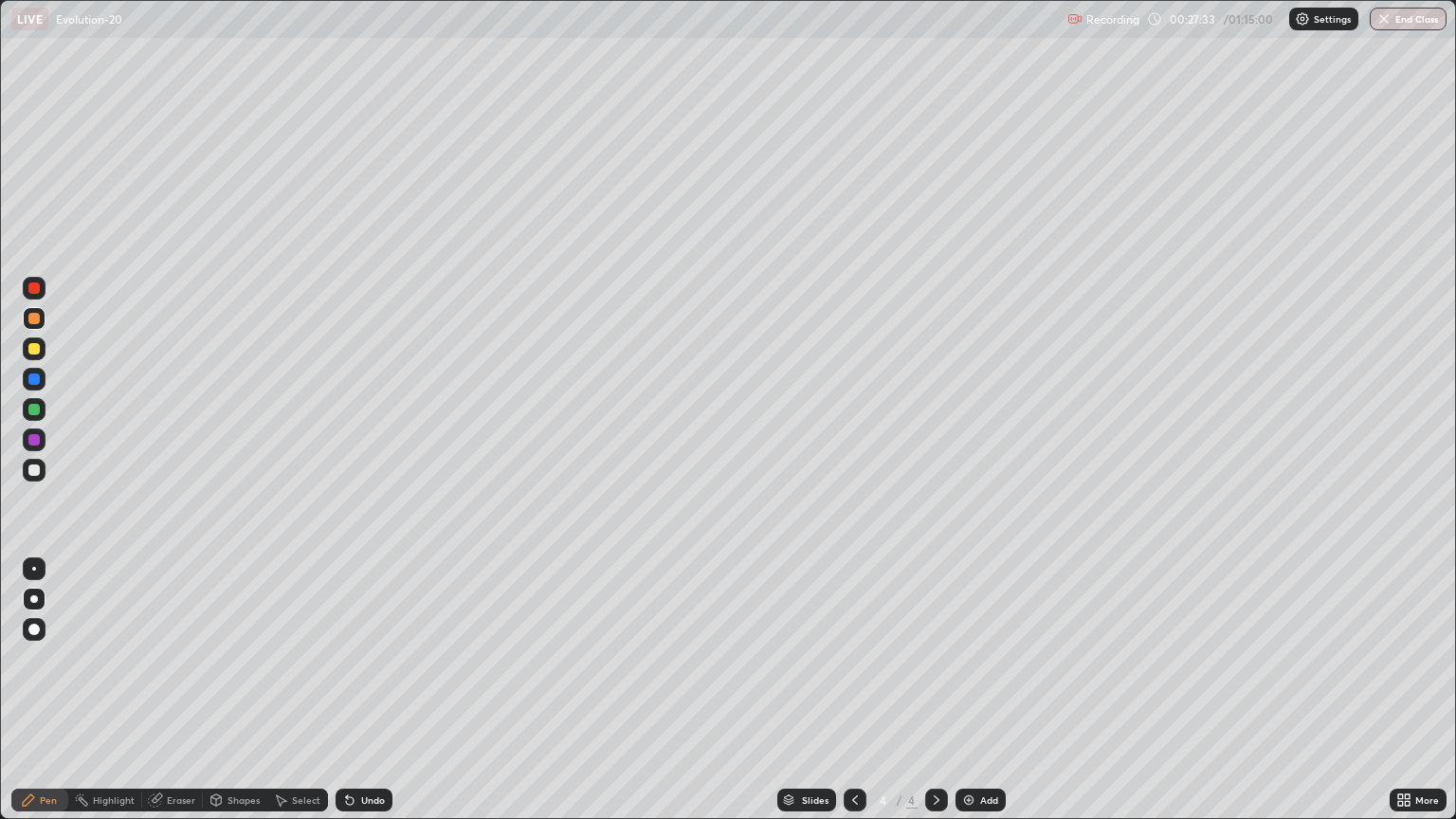 click on "Pen" at bounding box center (40, 800) 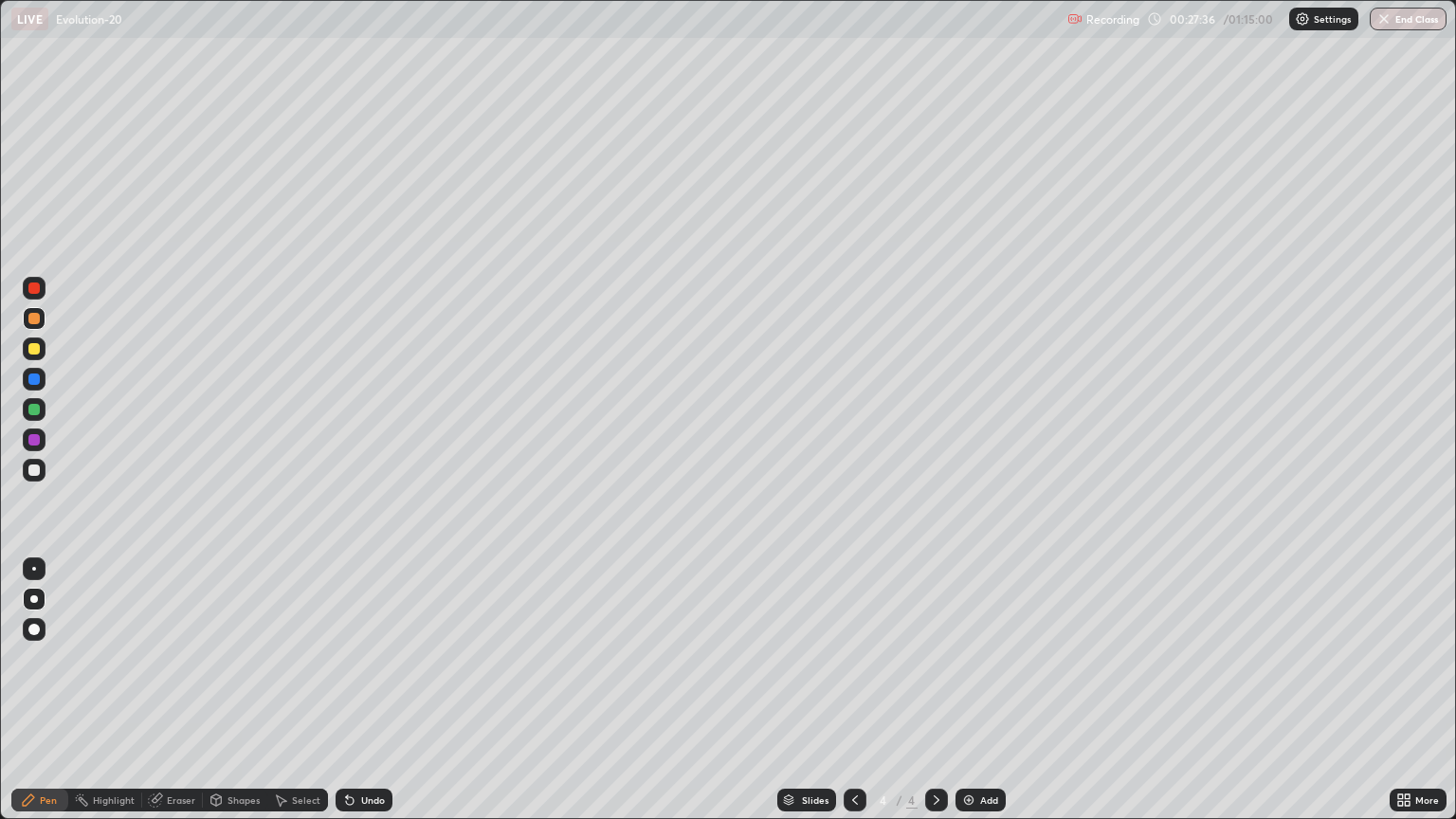 click at bounding box center [34, 349] 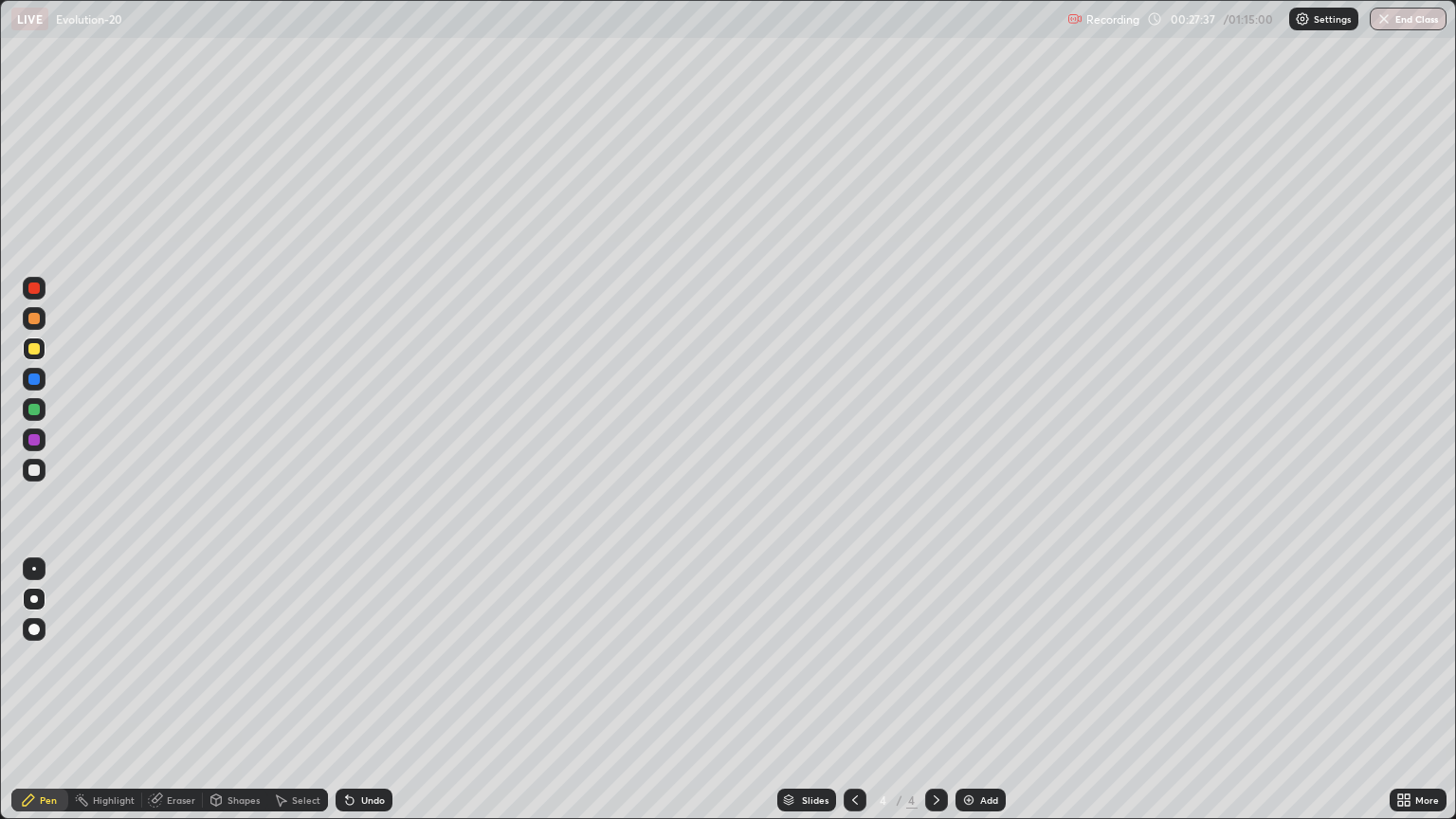 click on "Shapes" at bounding box center [244, 800] 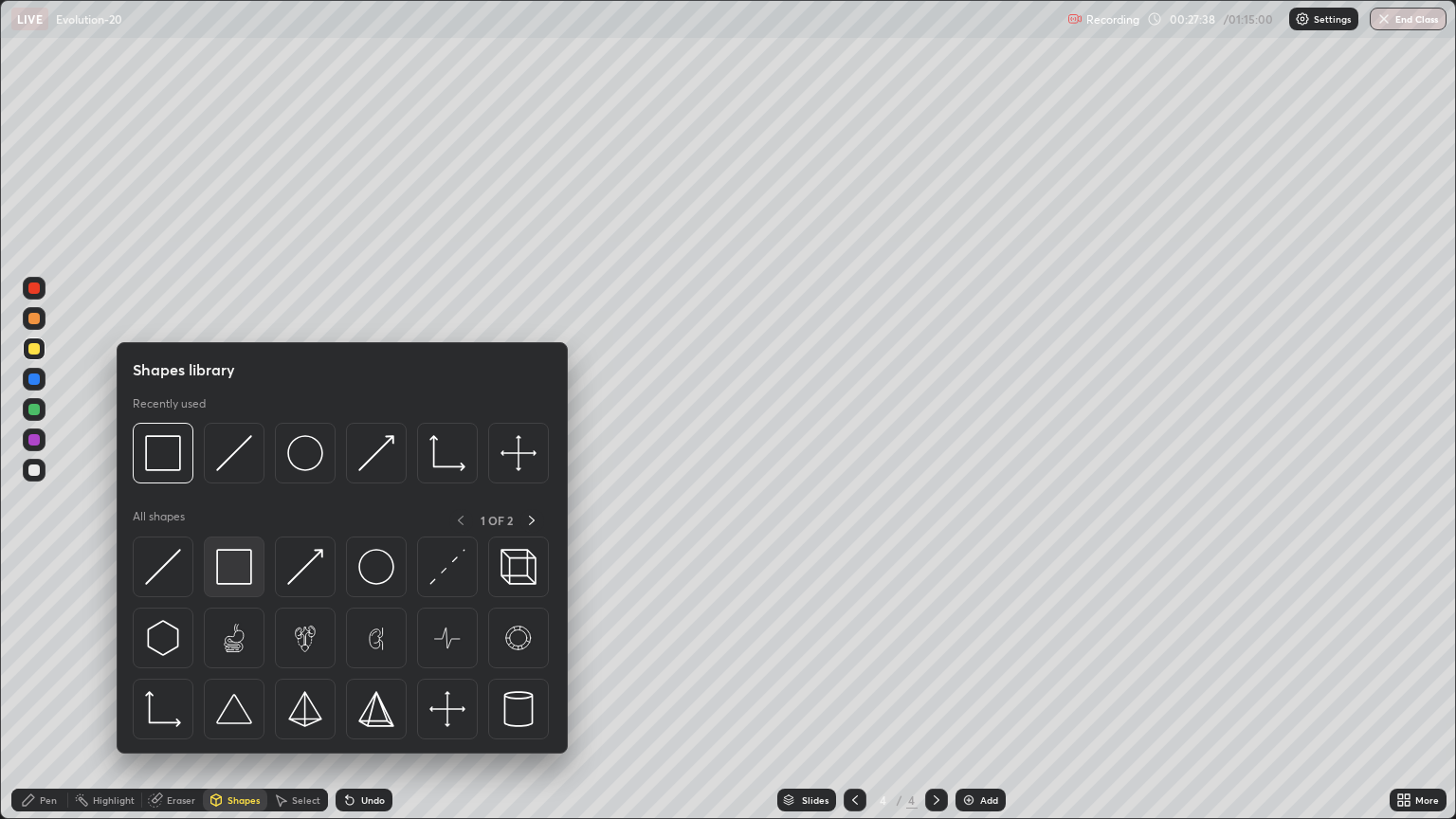 click at bounding box center [234, 567] 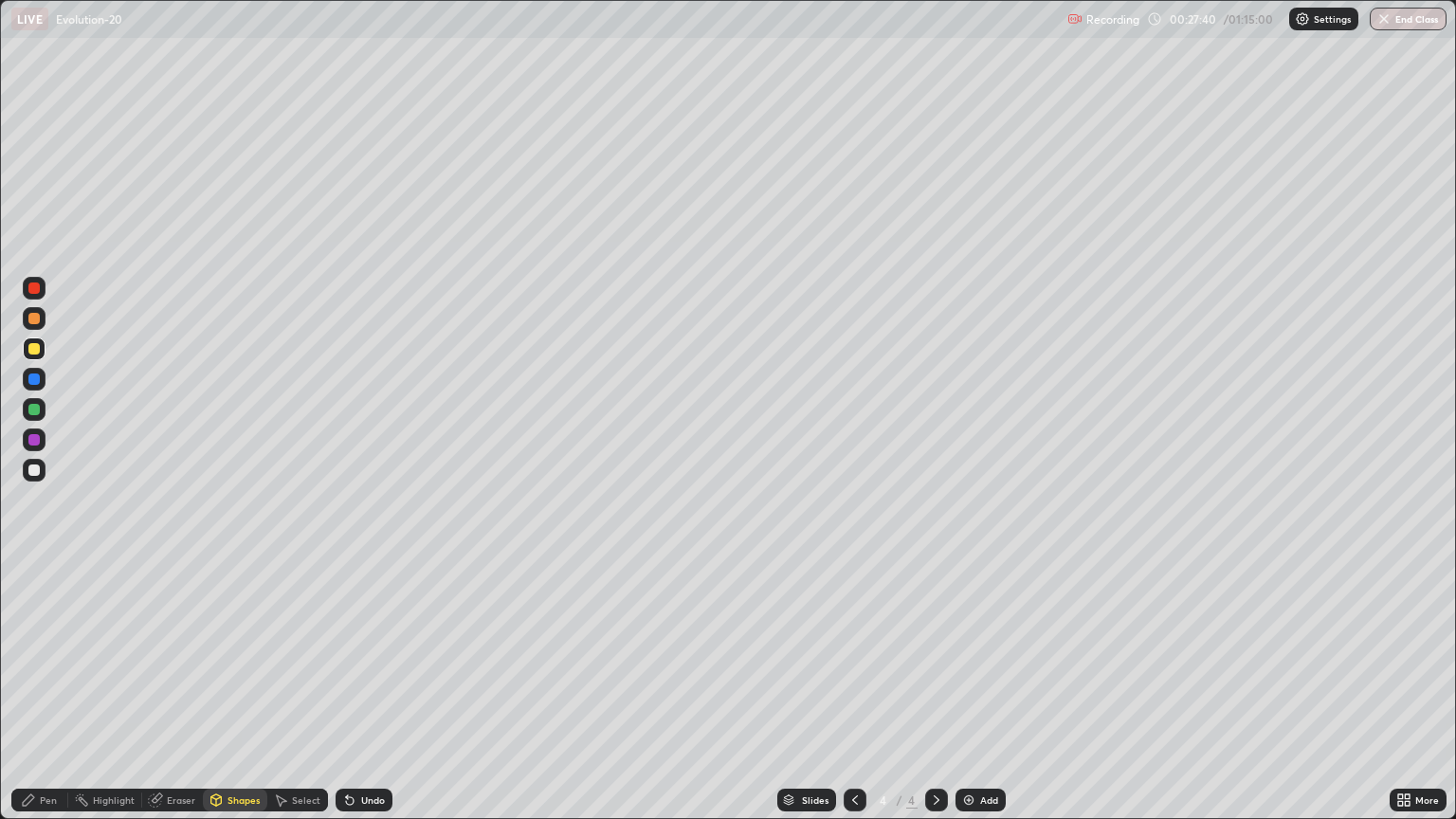 click on "Shapes" at bounding box center (235, 800) 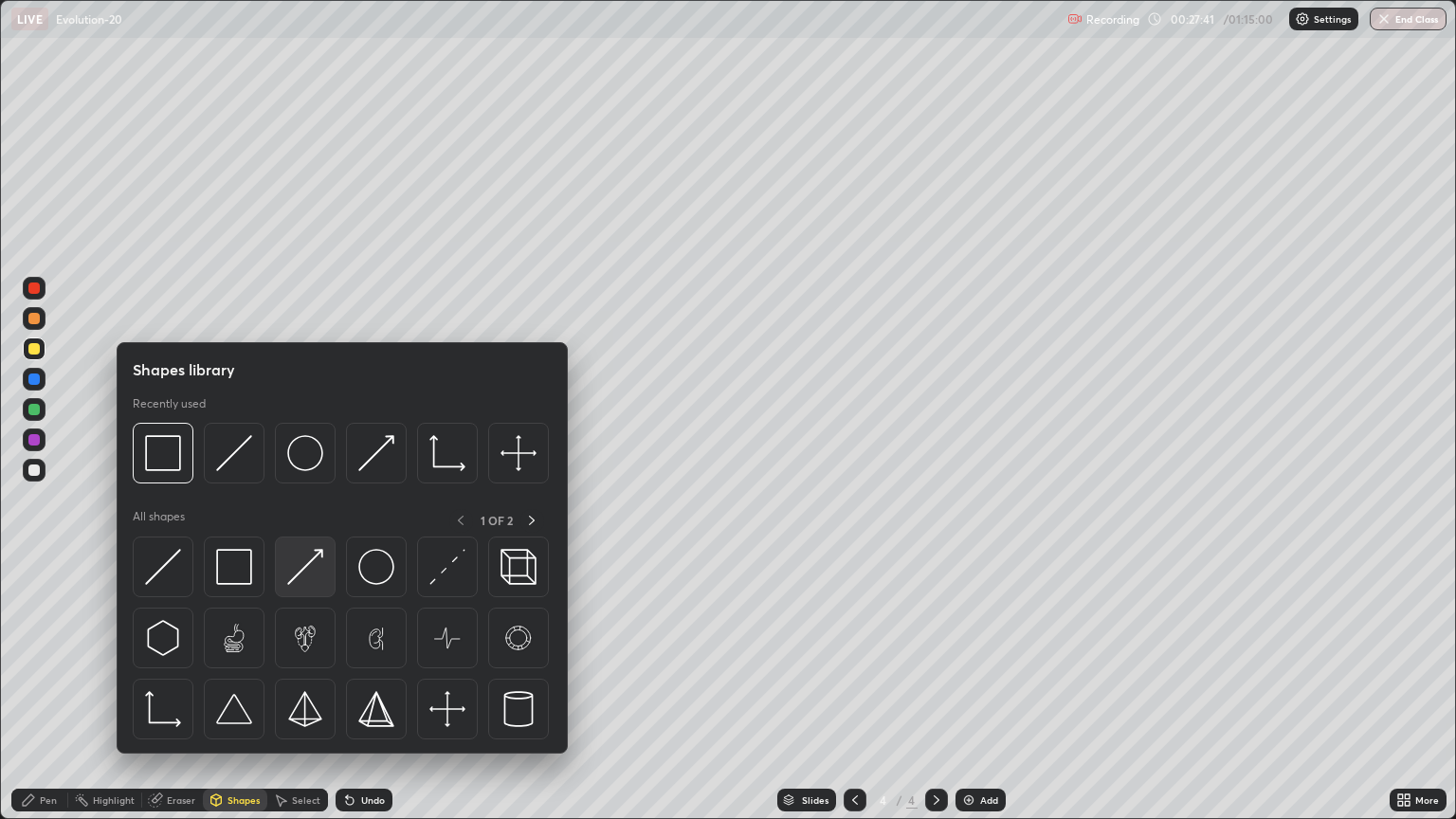 click at bounding box center (305, 567) 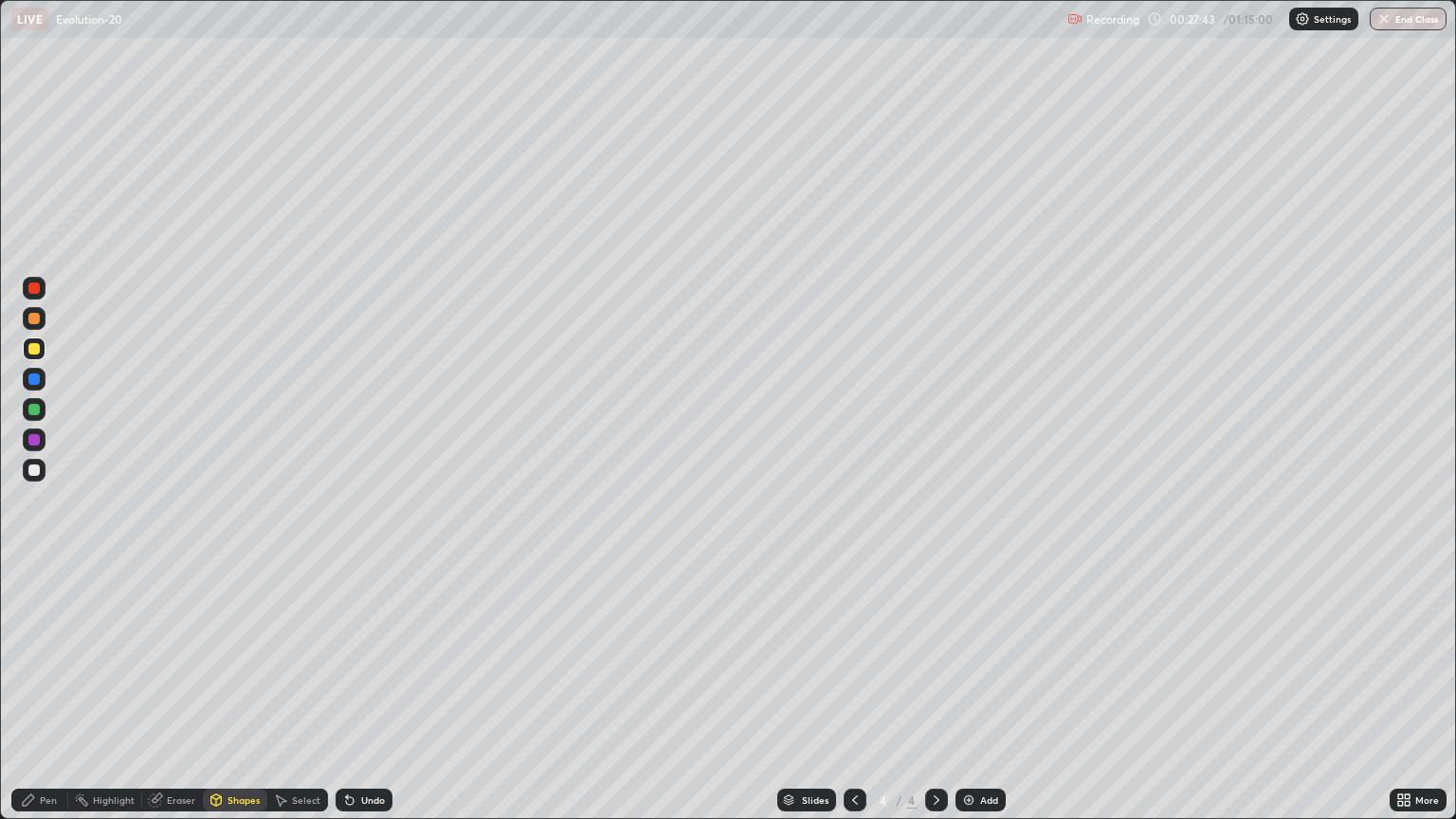 click on "Pen" at bounding box center (40, 800) 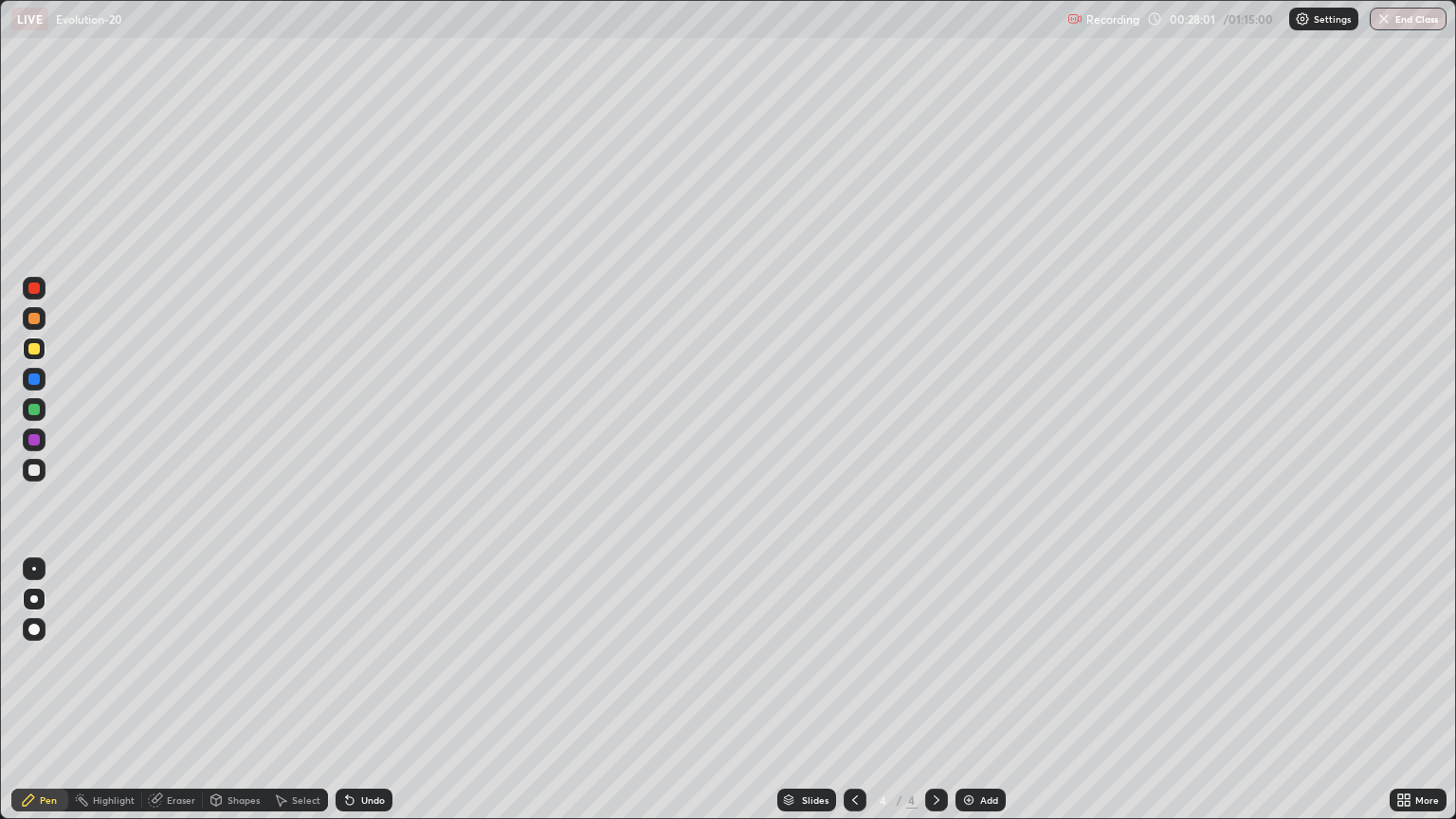 click on "Highlight" at bounding box center (114, 800) 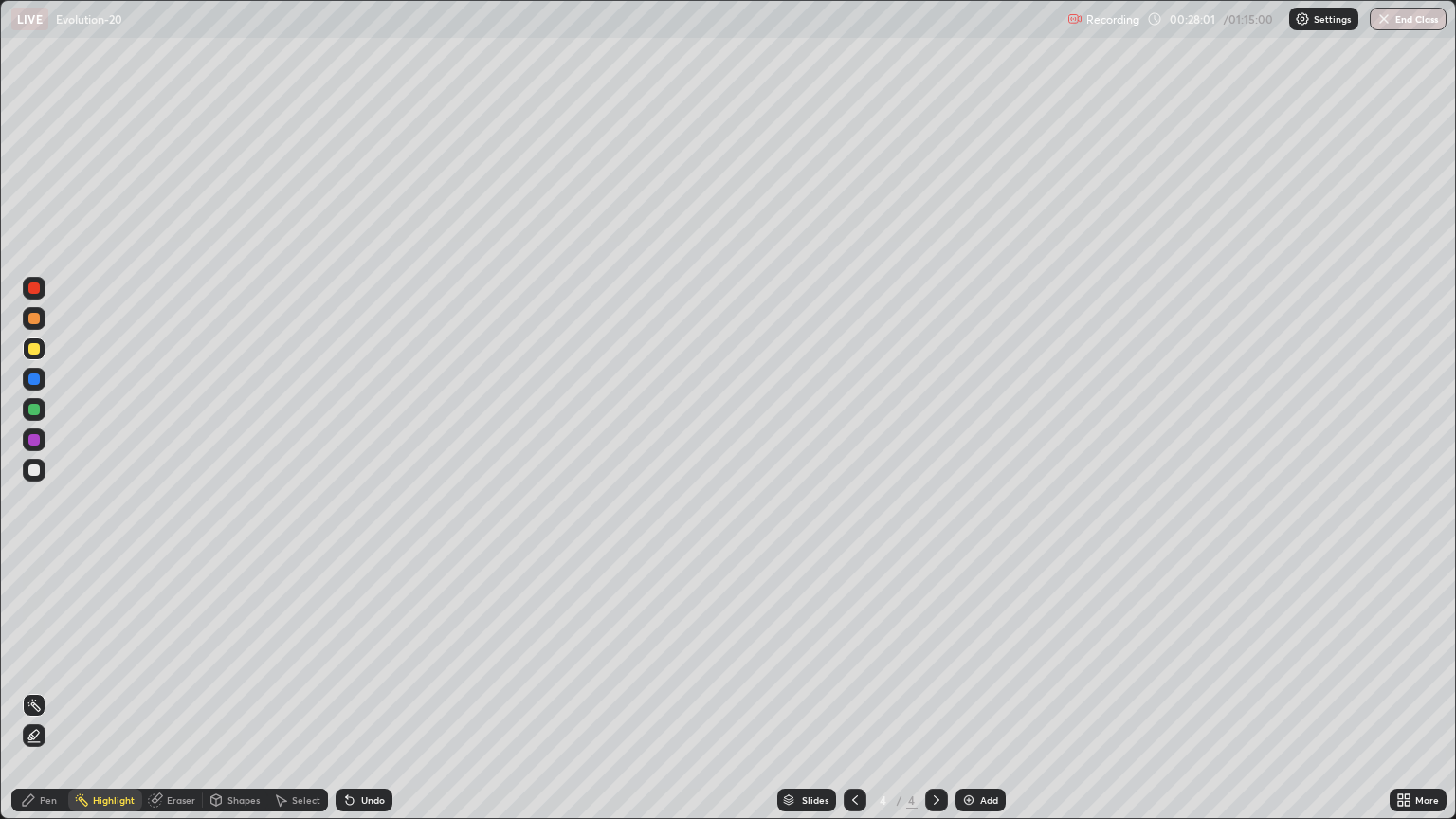 click on "Eraser" at bounding box center [181, 800] 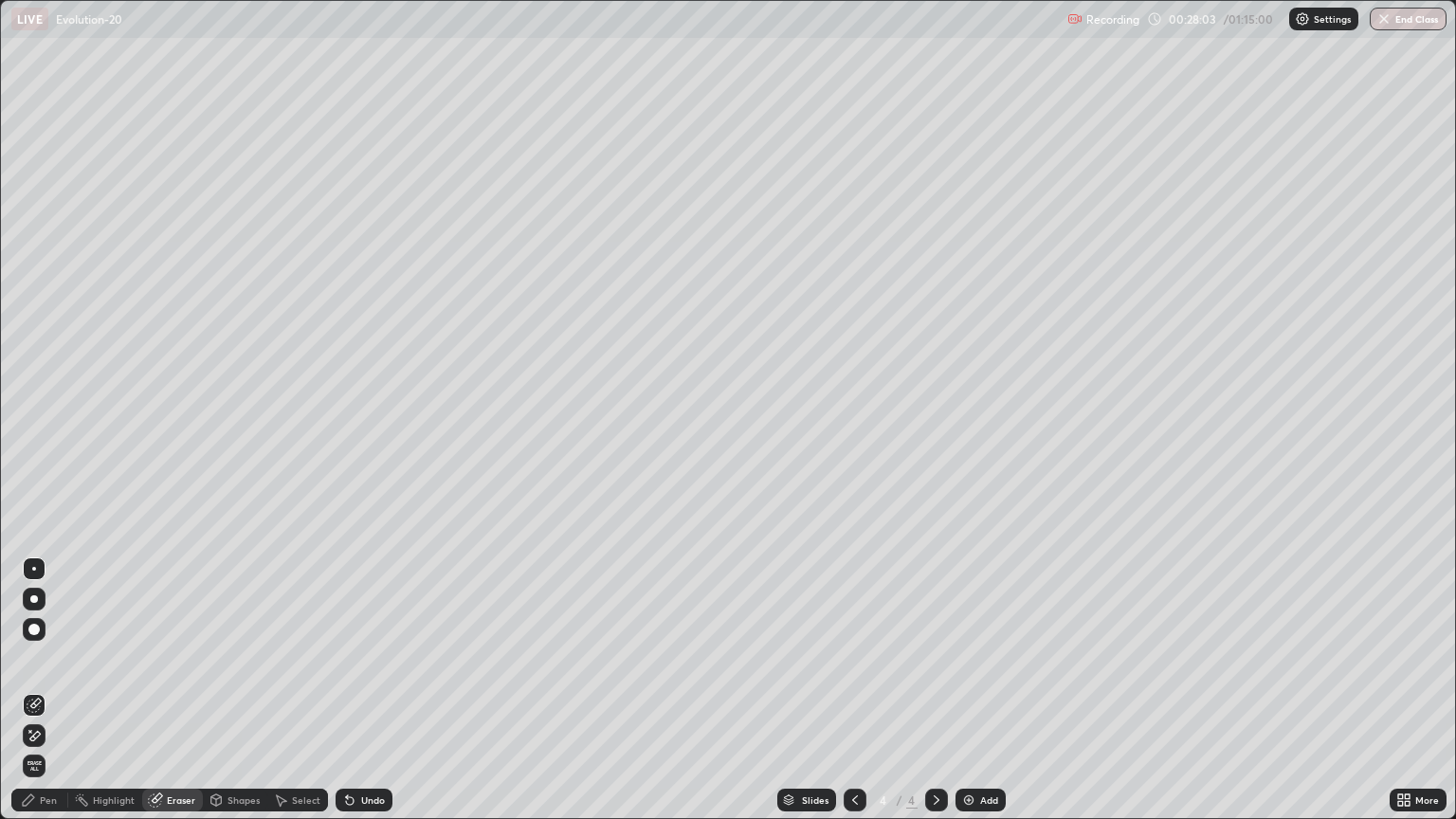click 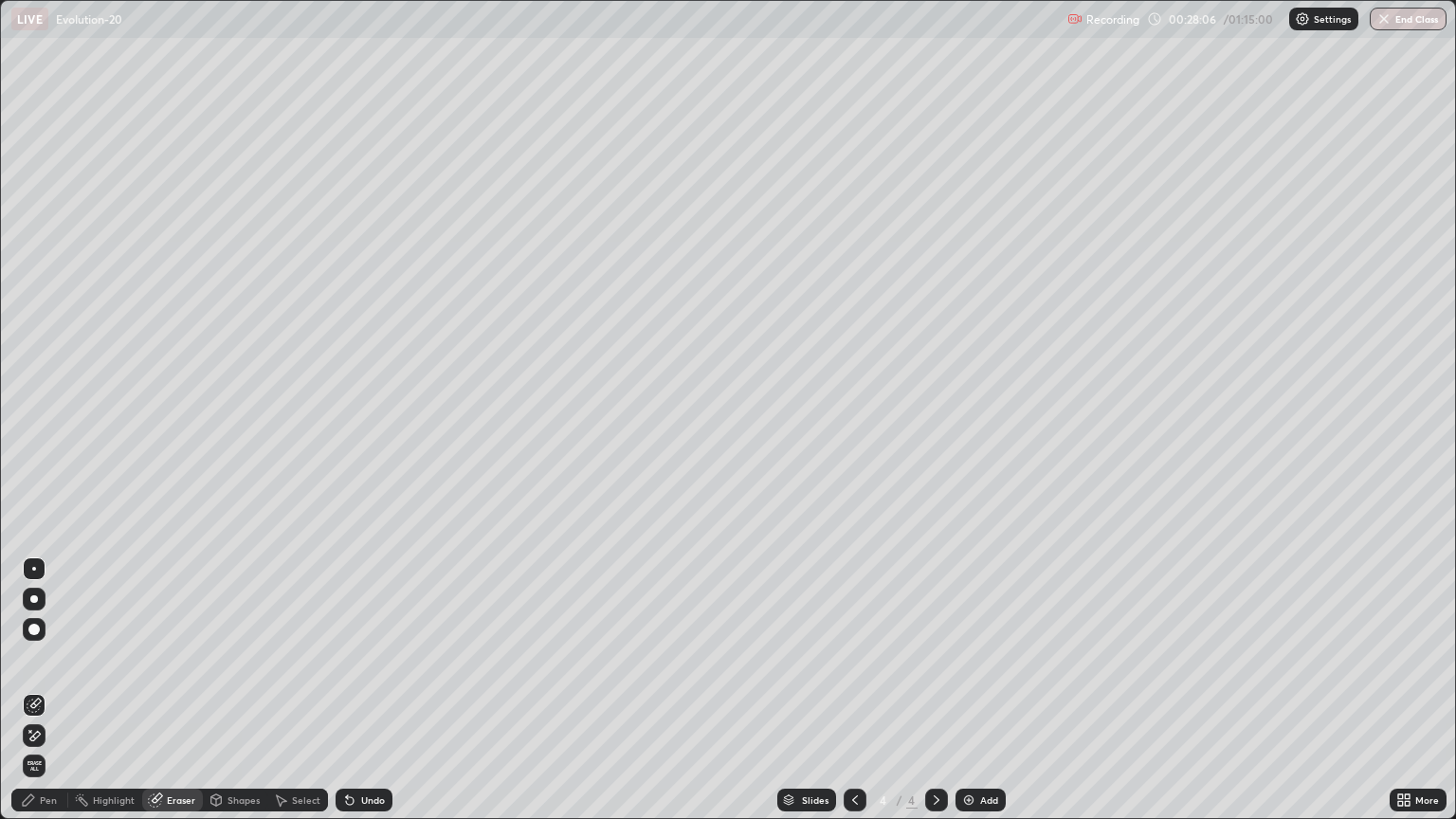 click on "Shapes" at bounding box center (235, 800) 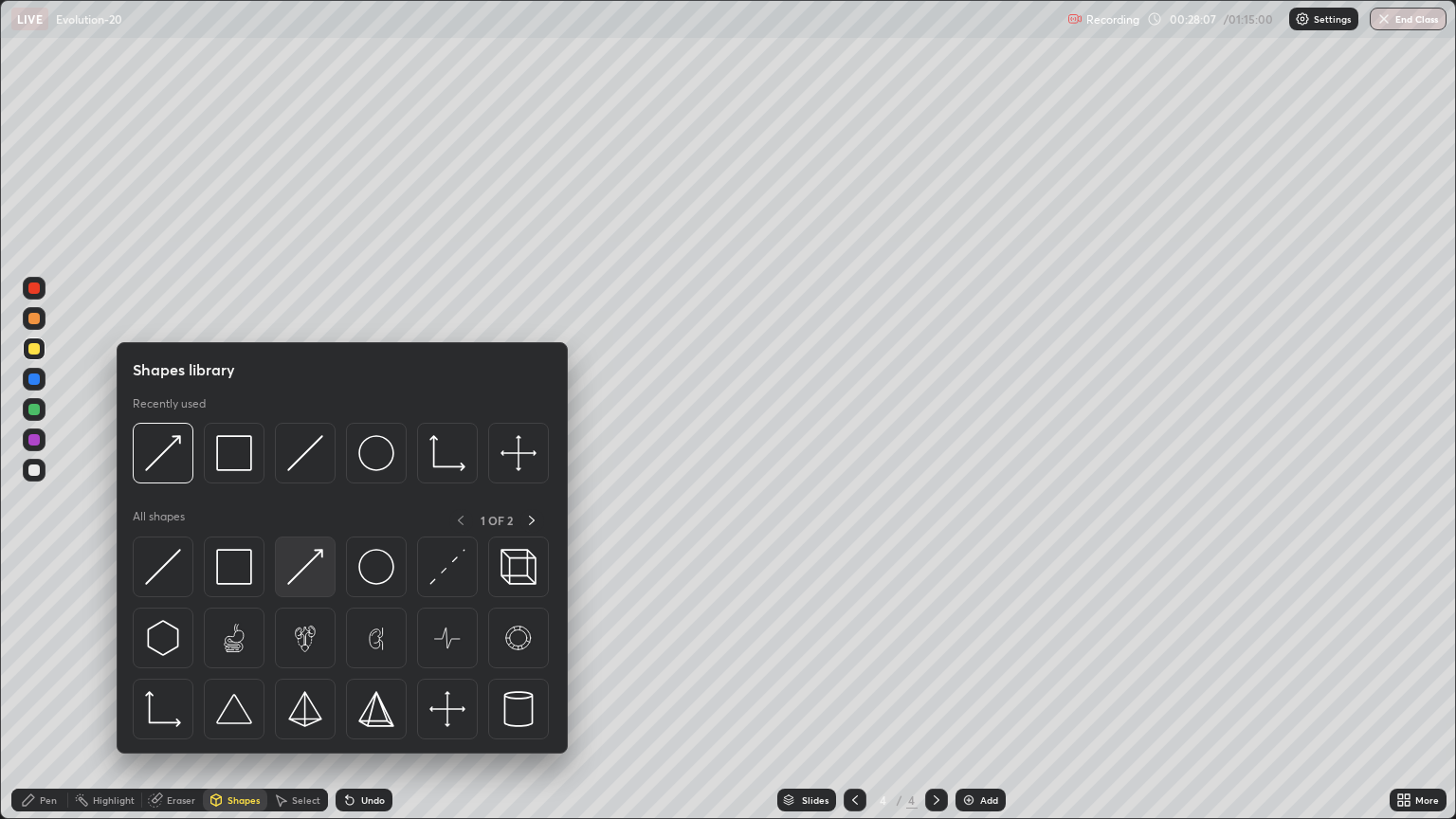 click at bounding box center [305, 567] 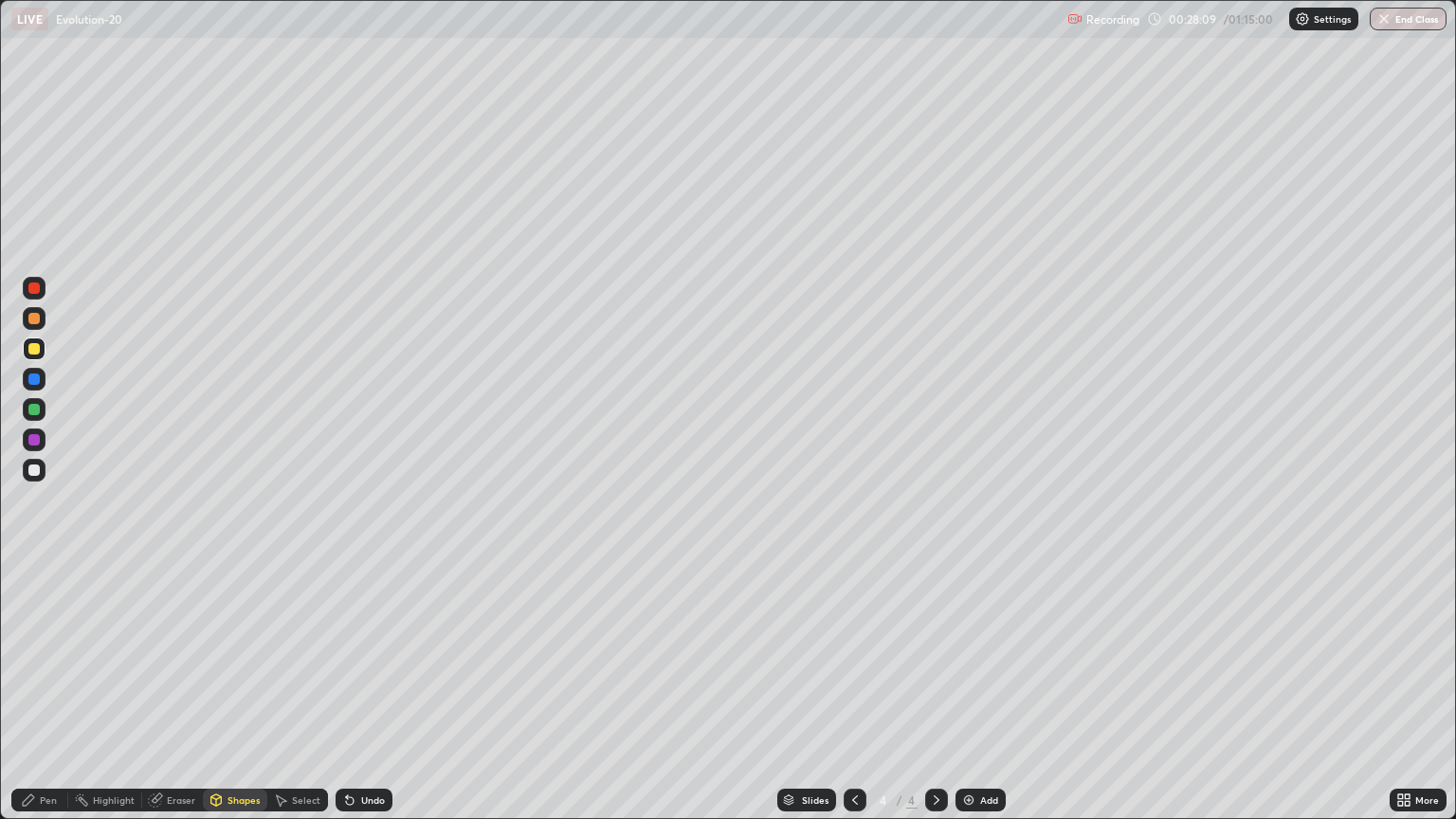 click on "Pen" at bounding box center [48, 800] 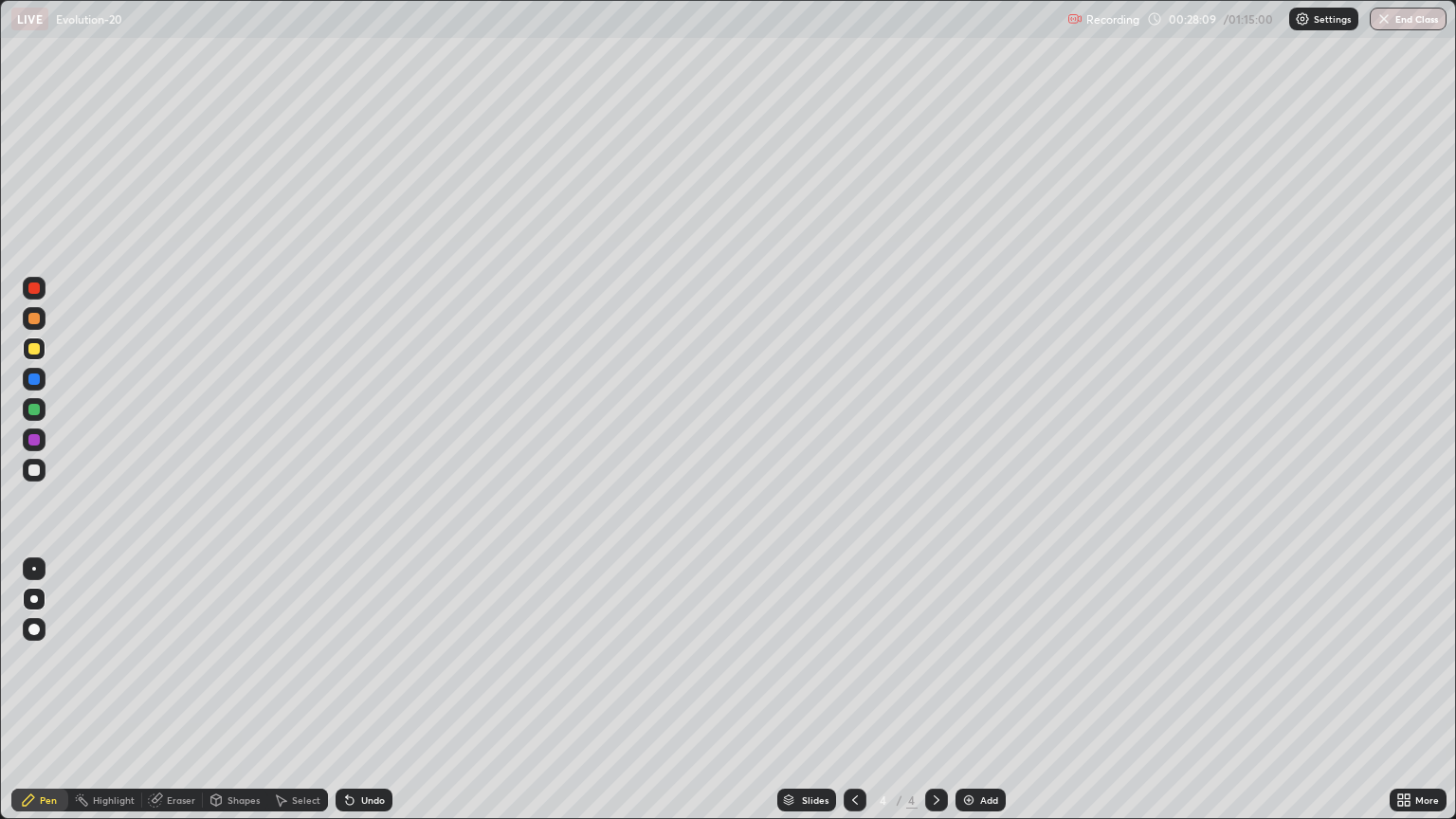 click on "Pen" at bounding box center (48, 800) 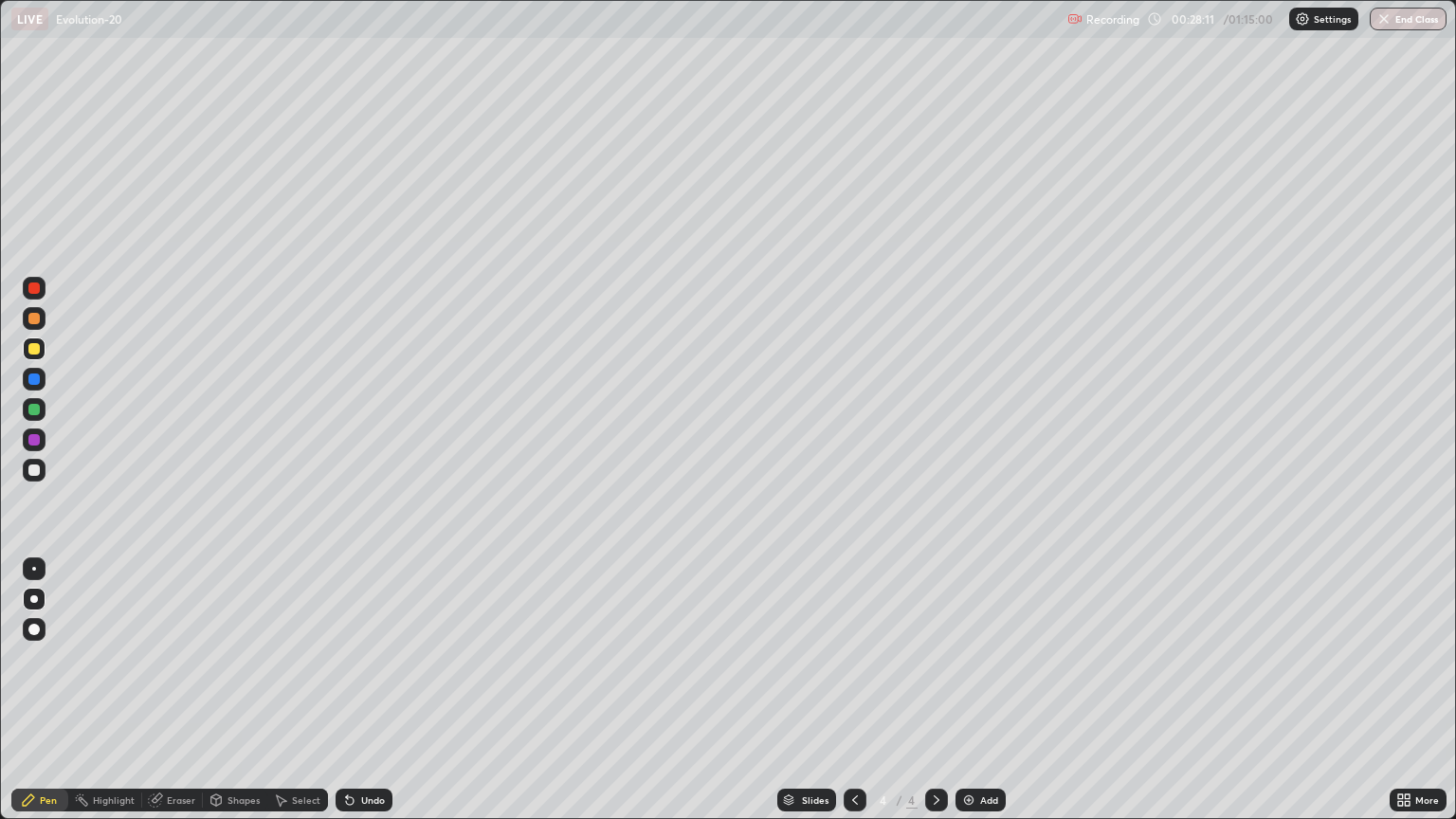 click at bounding box center (34, 318) 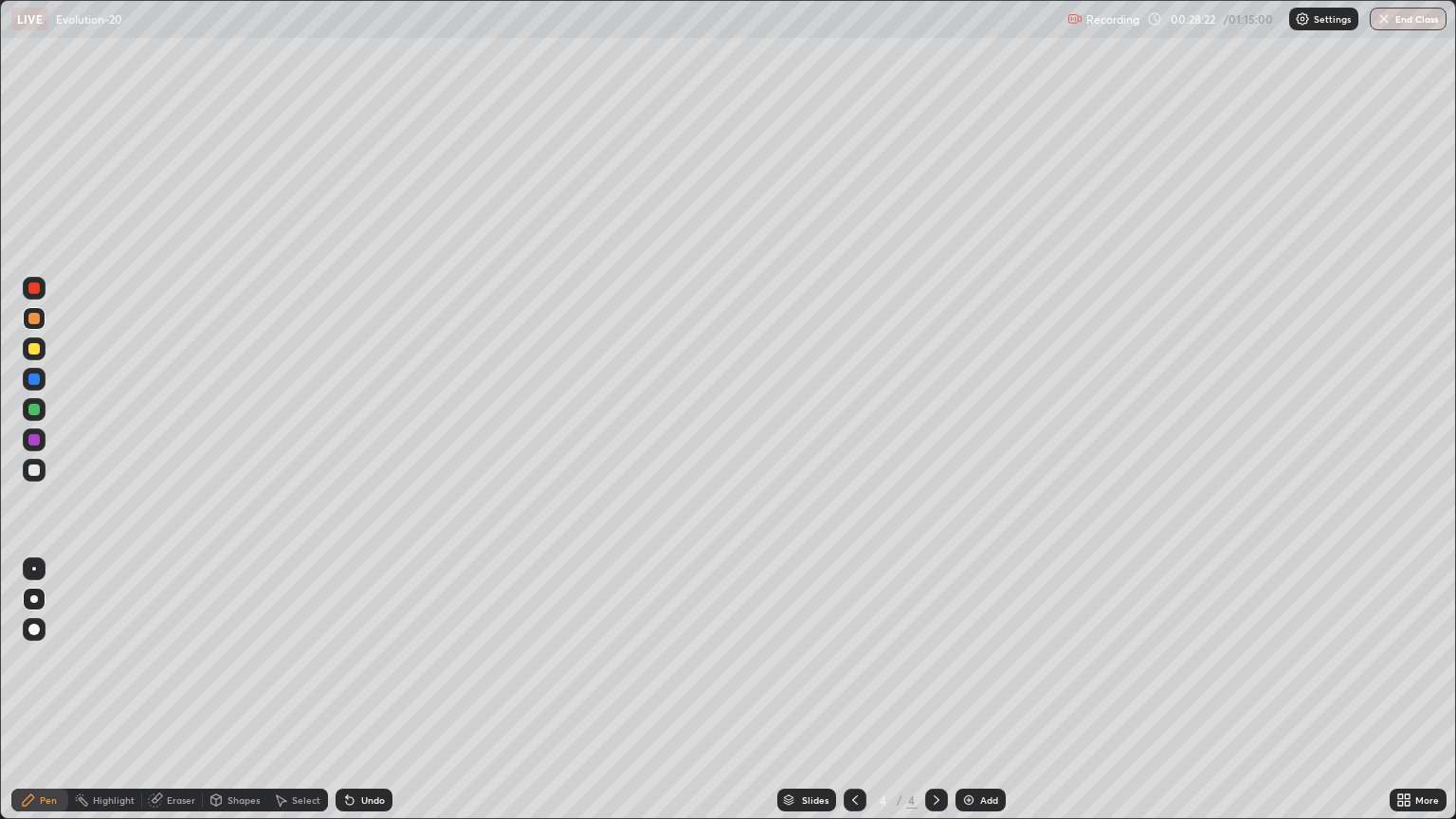 click on "Shapes" at bounding box center [244, 800] 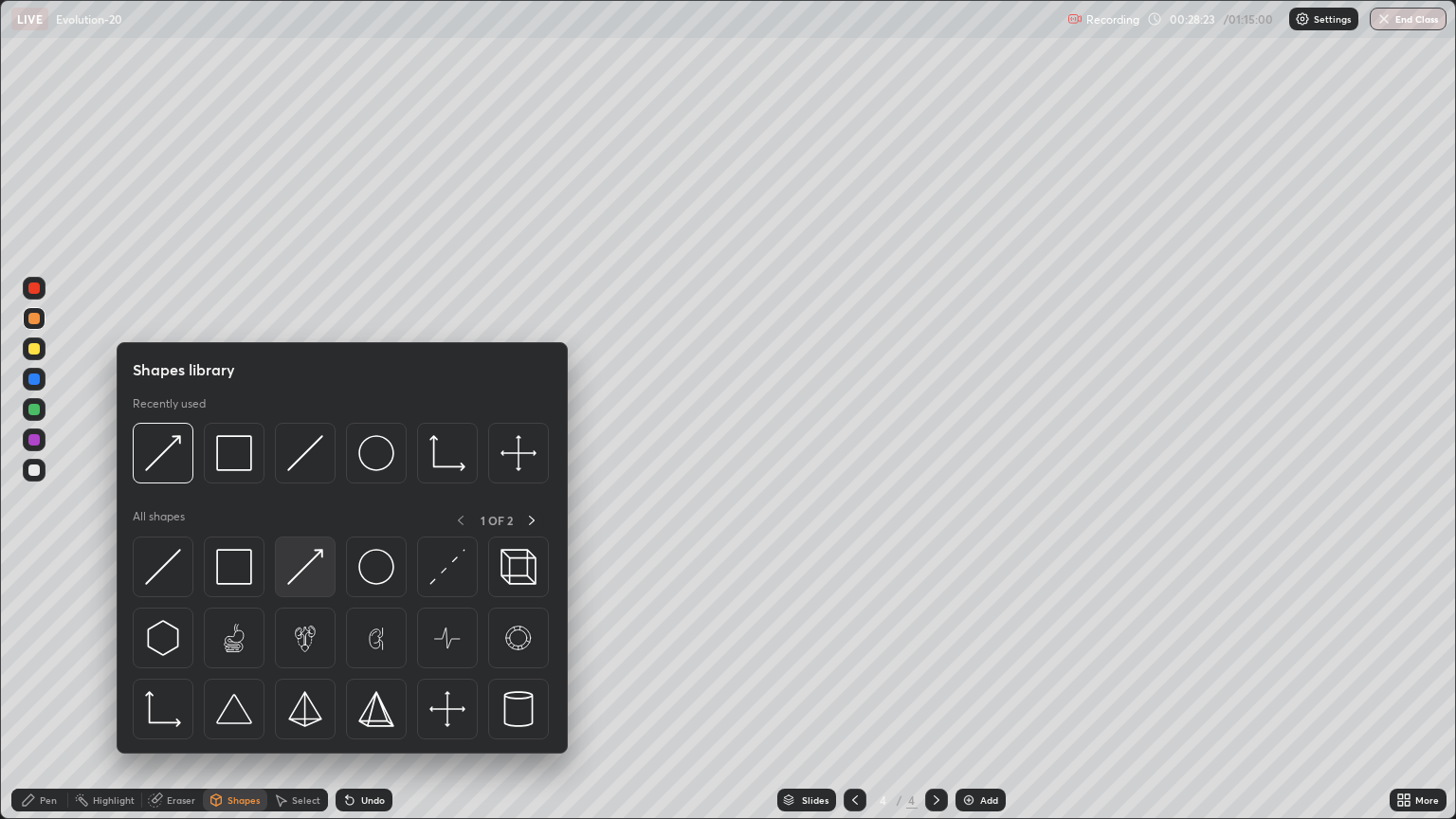 click at bounding box center (305, 567) 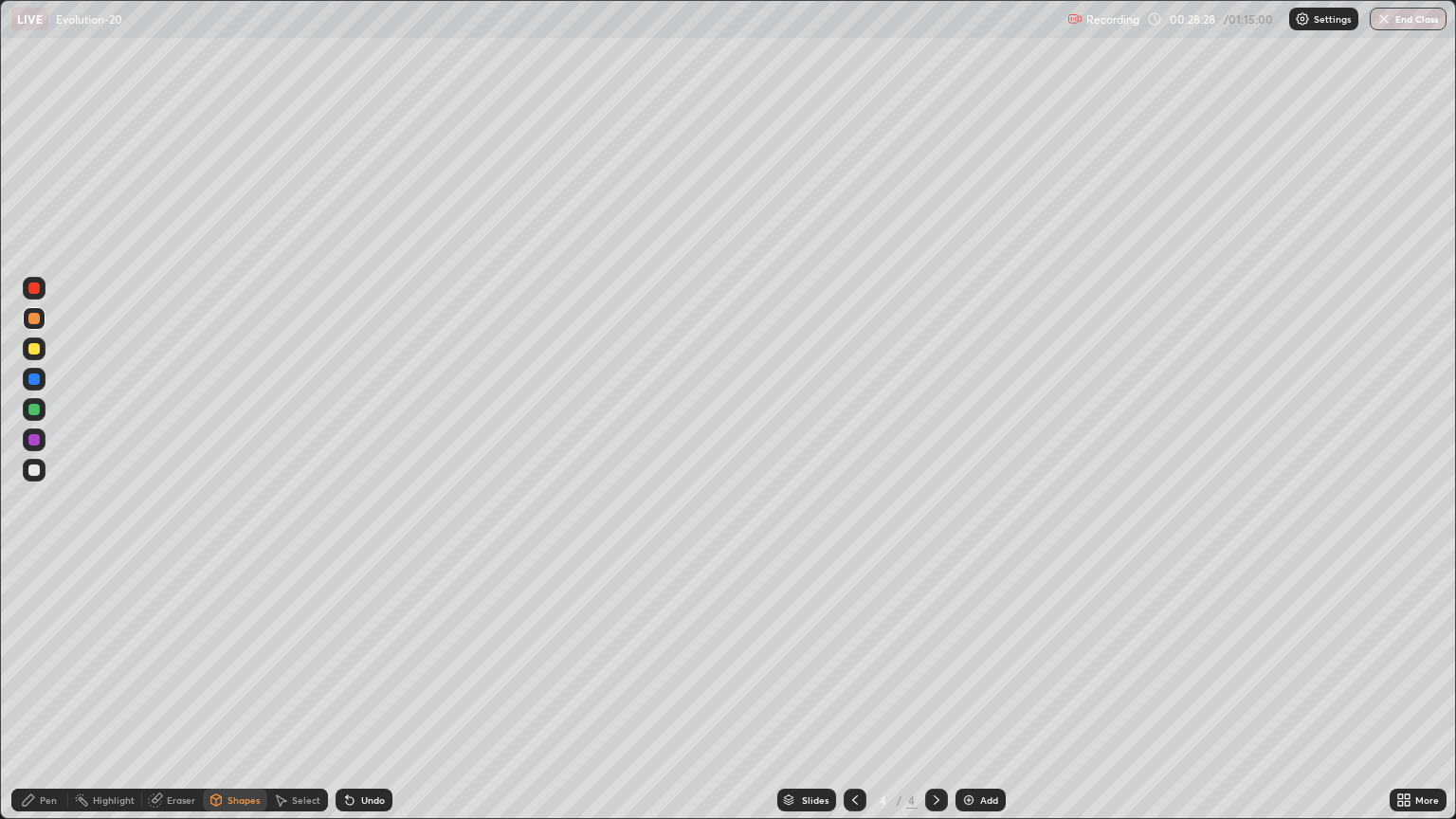 click on "Pen" at bounding box center [48, 800] 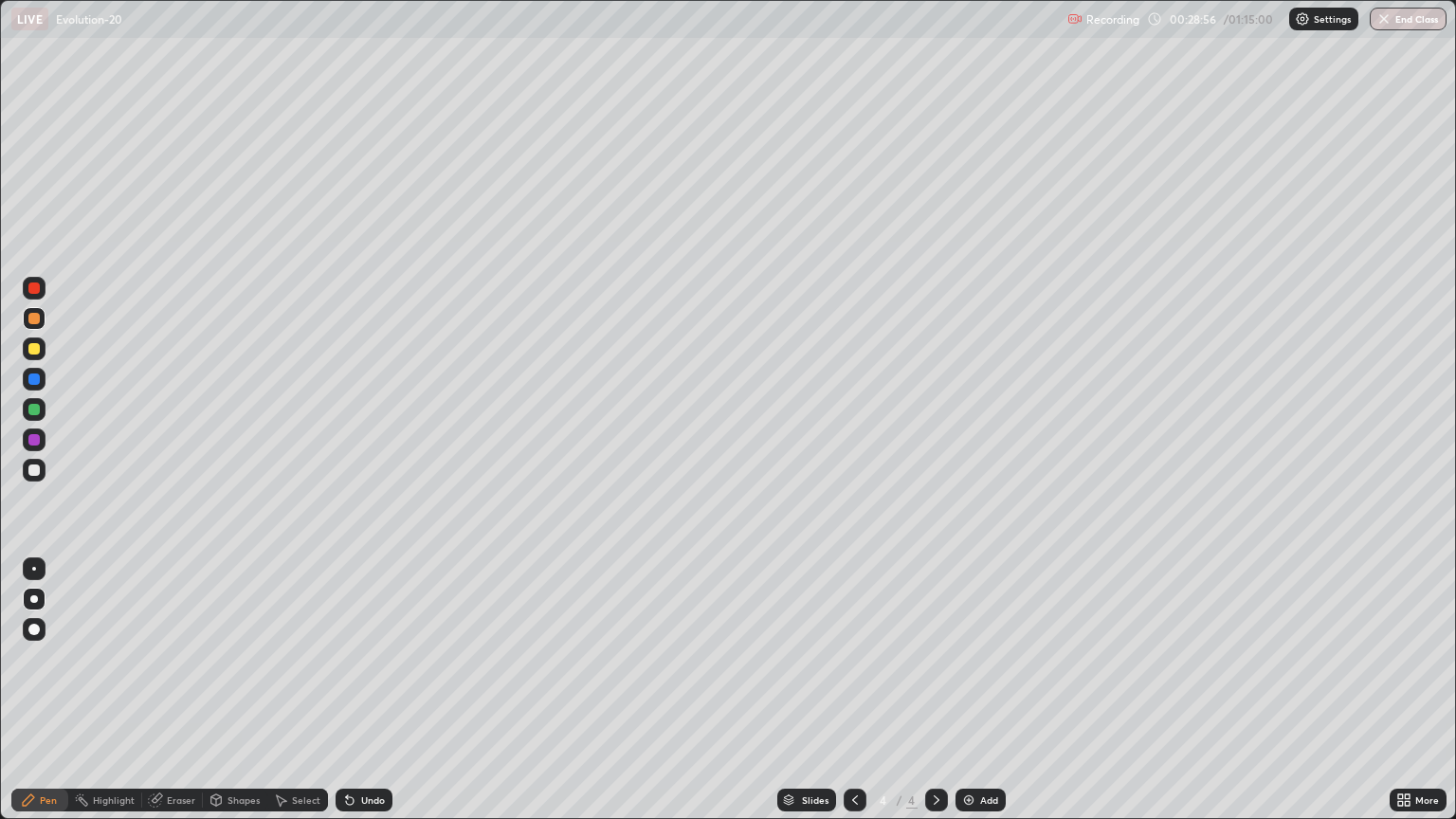 click at bounding box center (34, 349) 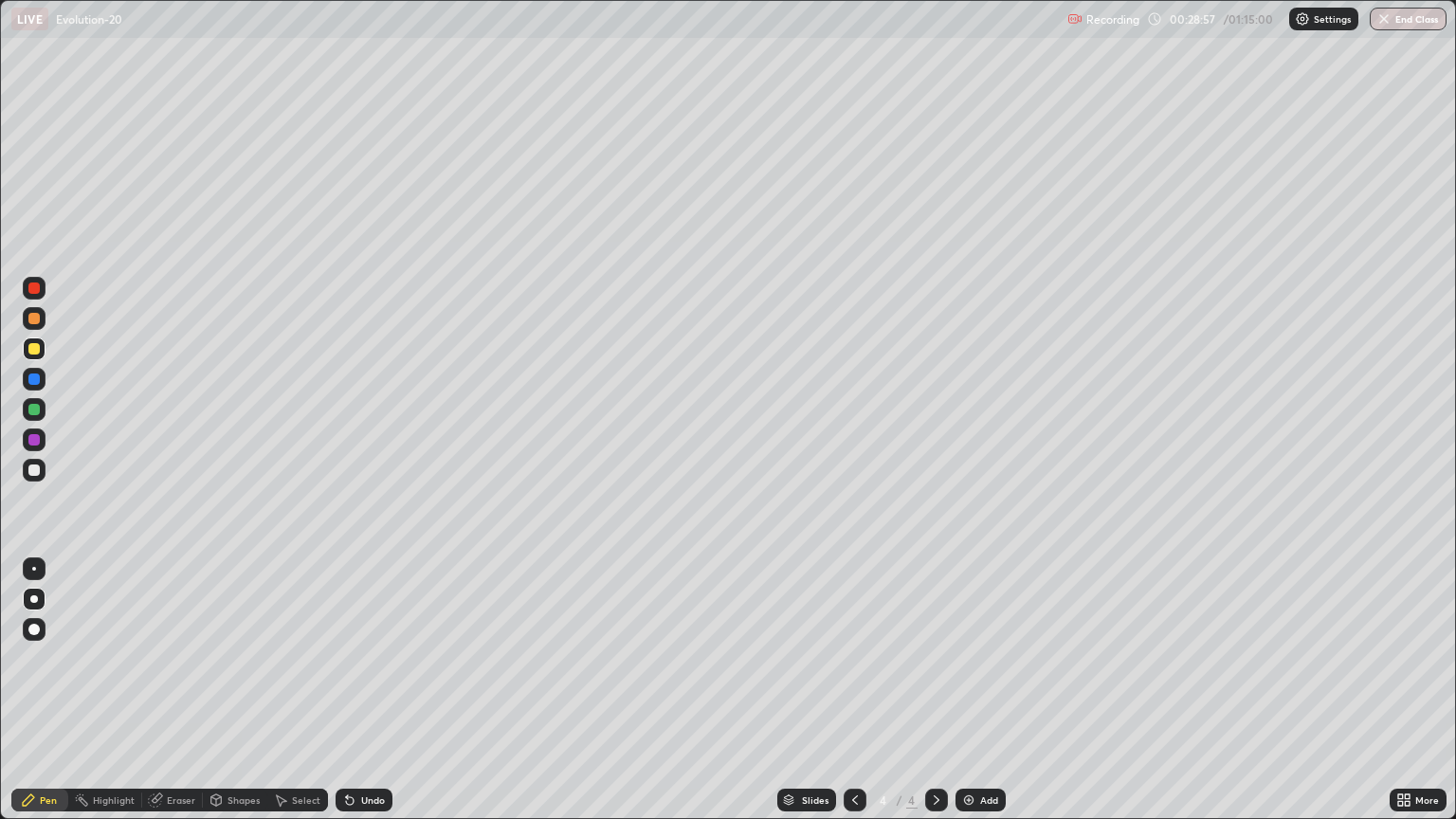 click on "Shapes" at bounding box center (244, 800) 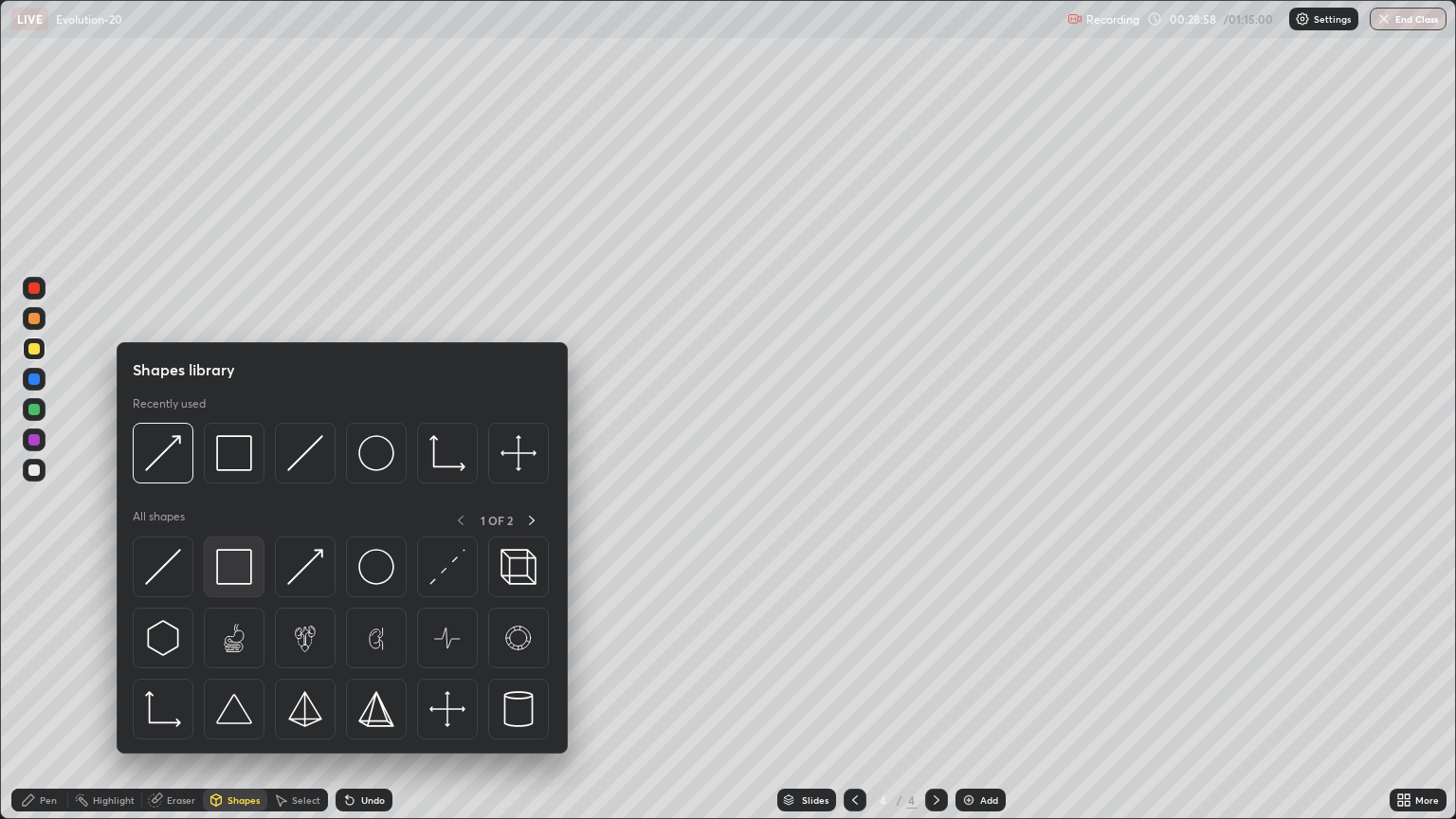 click at bounding box center (234, 567) 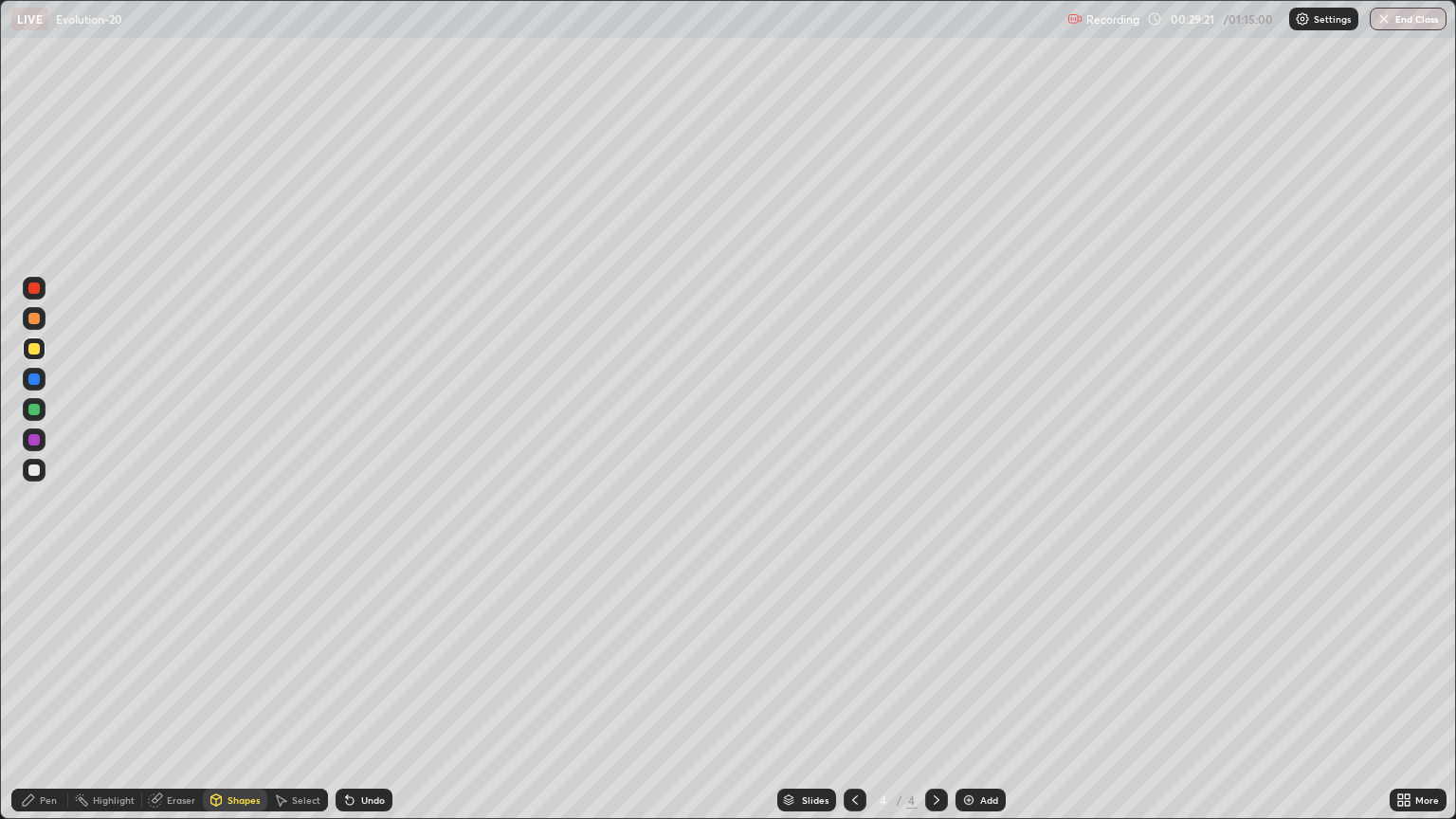 click on "Eraser" at bounding box center [181, 800] 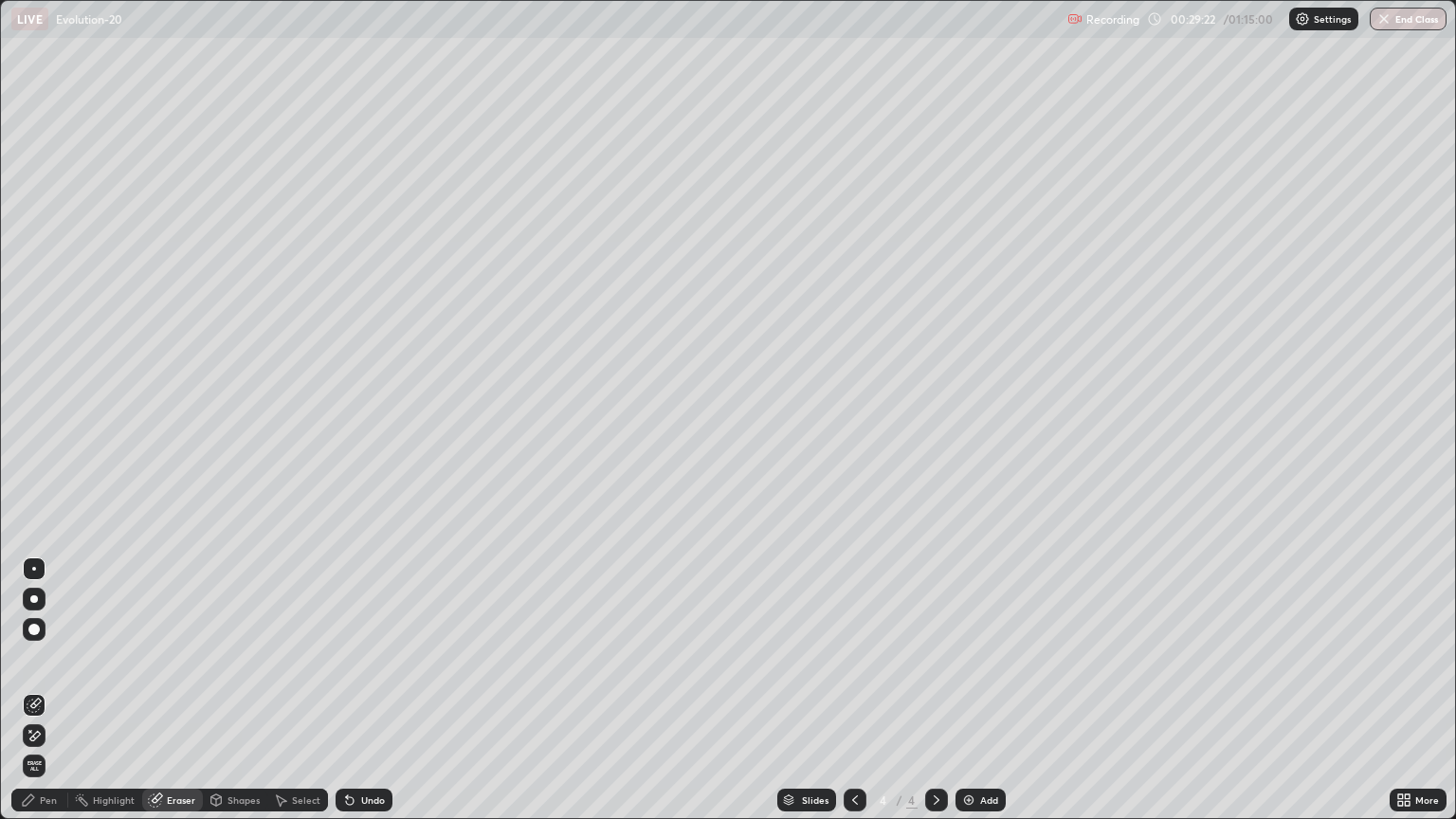 click on "Eraser" at bounding box center (181, 800) 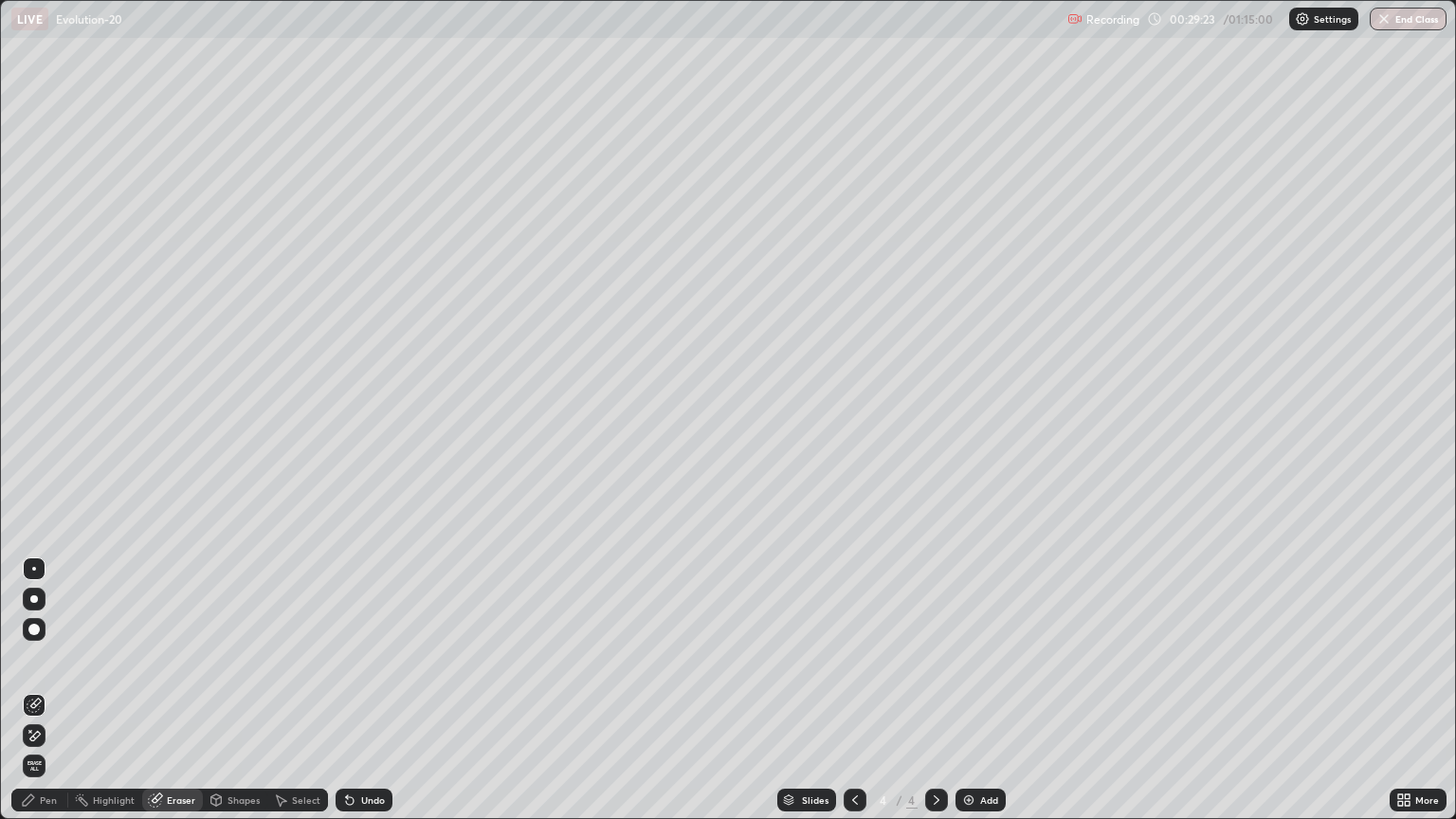 click on "Pen" at bounding box center [48, 800] 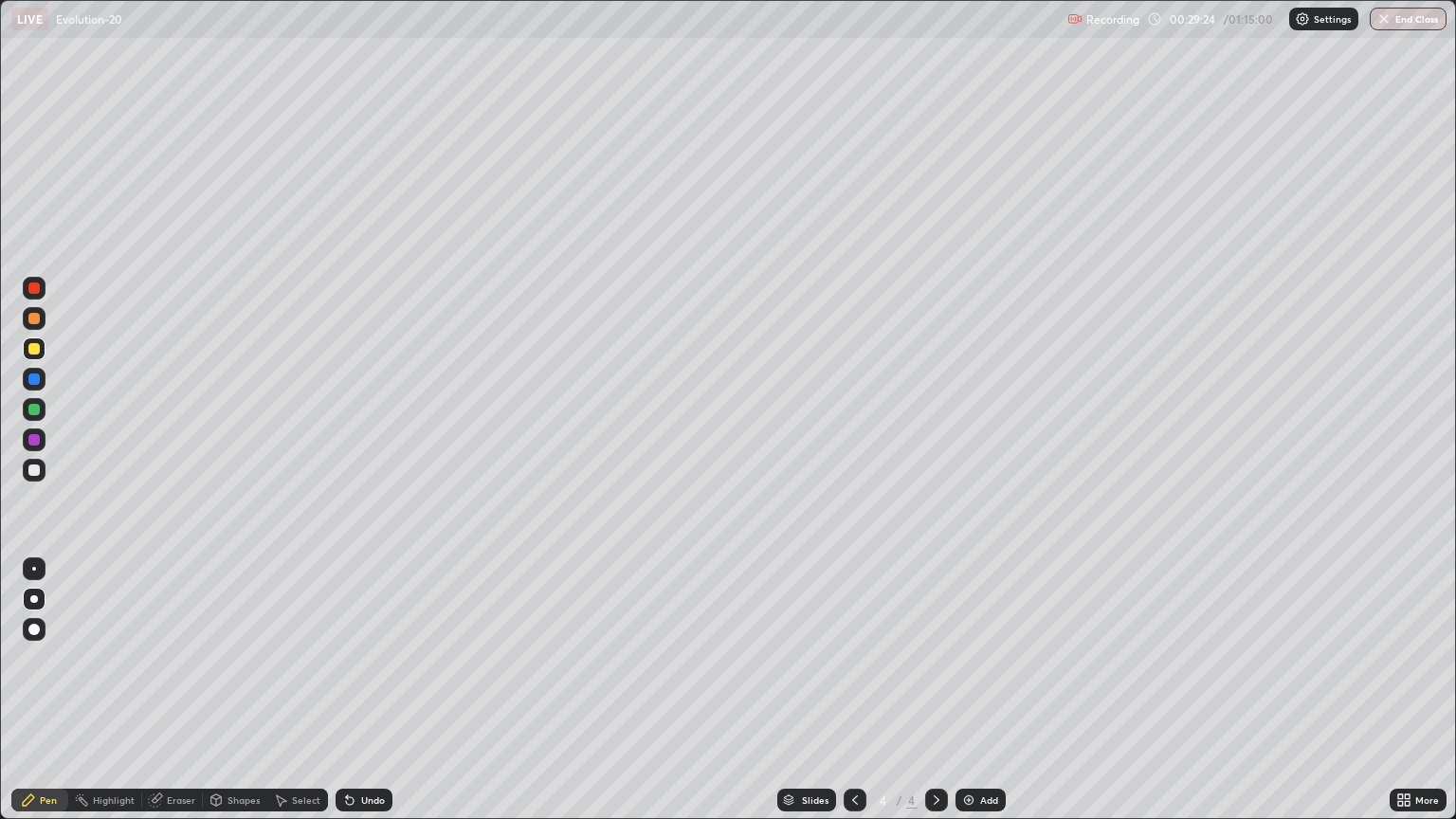 click on "Shapes" at bounding box center (244, 800) 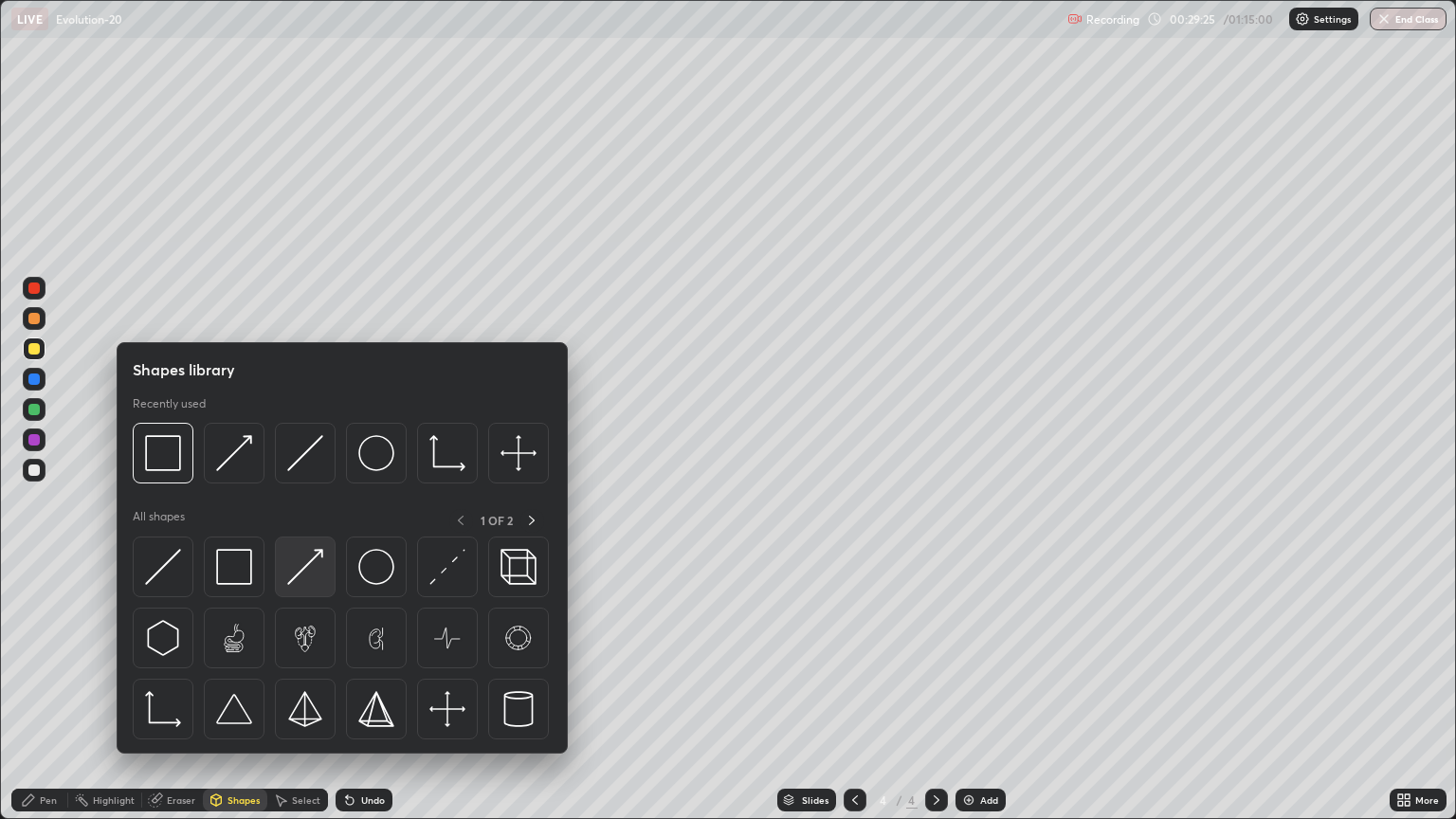 click at bounding box center (305, 567) 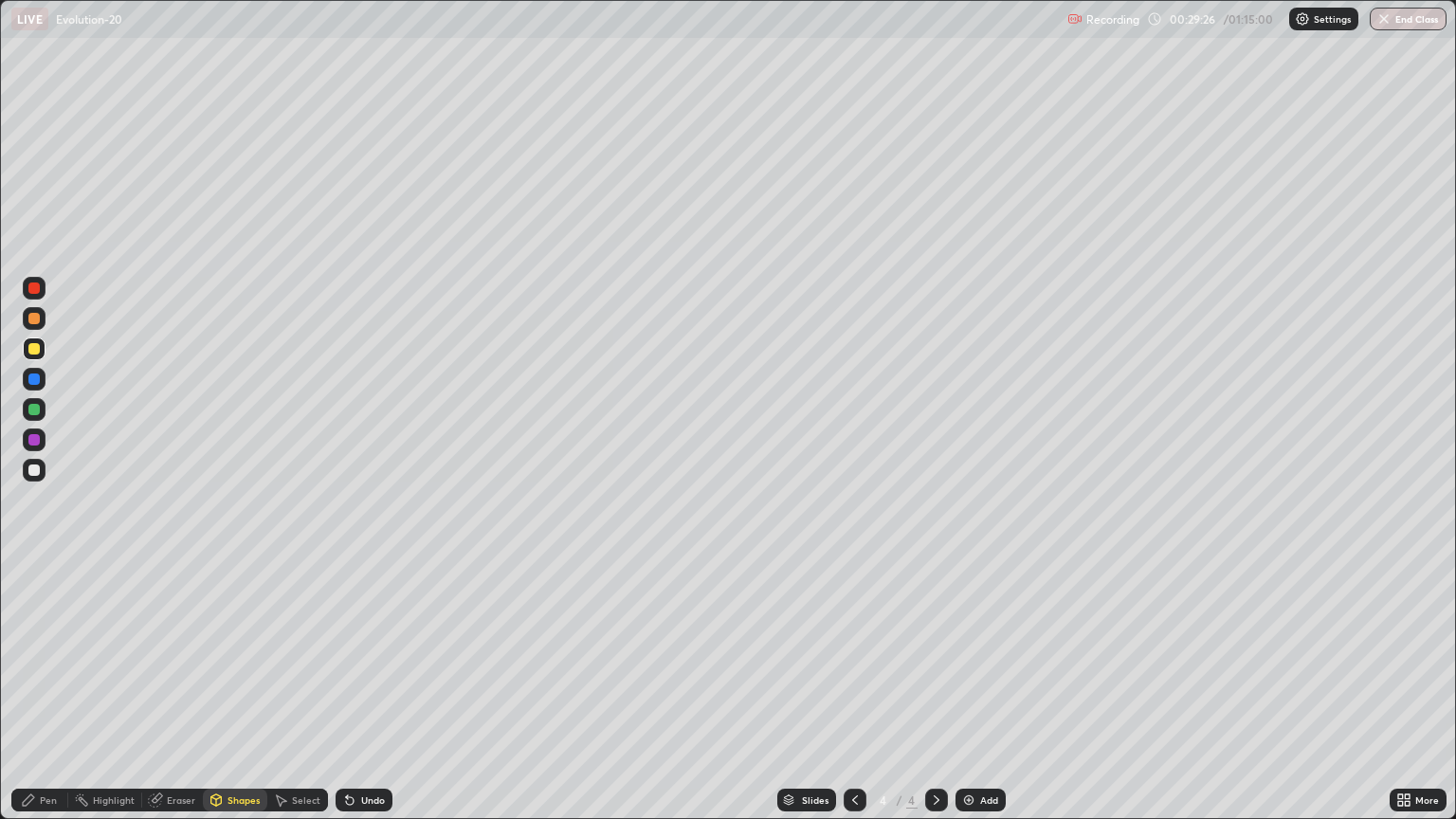 click at bounding box center [34, 470] 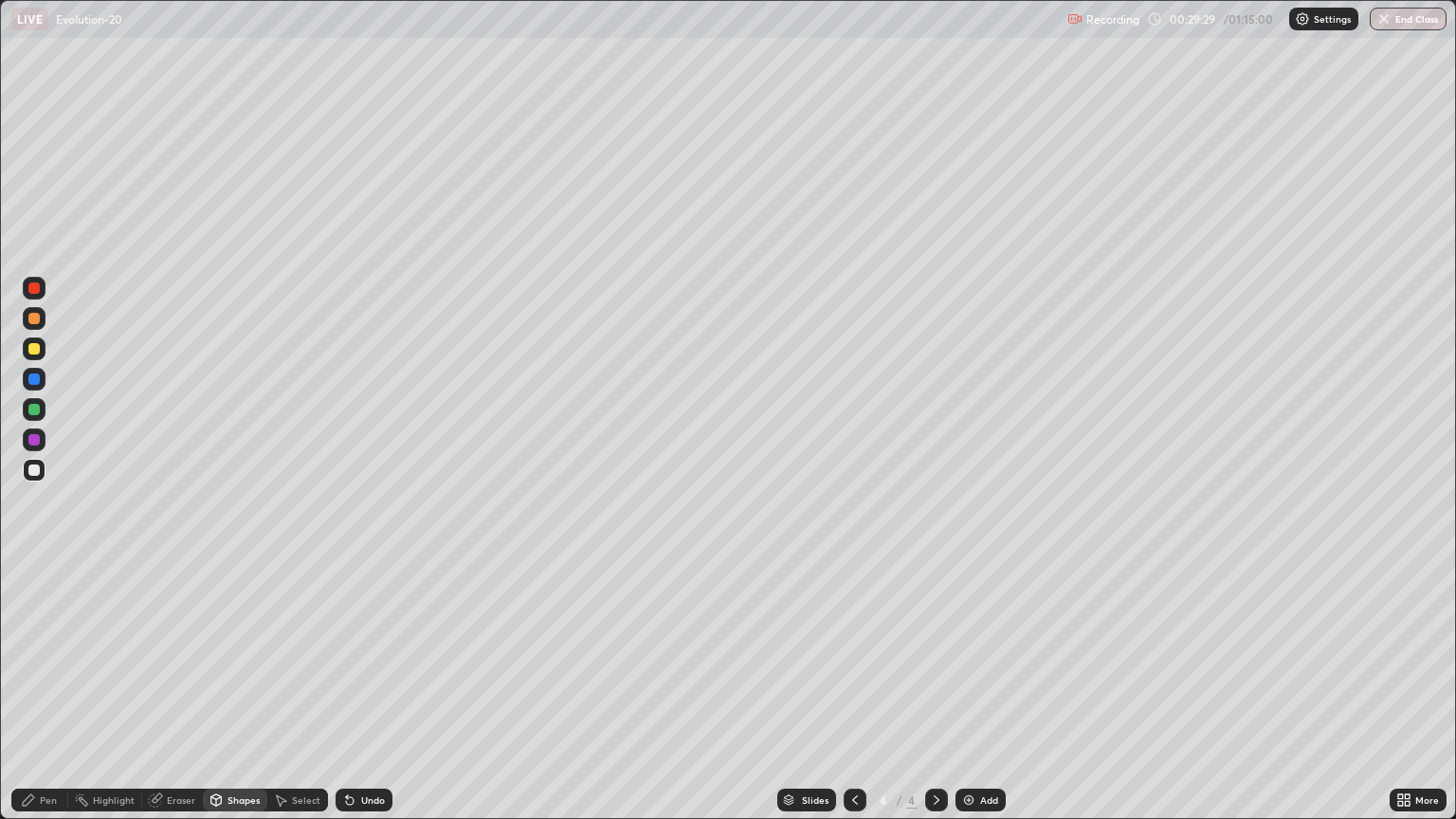 click on "Pen" at bounding box center (40, 800) 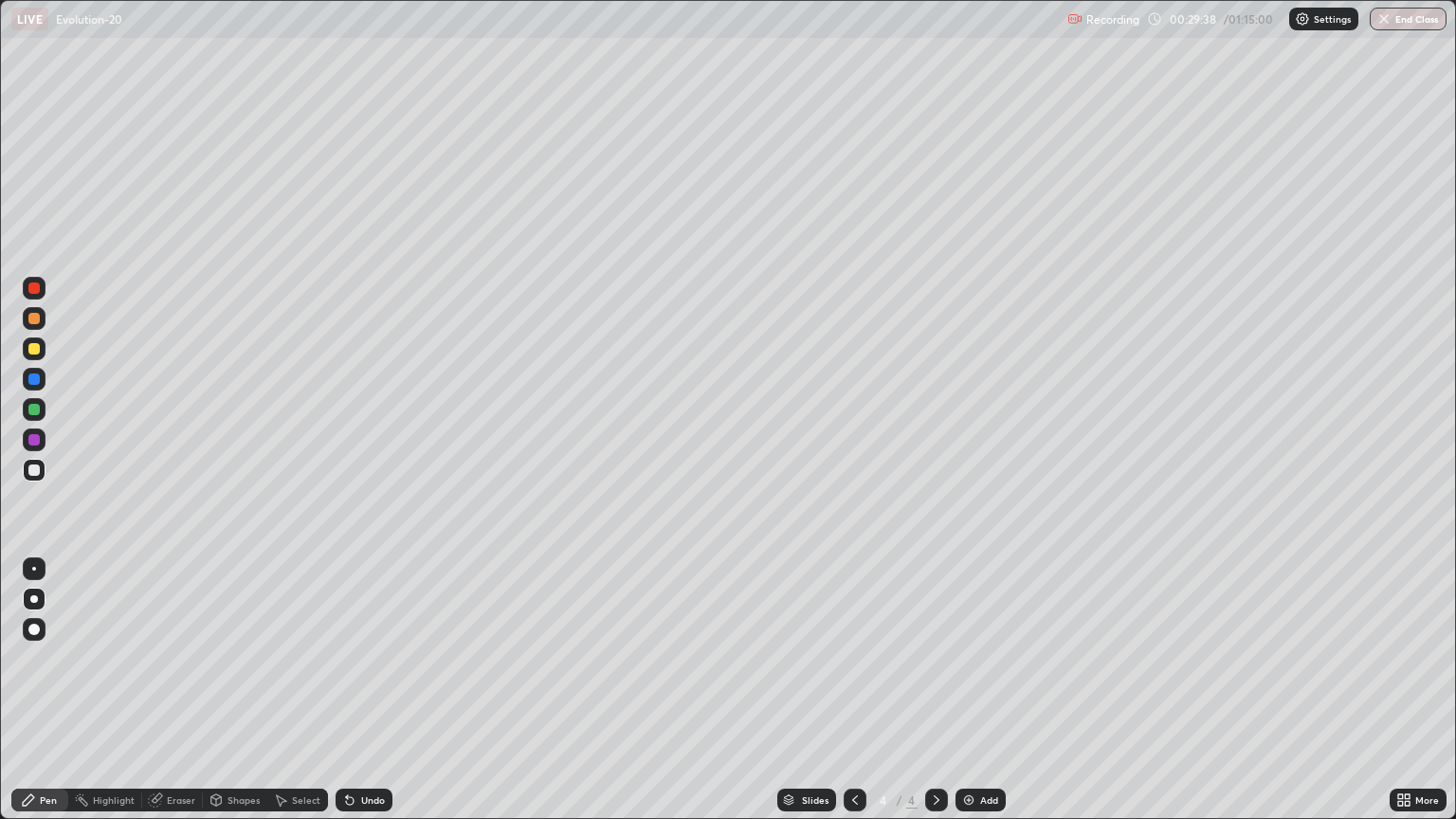 click on "Eraser" at bounding box center (181, 800) 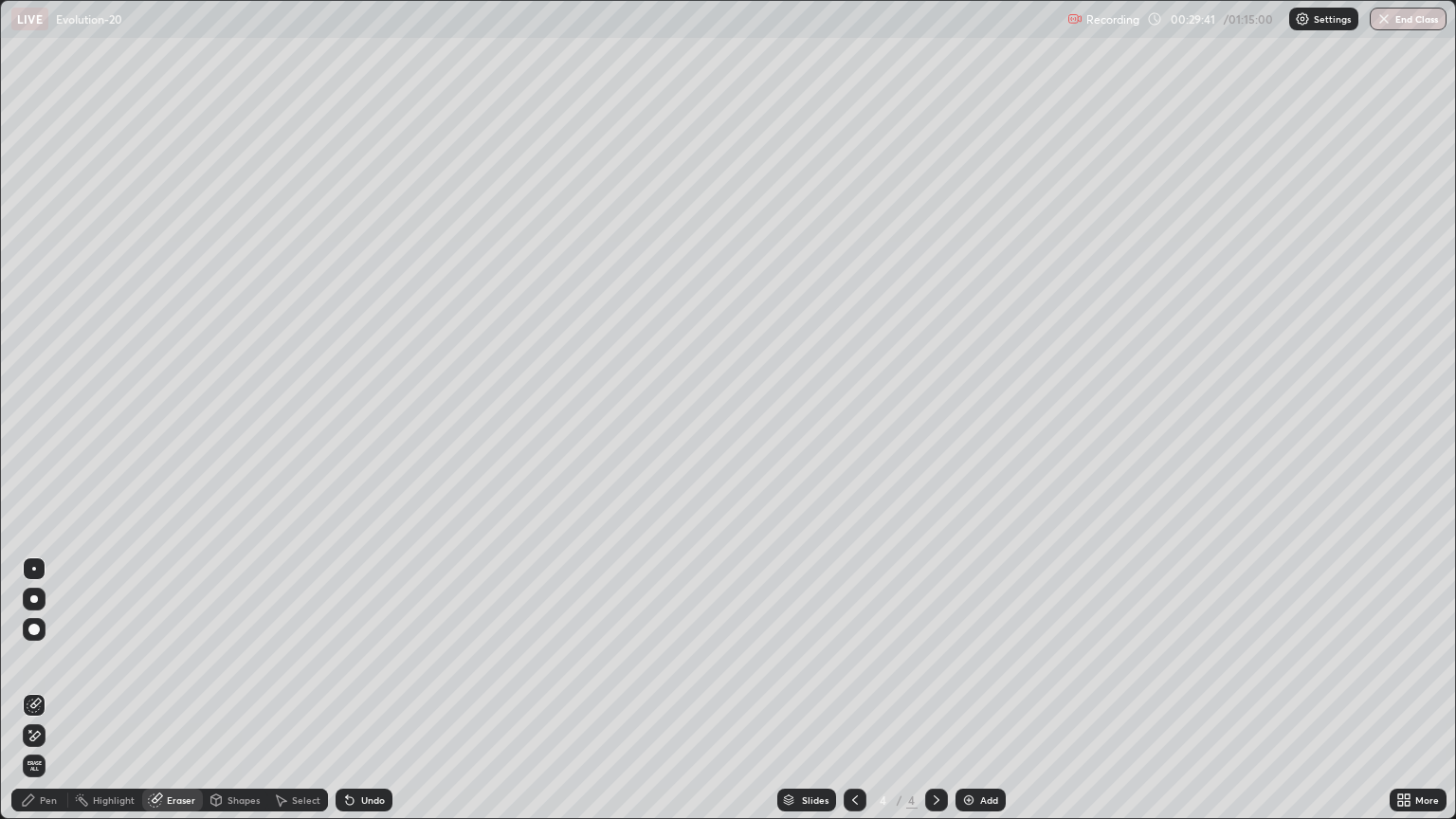 click on "Pen" at bounding box center (48, 800) 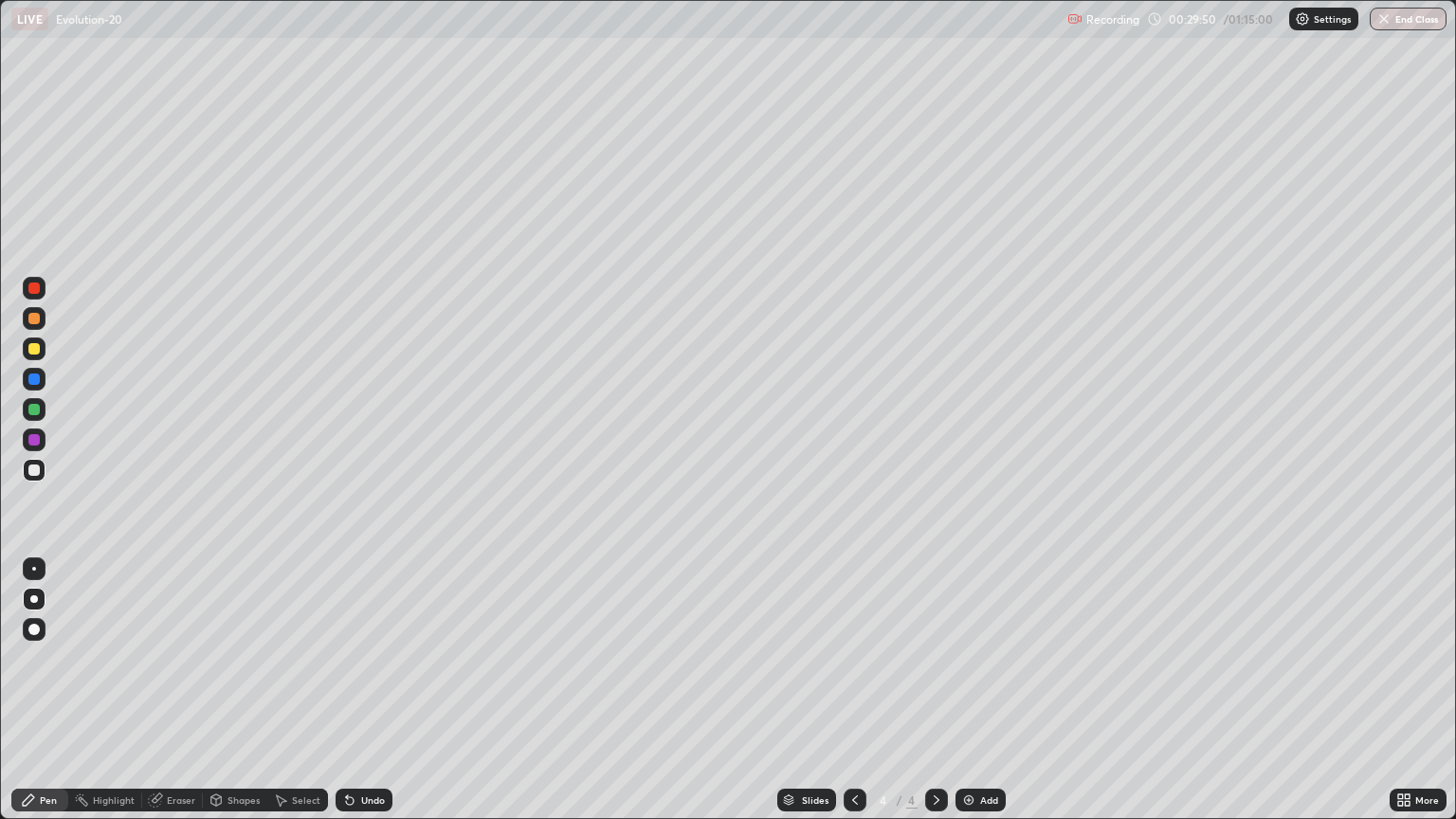 click at bounding box center [34, 349] 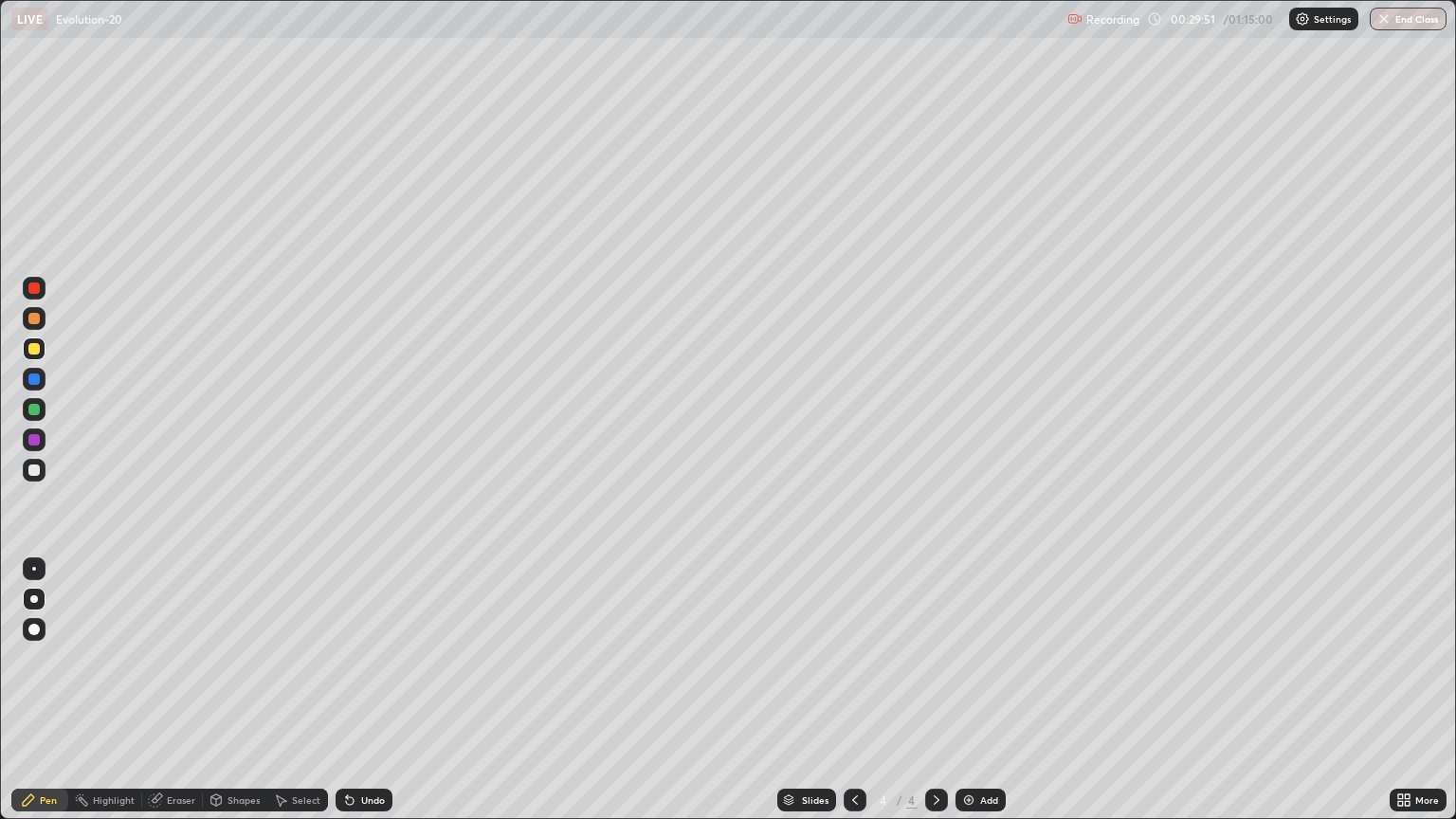 click on "Shapes" at bounding box center (244, 800) 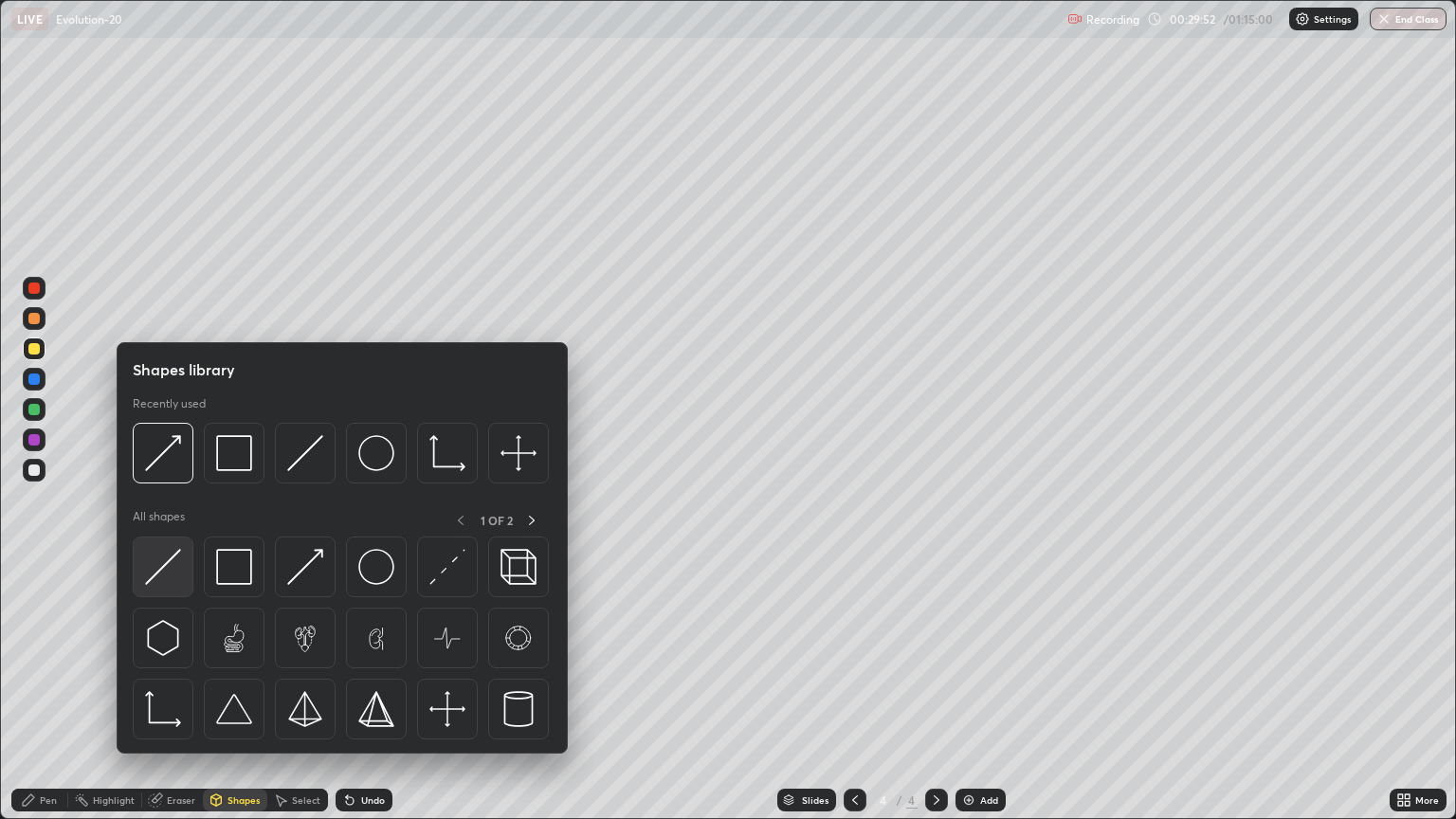 click at bounding box center (163, 567) 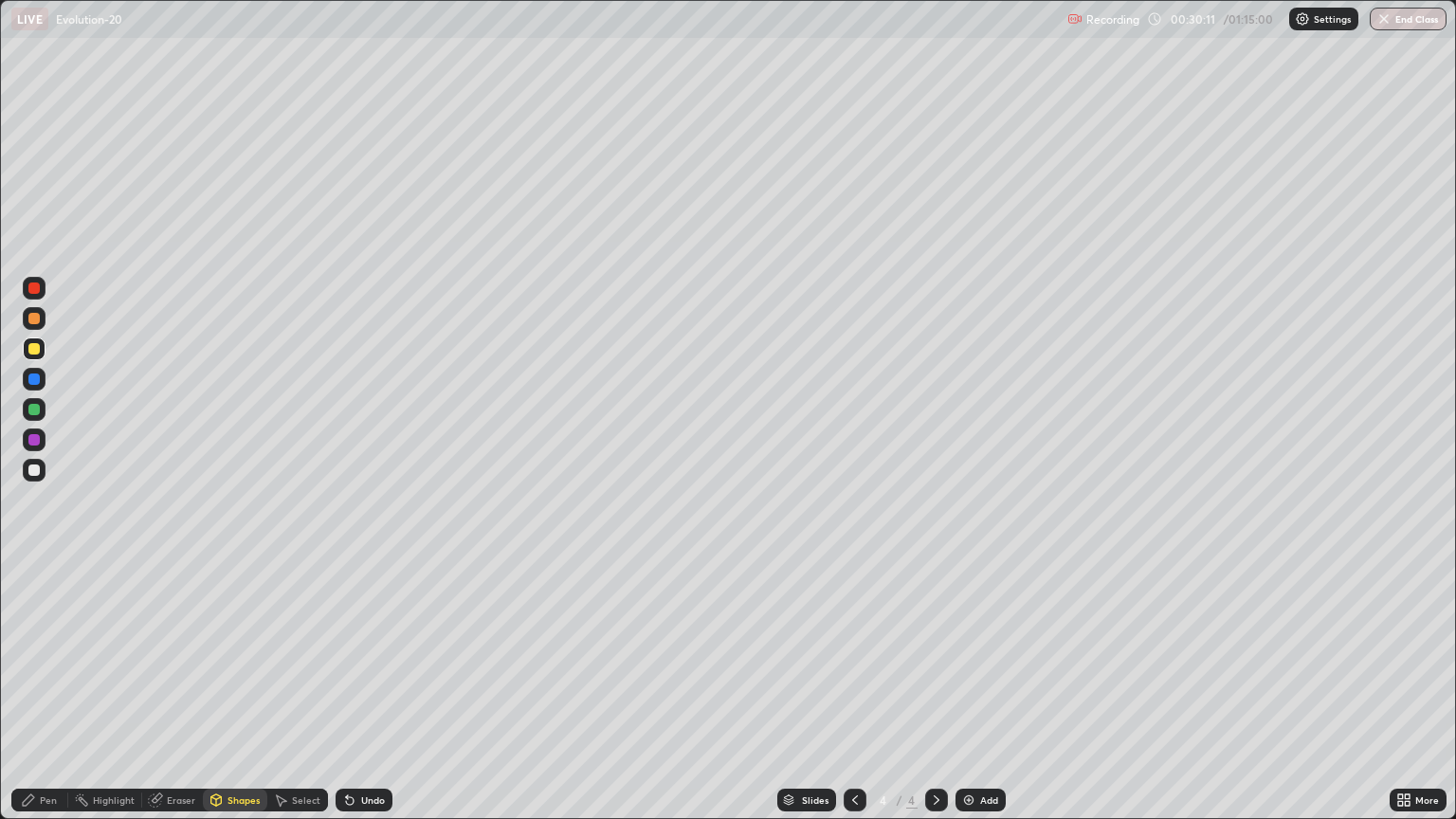 click on "Pen" at bounding box center [48, 800] 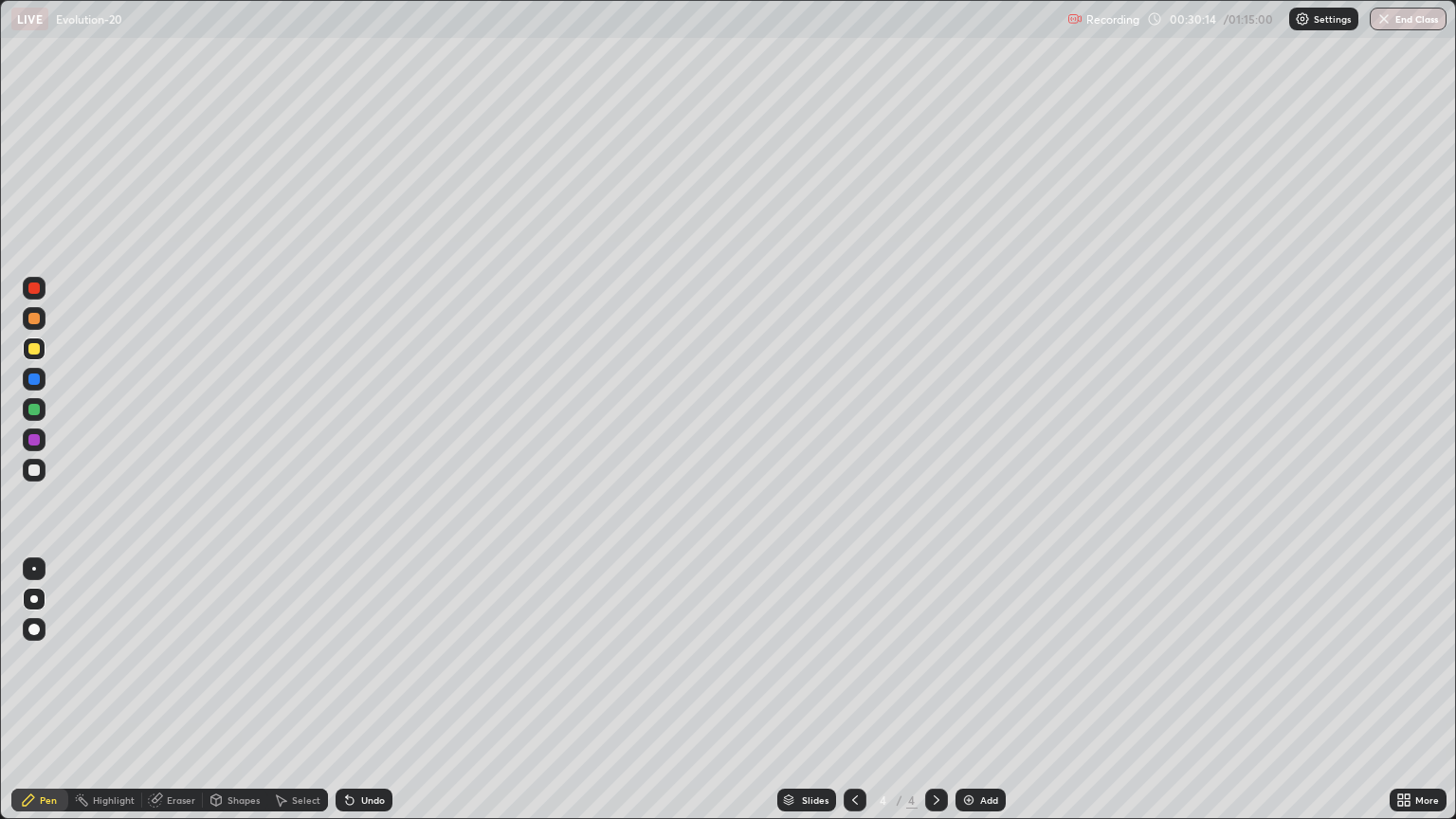 click at bounding box center [34, 470] 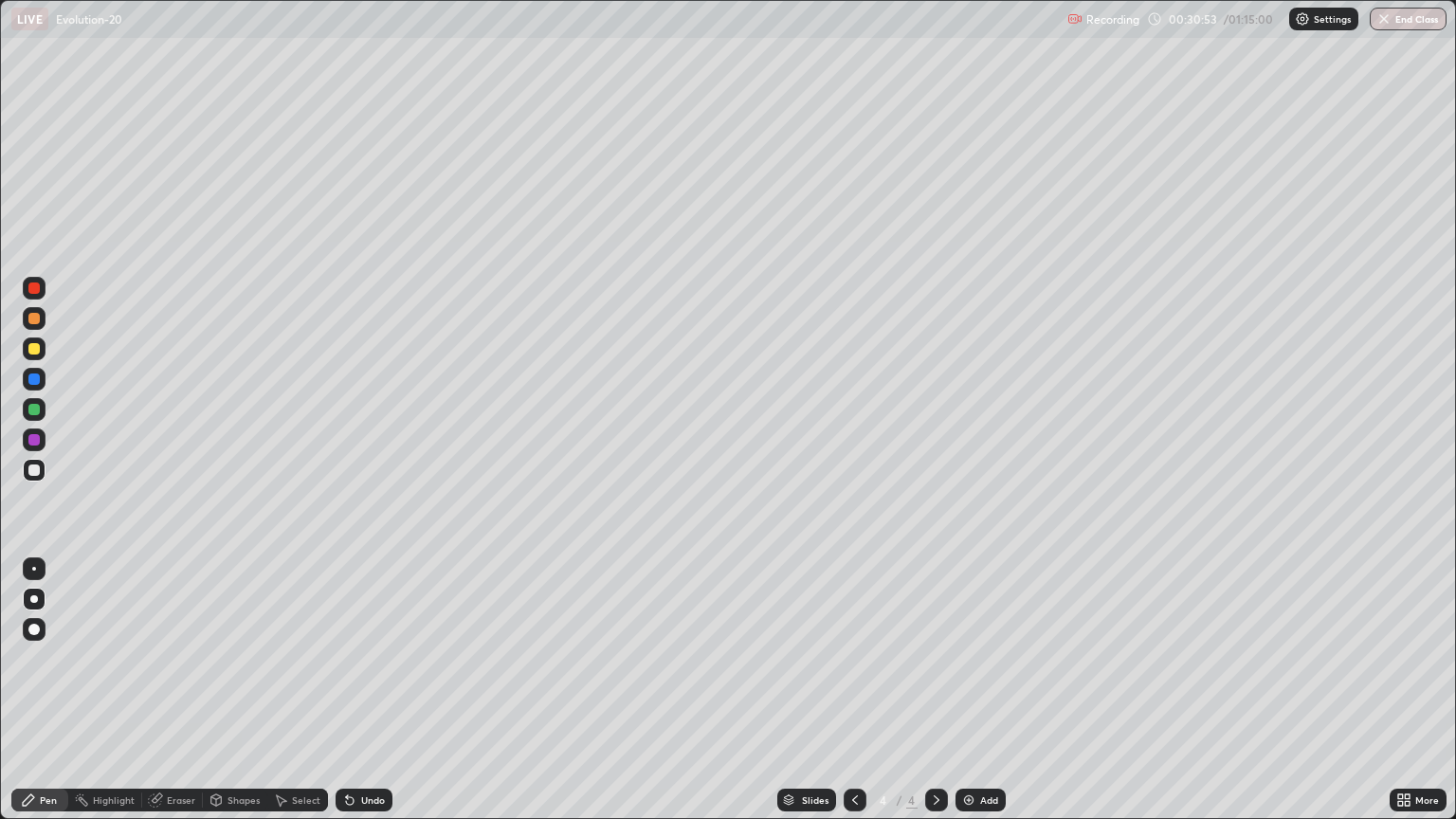 click at bounding box center [34, 349] 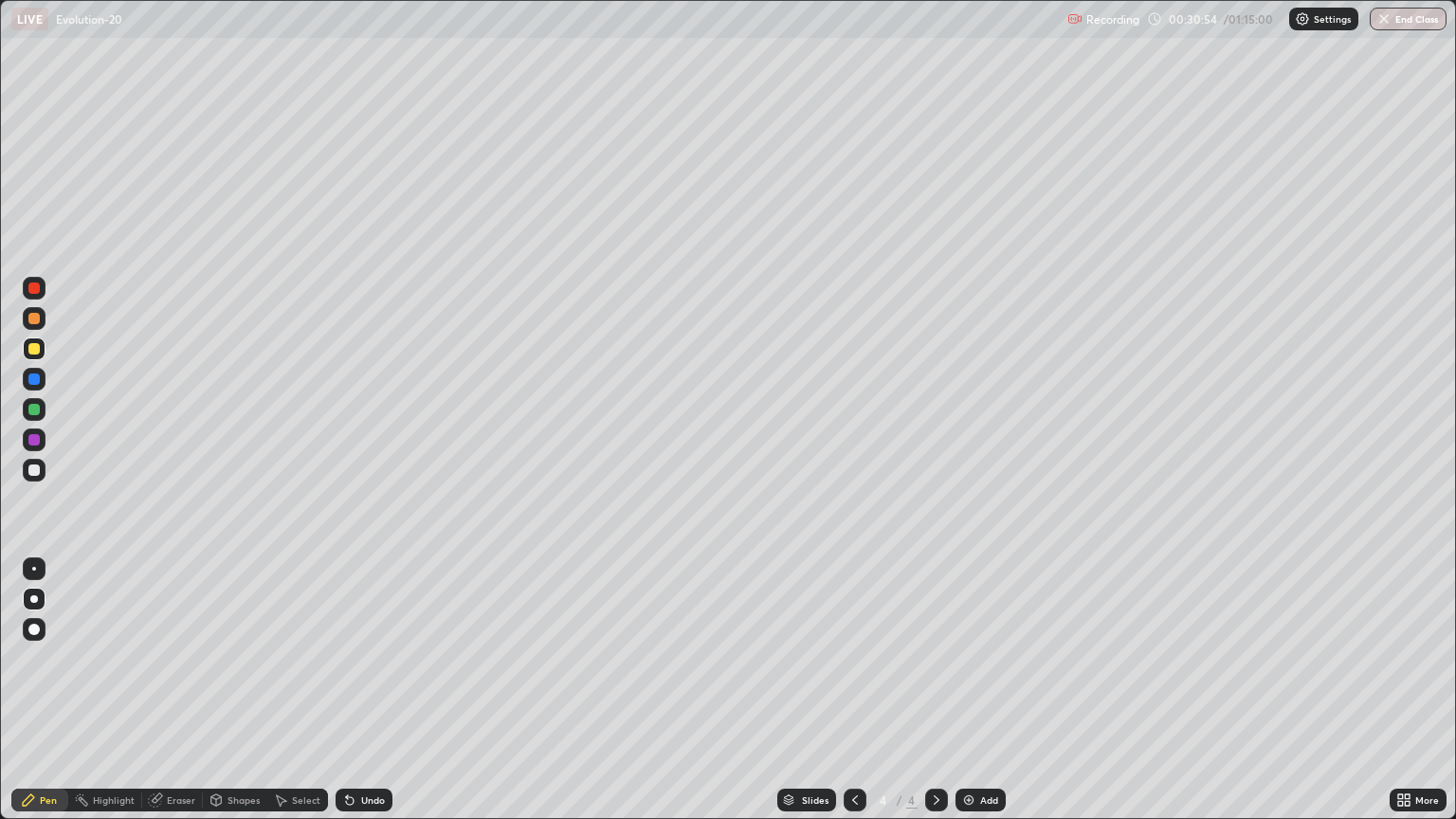 click on "Shapes" at bounding box center (244, 800) 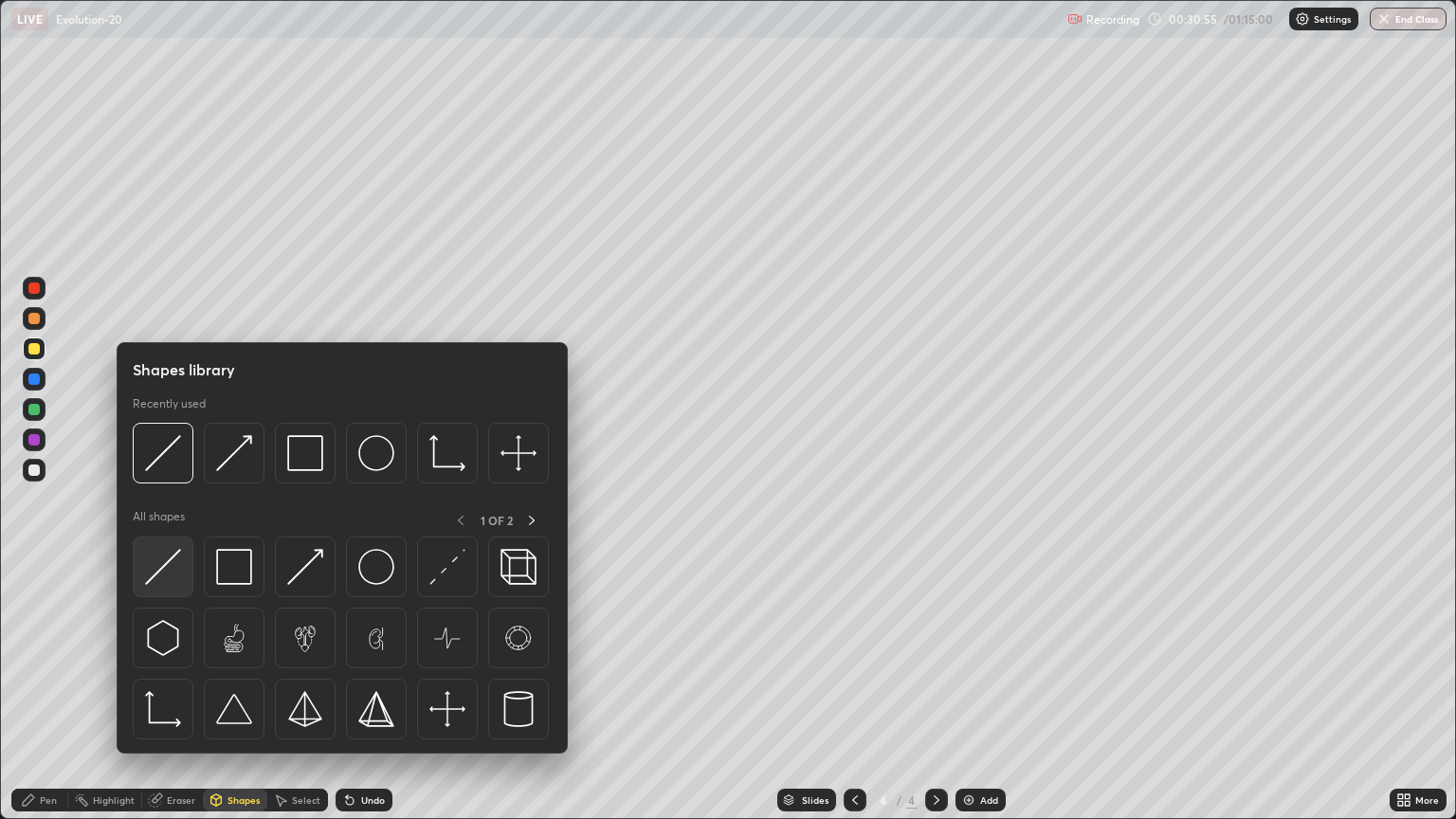 click at bounding box center [163, 567] 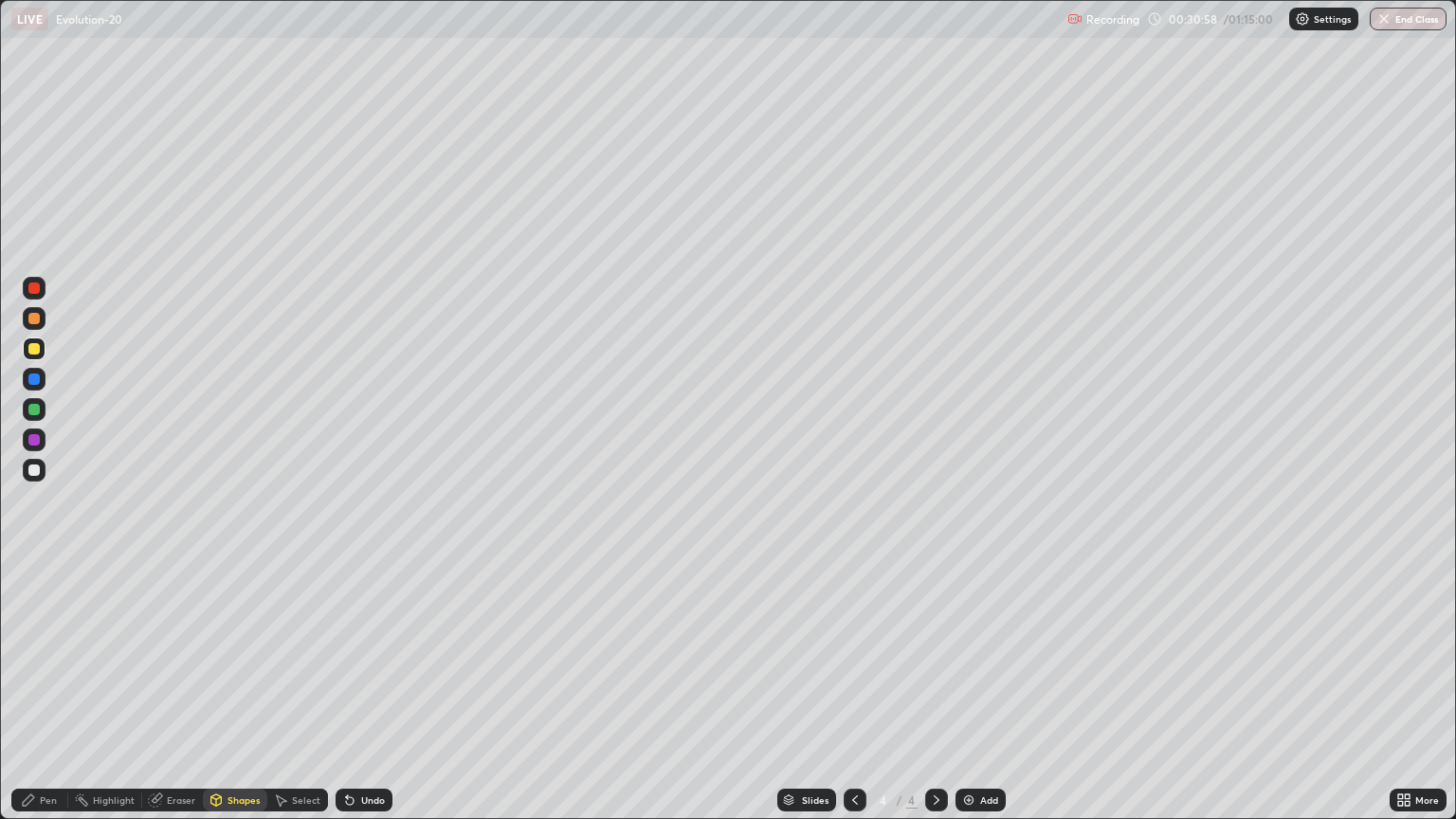 click on "Pen" at bounding box center (48, 800) 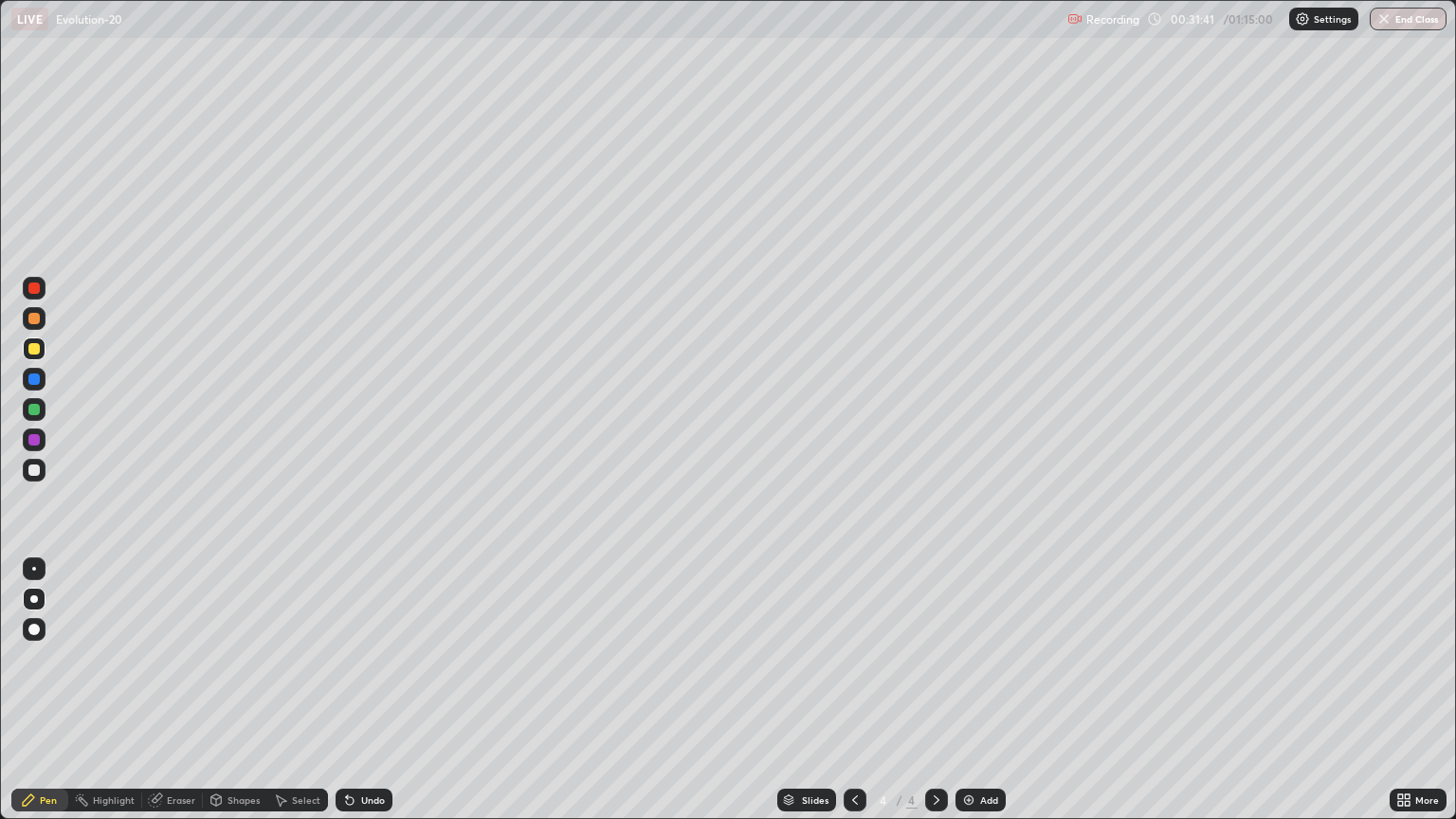 click at bounding box center [34, 410] 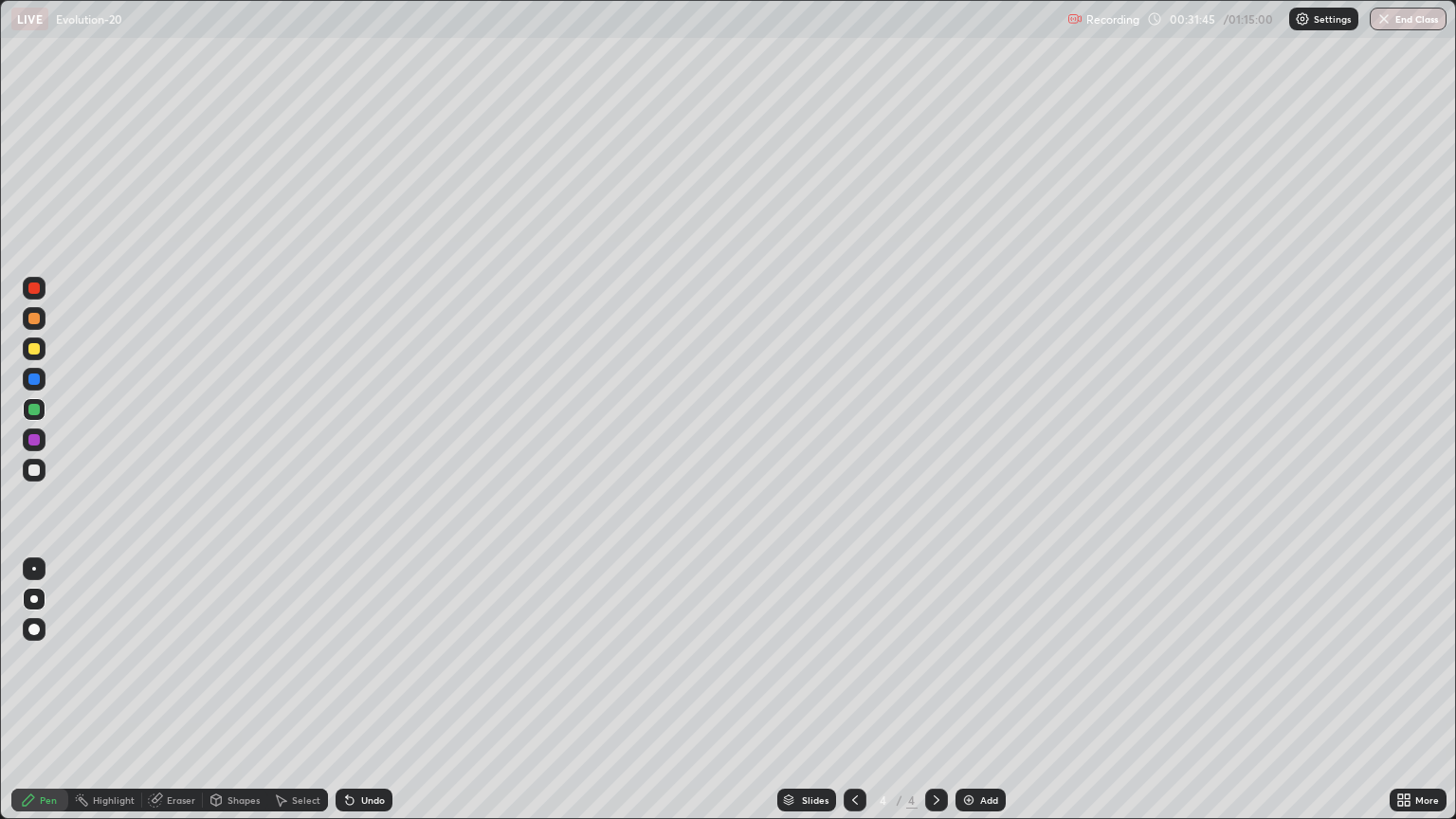 click at bounding box center (34, 349) 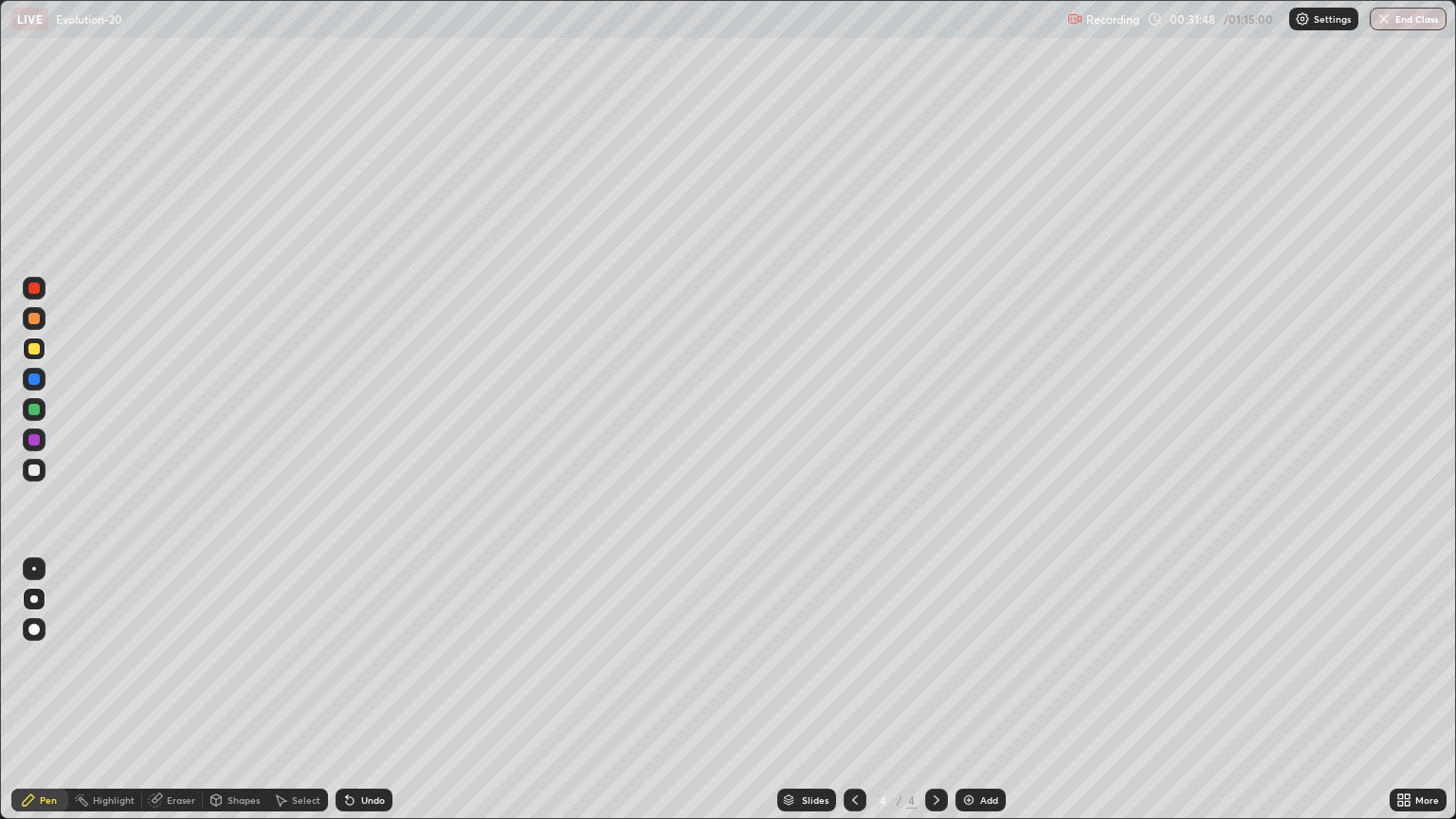 click on "Eraser" at bounding box center [181, 800] 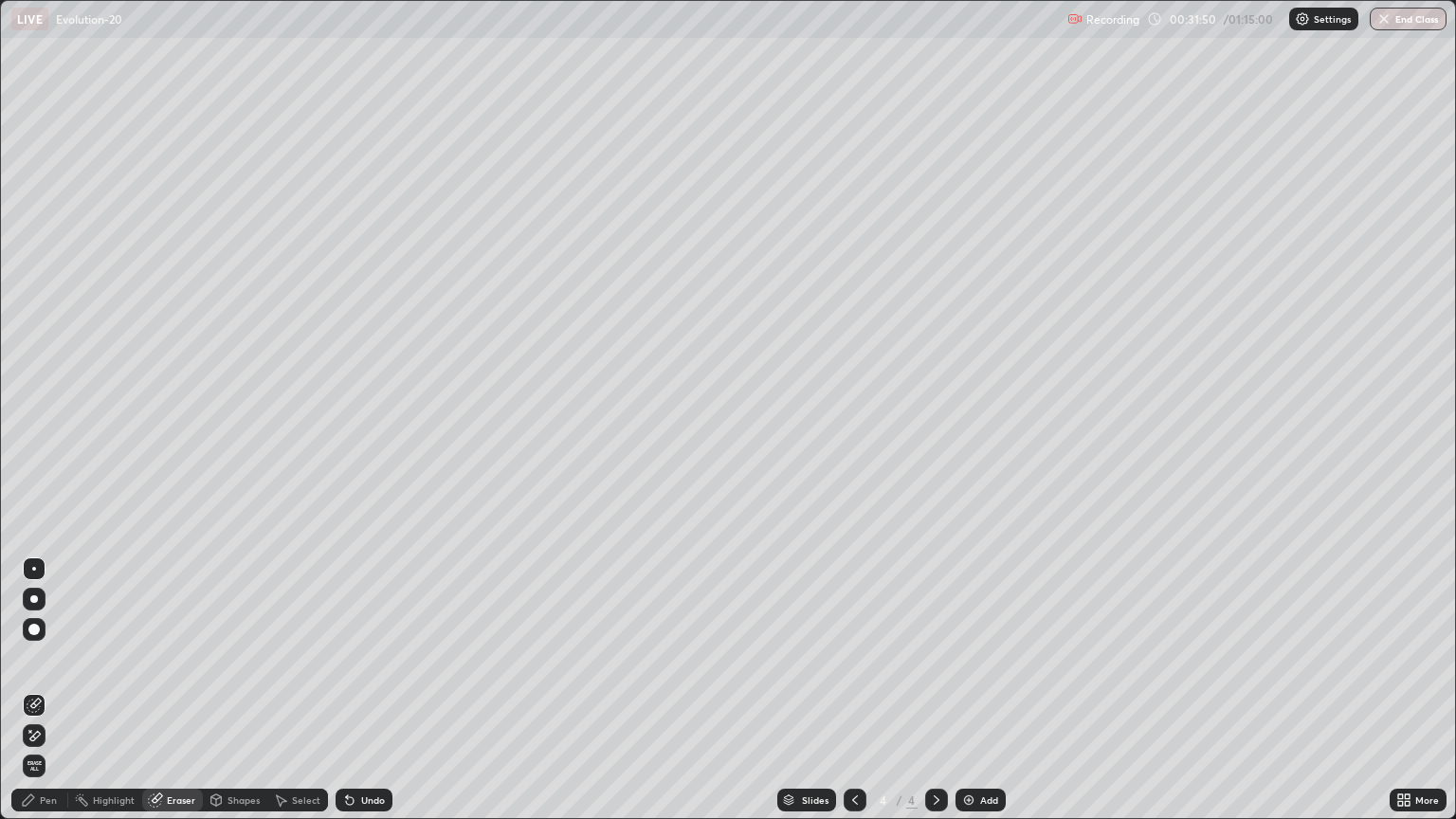 click on "Pen" at bounding box center (40, 800) 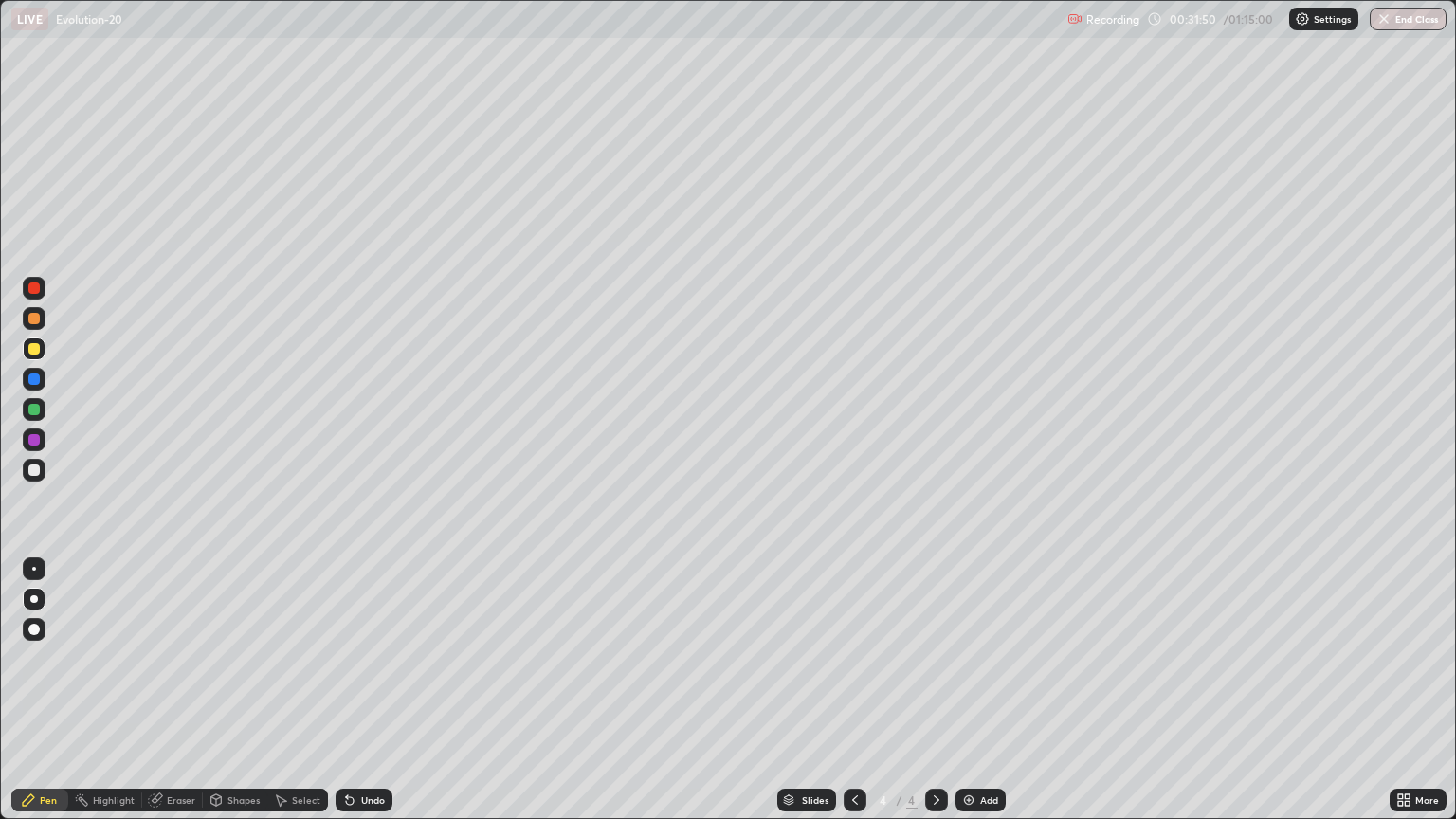 click on "Pen" at bounding box center (40, 800) 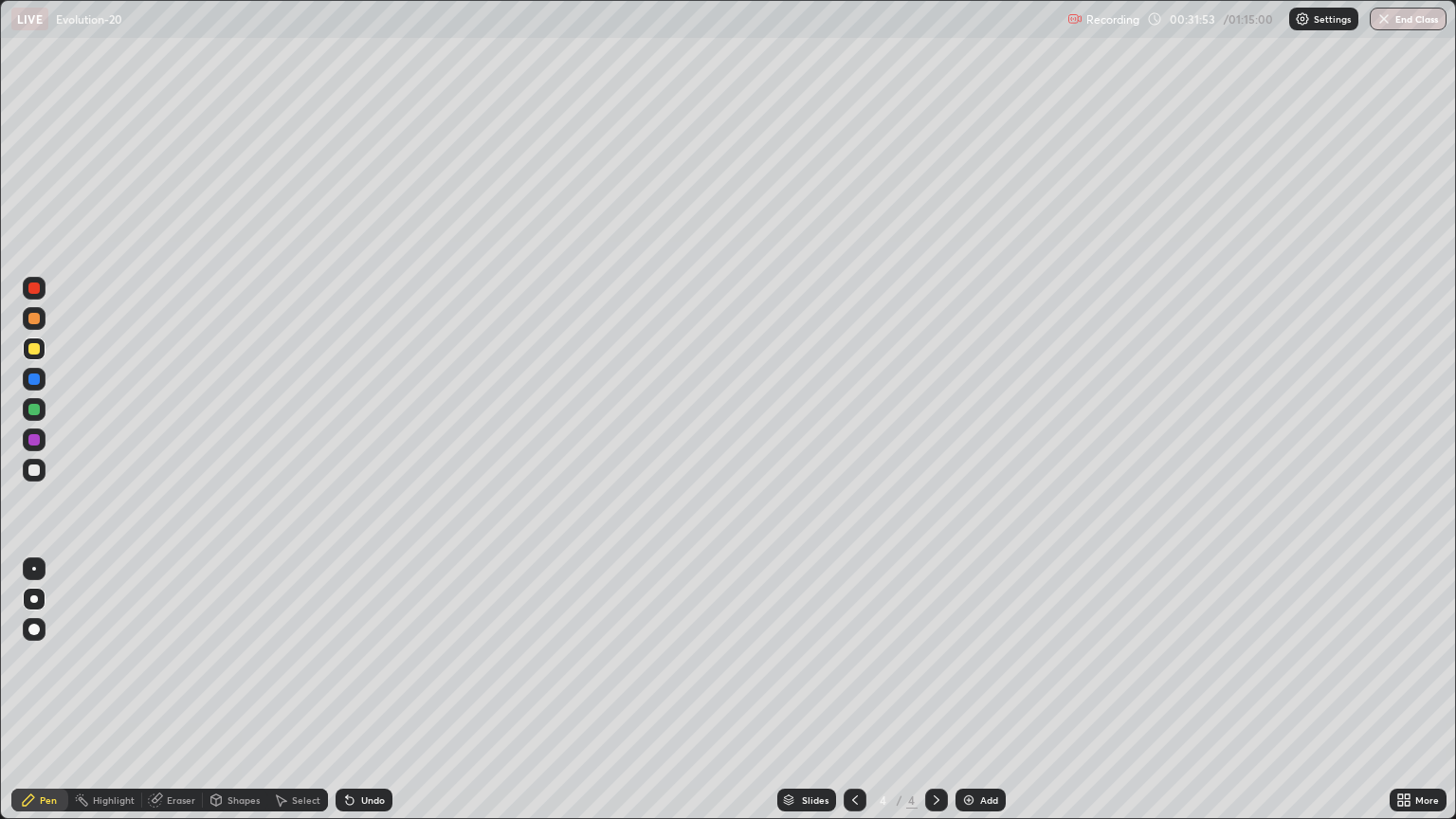 click at bounding box center [34, 410] 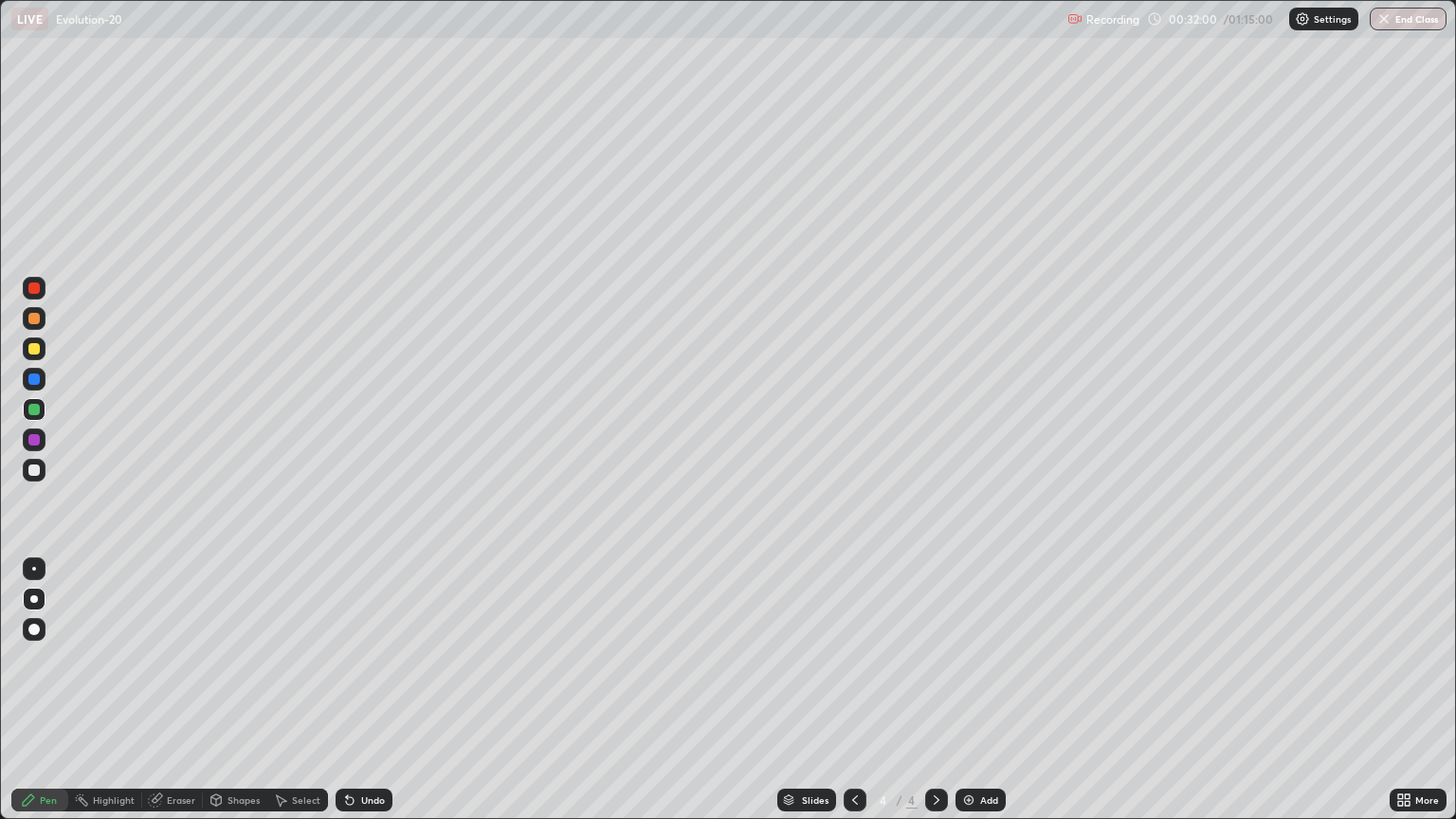 click on "Eraser" at bounding box center (181, 800) 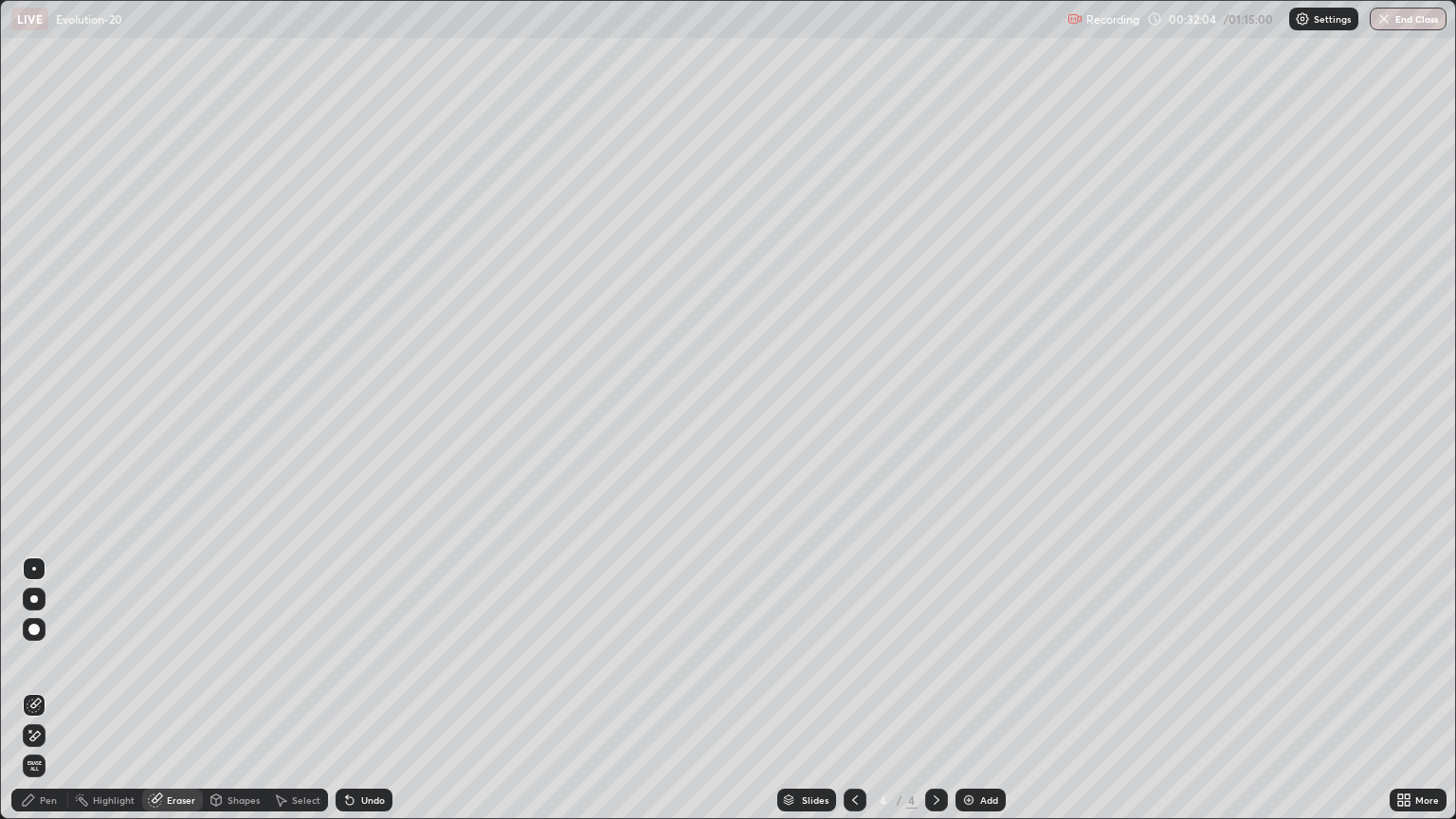 click on "Pen" at bounding box center [40, 800] 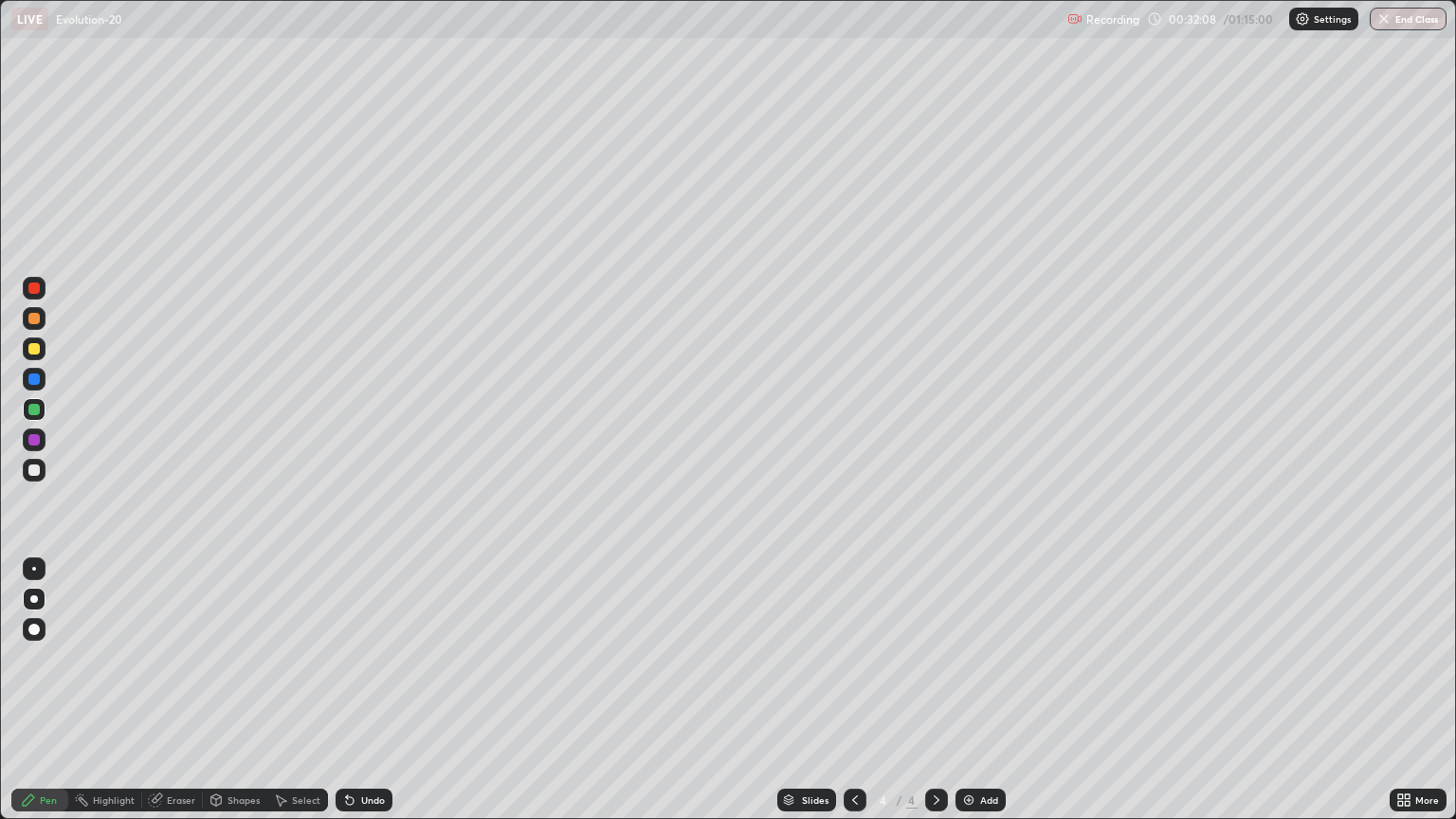 click on "Erase all" at bounding box center [34, 410] 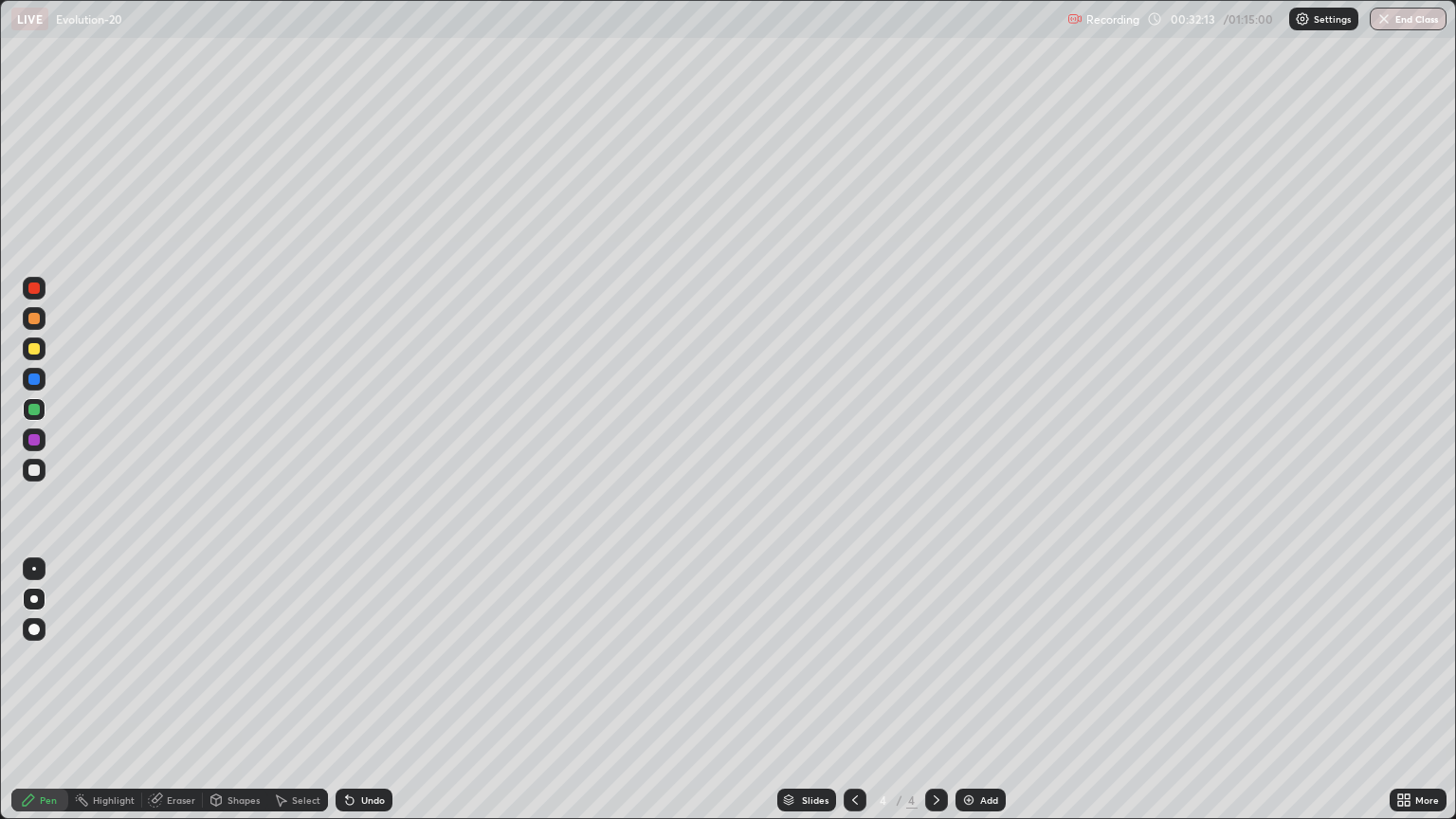 click at bounding box center (34, 470) 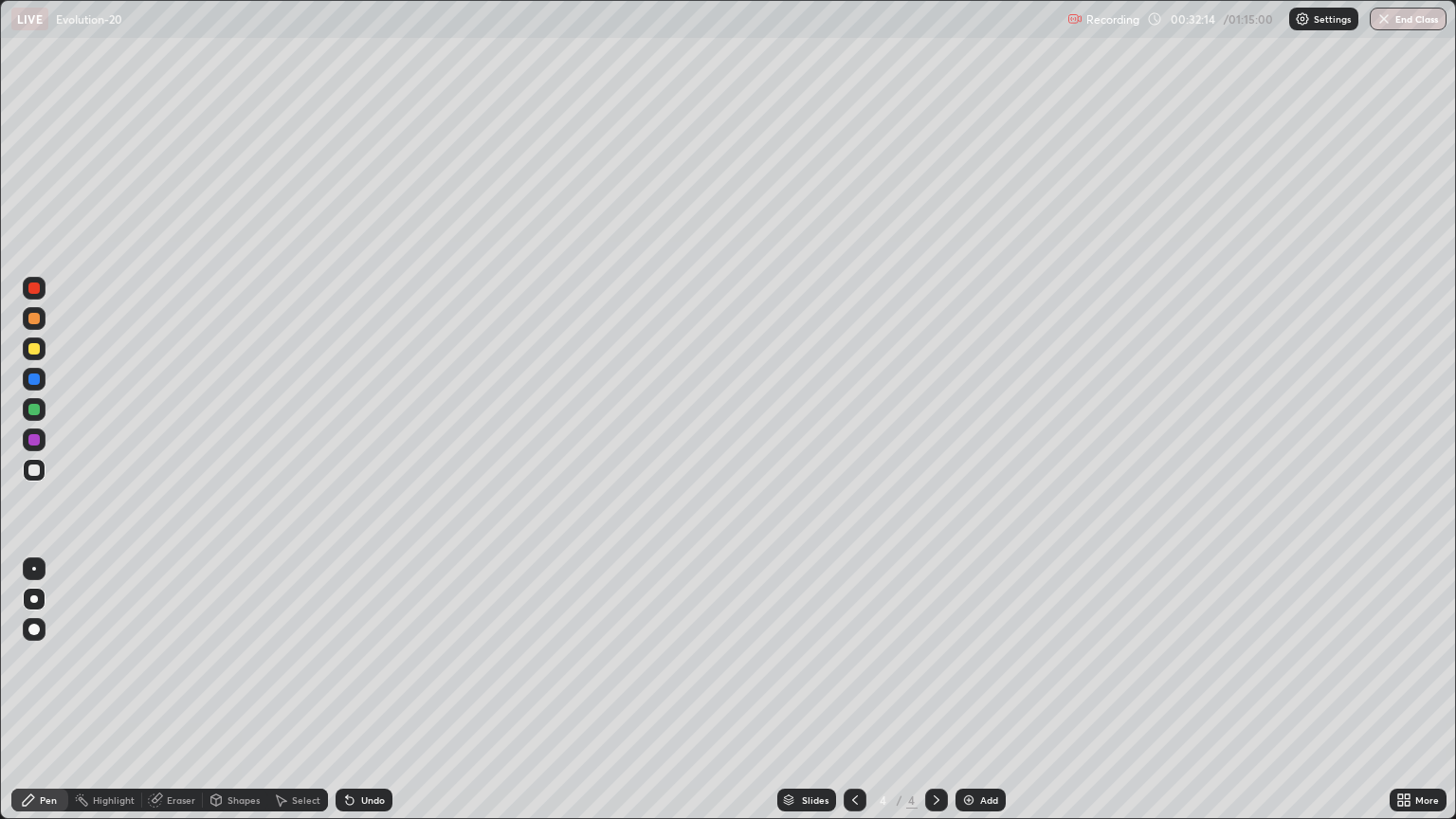 click on "Shapes" at bounding box center [244, 800] 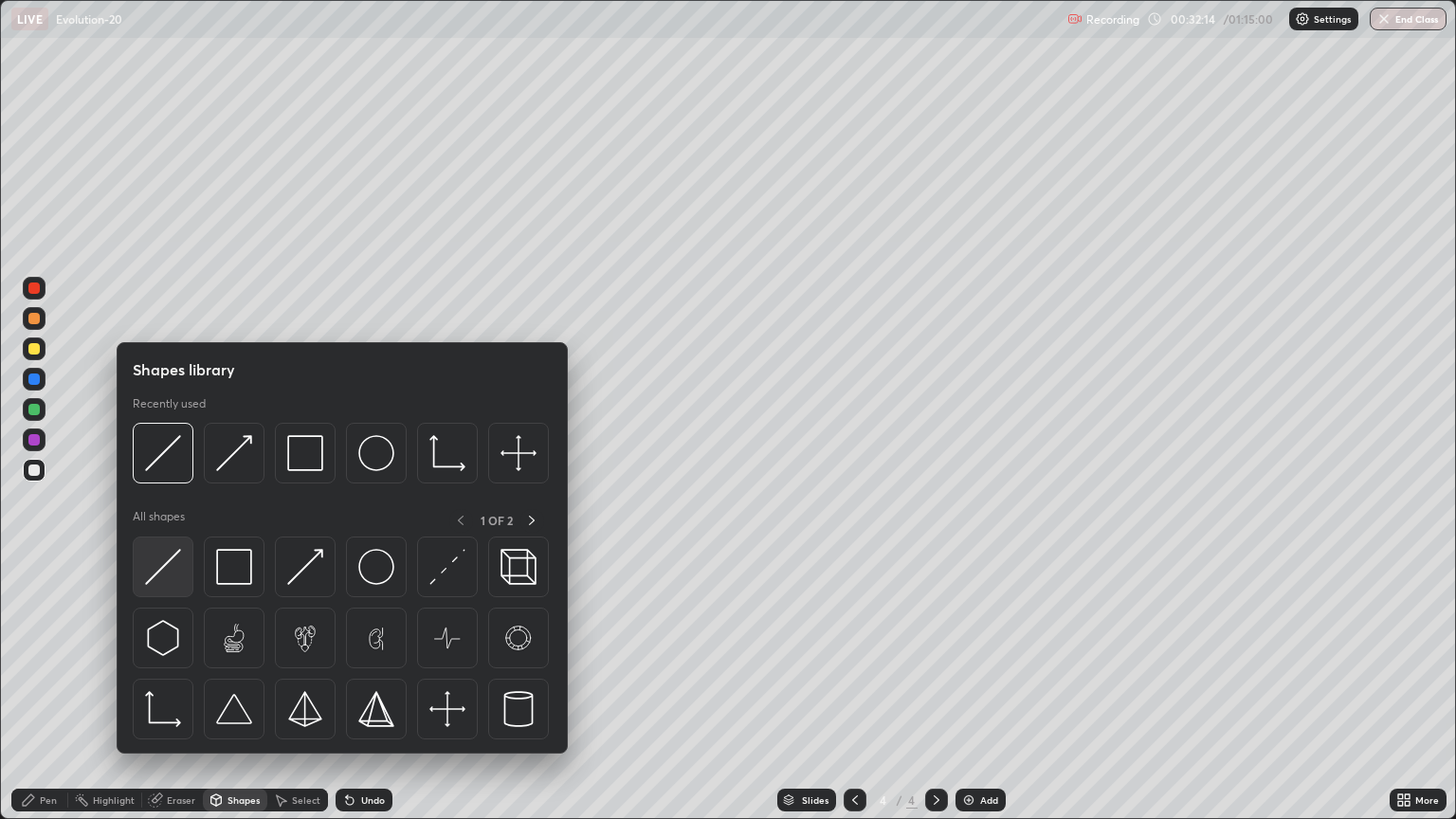 click at bounding box center (163, 567) 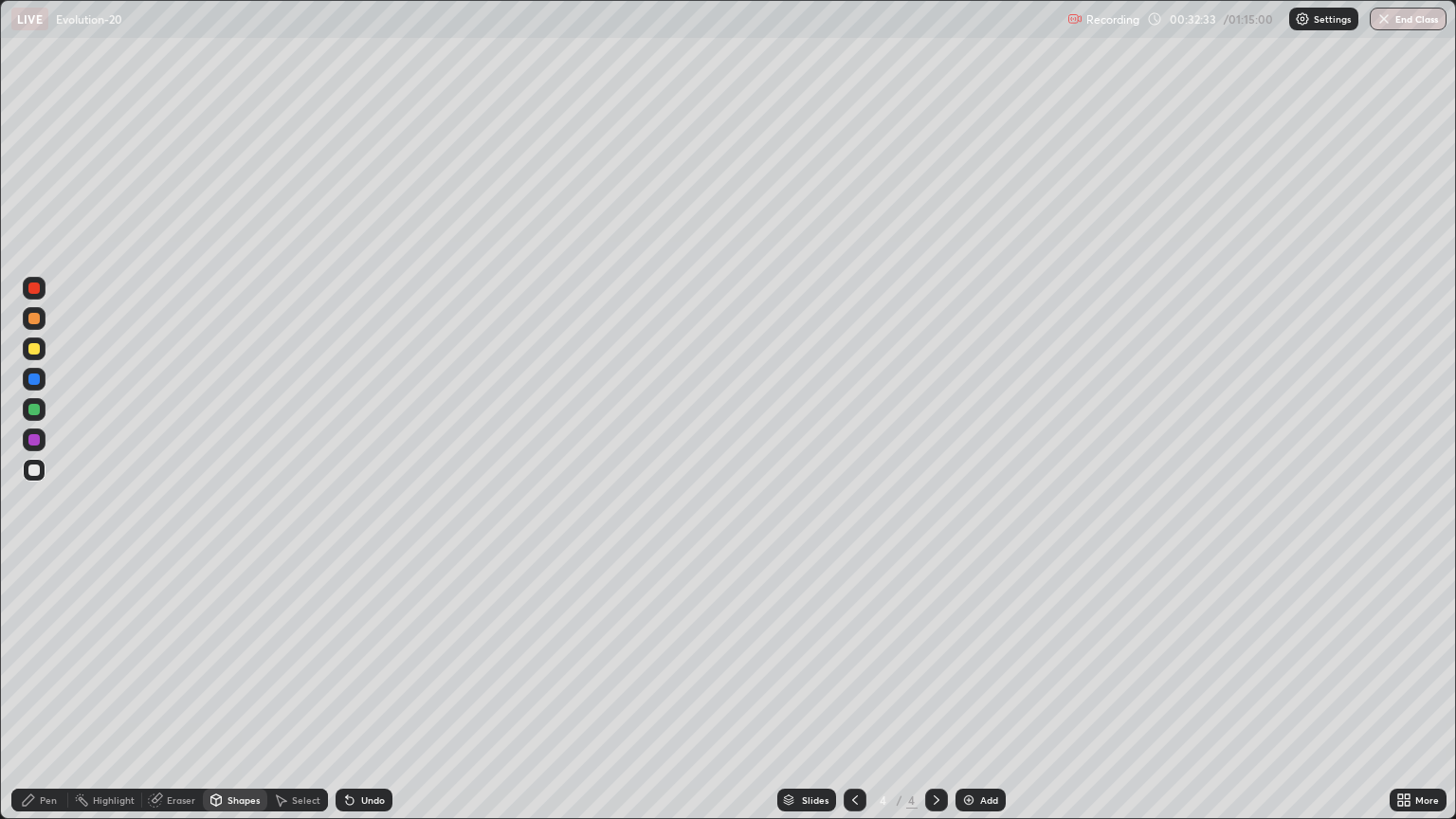 click at bounding box center (34, 470) 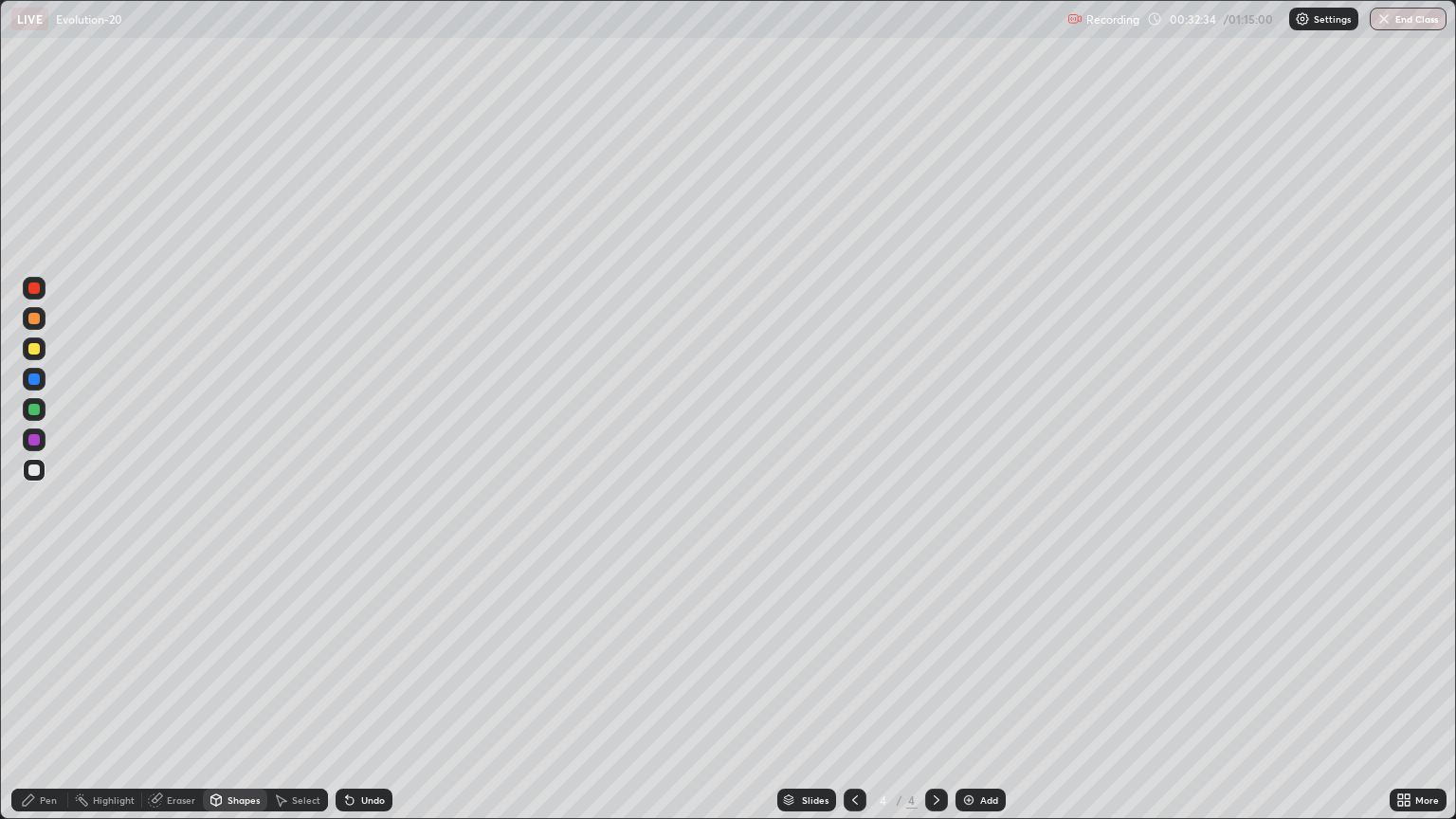 click on "Shapes" at bounding box center [244, 800] 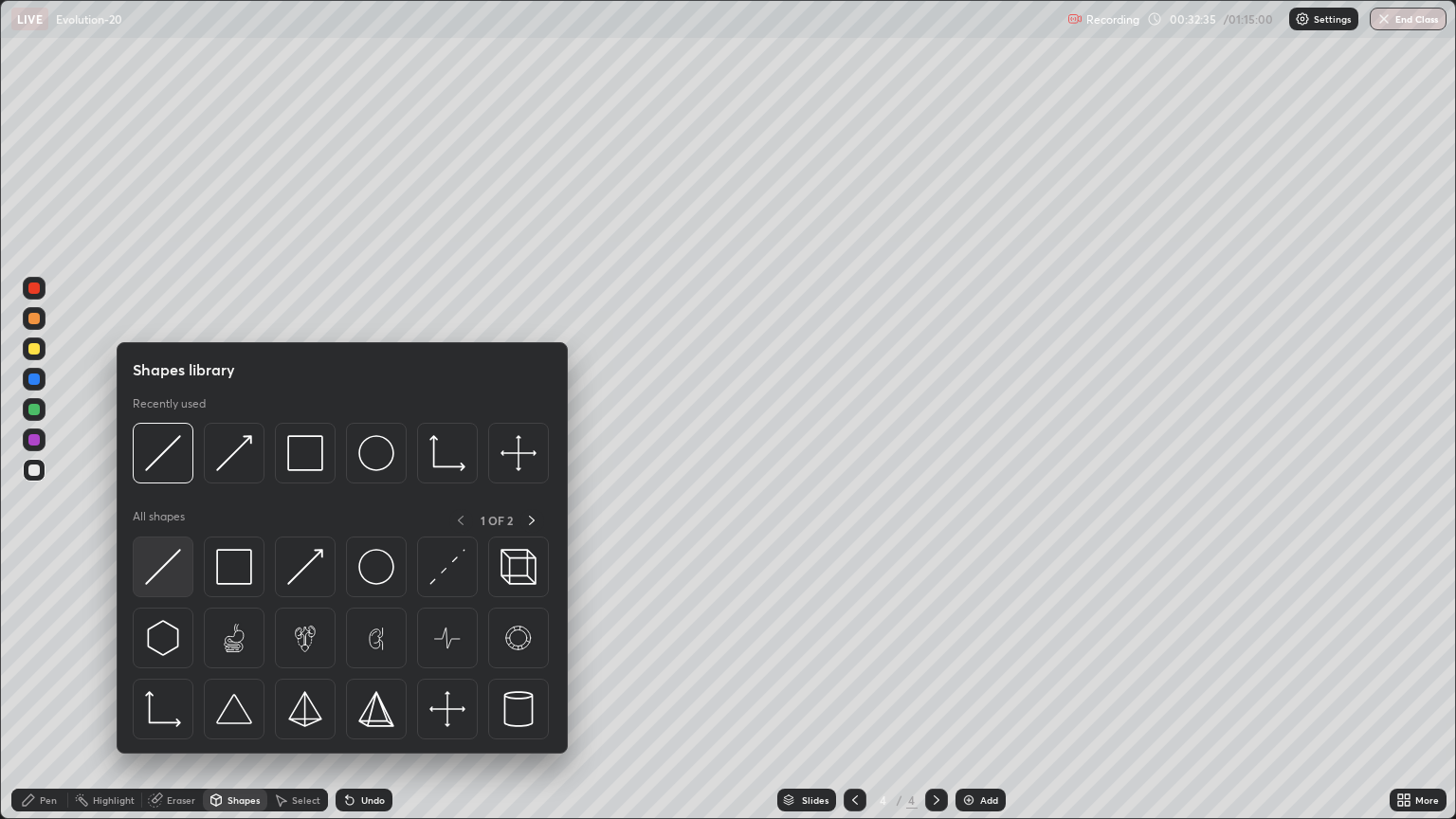 click at bounding box center [163, 567] 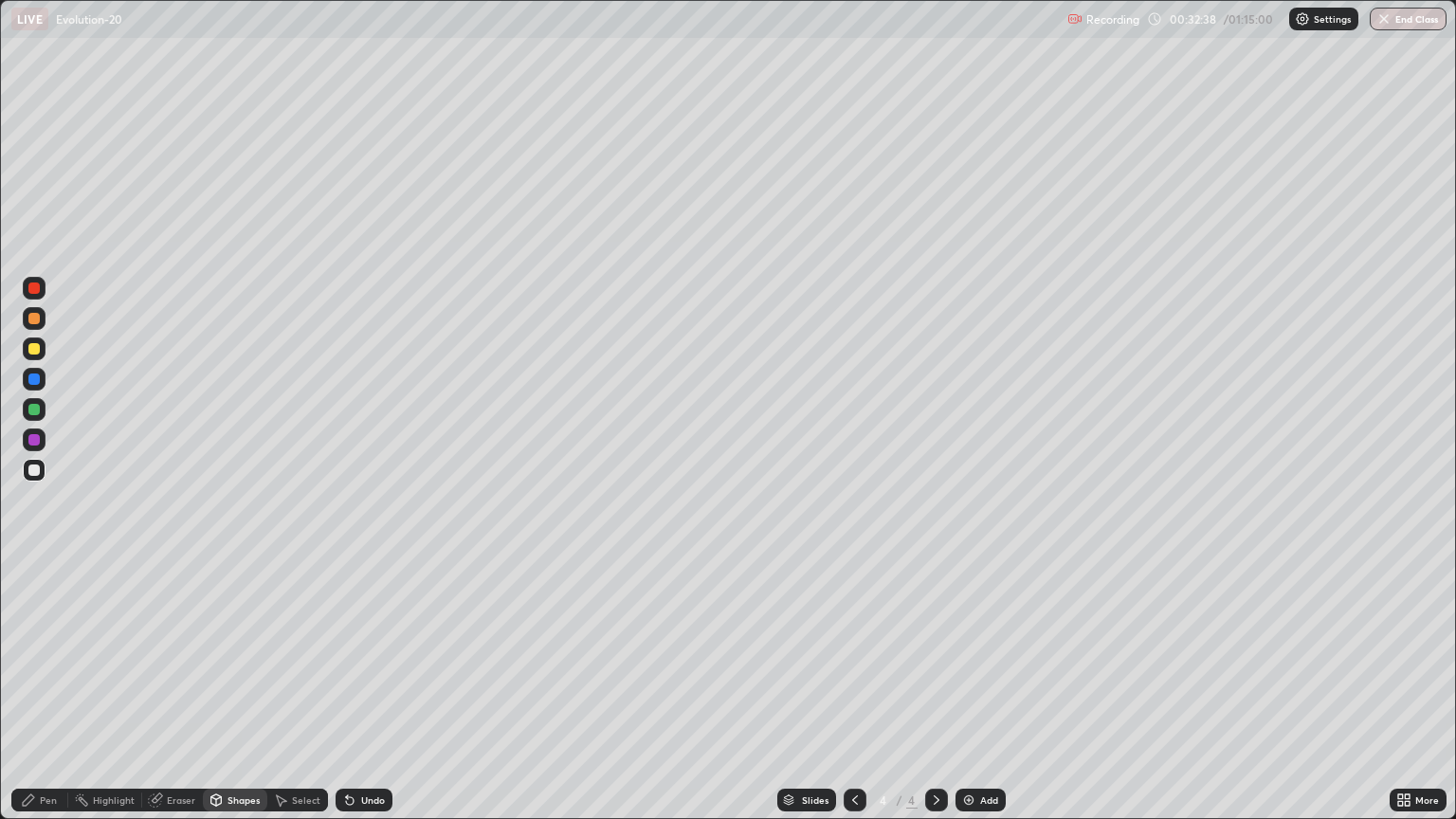 click at bounding box center [34, 349] 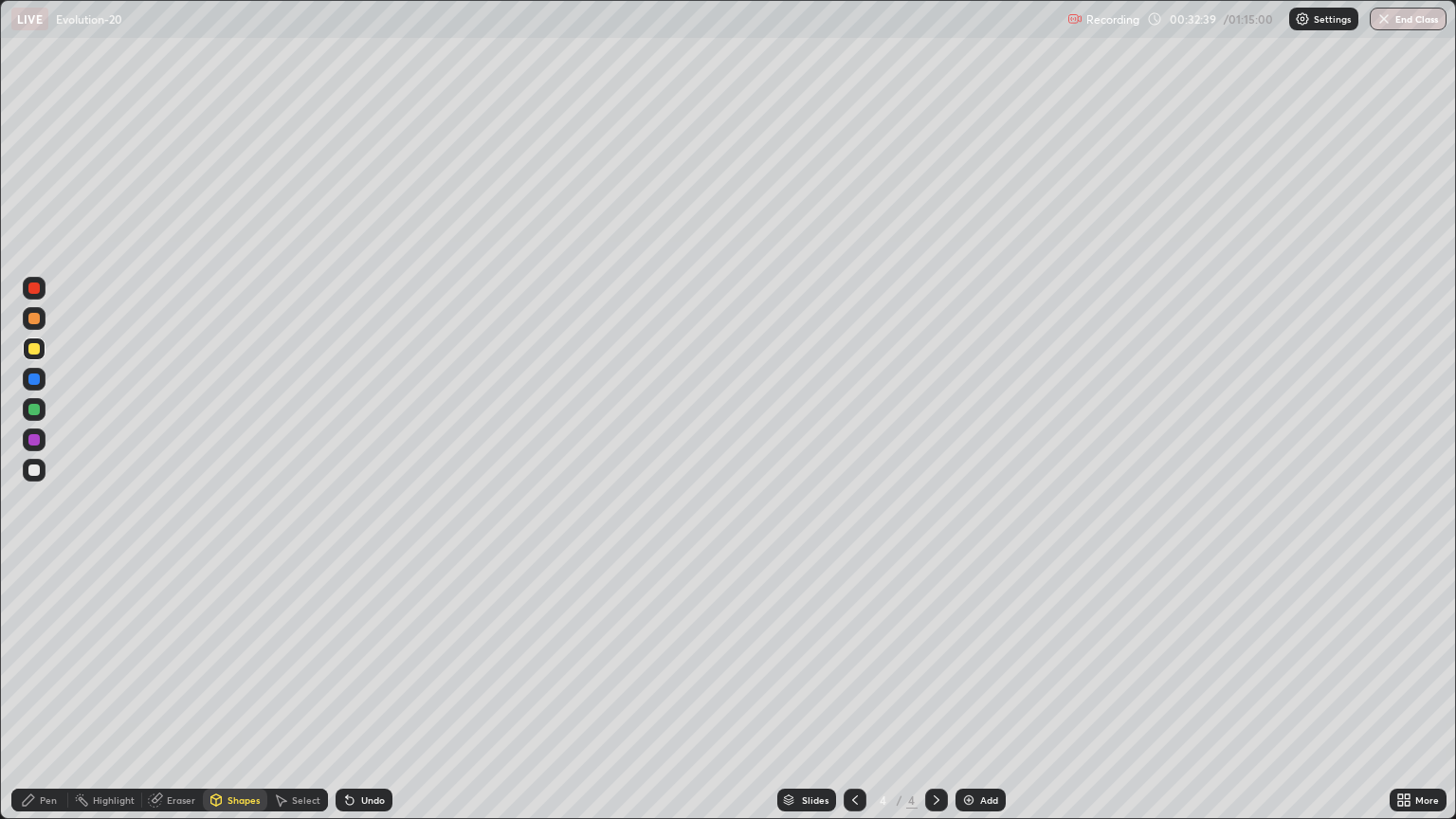 click on "Shapes" at bounding box center [244, 800] 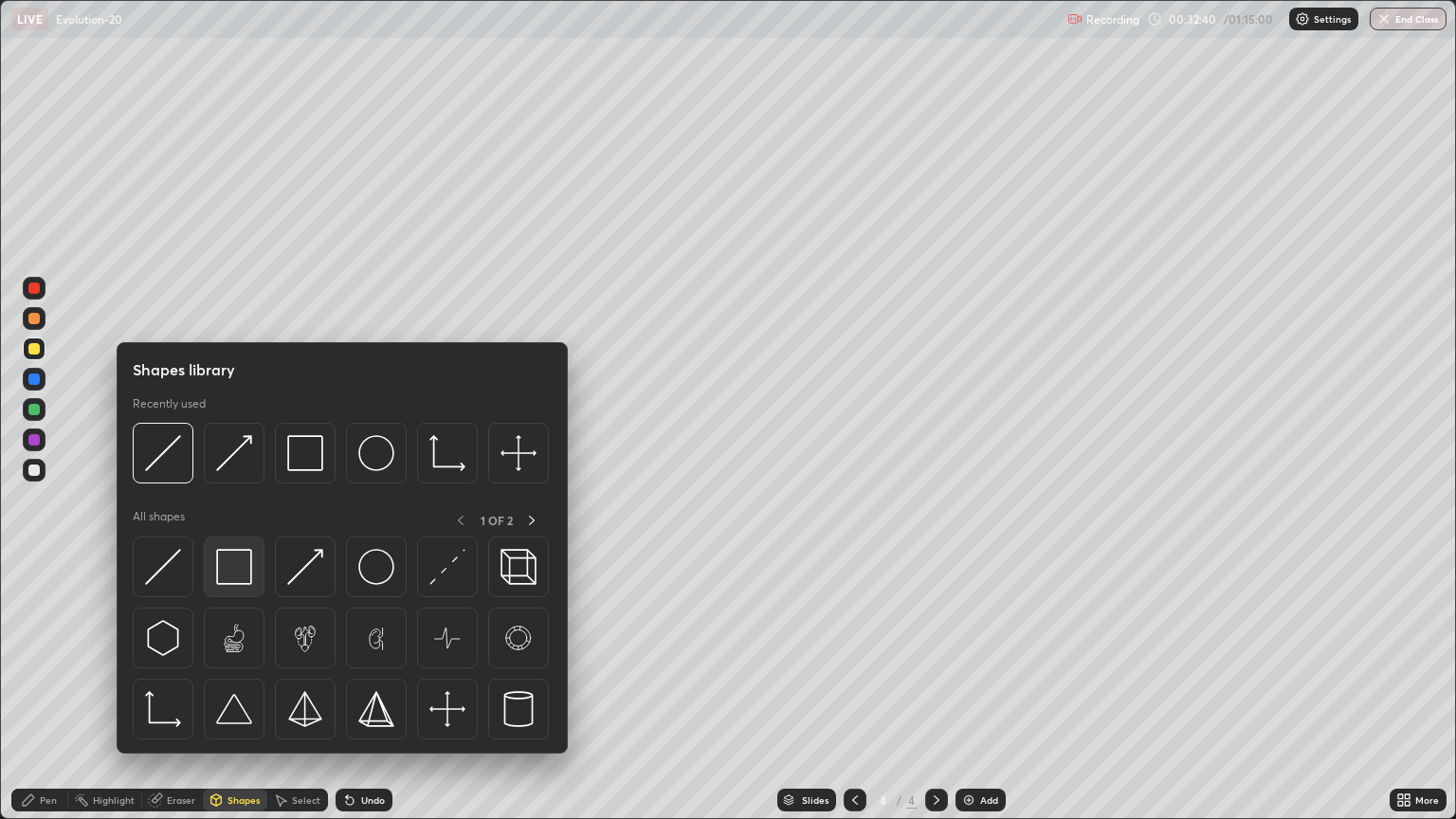 click at bounding box center [234, 567] 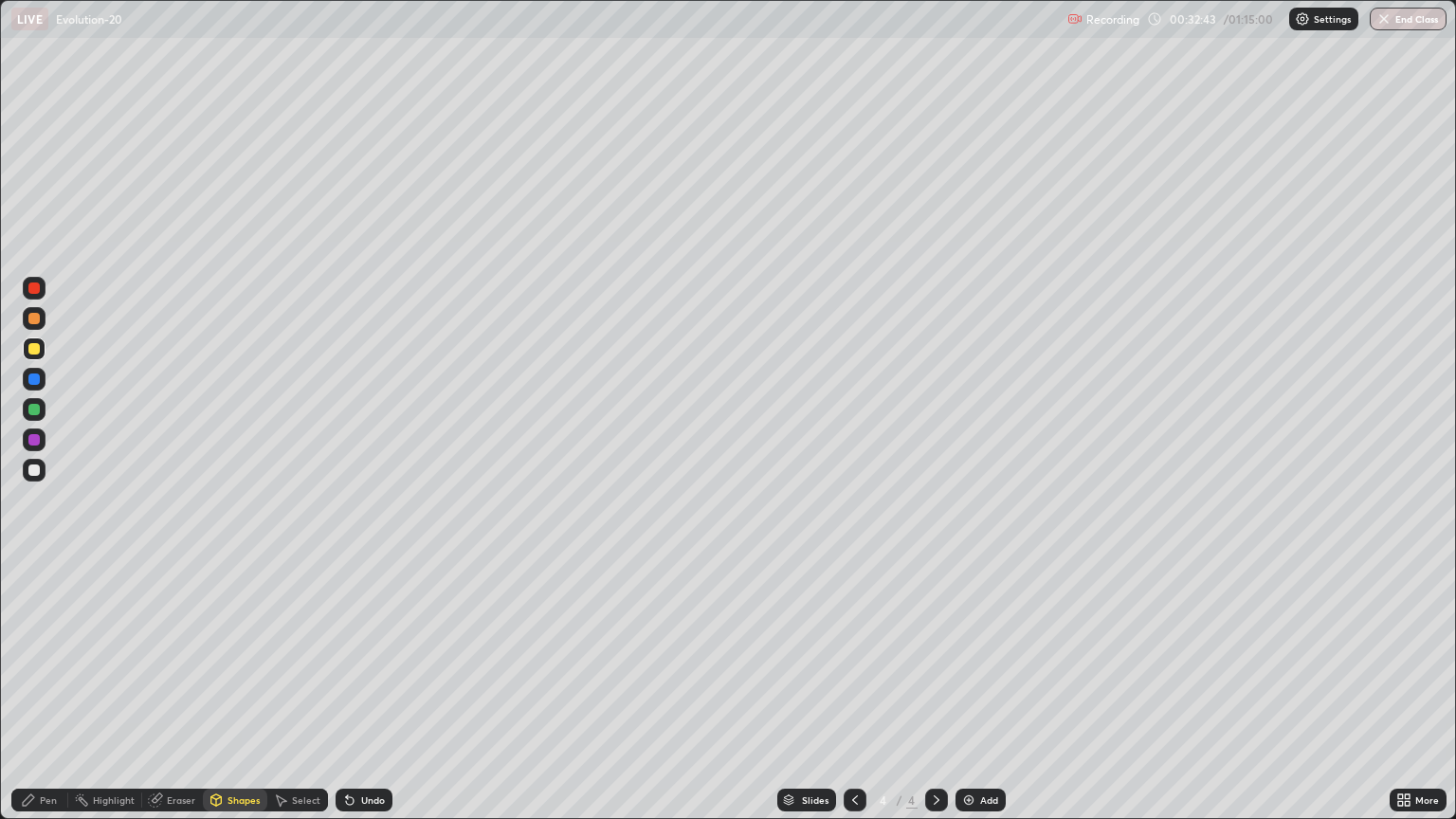 click on "Shapes" at bounding box center (235, 800) 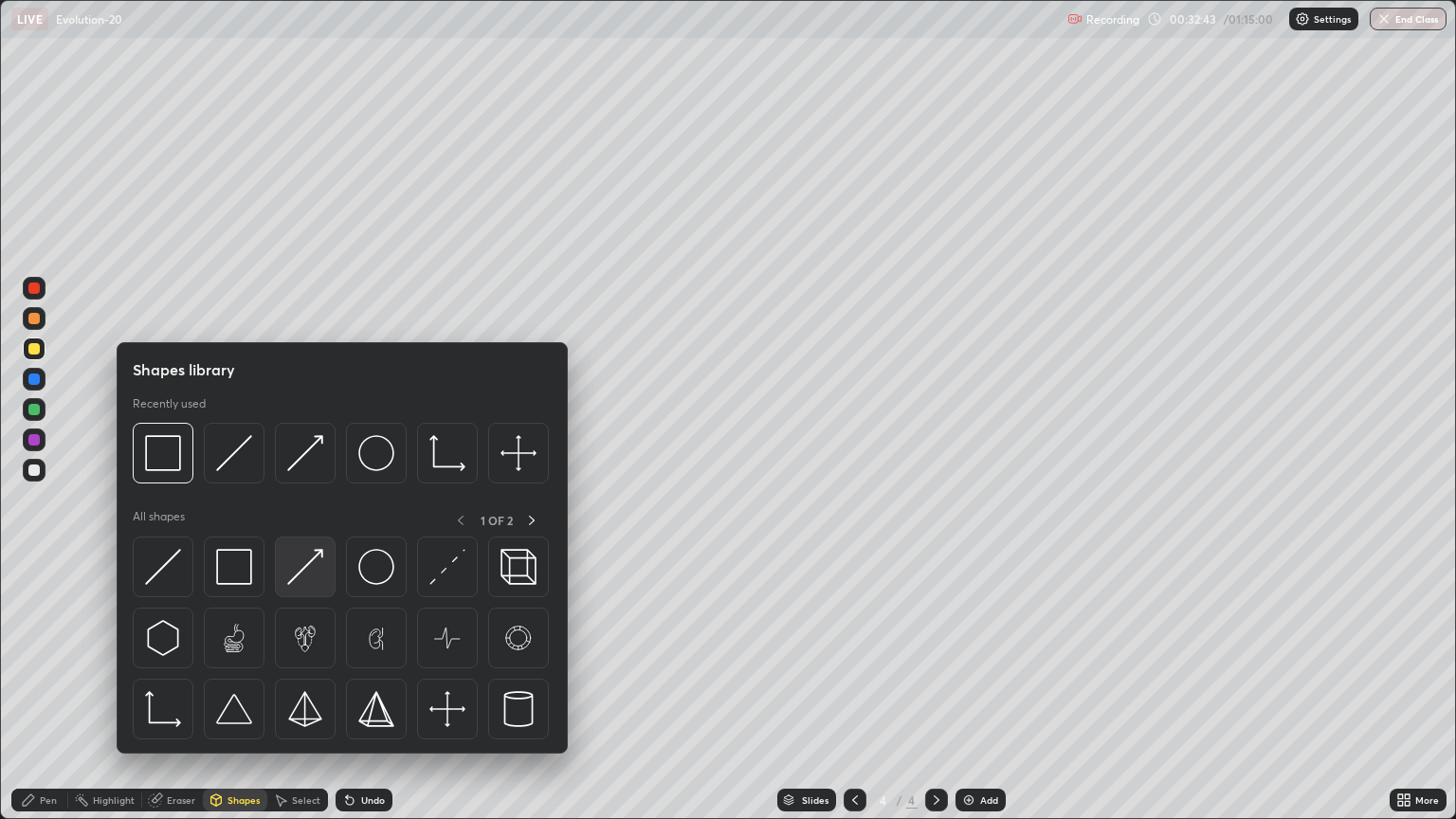 click at bounding box center [305, 567] 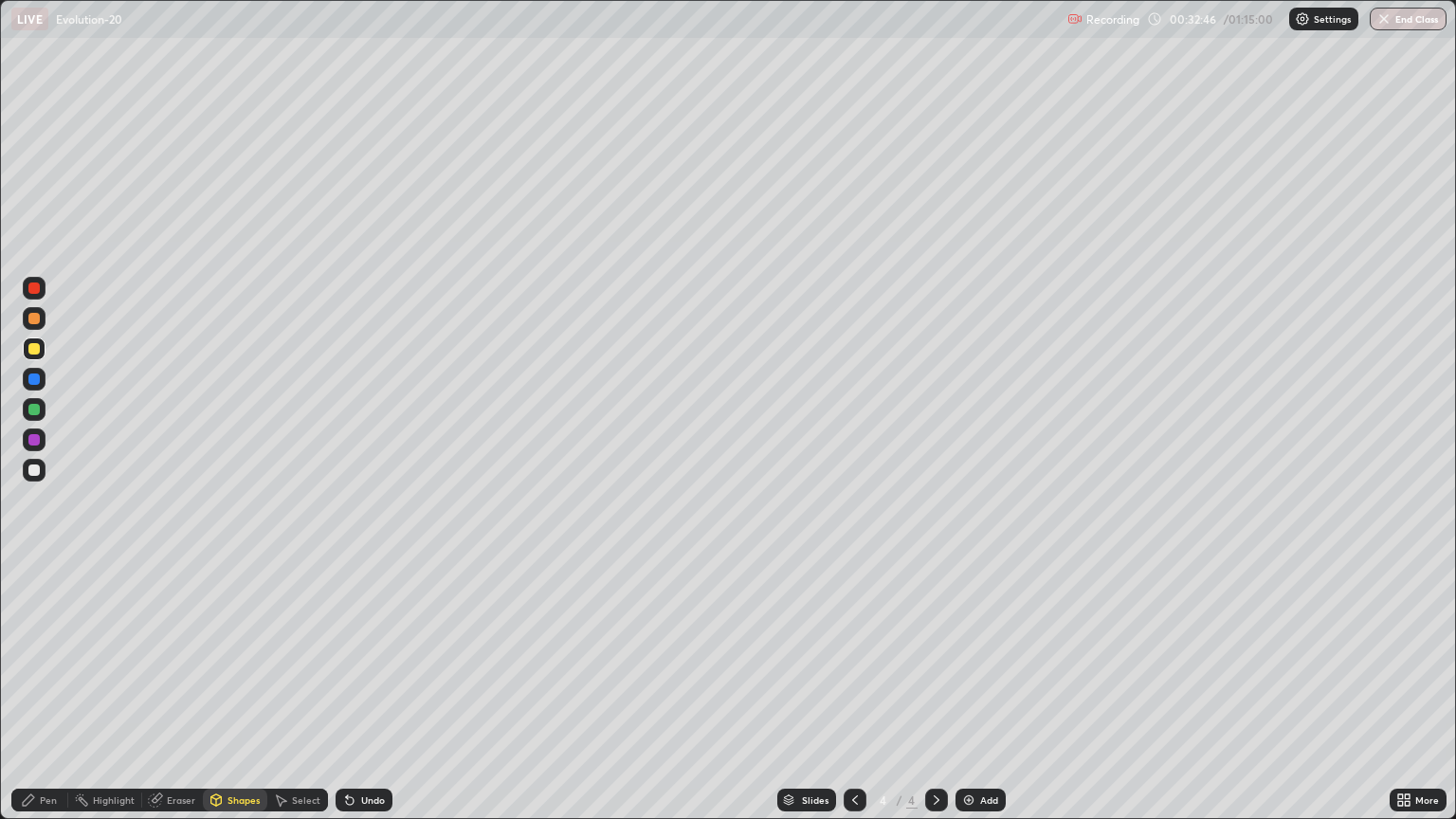 click at bounding box center [34, 470] 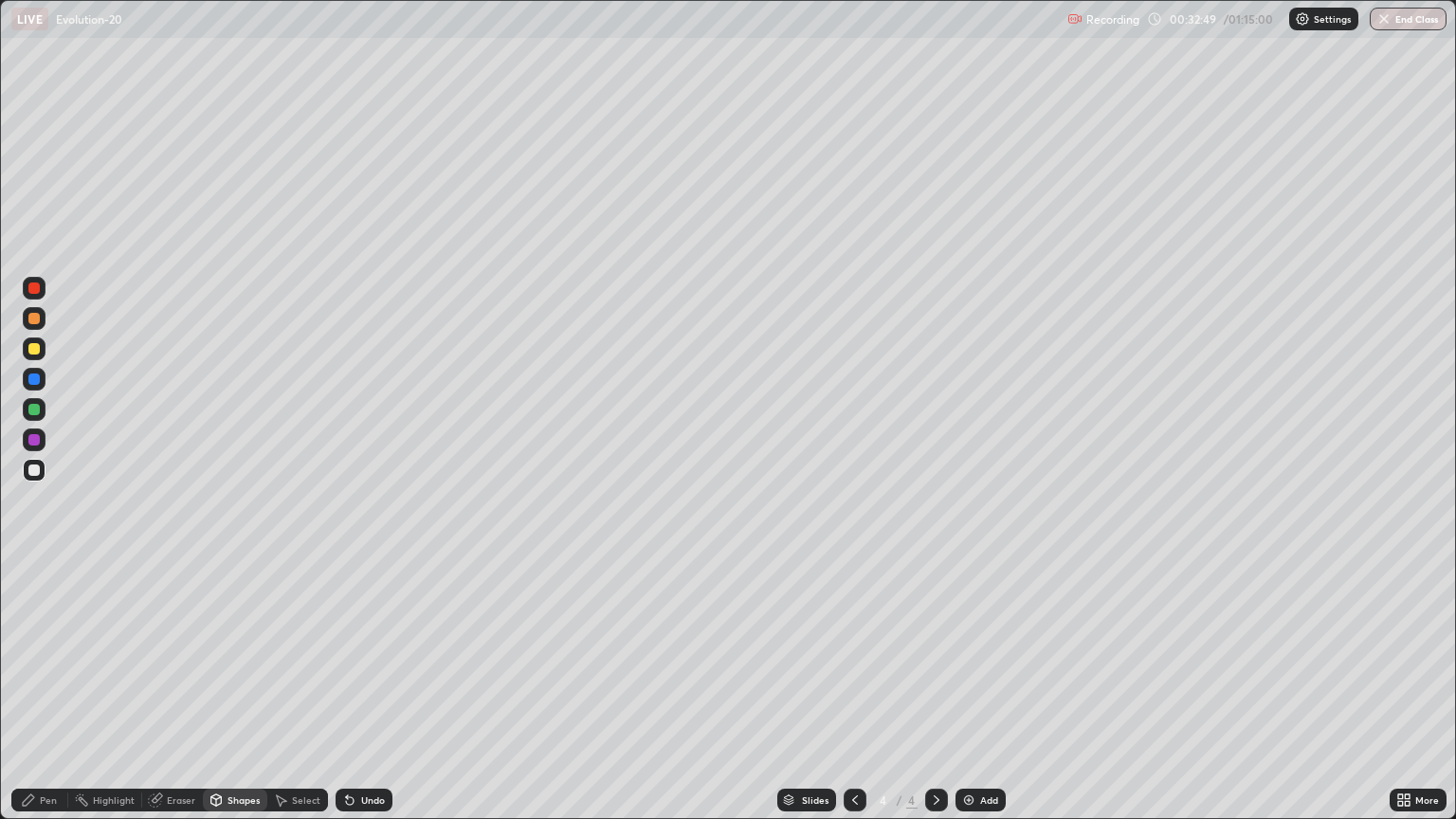click on "Eraser" at bounding box center (181, 800) 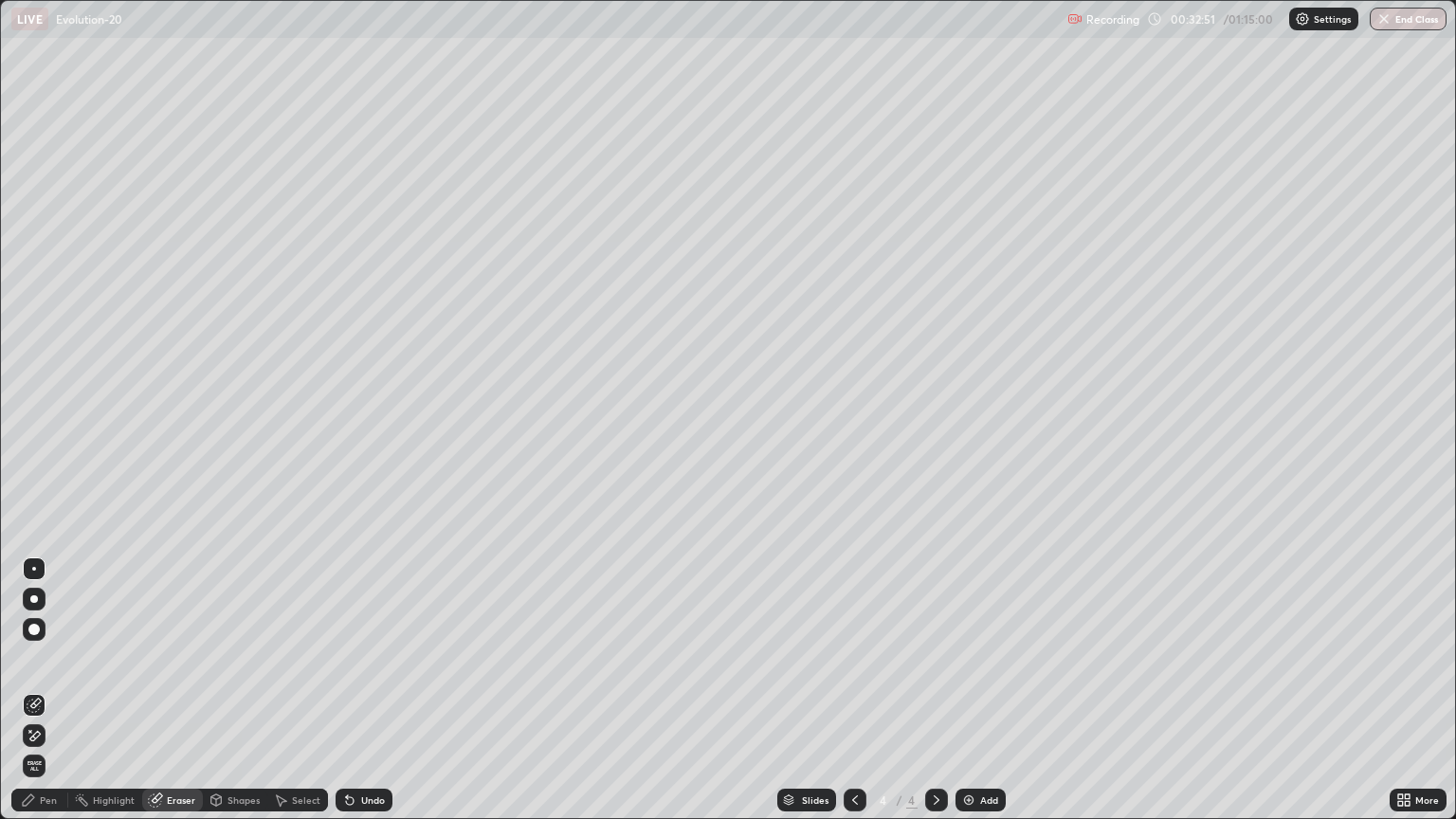 click on "Pen" at bounding box center (48, 800) 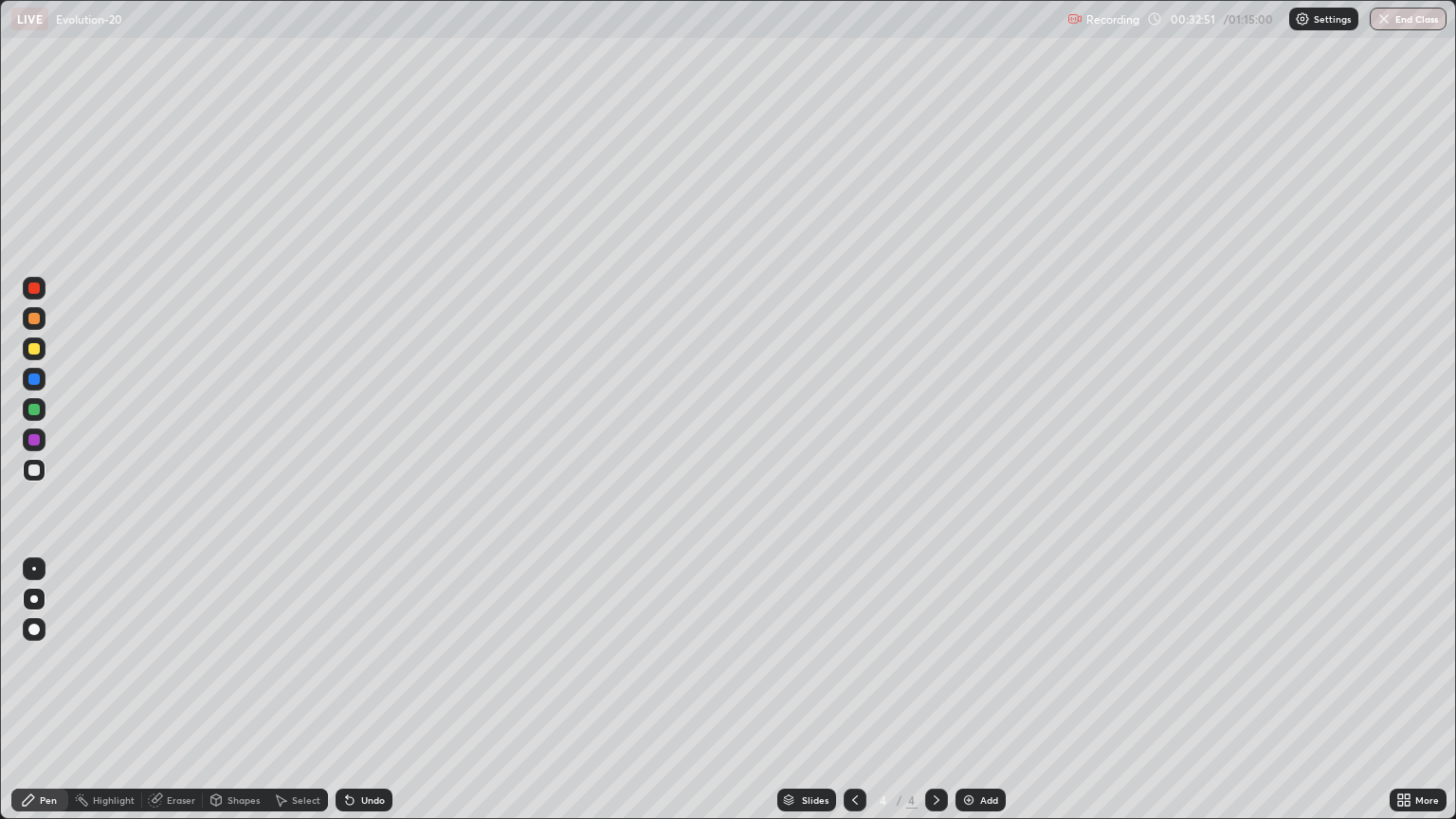click on "Pen" at bounding box center (48, 800) 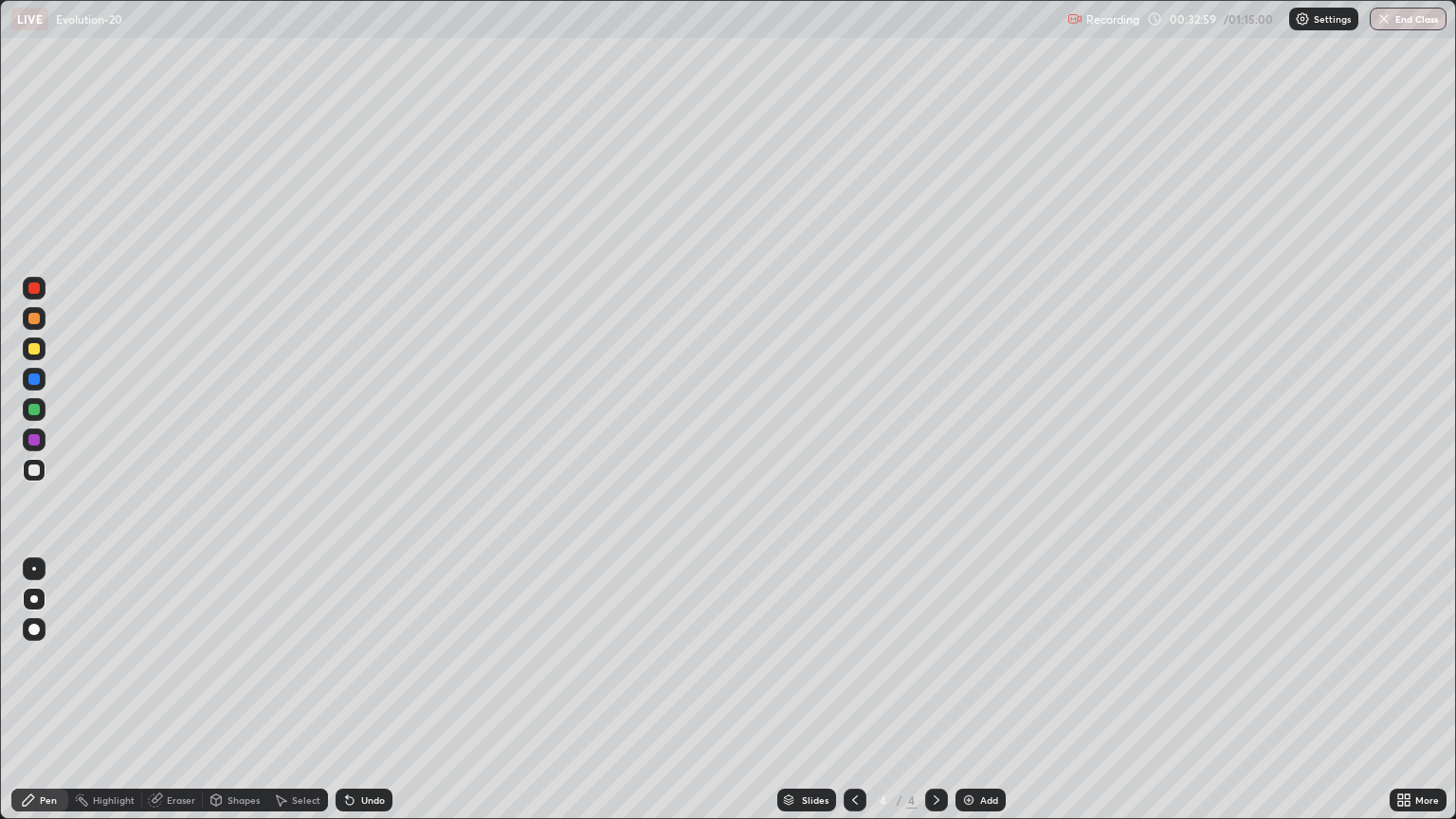 click at bounding box center (34, 349) 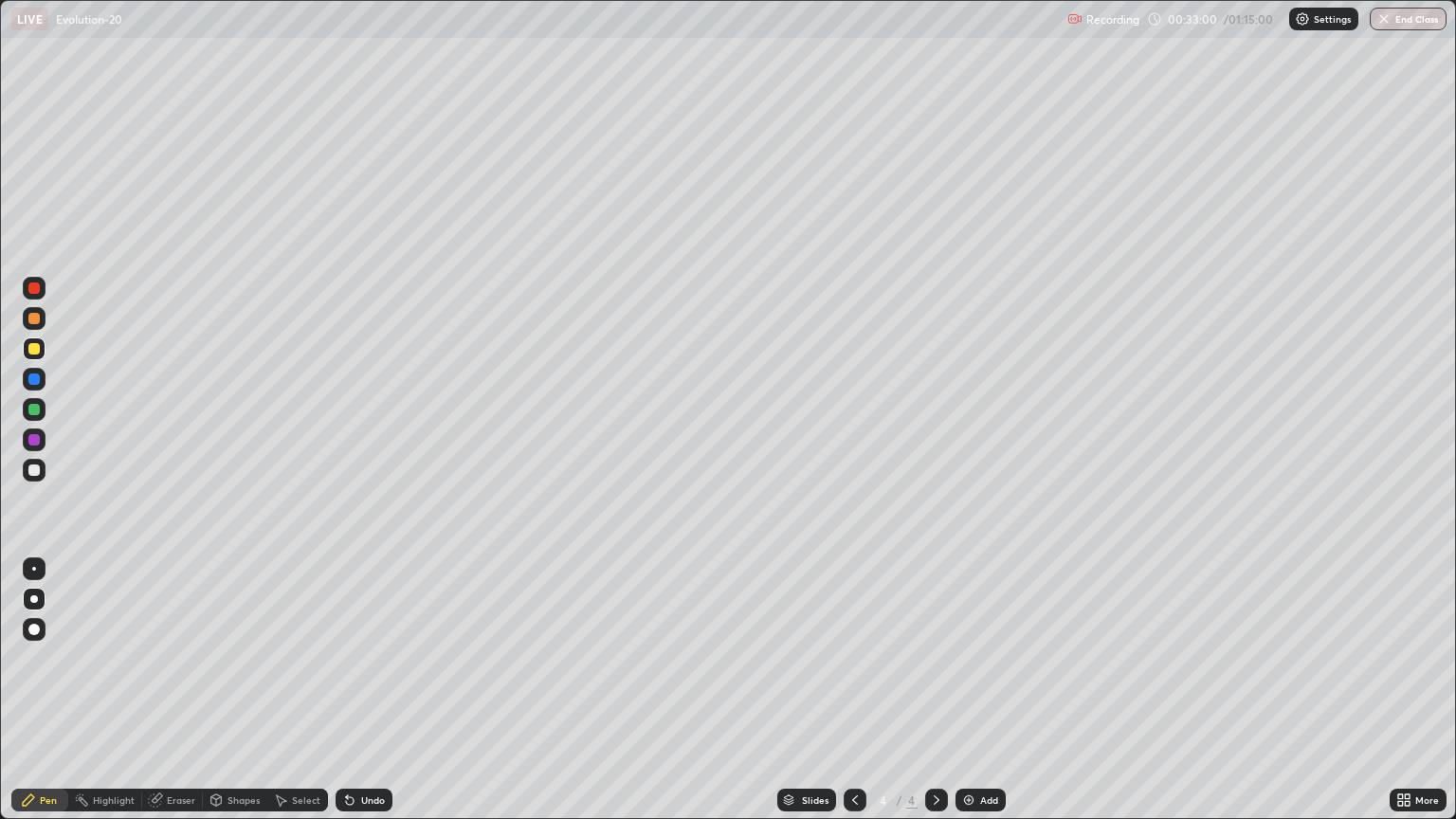 click on "Shapes" at bounding box center [244, 800] 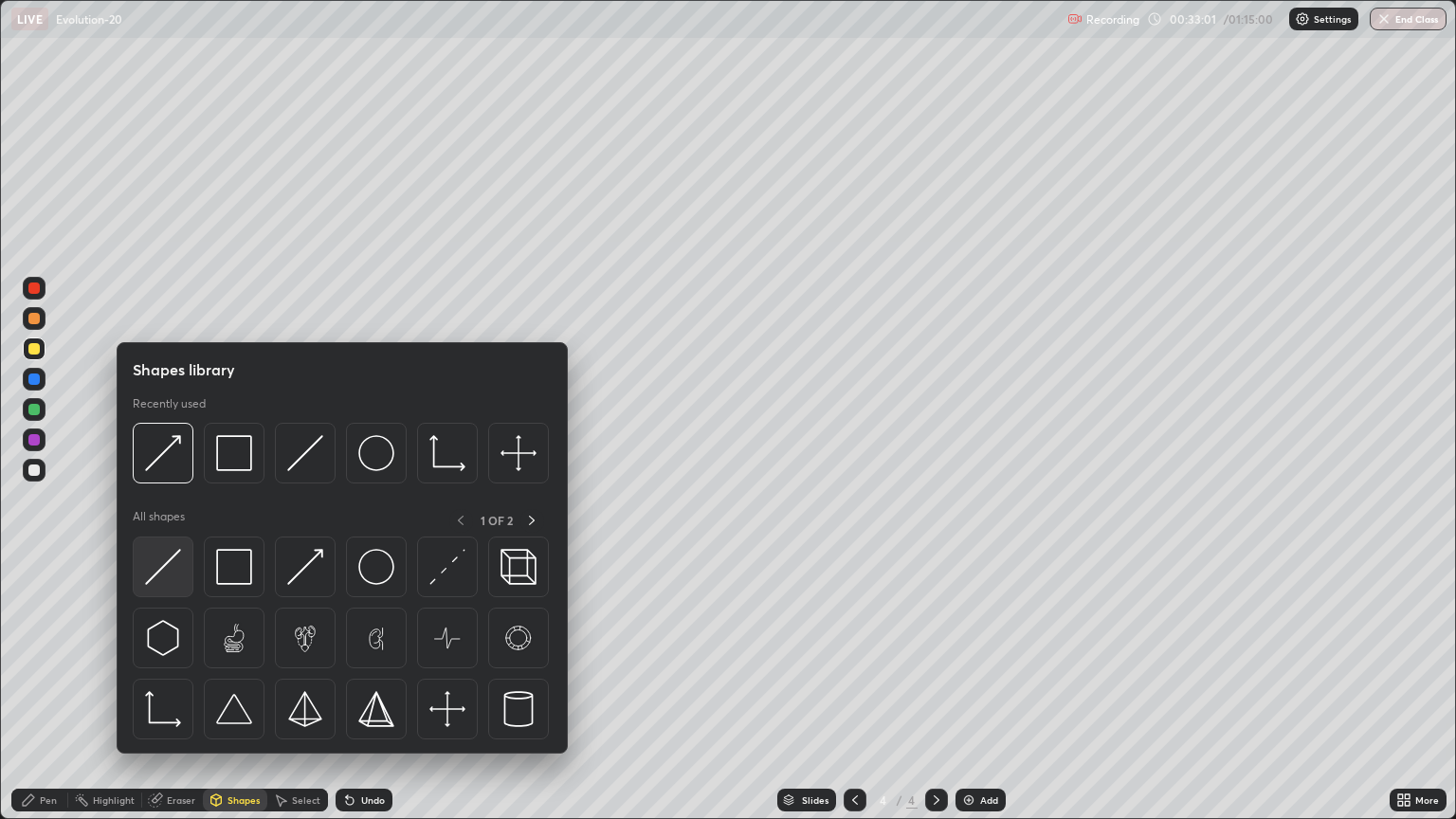 click at bounding box center (163, 567) 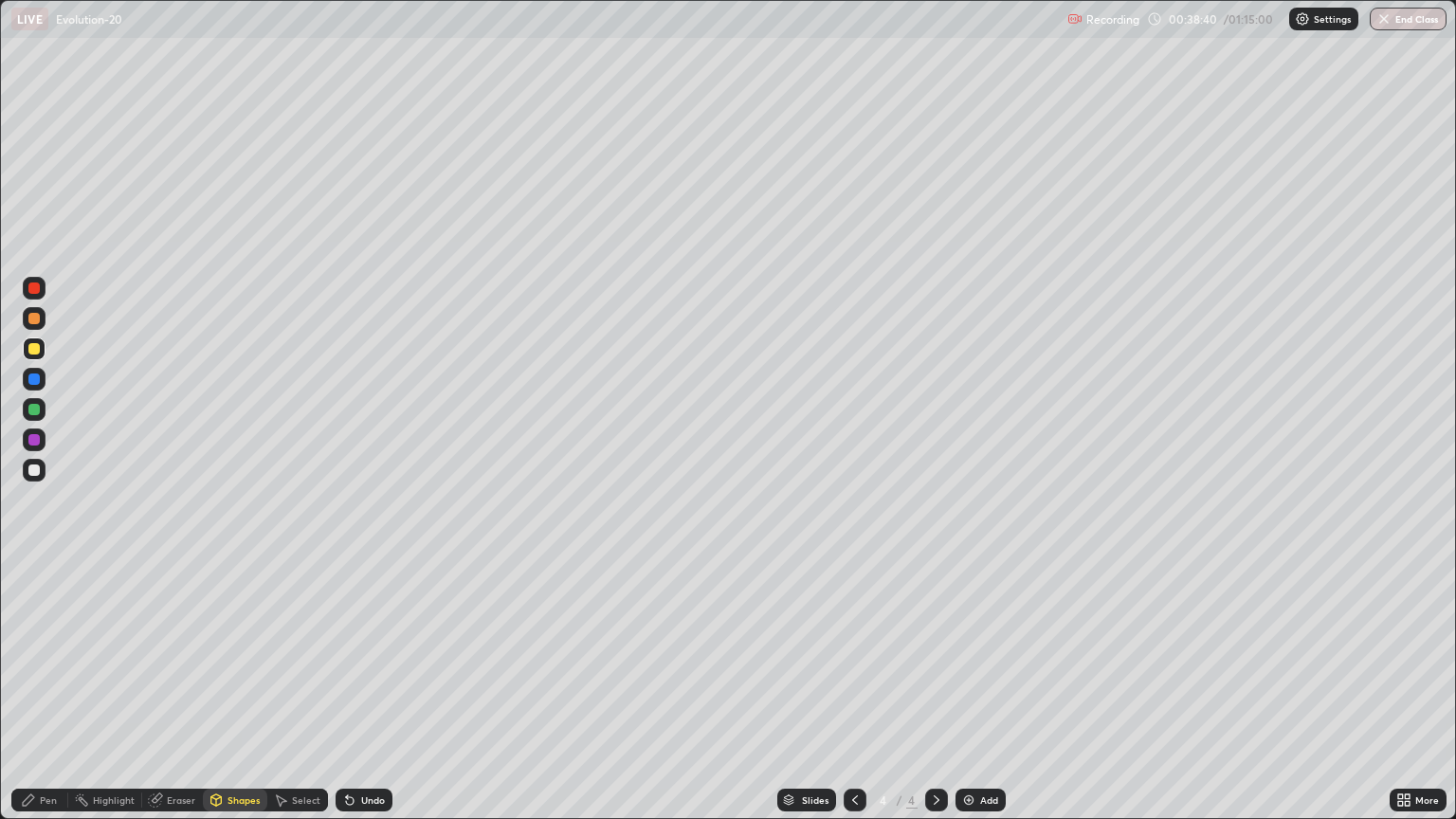 click on "Pen" at bounding box center (48, 800) 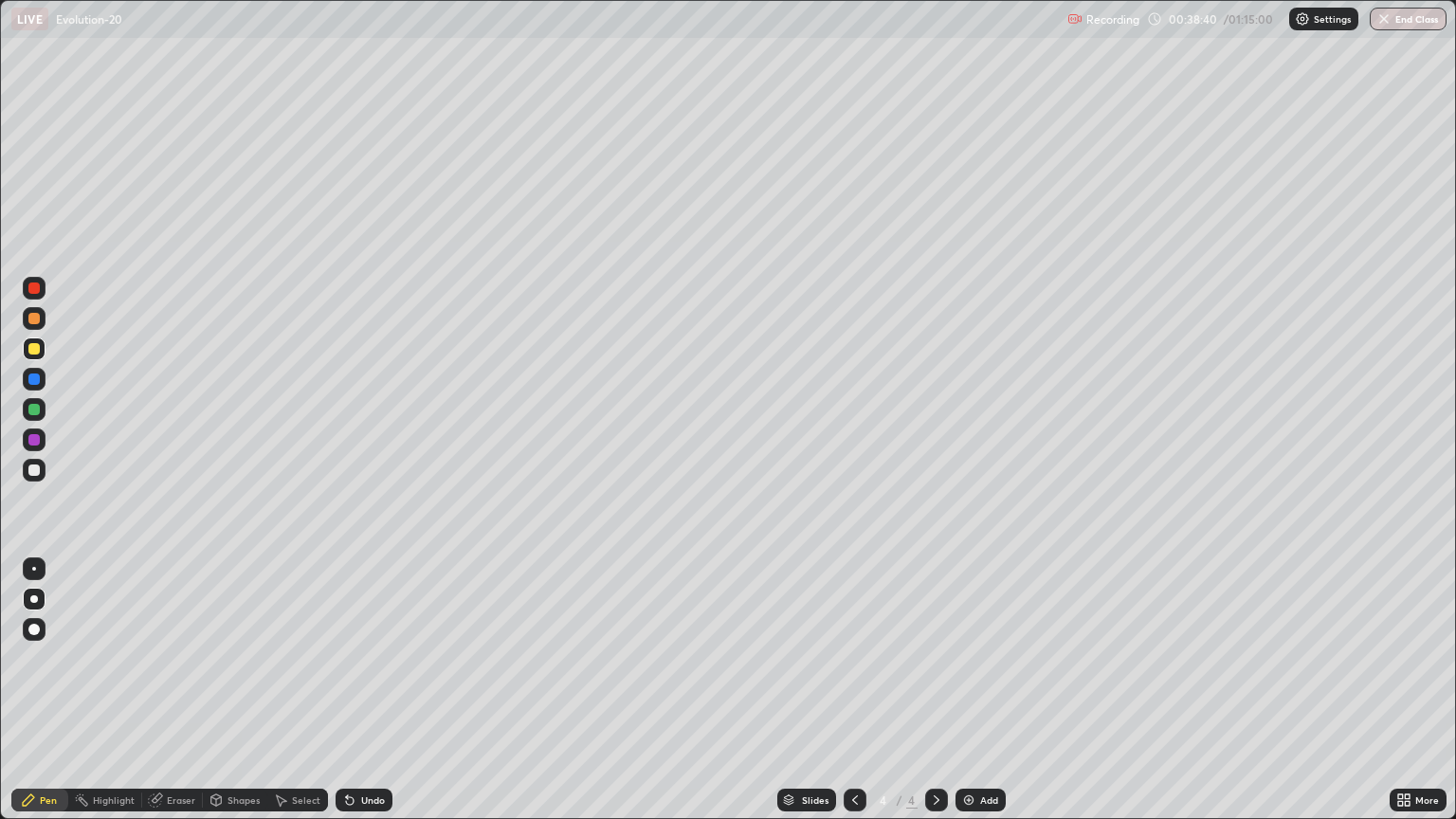click at bounding box center [34, 470] 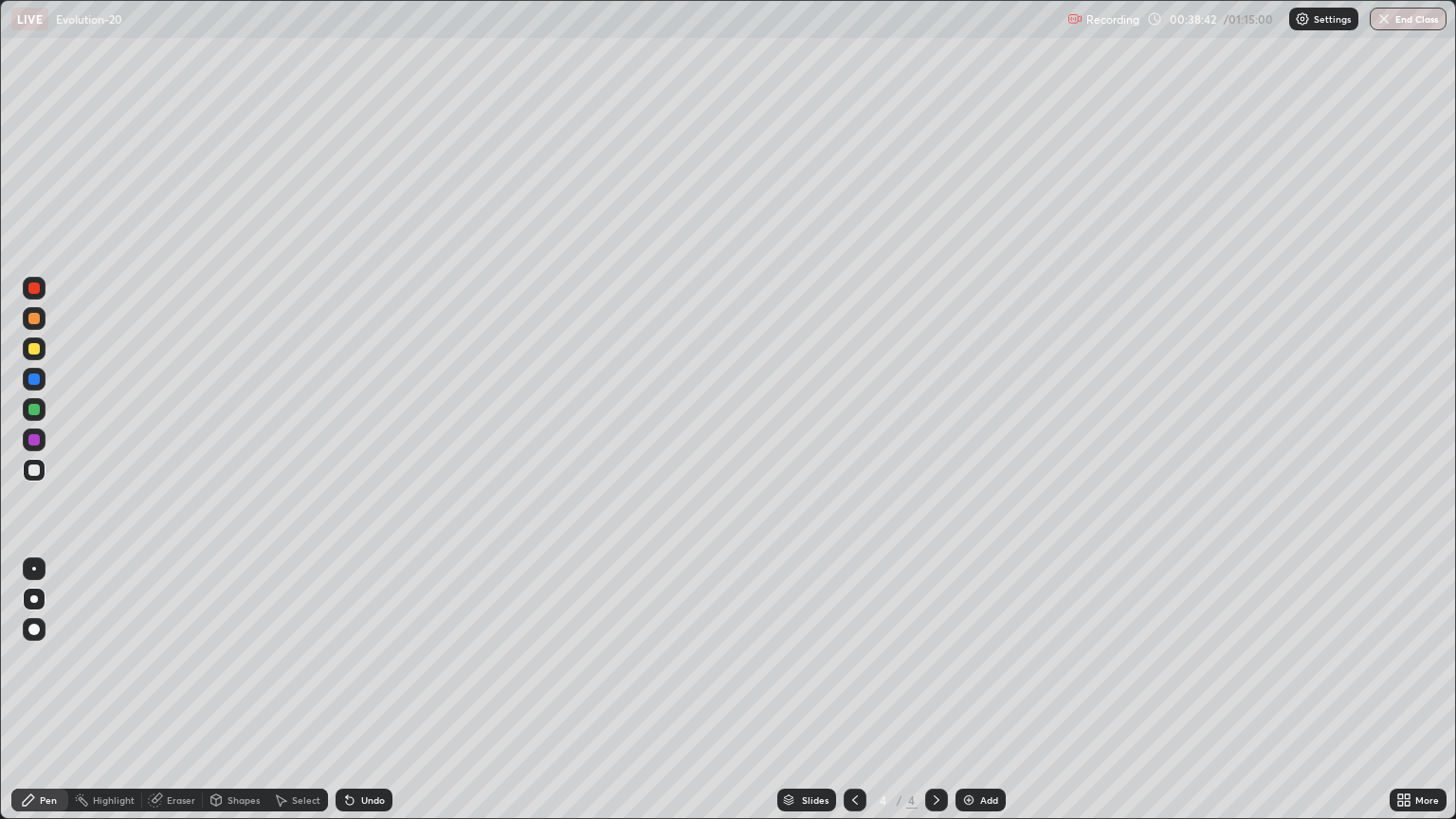 click on "Shapes" at bounding box center [244, 800] 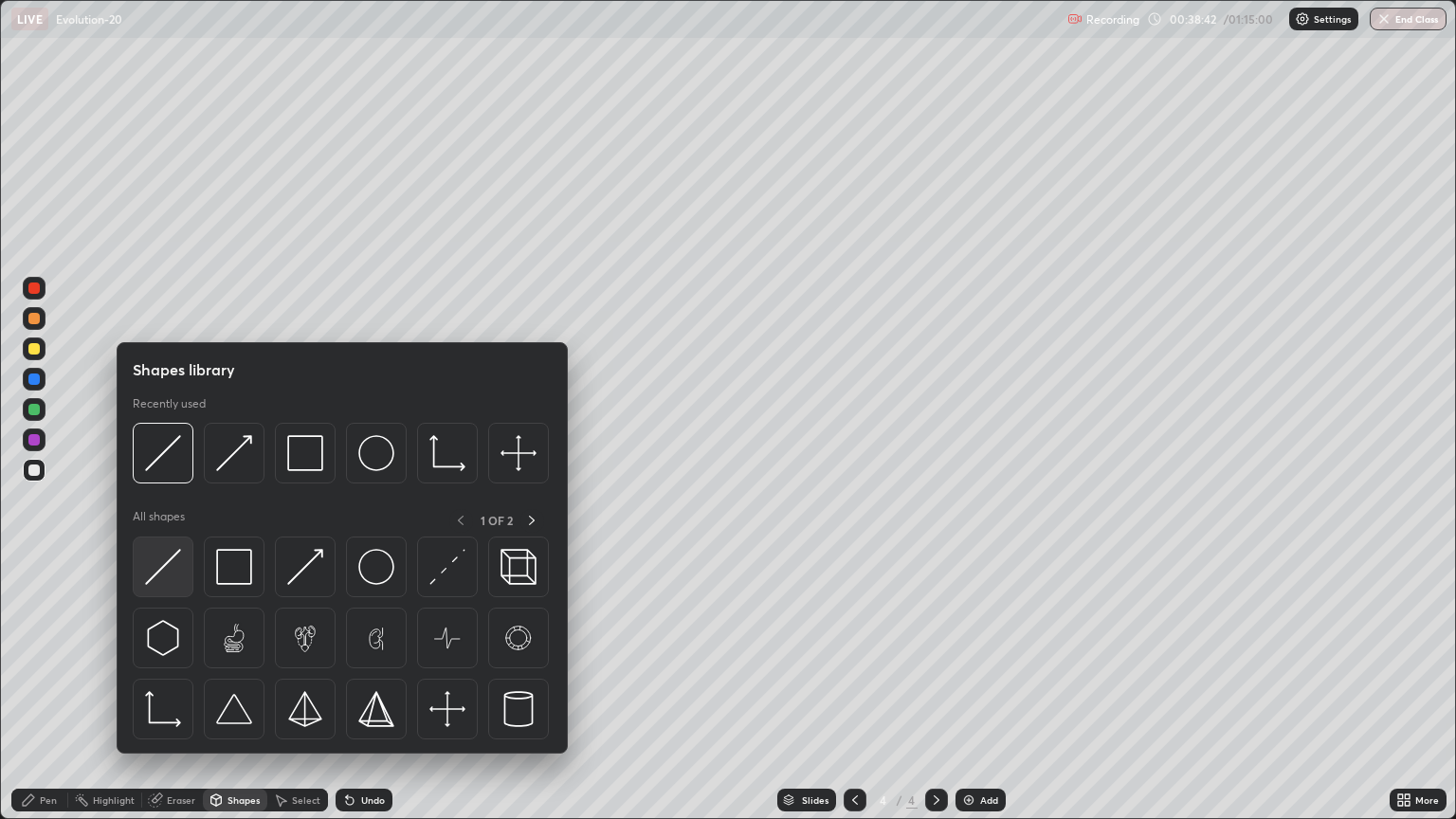 click at bounding box center (163, 567) 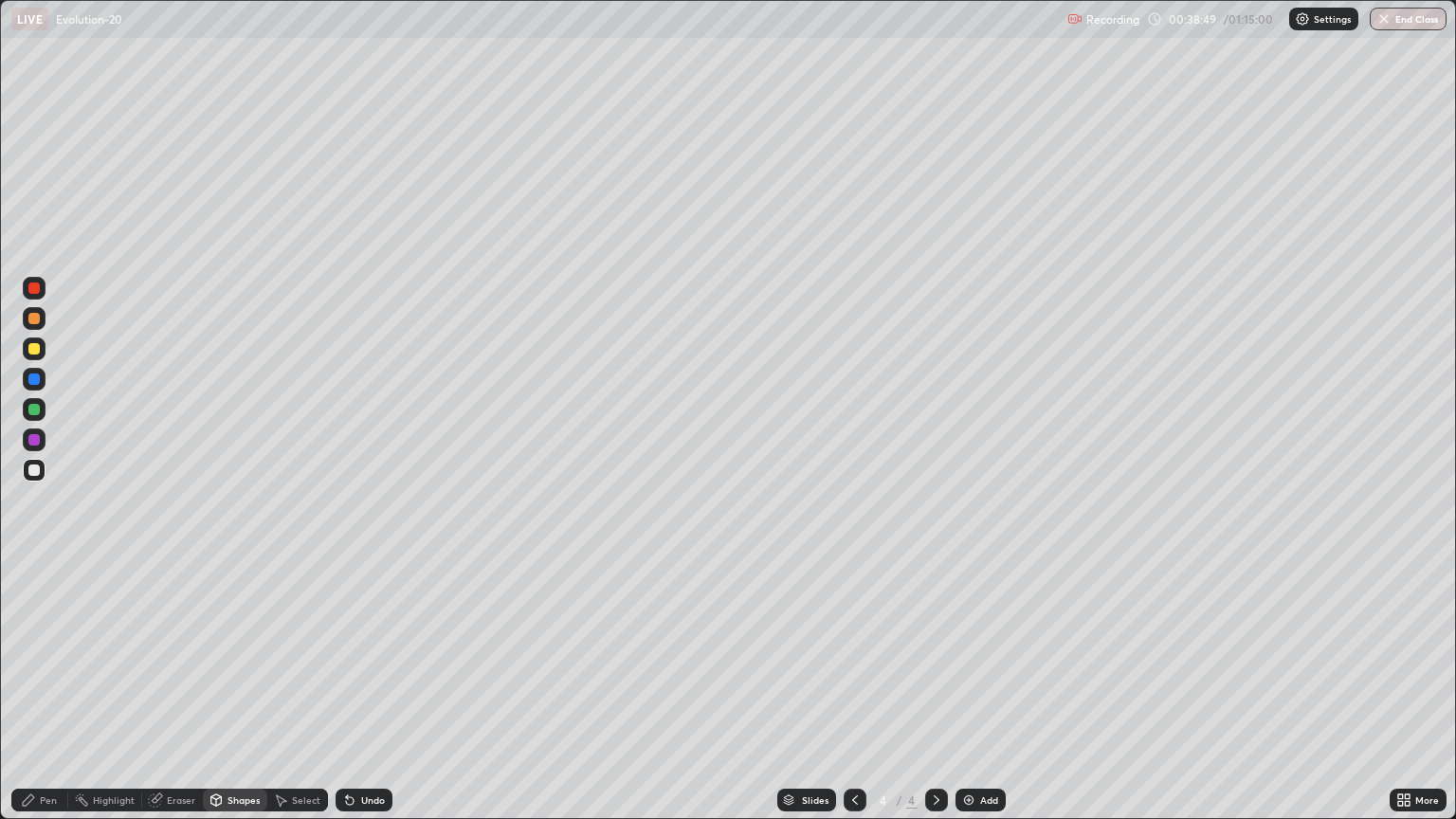 click on "Pen" at bounding box center [48, 800] 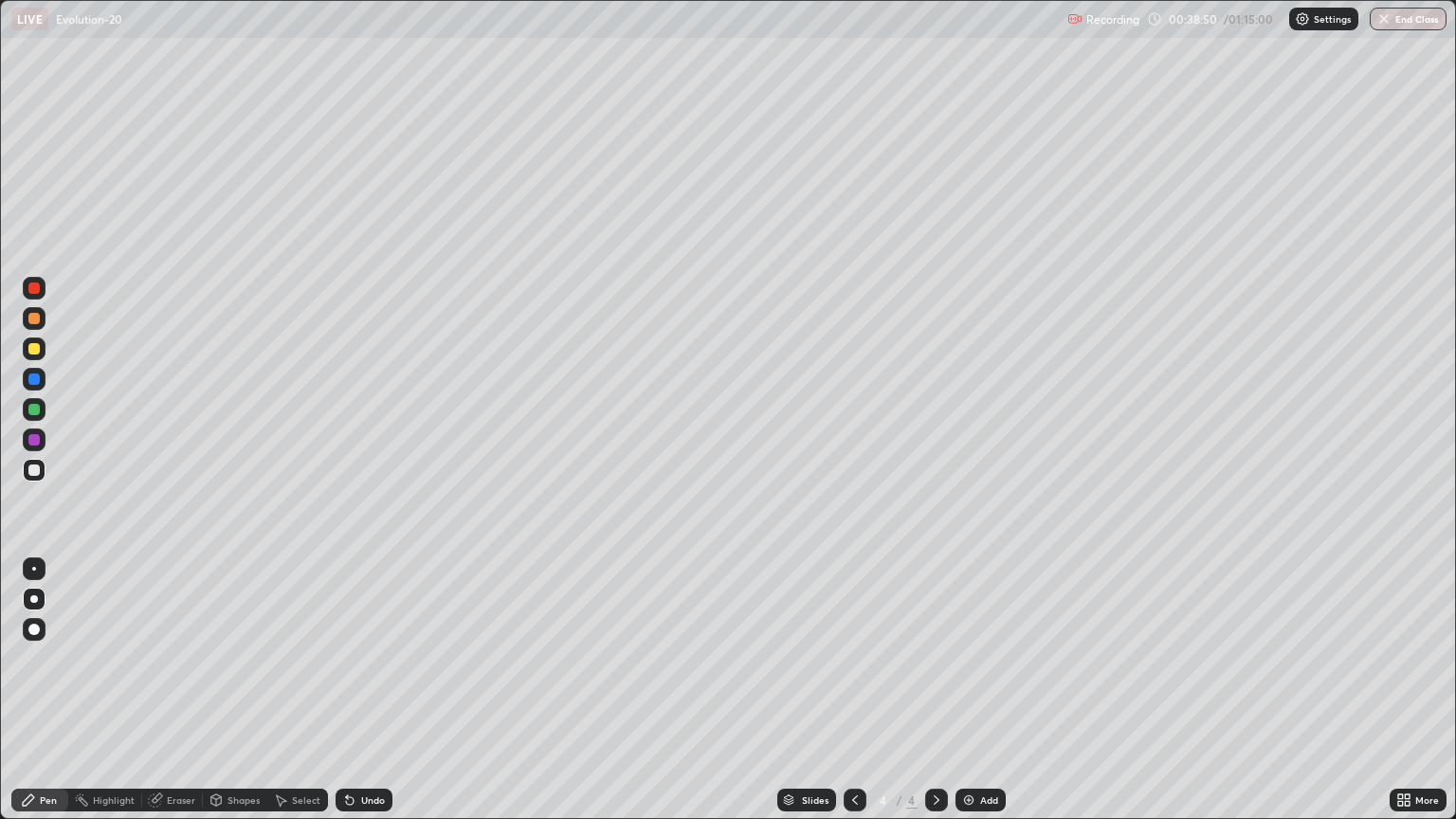 click at bounding box center [34, 470] 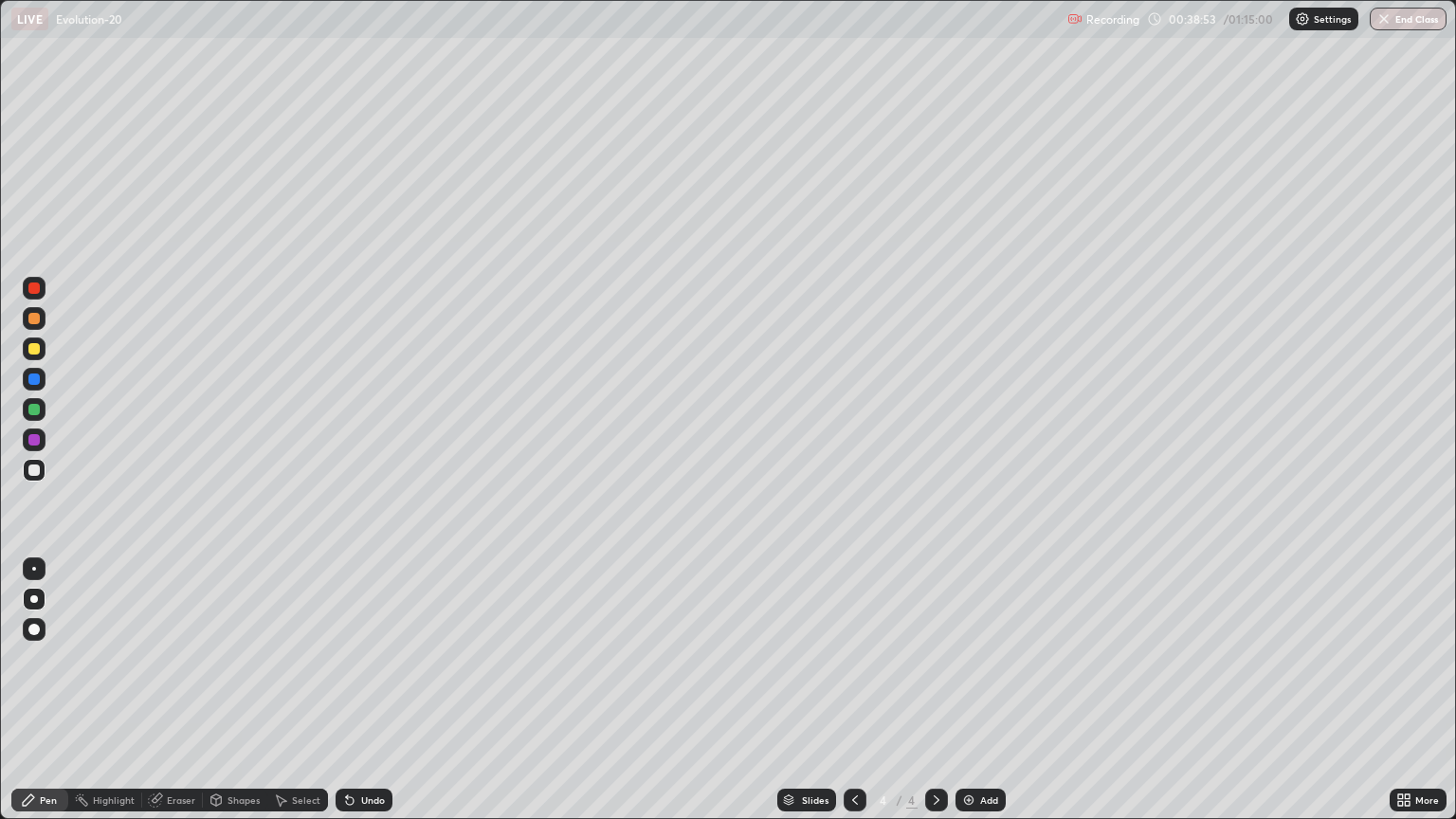 click at bounding box center [34, 349] 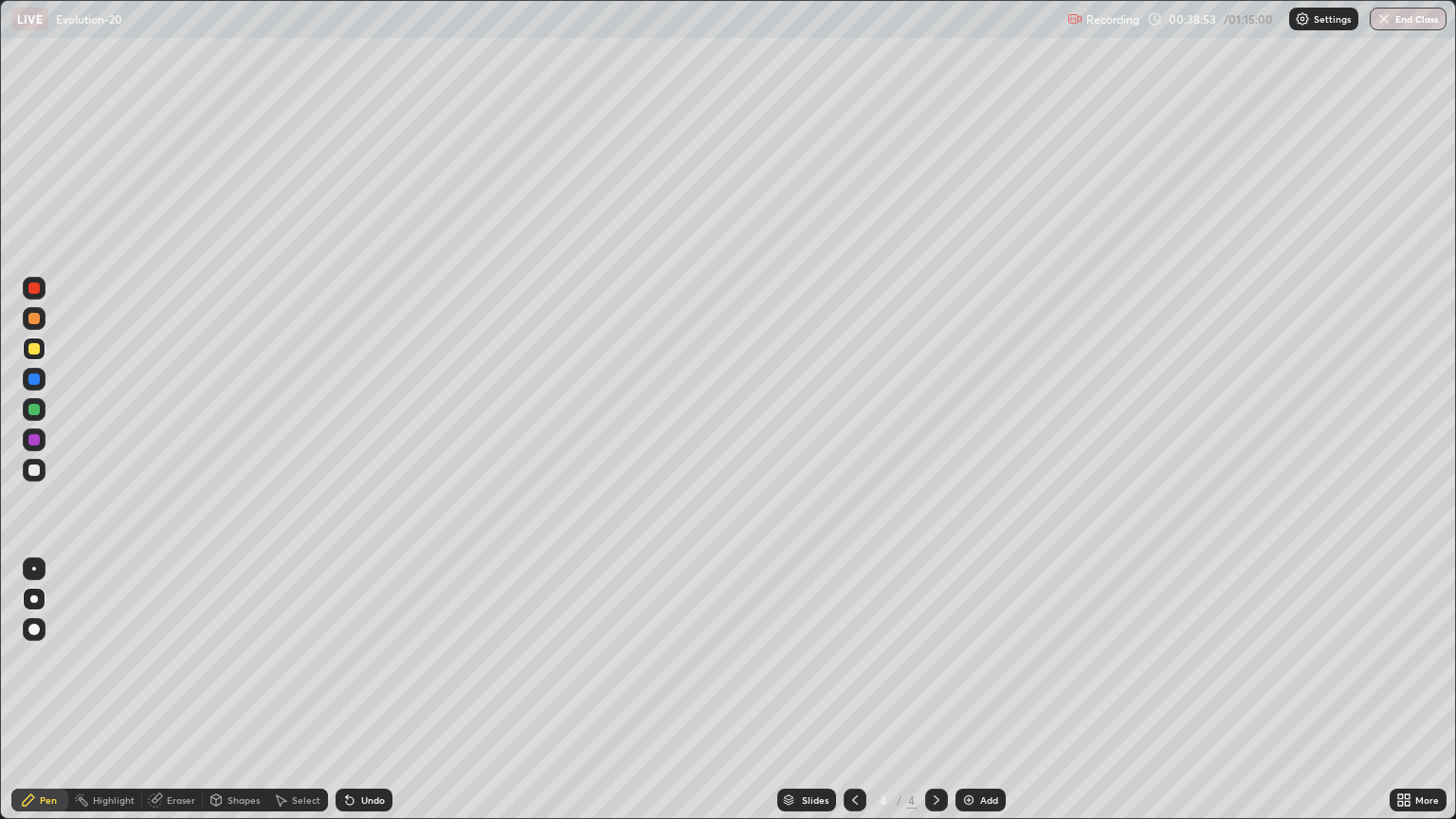 click at bounding box center [34, 318] 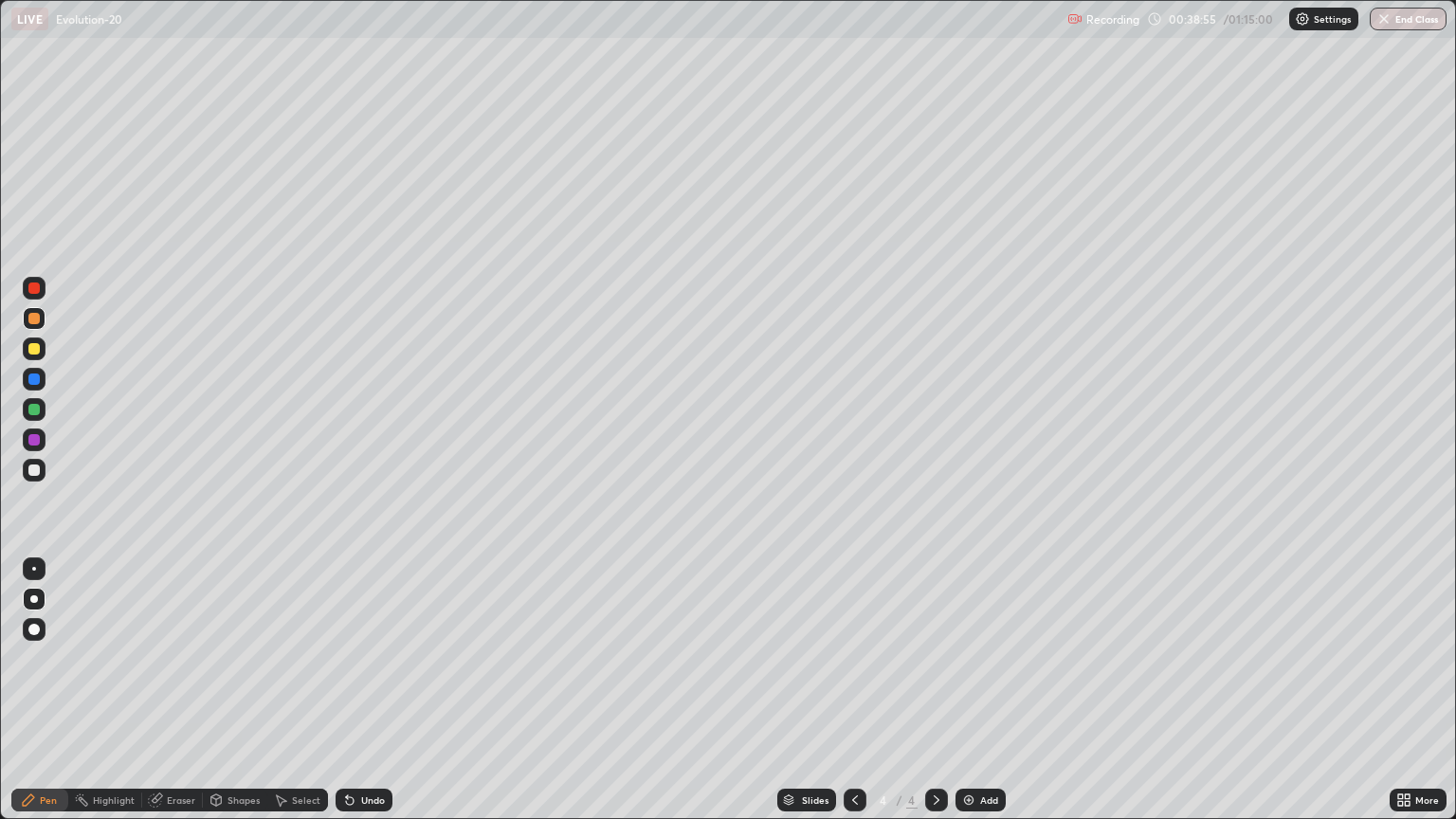 click 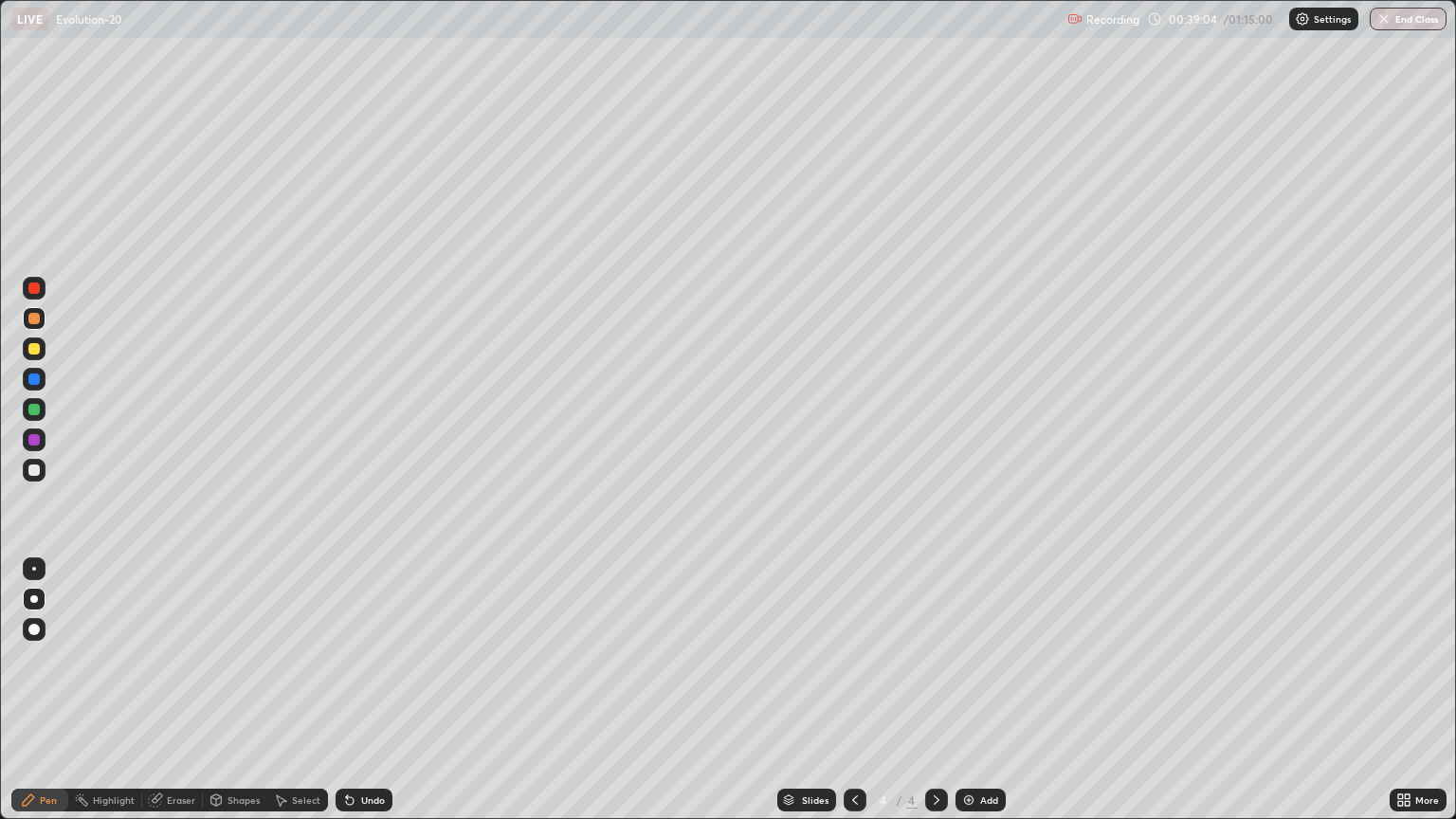click at bounding box center [34, 349] 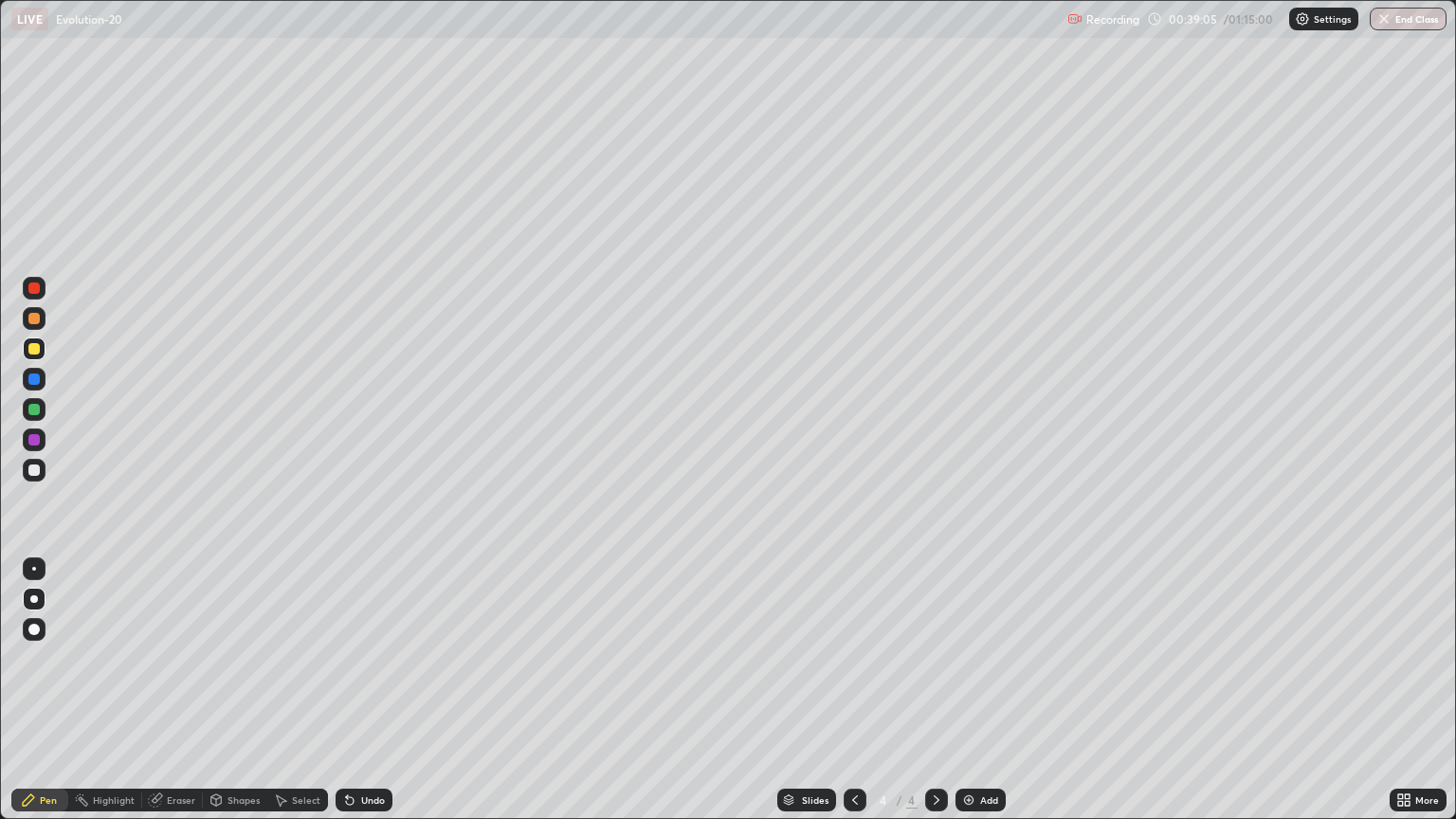 click 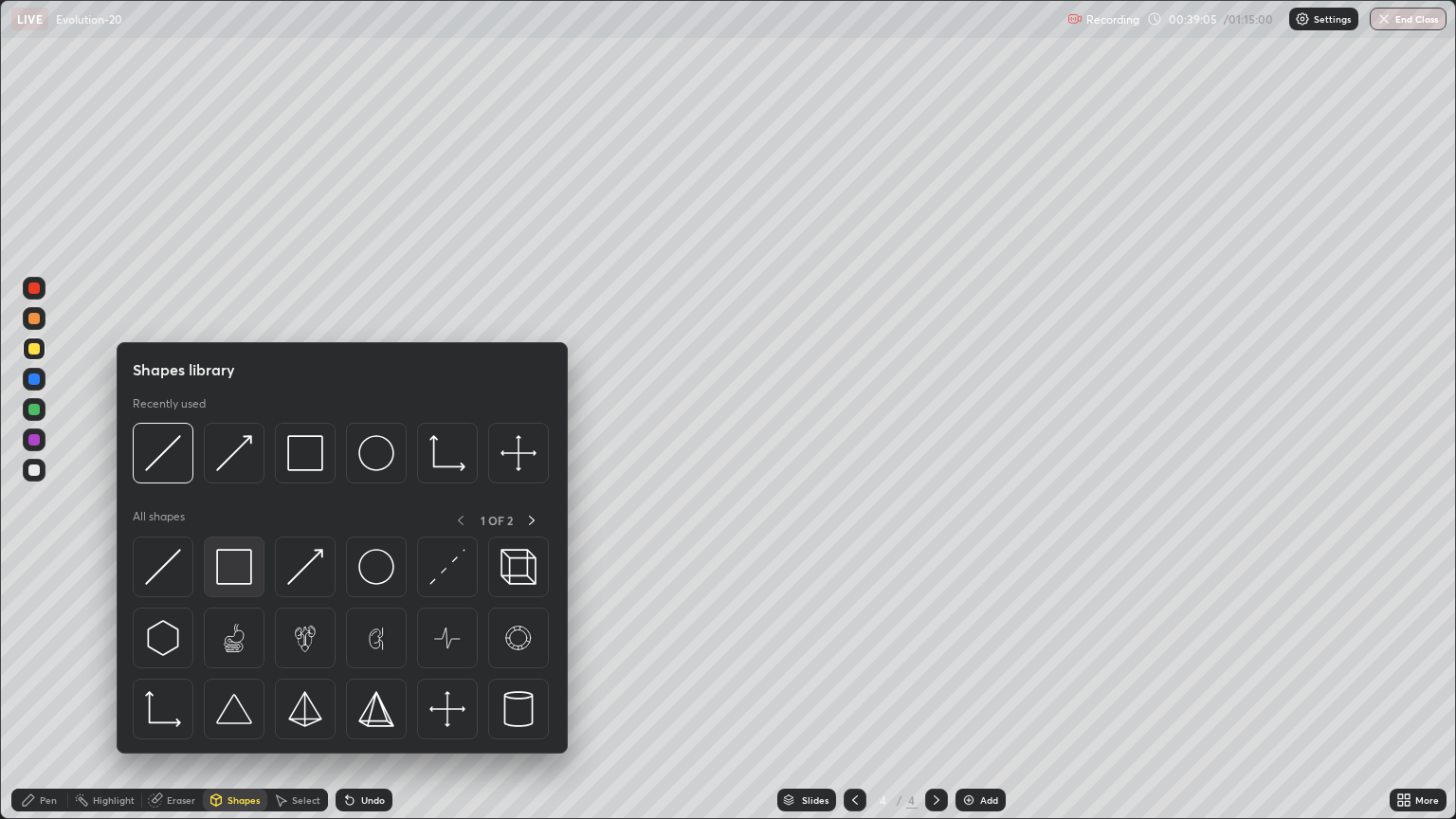 click at bounding box center [234, 567] 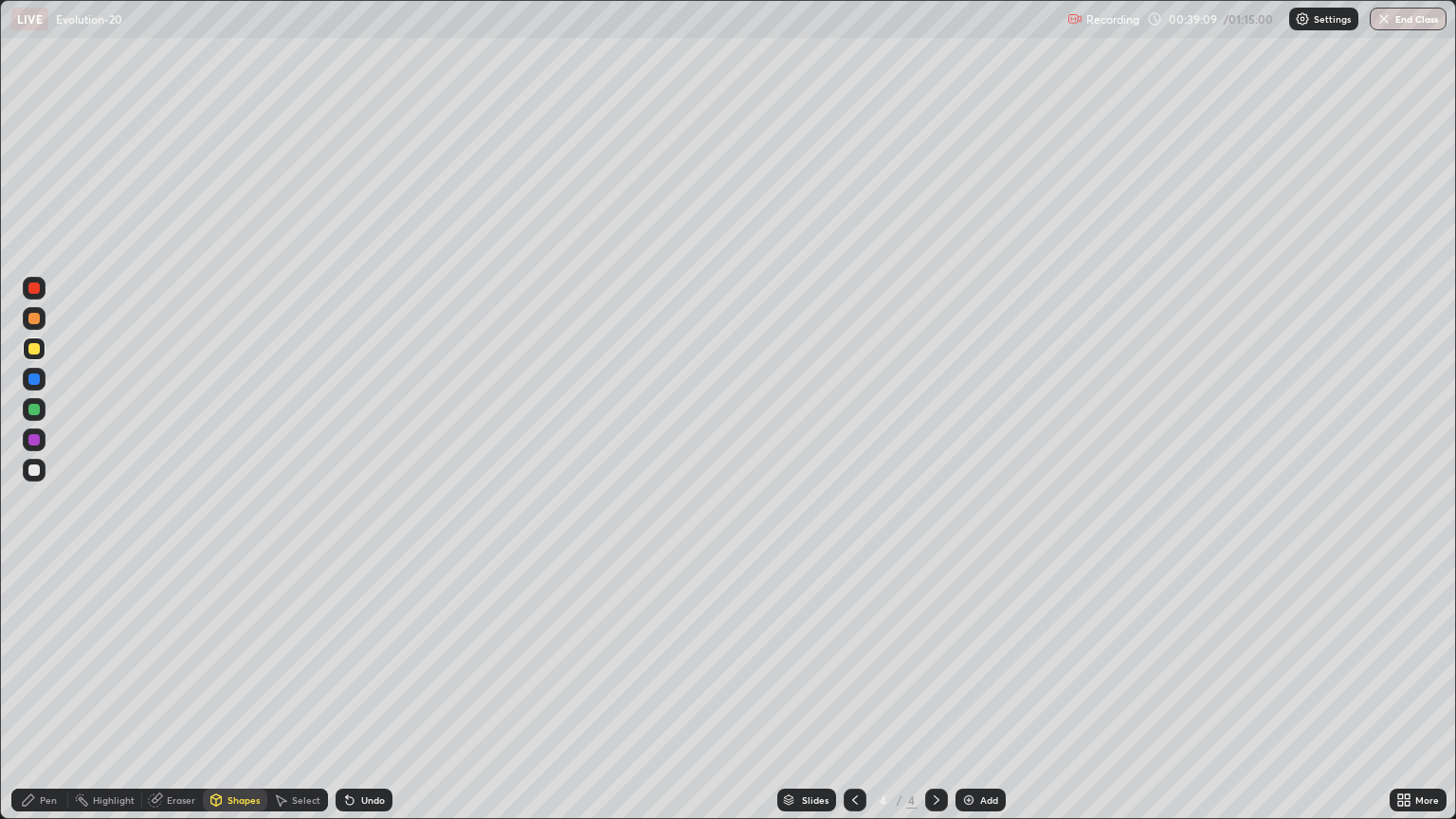 click at bounding box center (34, 470) 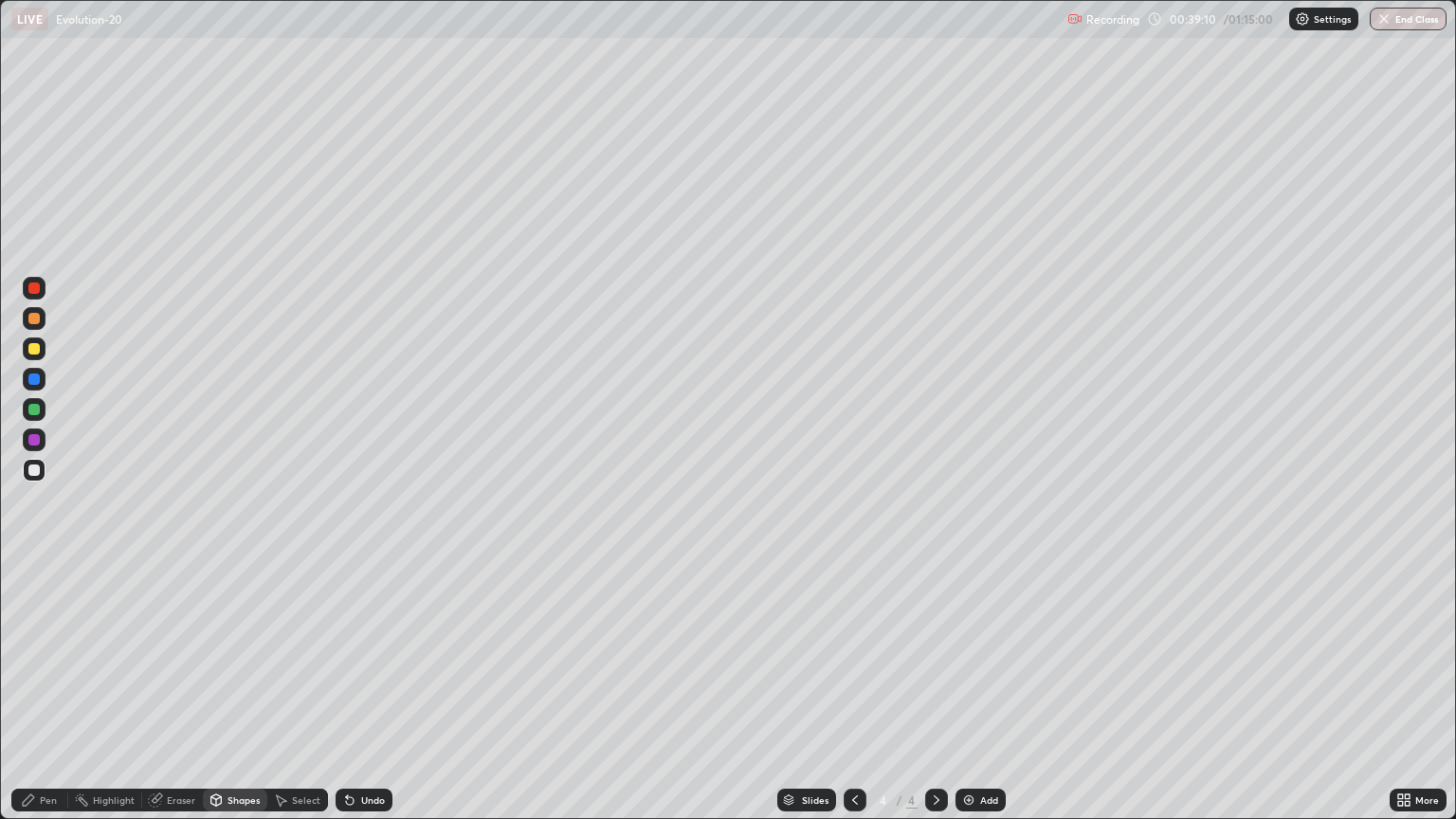 click on "Shapes" at bounding box center [244, 800] 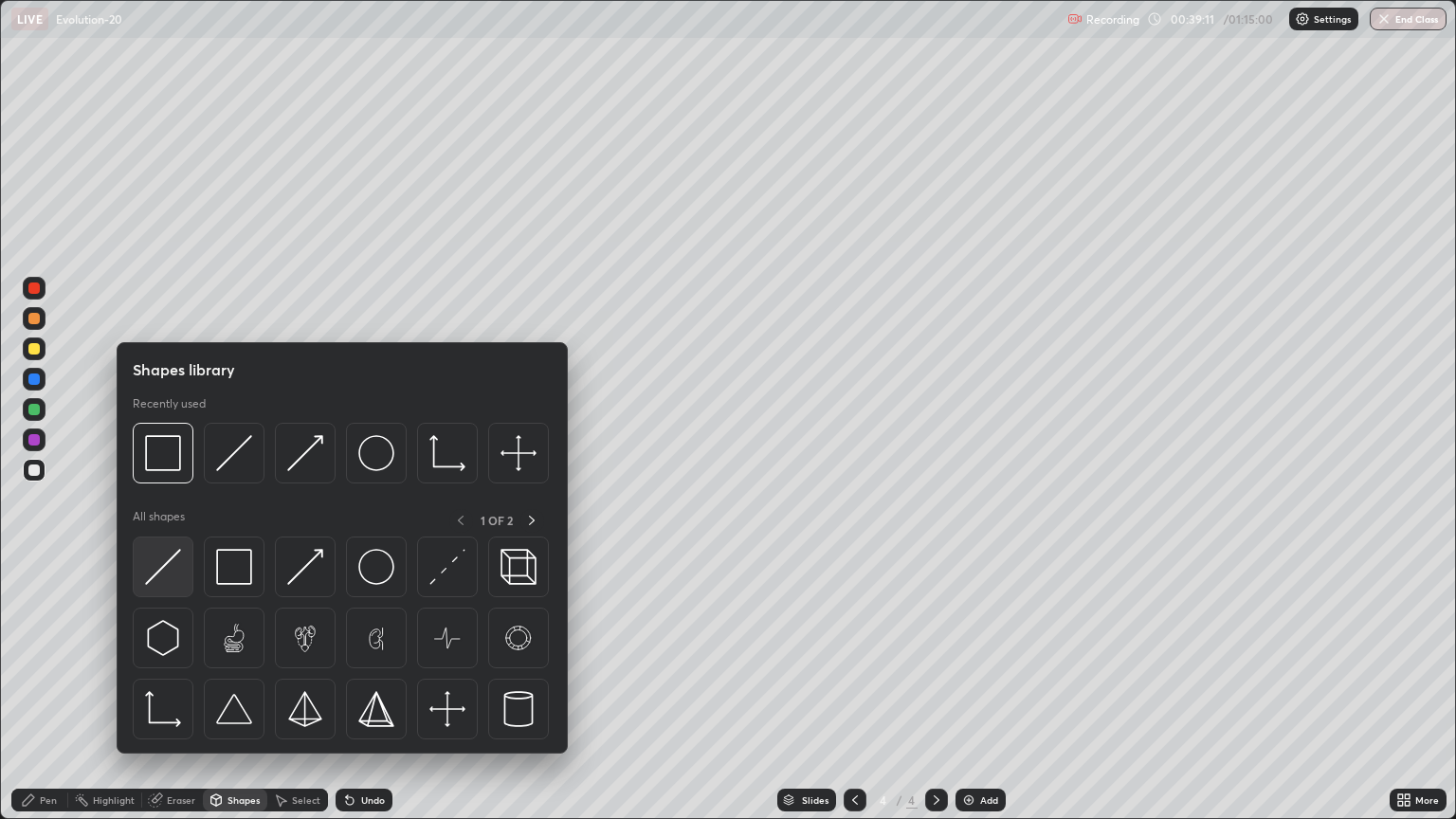click at bounding box center (163, 567) 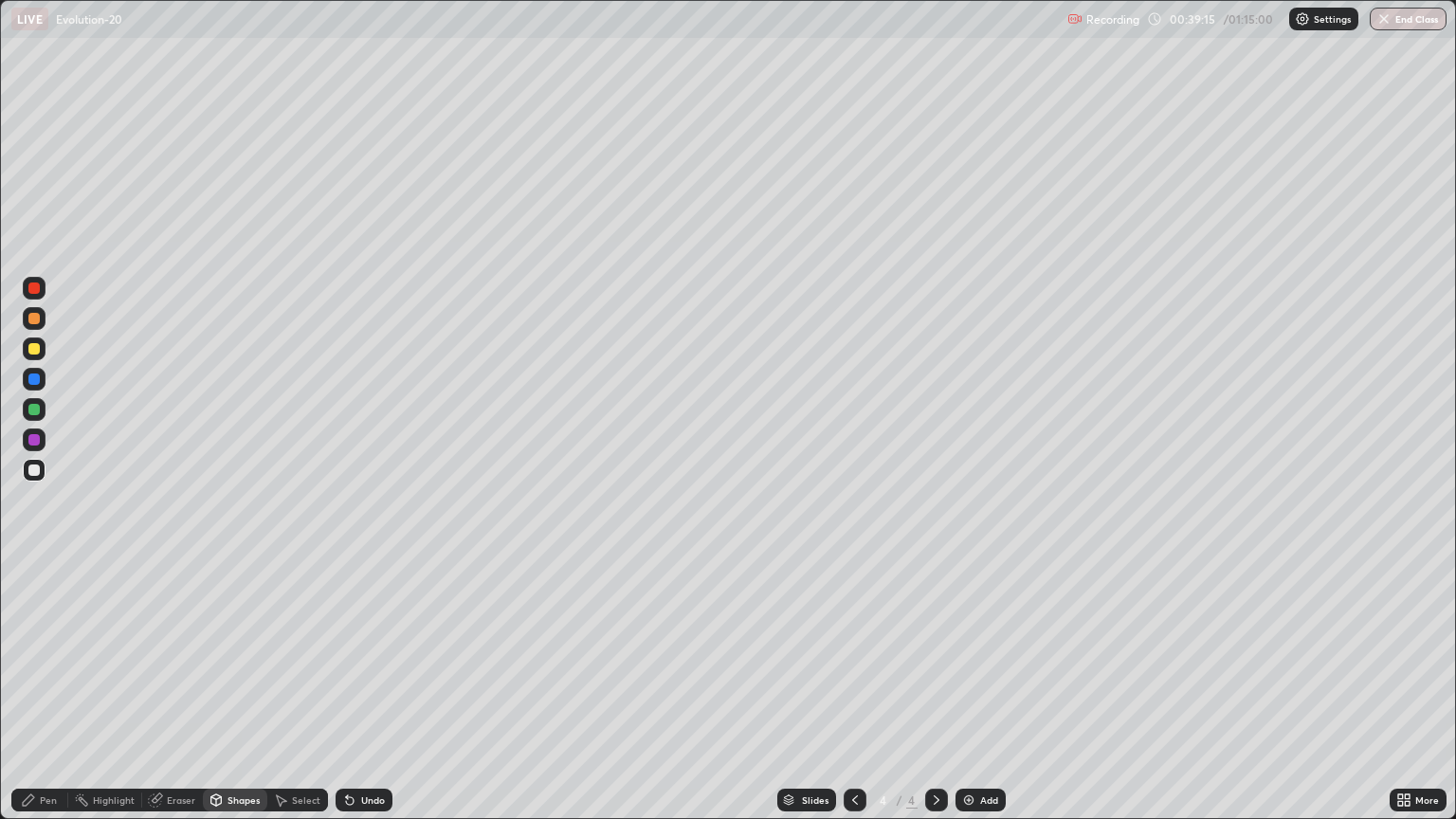 click on "Pen" at bounding box center (40, 800) 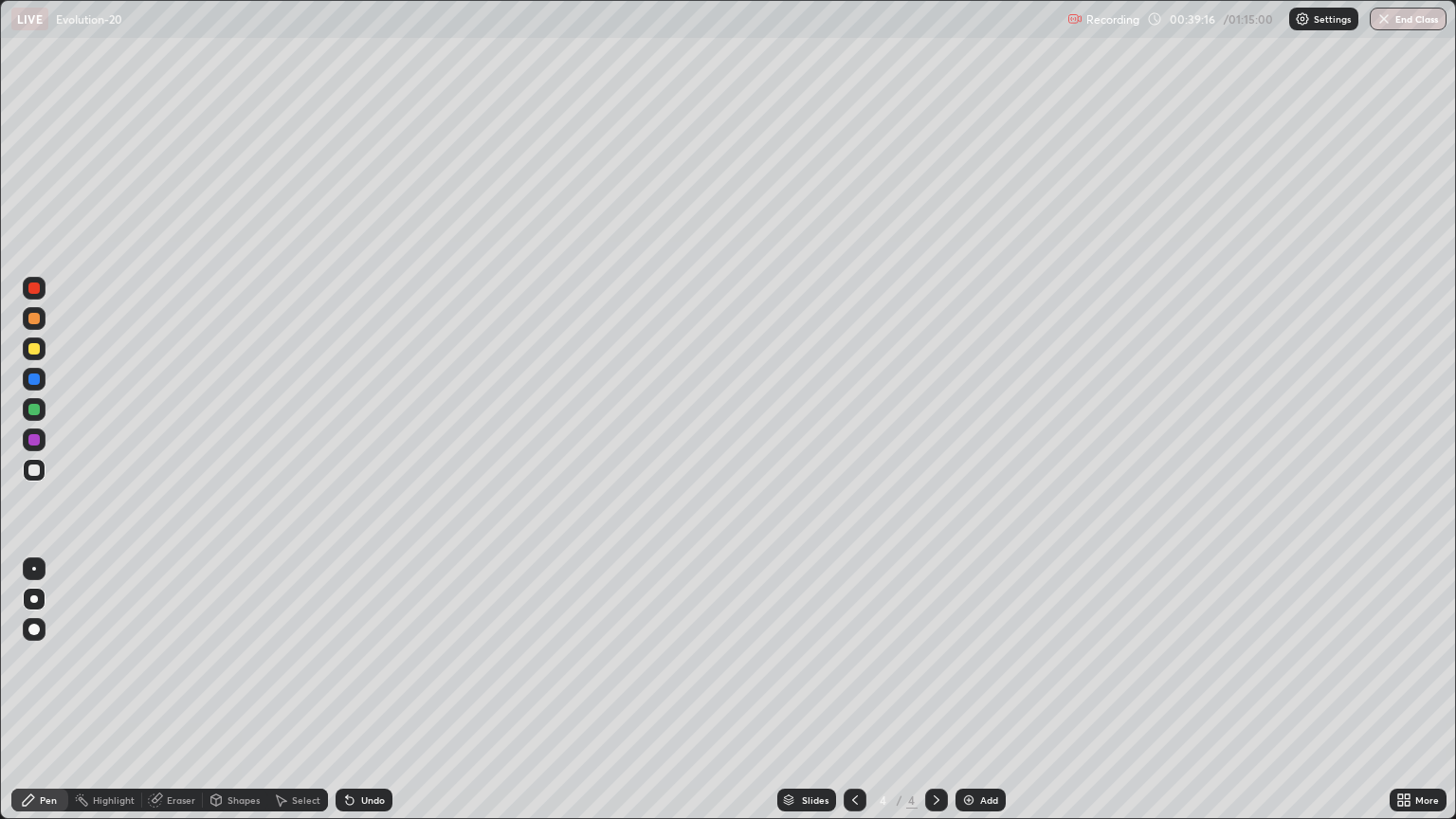 click at bounding box center [34, 470] 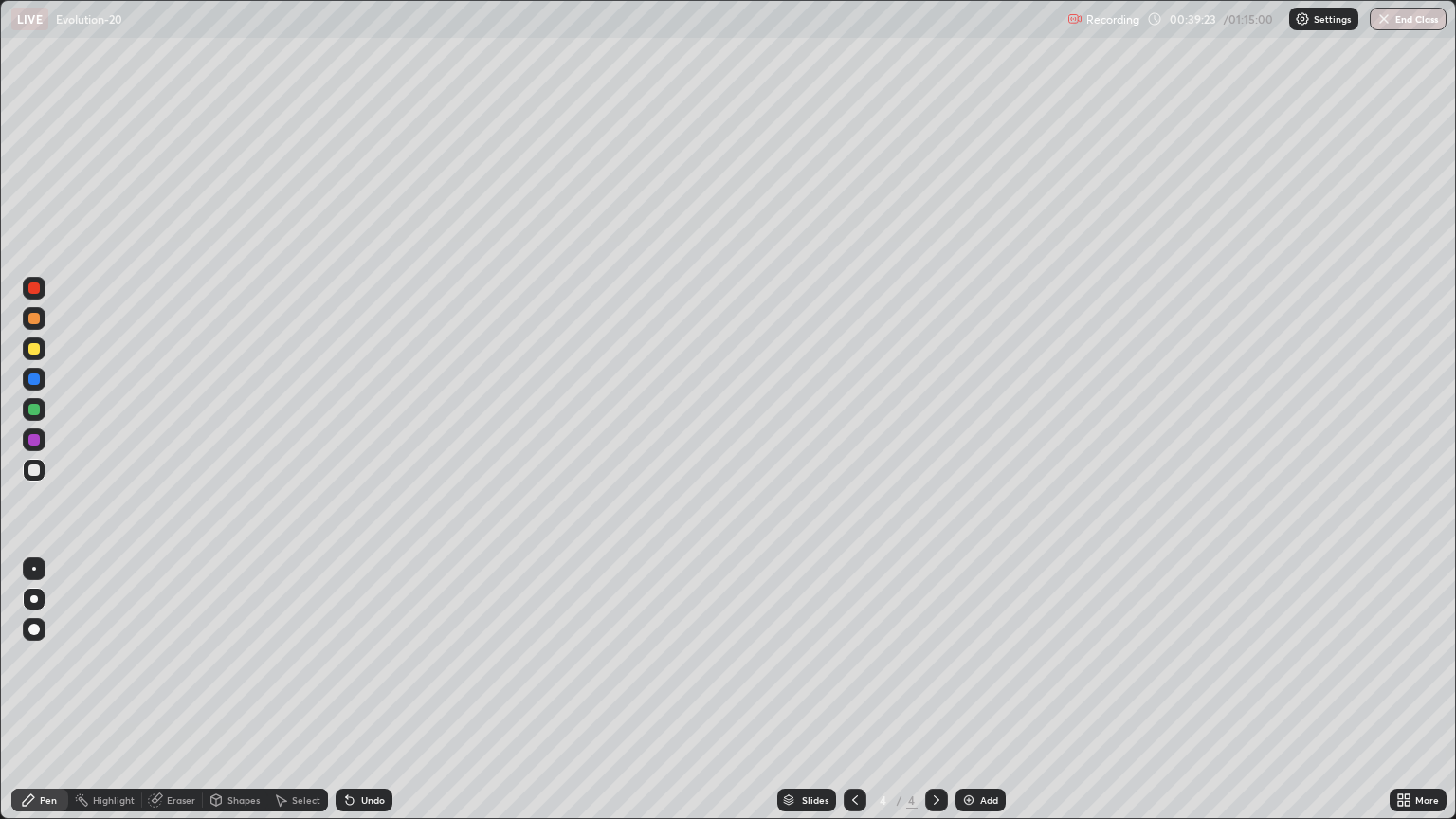 click at bounding box center (34, 349) 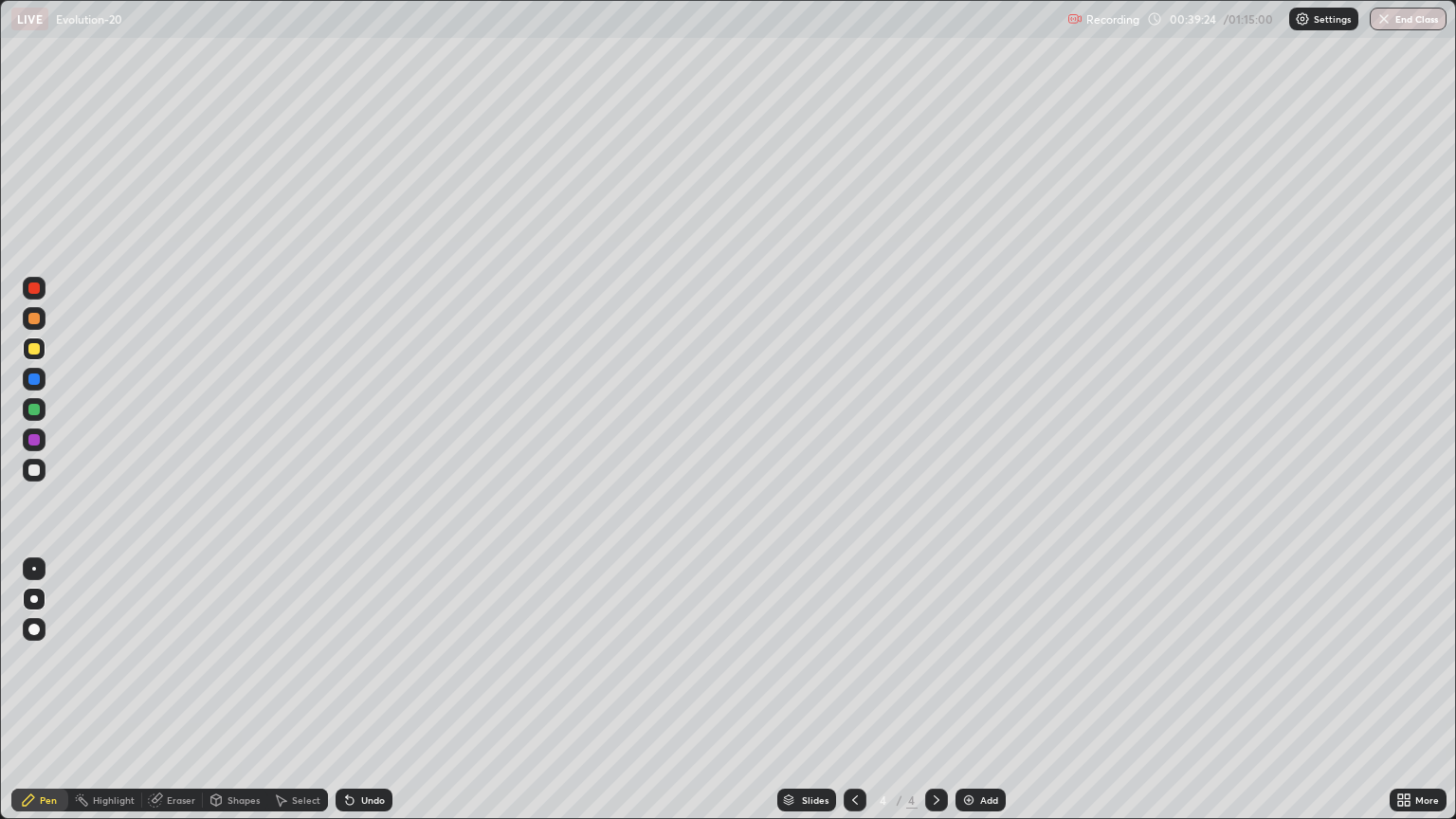 click on "Shapes" at bounding box center (244, 800) 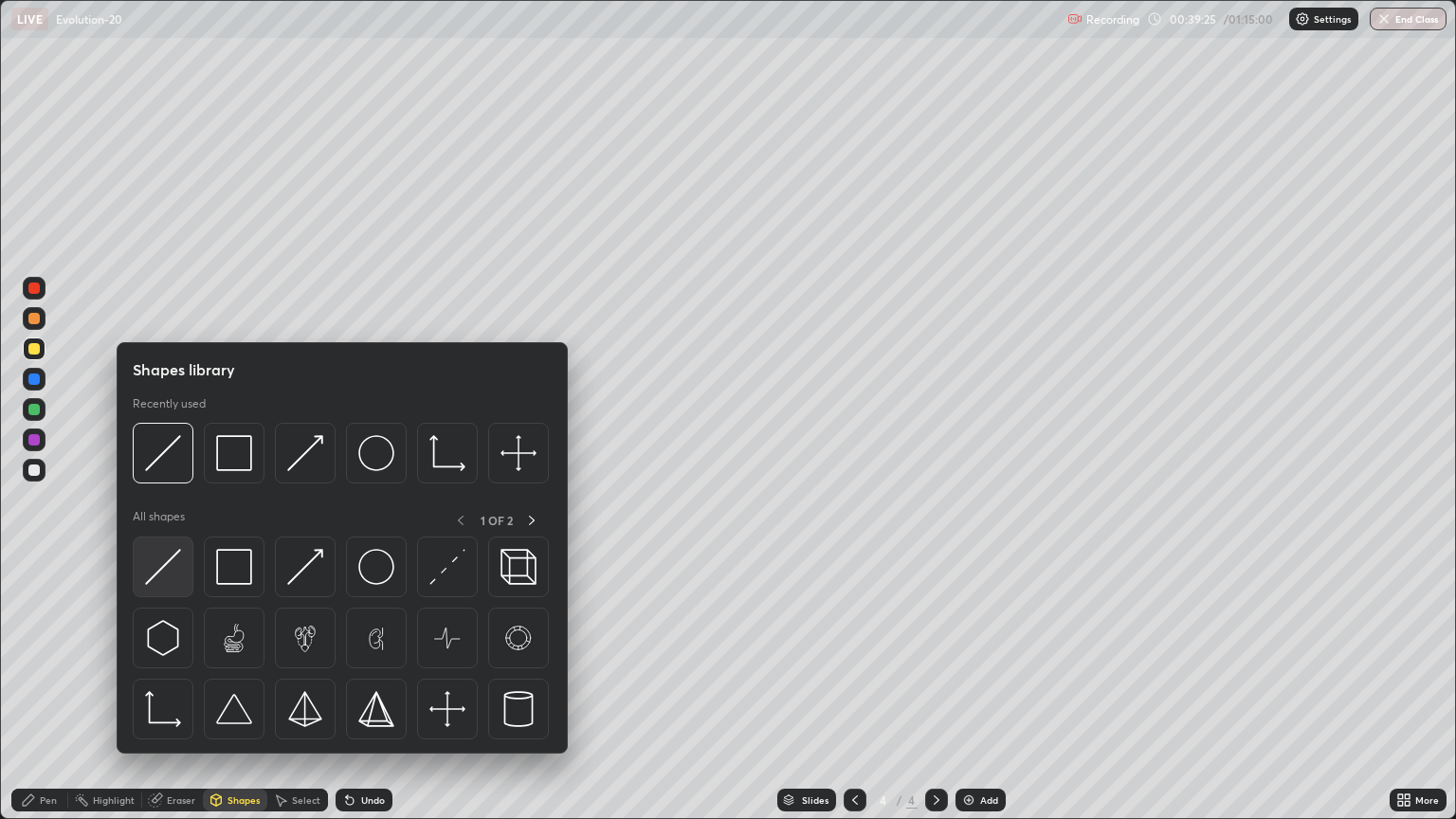 click at bounding box center [163, 567] 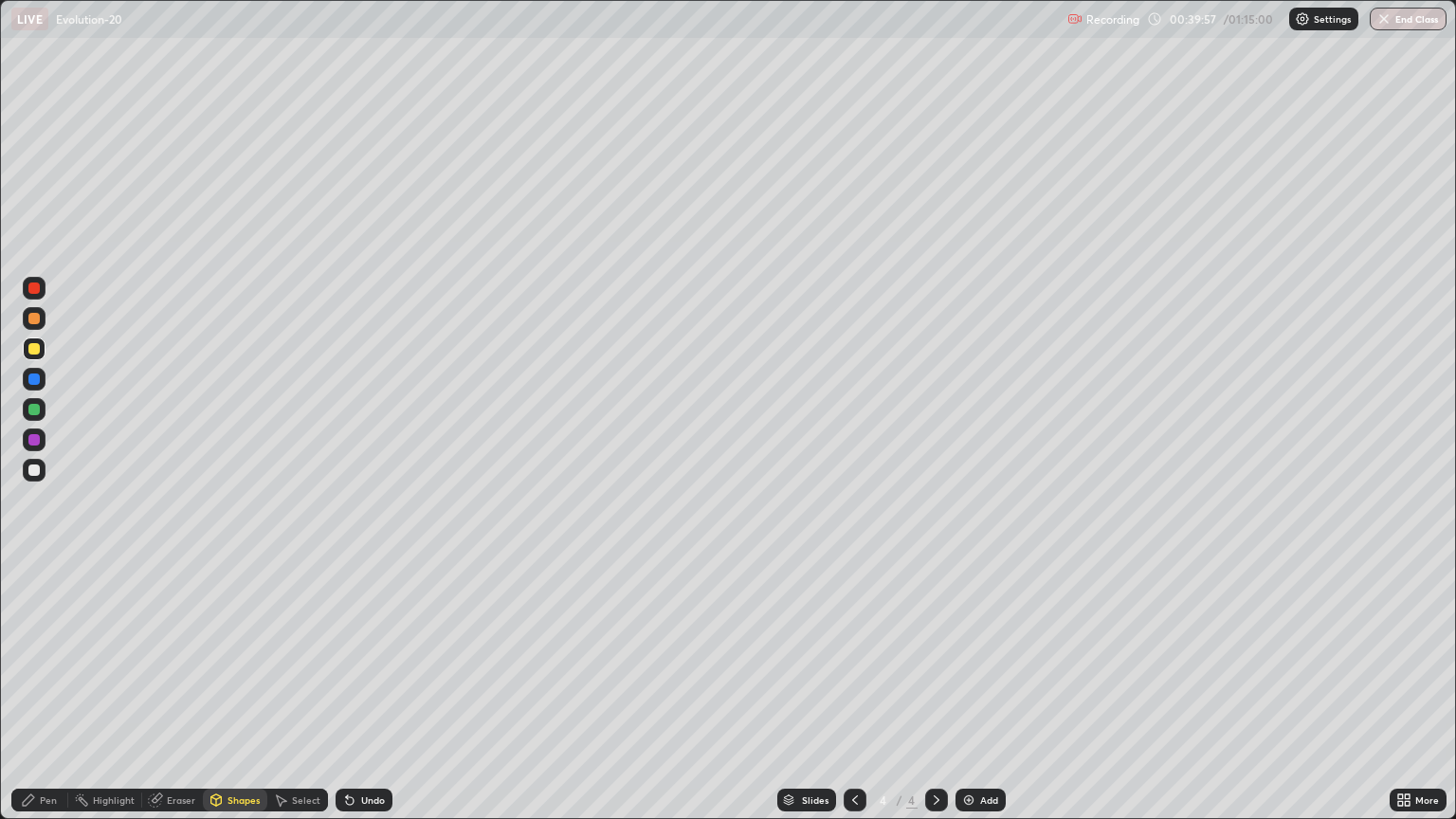 click on "Pen" at bounding box center (48, 800) 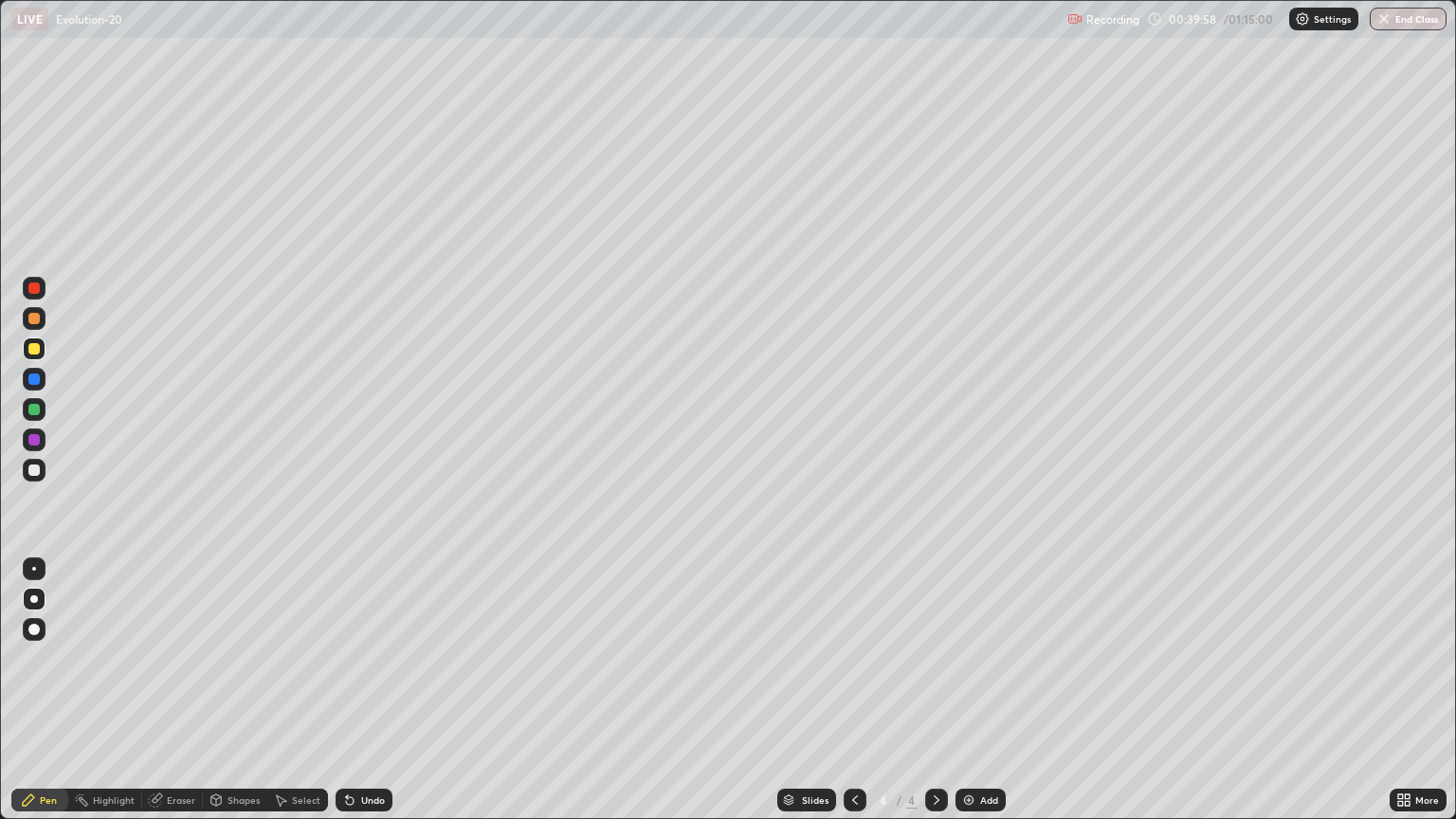 click at bounding box center (34, 349) 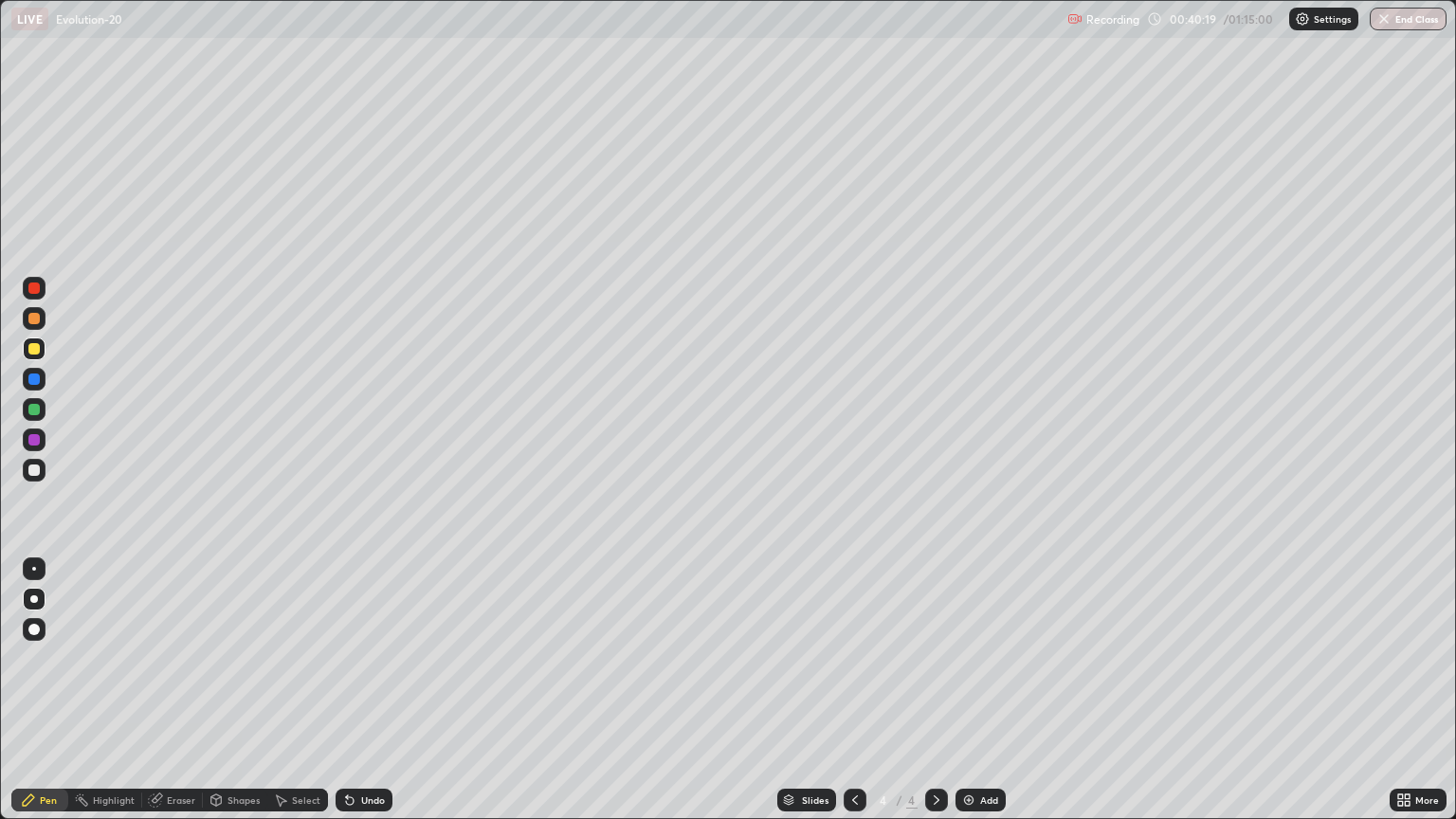 click on "Shapes" at bounding box center [244, 800] 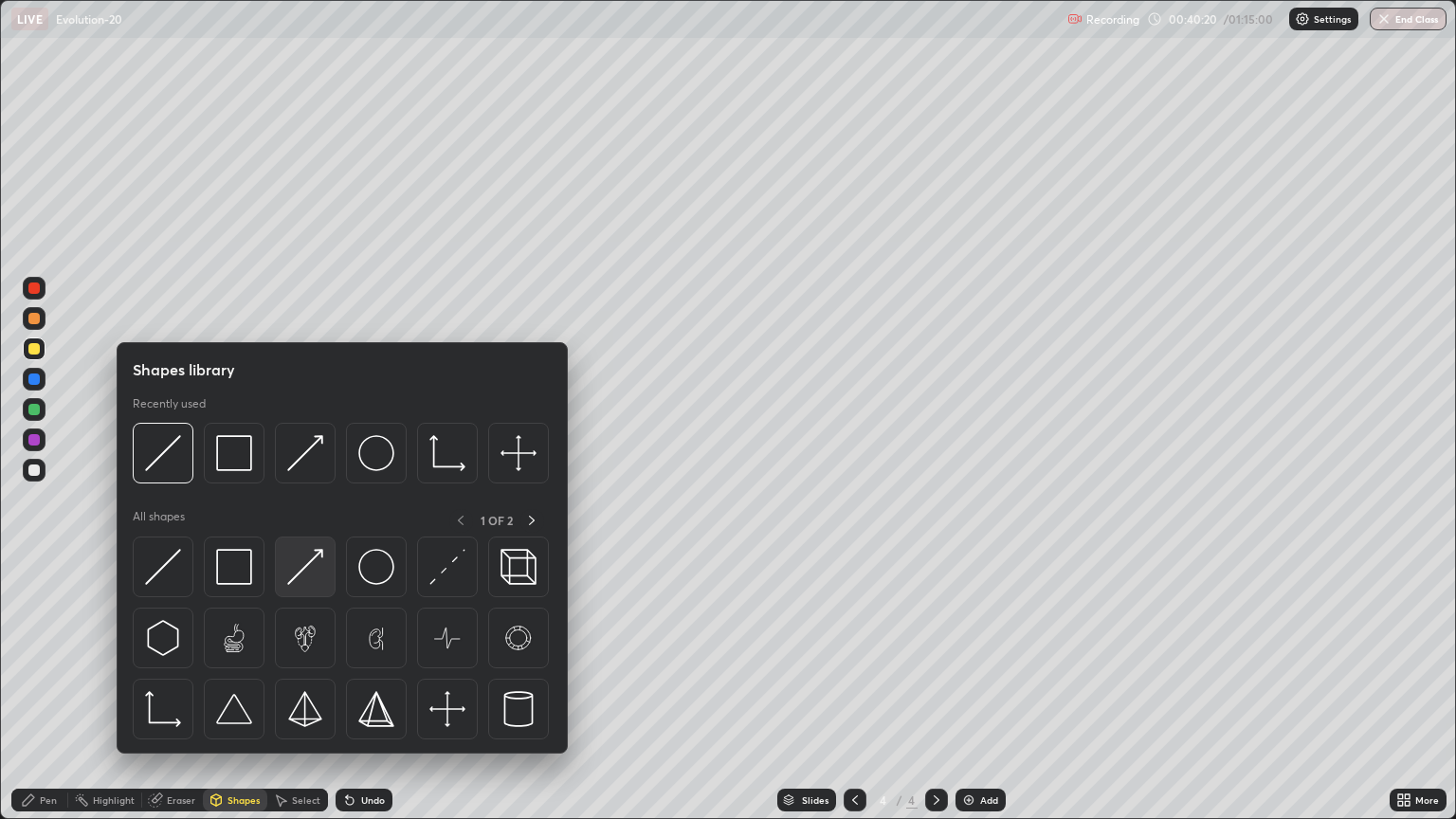 click at bounding box center (305, 567) 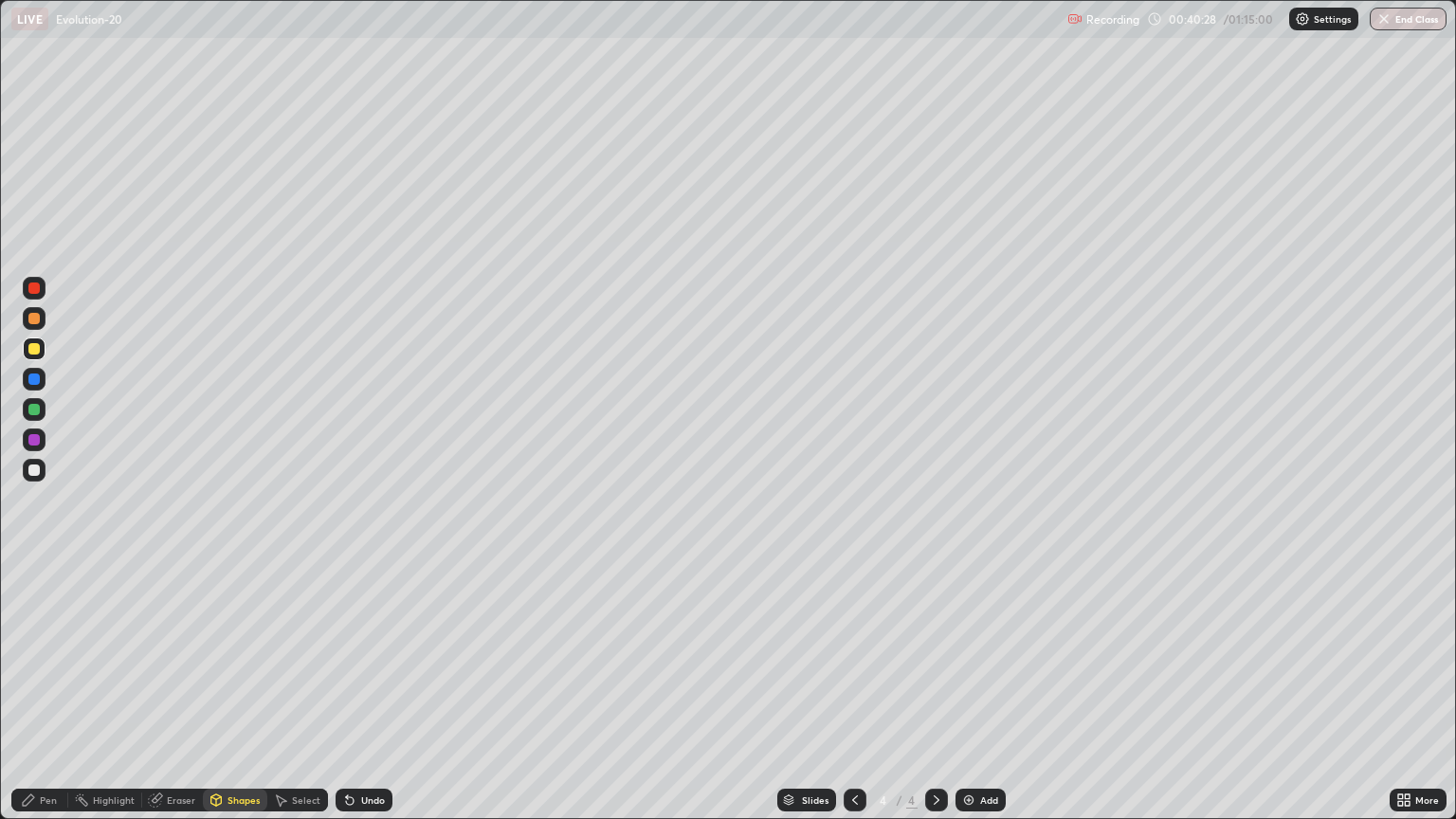 click on "Pen" at bounding box center (40, 800) 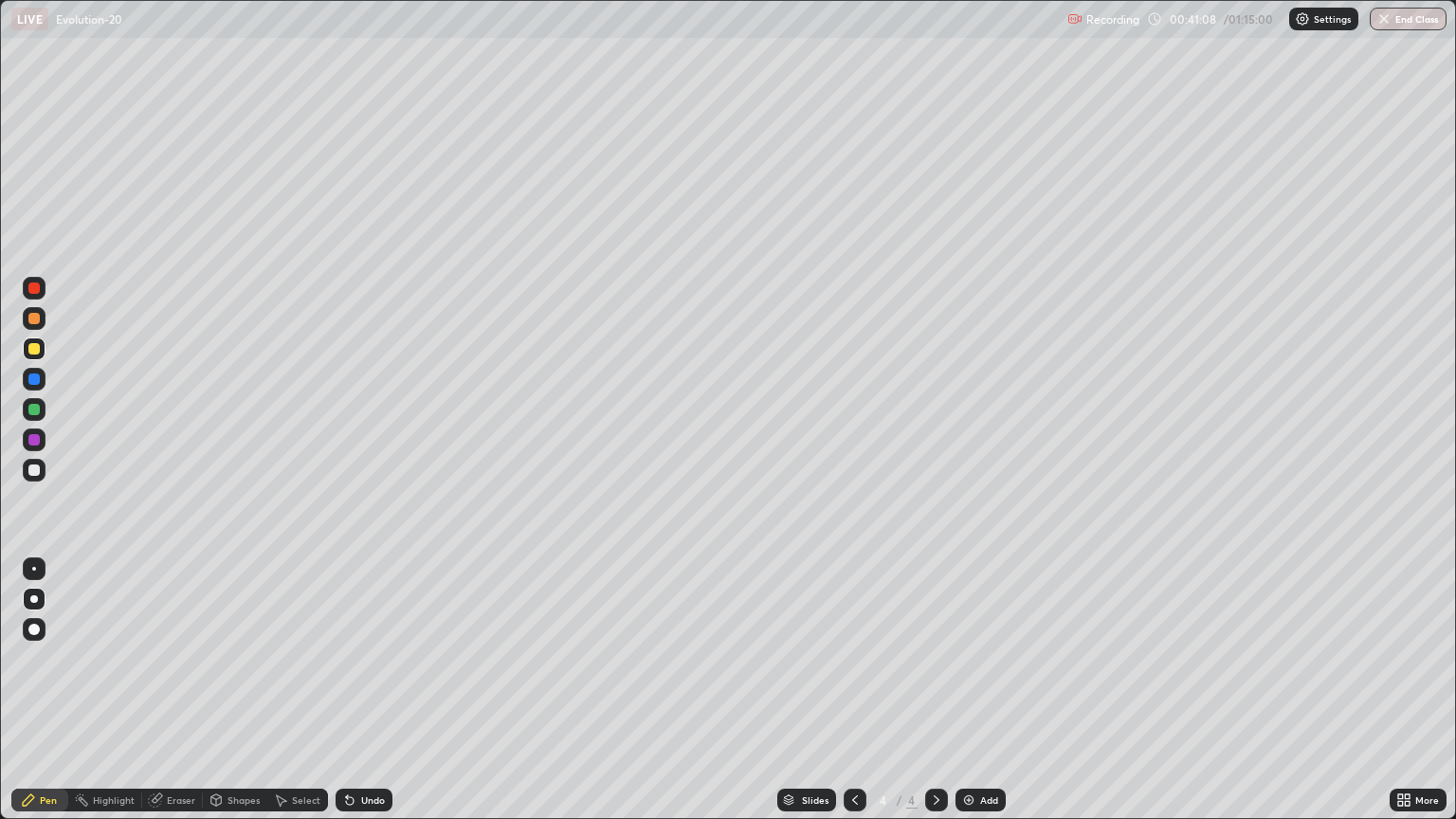 click at bounding box center [34, 470] 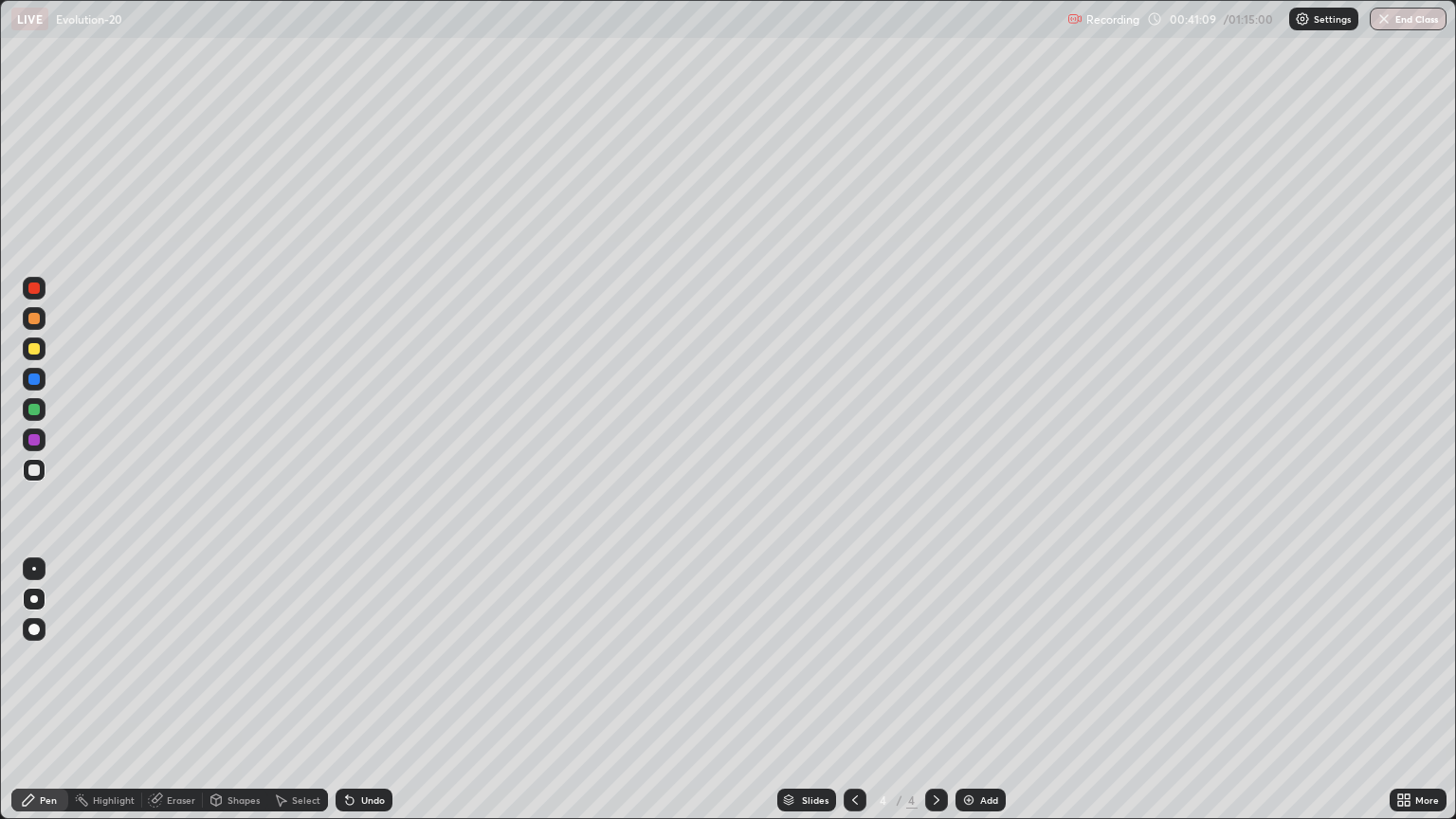 click on "Shapes" at bounding box center [244, 800] 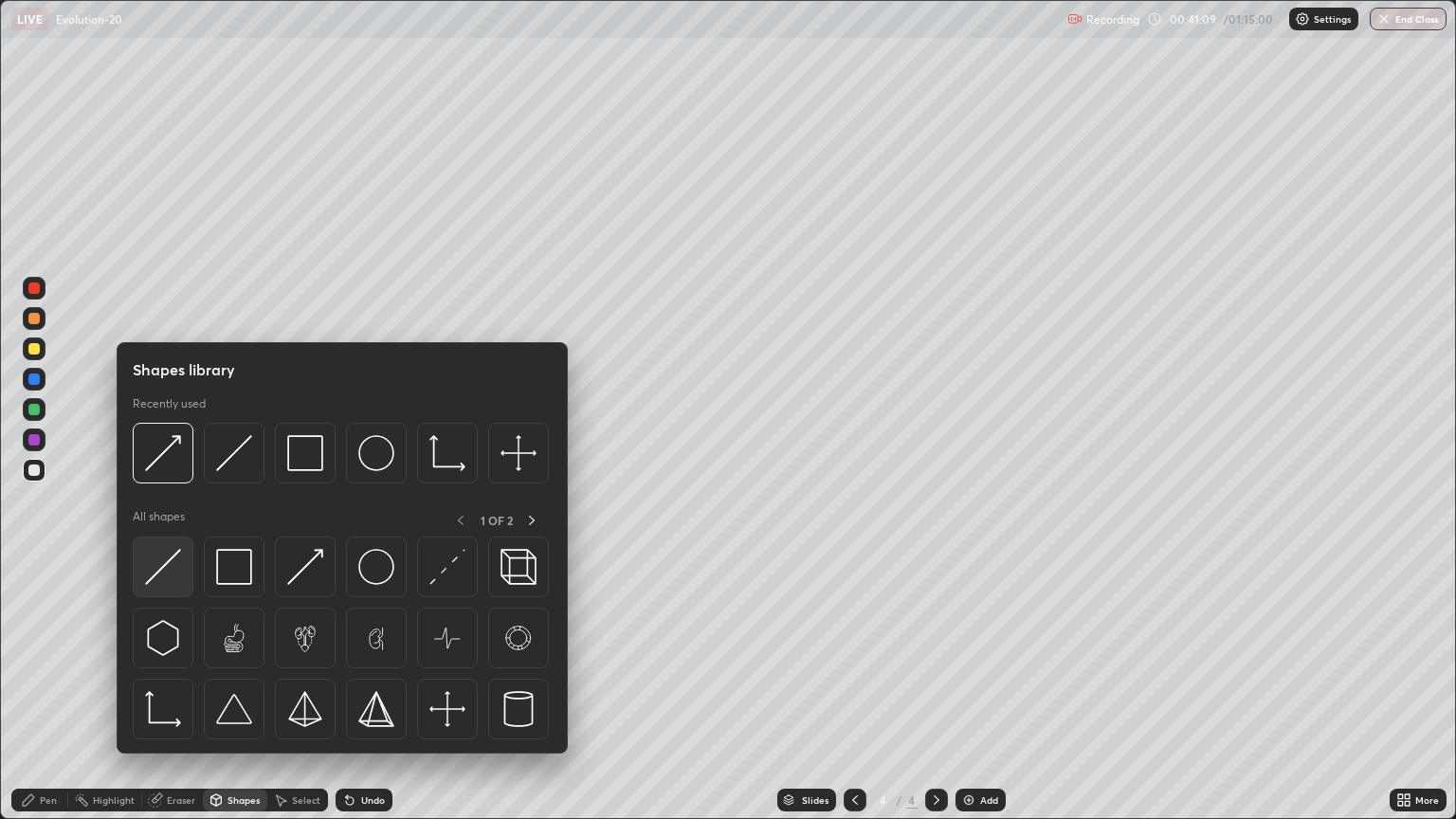 click at bounding box center (163, 567) 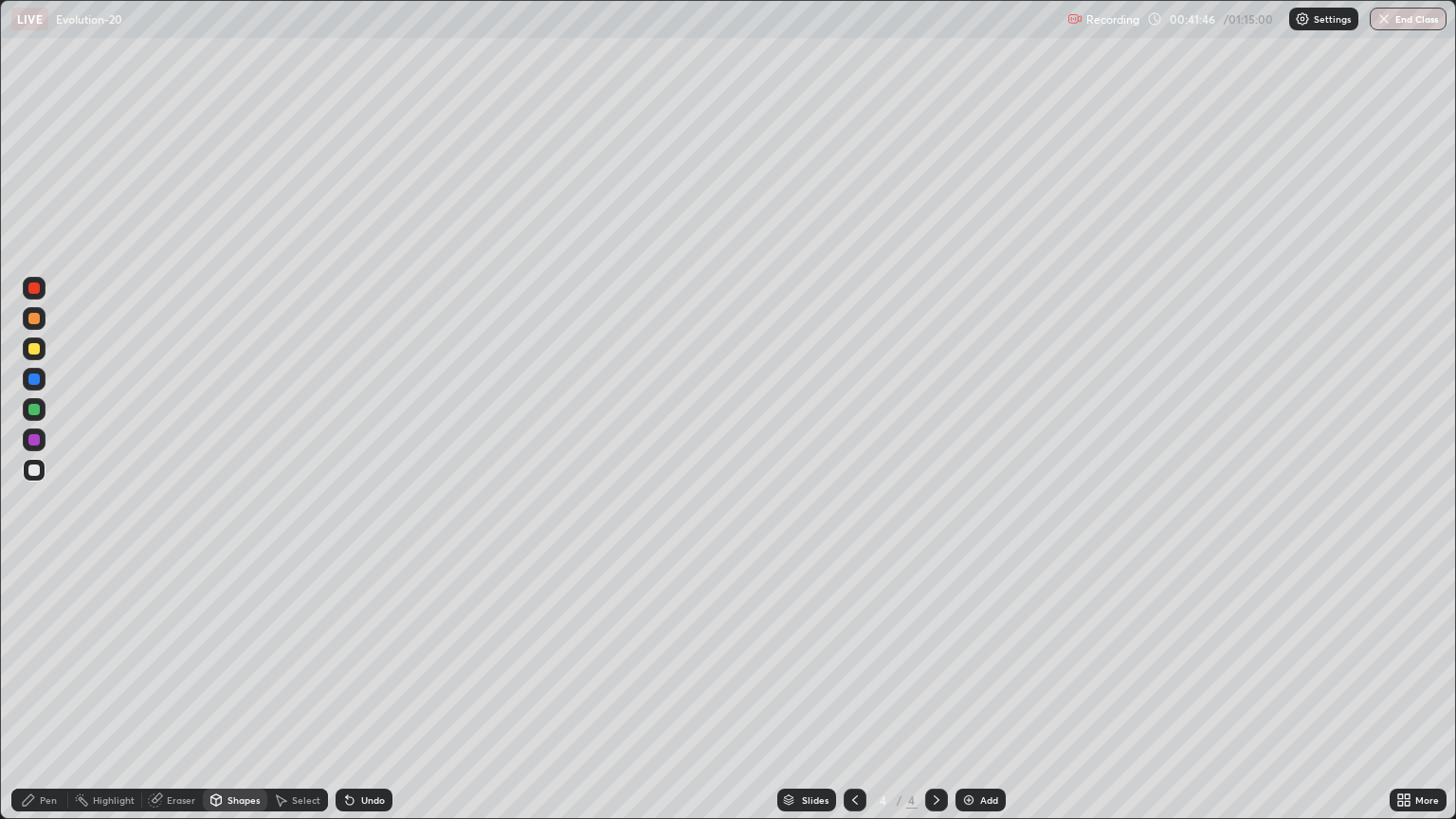 click at bounding box center [34, 470] 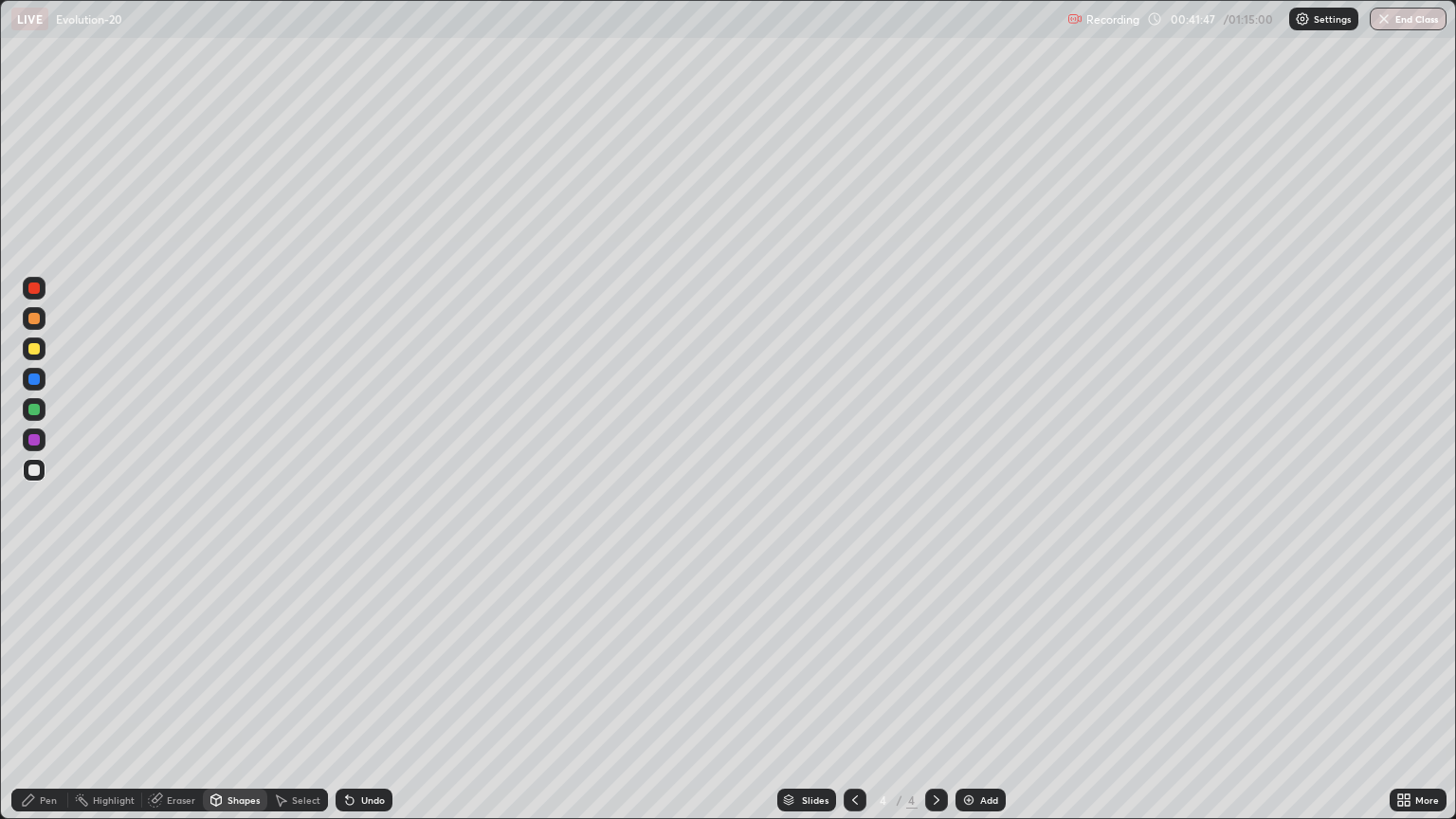 click on "Shapes" at bounding box center (244, 800) 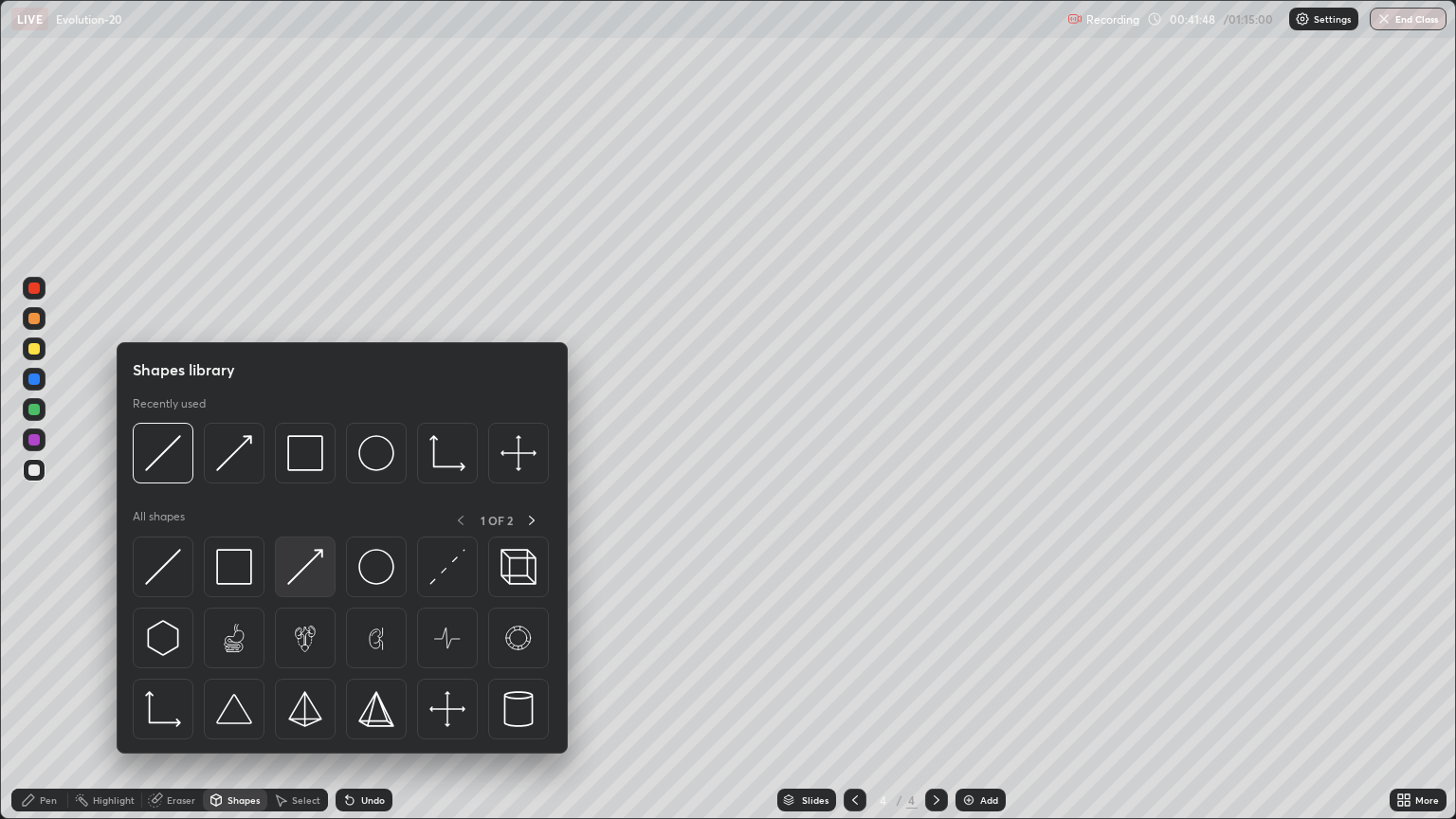 click at bounding box center [305, 567] 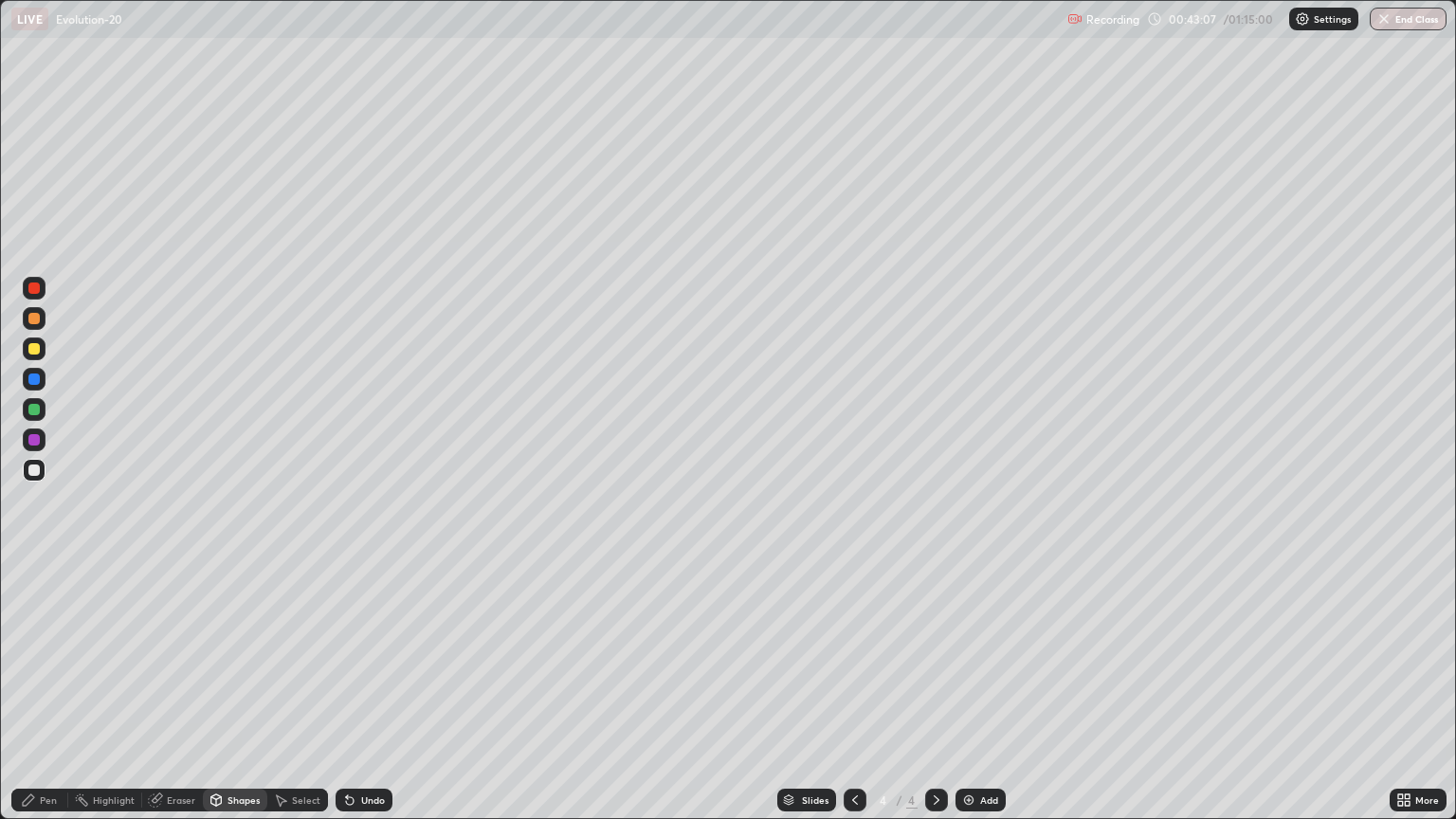 click 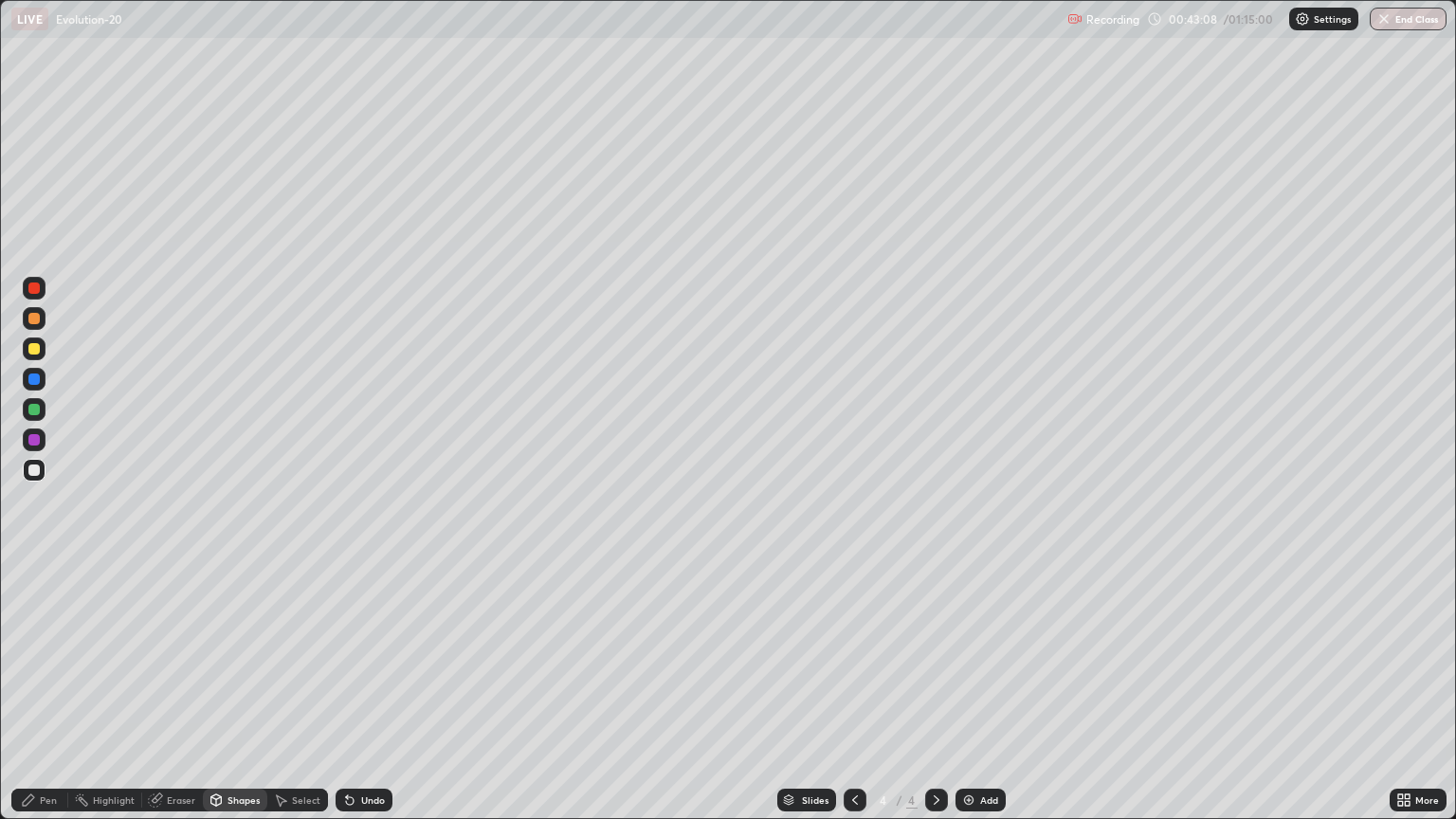 click at bounding box center (969, 800) 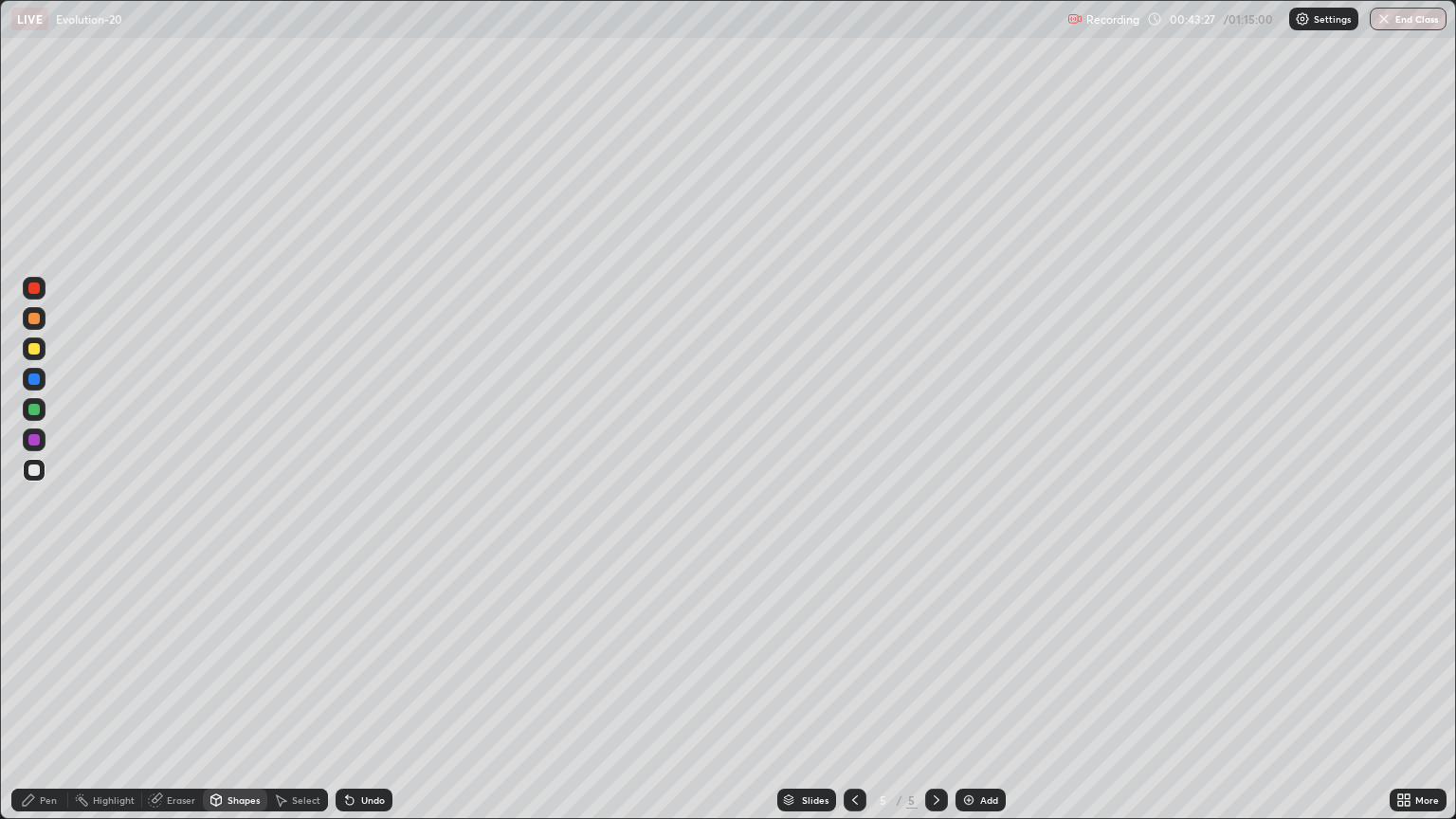 click at bounding box center [34, 318] 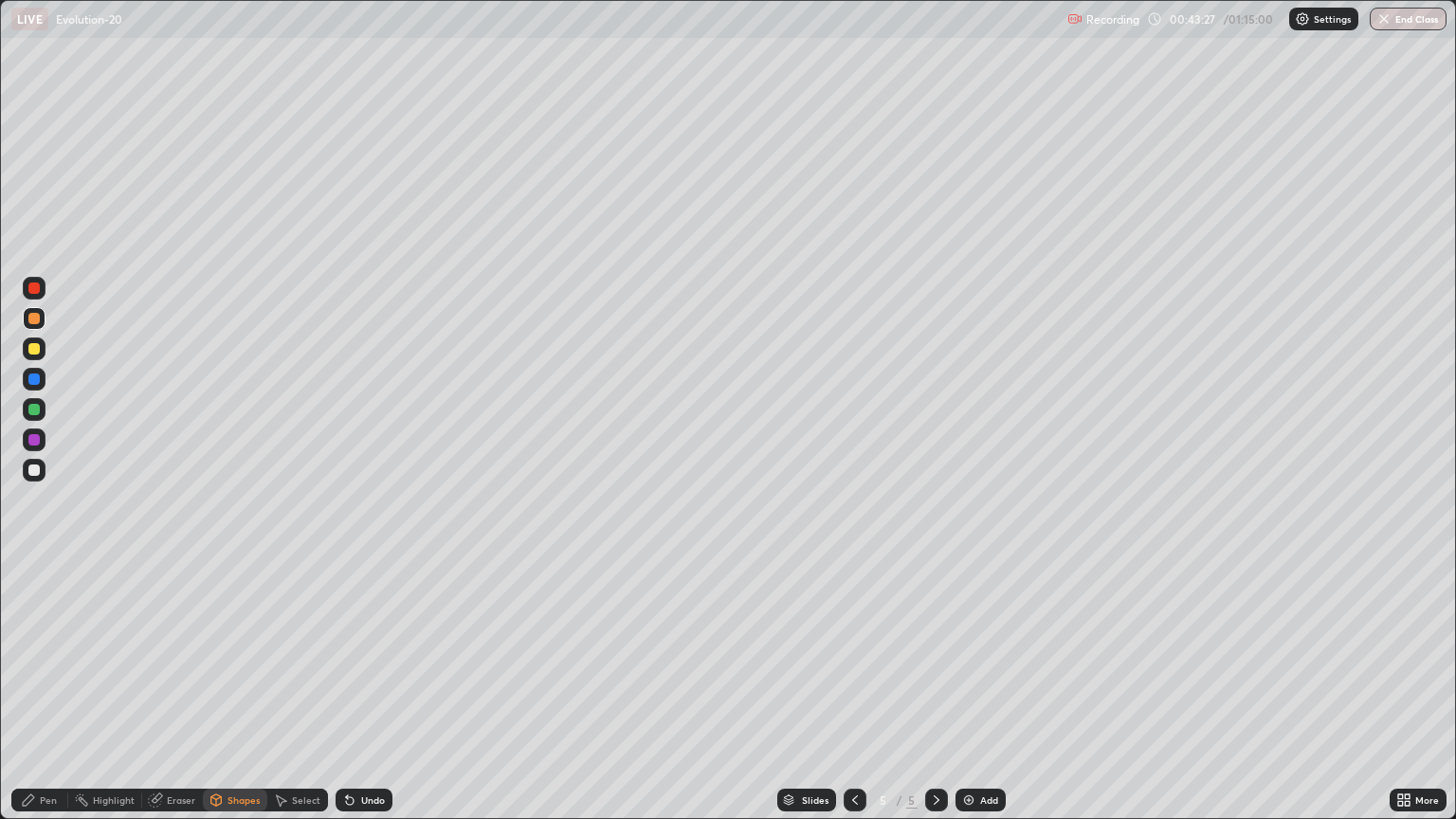 click on "Pen" at bounding box center (48, 800) 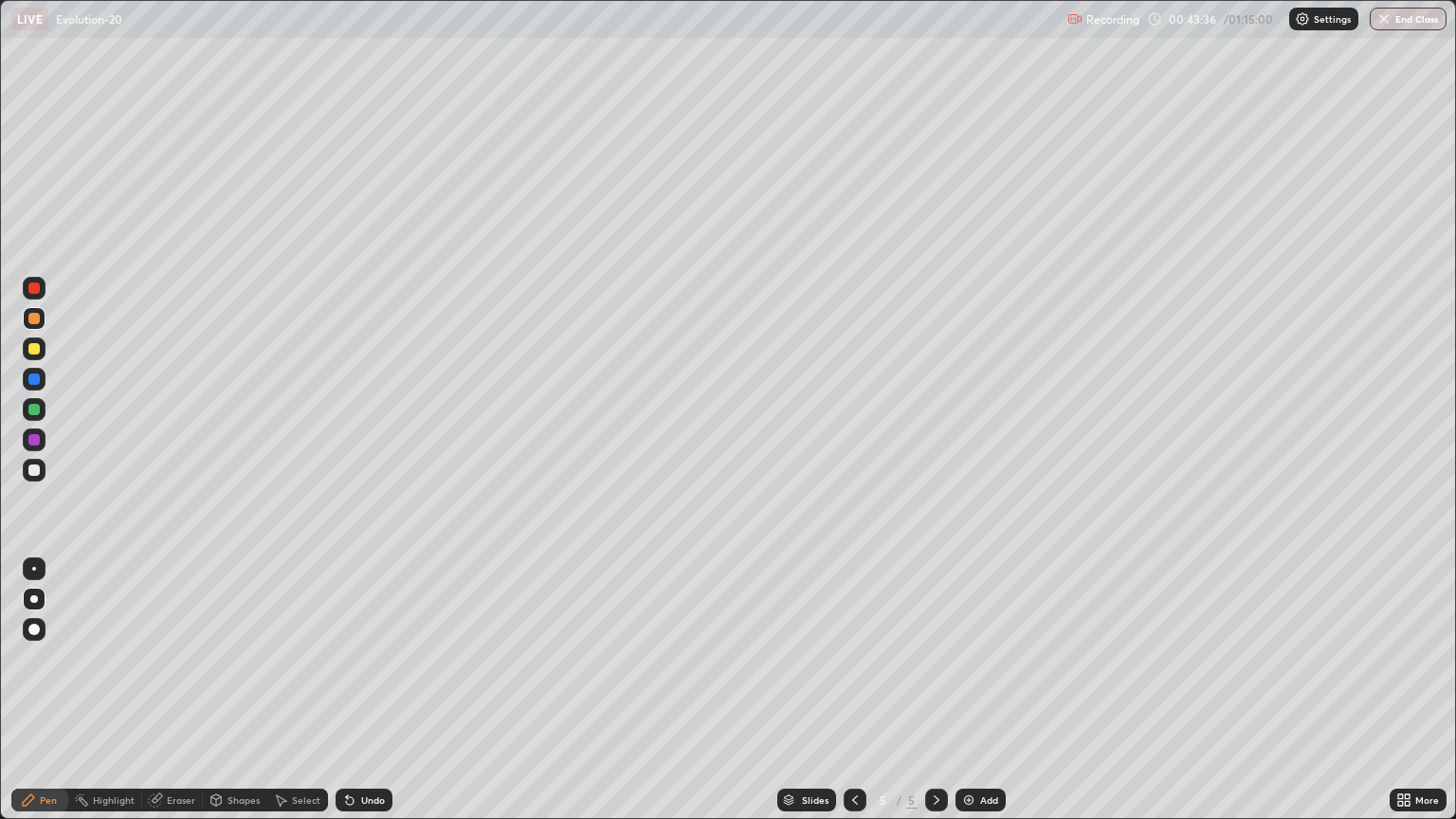 click at bounding box center [34, 349] 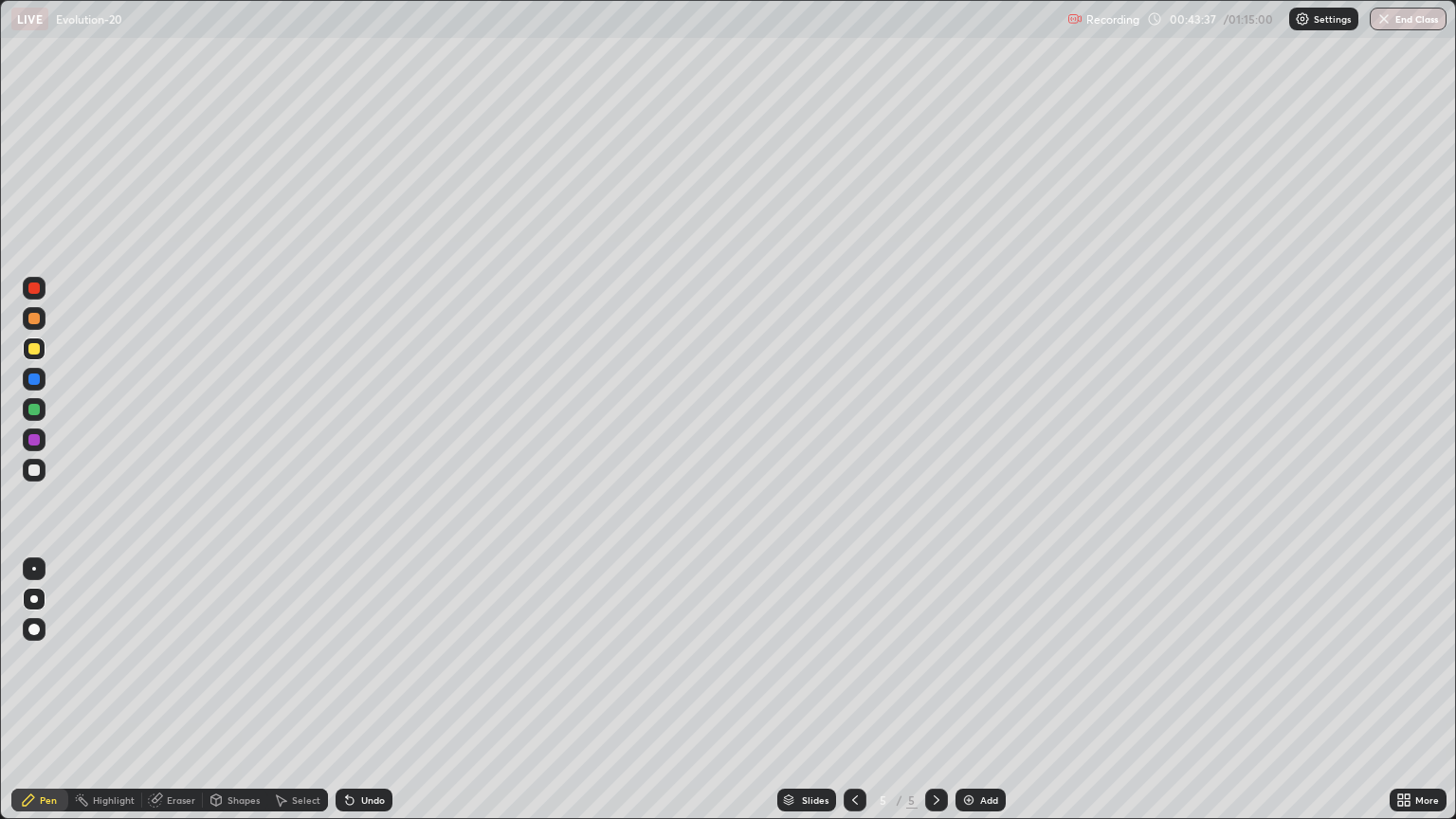 click on "Shapes" at bounding box center (244, 800) 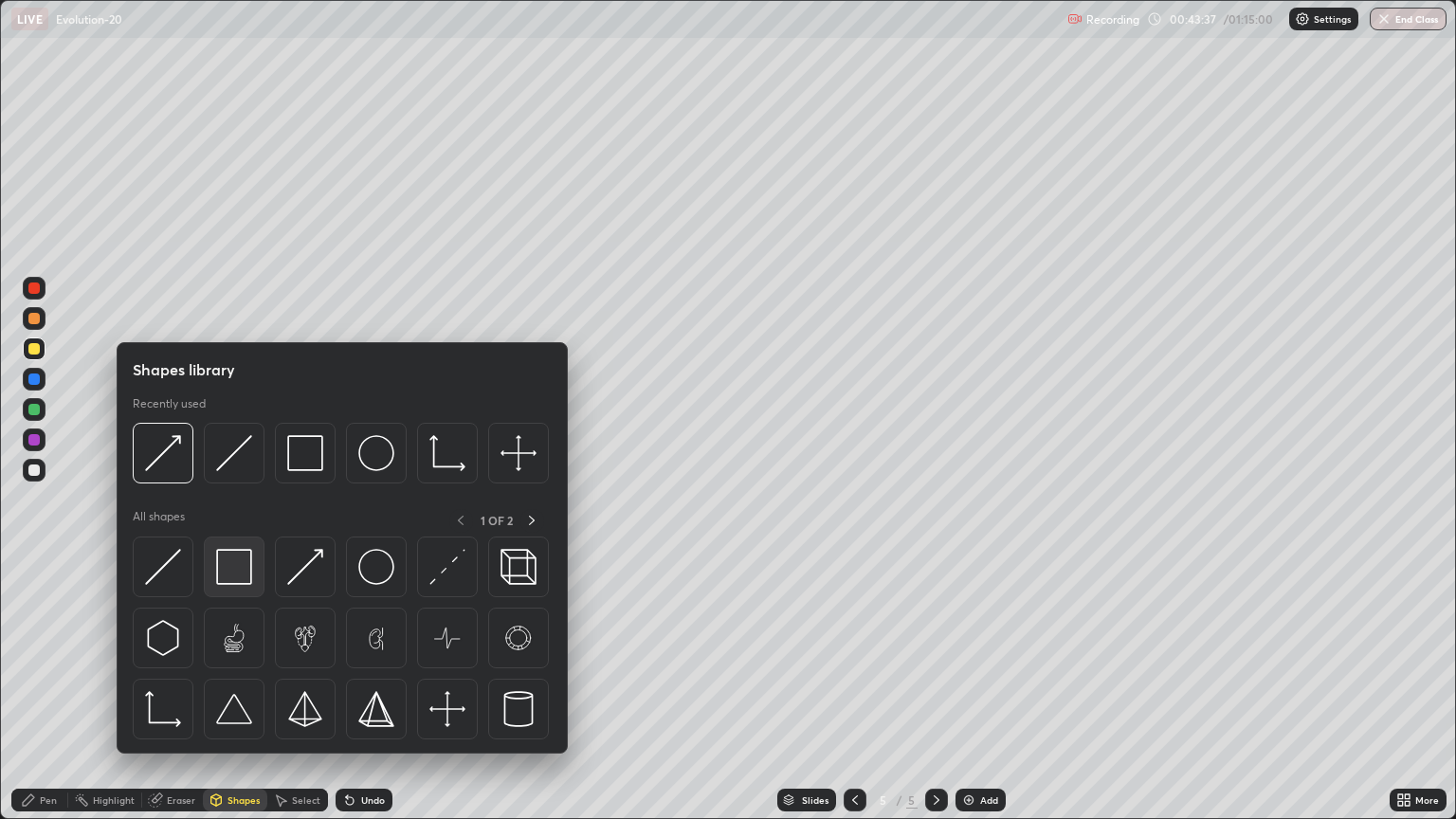 click at bounding box center [234, 567] 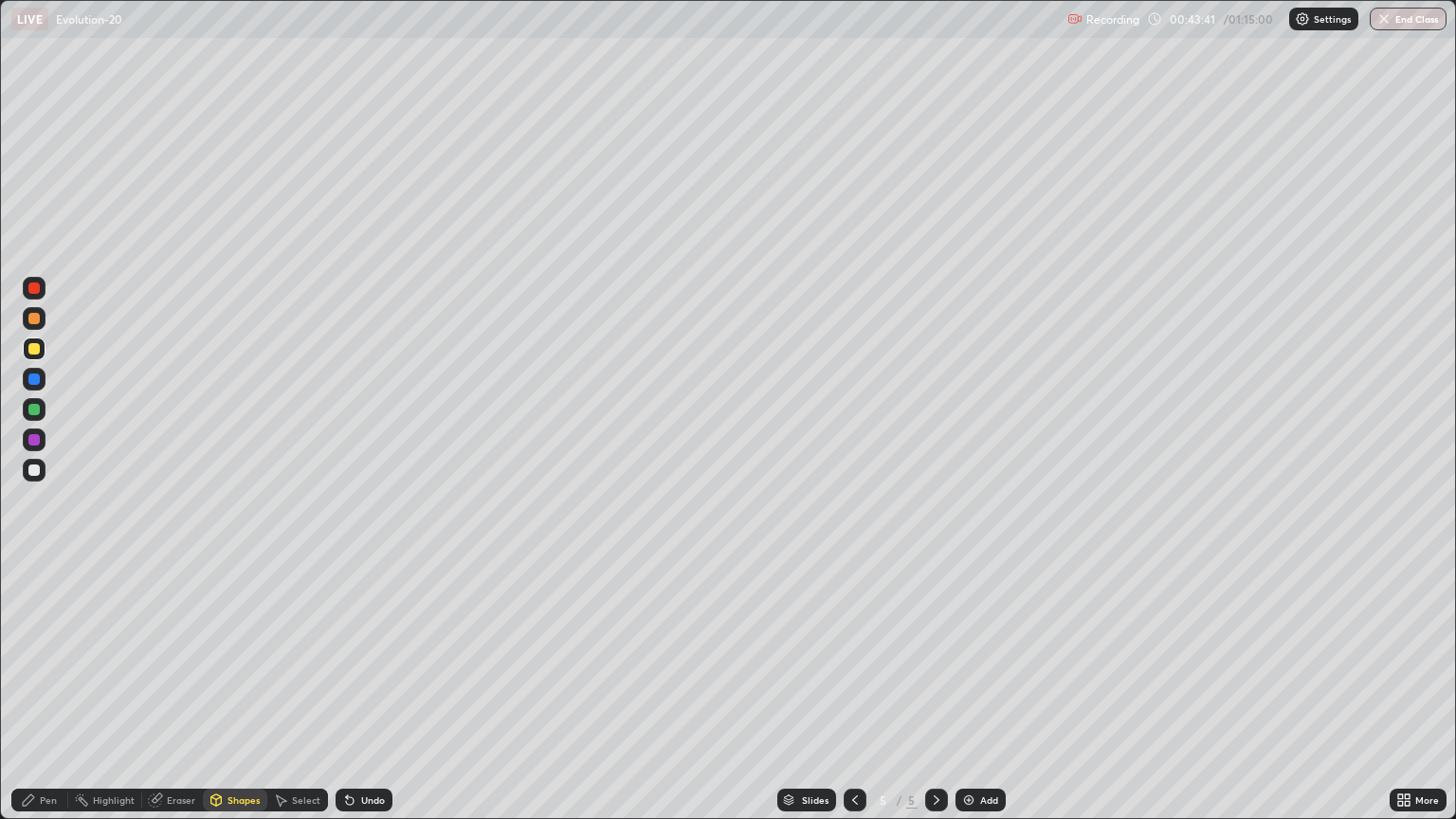 click at bounding box center [34, 349] 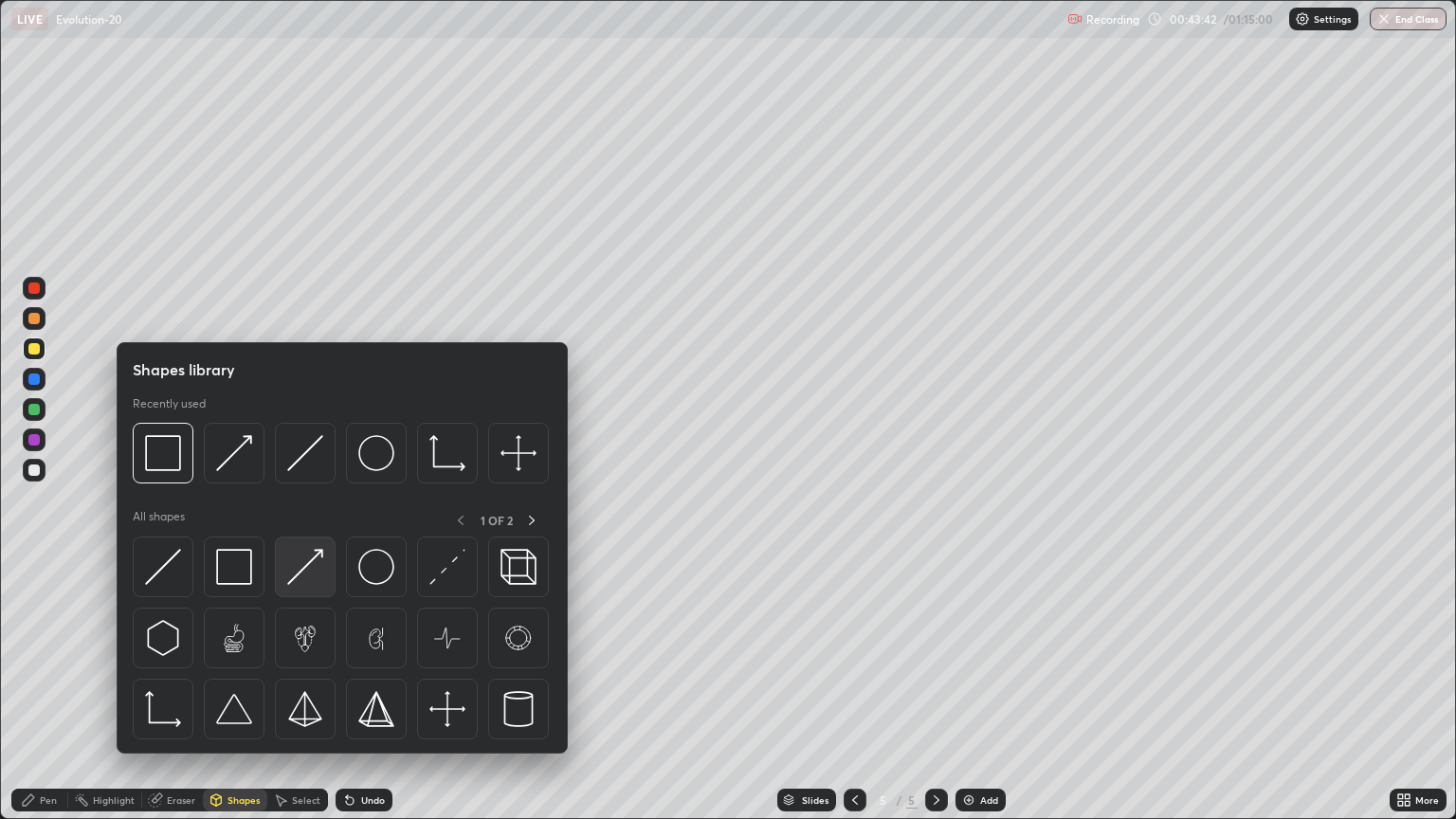 click at bounding box center [305, 567] 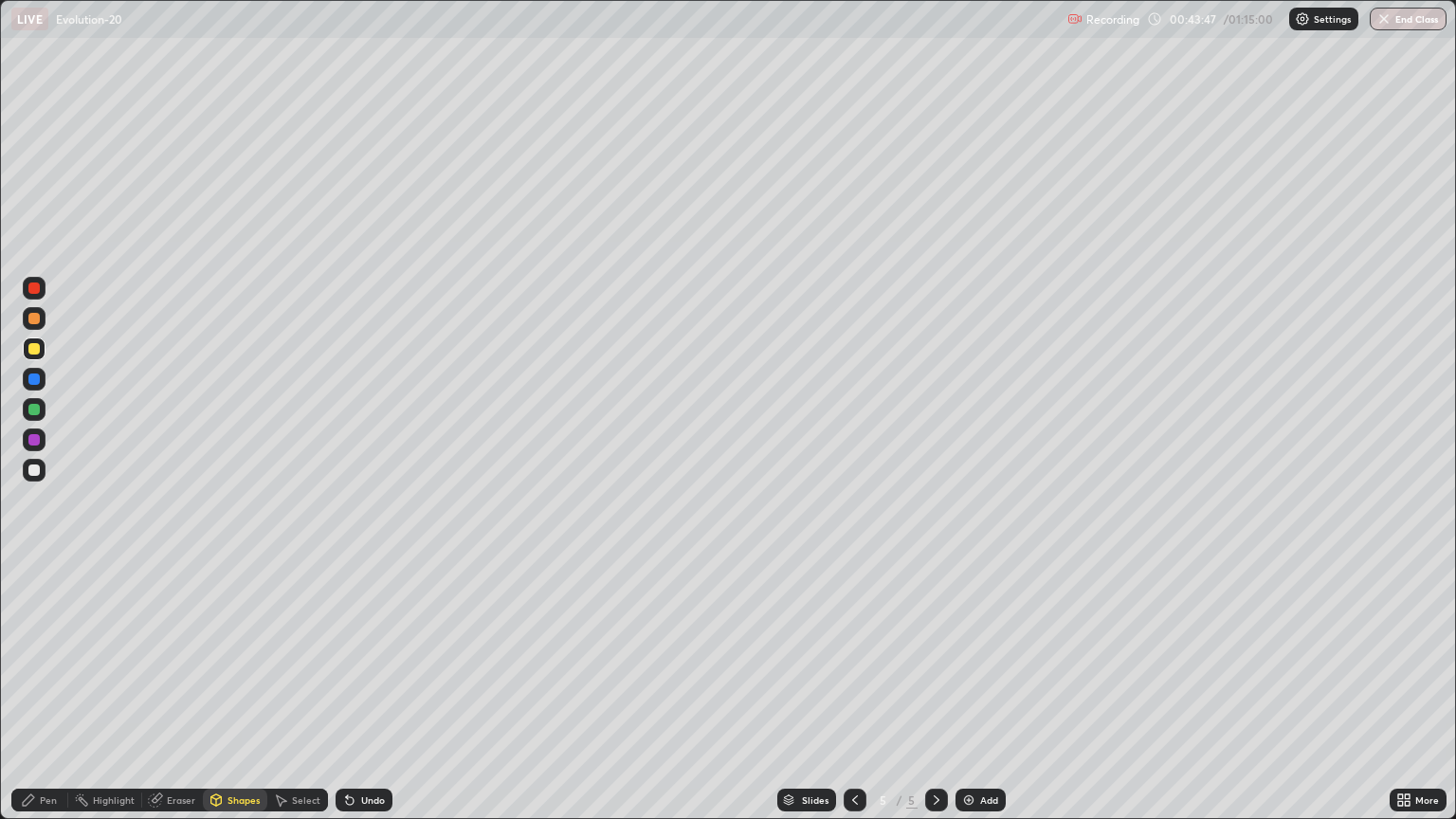 click at bounding box center (34, 349) 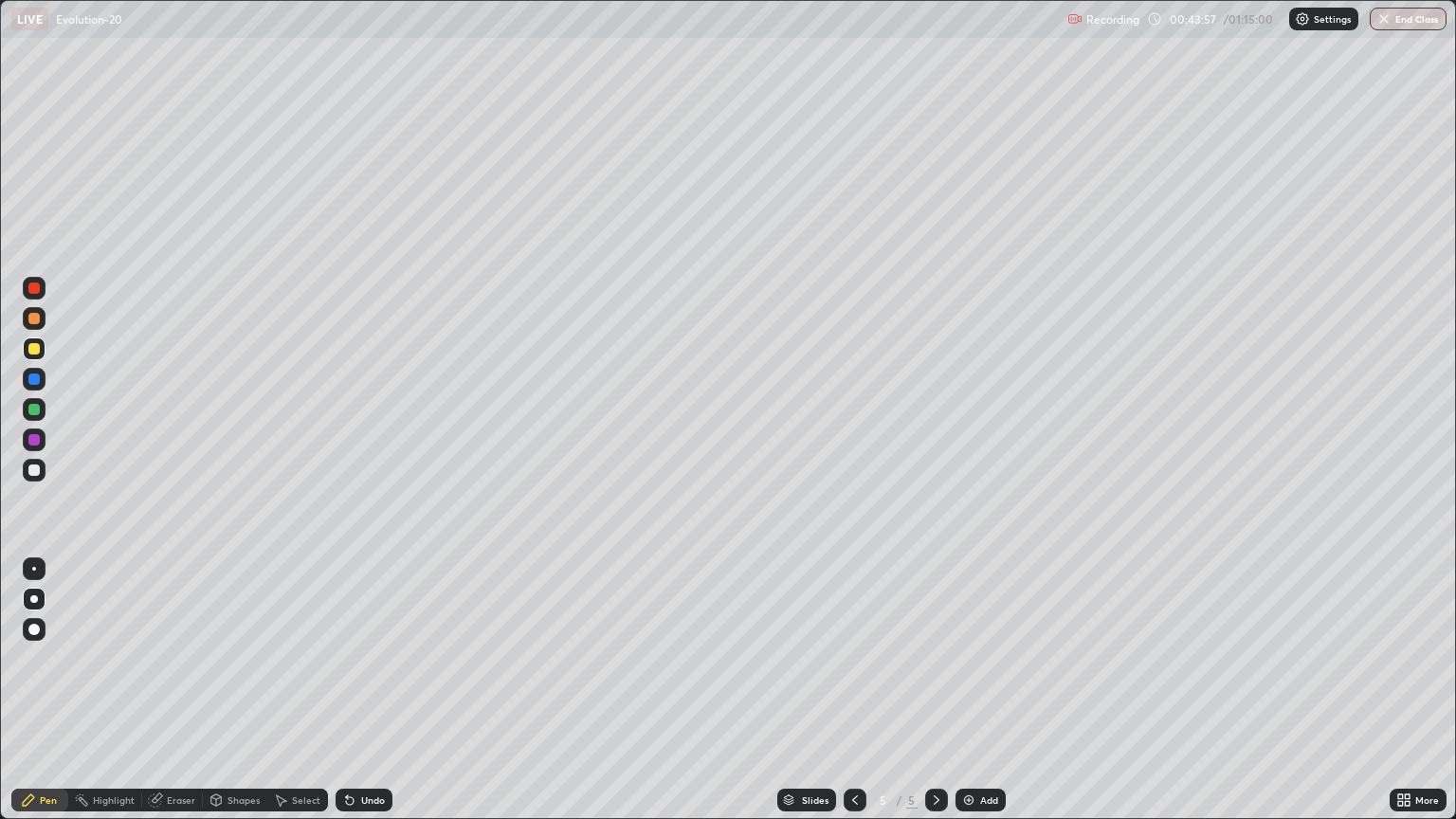 click at bounding box center (34, 470) 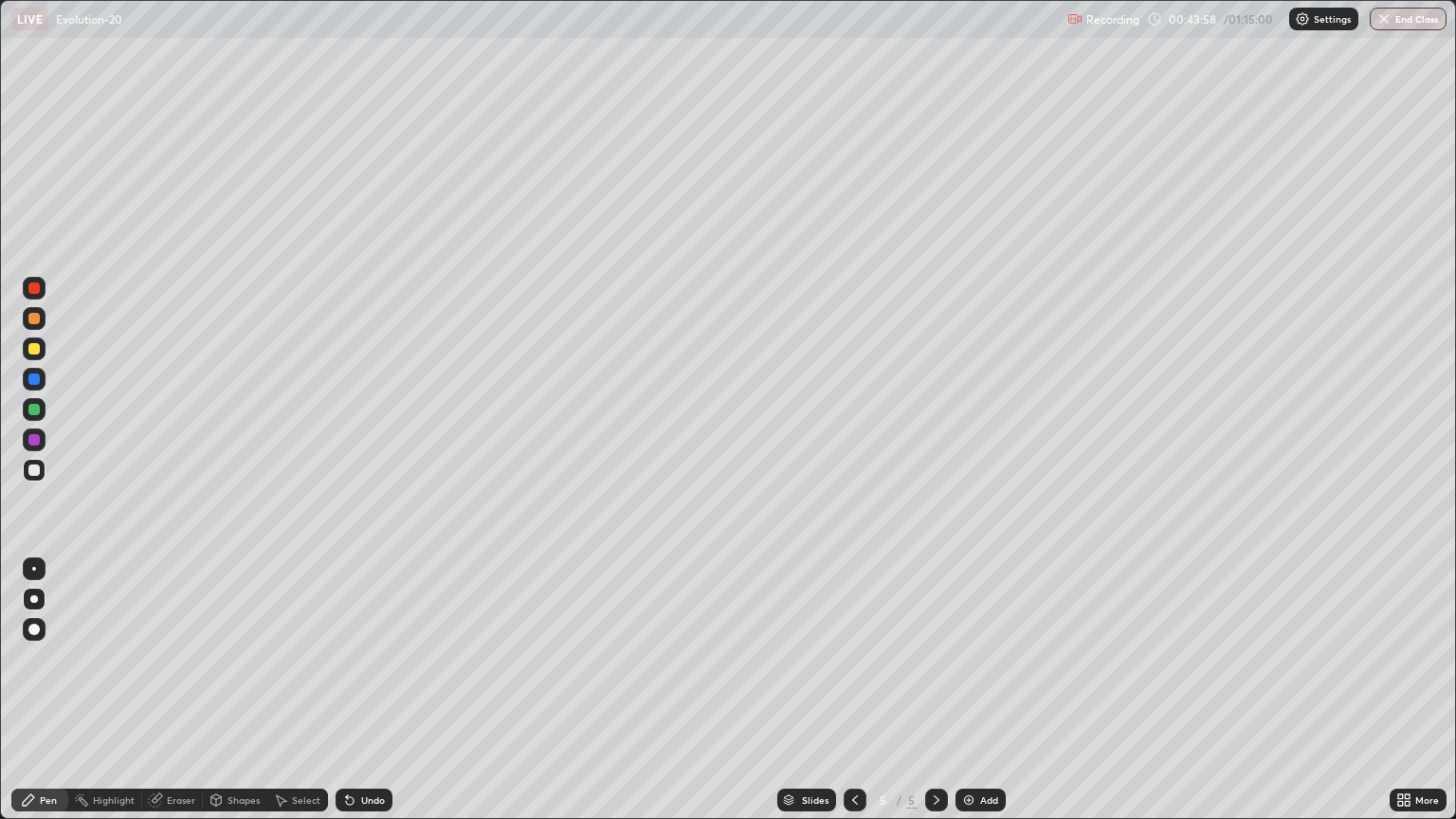 click on "Shapes" at bounding box center [244, 800] 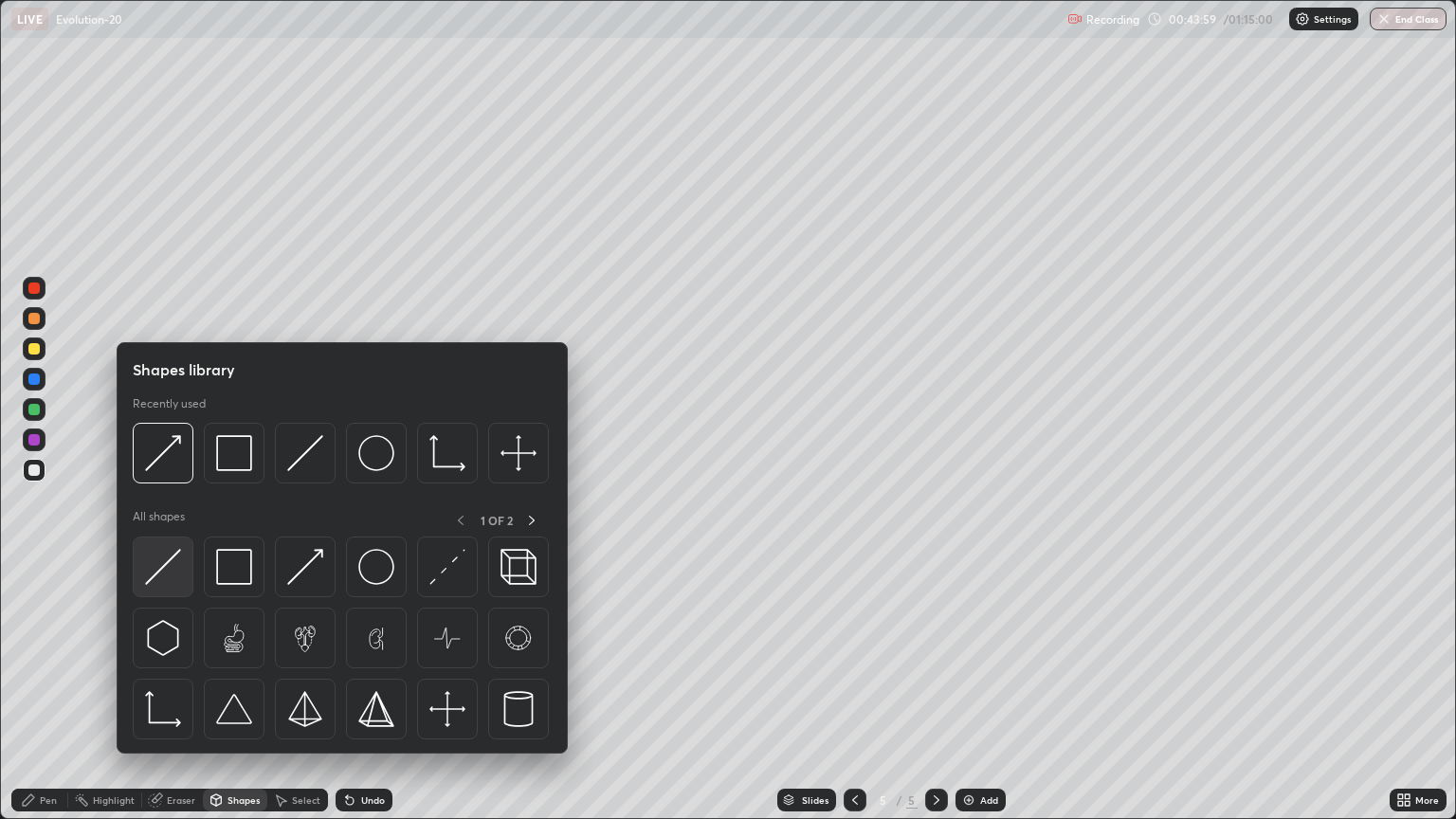 click at bounding box center (163, 567) 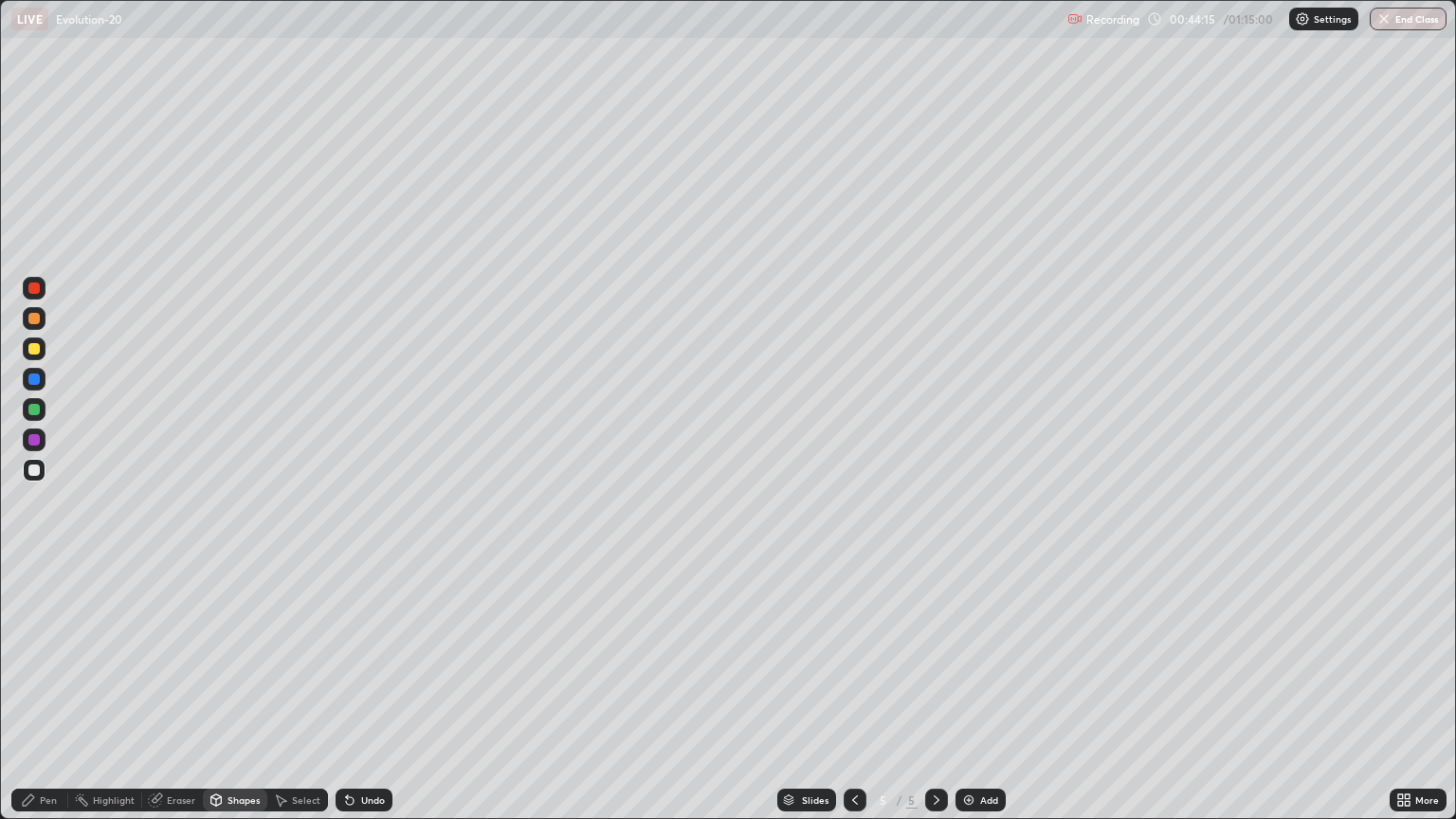 click 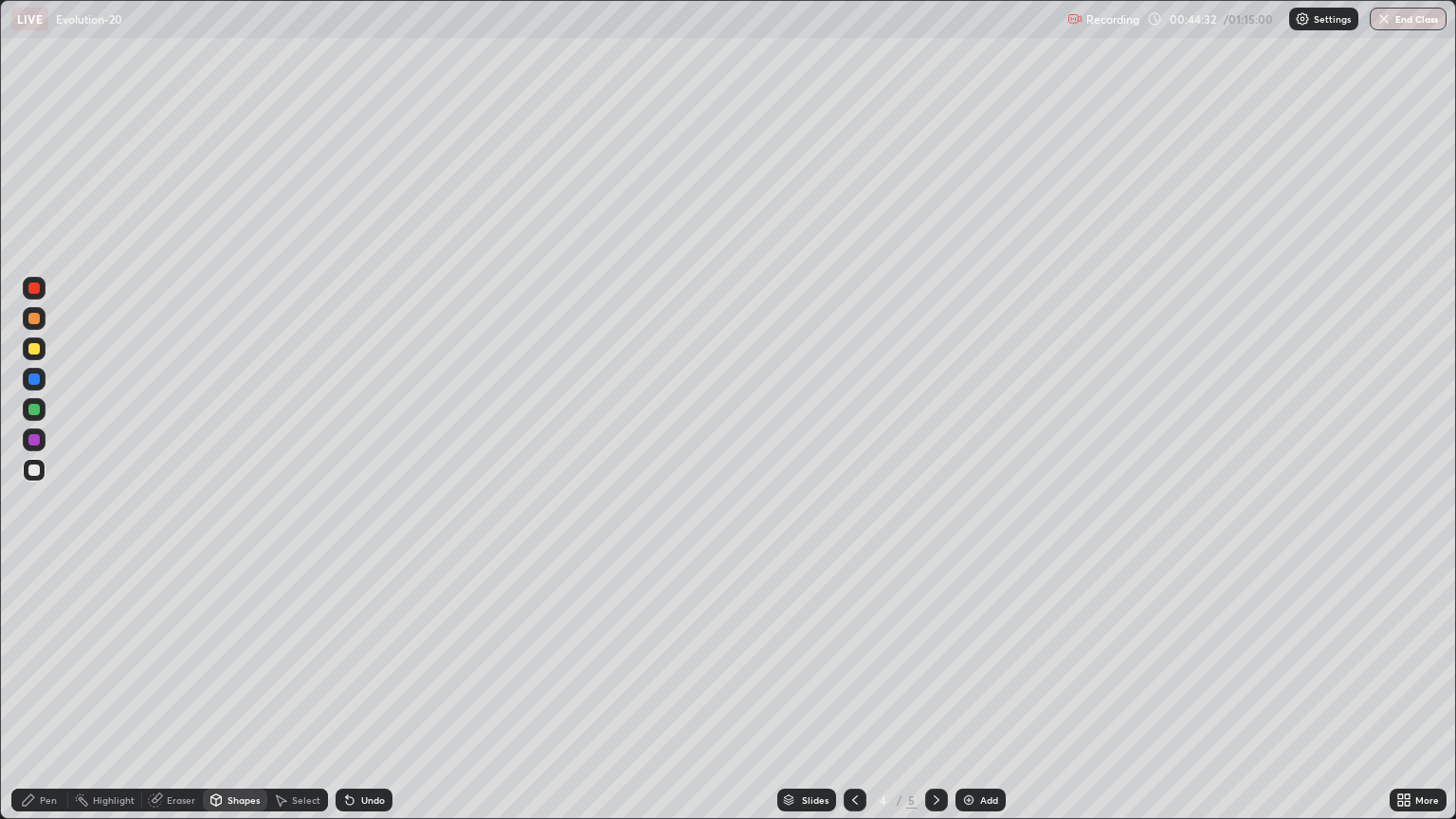 click at bounding box center (34, 470) 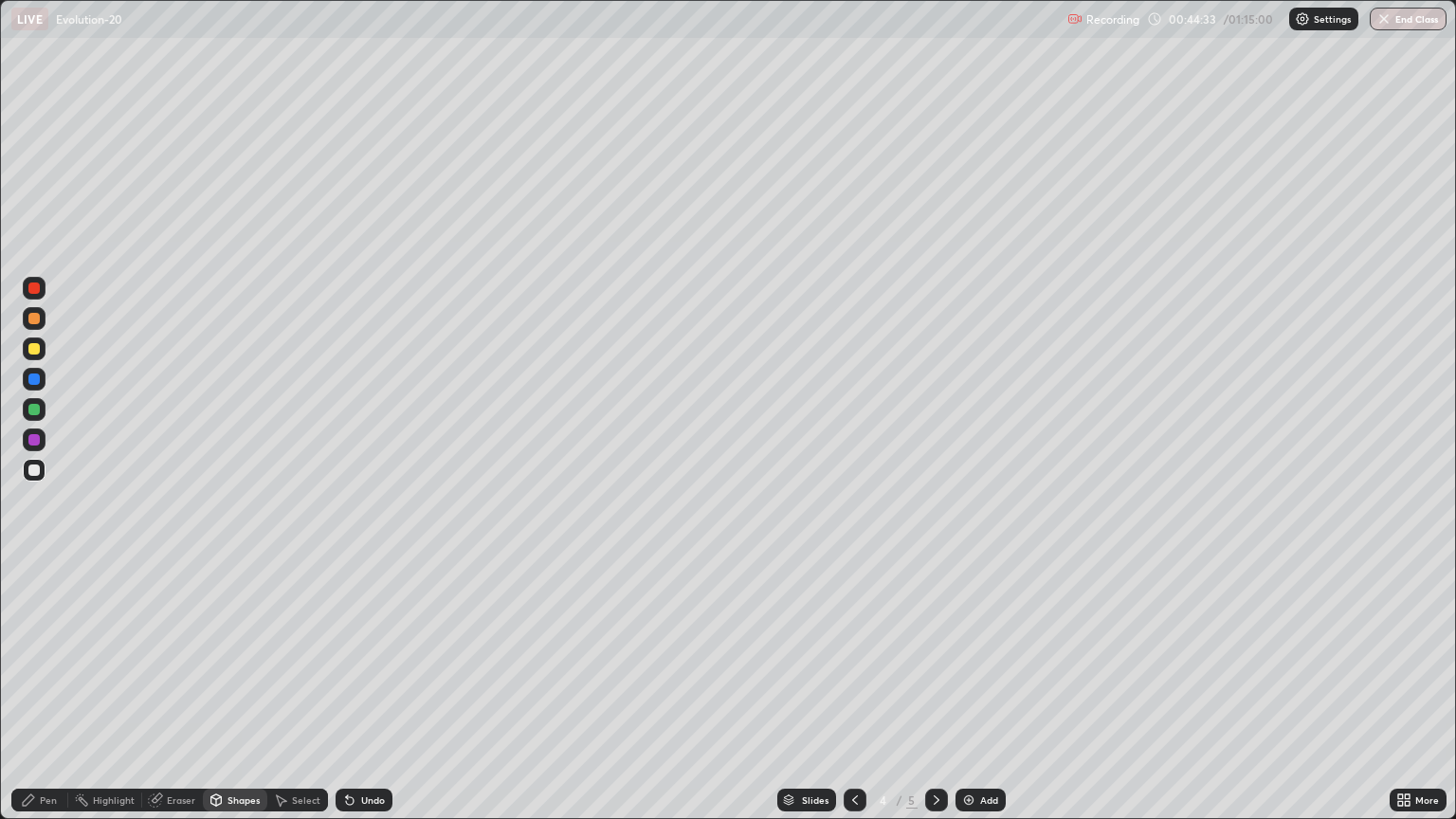 click on "Pen" at bounding box center [40, 800] 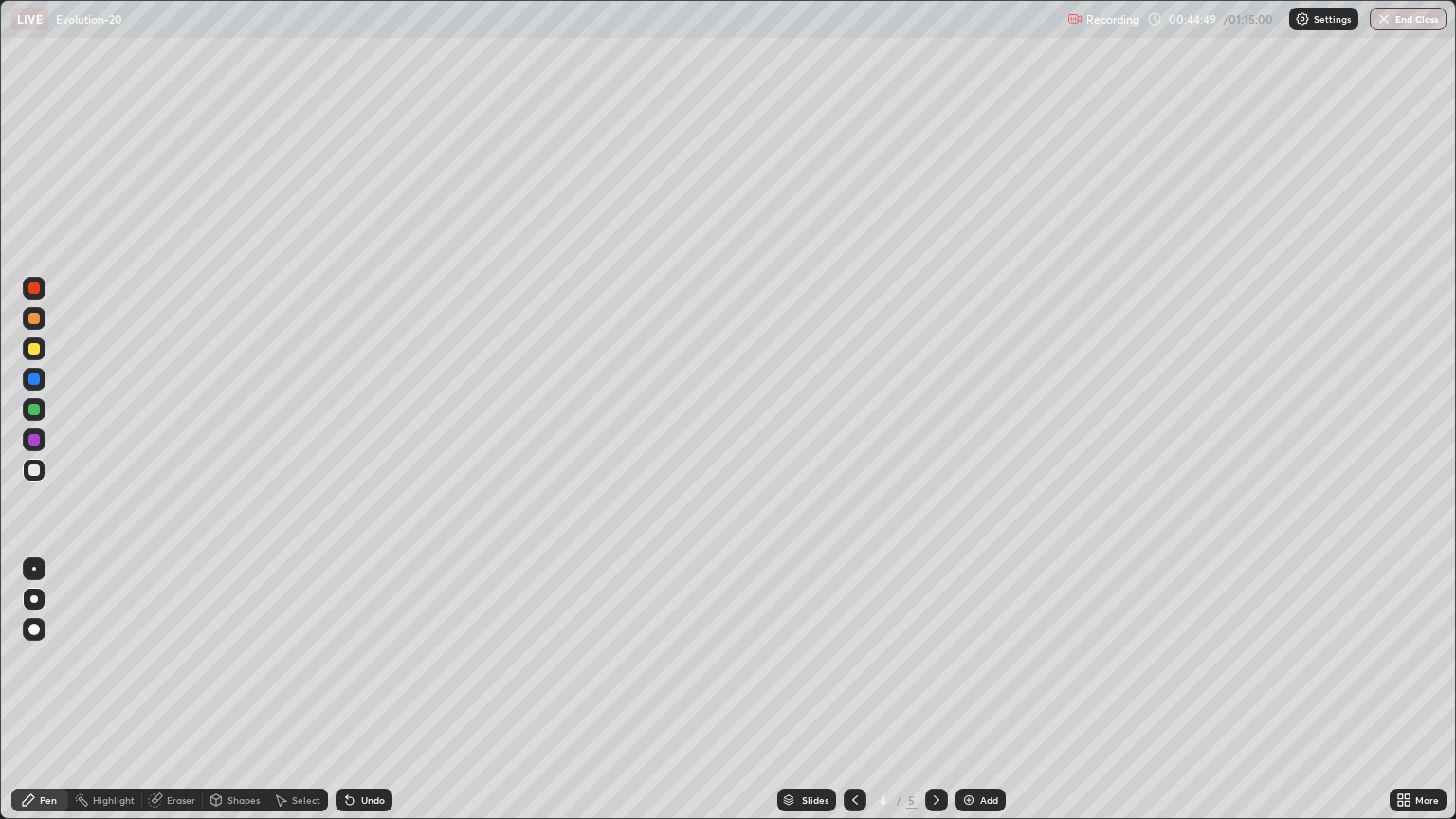 click at bounding box center (34, 318) 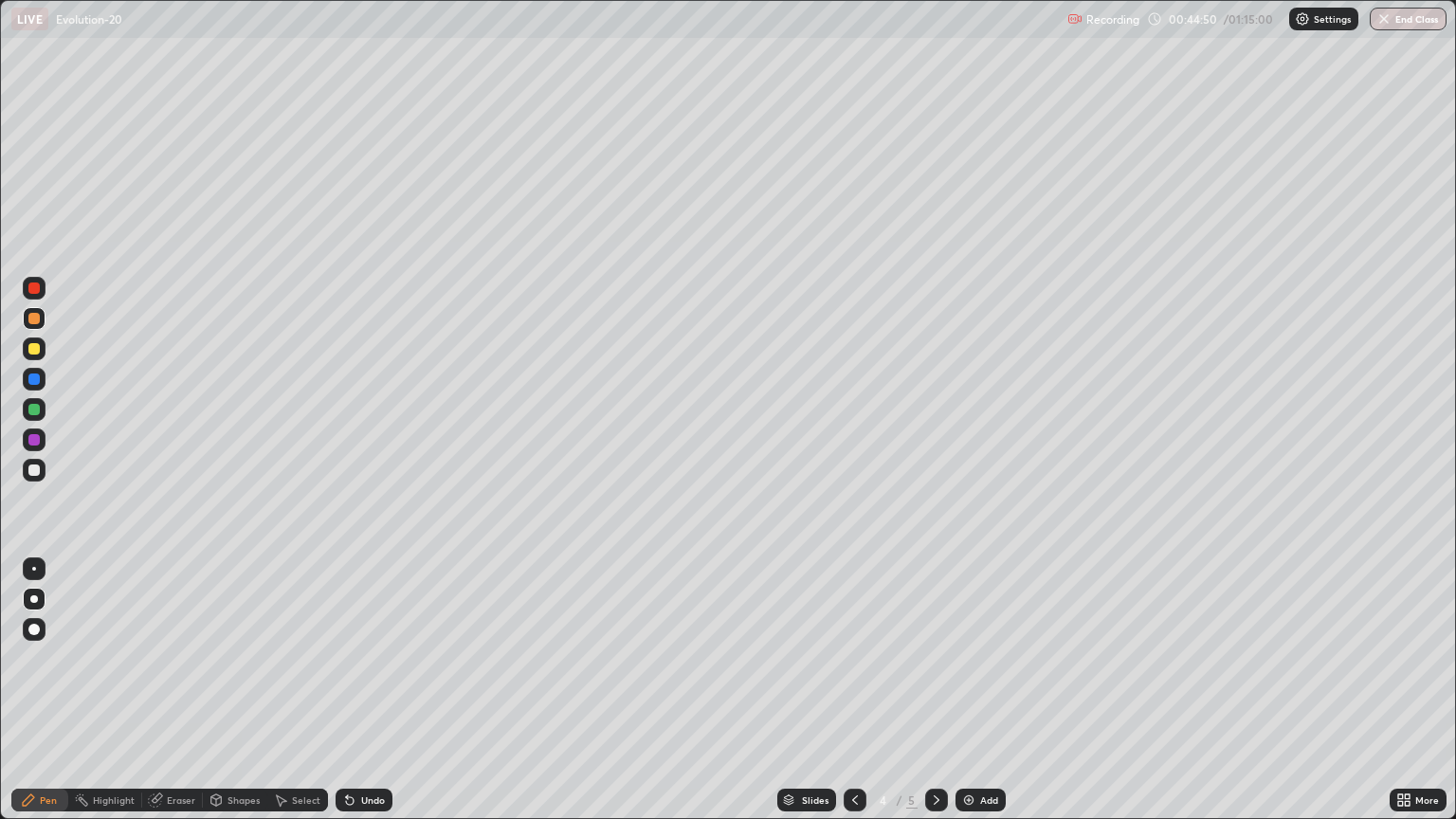 click on "Shapes" at bounding box center (244, 800) 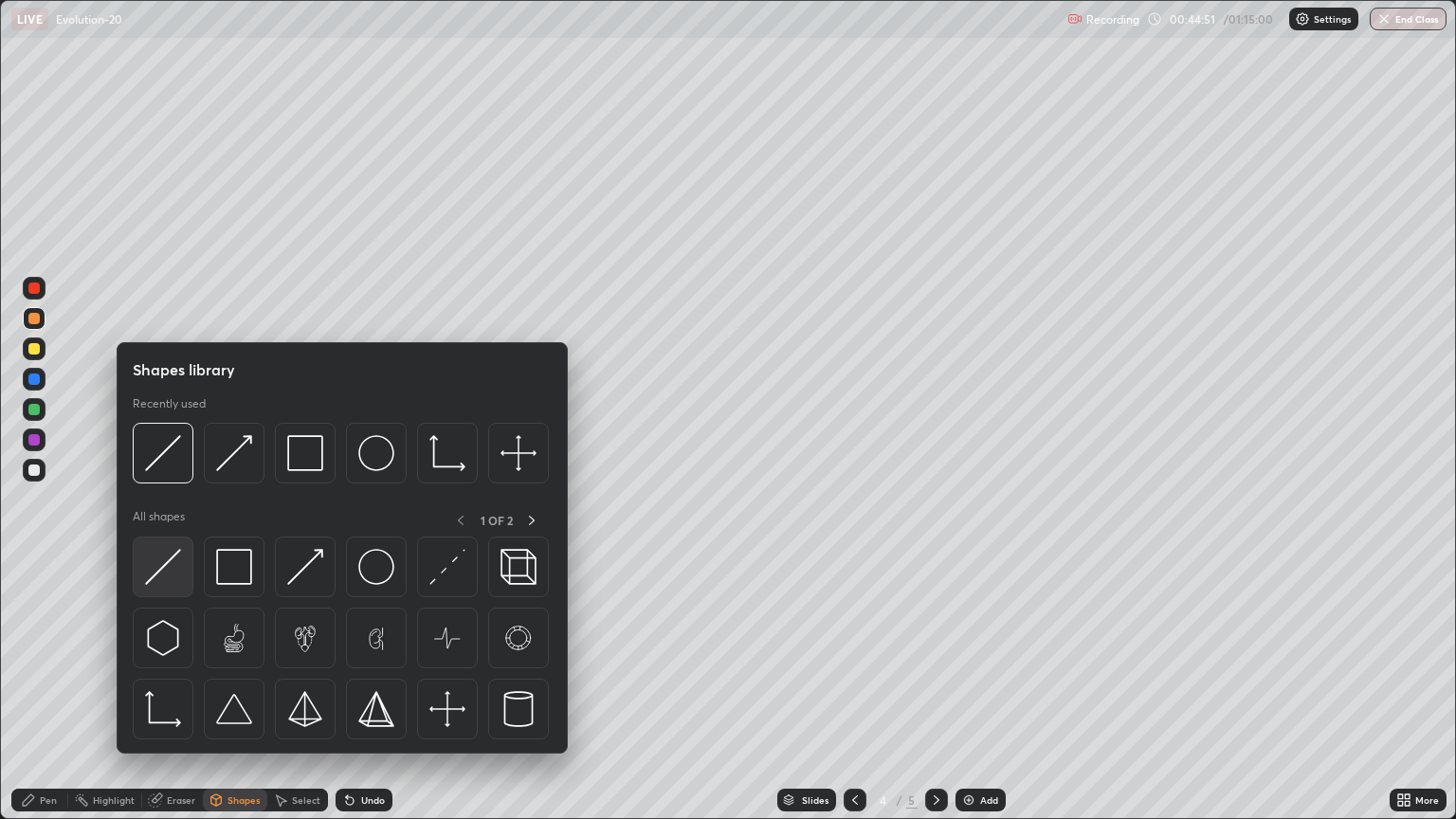click at bounding box center (163, 567) 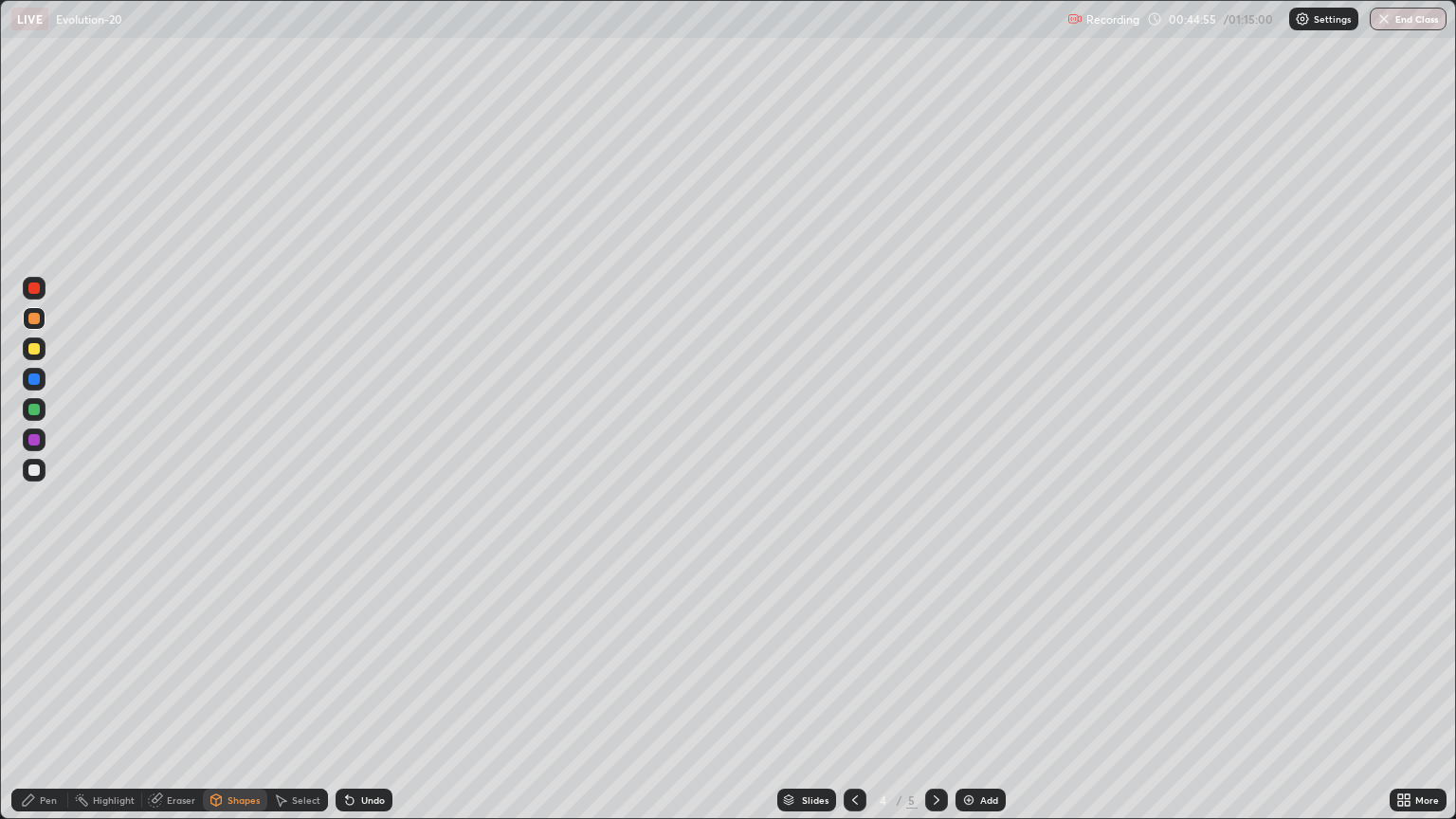 click on "Shapes" at bounding box center [244, 800] 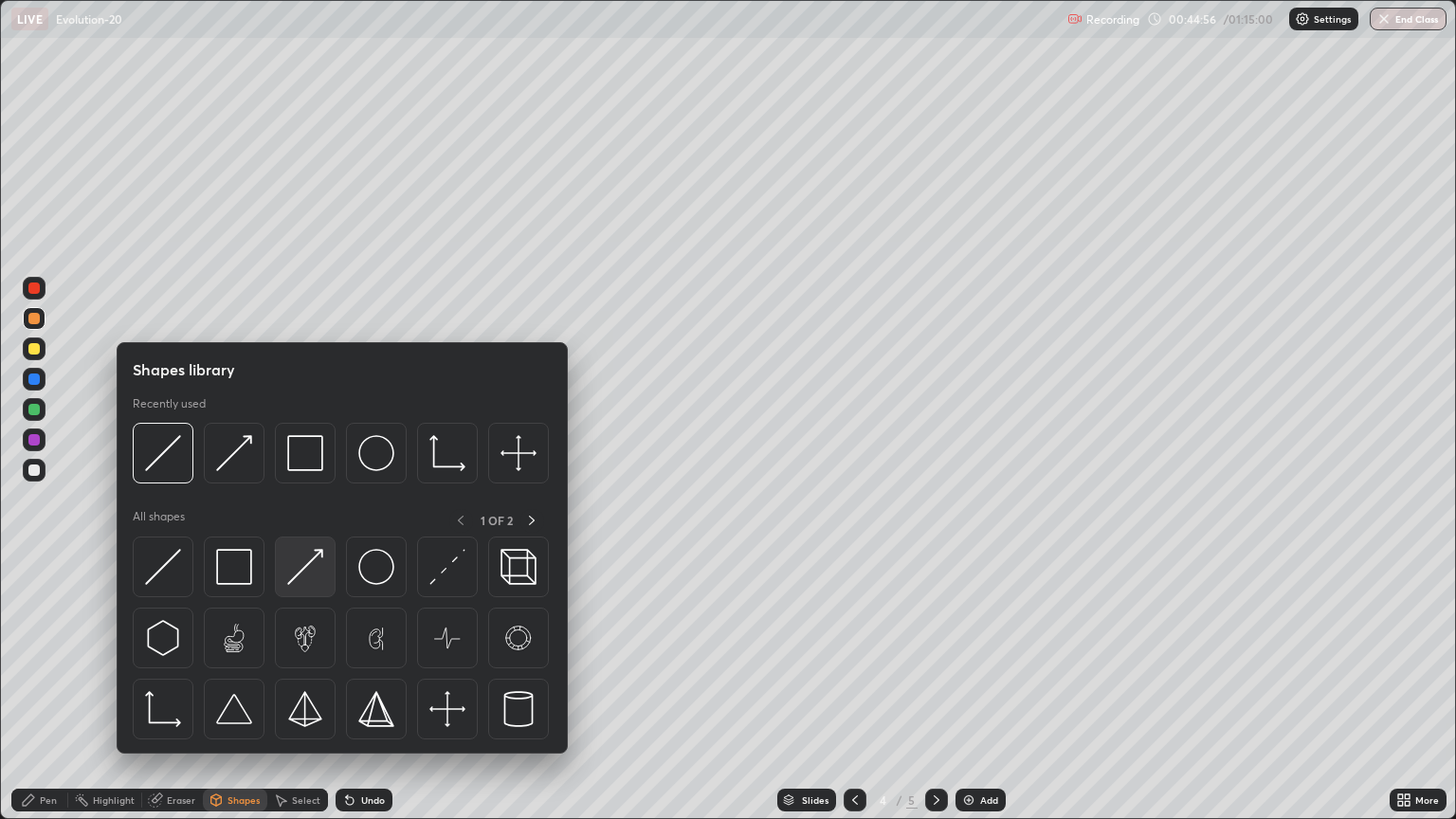 click at bounding box center [305, 567] 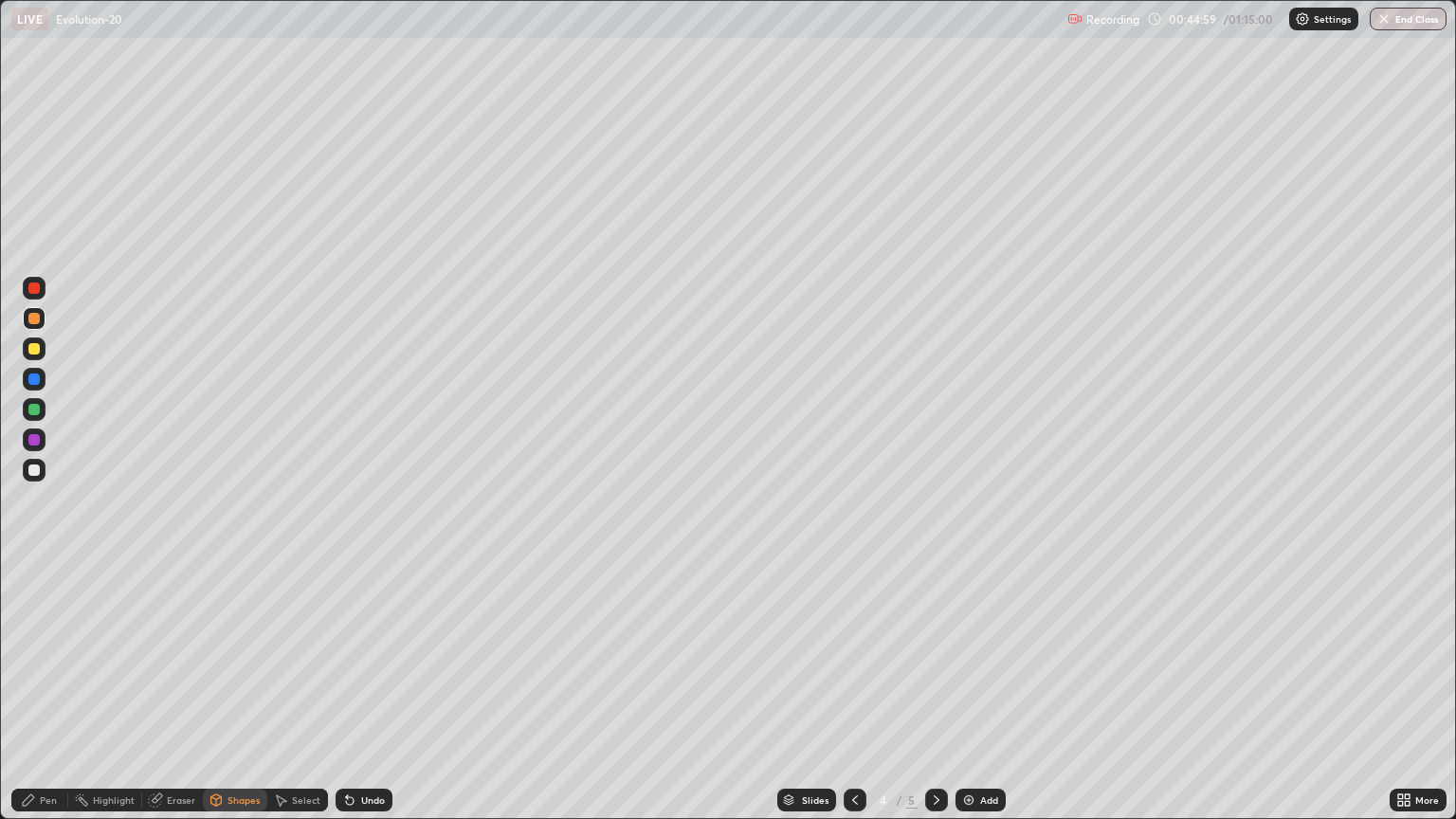 click on "Pen" at bounding box center (48, 800) 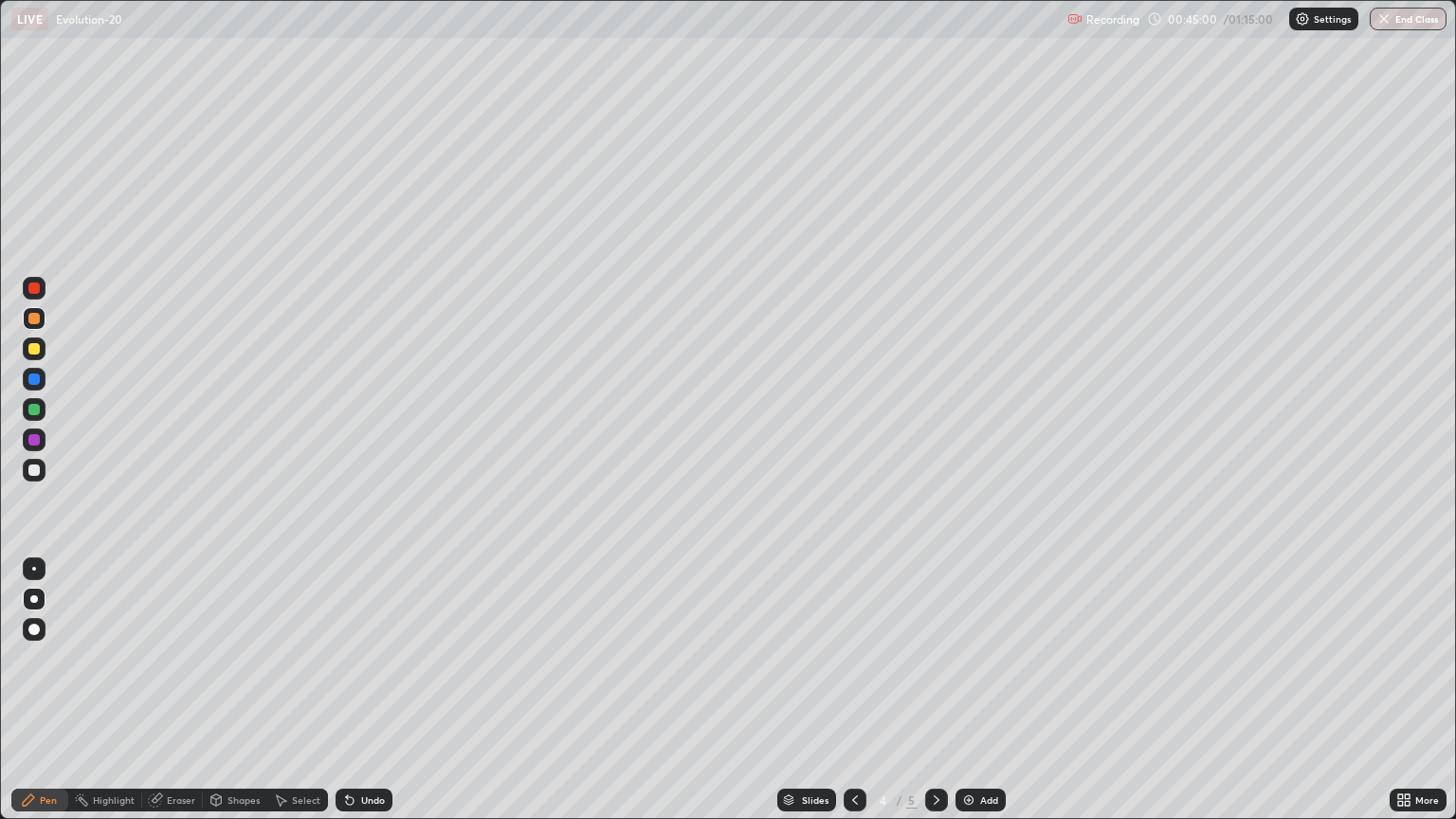click at bounding box center [34, 349] 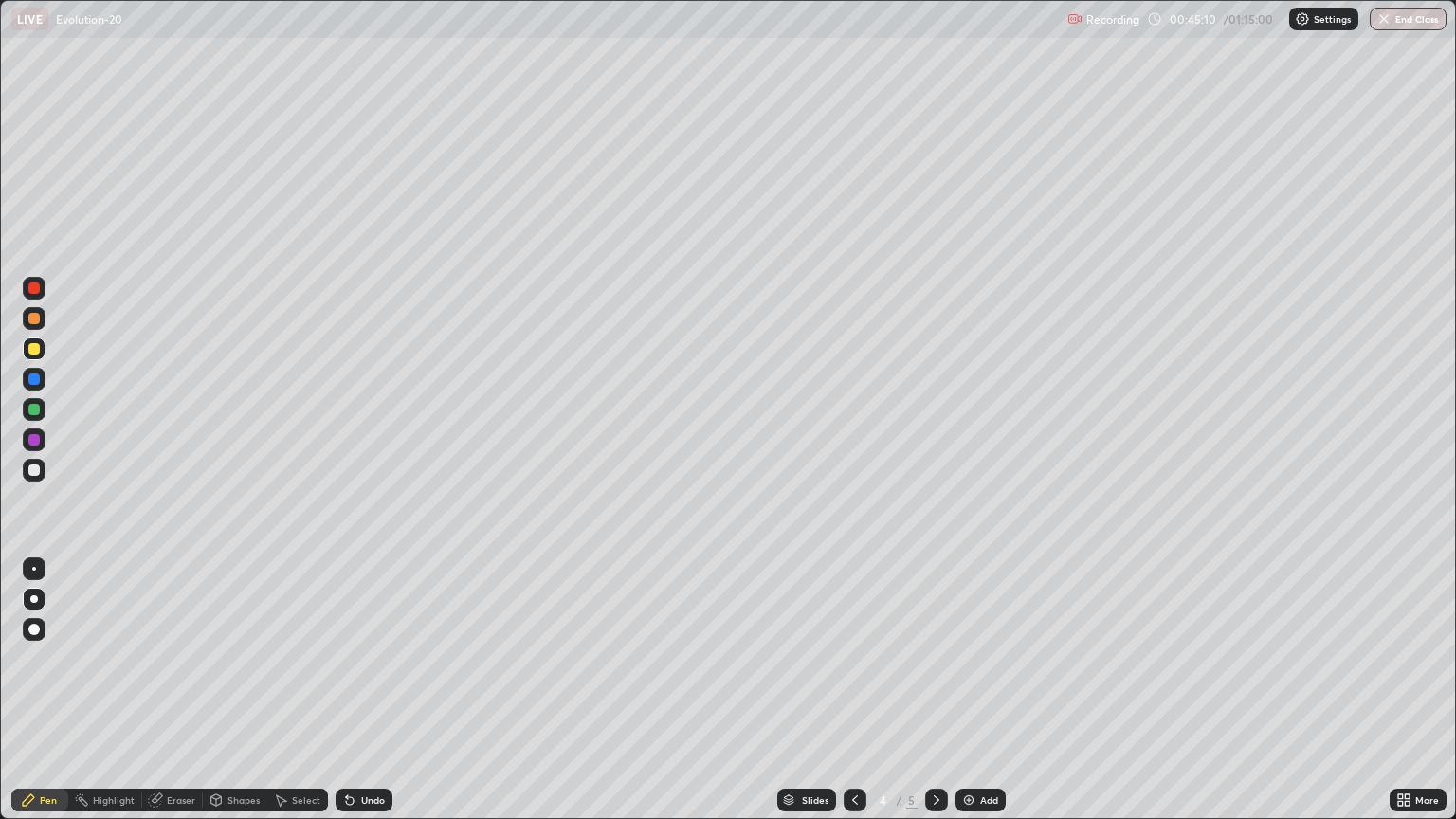 click at bounding box center [34, 318] 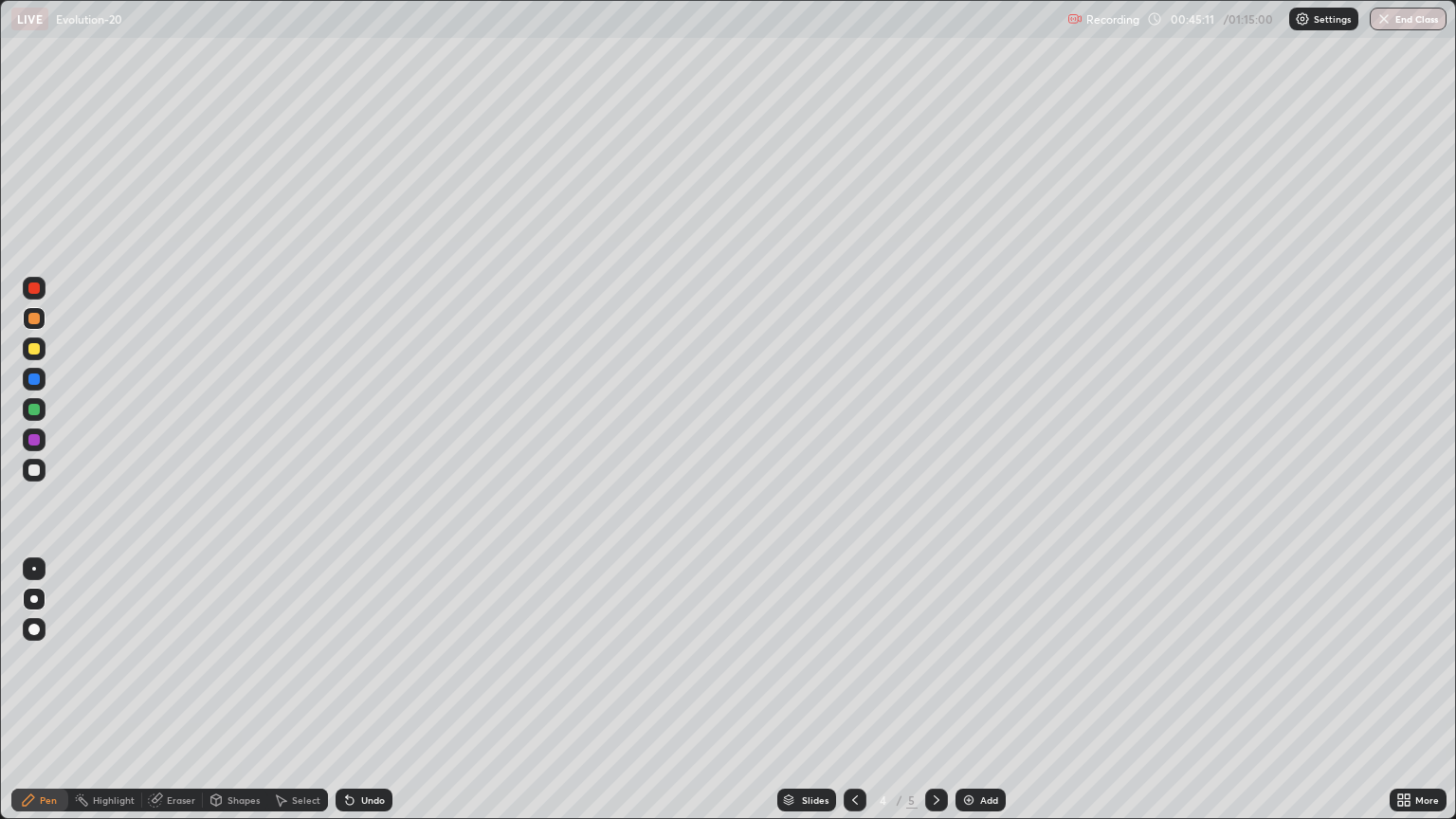 click on "Shapes" at bounding box center [244, 800] 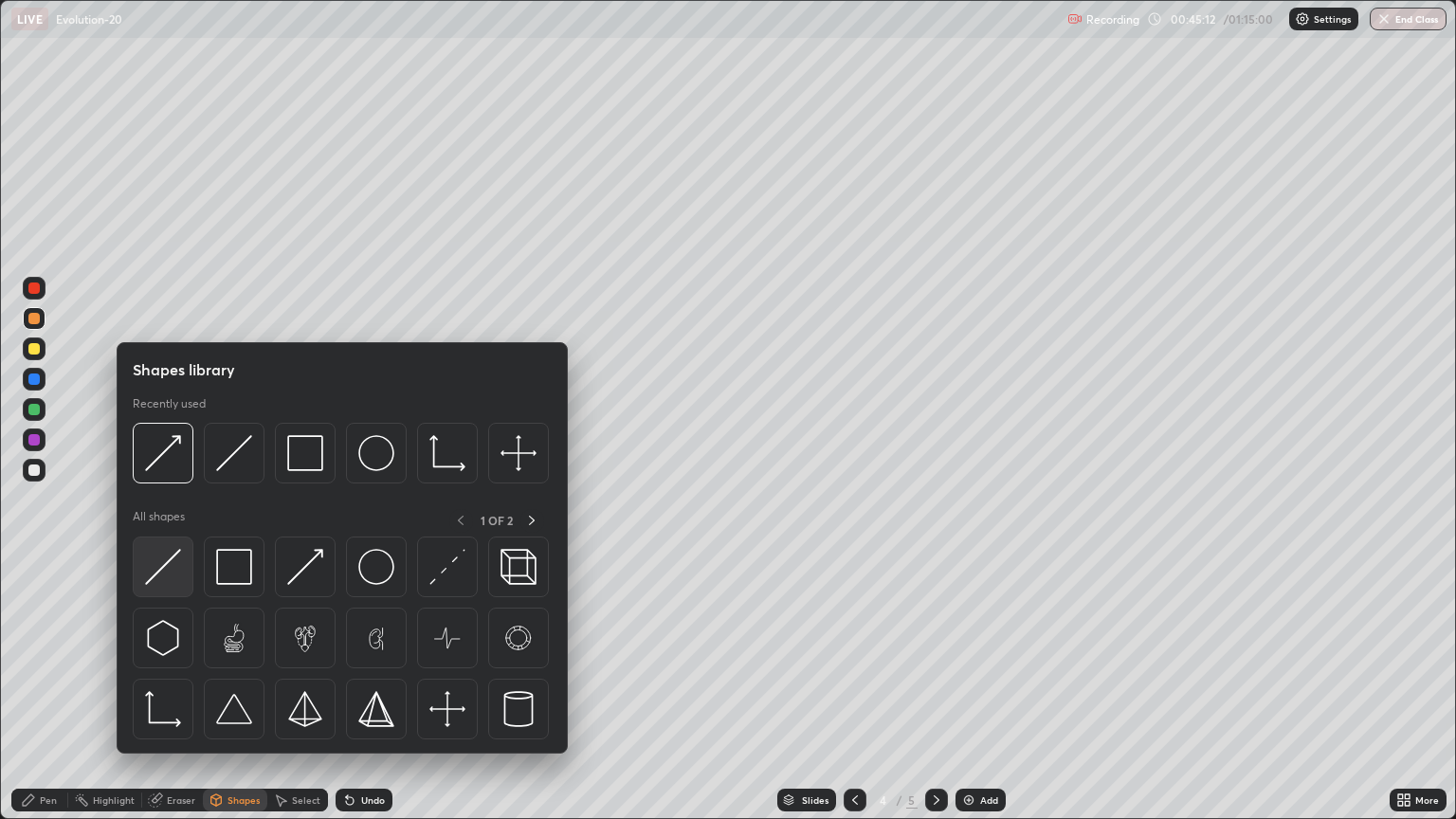 click at bounding box center [163, 567] 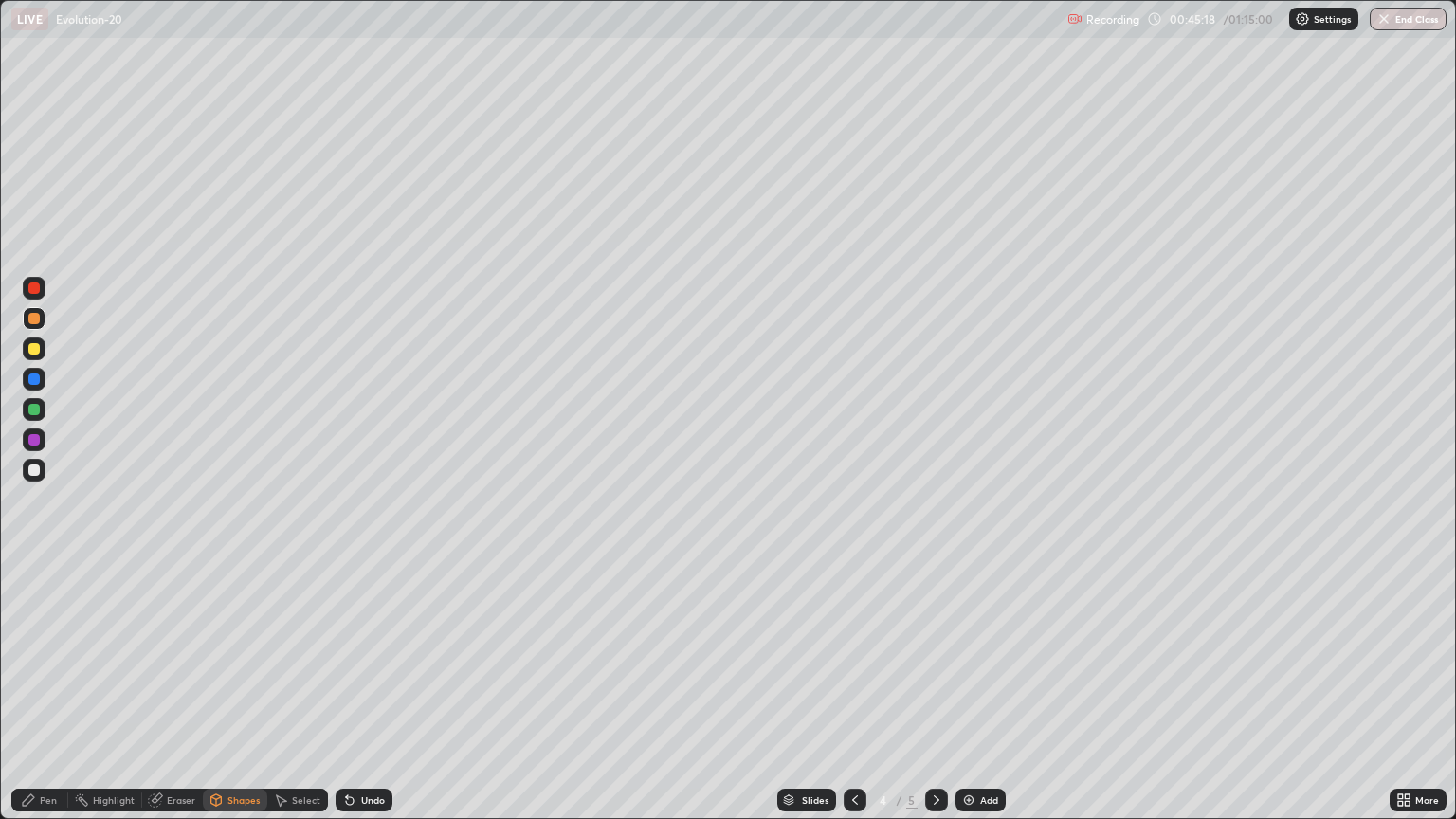 click at bounding box center (34, 470) 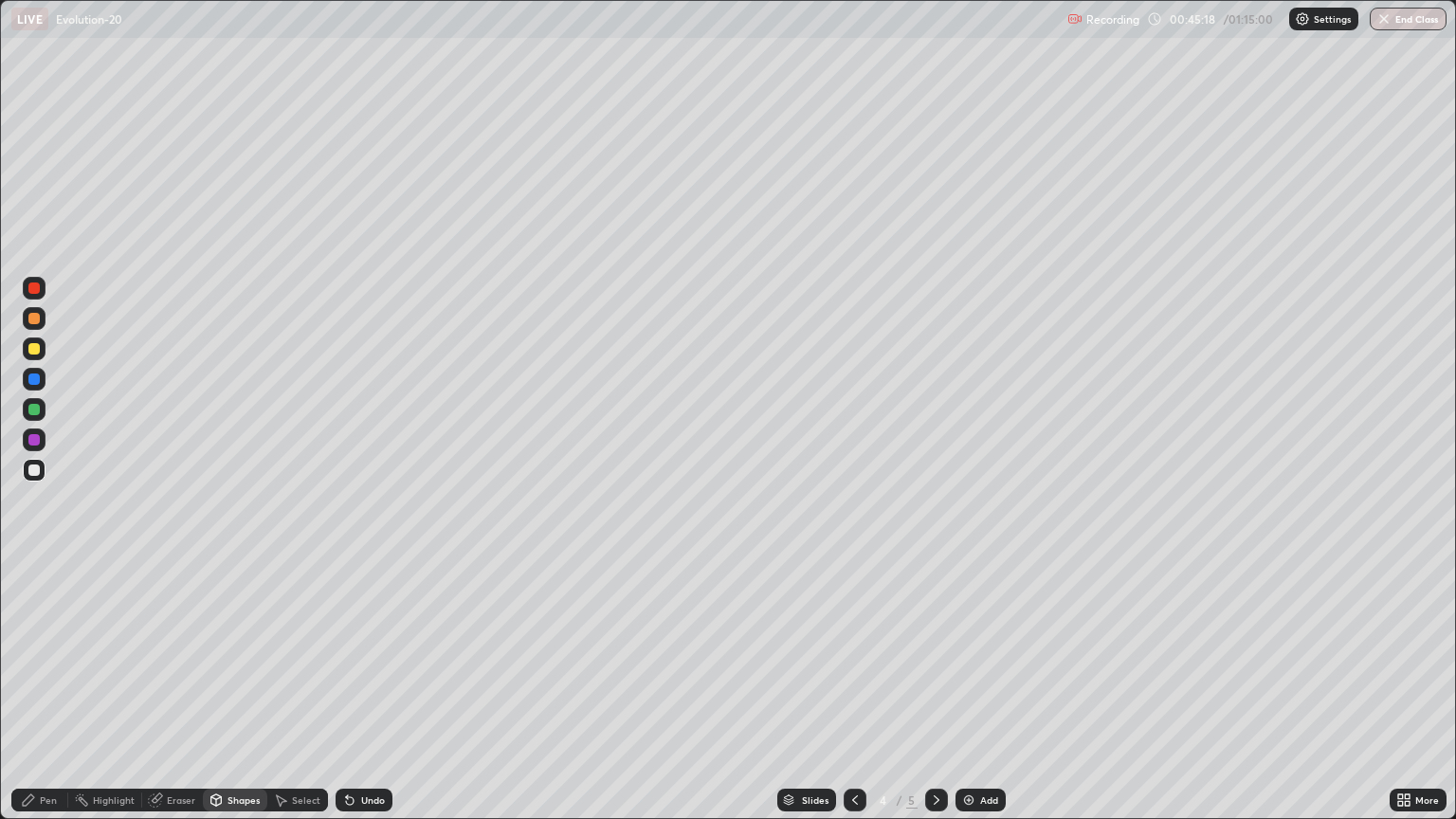 click on "Pen" at bounding box center [48, 800] 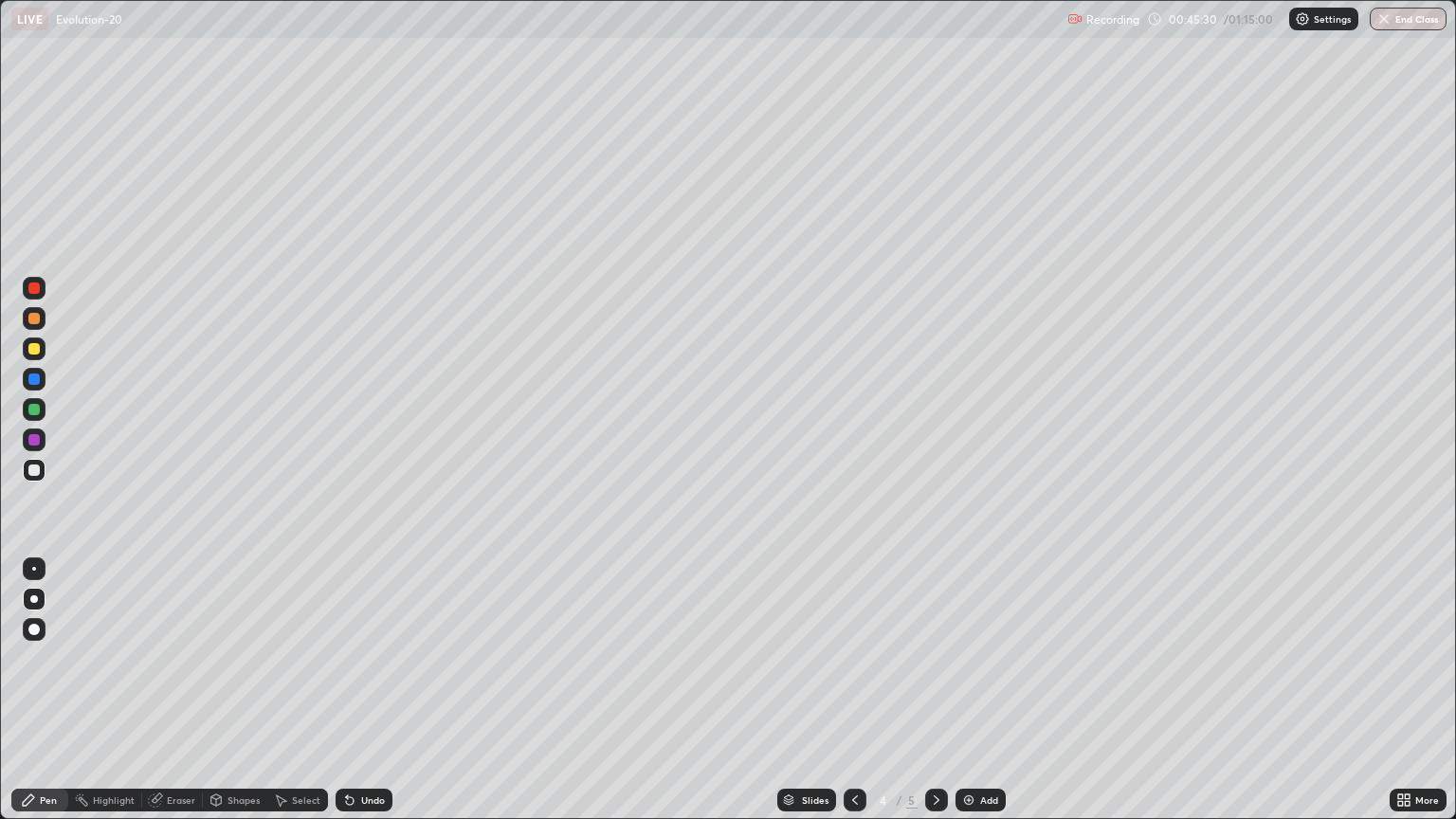 click at bounding box center [34, 349] 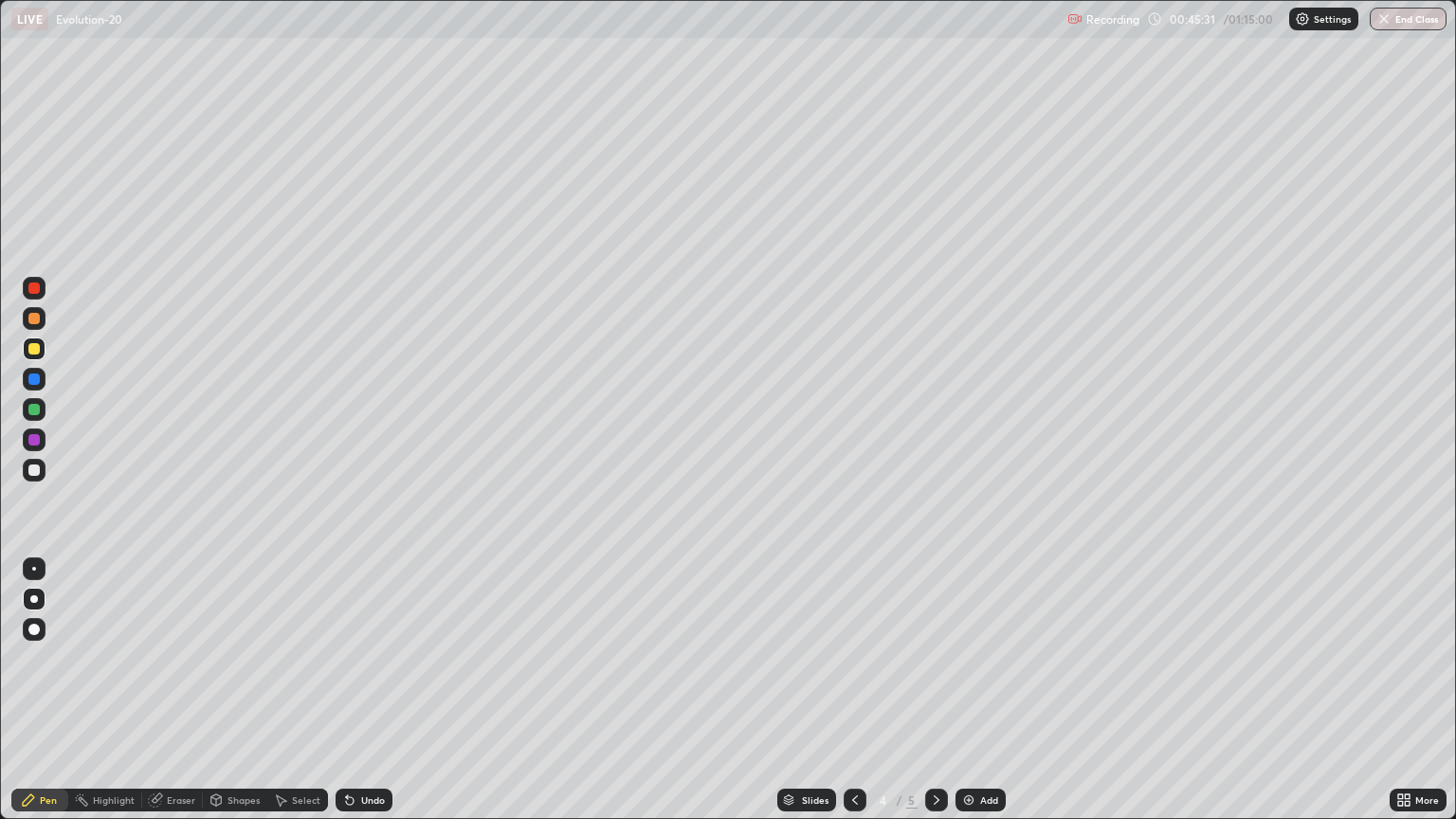 click on "Shapes" at bounding box center (244, 800) 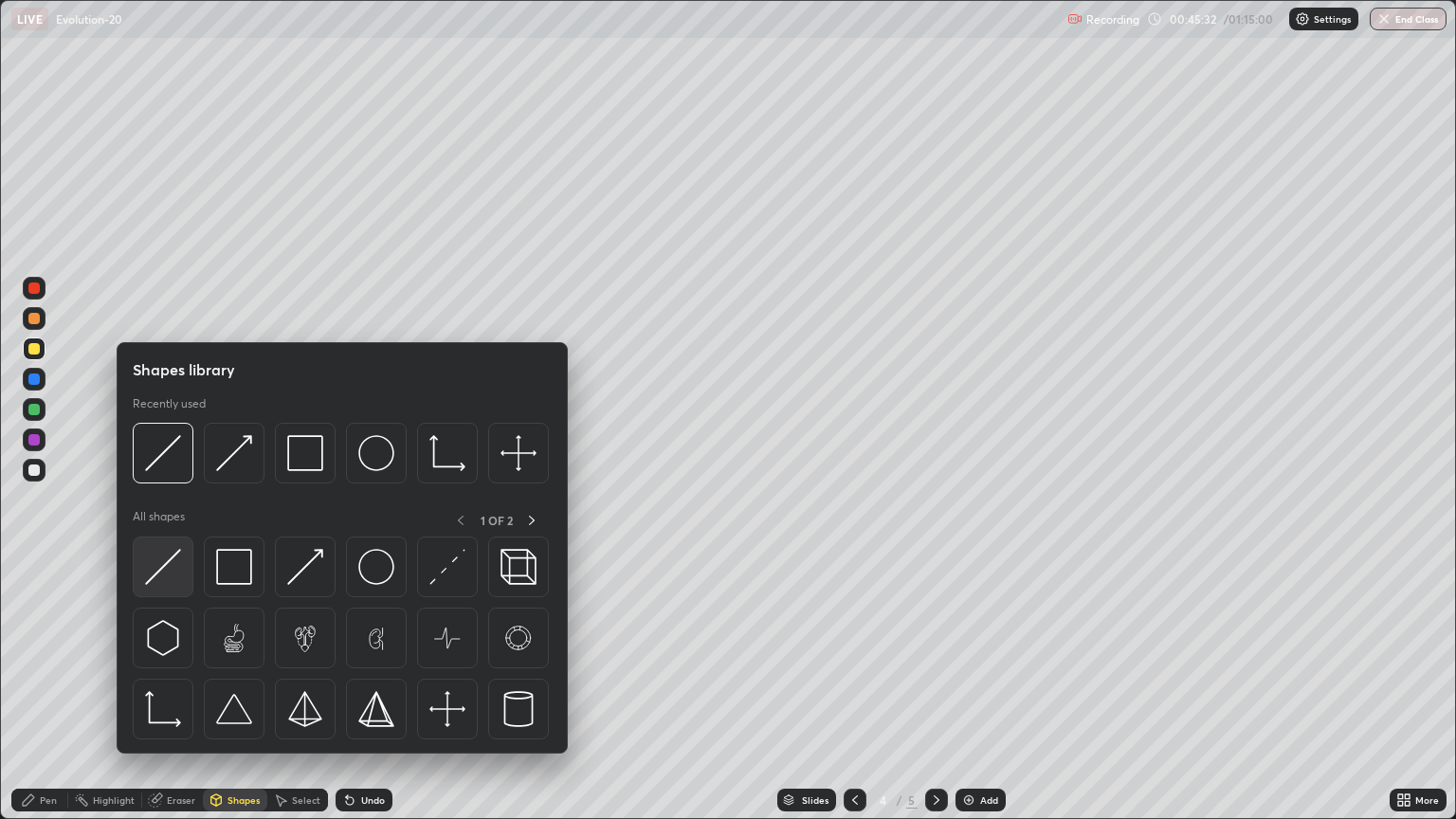 click at bounding box center (163, 567) 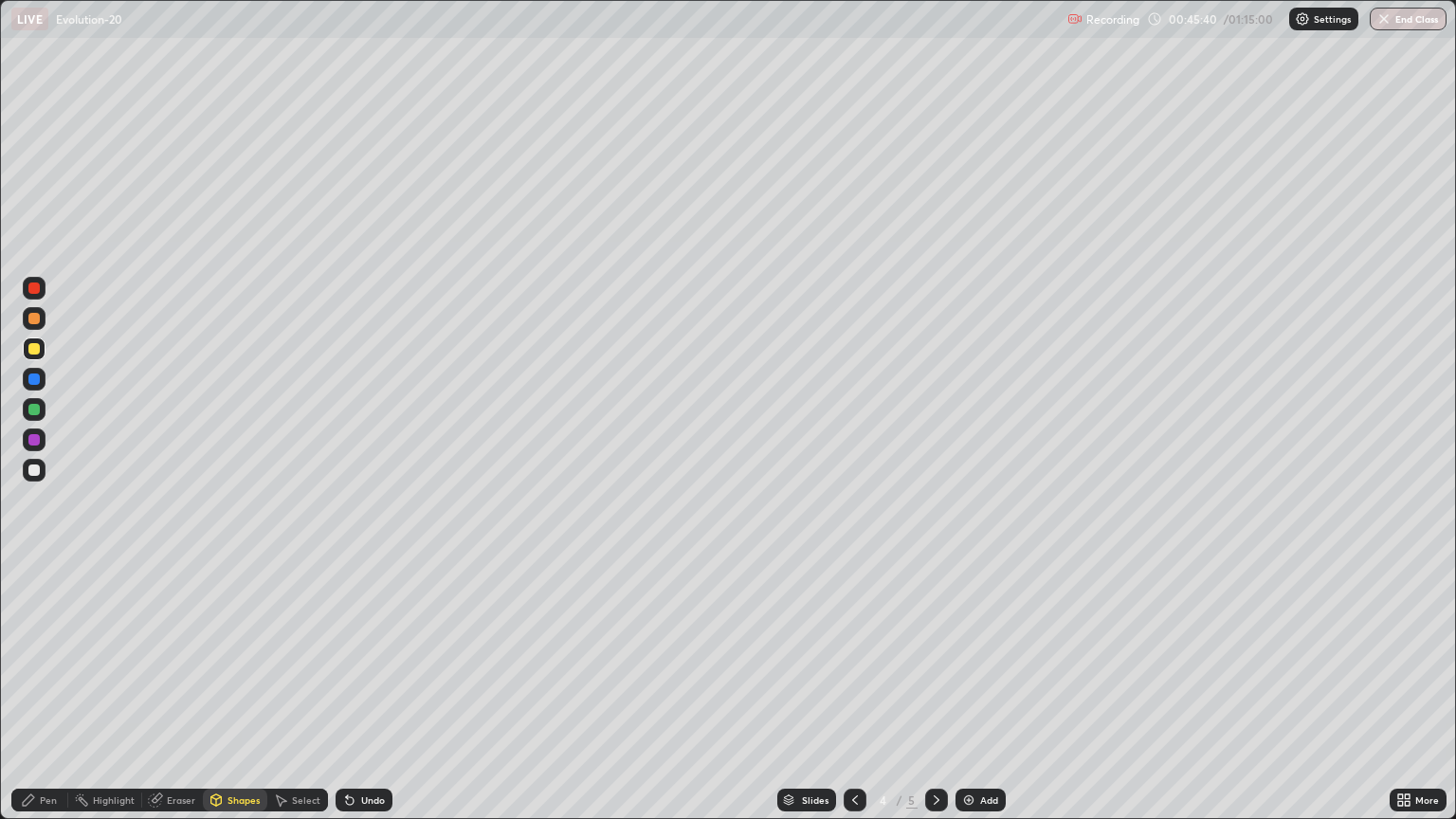 click on "Pen" at bounding box center [40, 800] 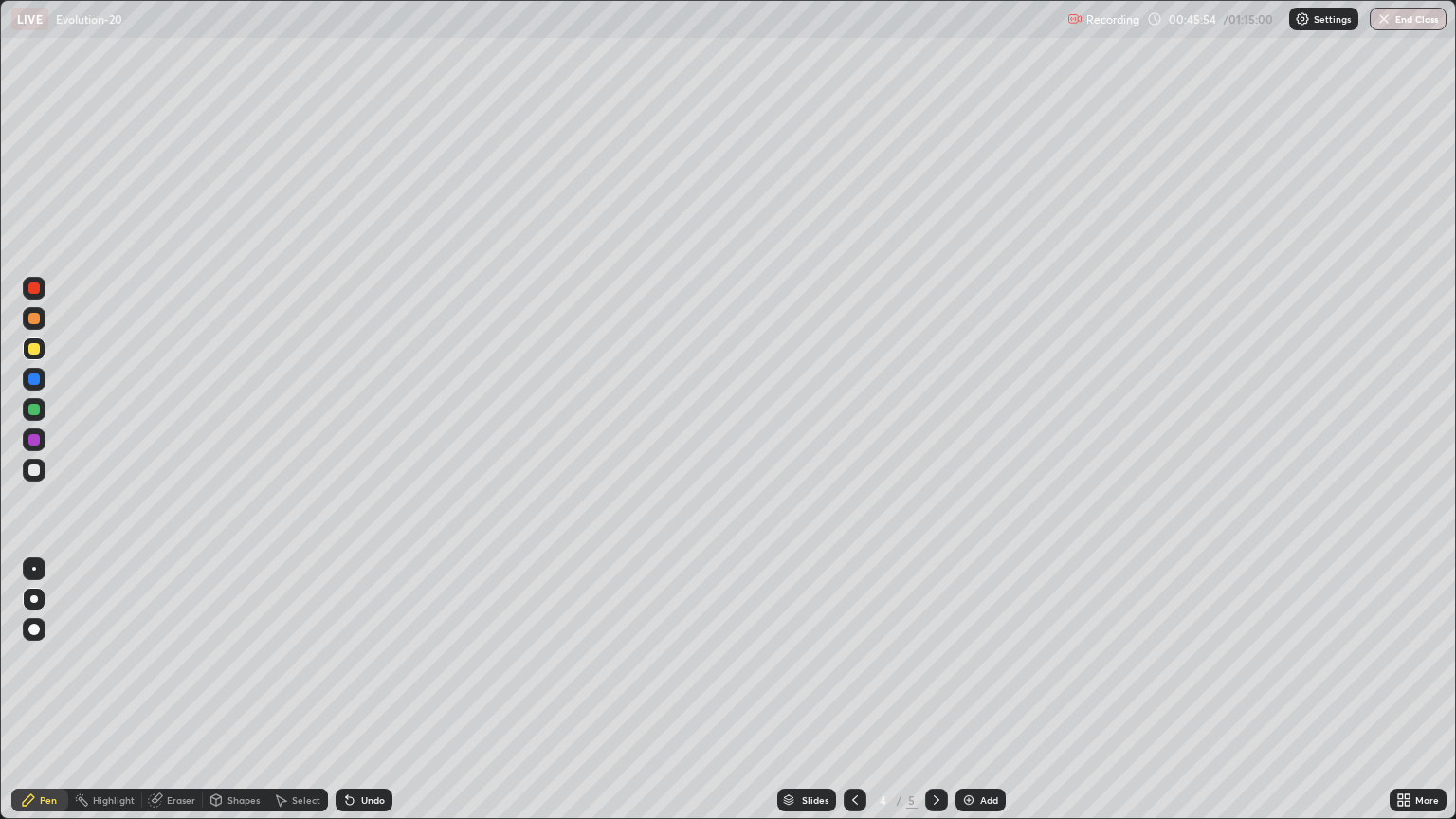 click at bounding box center [34, 470] 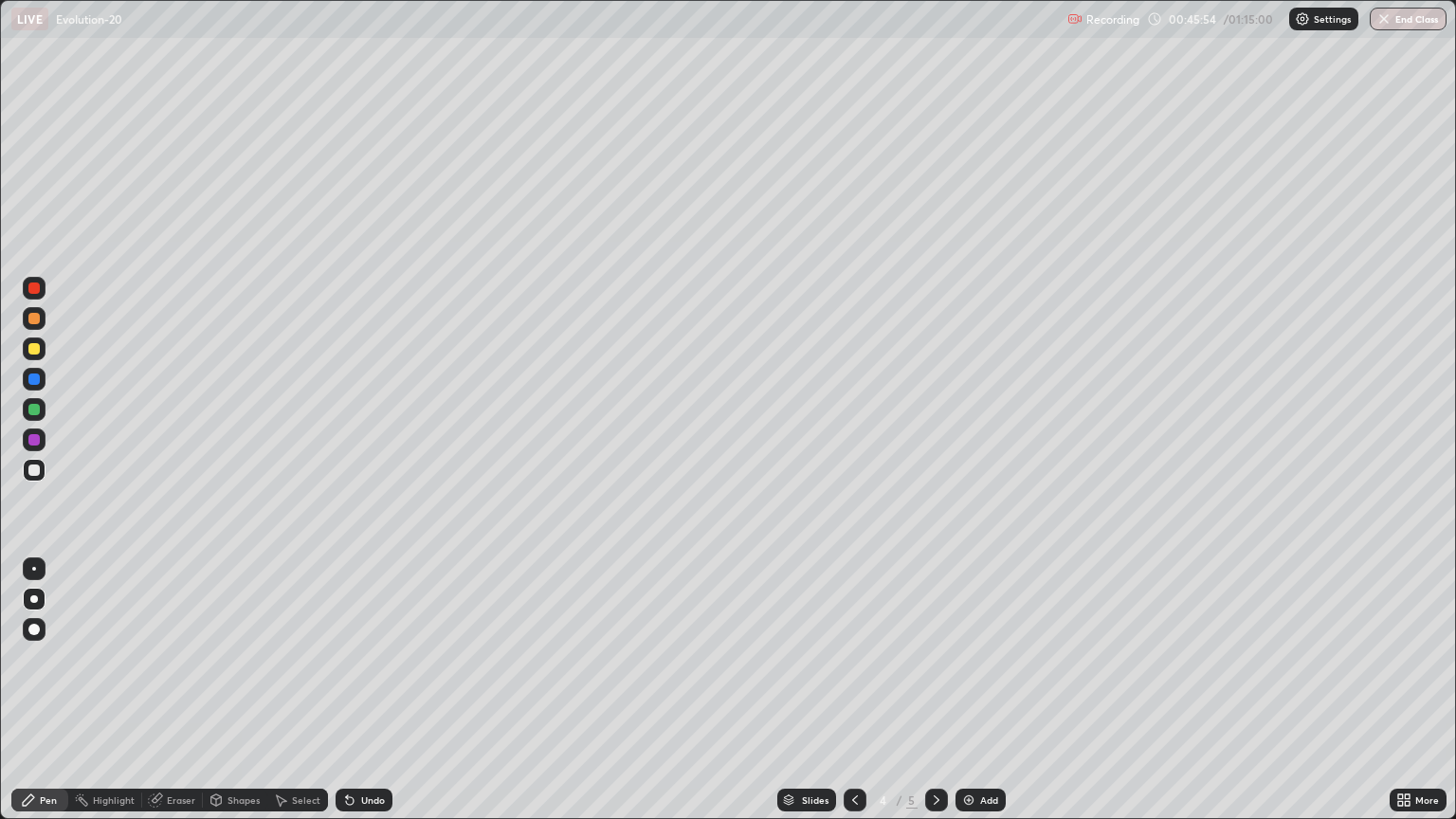 click on "Shapes" at bounding box center [244, 800] 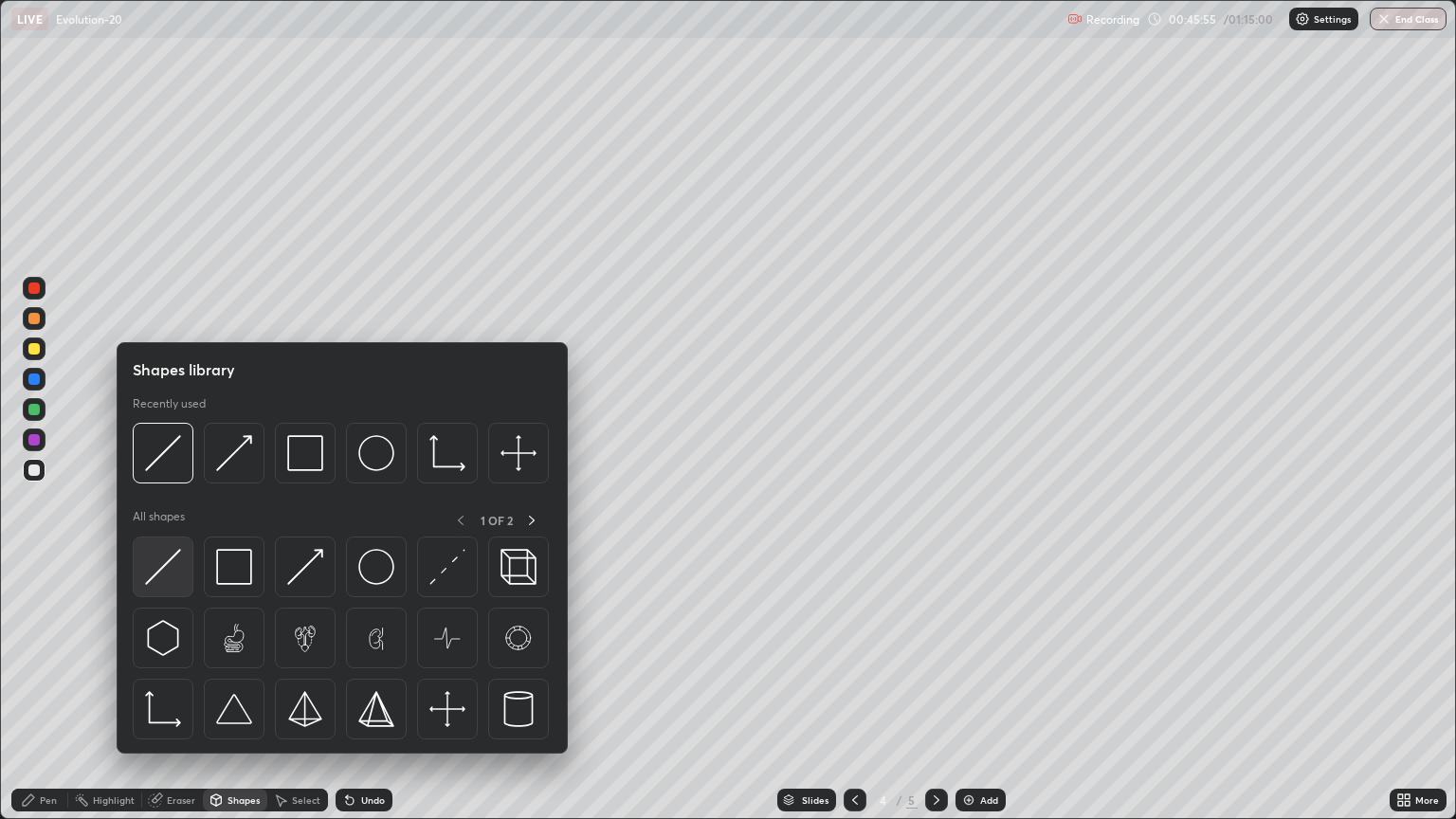 click at bounding box center (163, 567) 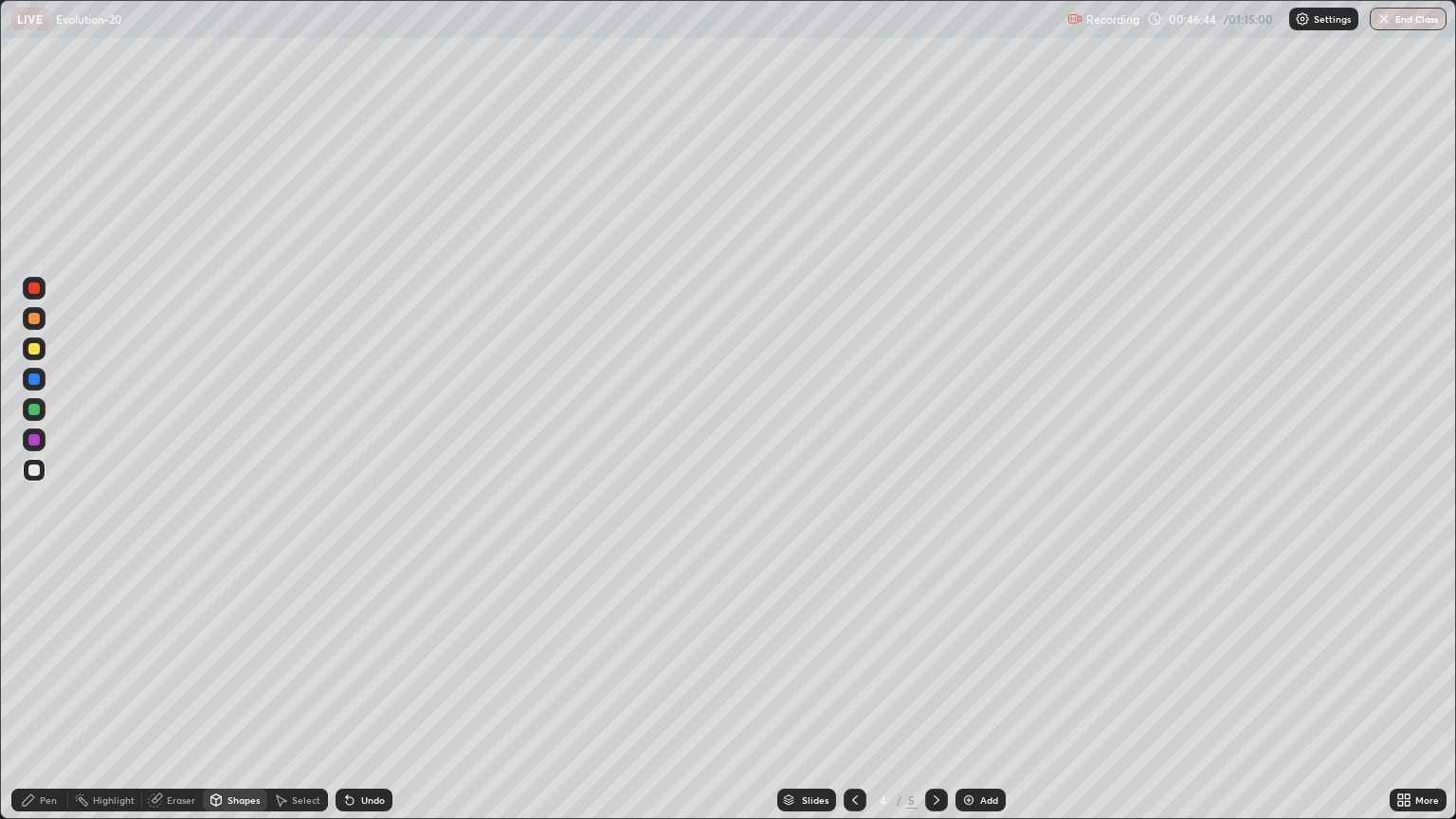 click 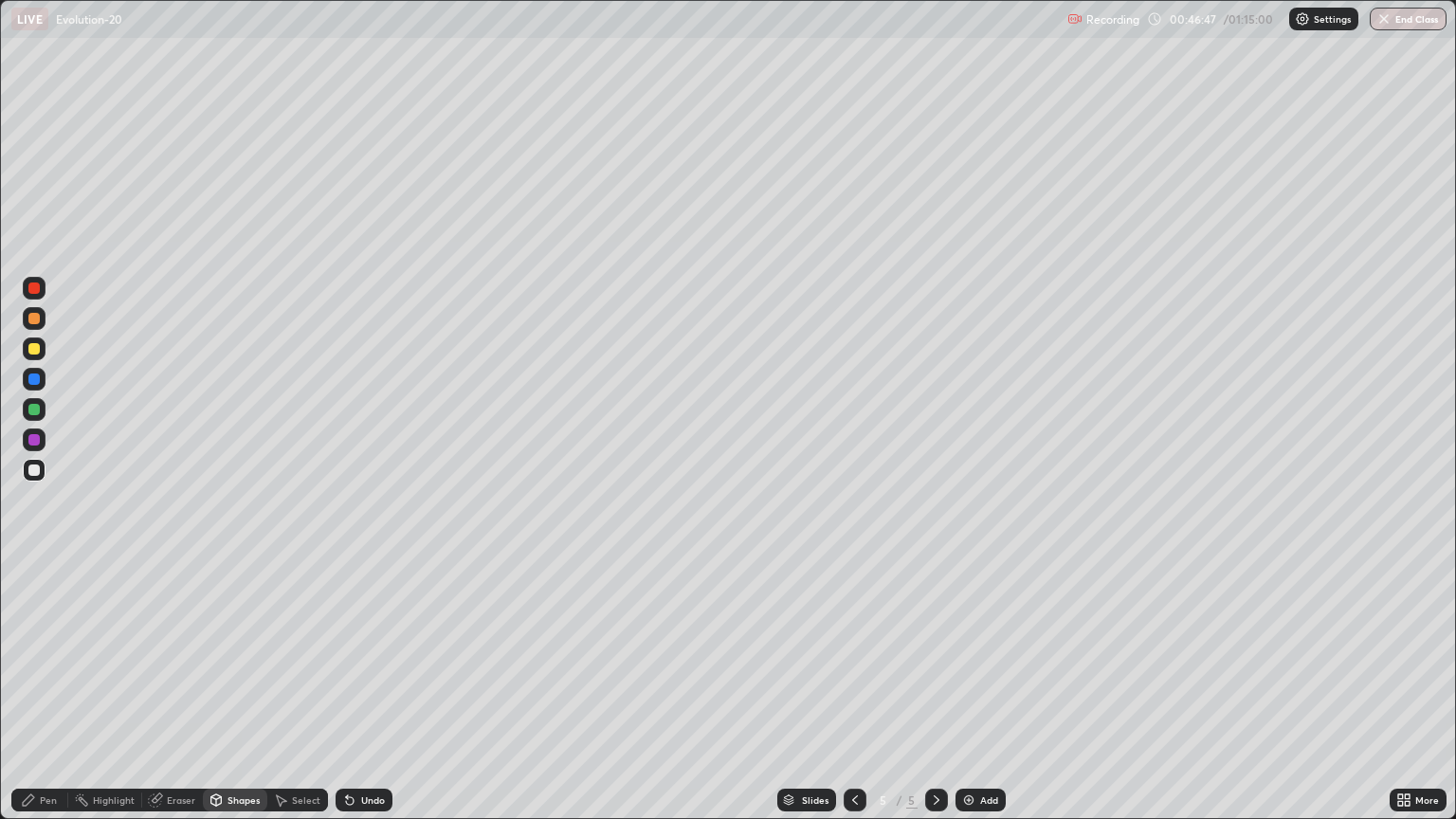 click at bounding box center [34, 349] 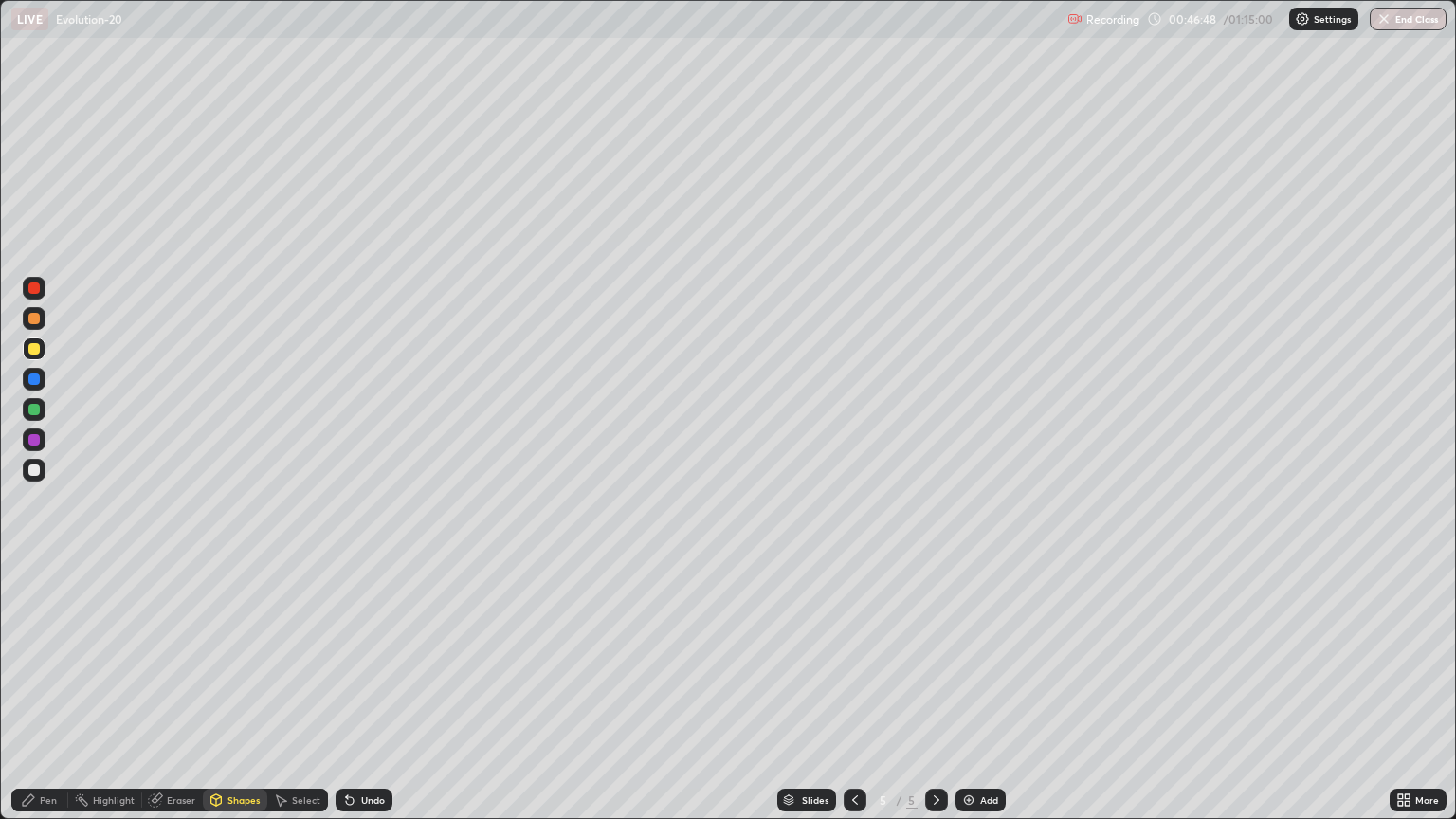 click on "Shapes" at bounding box center (244, 800) 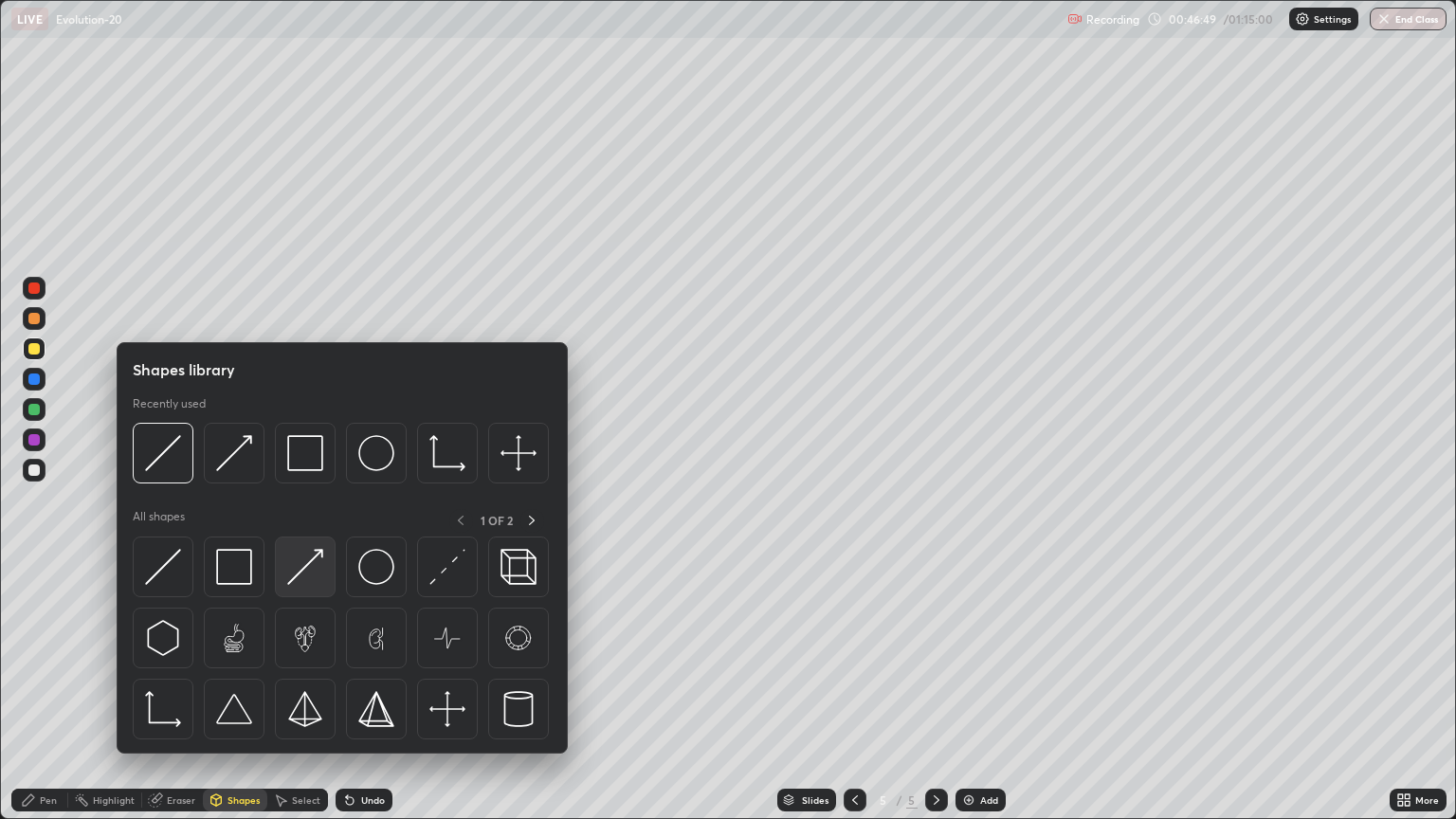 click at bounding box center [305, 567] 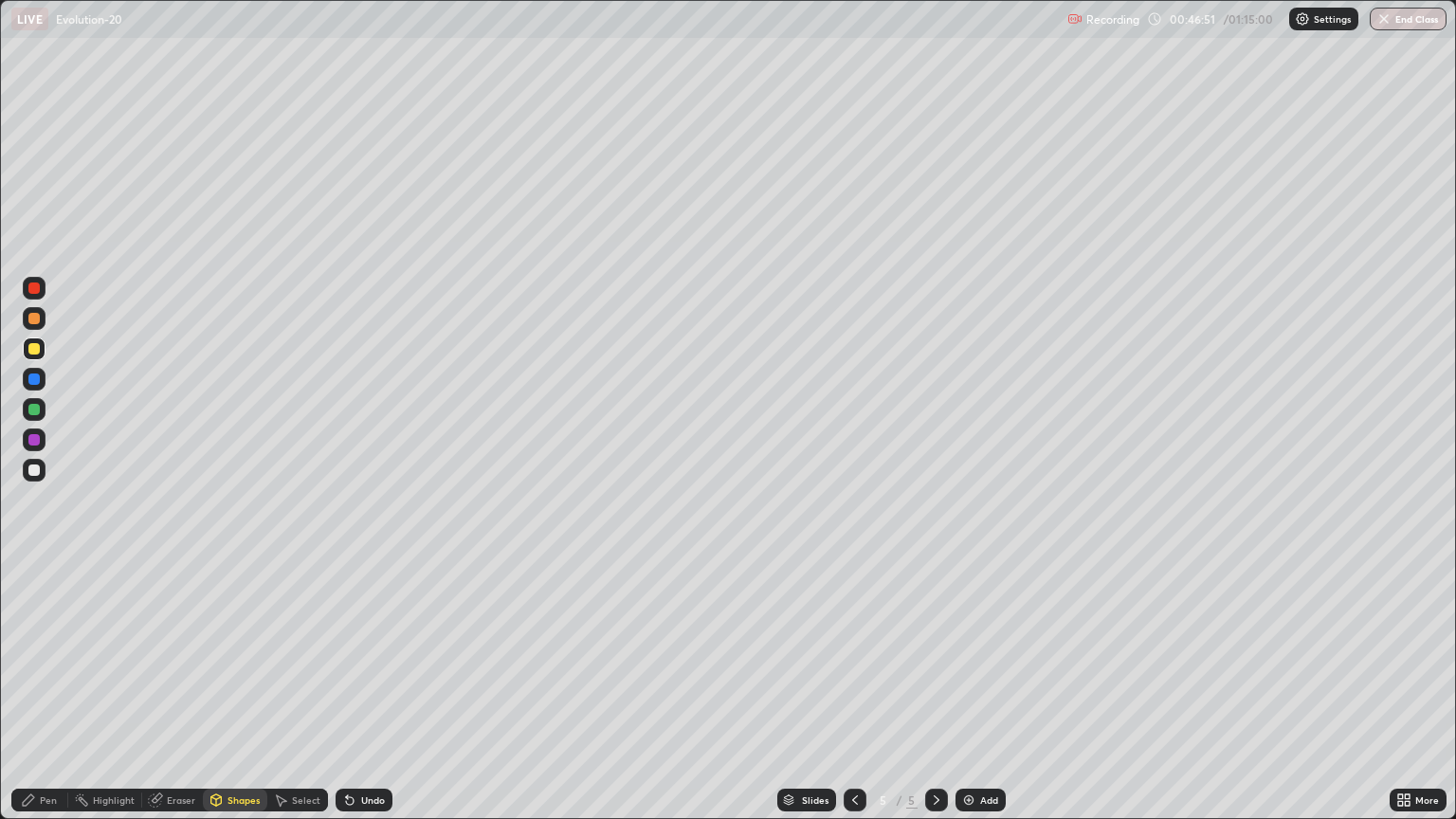 click on "Pen" at bounding box center (48, 800) 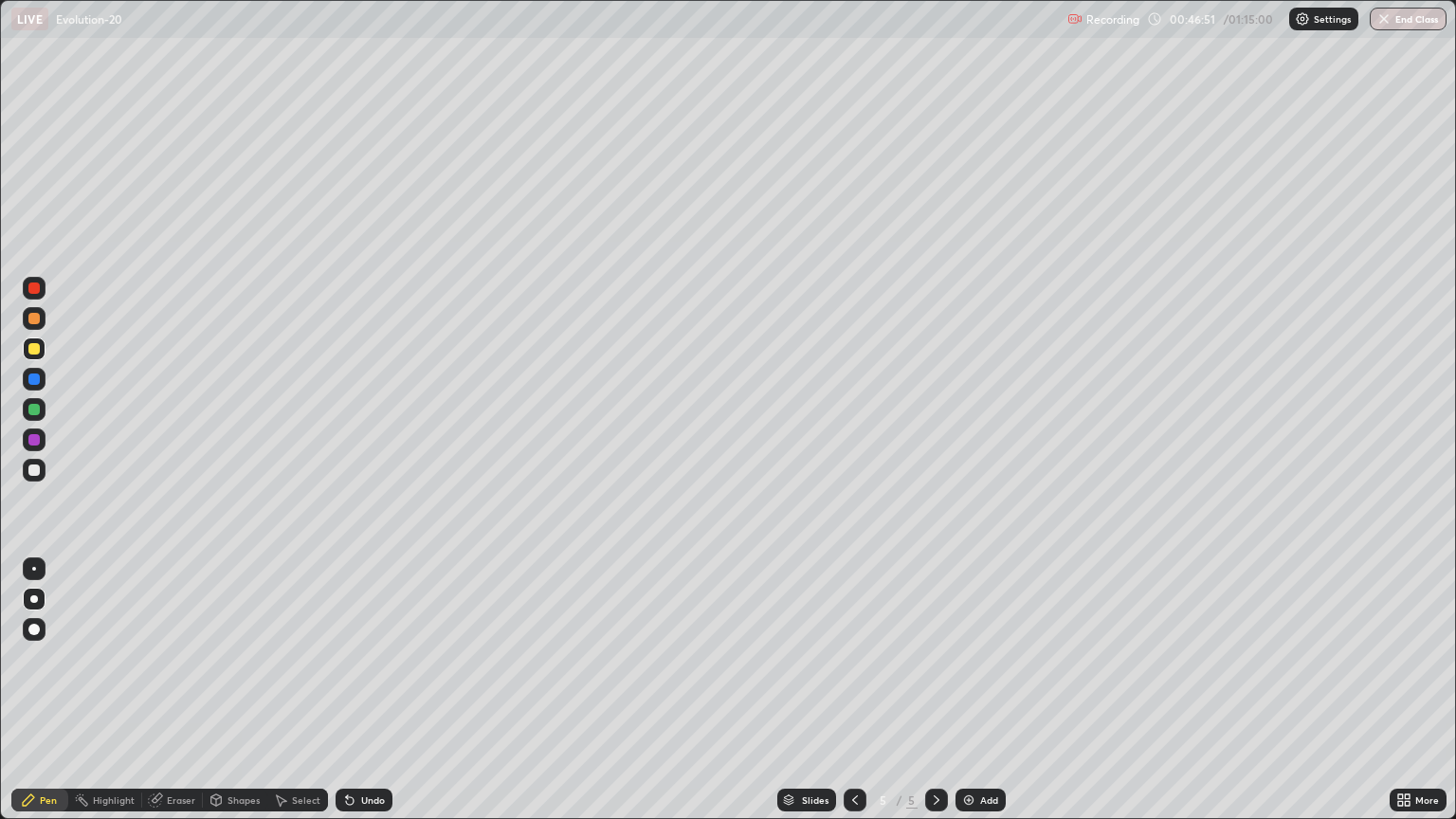 click on "Pen" at bounding box center (48, 800) 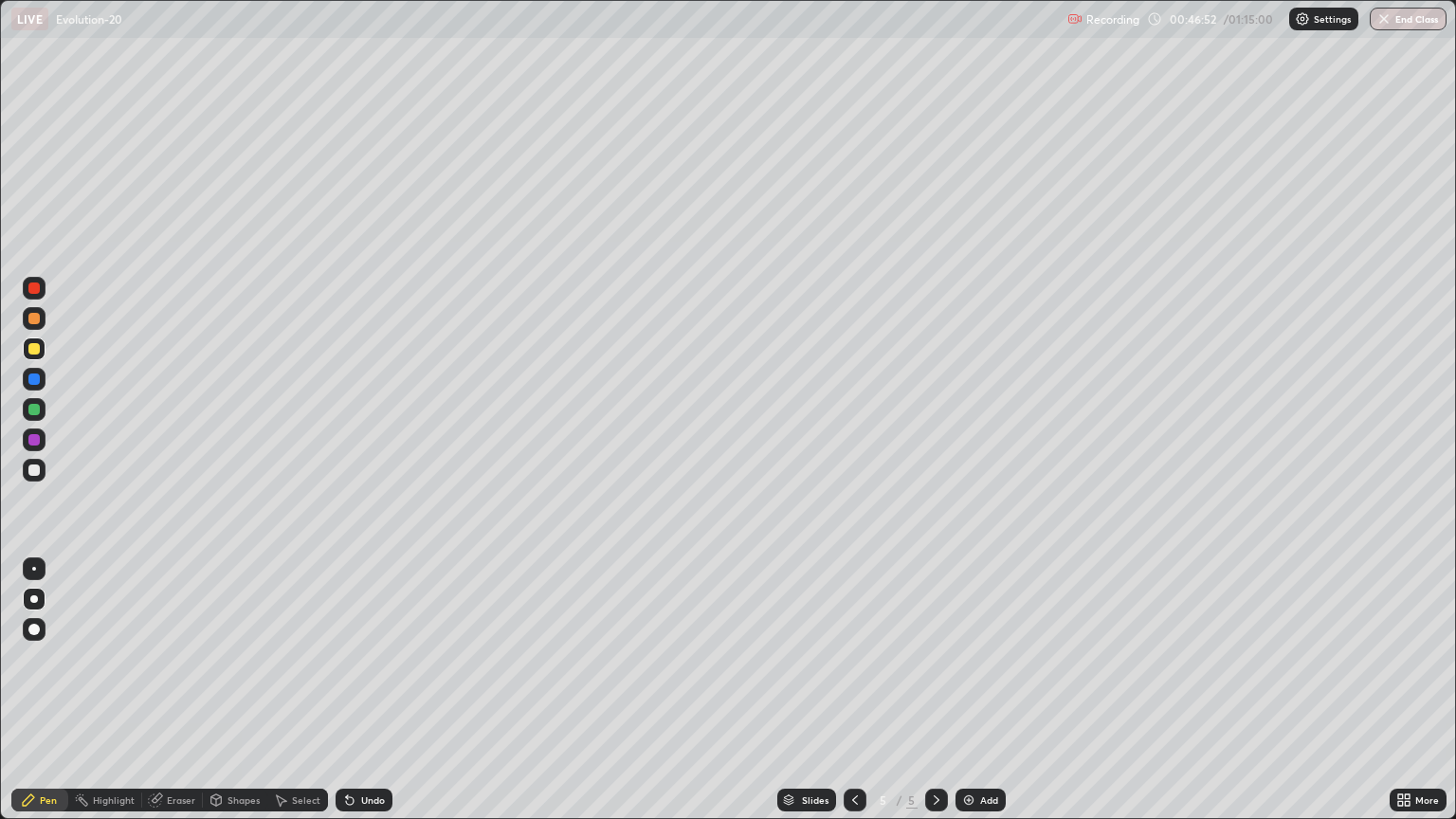 click at bounding box center [34, 470] 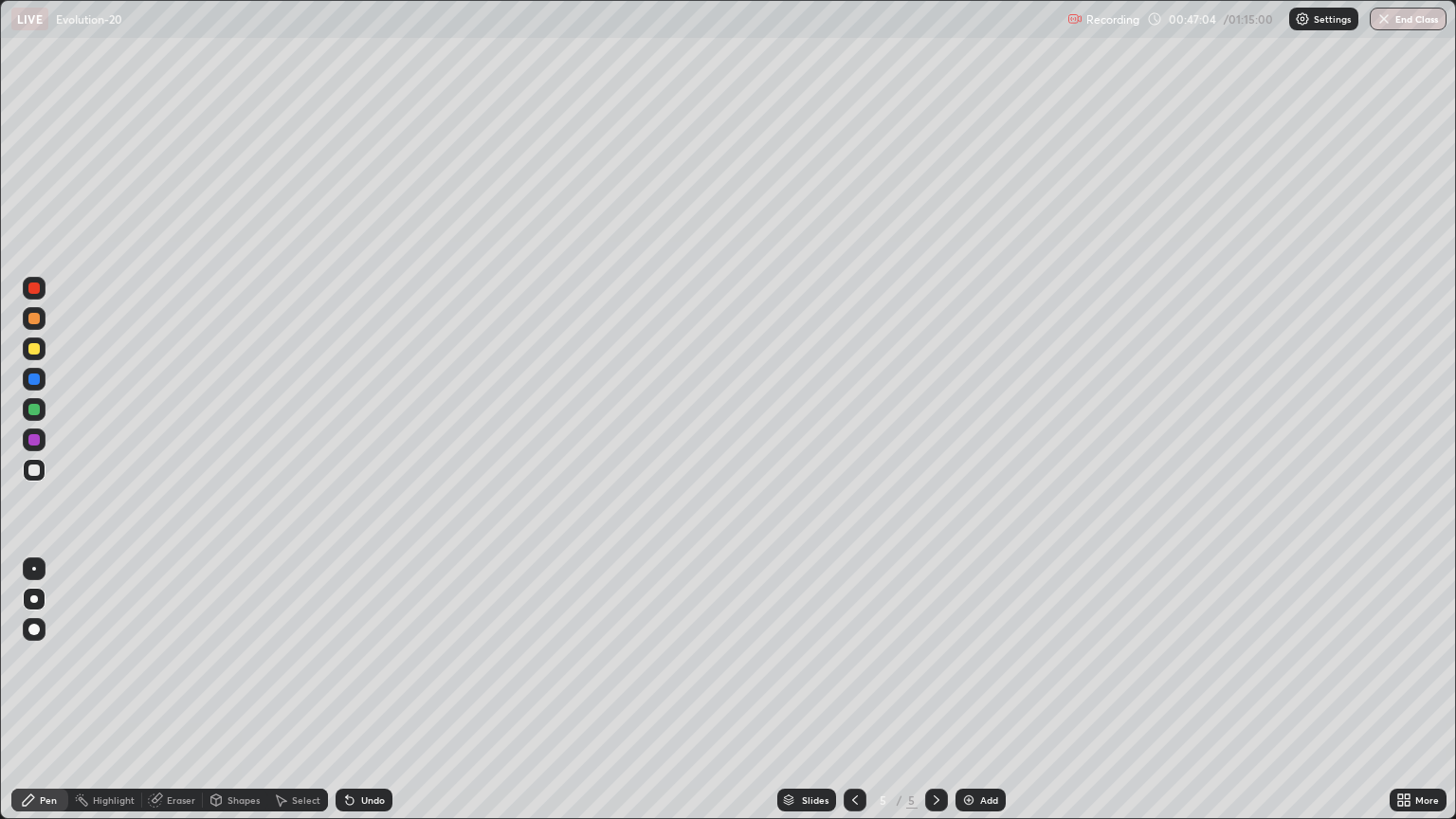 click at bounding box center [34, 349] 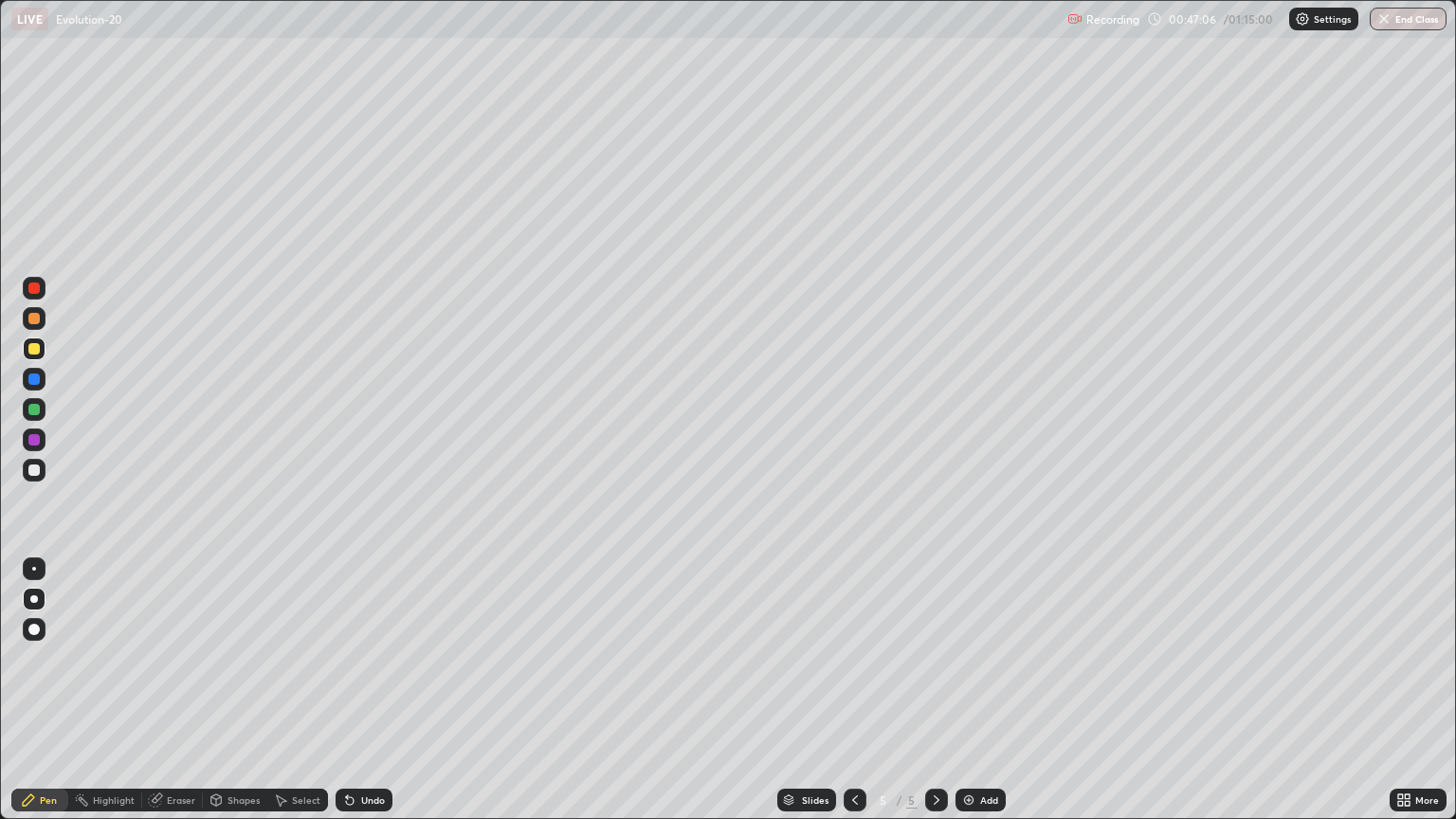 click on "Shapes" at bounding box center (244, 800) 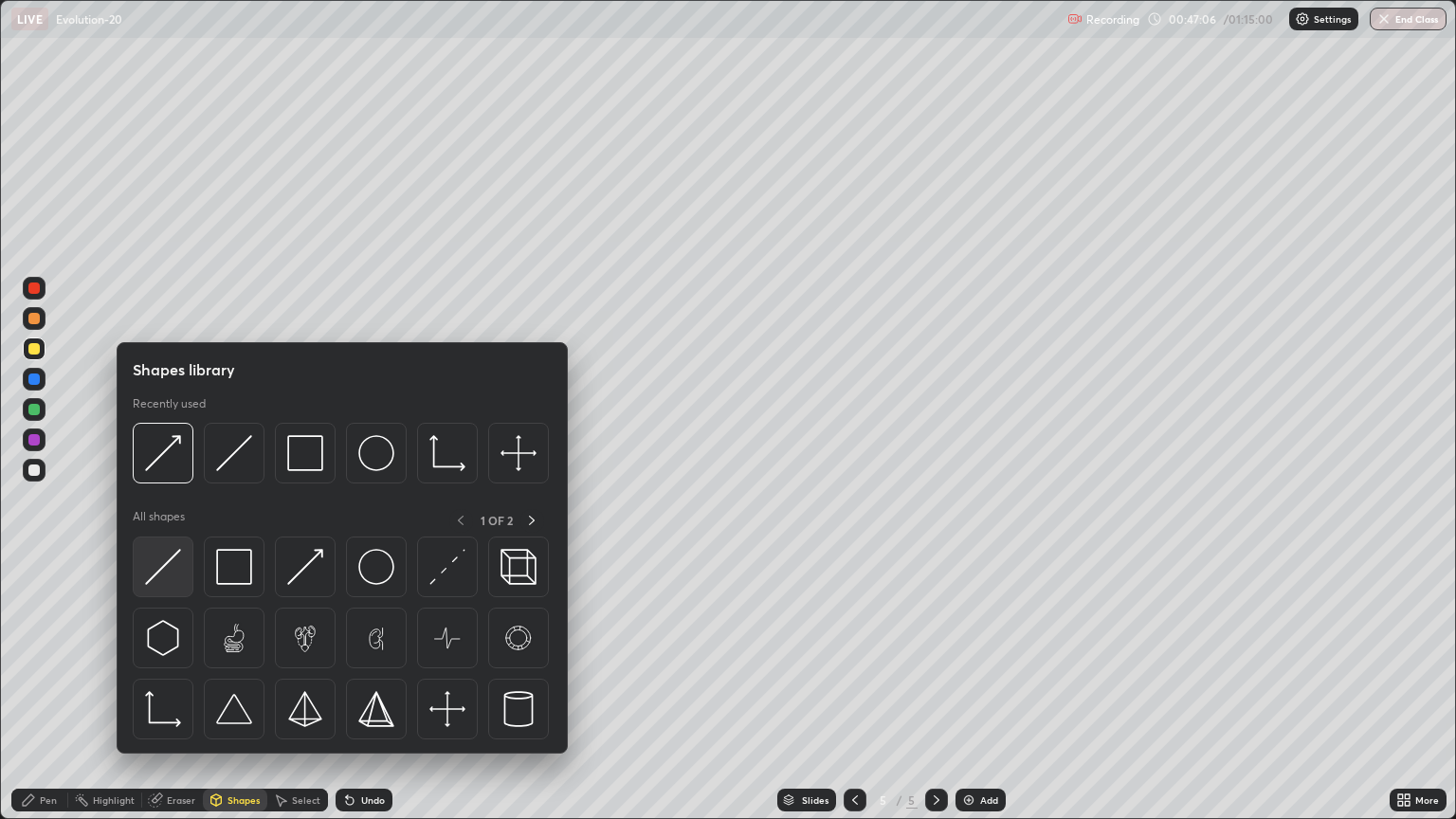 click at bounding box center [163, 567] 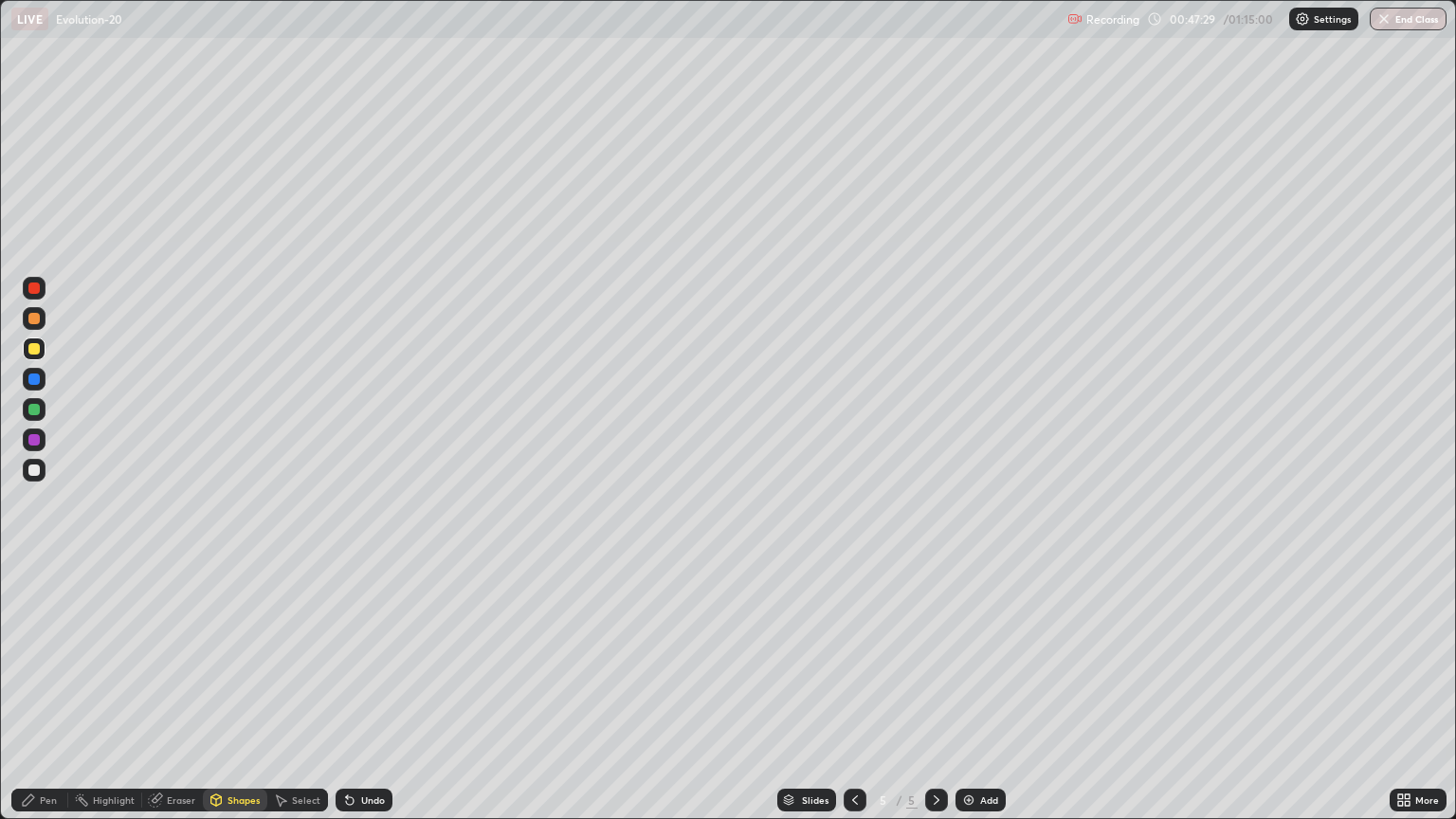 click on "Pen" at bounding box center [48, 800] 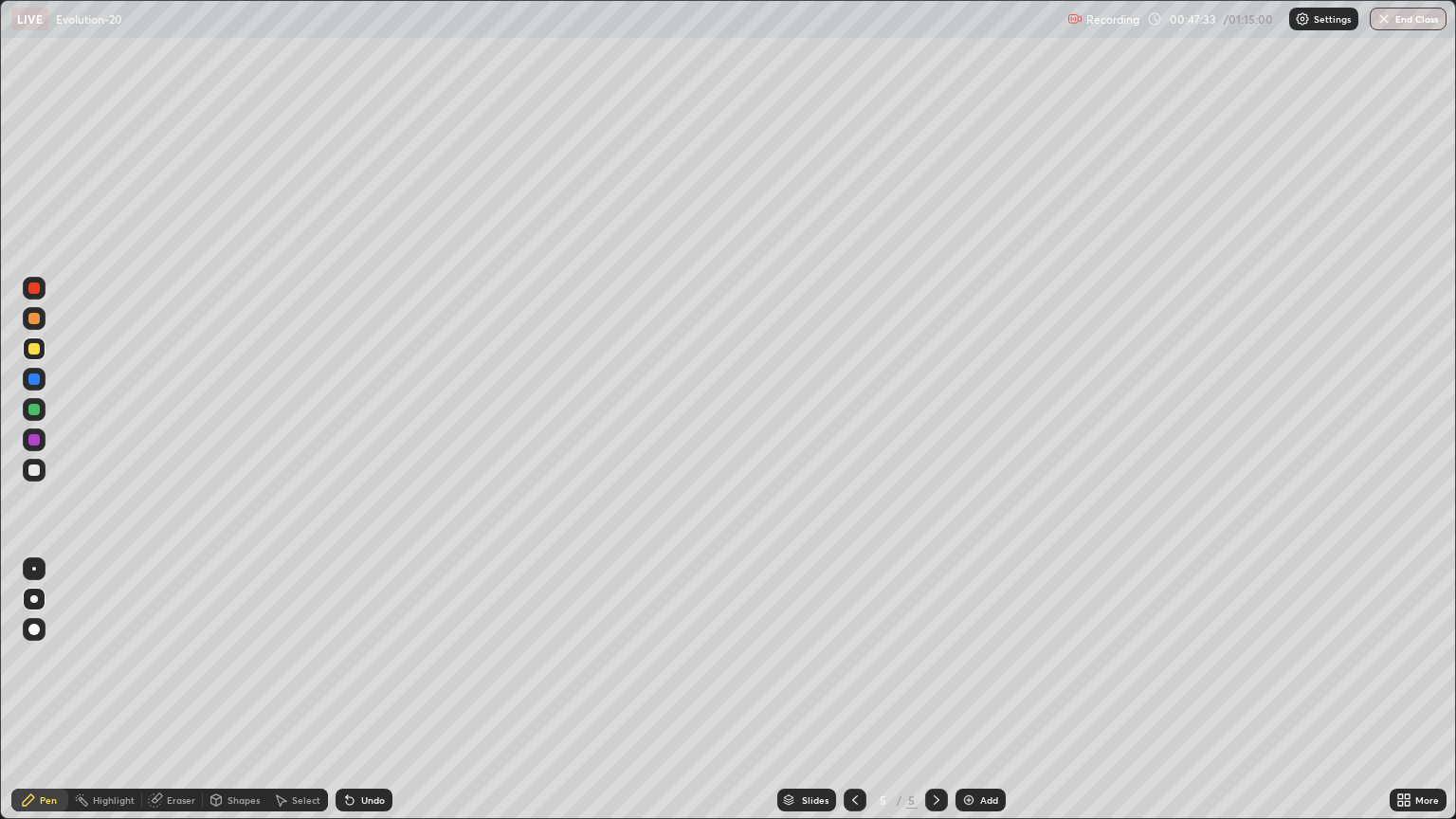 click on "Shapes" at bounding box center (244, 800) 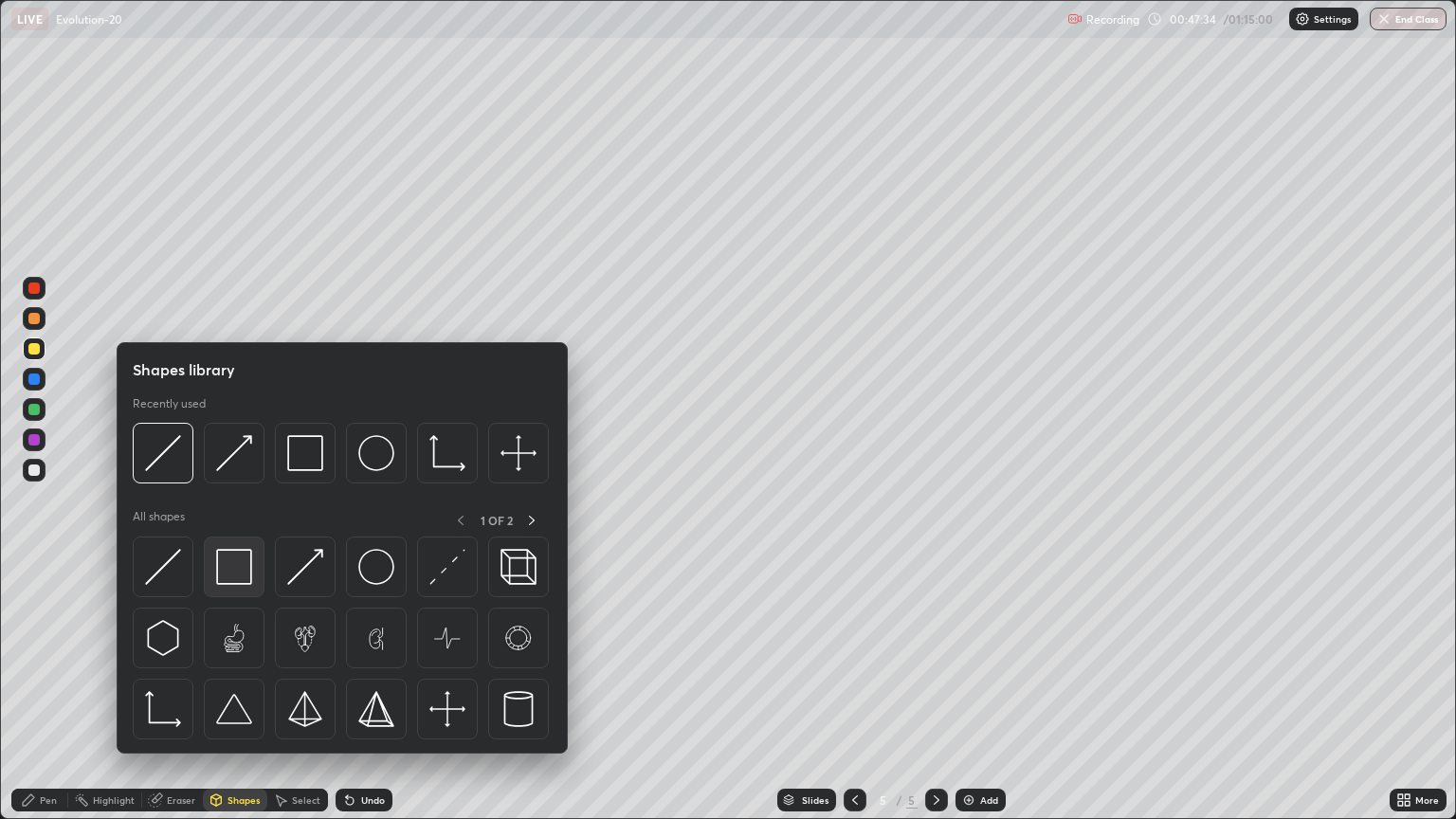 click at bounding box center [234, 567] 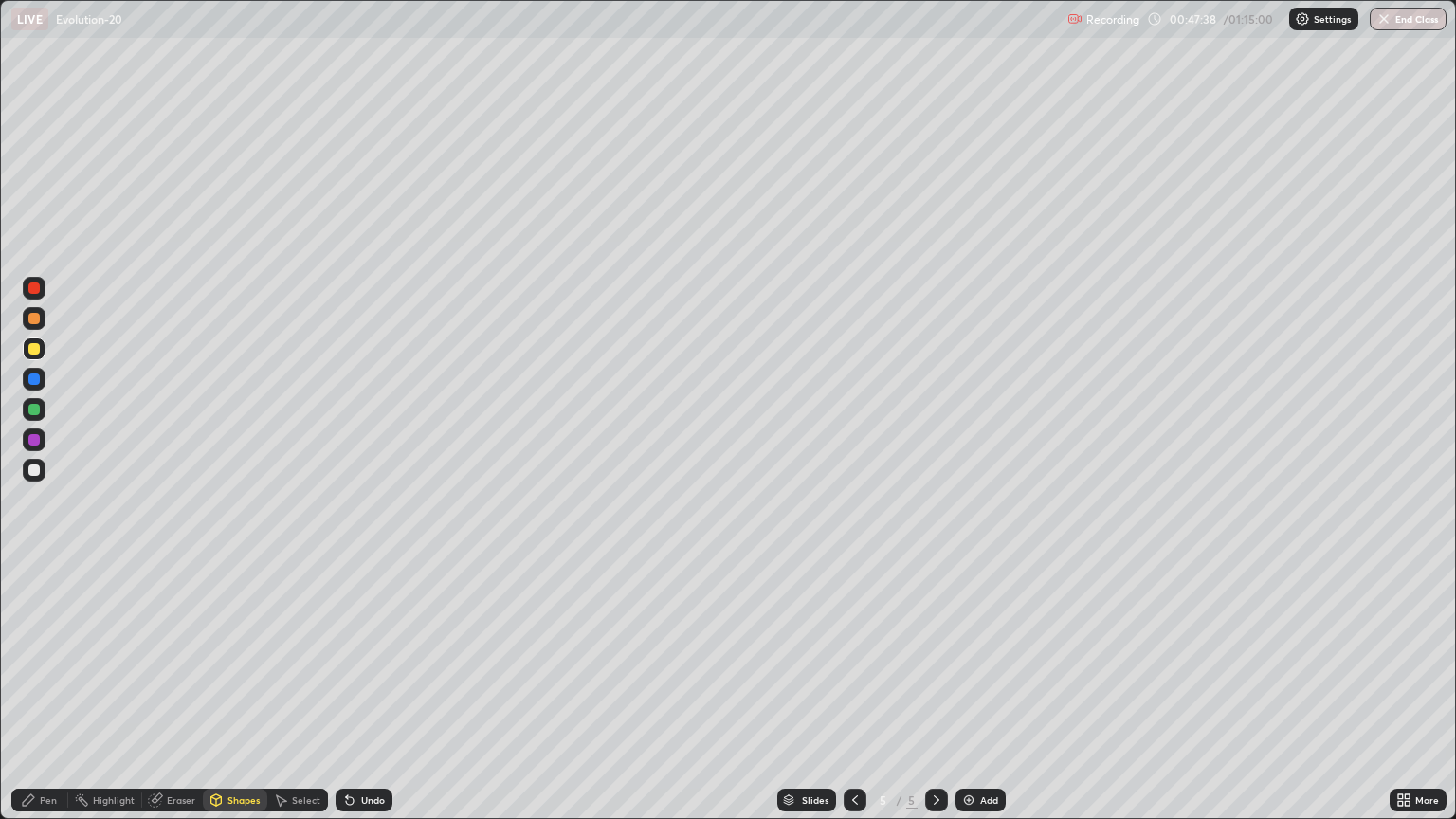 click on "Pen" at bounding box center (40, 800) 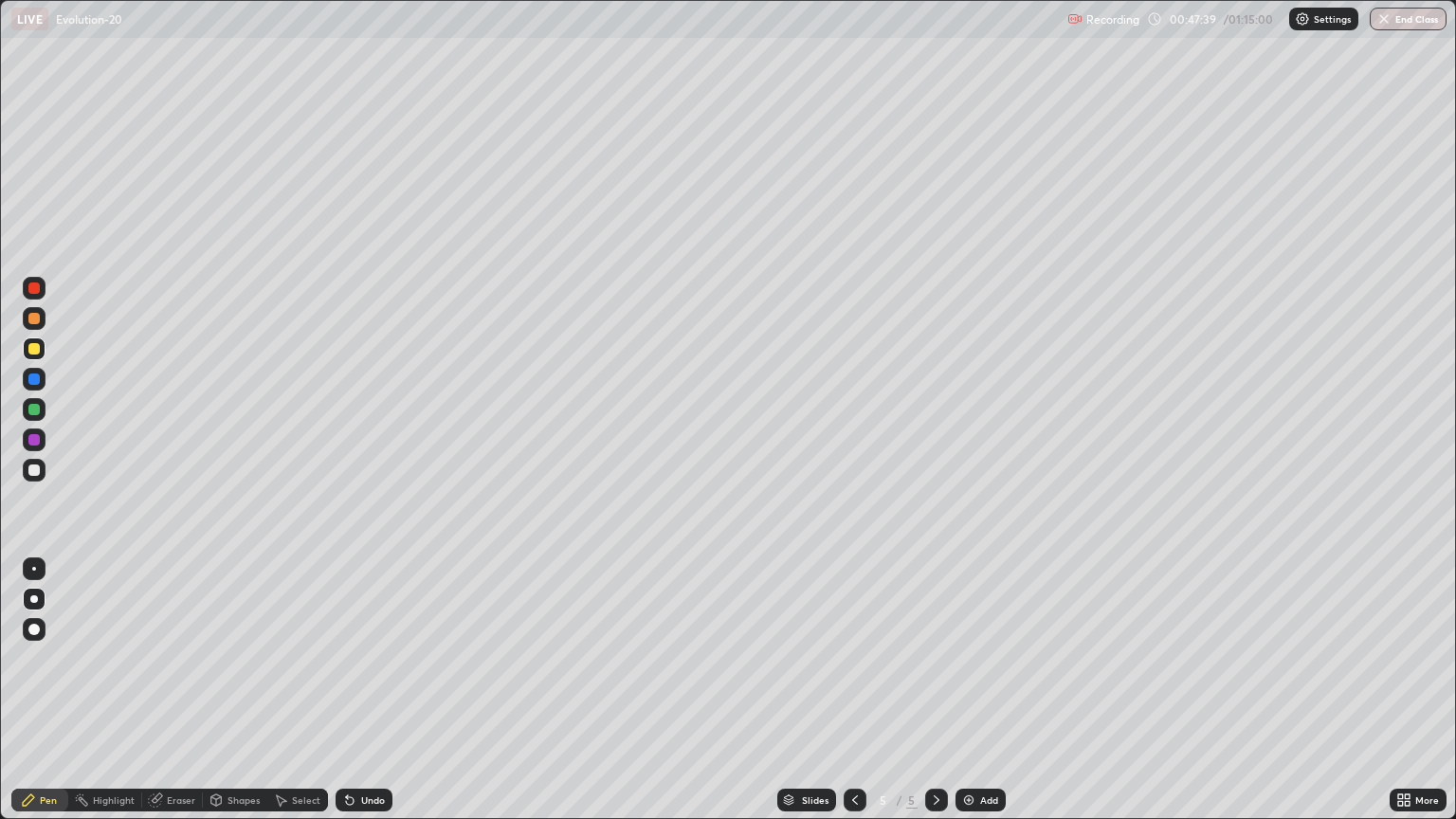 click at bounding box center (34, 470) 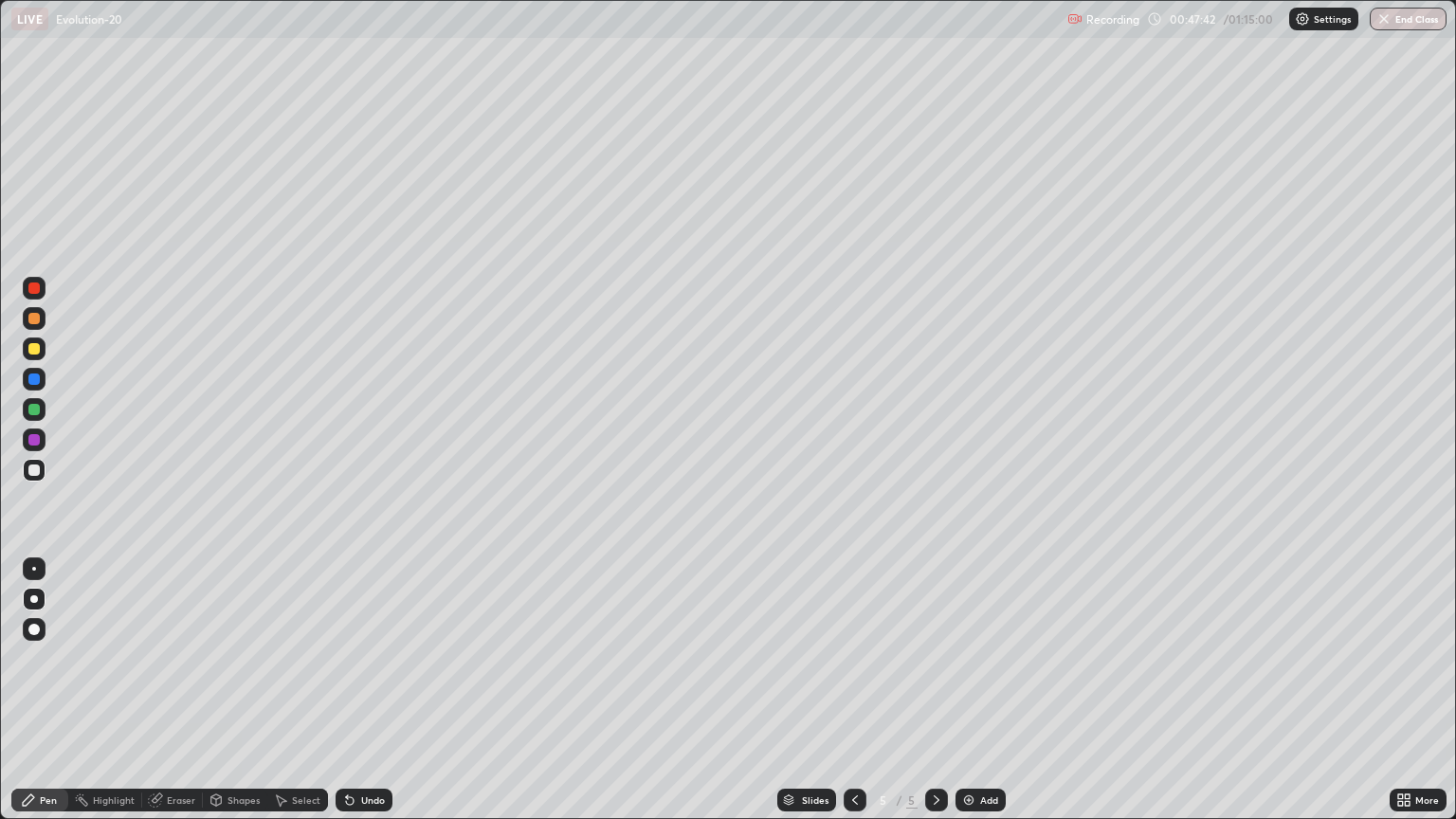 click at bounding box center (34, 349) 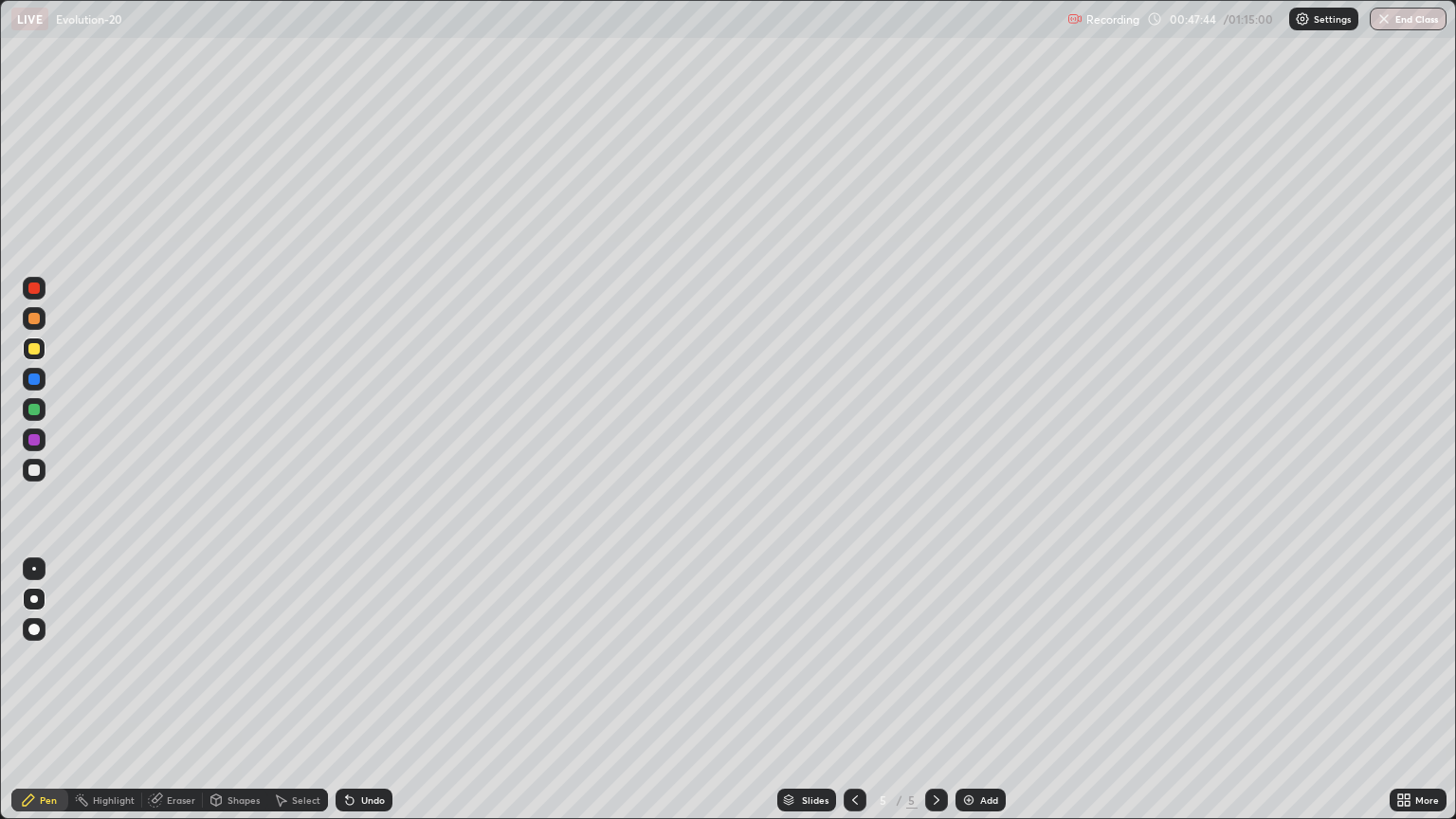 click on "Shapes" at bounding box center [244, 800] 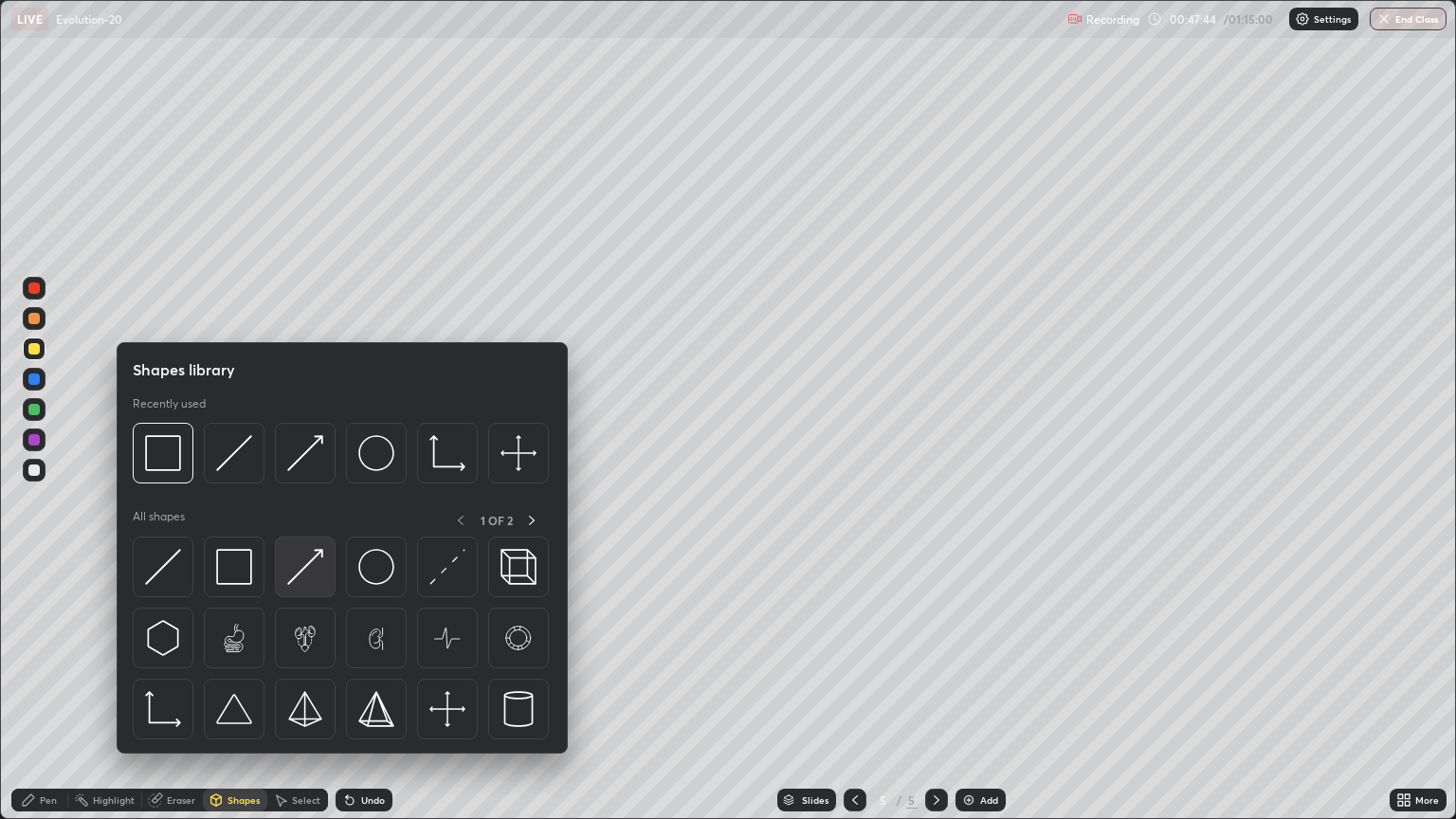 click at bounding box center (305, 567) 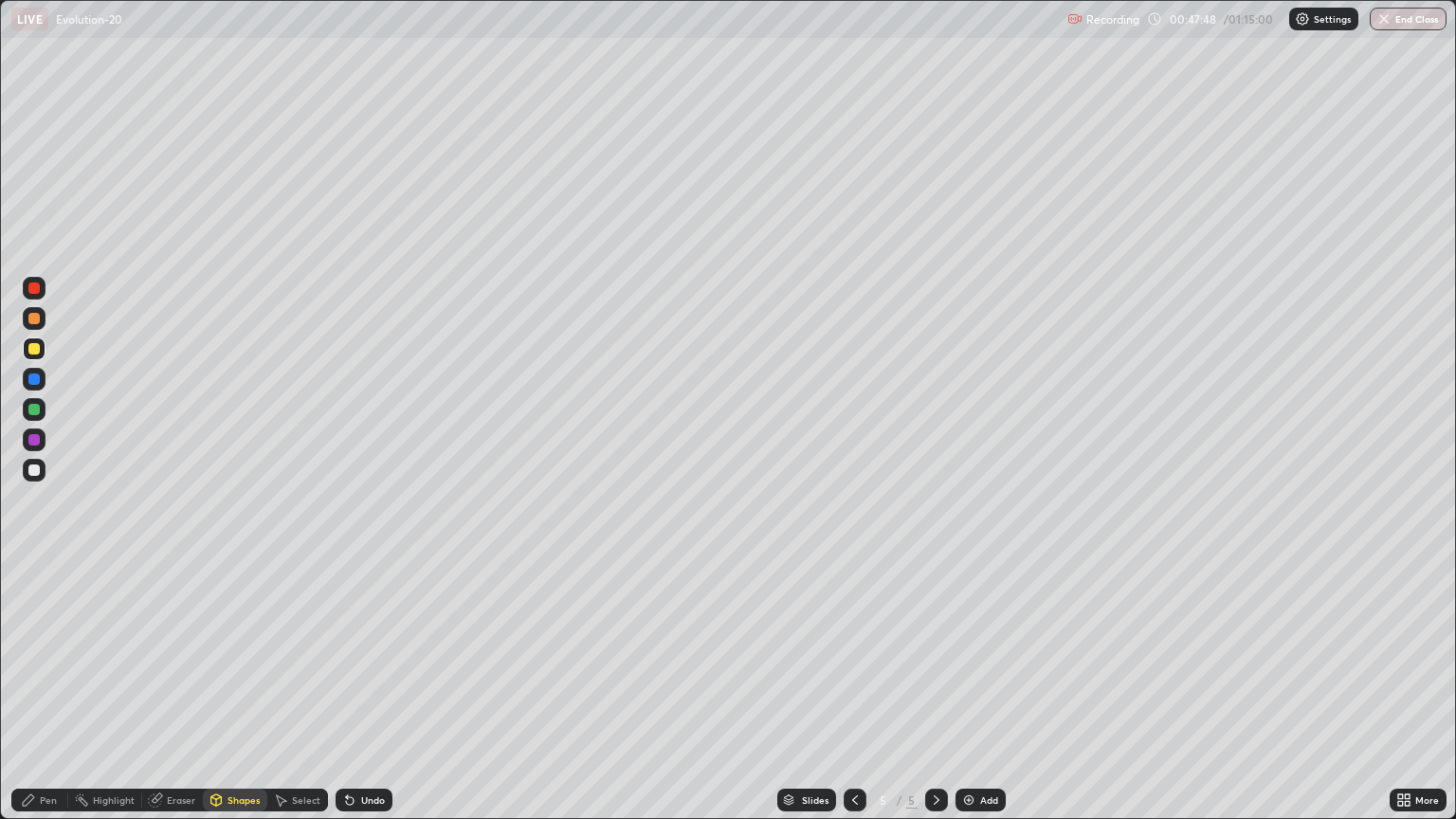 click on "Pen" at bounding box center [48, 800] 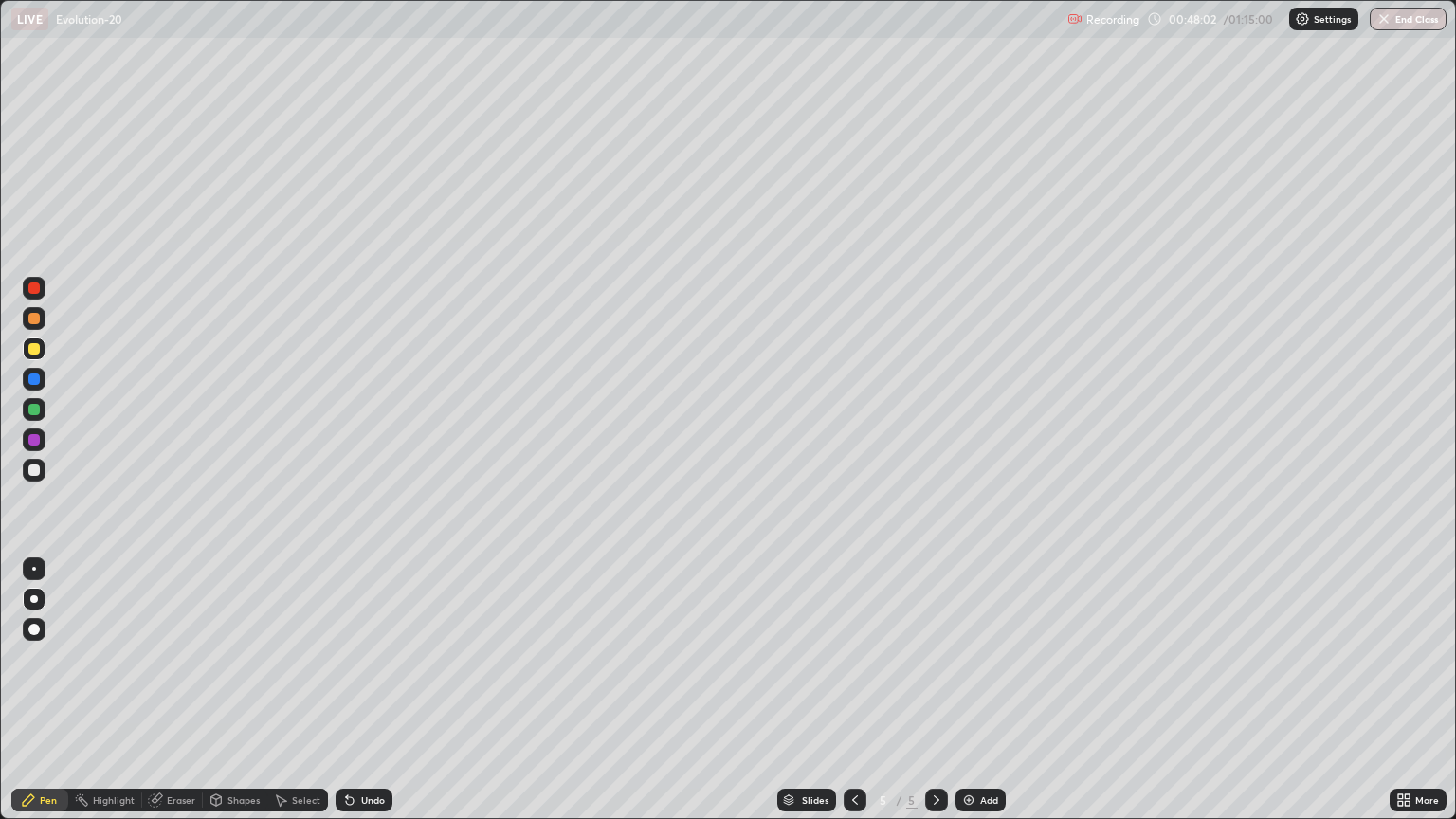 click at bounding box center [34, 470] 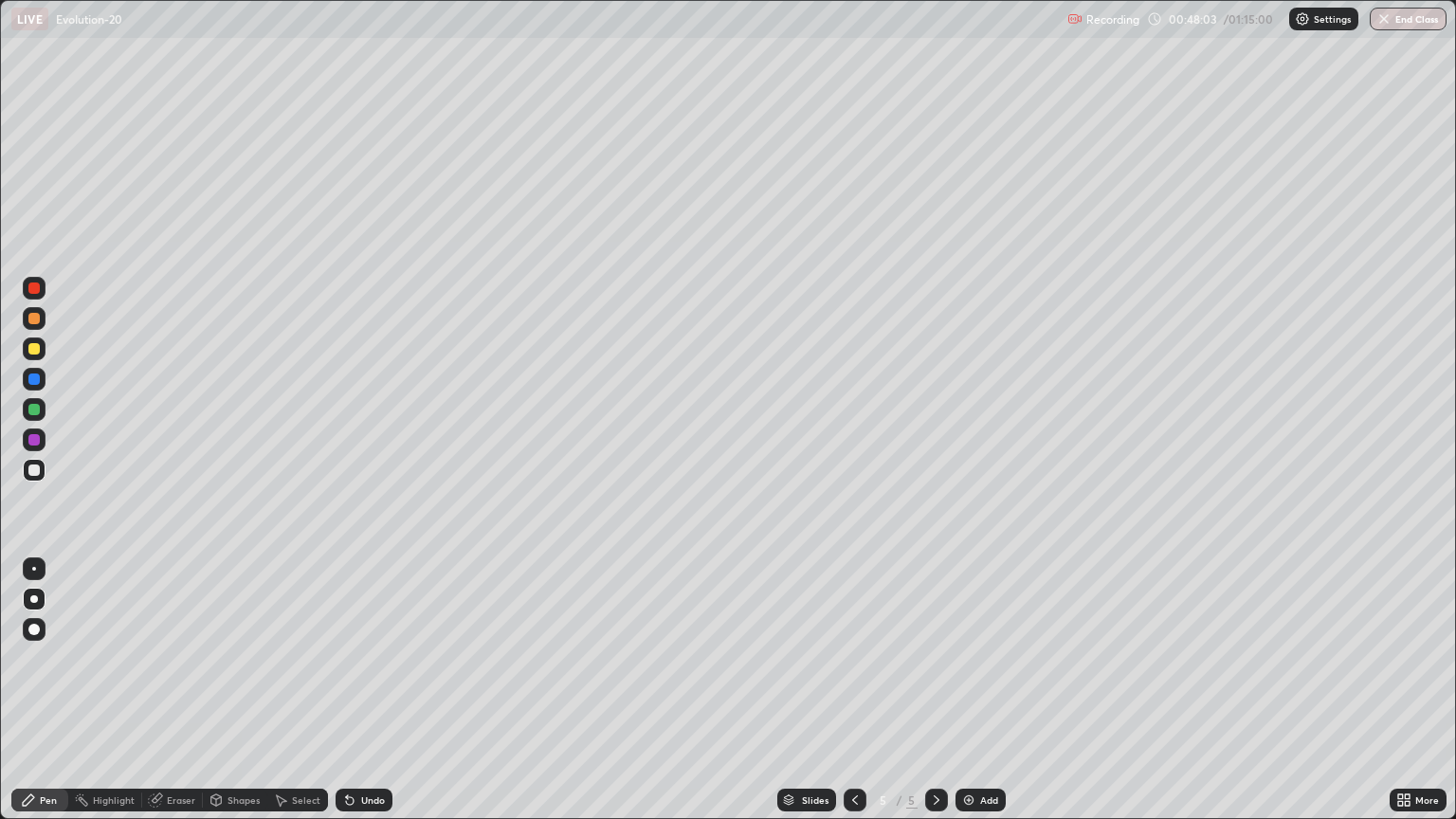 click on "Select" at bounding box center [306, 800] 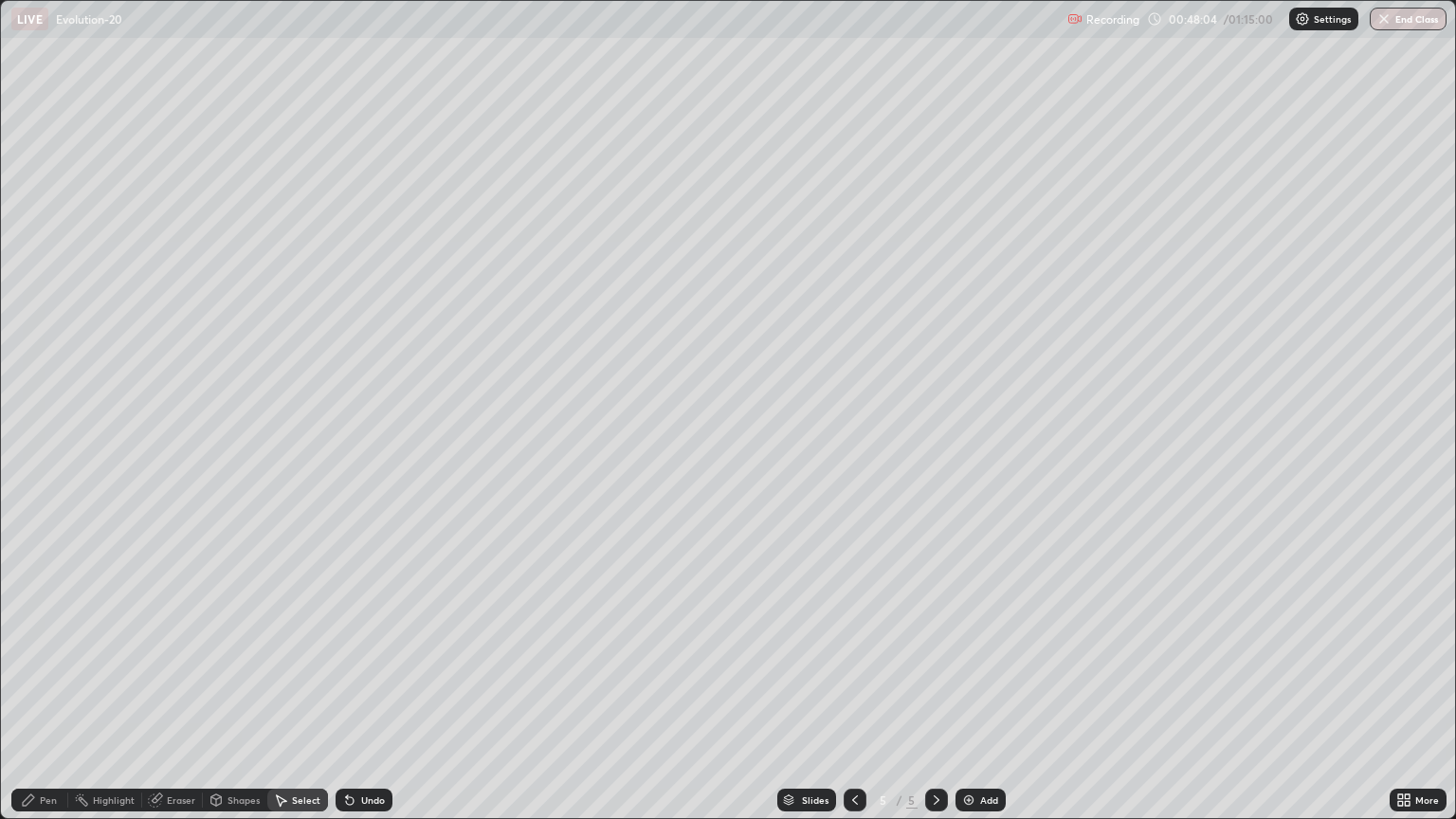 click on "Shapes" at bounding box center (244, 800) 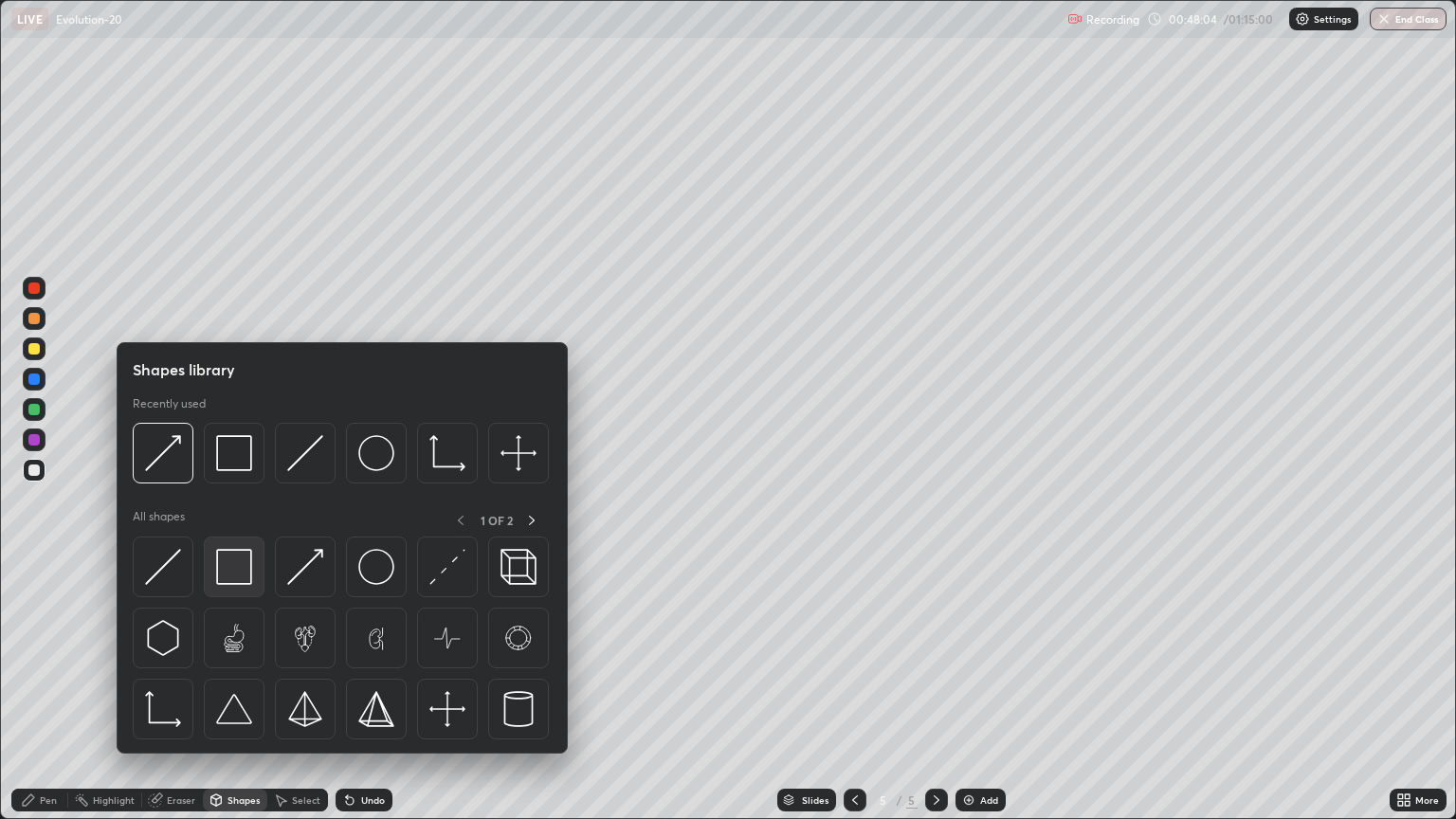 click at bounding box center [234, 567] 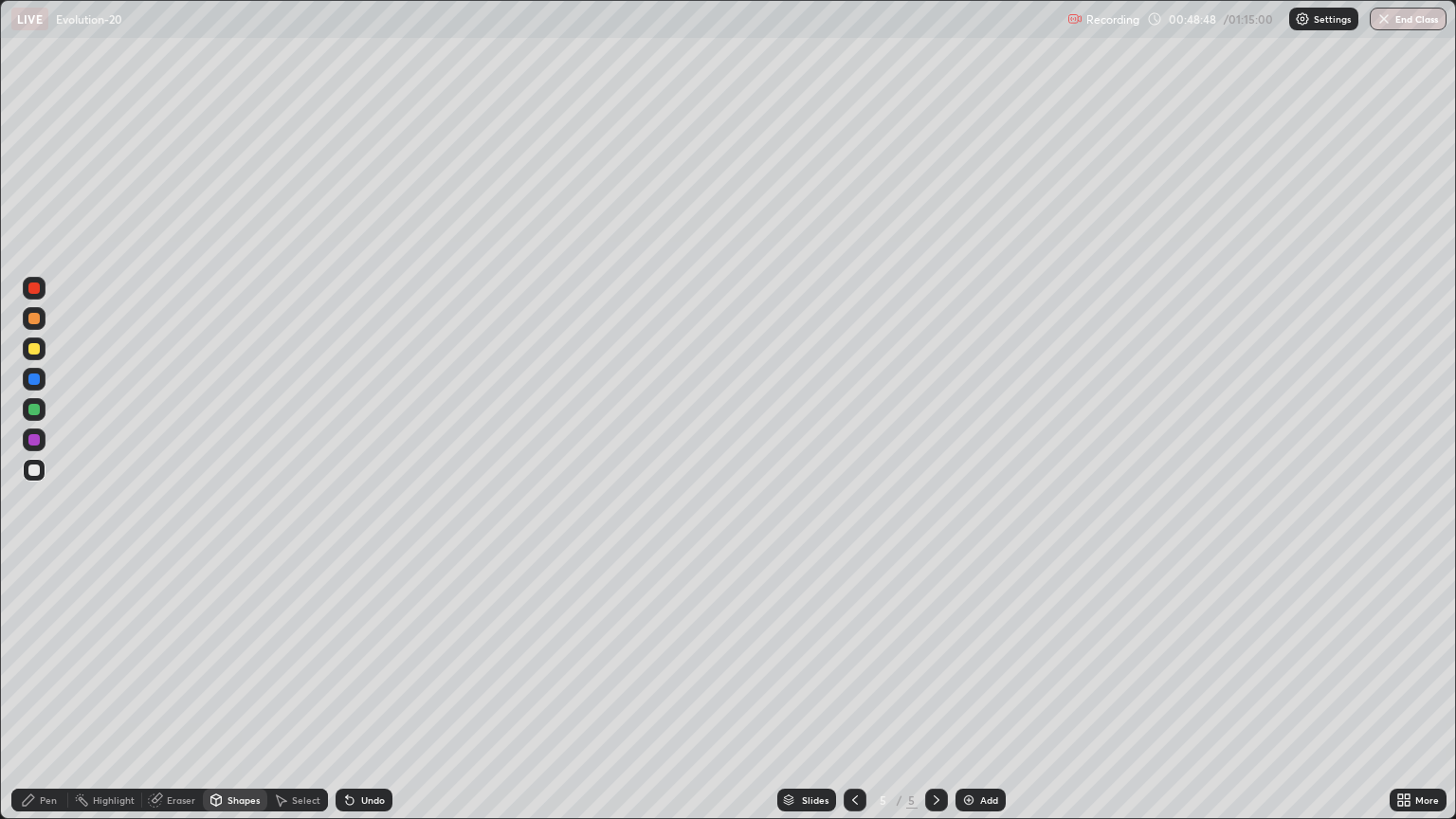 click on "Shapes" at bounding box center [244, 800] 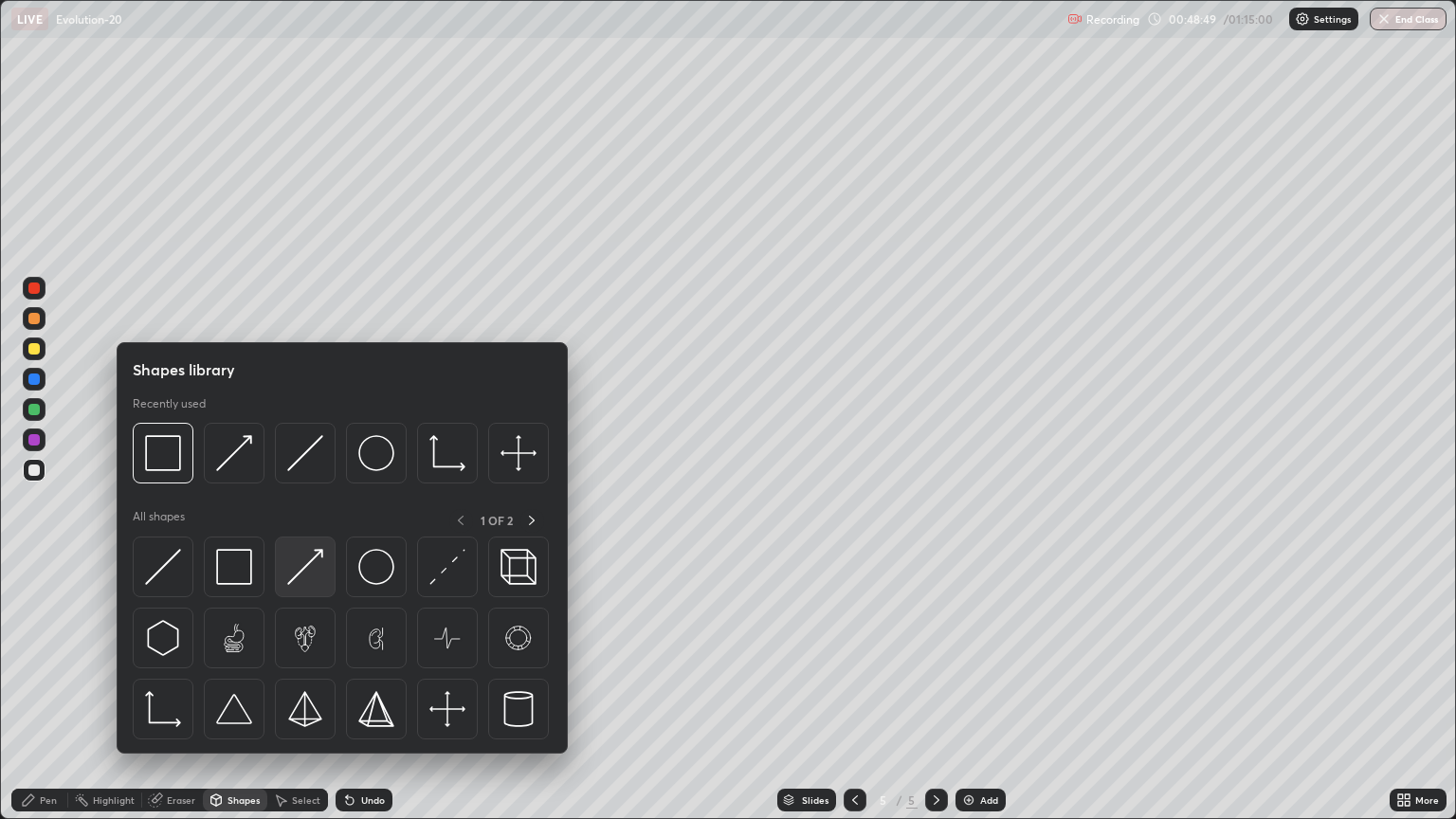 click at bounding box center [305, 567] 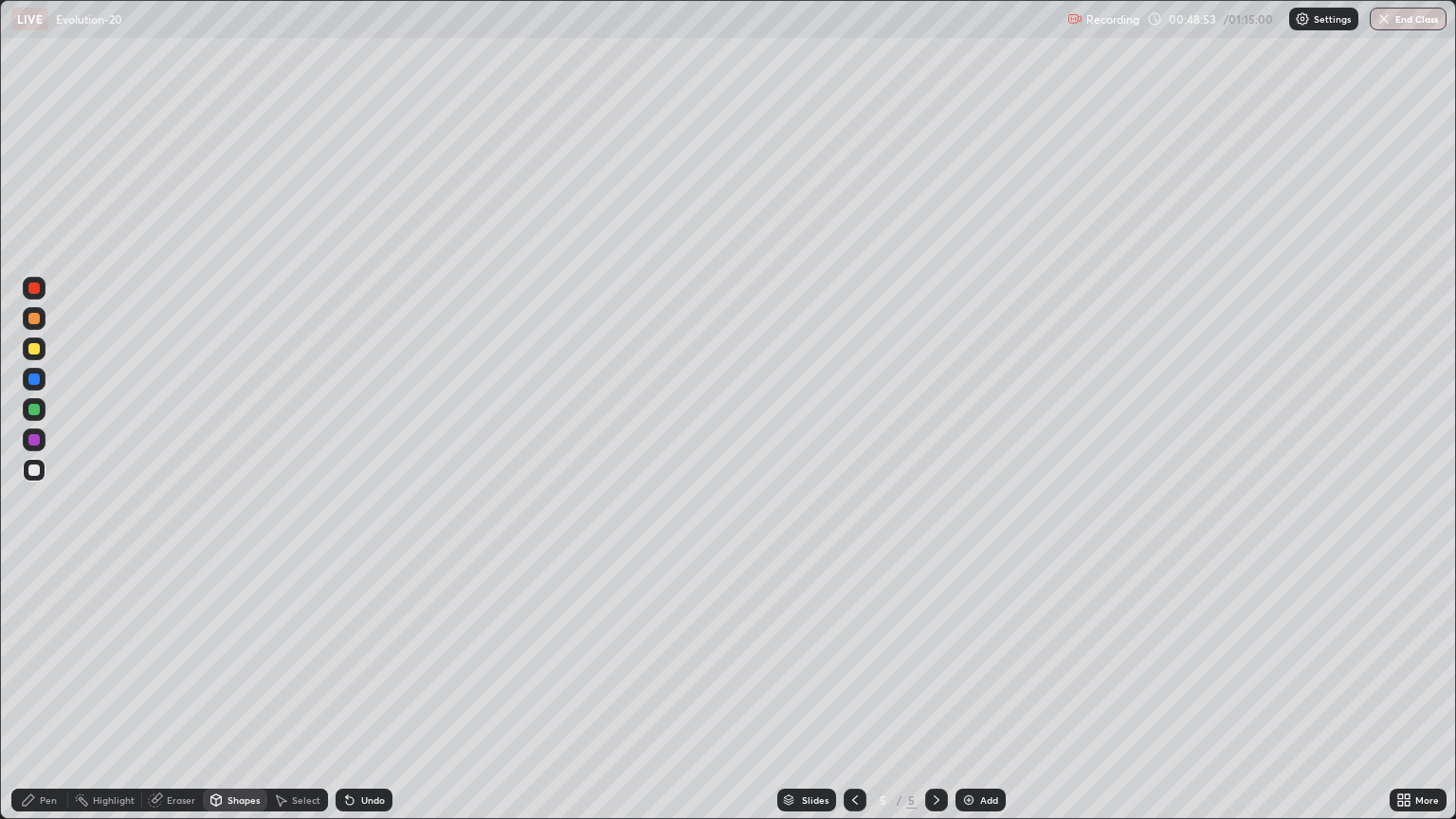 click on "Pen" at bounding box center (48, 800) 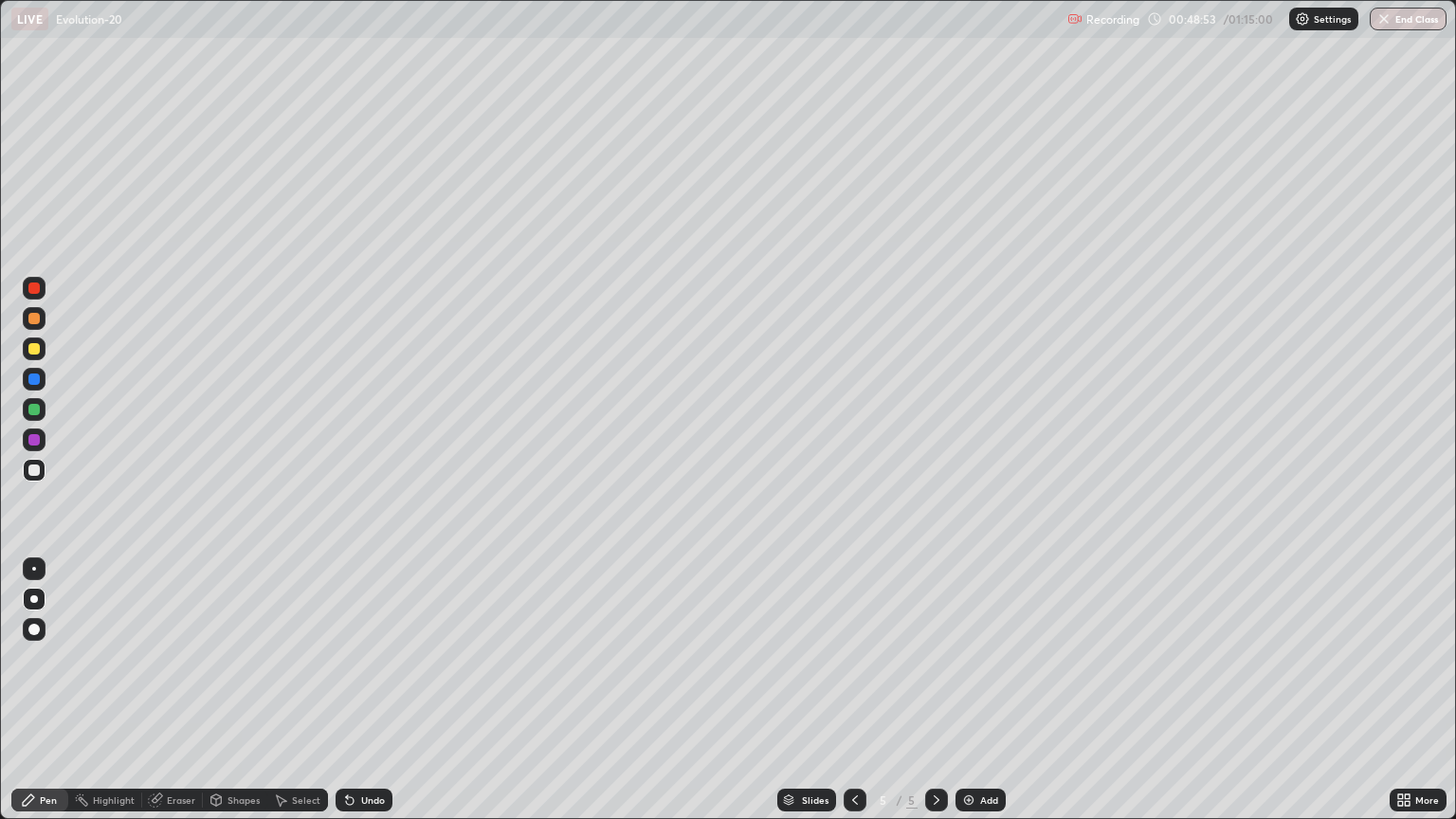click on "Pen" at bounding box center (40, 800) 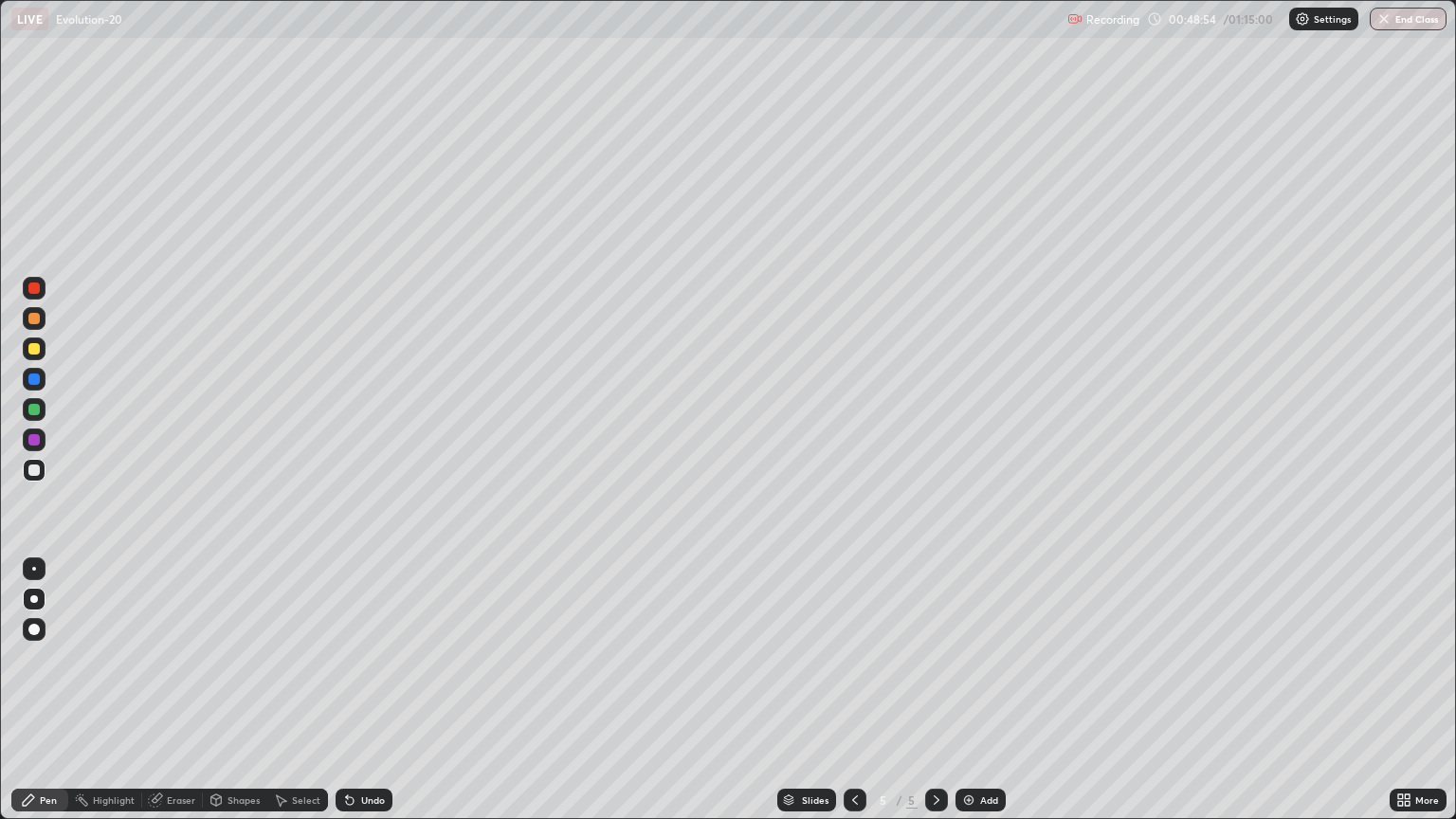click at bounding box center [34, 470] 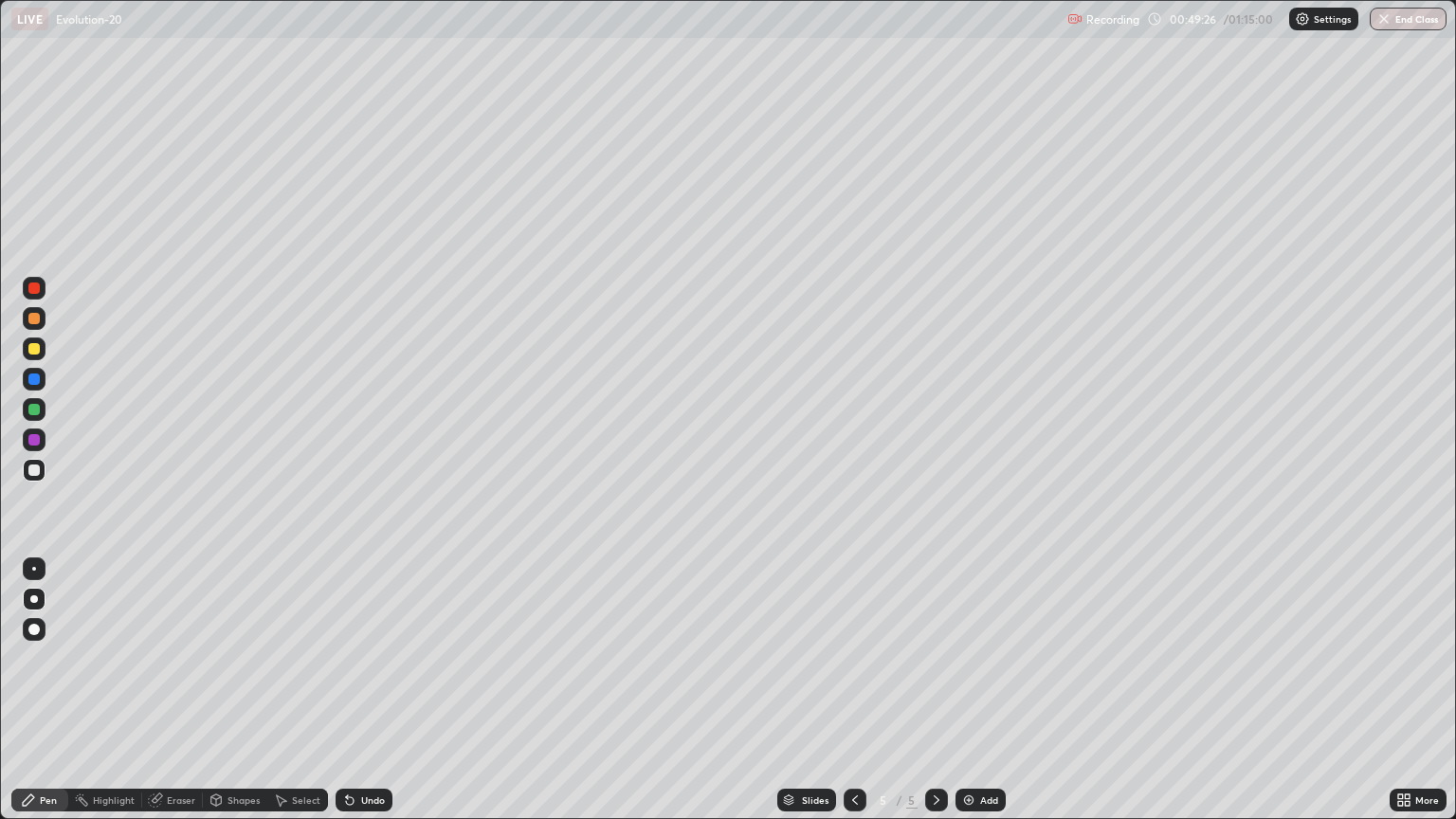 click at bounding box center [34, 318] 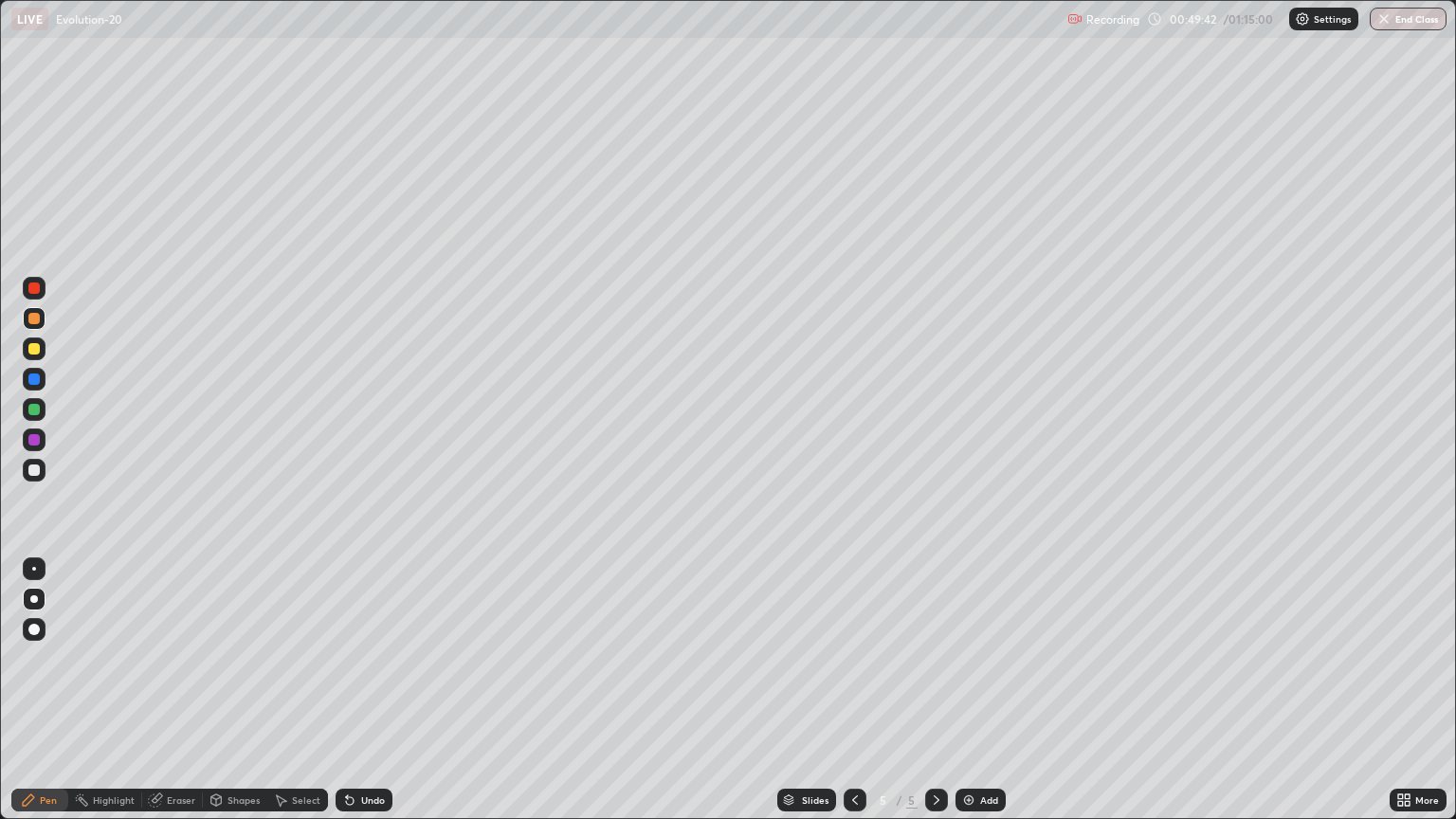 click at bounding box center [34, 349] 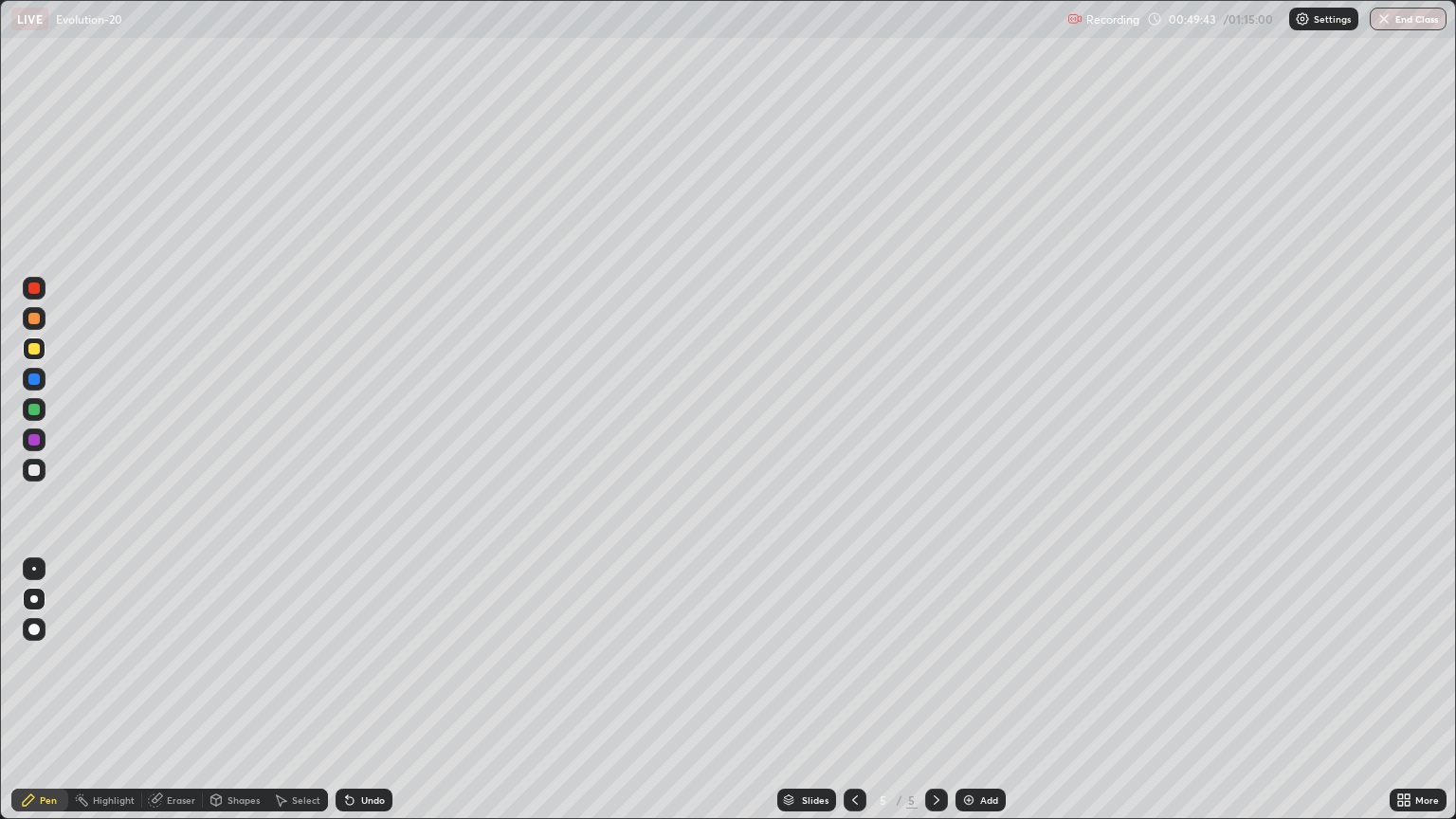 click on "Shapes" at bounding box center [244, 800] 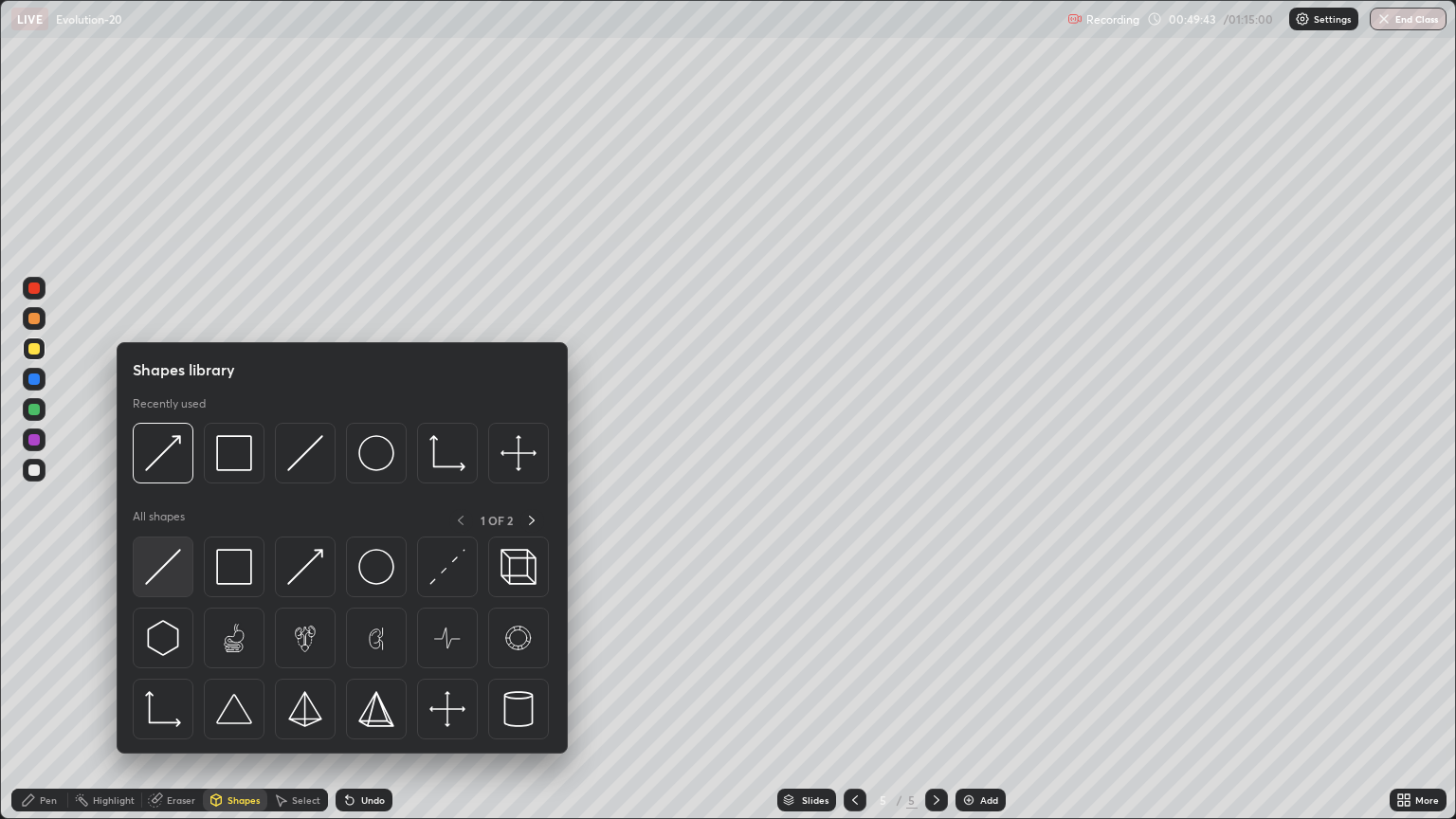 click at bounding box center [163, 567] 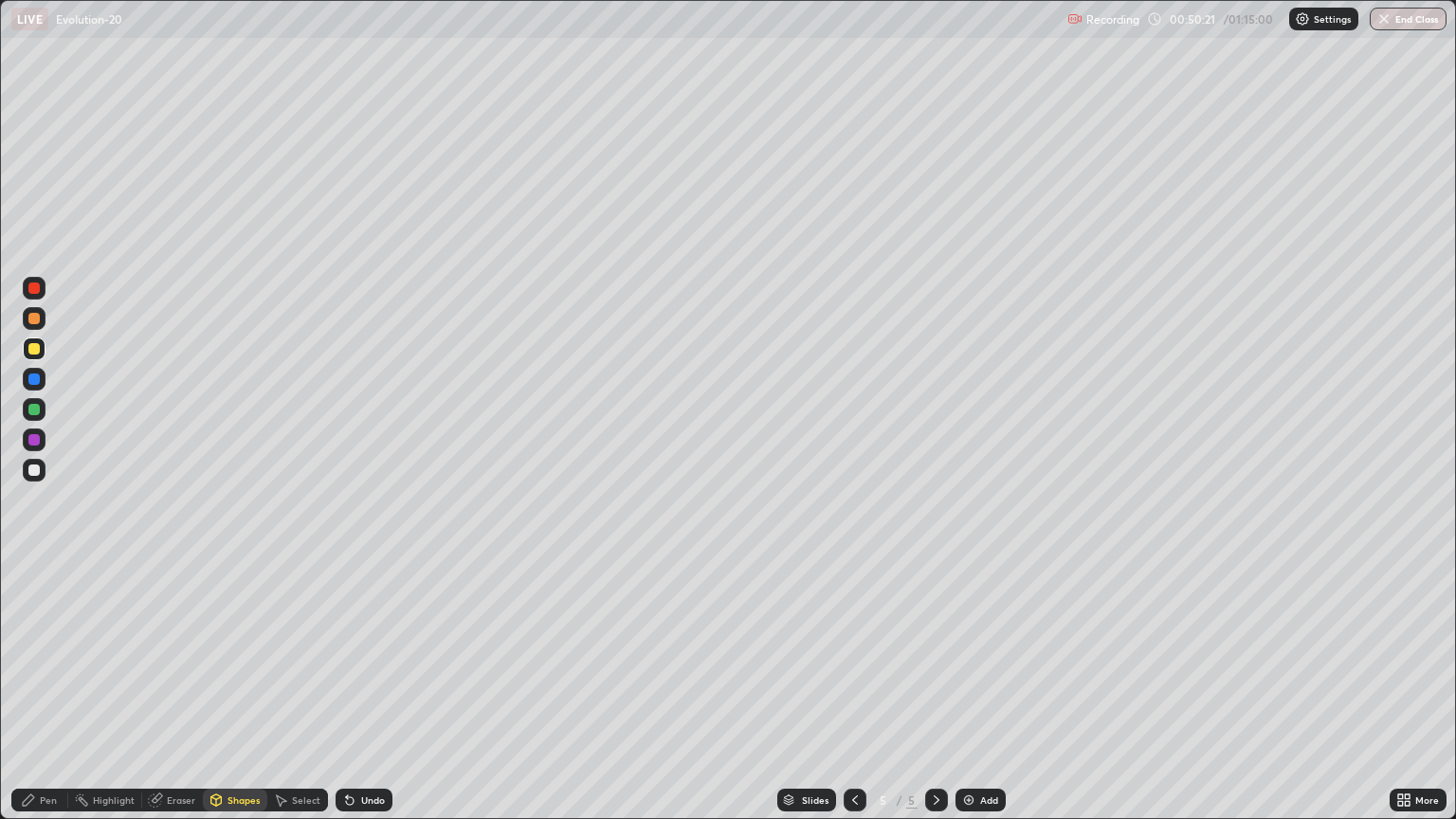 click on "Pen" at bounding box center (48, 800) 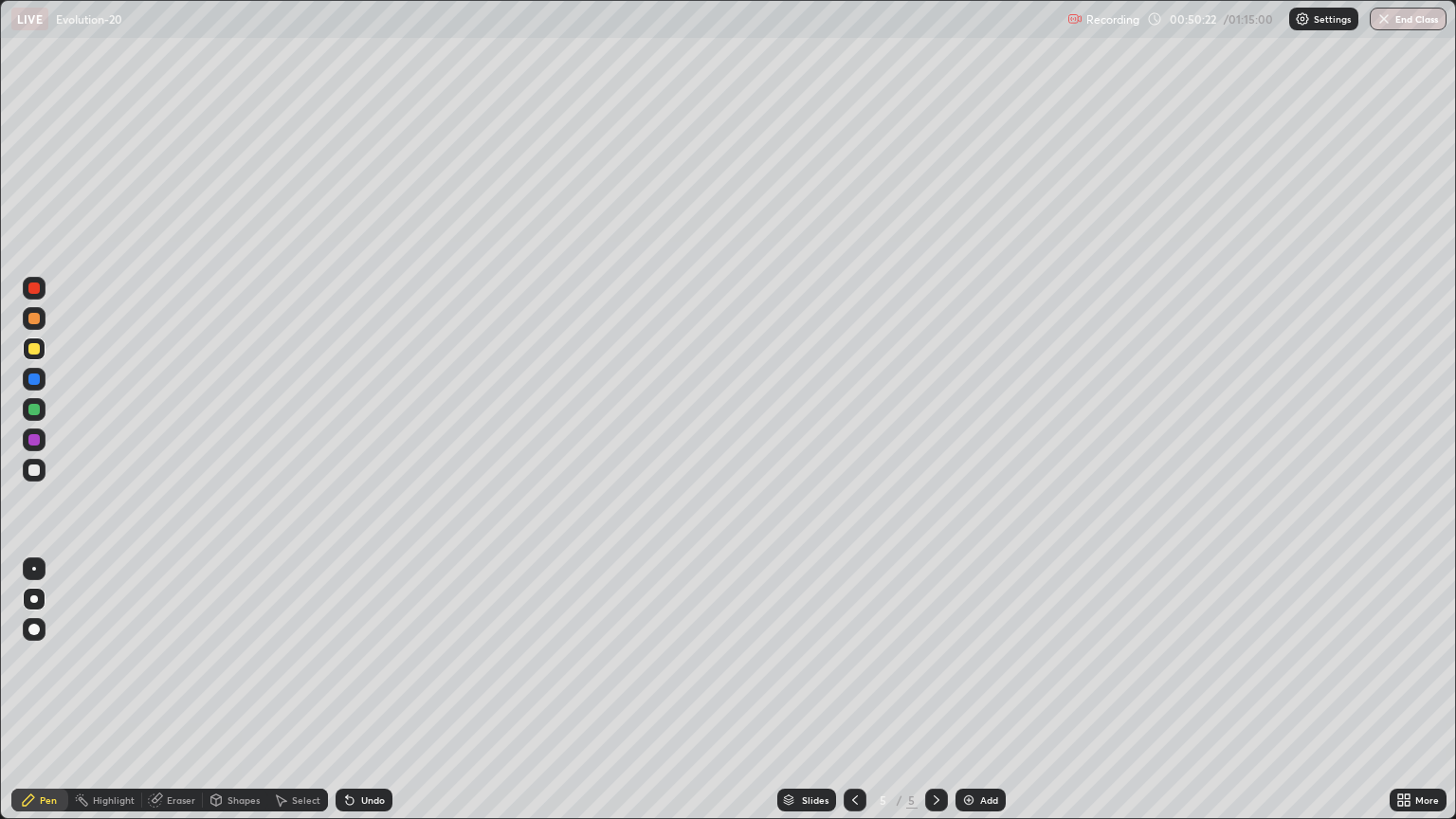 click at bounding box center [34, 470] 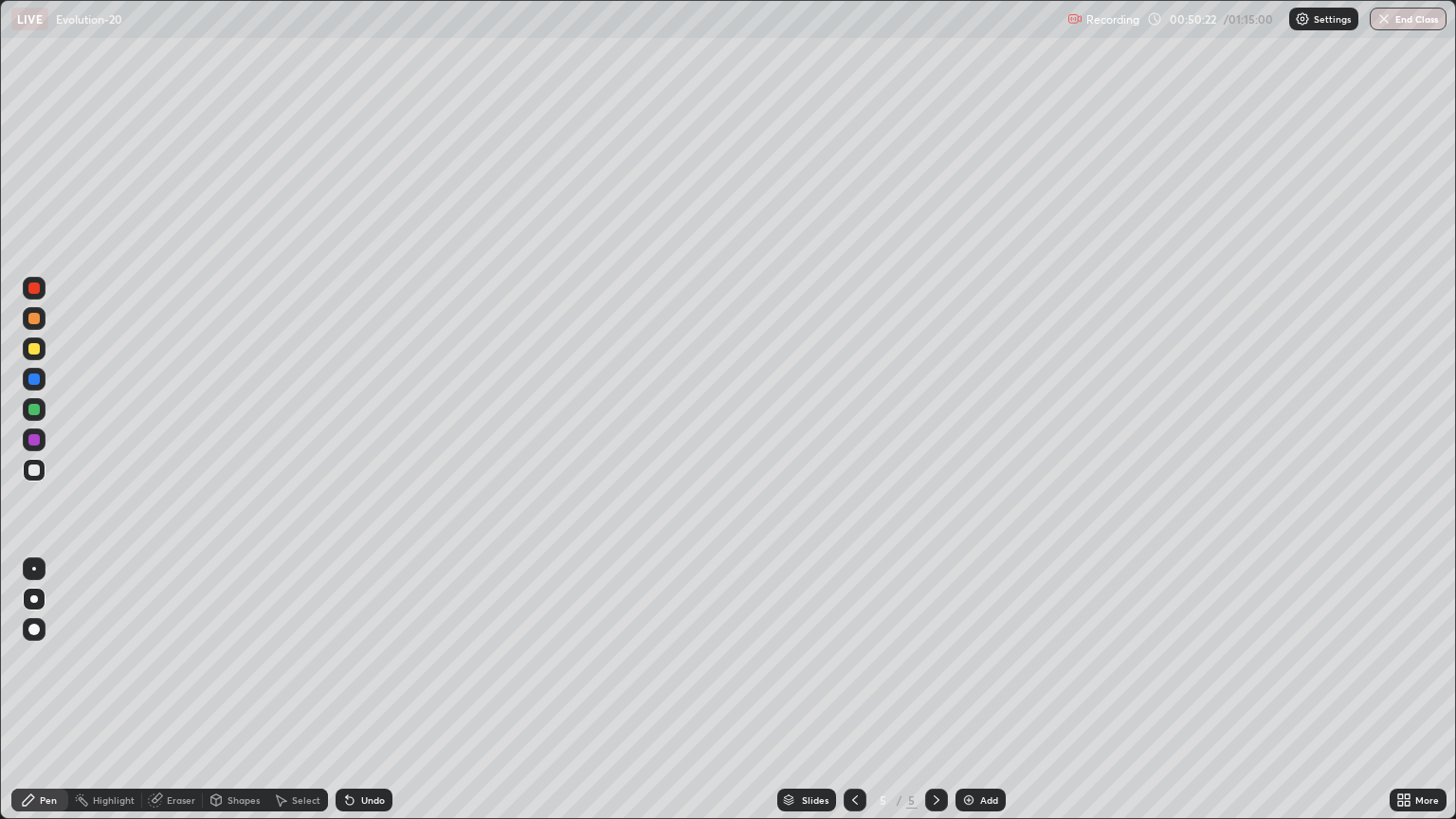 click on "Shapes" at bounding box center [244, 800] 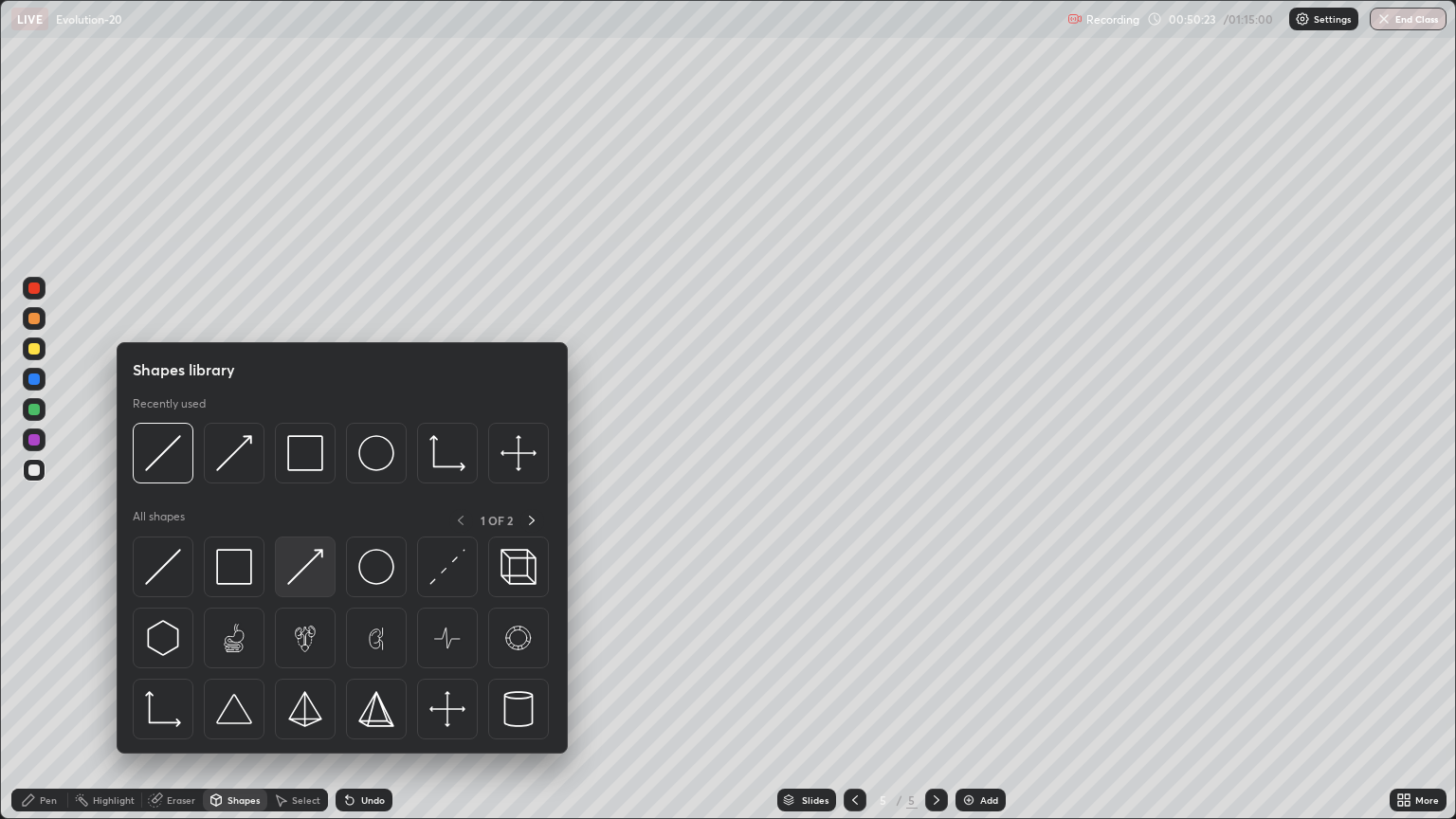 click at bounding box center [305, 567] 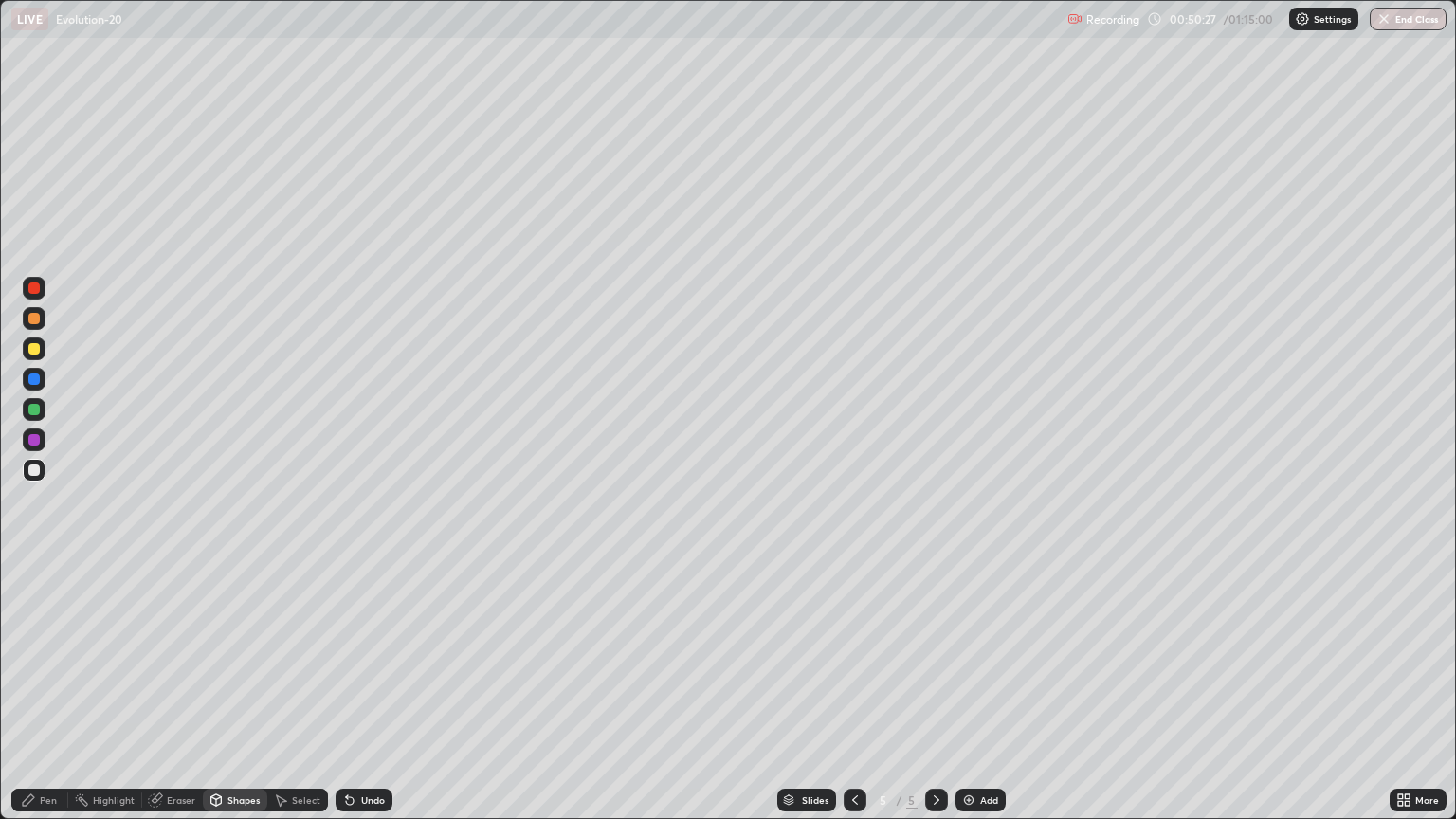 click on "Pen" at bounding box center [48, 800] 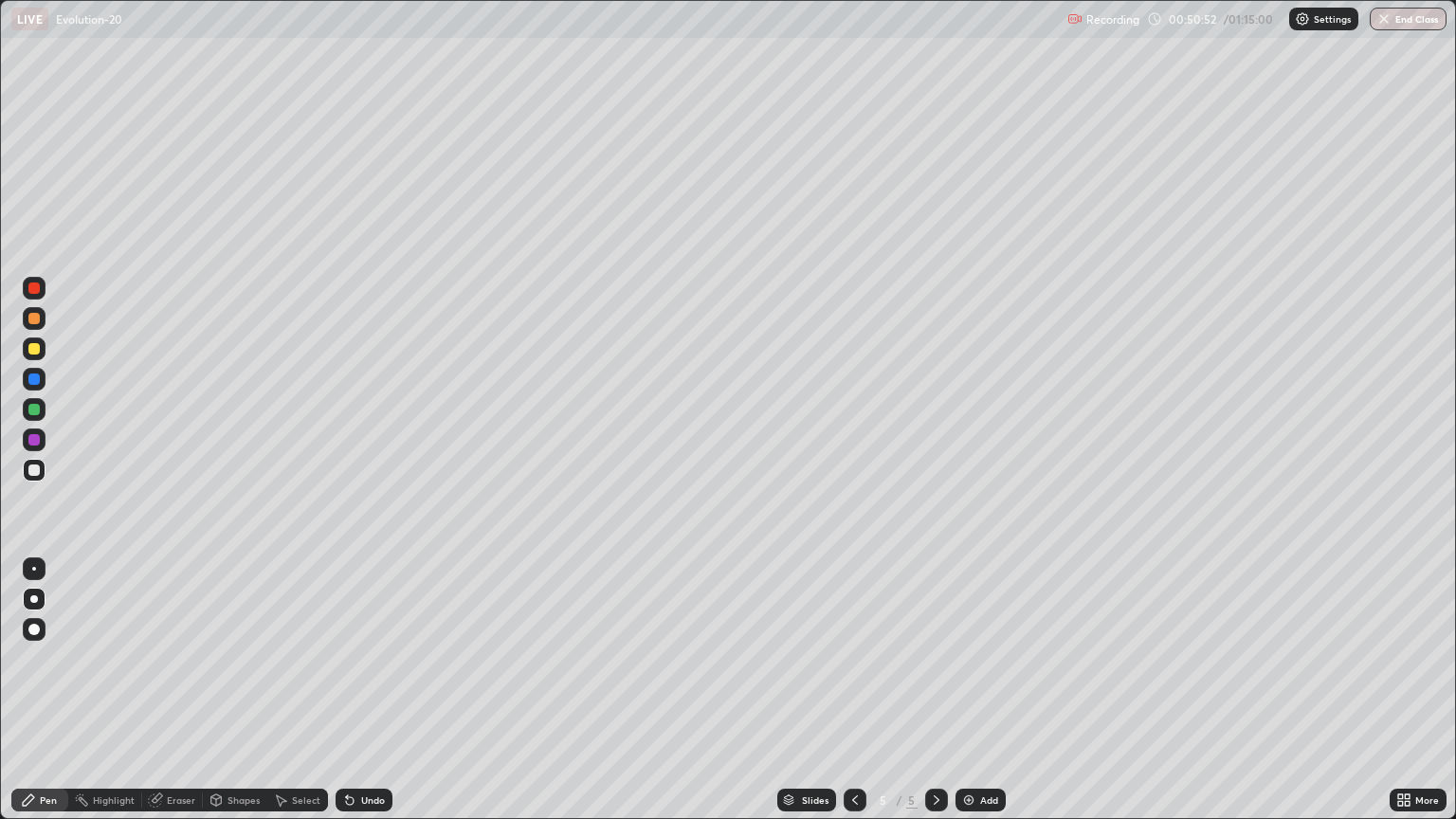 click at bounding box center [34, 349] 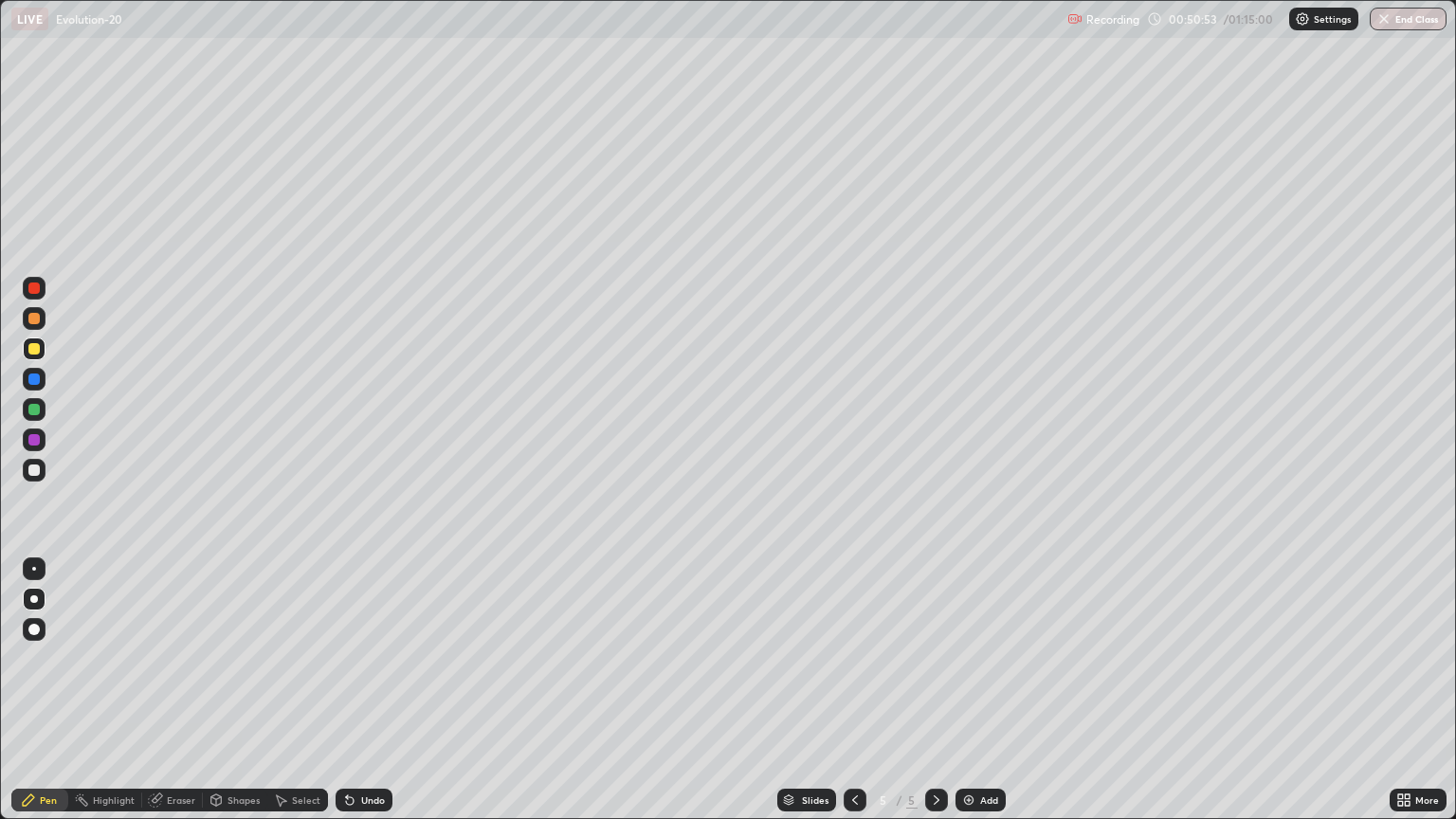 click on "Shapes" at bounding box center (244, 800) 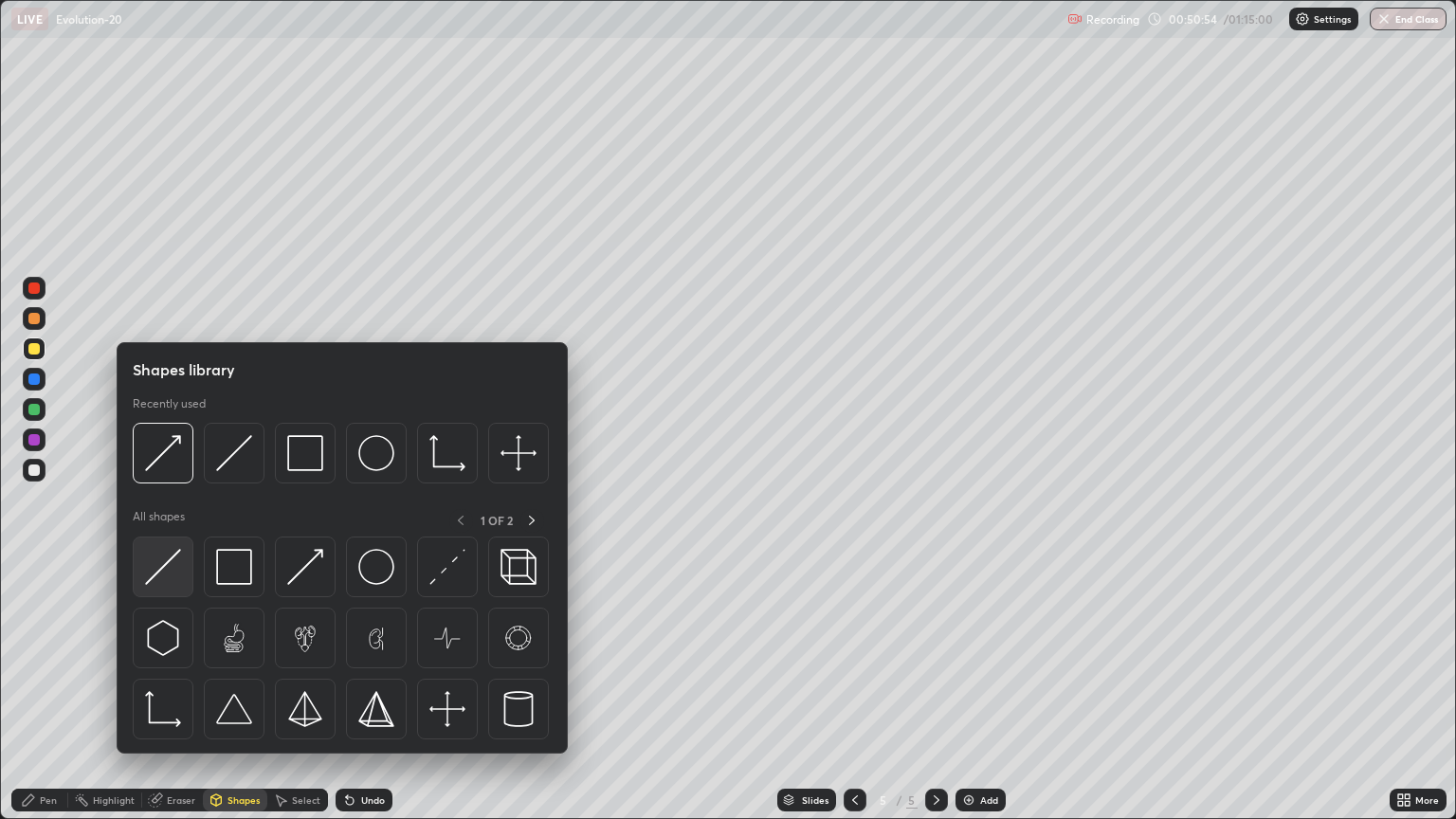 click at bounding box center (163, 567) 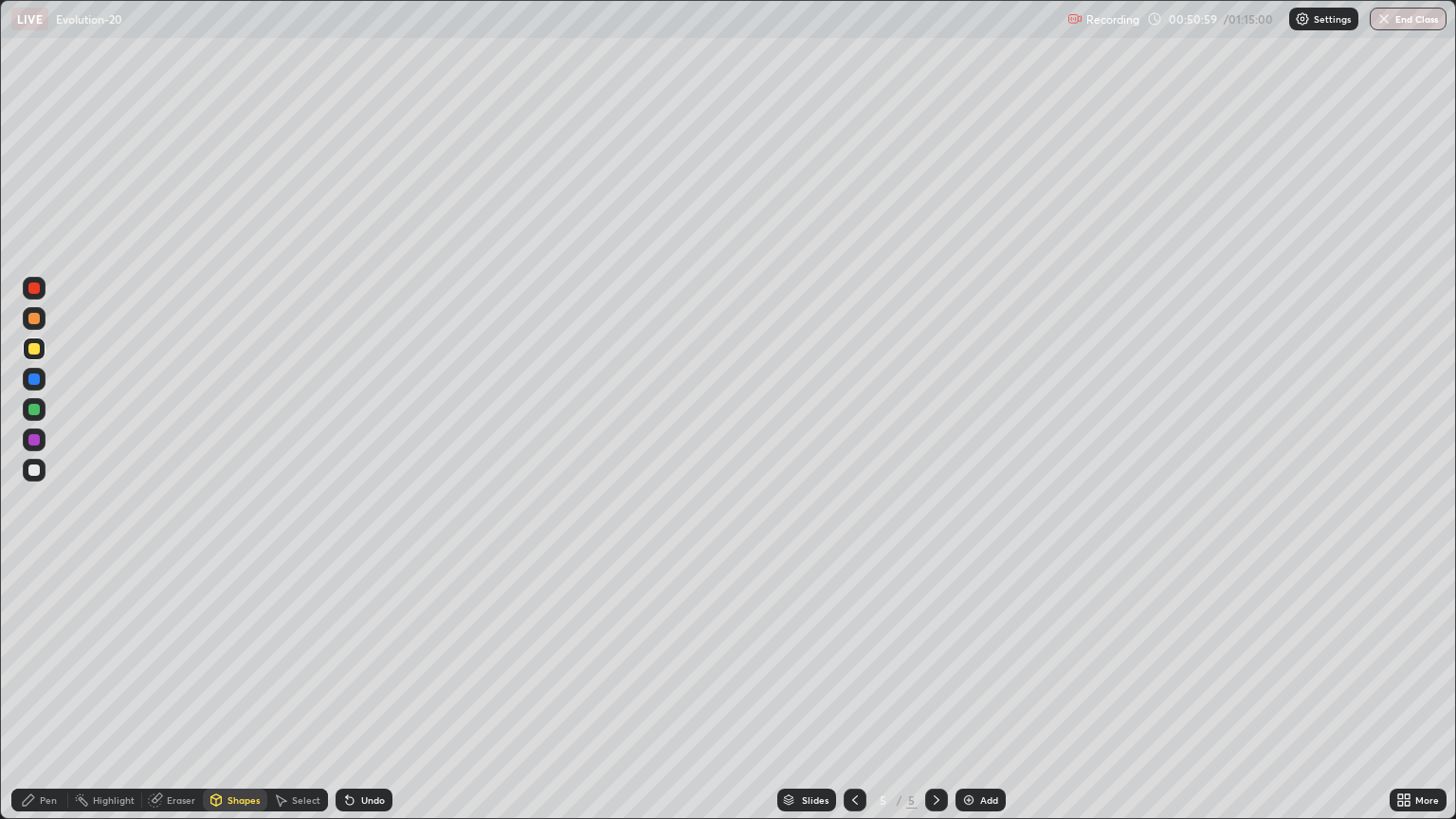 click at bounding box center (34, 318) 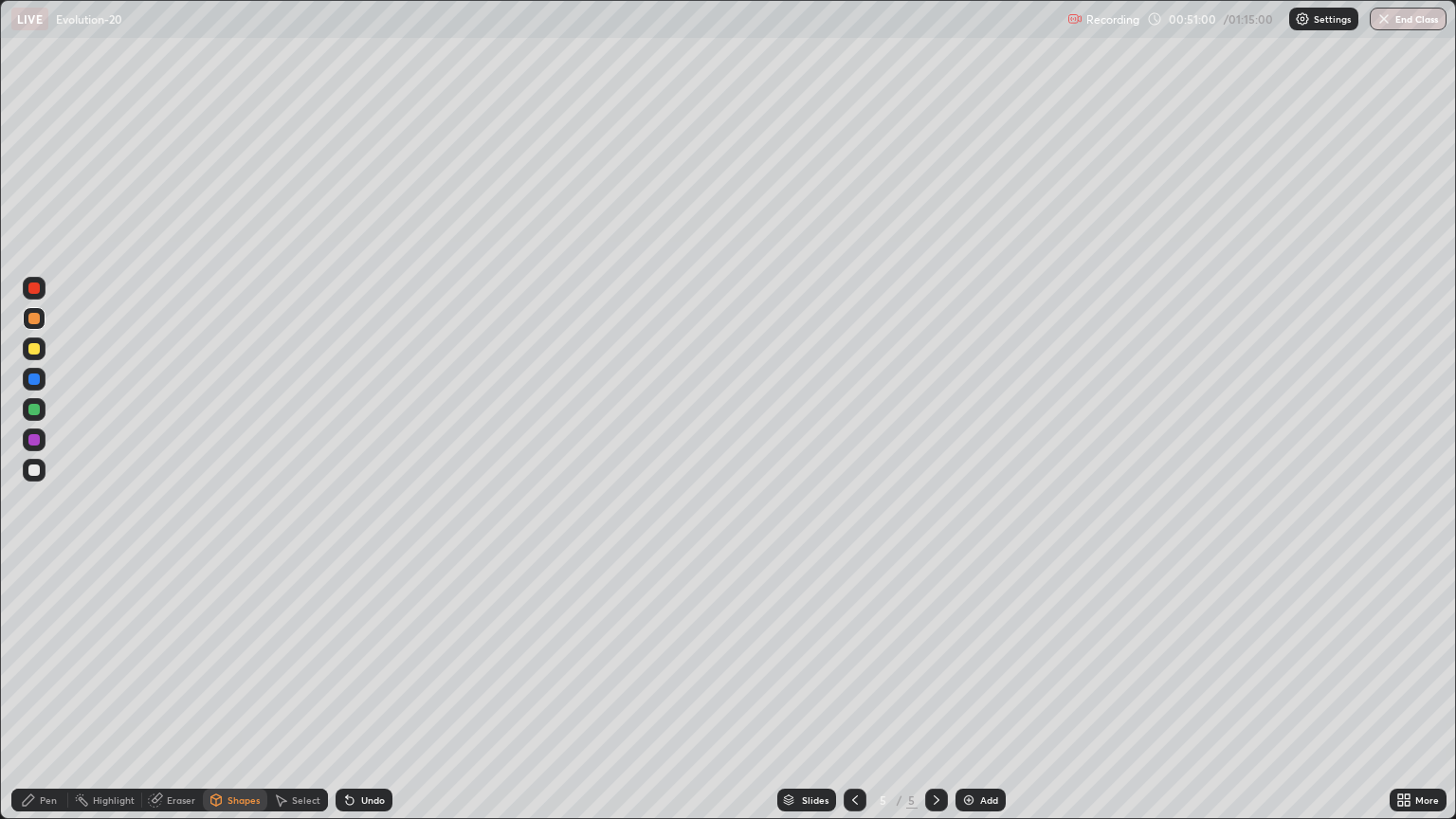 click on "Pen" at bounding box center [40, 800] 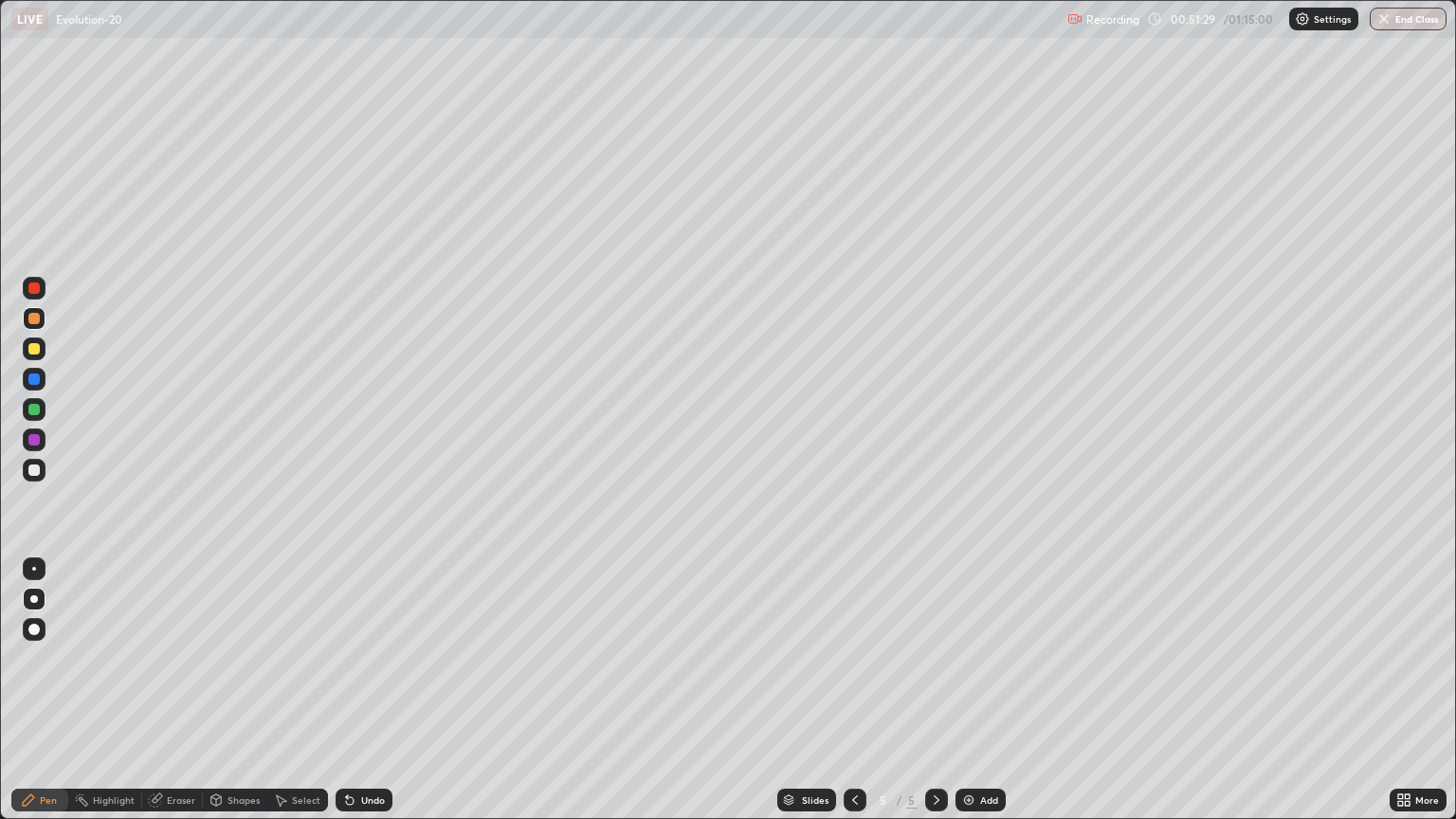 click at bounding box center [34, 349] 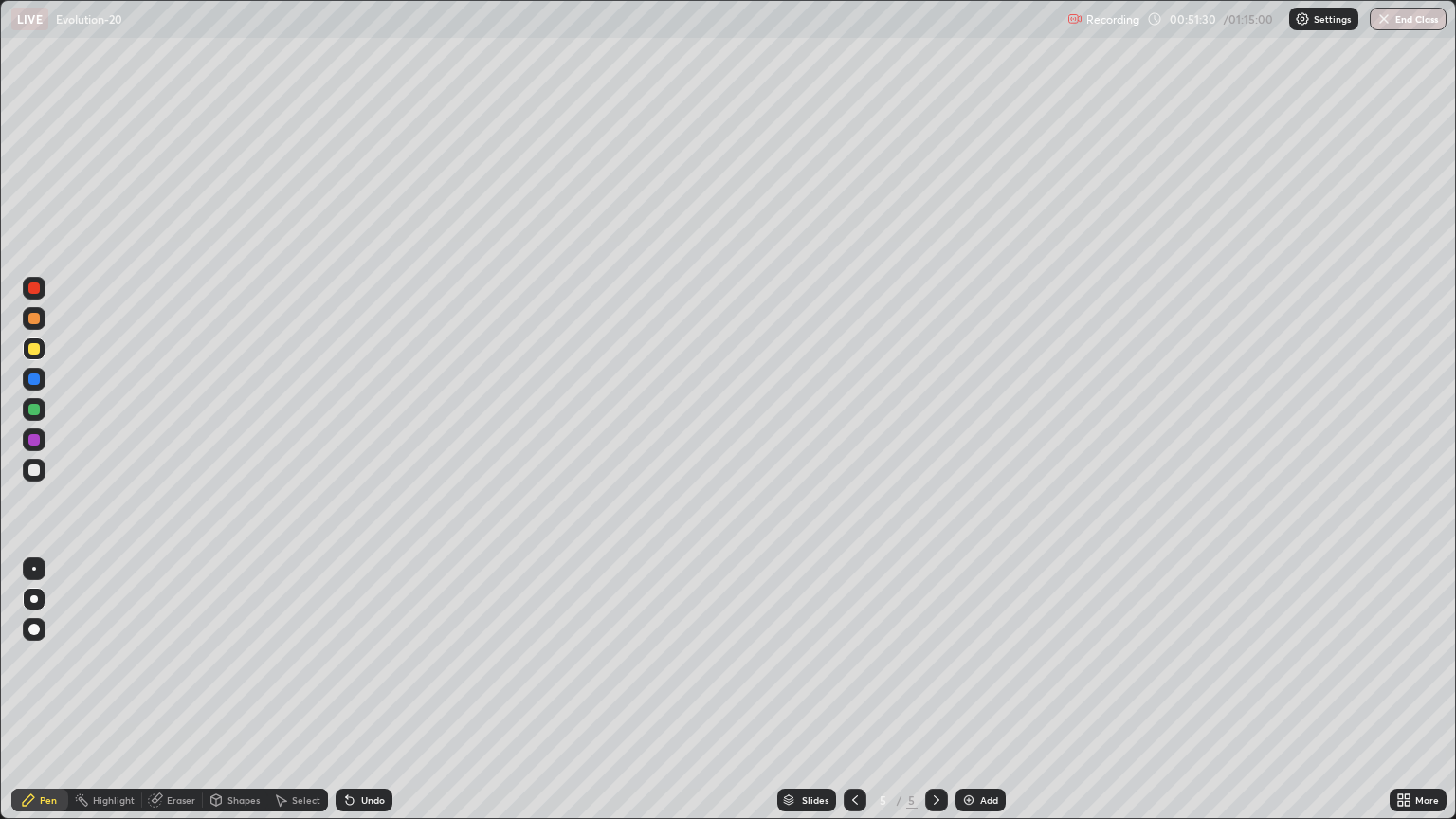 click on "Shapes" at bounding box center [244, 800] 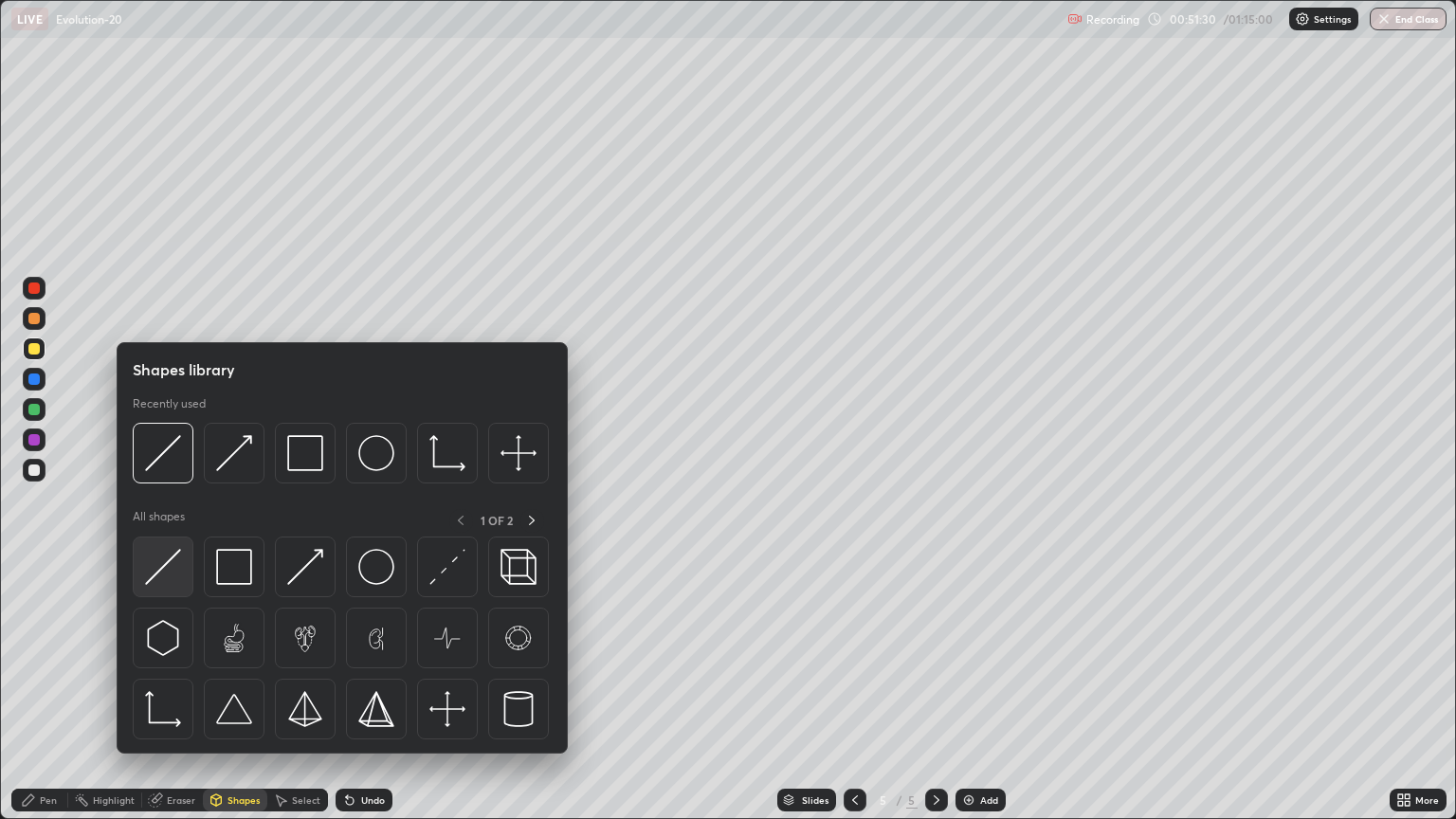 click at bounding box center (163, 567) 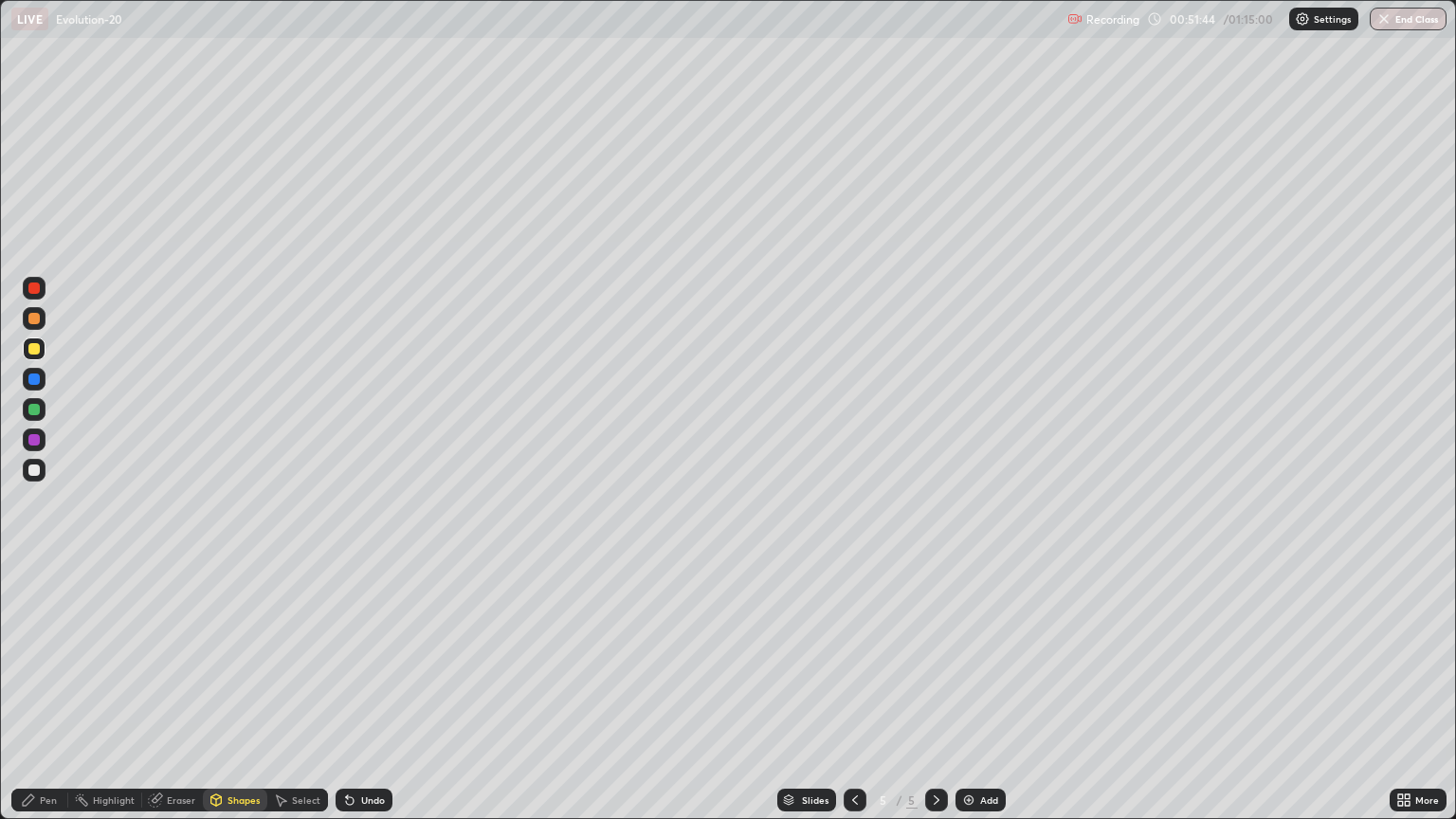 click at bounding box center [34, 470] 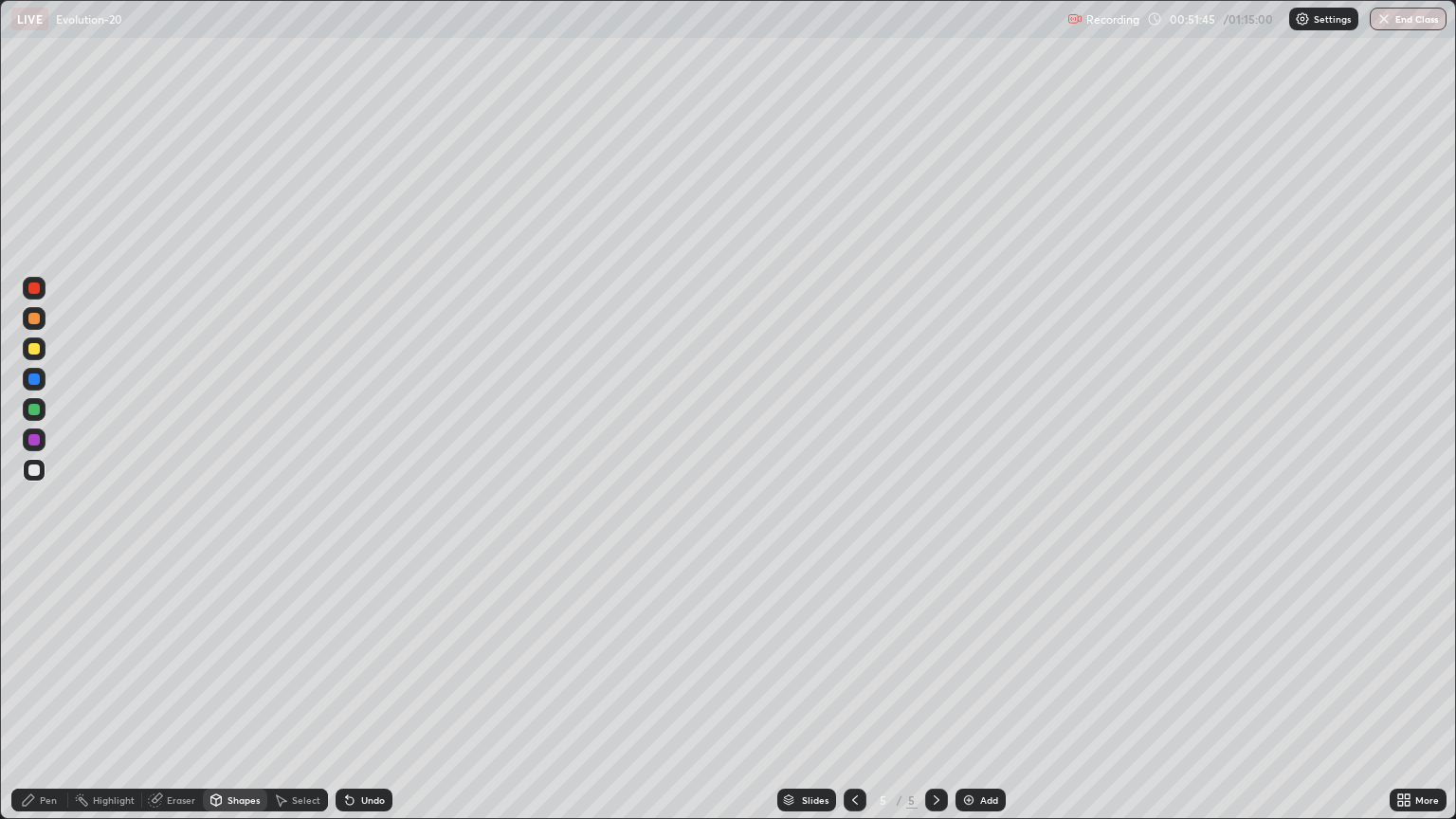 click at bounding box center (34, 349) 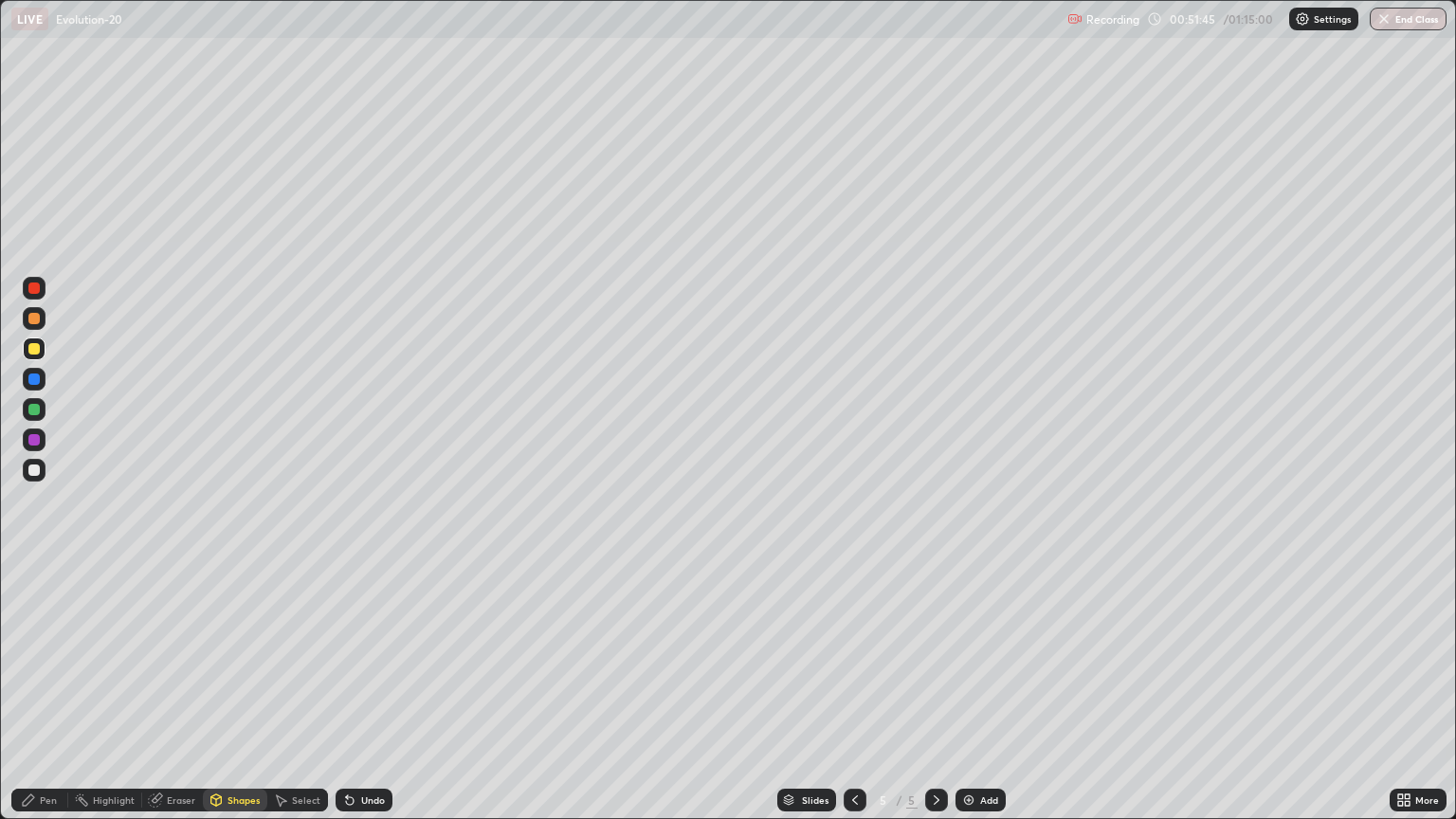 click at bounding box center (34, 470) 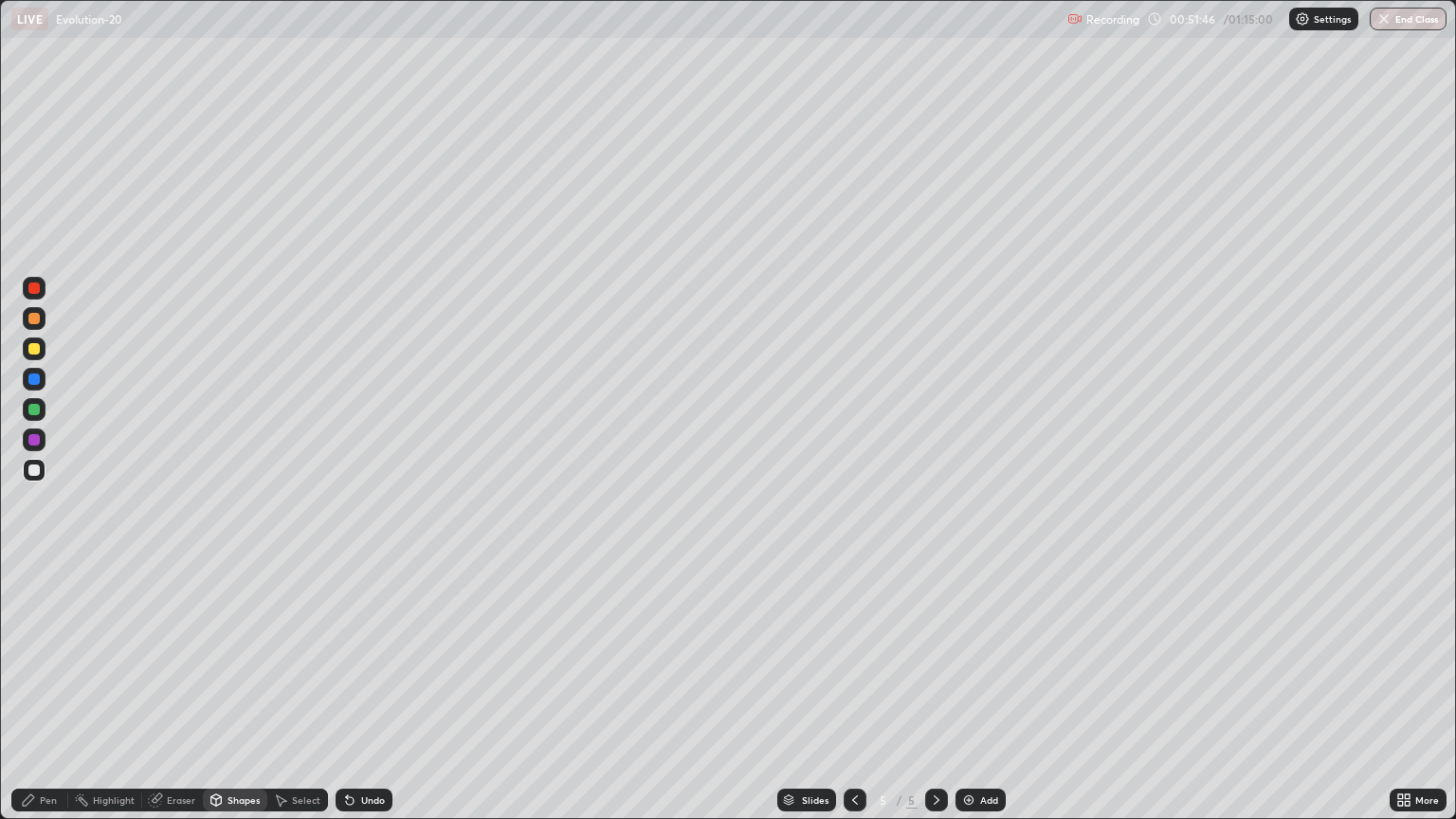 click on "Pen" at bounding box center (48, 800) 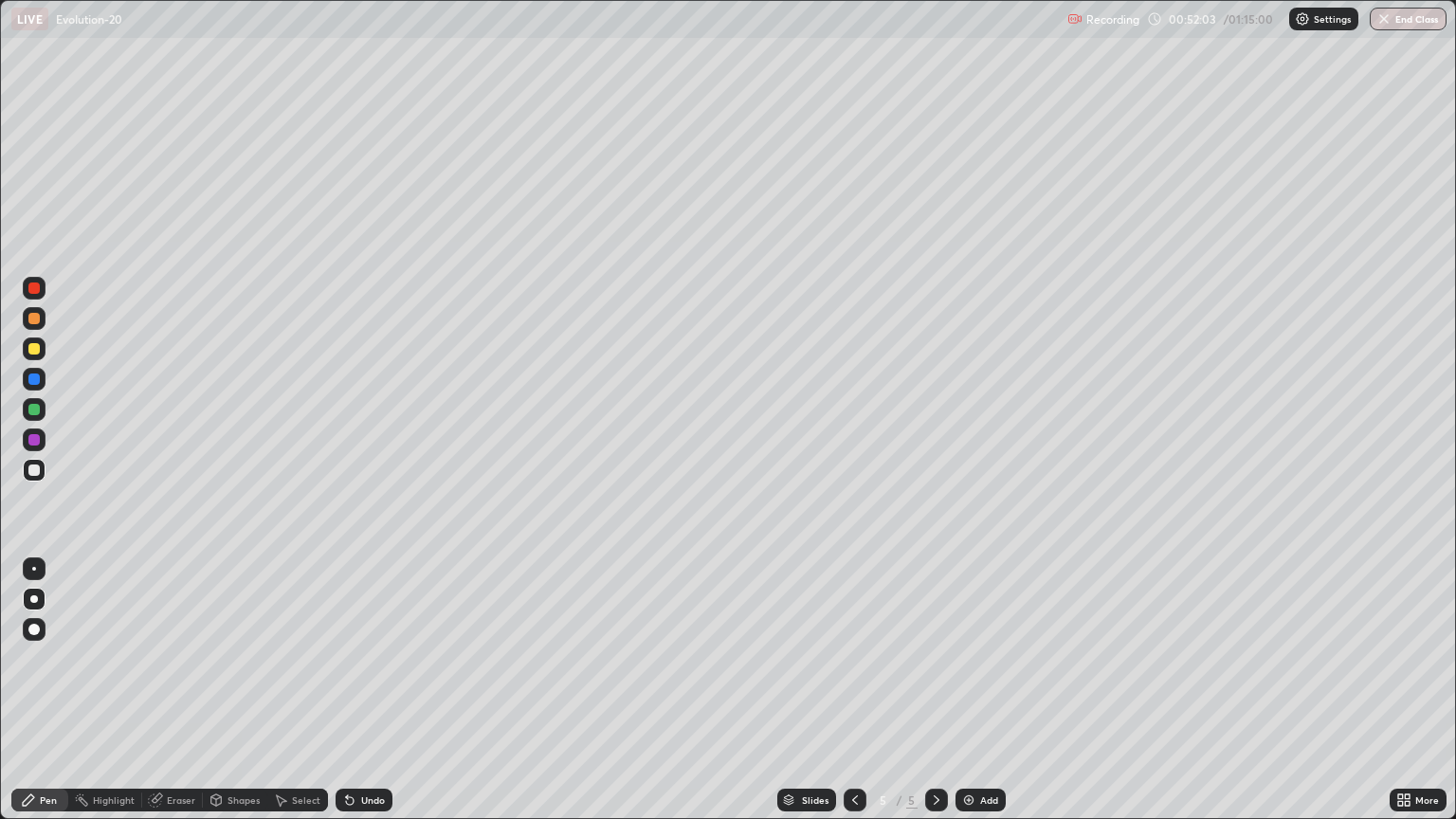 click at bounding box center [34, 349] 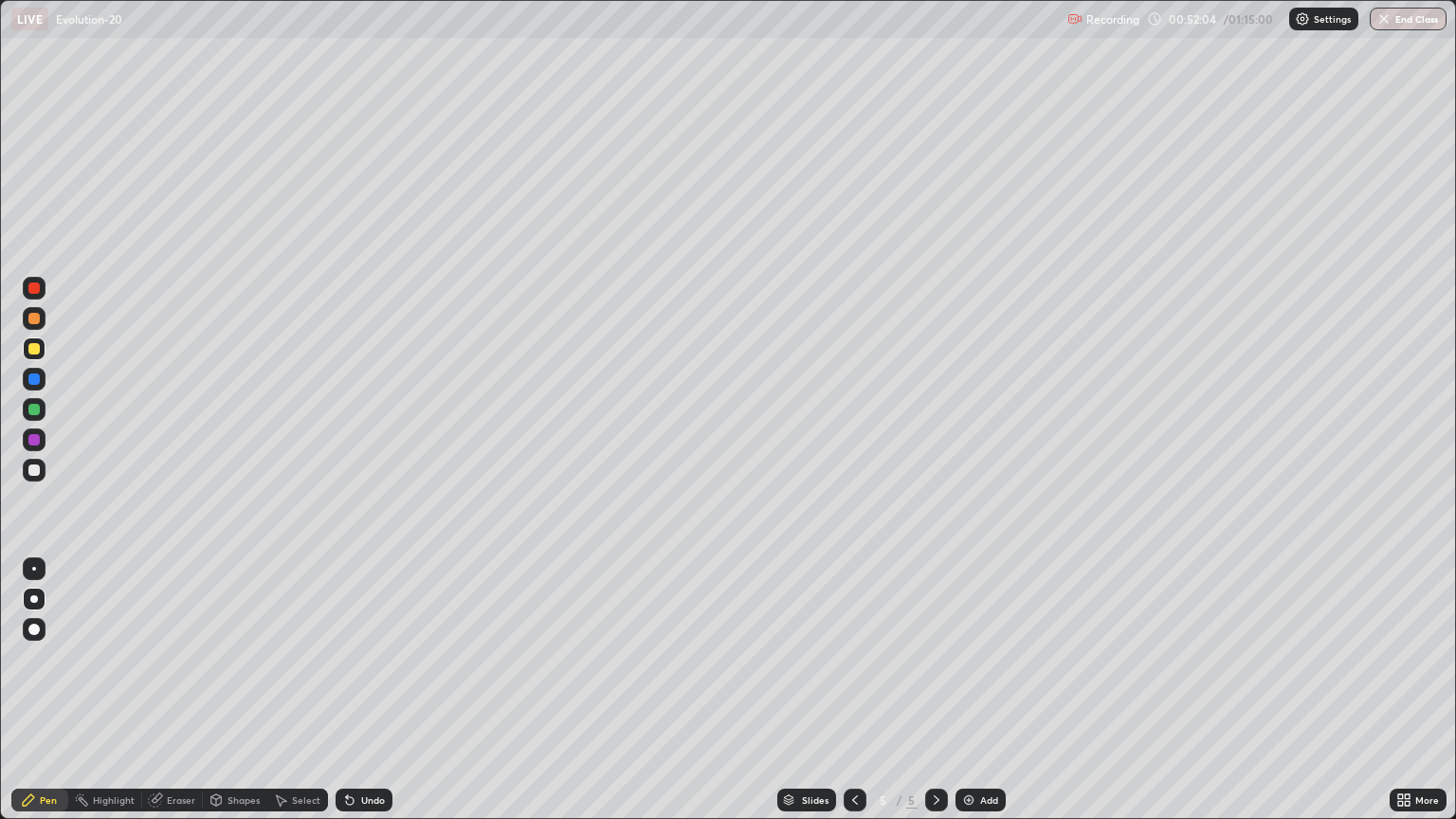 click on "Shapes" at bounding box center (235, 800) 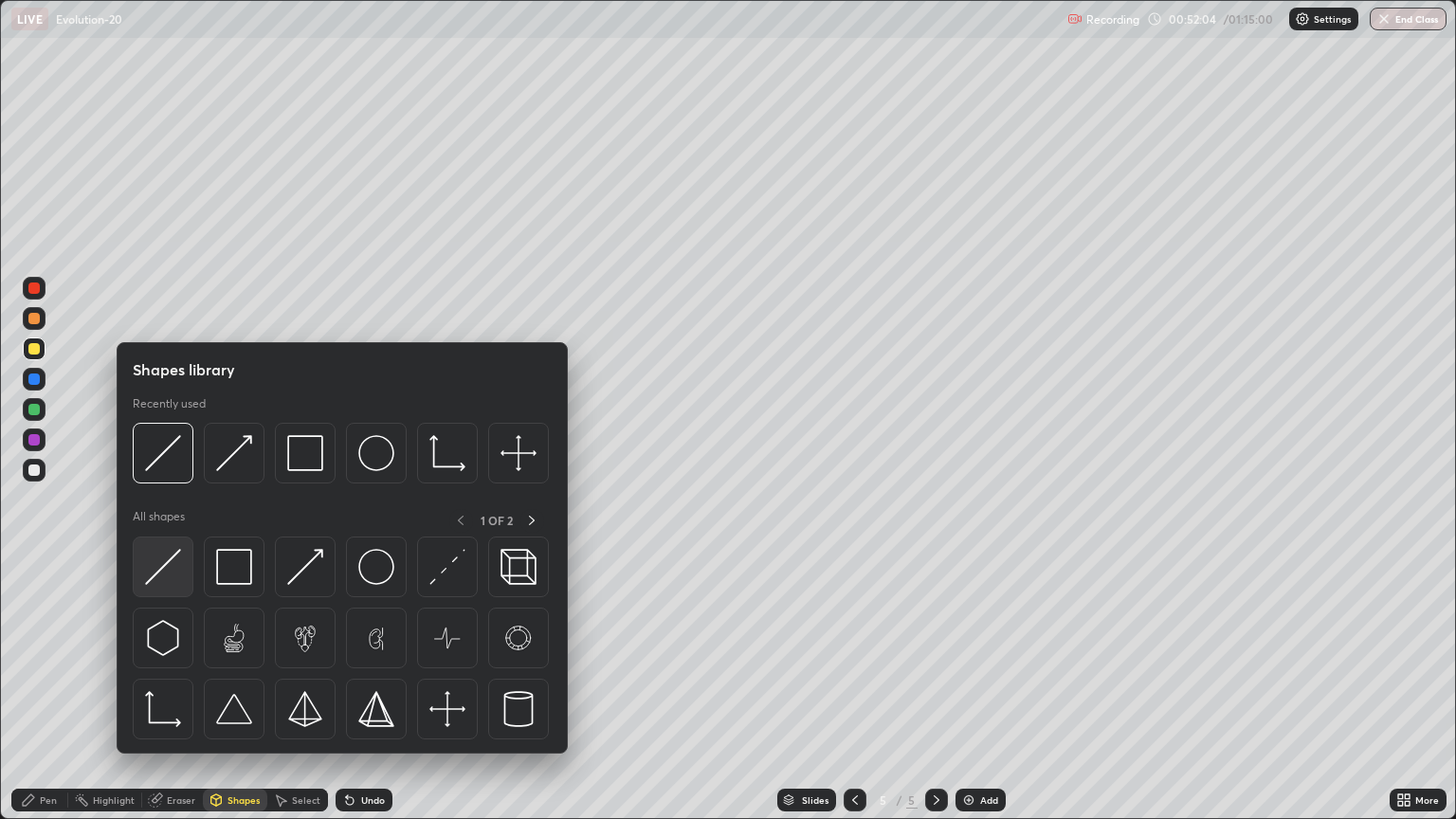 click at bounding box center [163, 567] 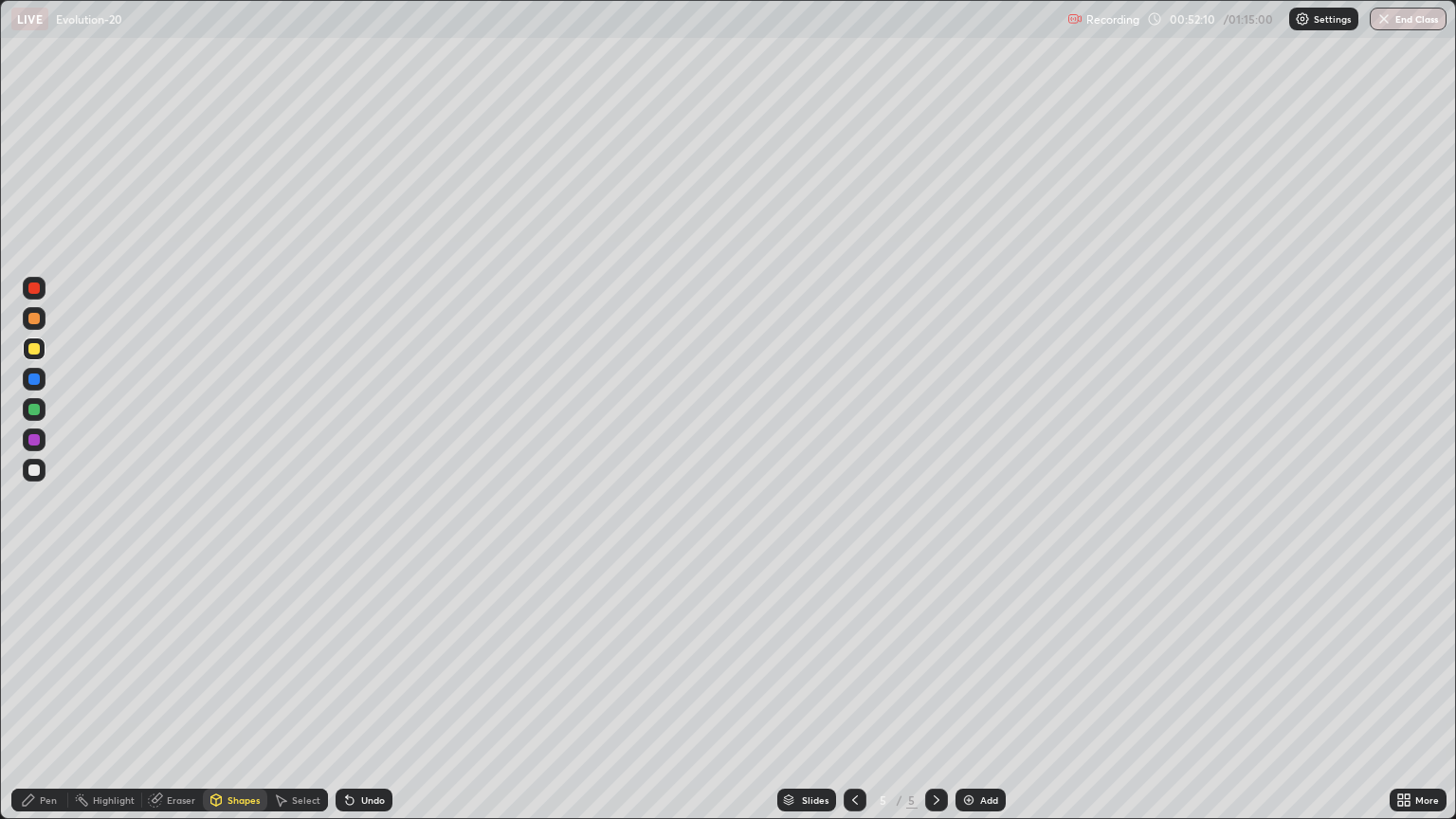 click on "Pen" at bounding box center [48, 800] 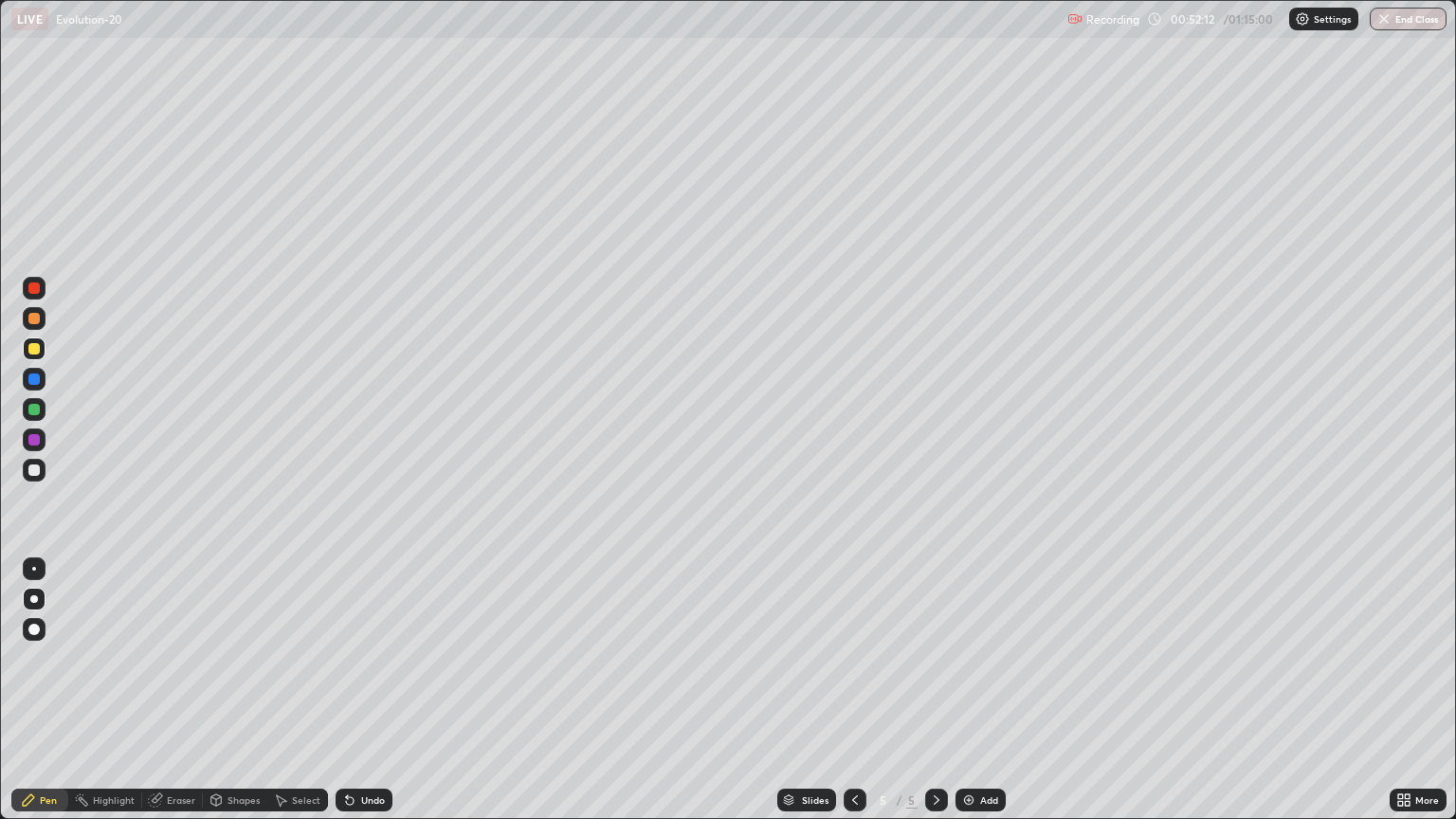 click at bounding box center (34, 318) 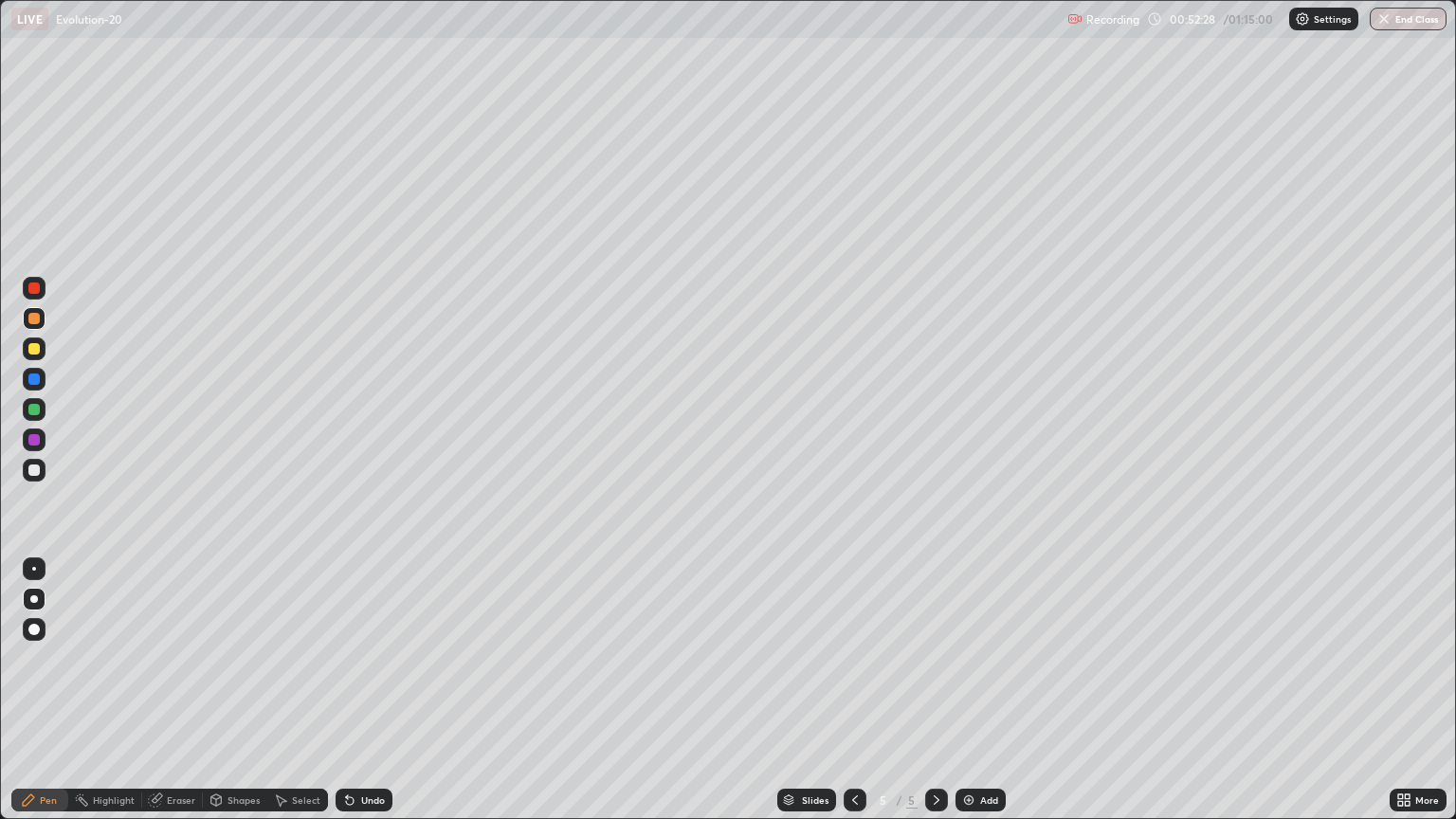 click at bounding box center [34, 349] 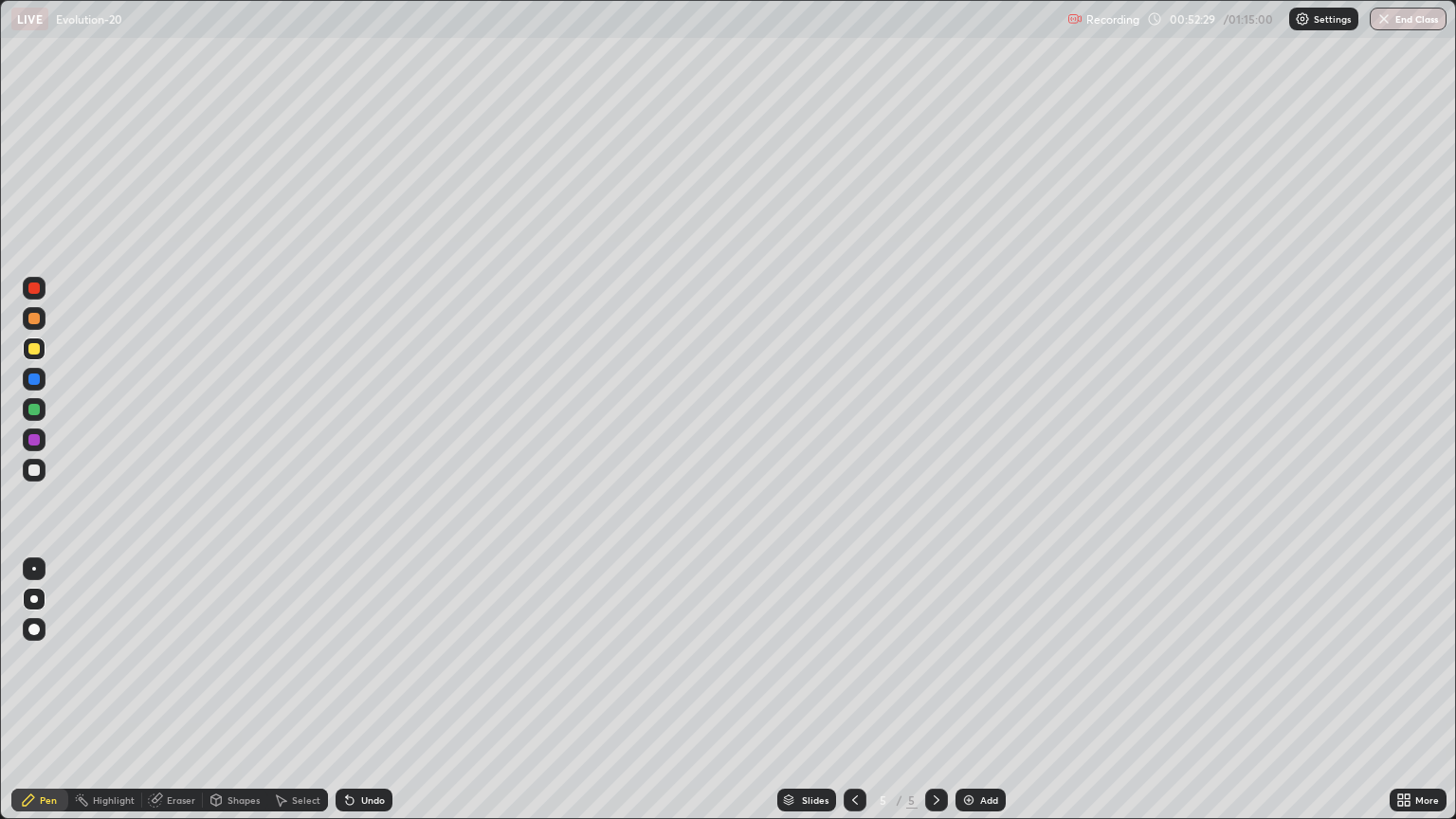 click on "Shapes" at bounding box center (244, 800) 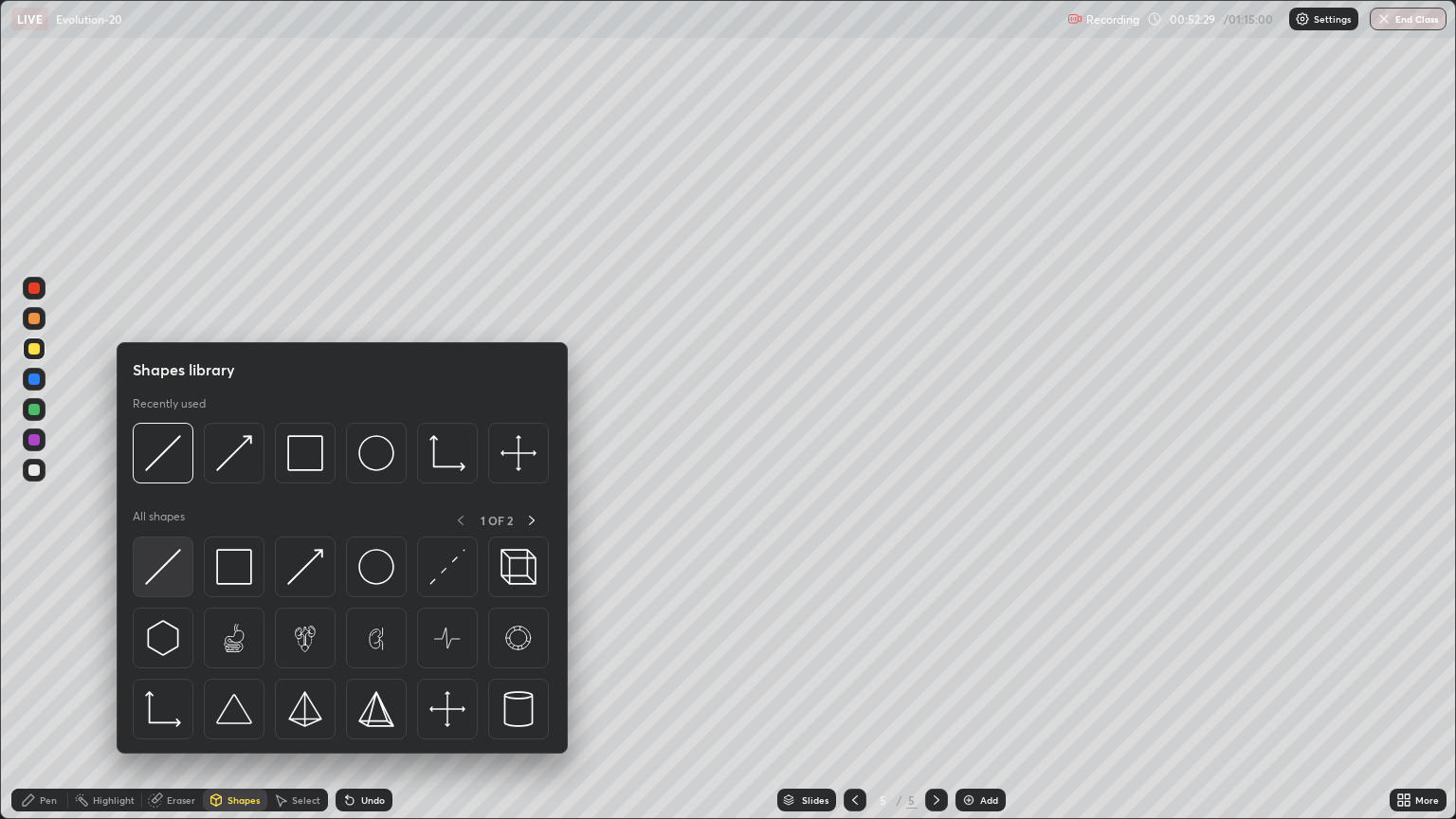 click at bounding box center [163, 567] 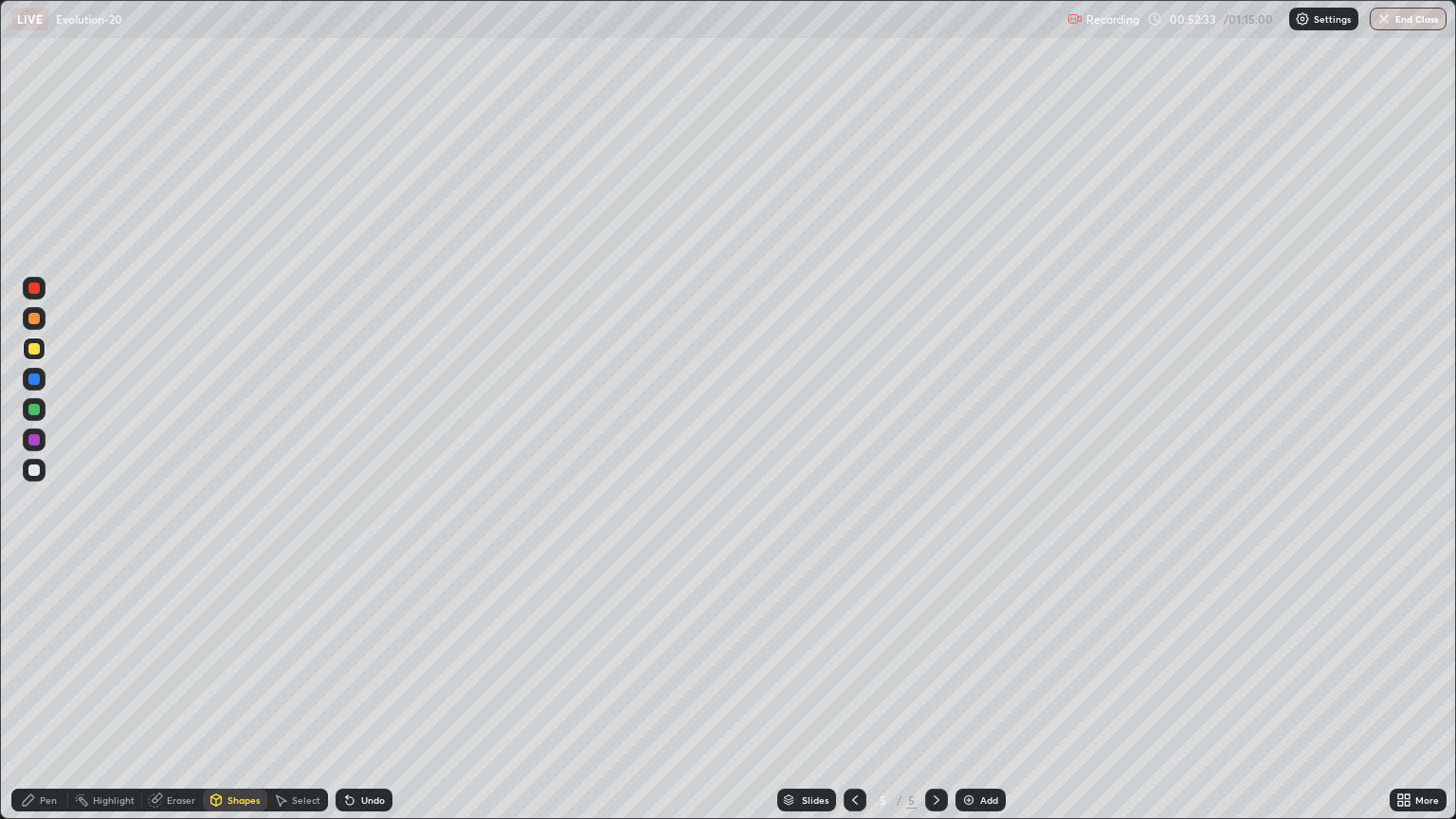 click on "Pen" at bounding box center [40, 800] 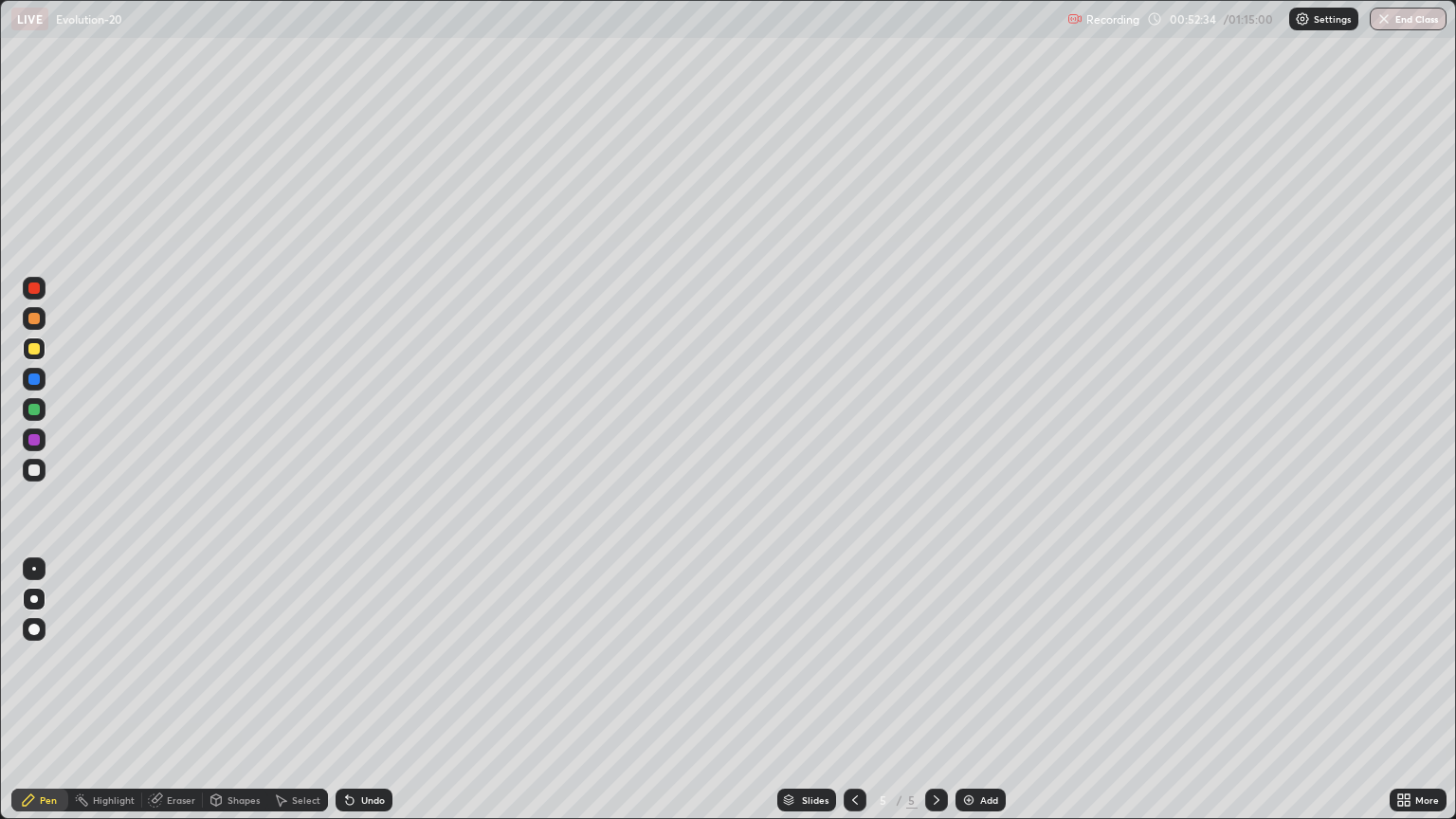 click at bounding box center (34, 318) 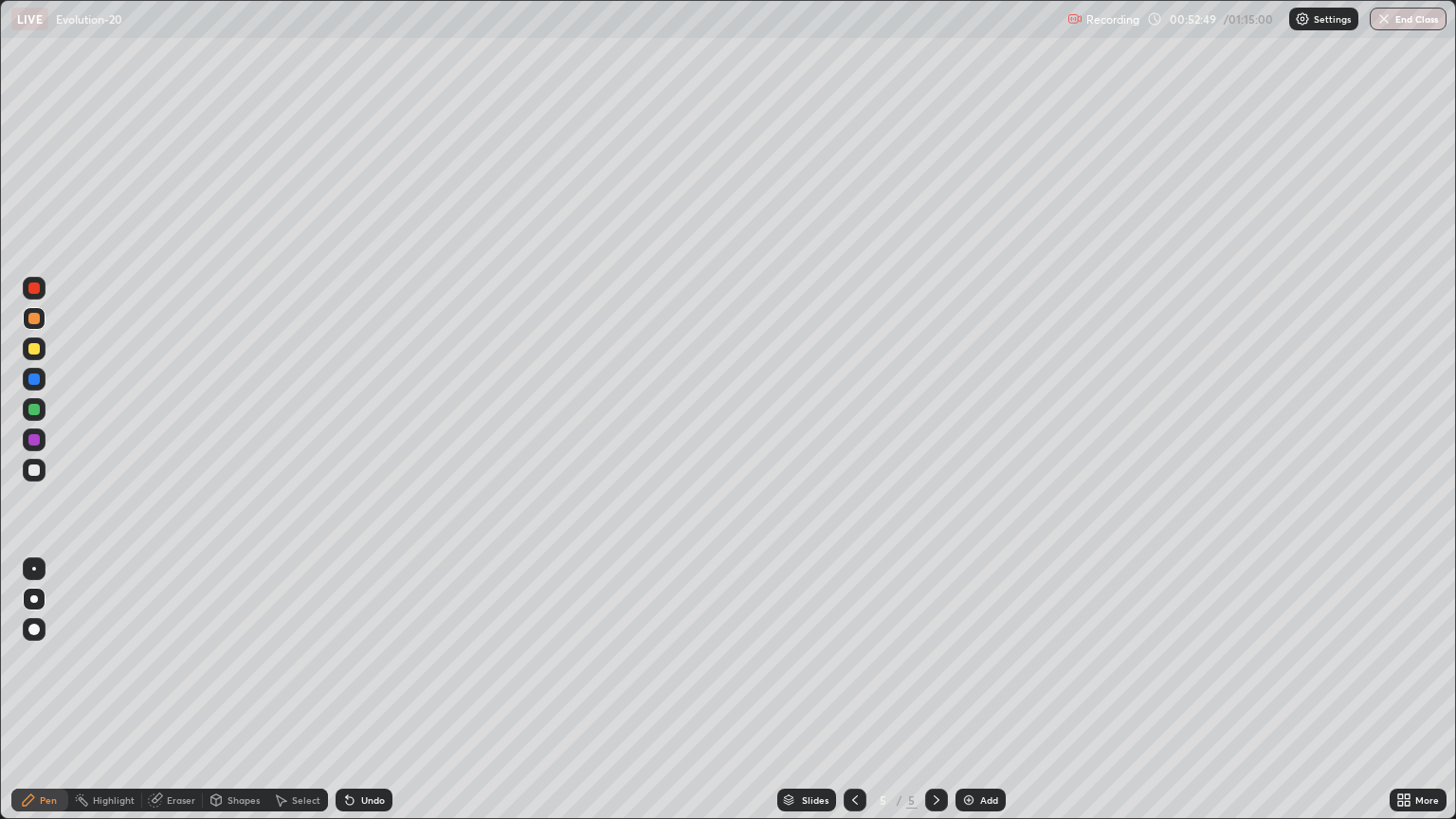 click at bounding box center (34, 349) 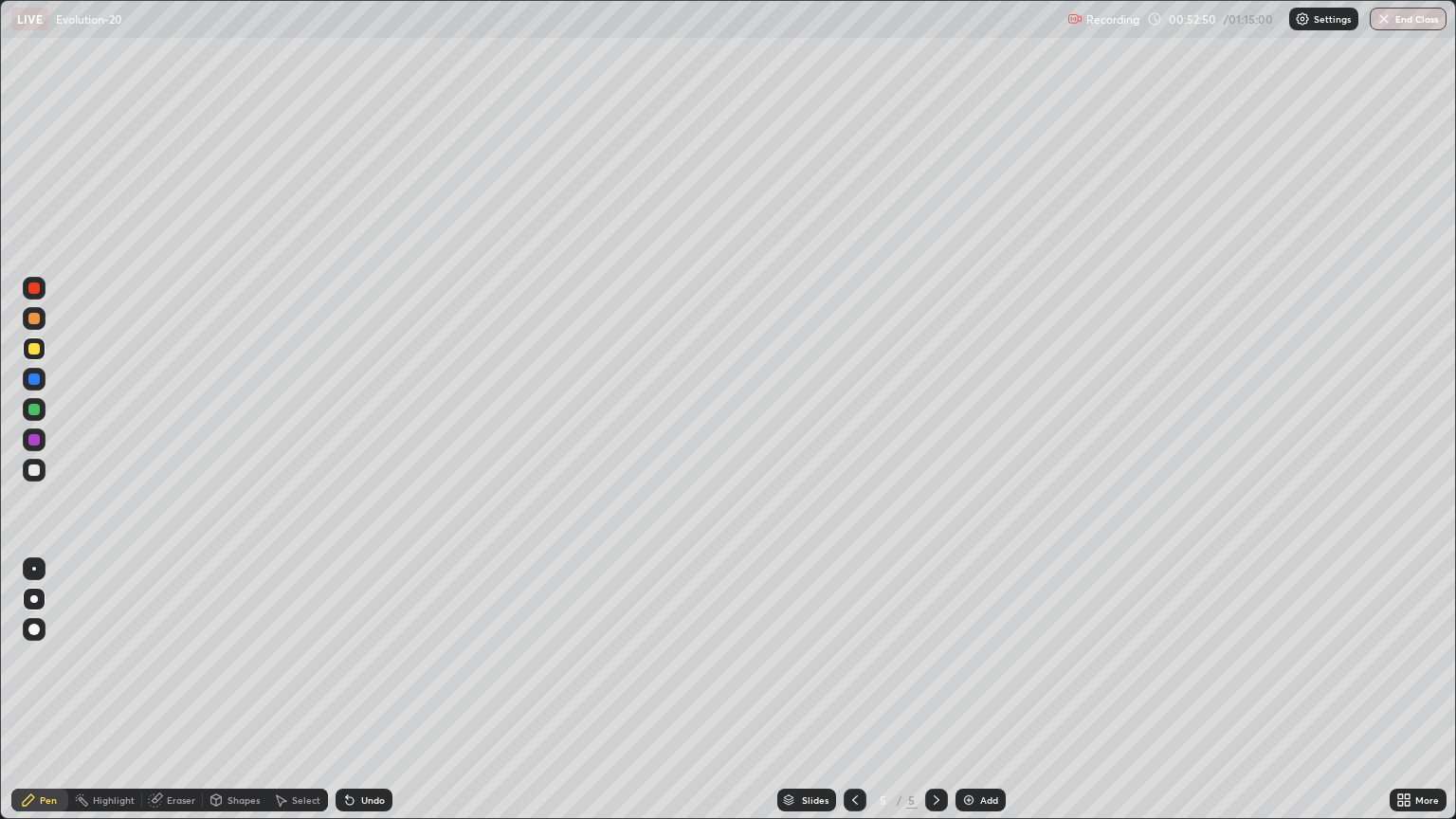 click on "Shapes" at bounding box center [244, 800] 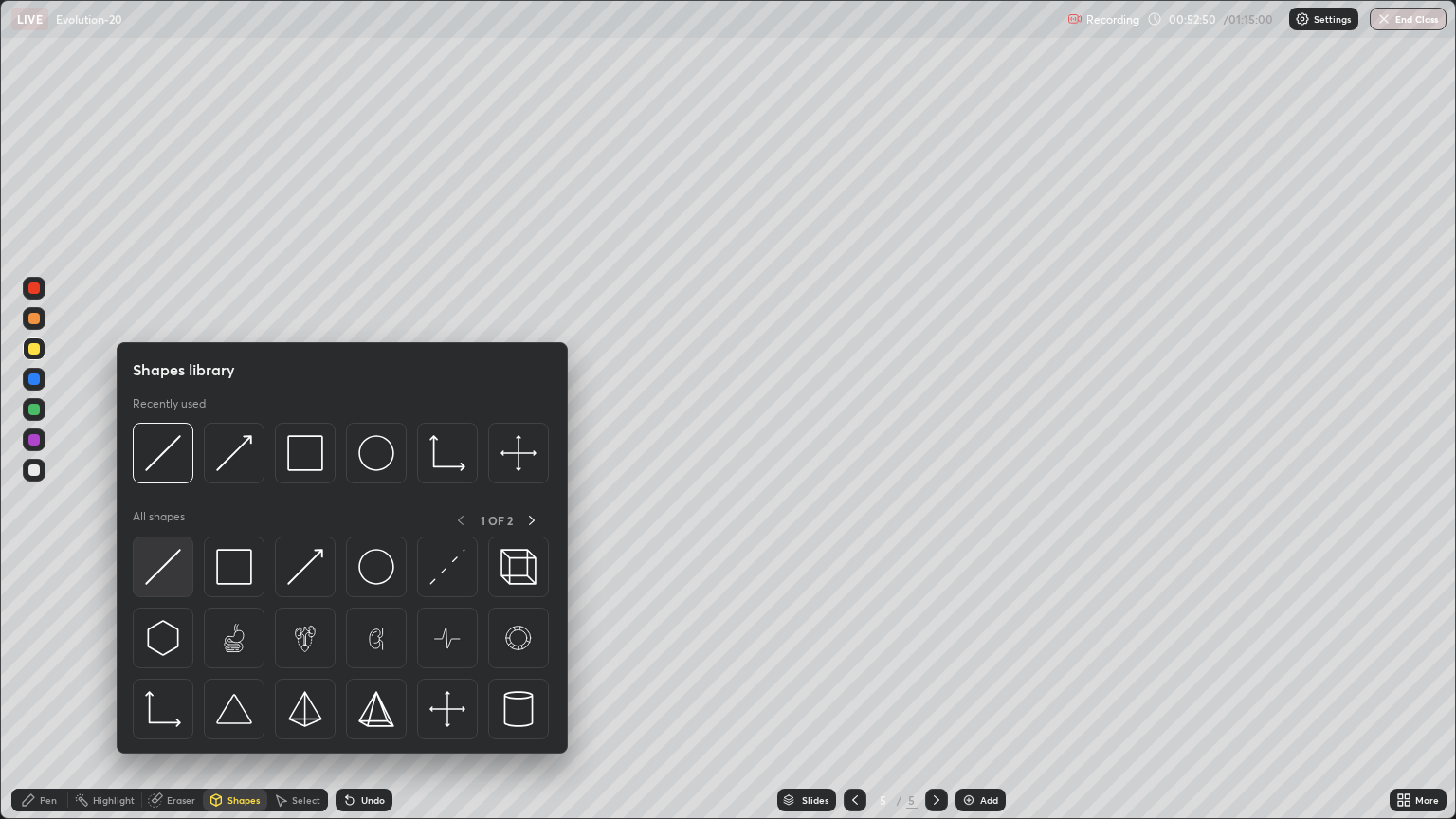 click at bounding box center (163, 567) 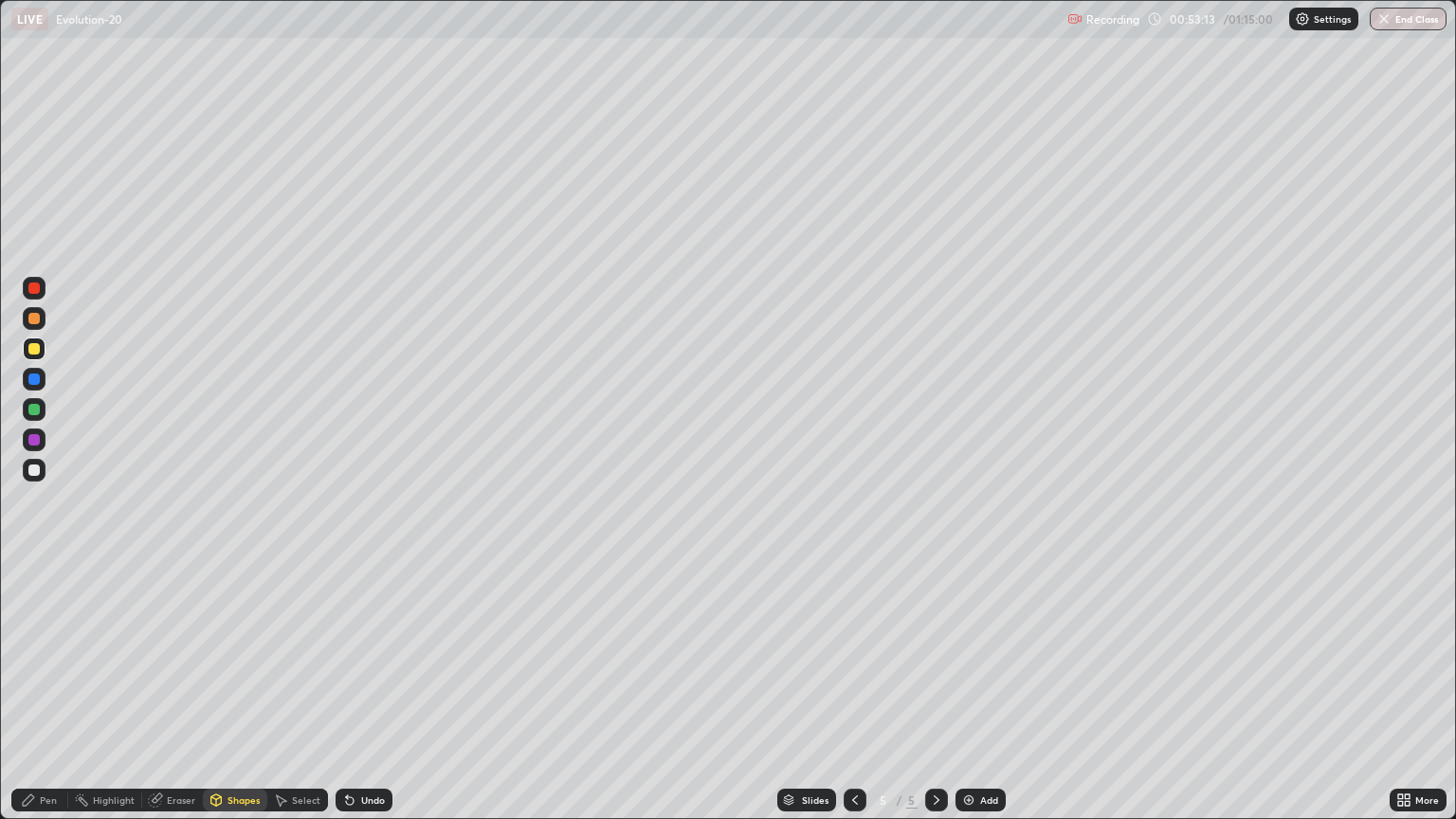 click at bounding box center [34, 318] 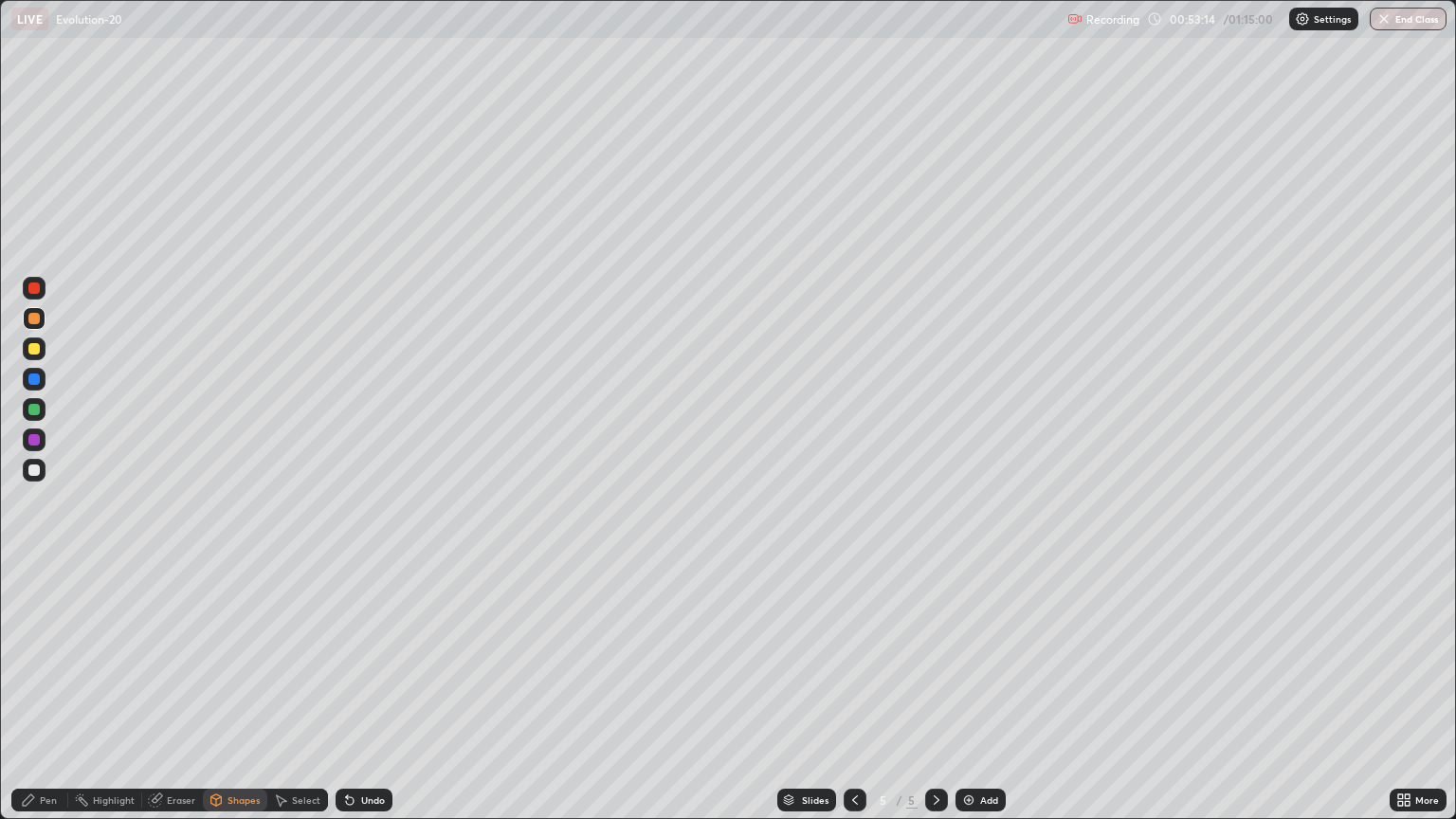 click on "Pen" at bounding box center (40, 800) 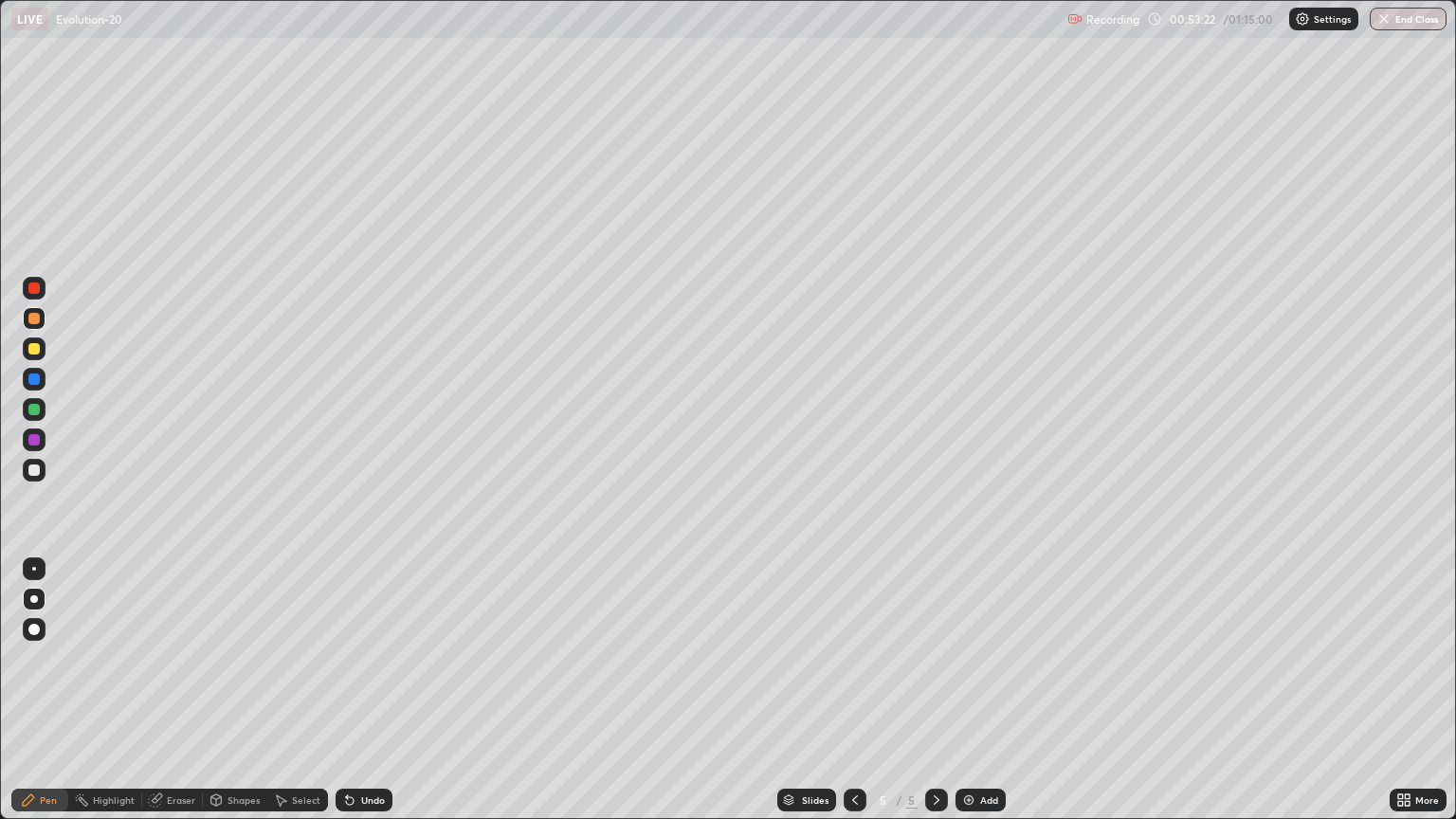 click at bounding box center (34, 349) 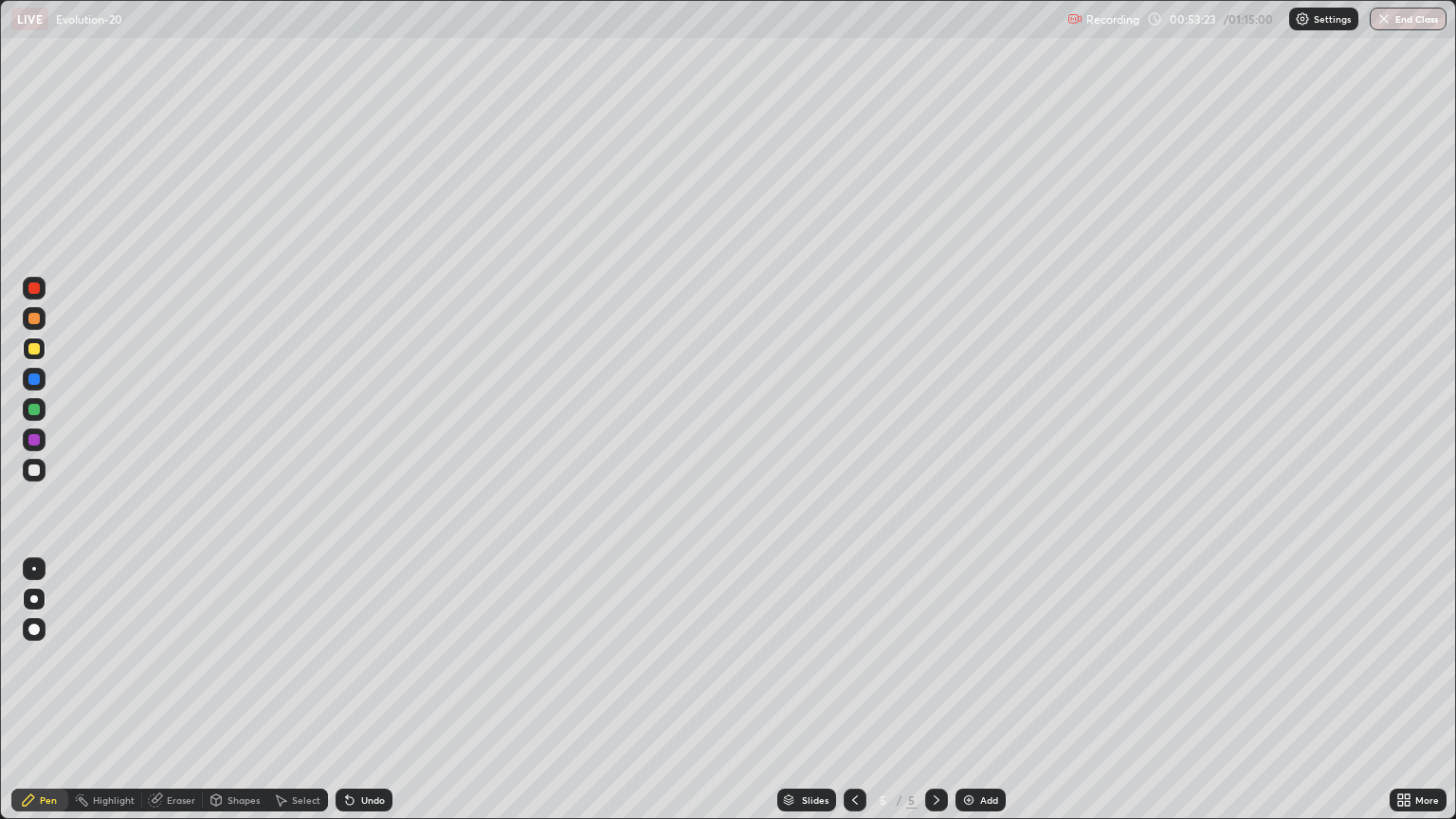 click on "Shapes" at bounding box center [244, 800] 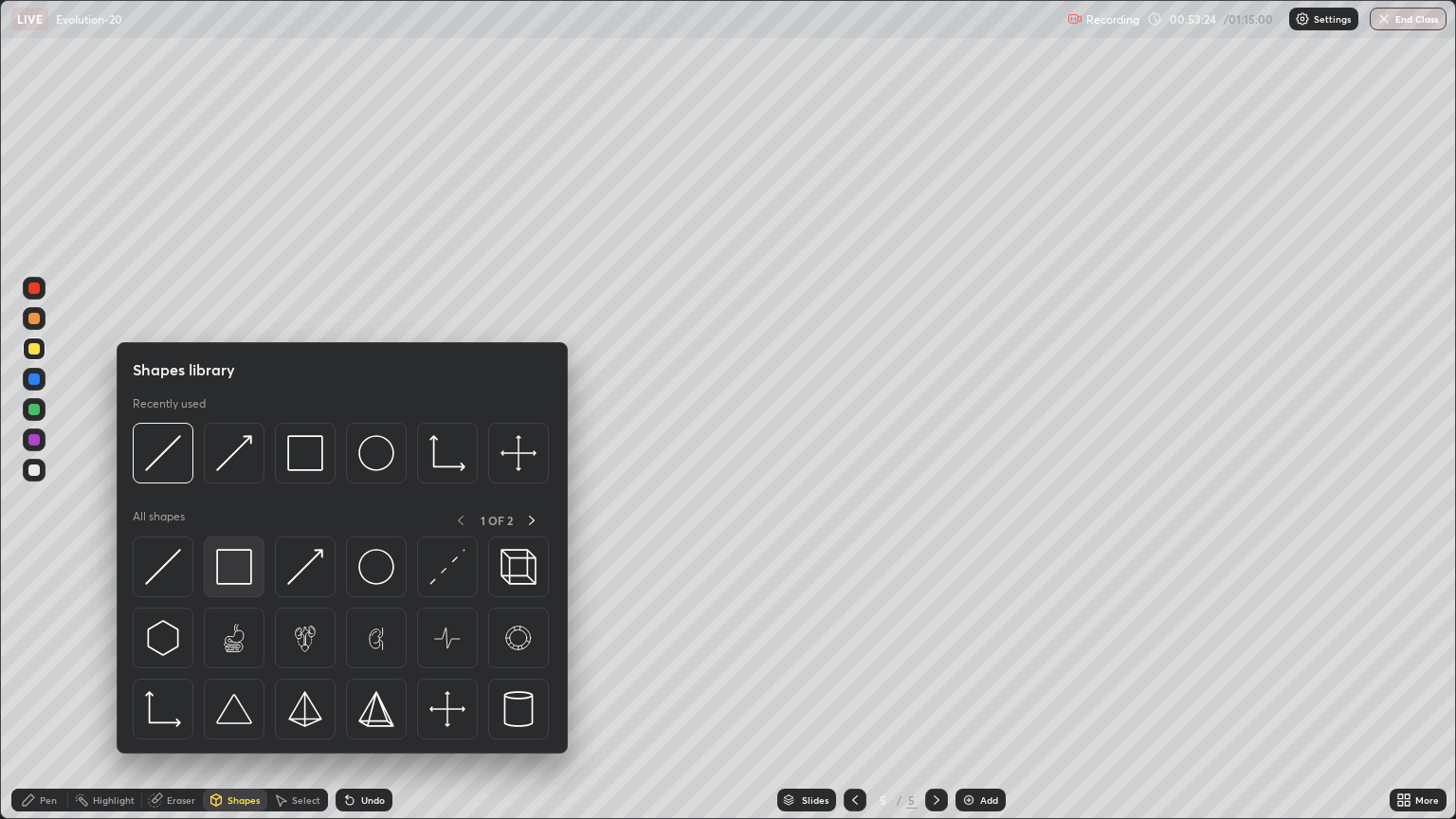 click at bounding box center [234, 567] 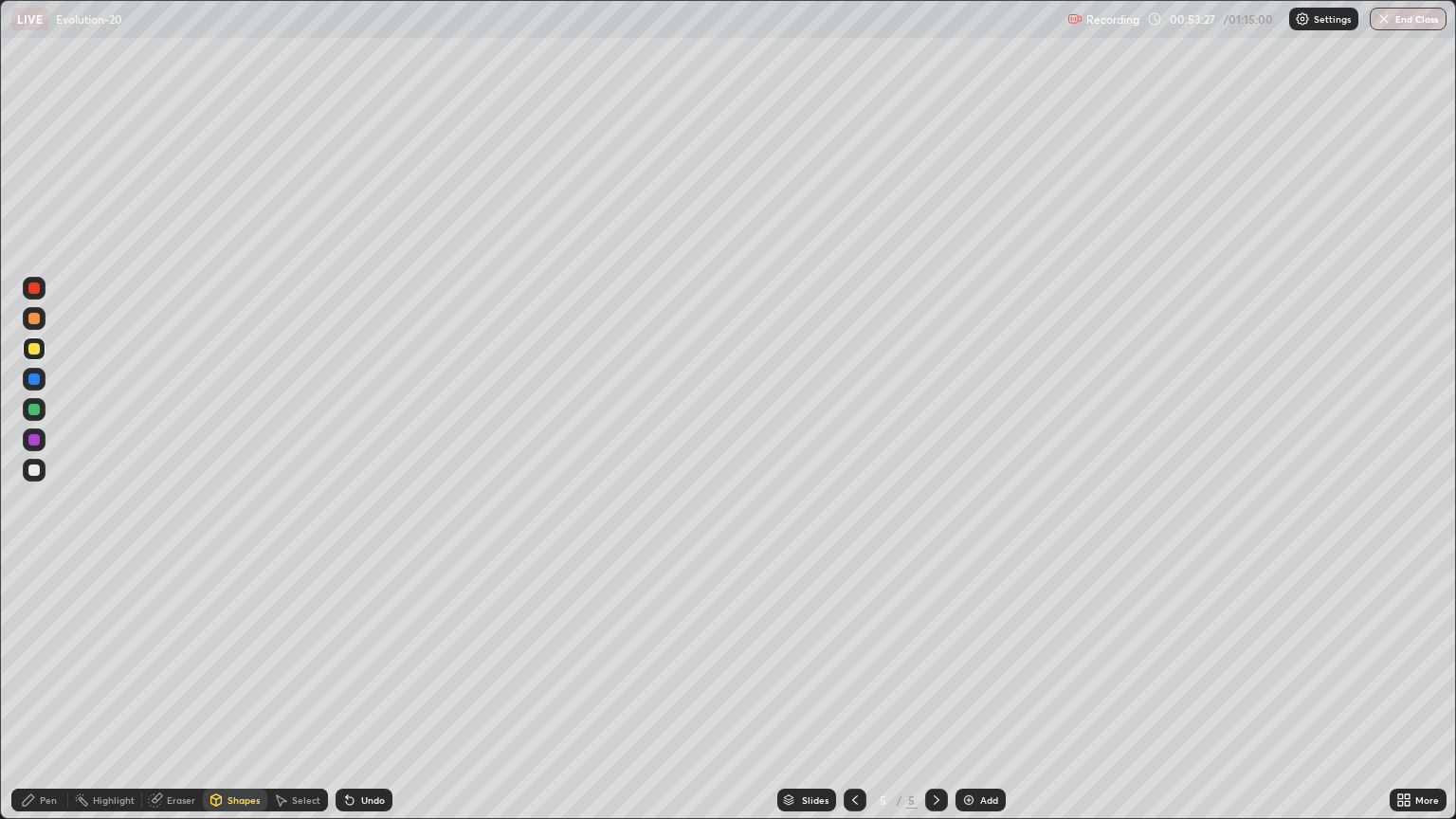 click at bounding box center [34, 470] 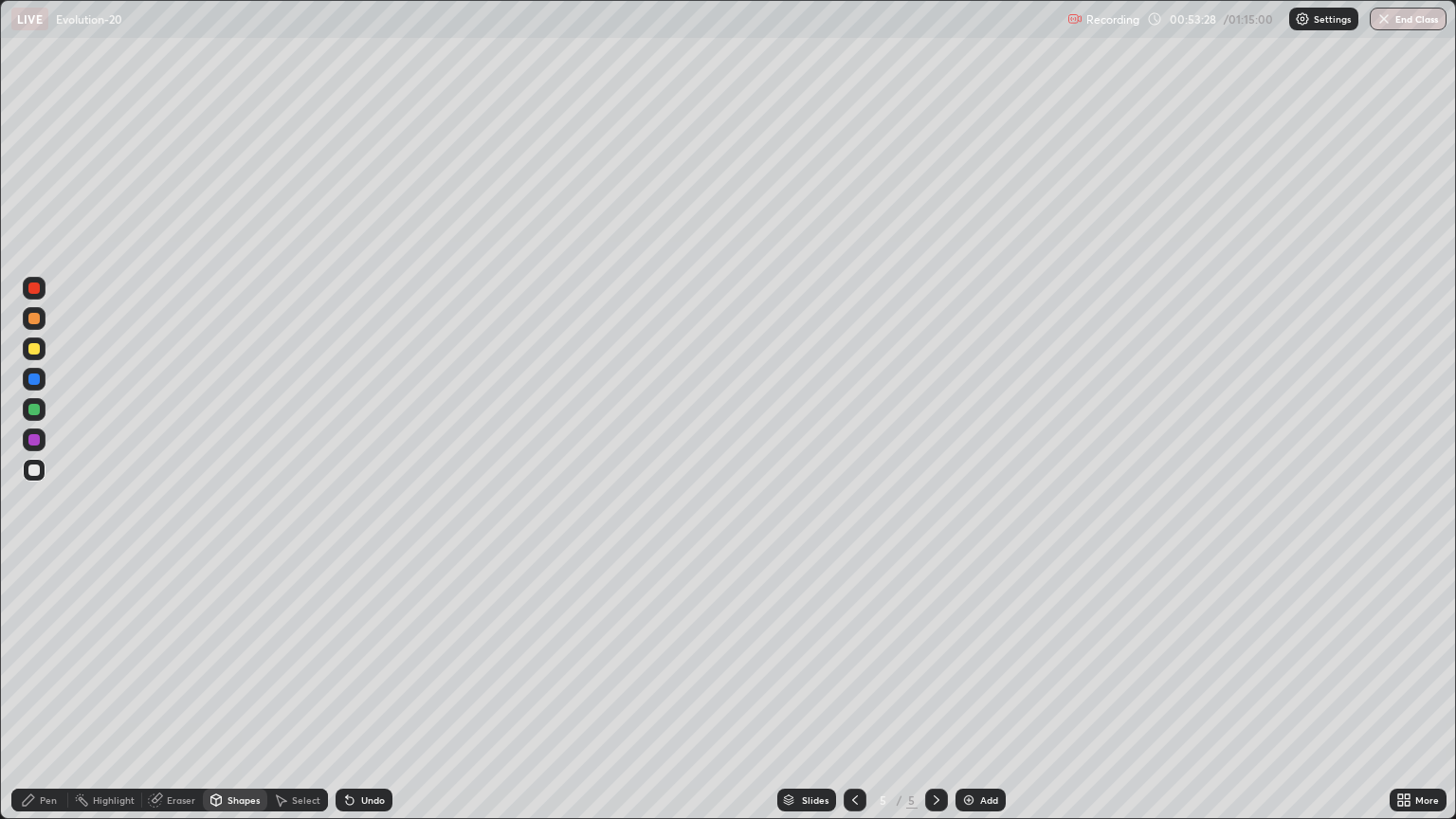 click on "Shapes" at bounding box center (235, 800) 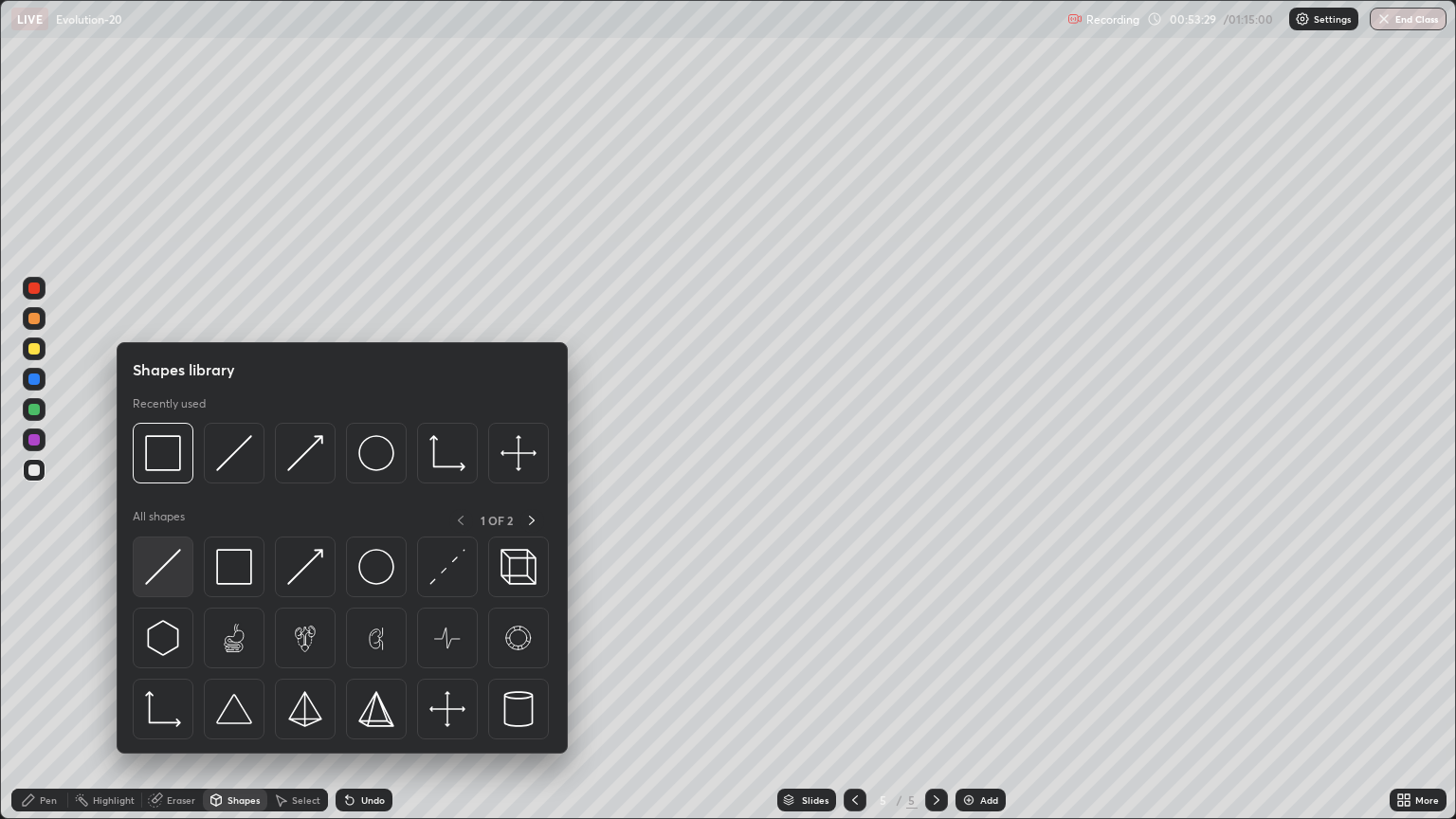 click at bounding box center (163, 567) 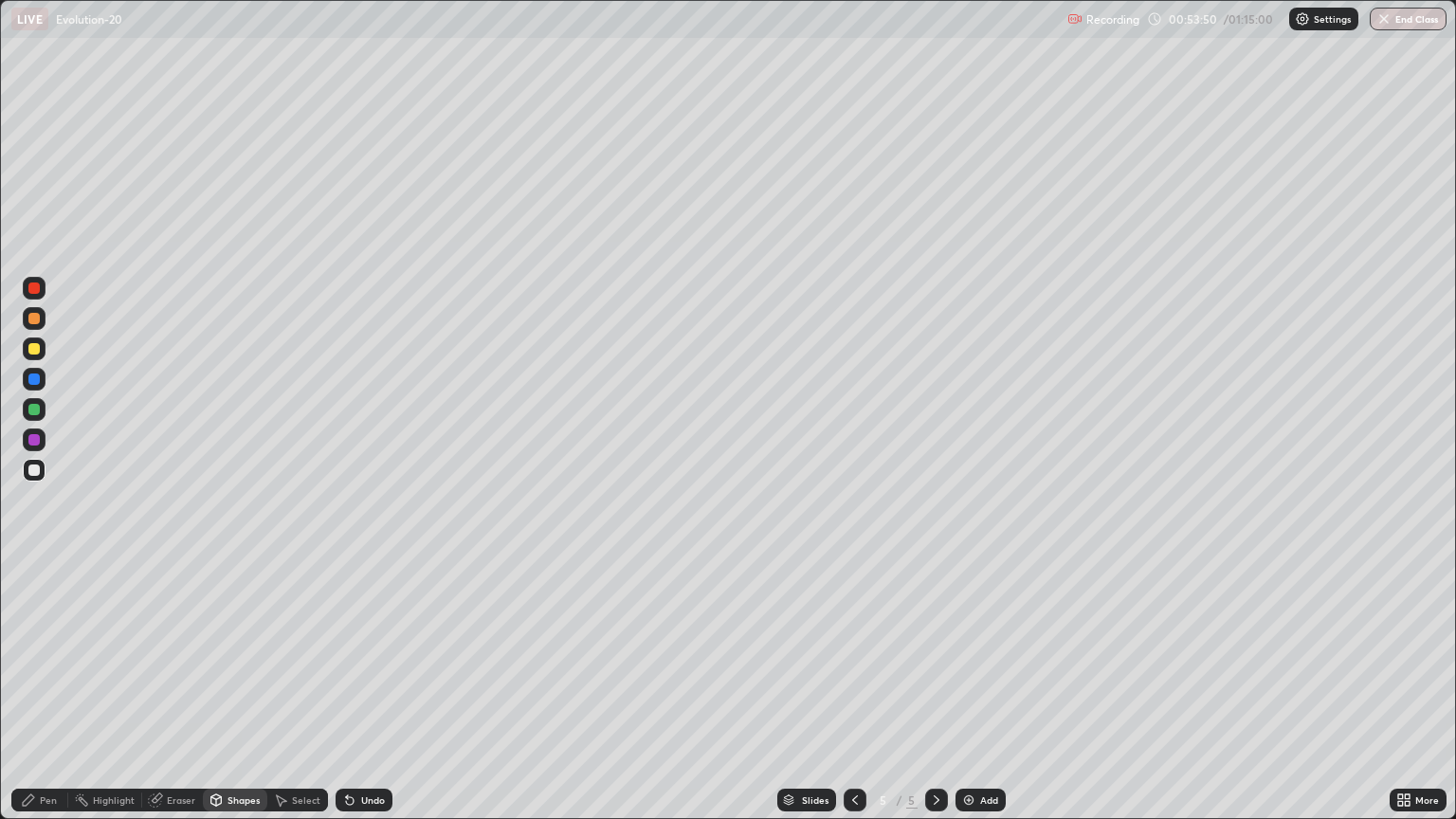 click on "Pen" at bounding box center (48, 800) 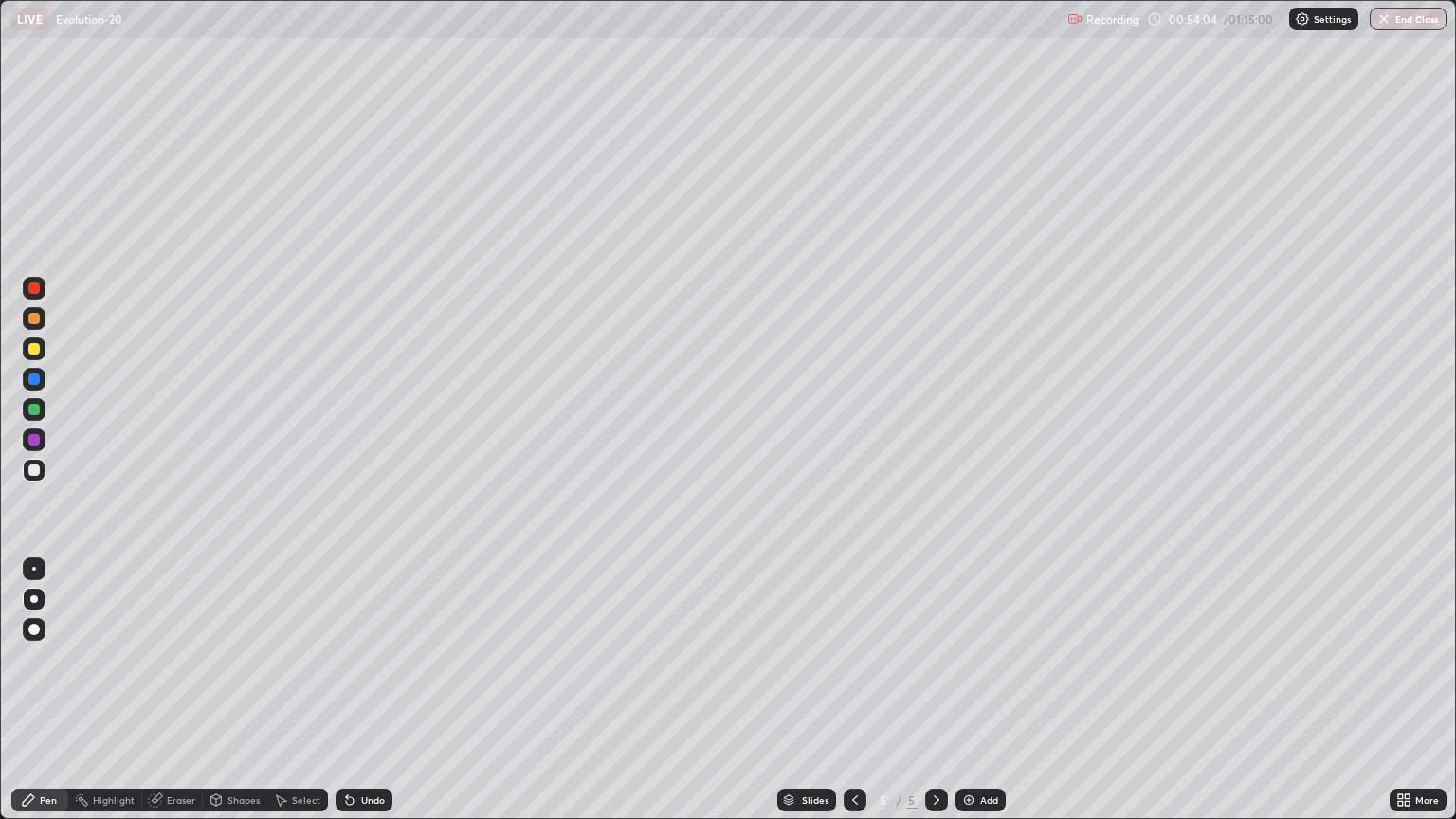 click at bounding box center (34, 349) 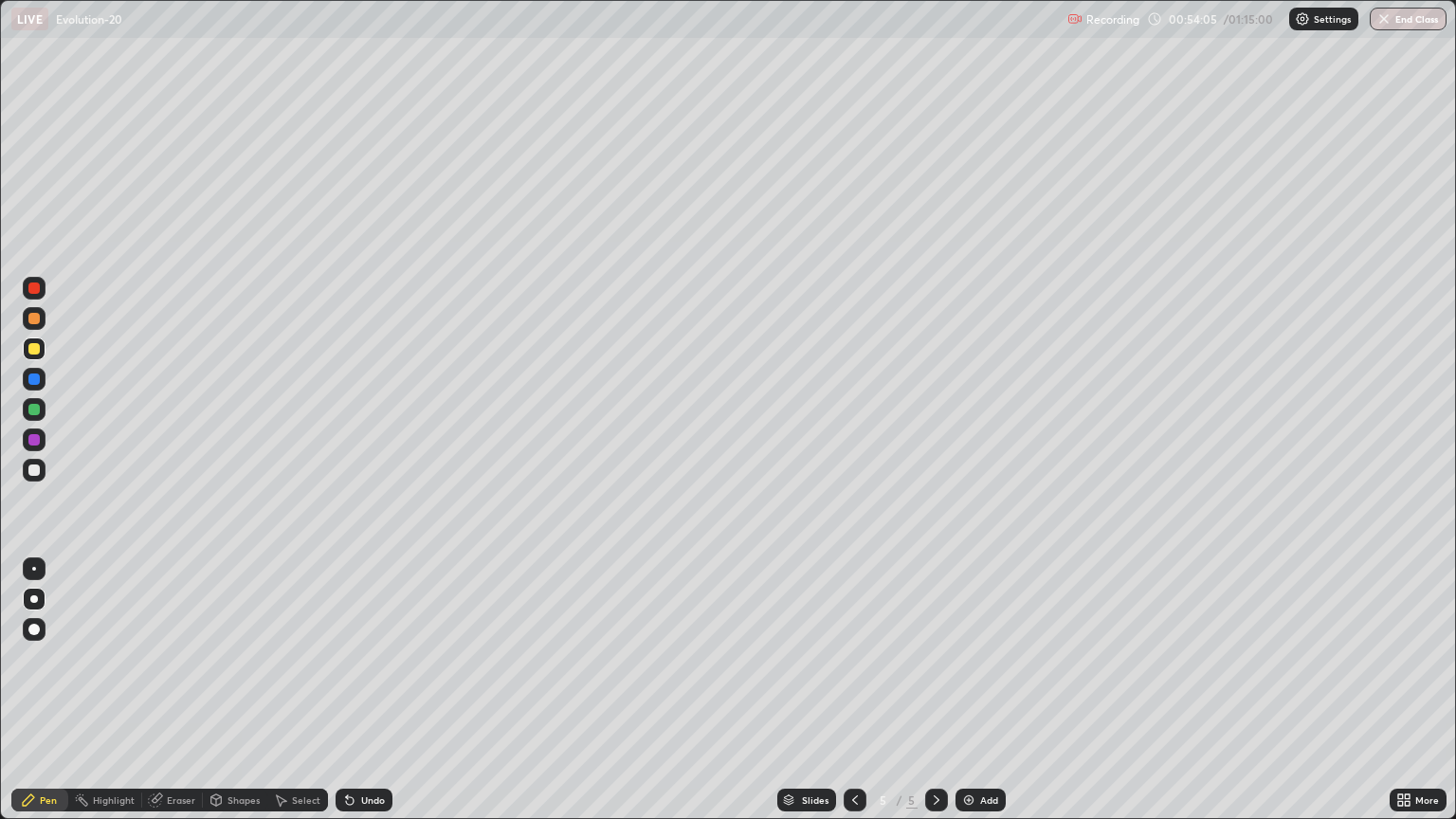 click on "Shapes" at bounding box center [235, 800] 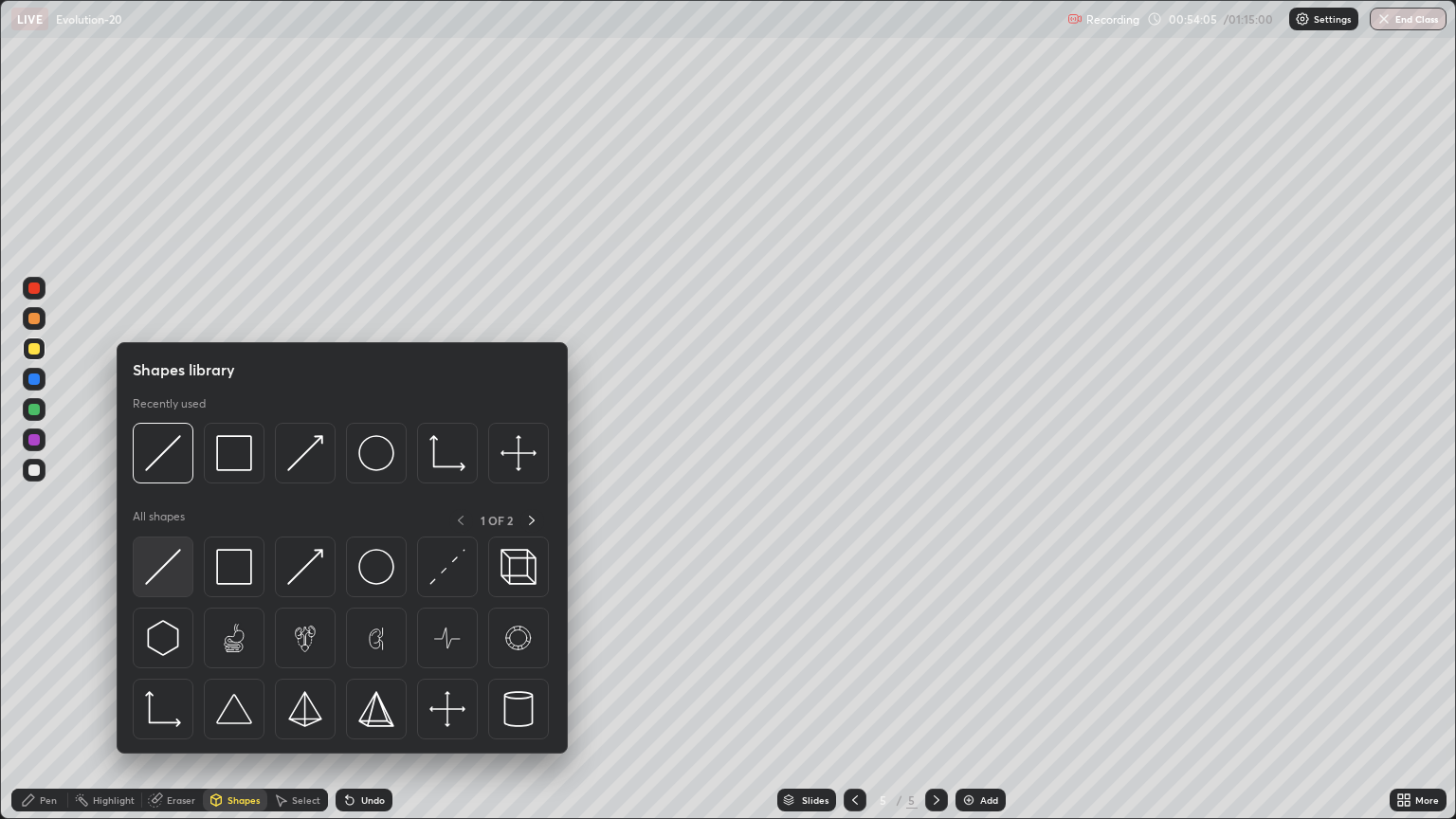 click at bounding box center [163, 567] 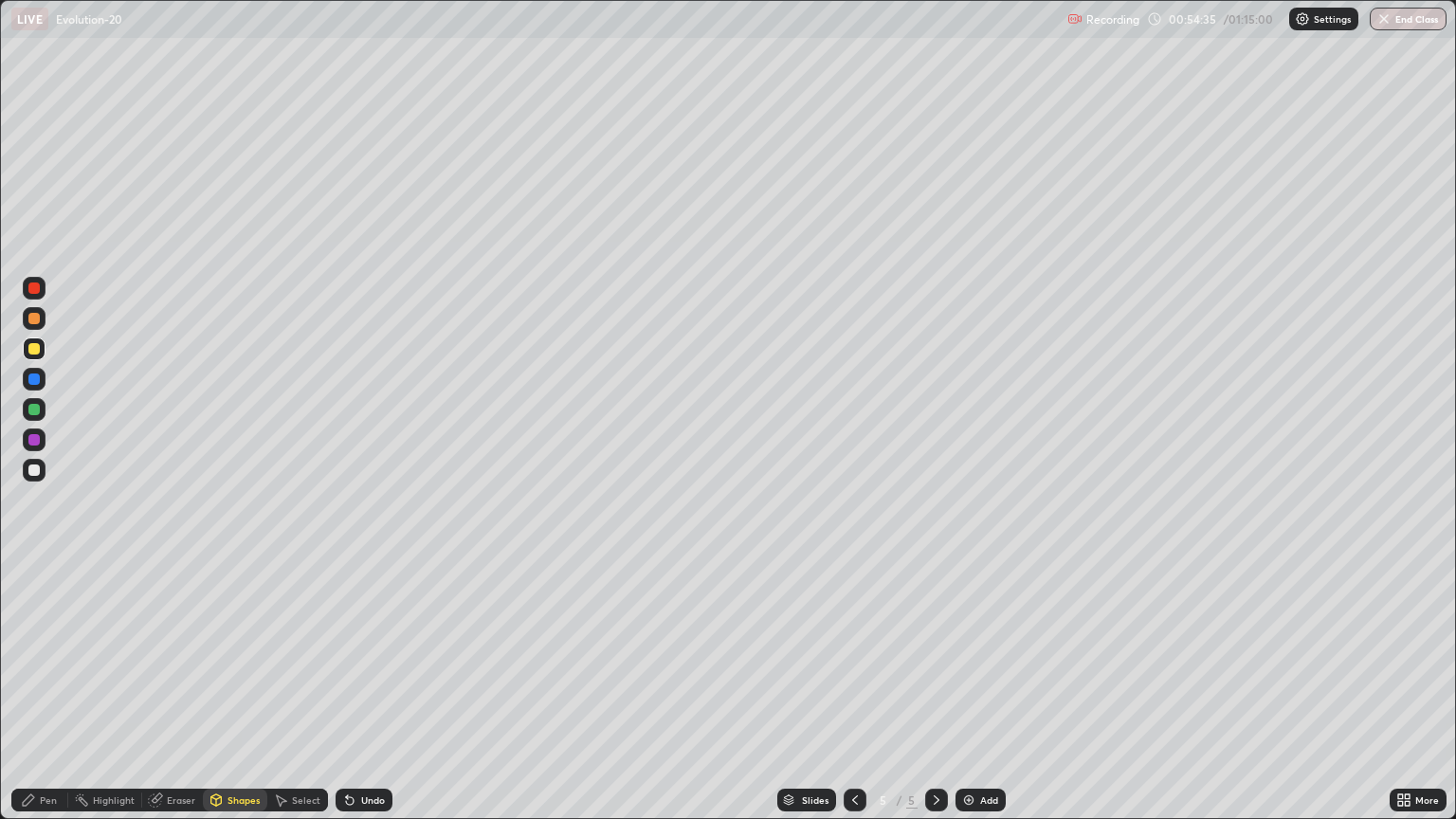 click on "Pen" at bounding box center (48, 800) 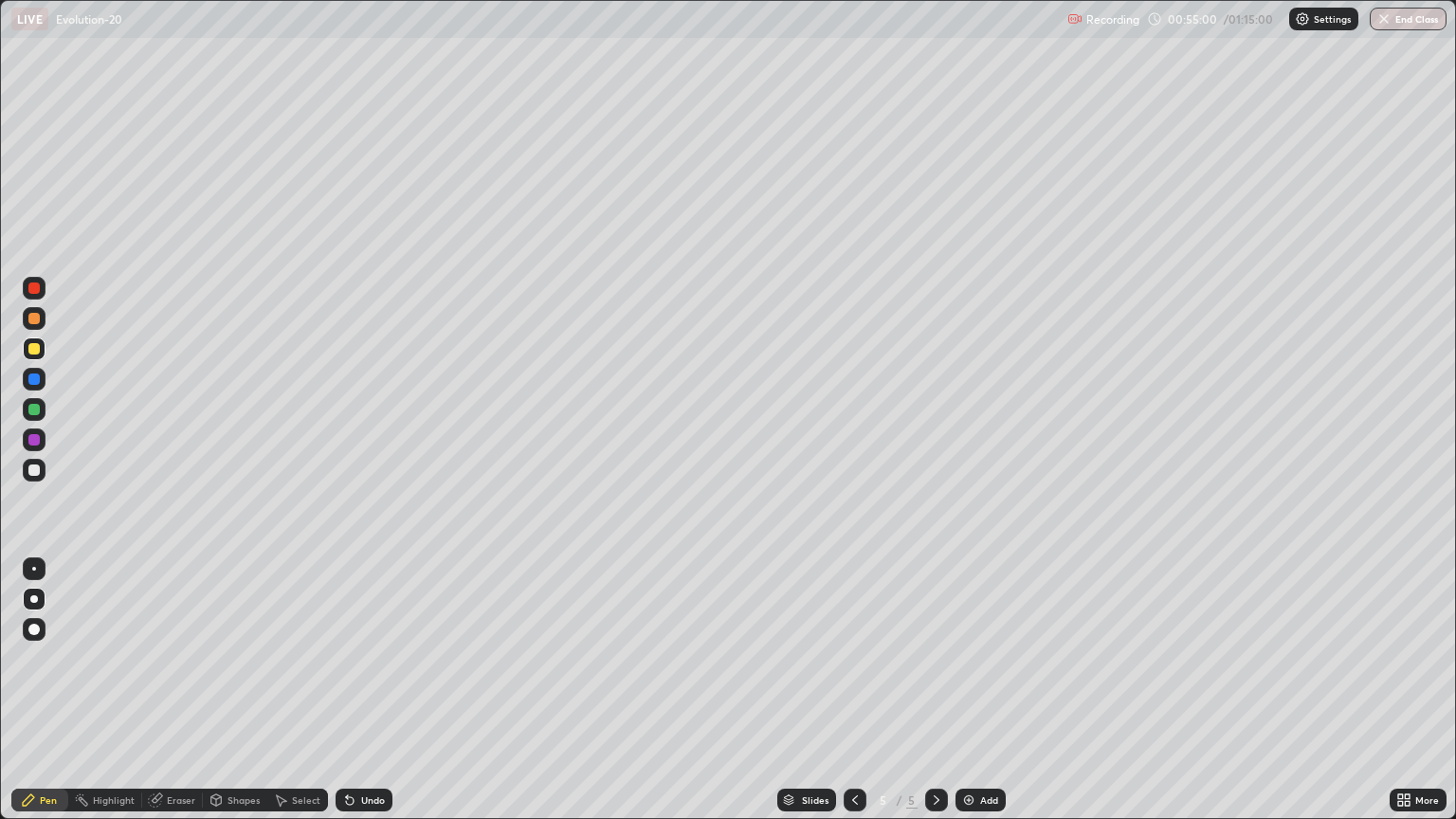 click at bounding box center (34, 318) 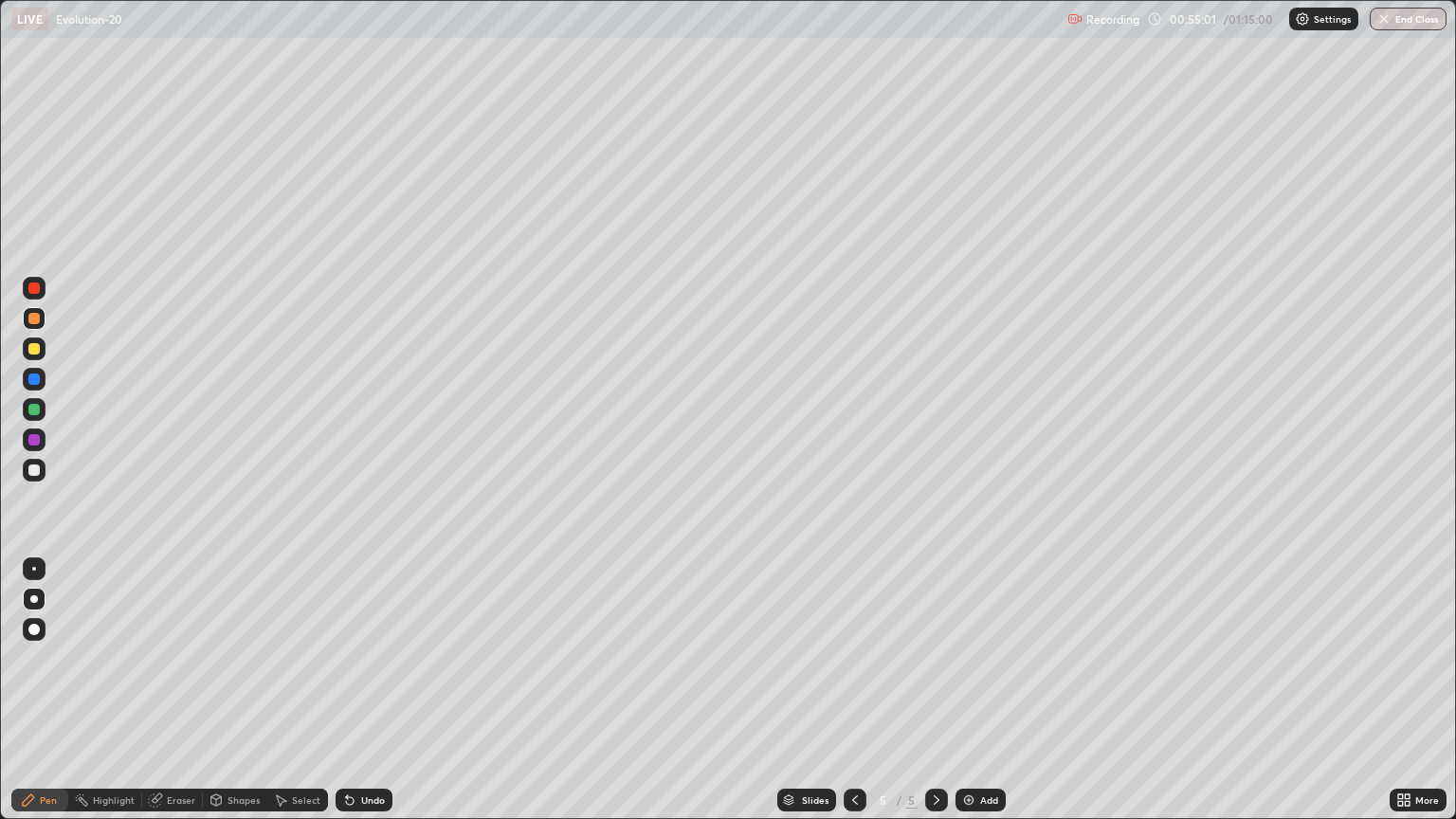 click on "Shapes" at bounding box center (235, 800) 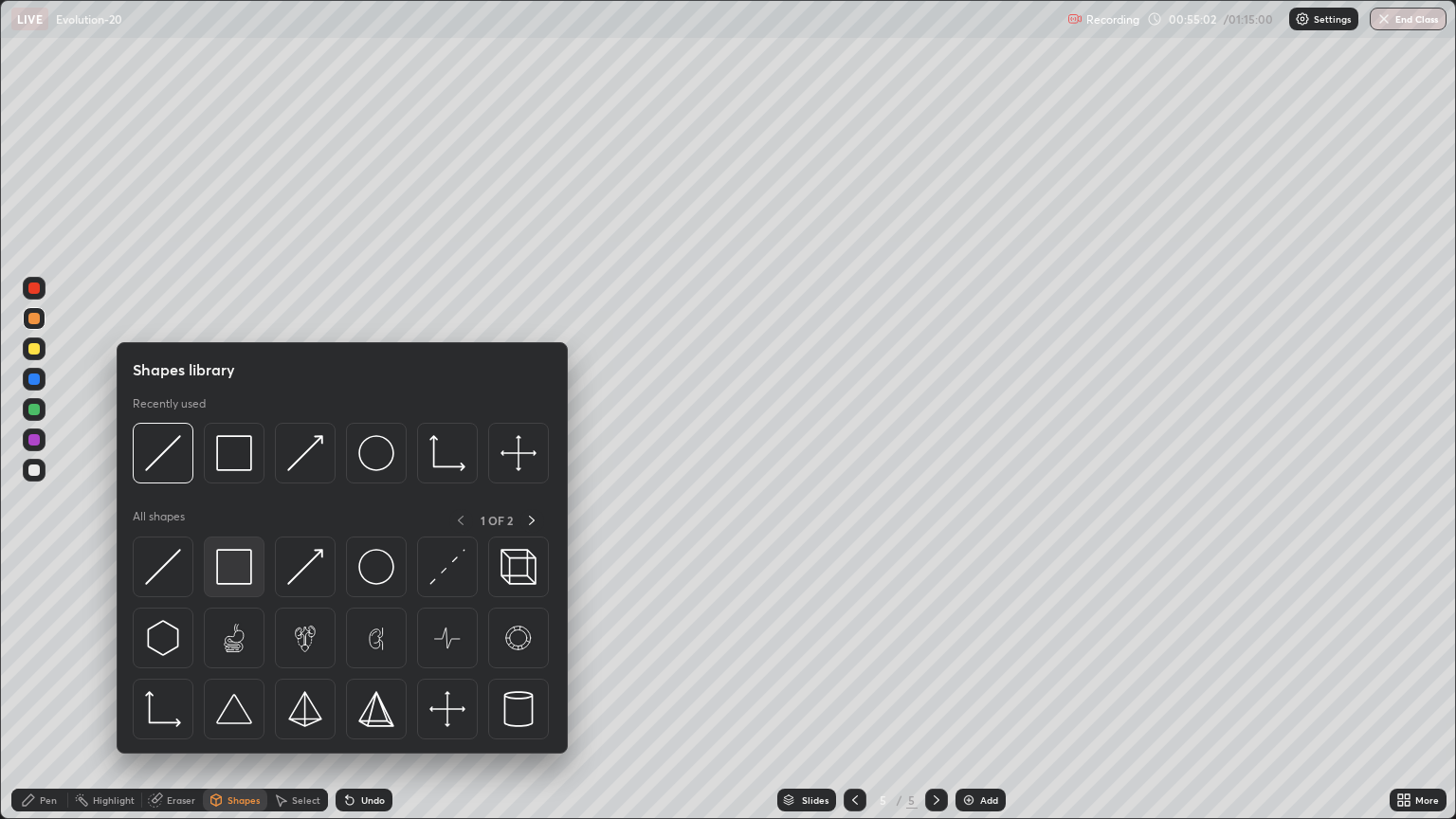 click at bounding box center [234, 567] 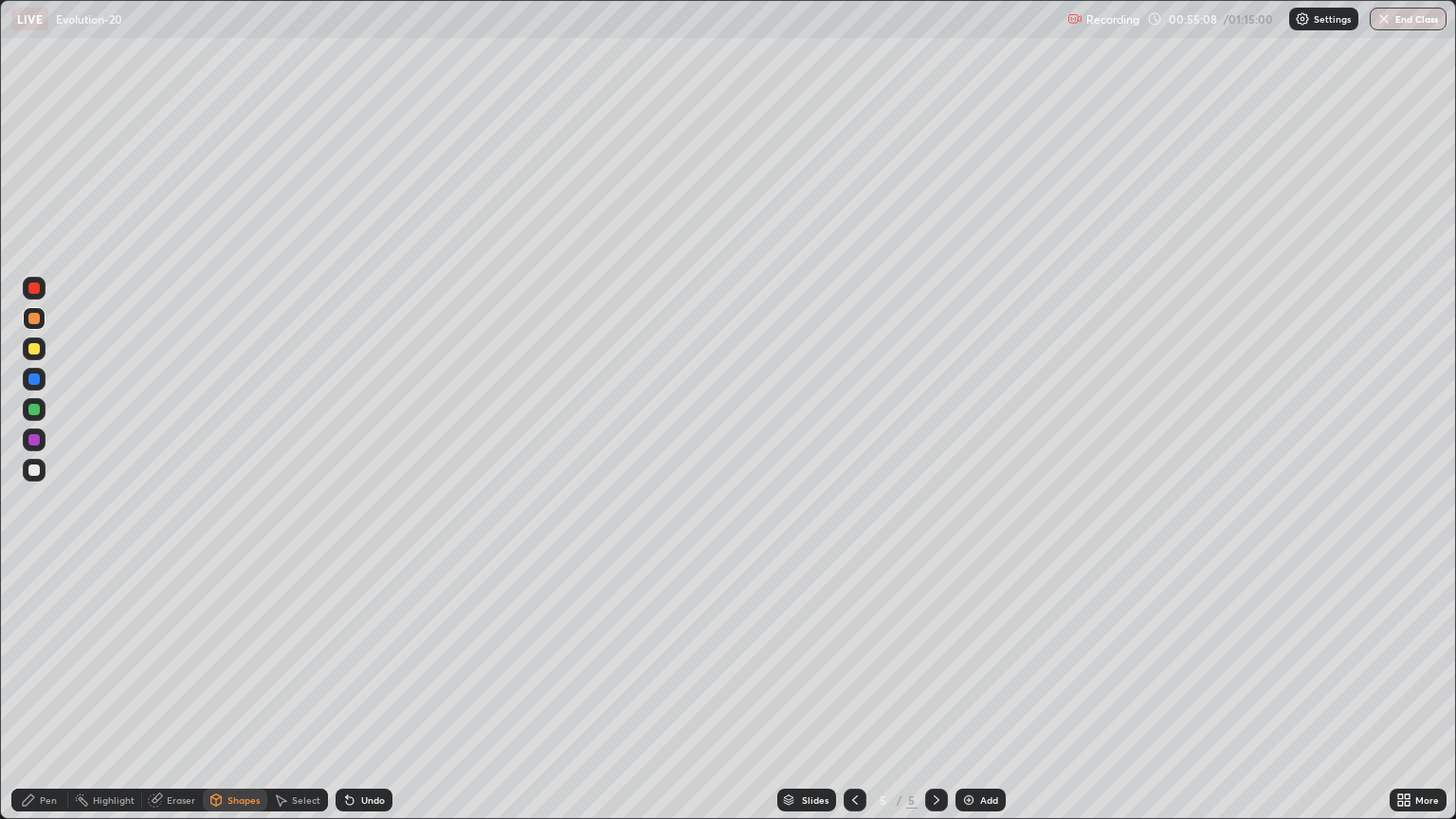 click at bounding box center (34, 470) 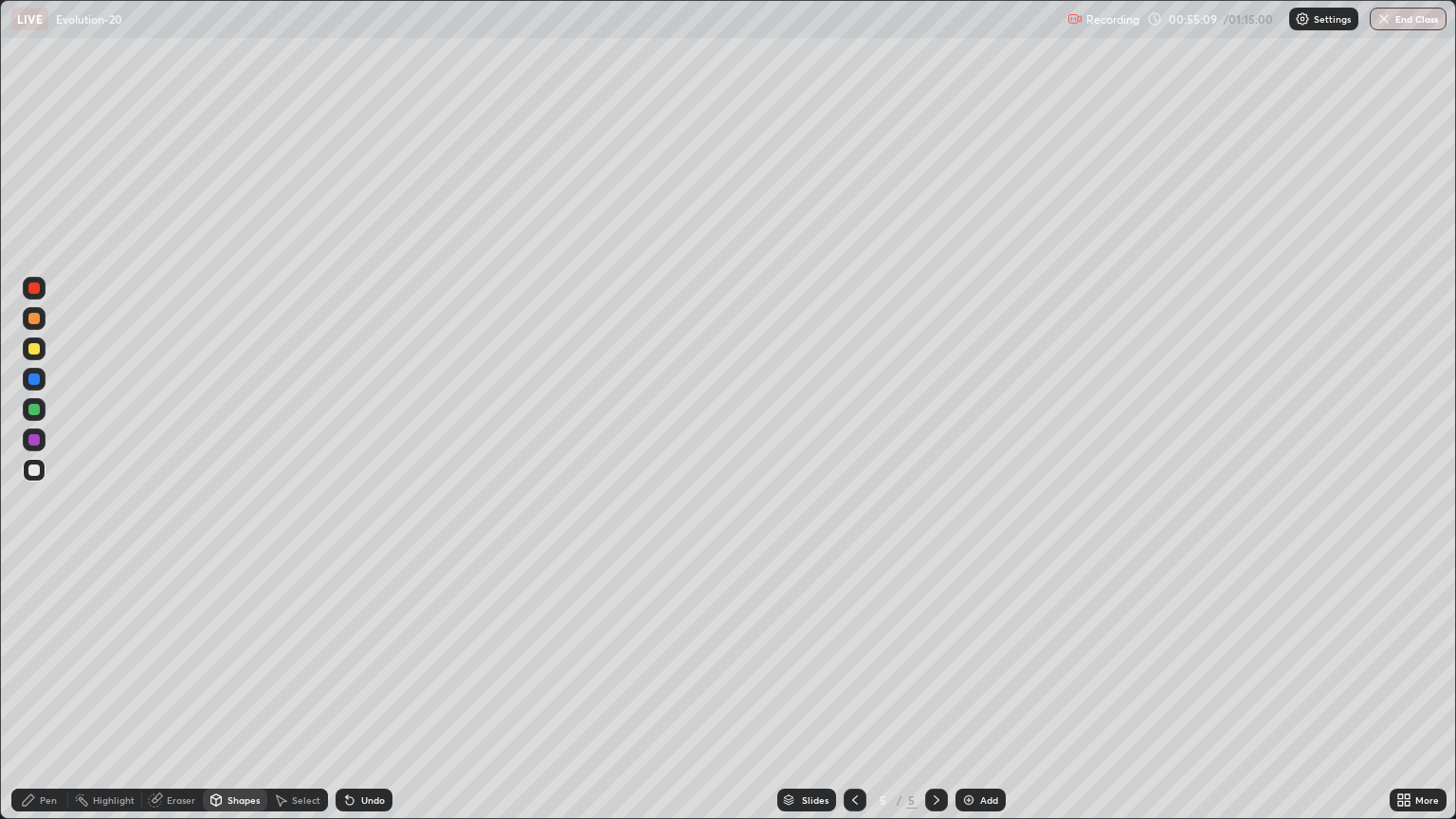 click on "Shapes" at bounding box center (244, 800) 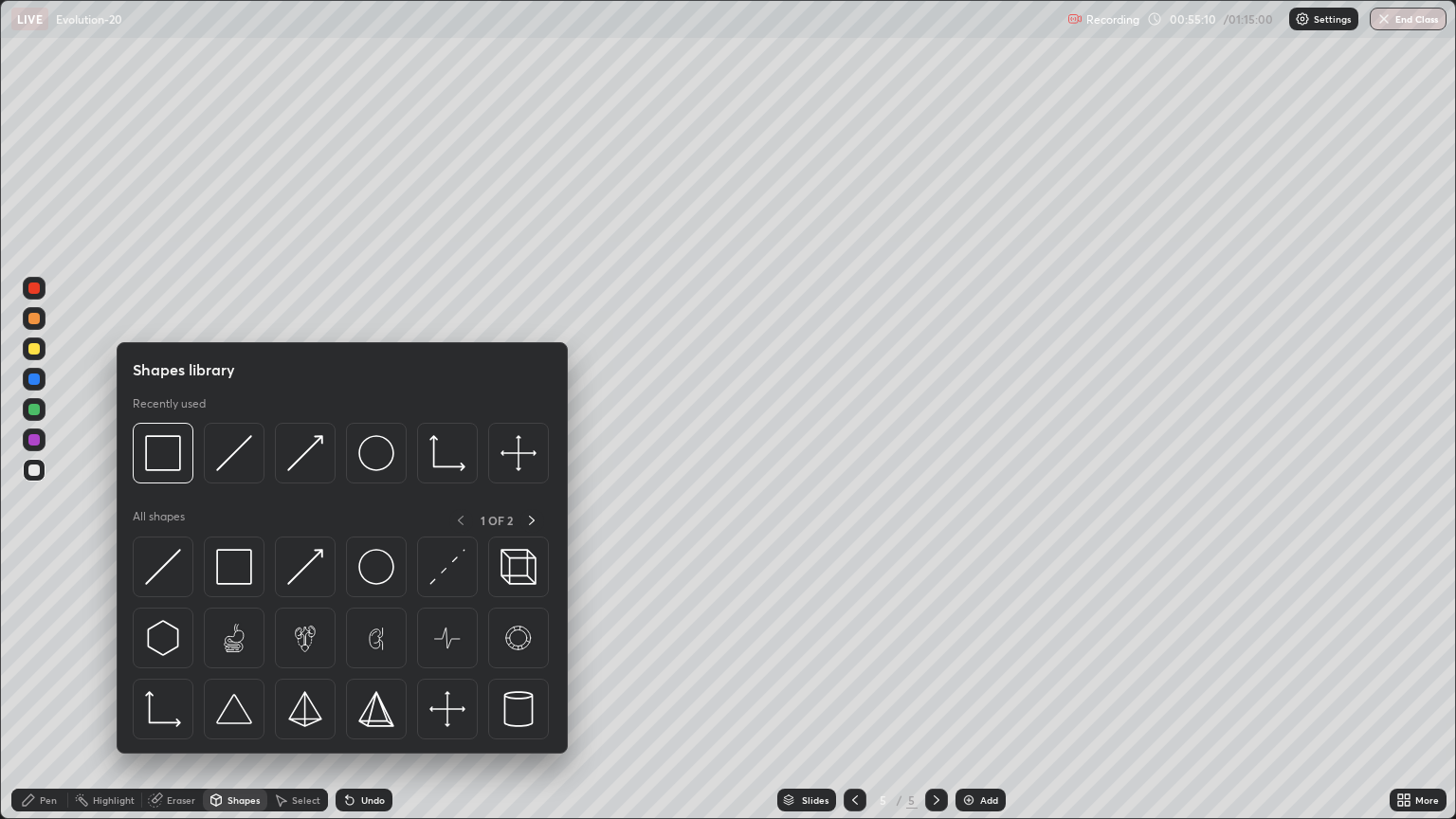 click on "Select" at bounding box center (306, 800) 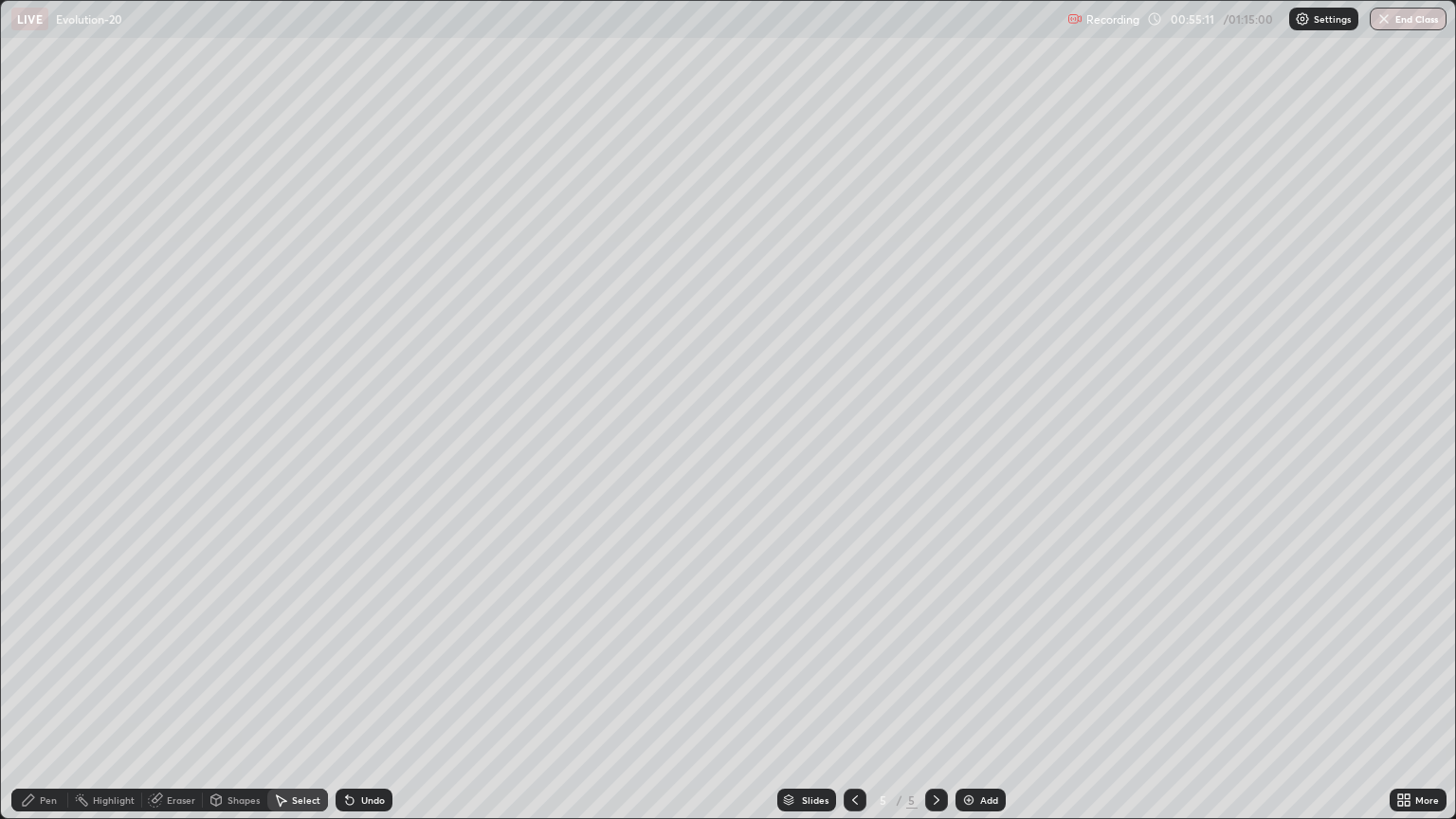 click on "Select" at bounding box center [306, 800] 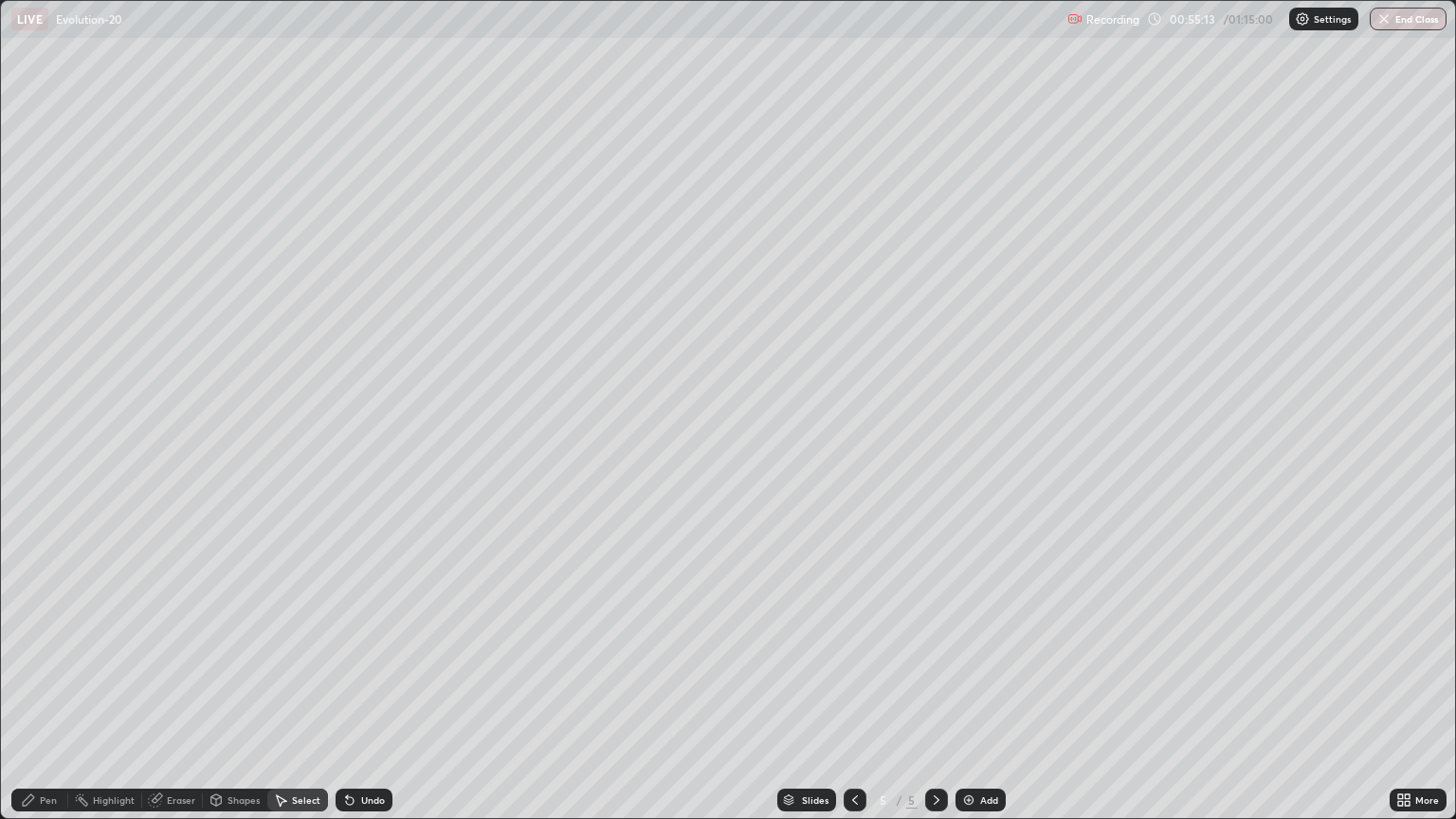 click on "Shapes" at bounding box center (244, 800) 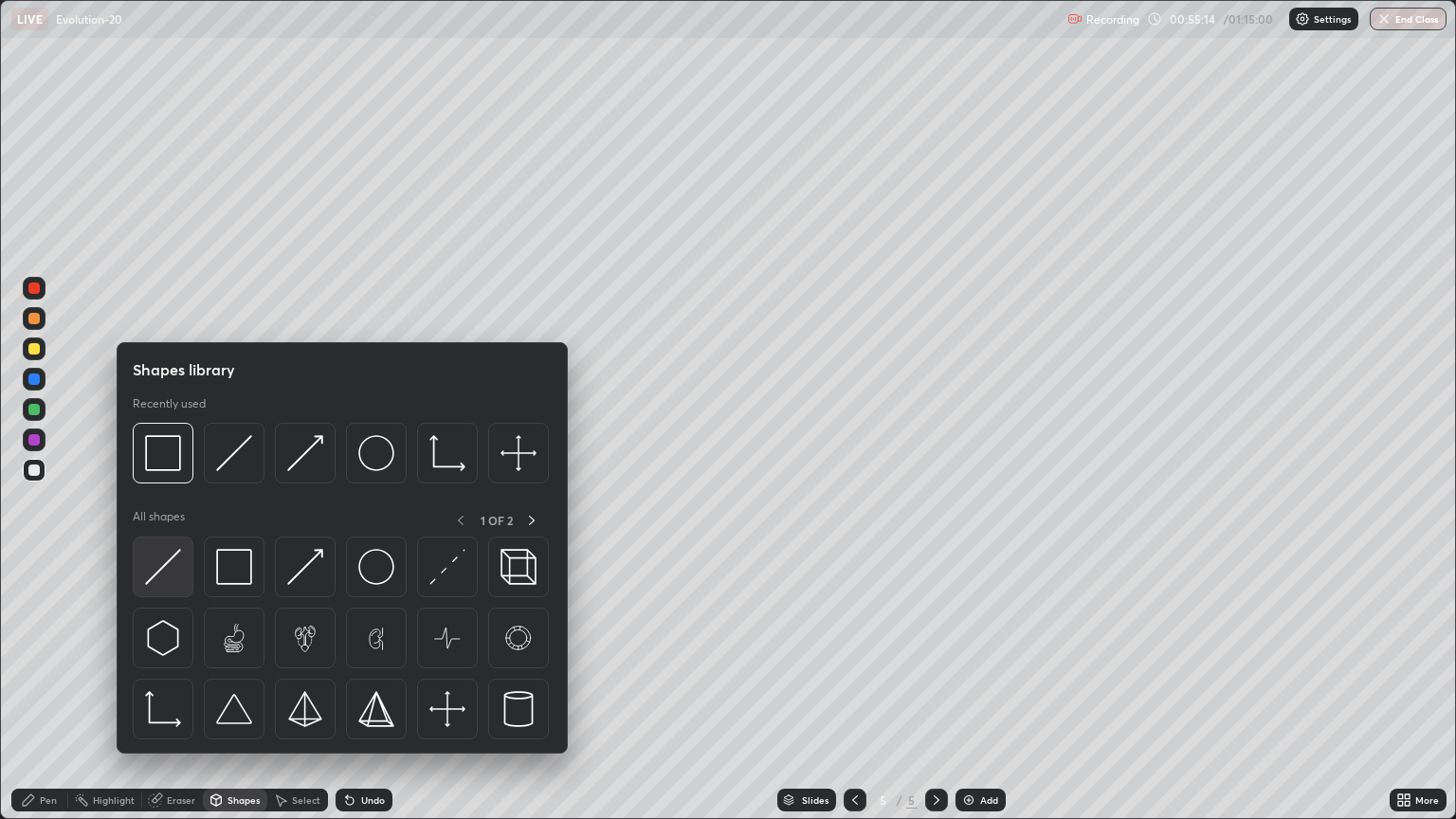 click at bounding box center (163, 567) 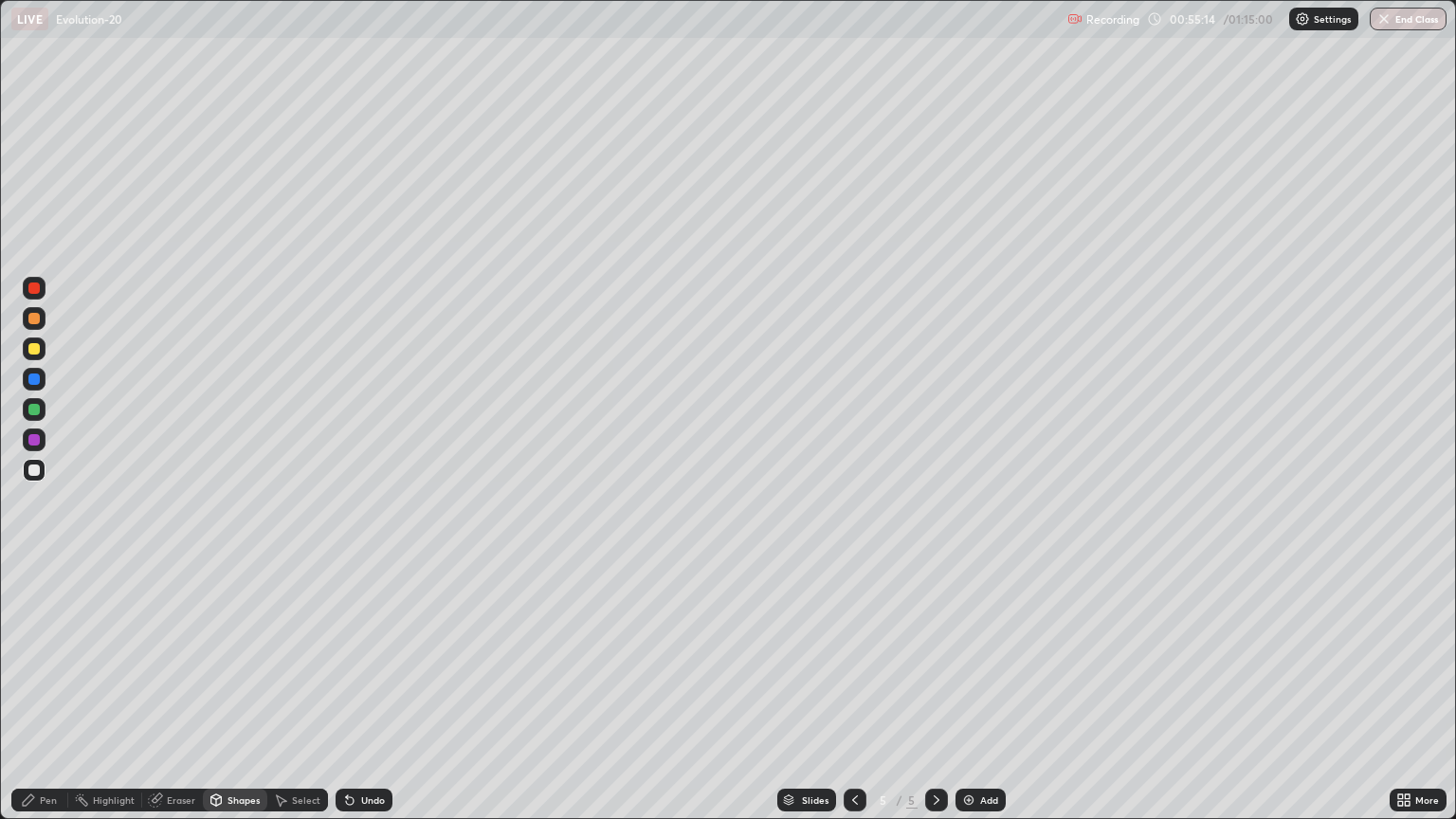 click at bounding box center (34, 470) 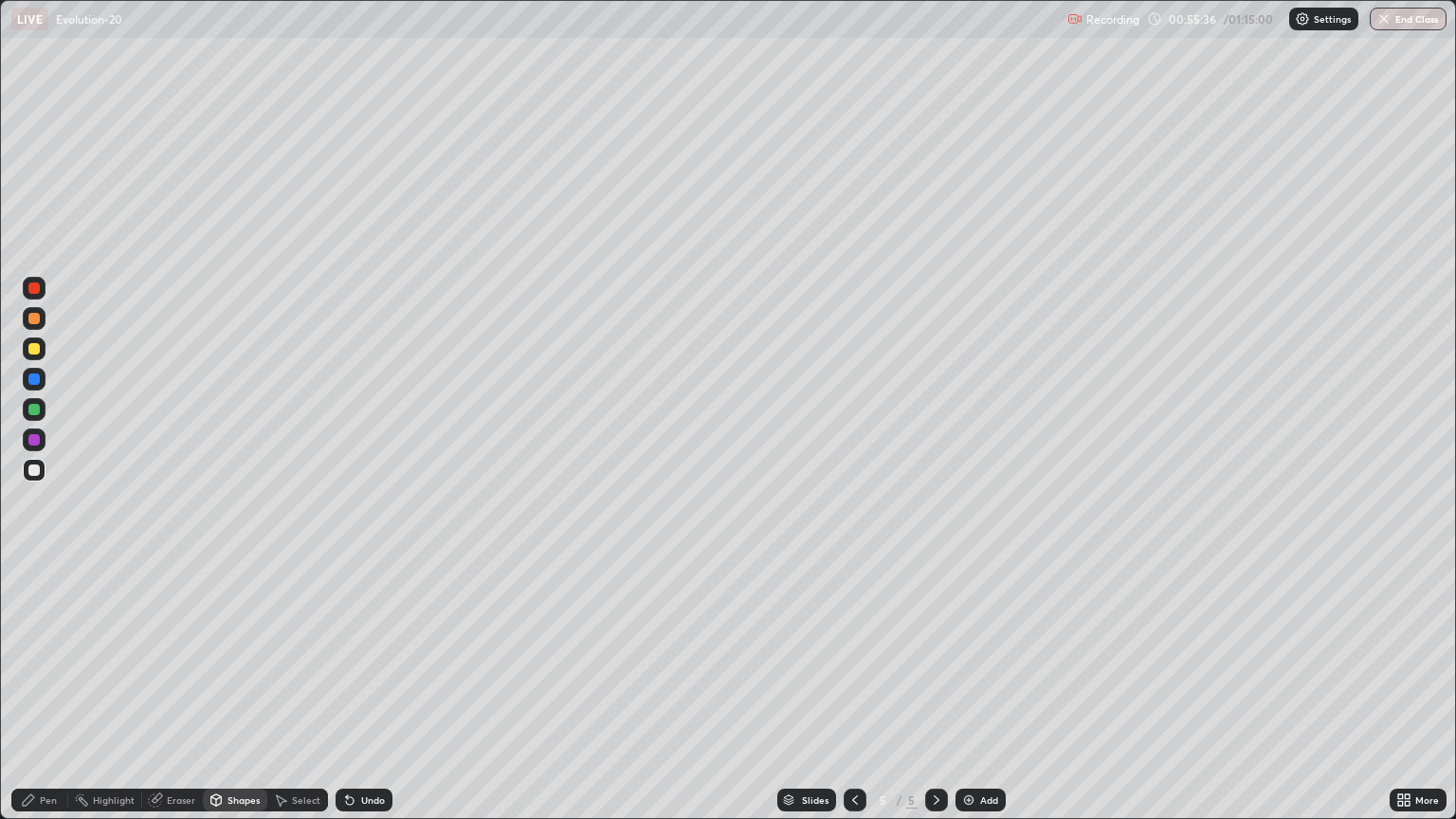 click 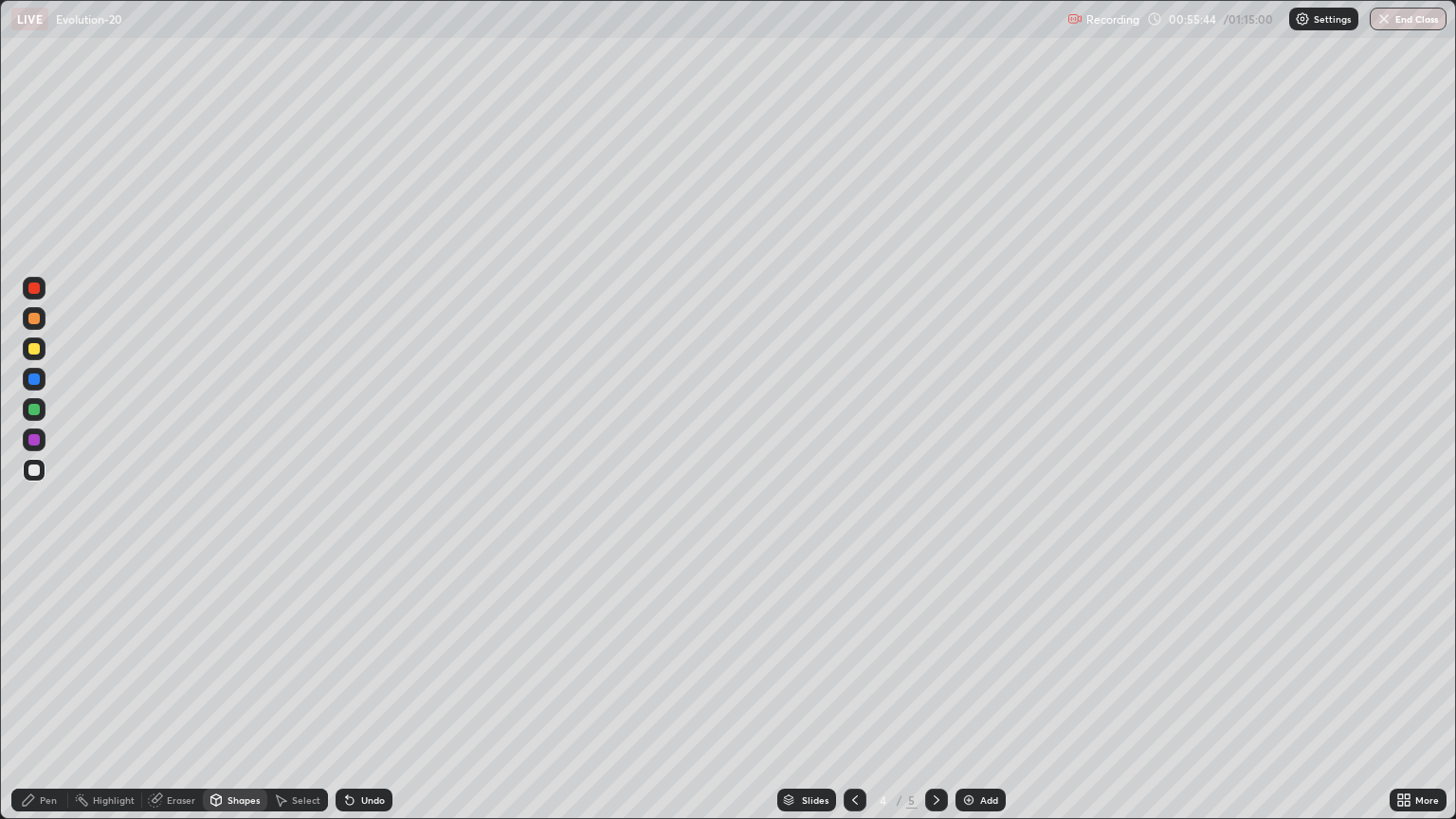 click 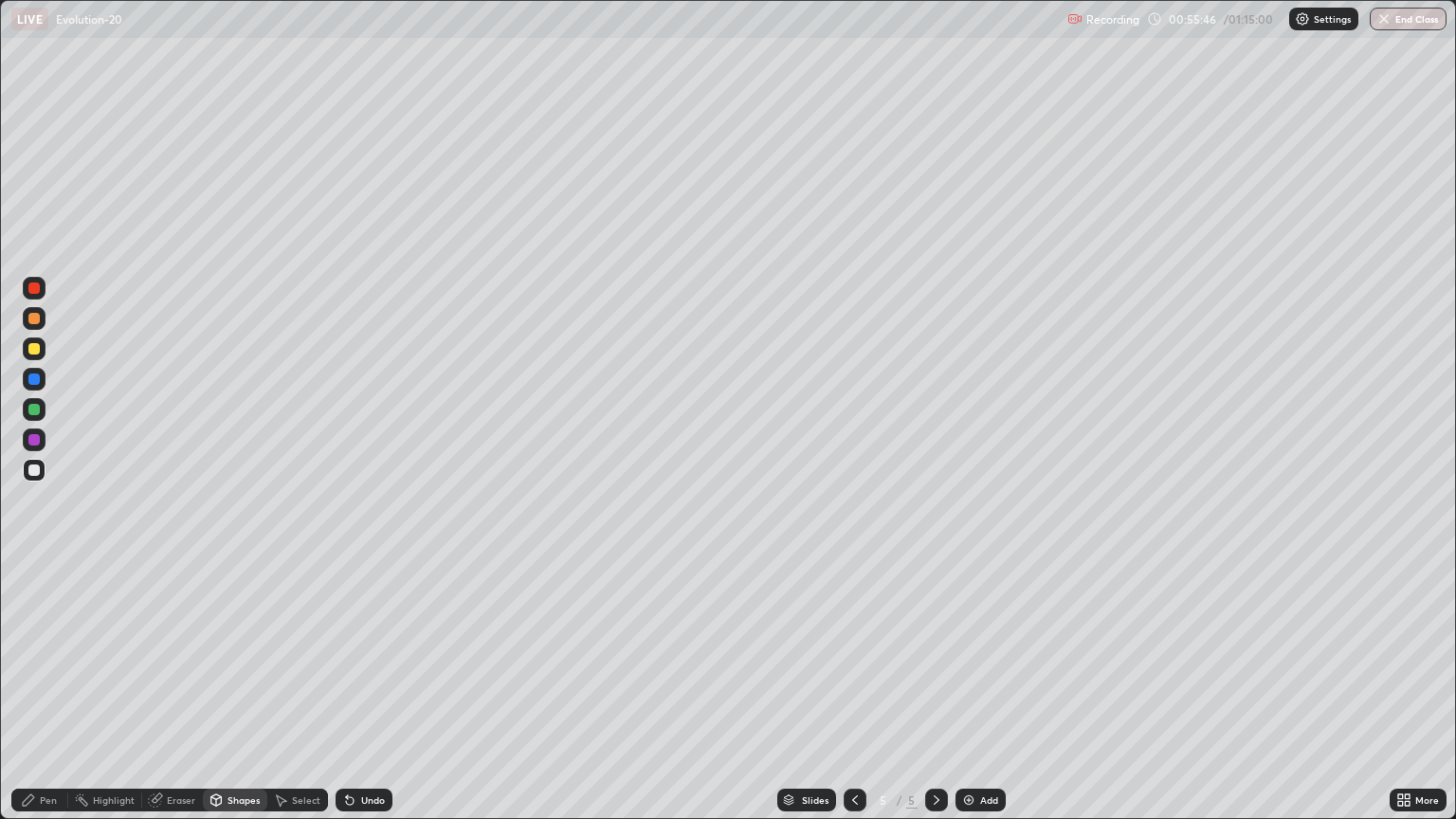 click at bounding box center [855, 800] 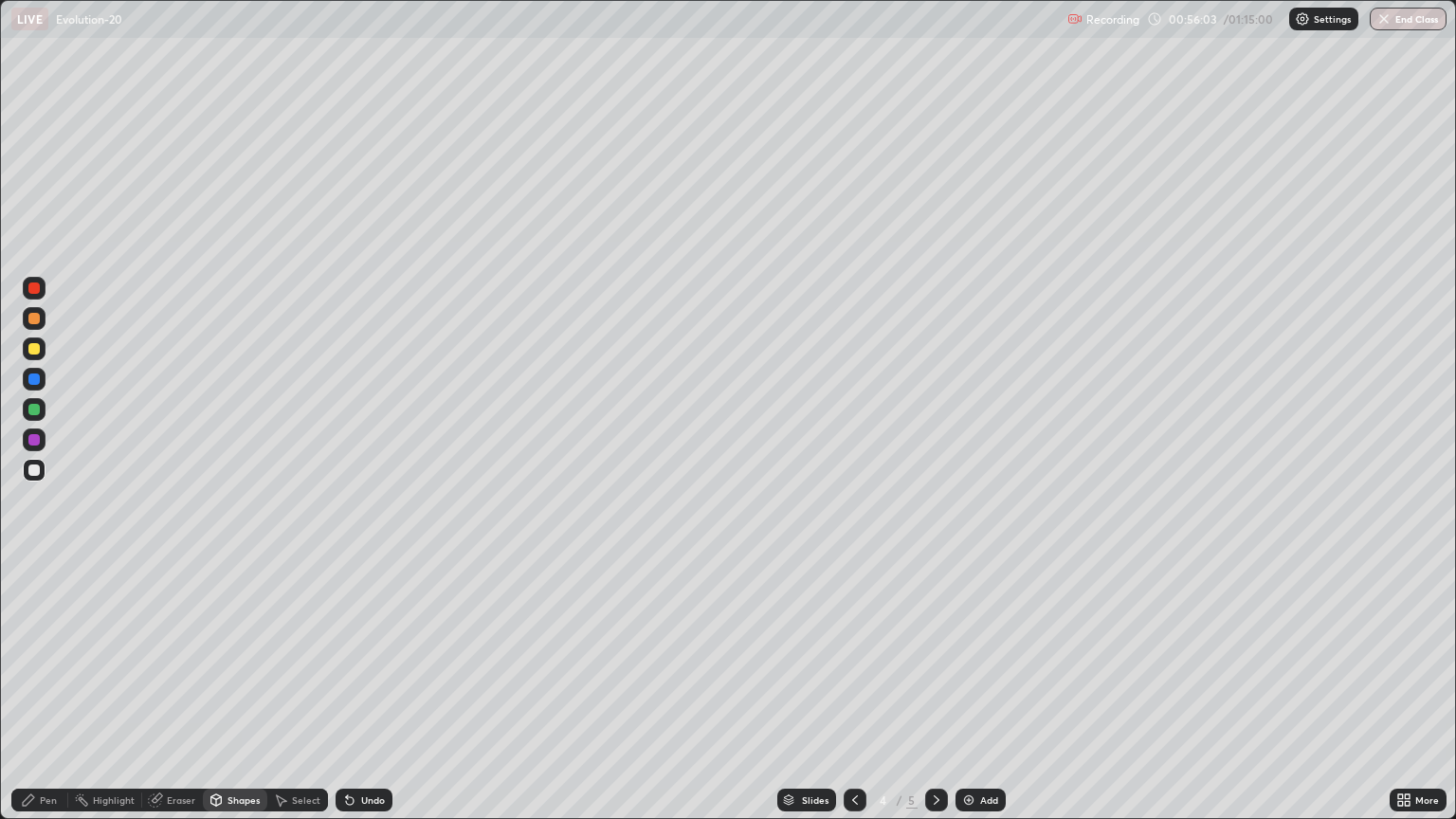 click at bounding box center [937, 800] 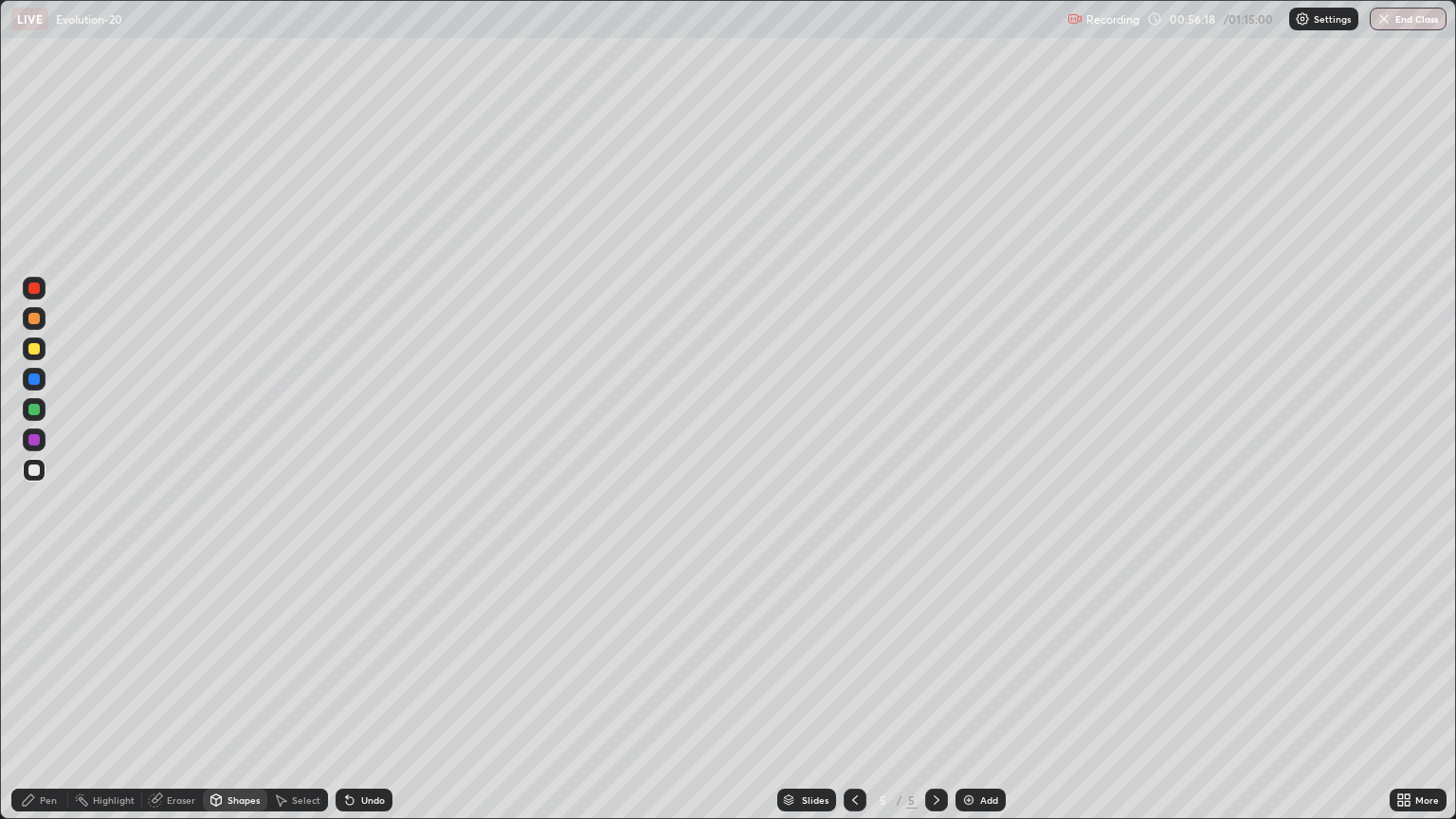 click on "Pen" at bounding box center (40, 800) 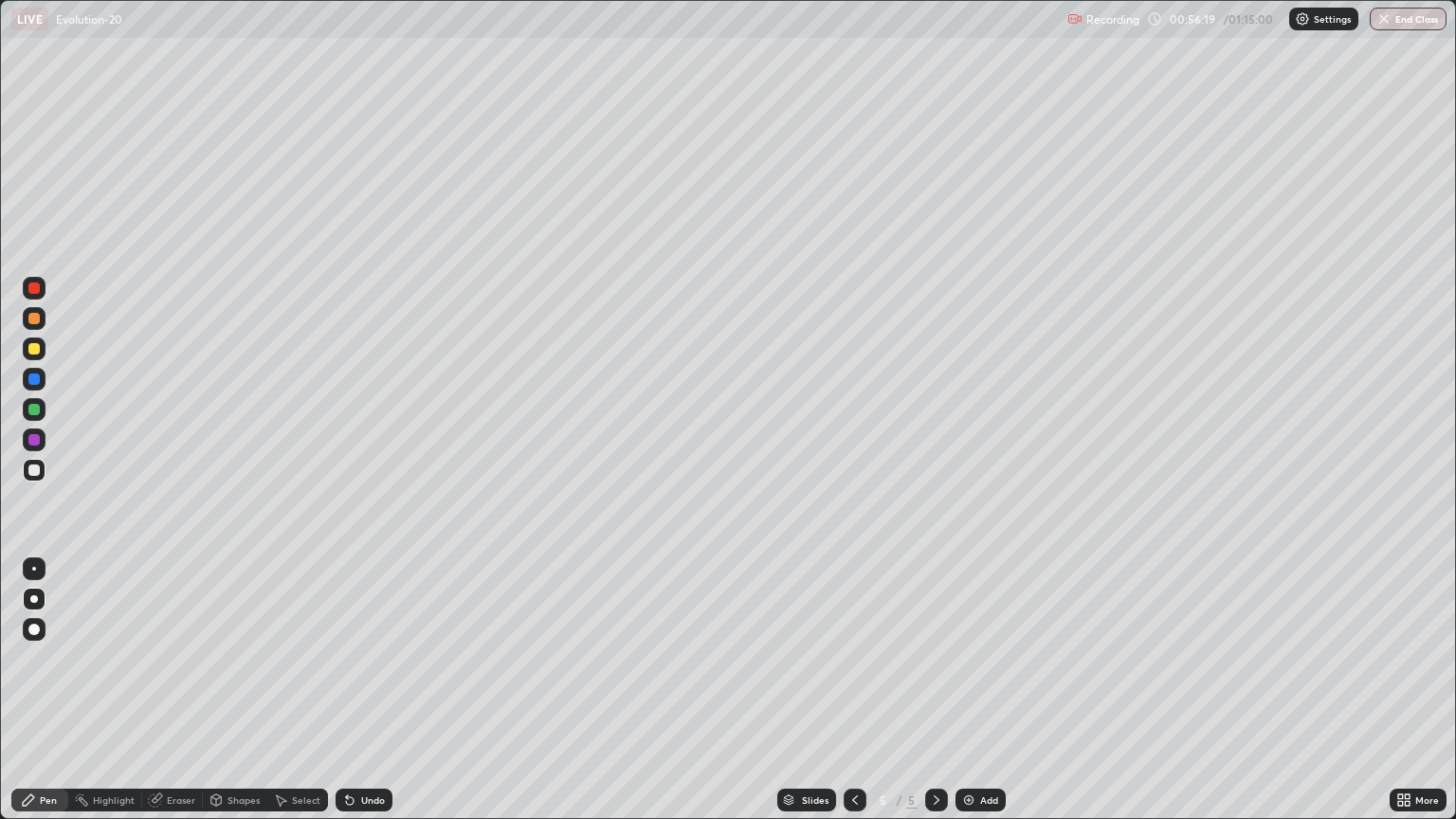 click at bounding box center [34, 410] 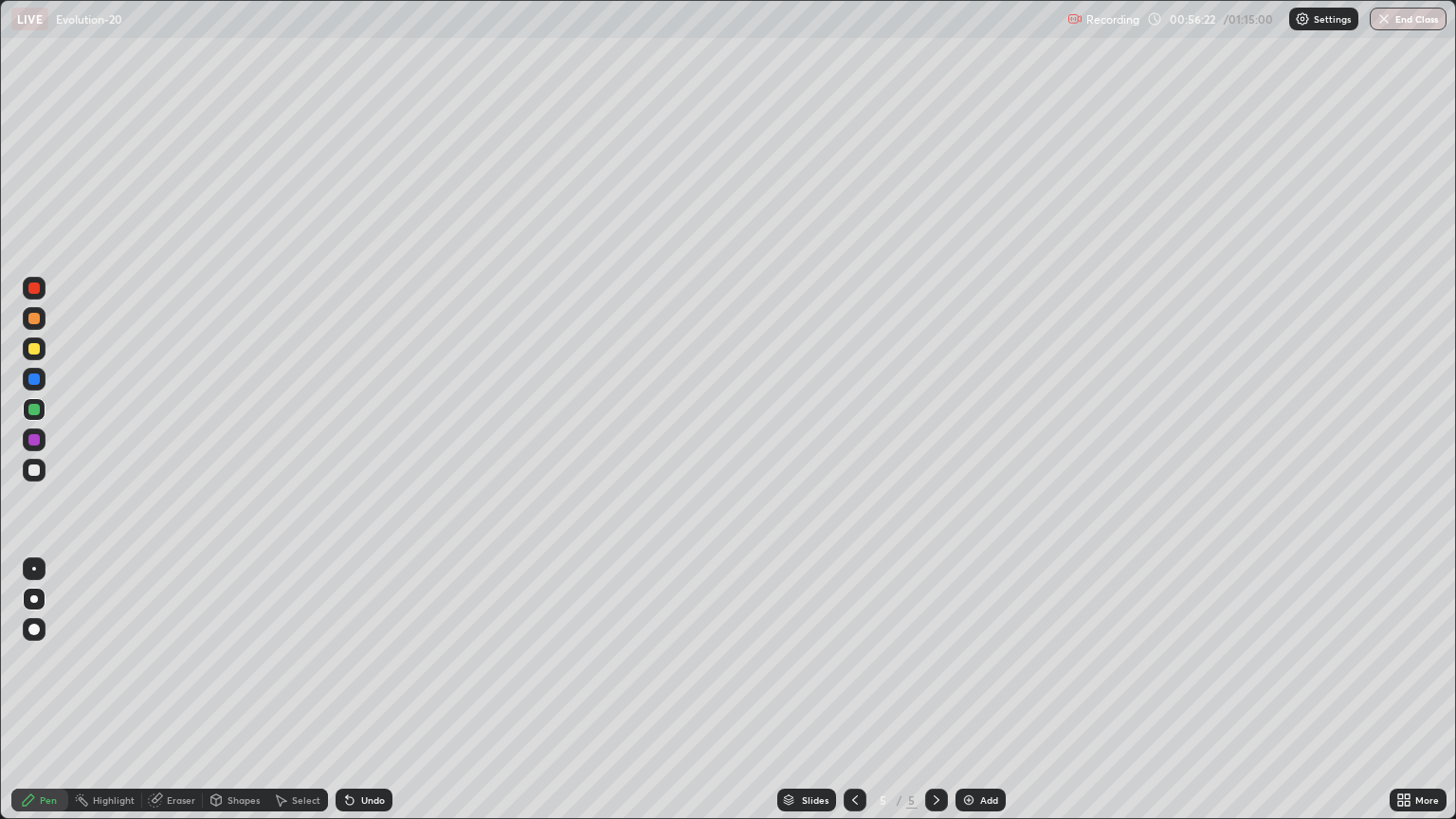 click at bounding box center [34, 318] 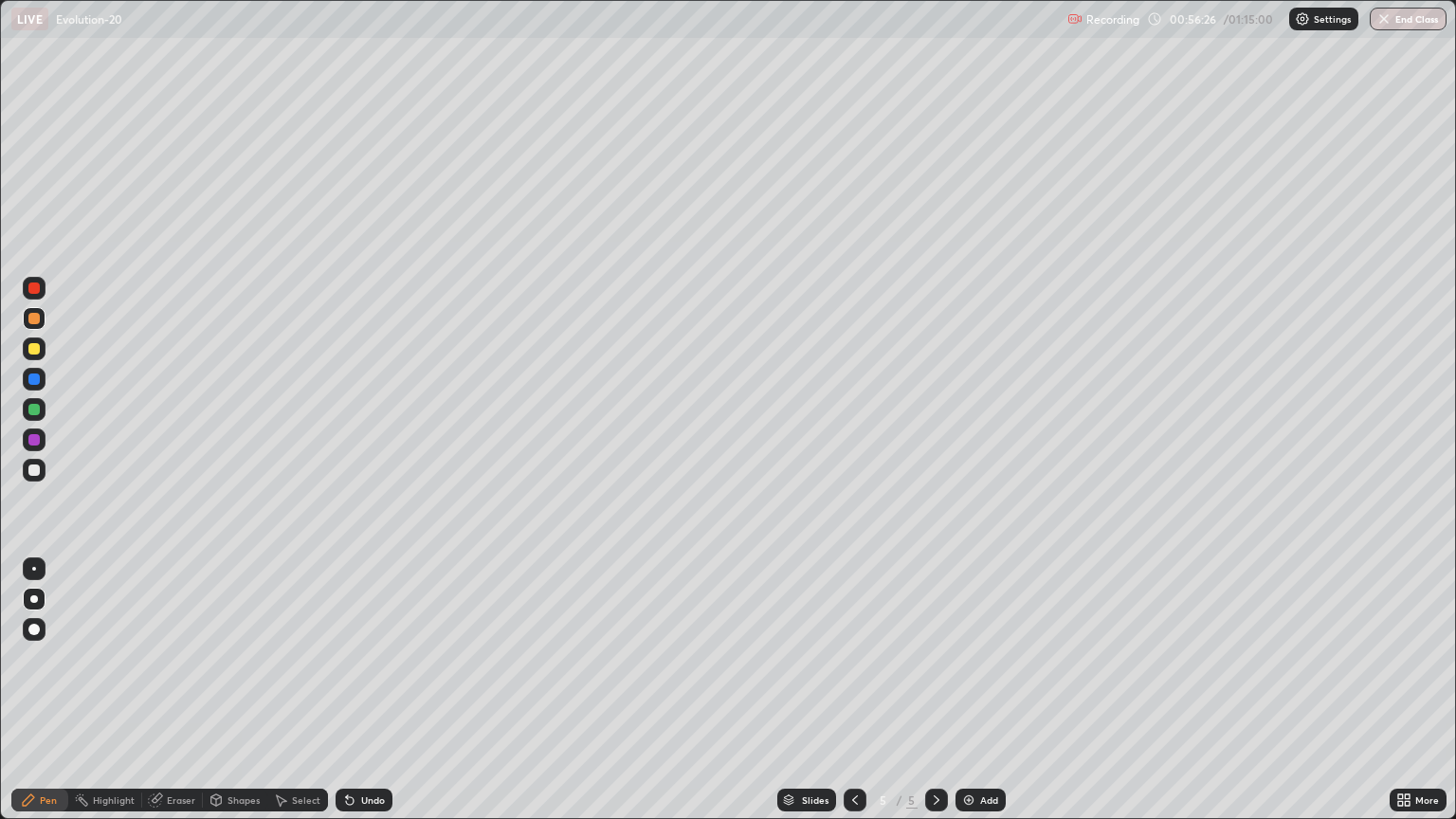 click at bounding box center [34, 440] 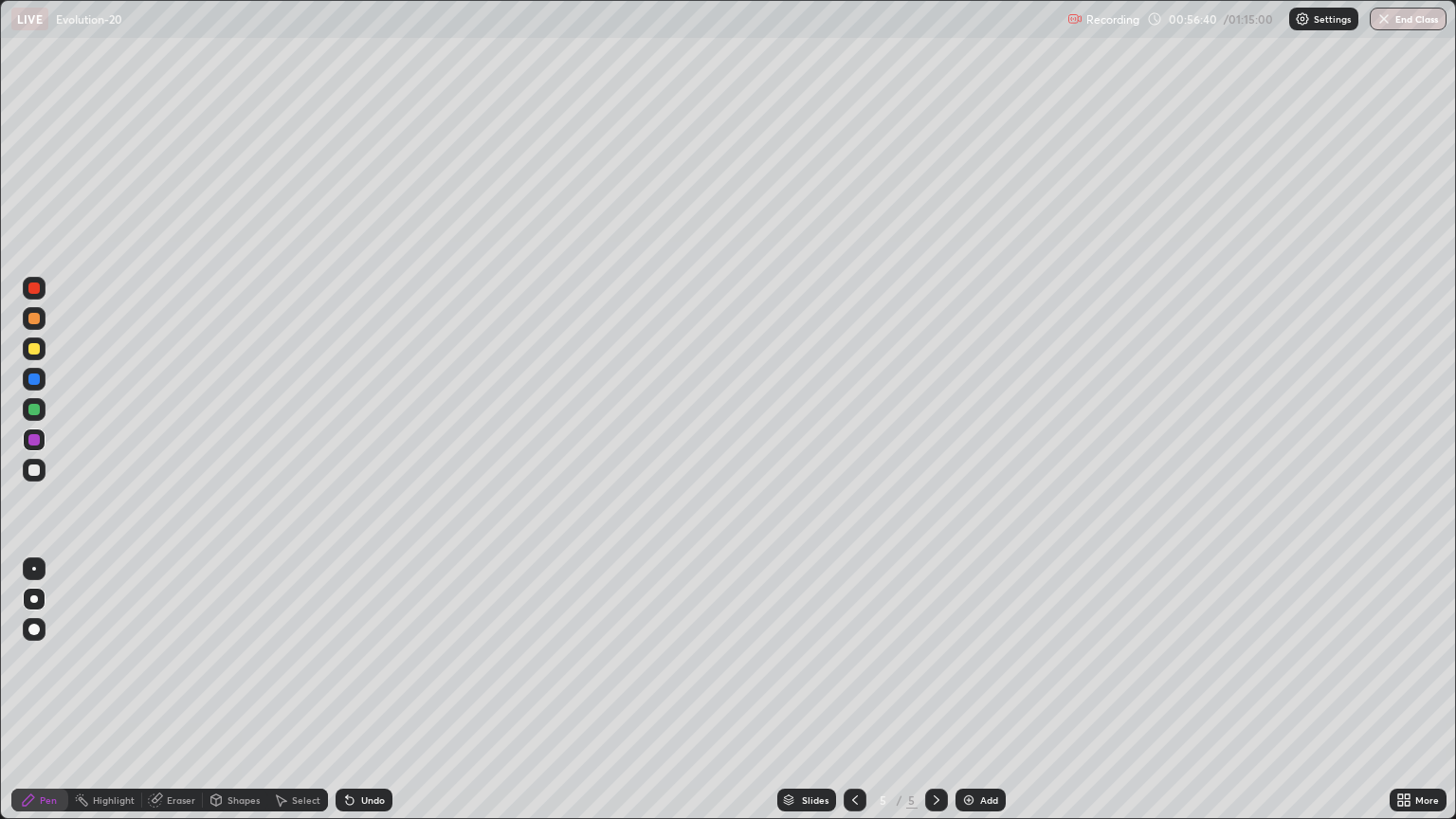click at bounding box center (34, 470) 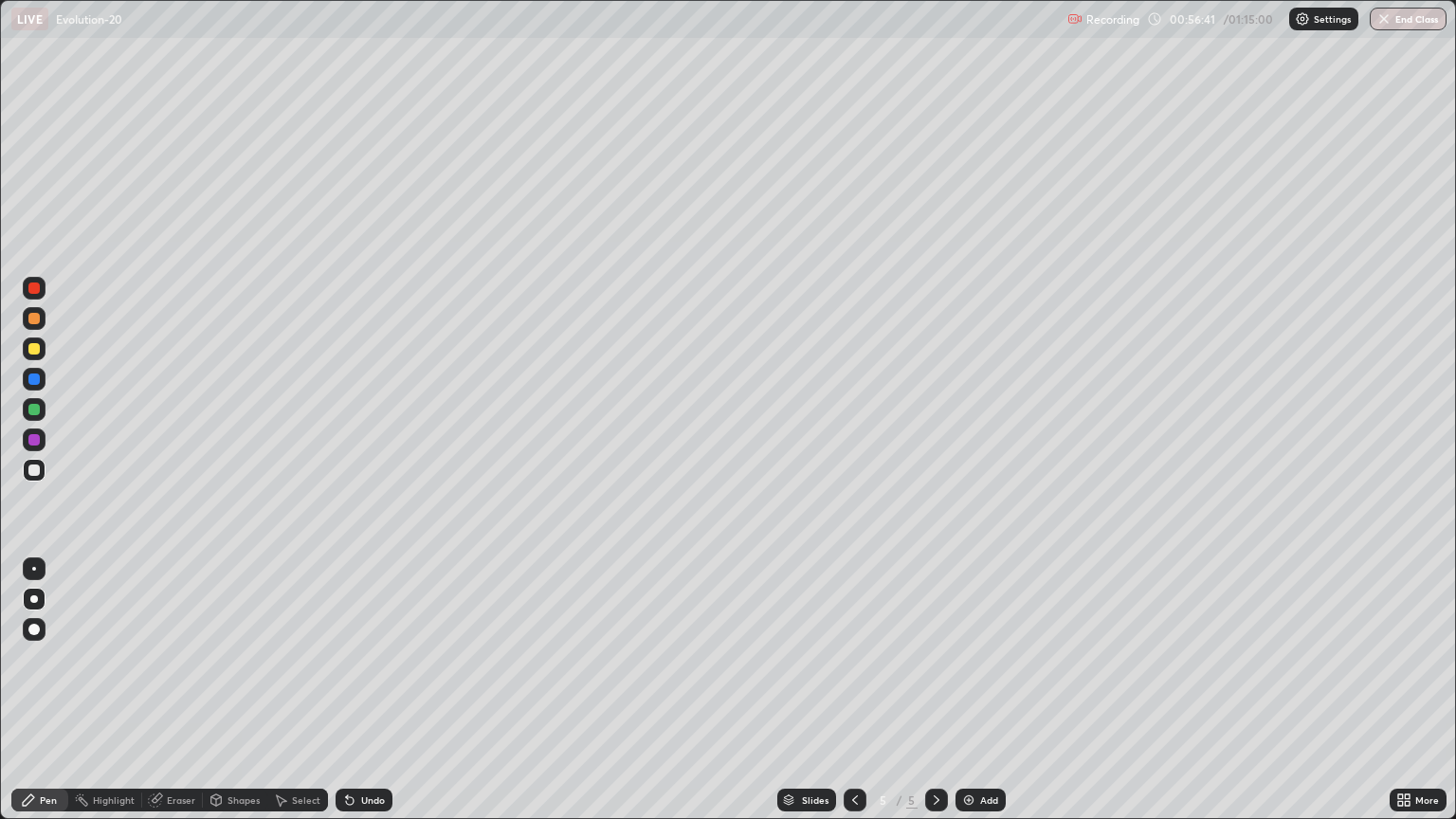 click at bounding box center (34, 349) 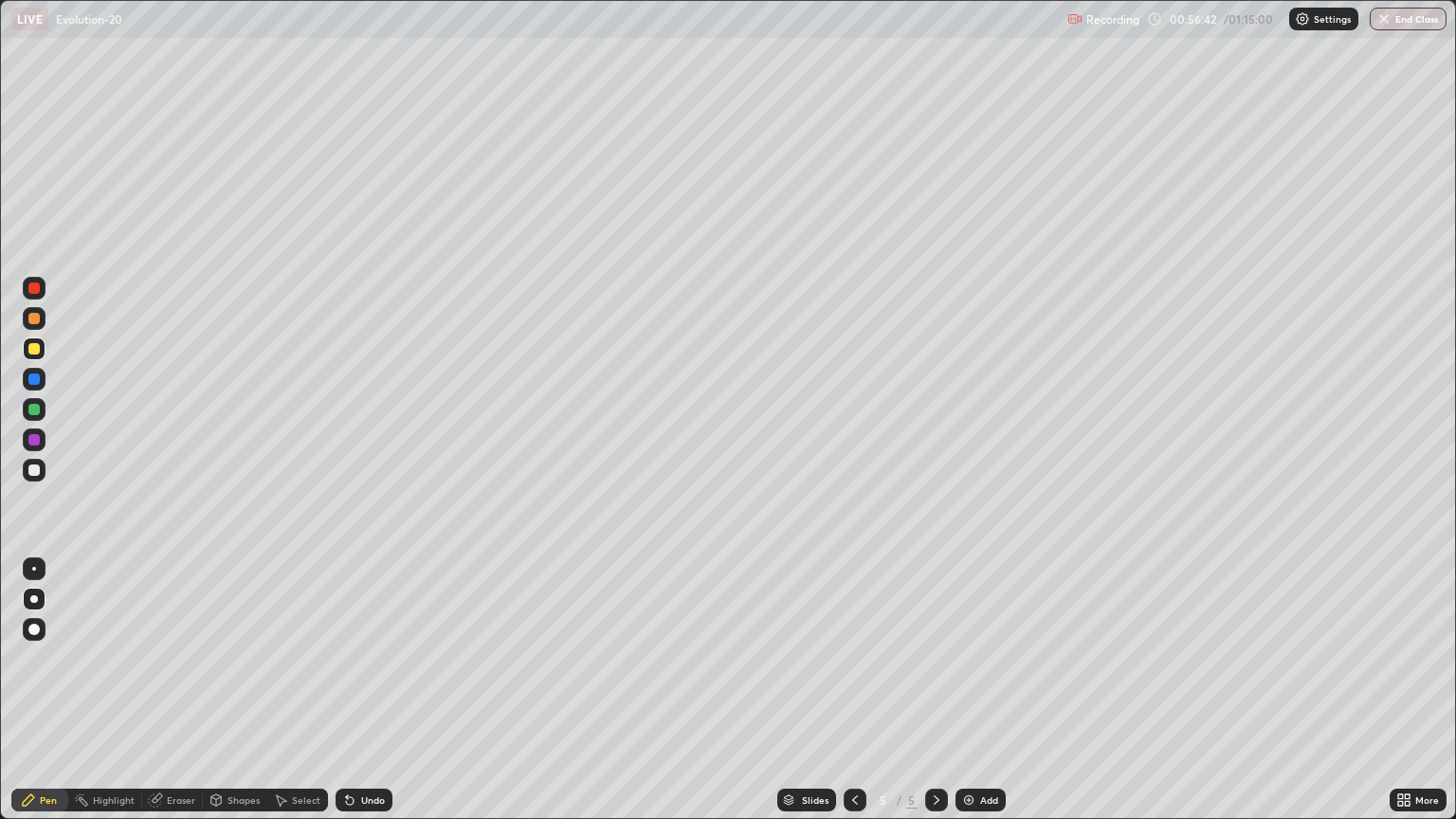 click on "Shapes" at bounding box center [244, 800] 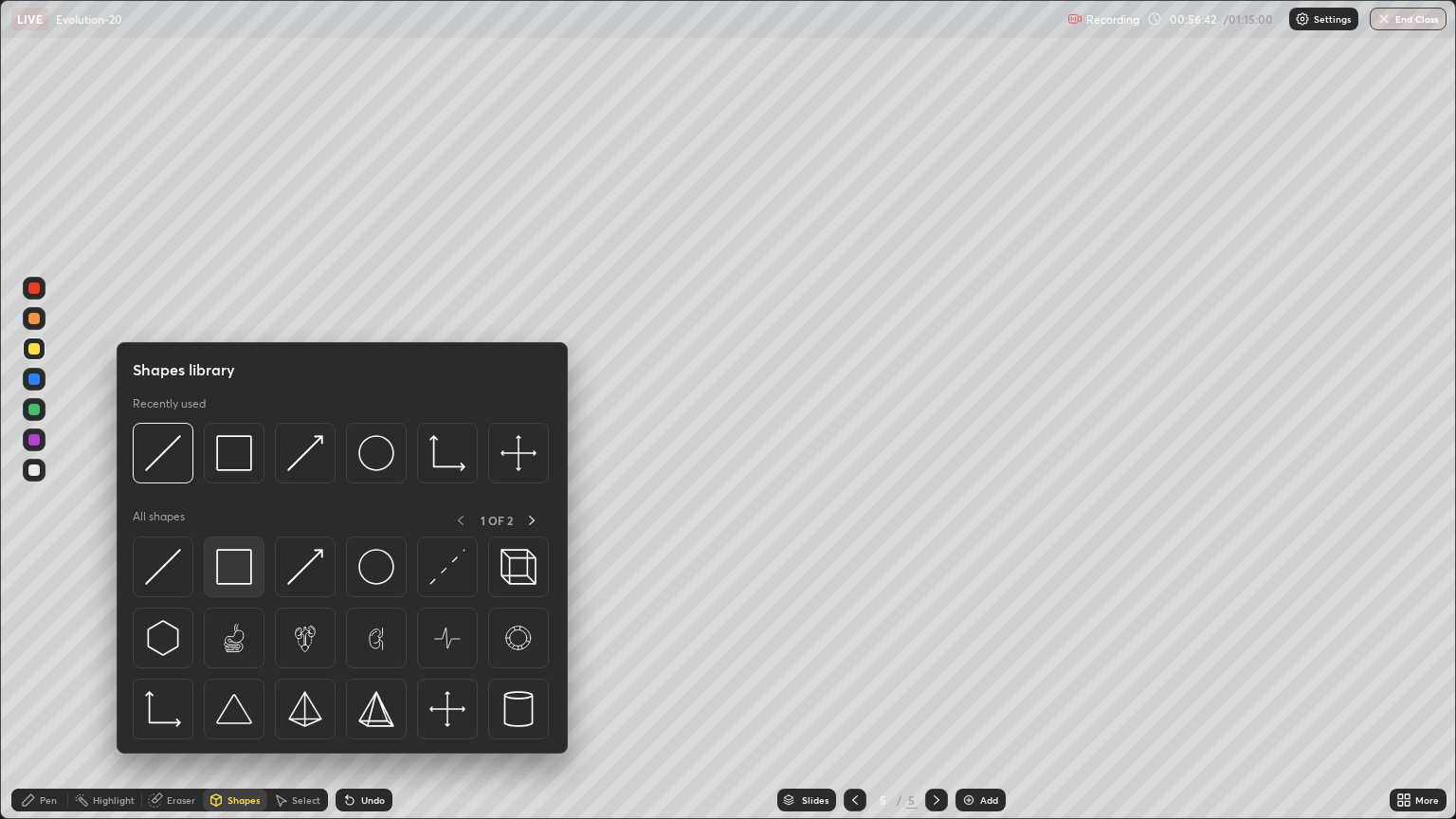 click at bounding box center [234, 567] 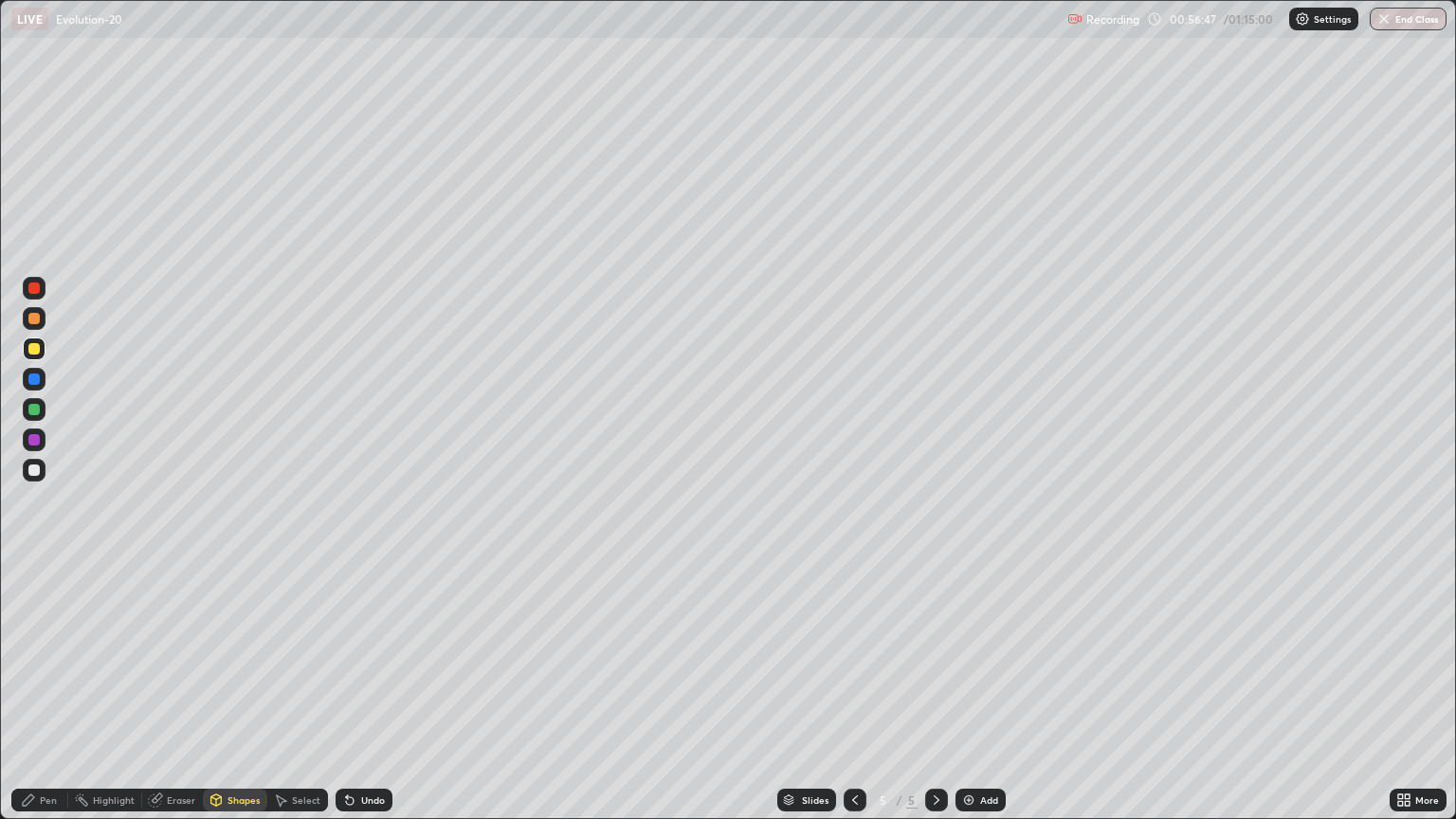 click on "Pen" at bounding box center (48, 800) 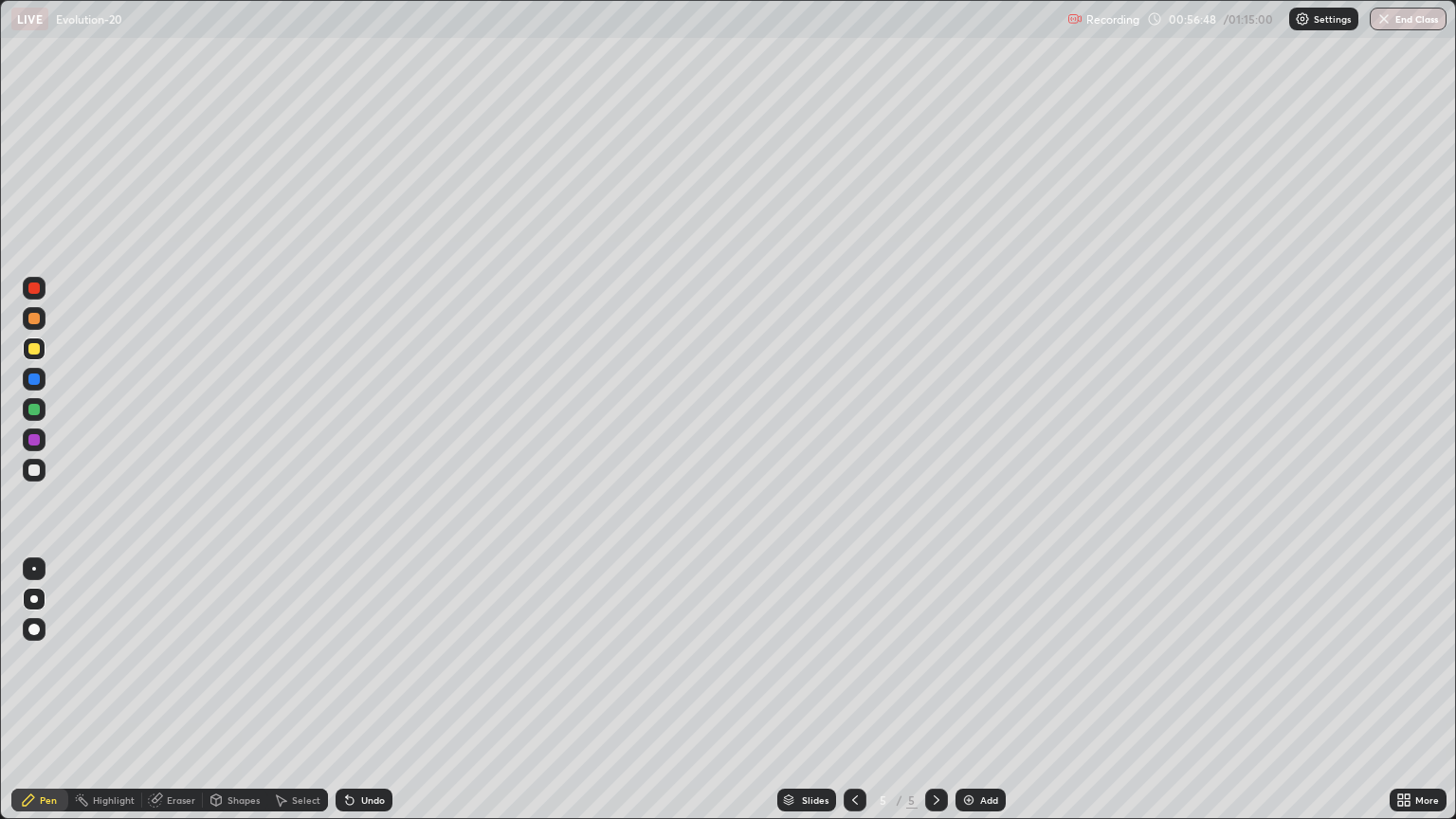 click at bounding box center (34, 470) 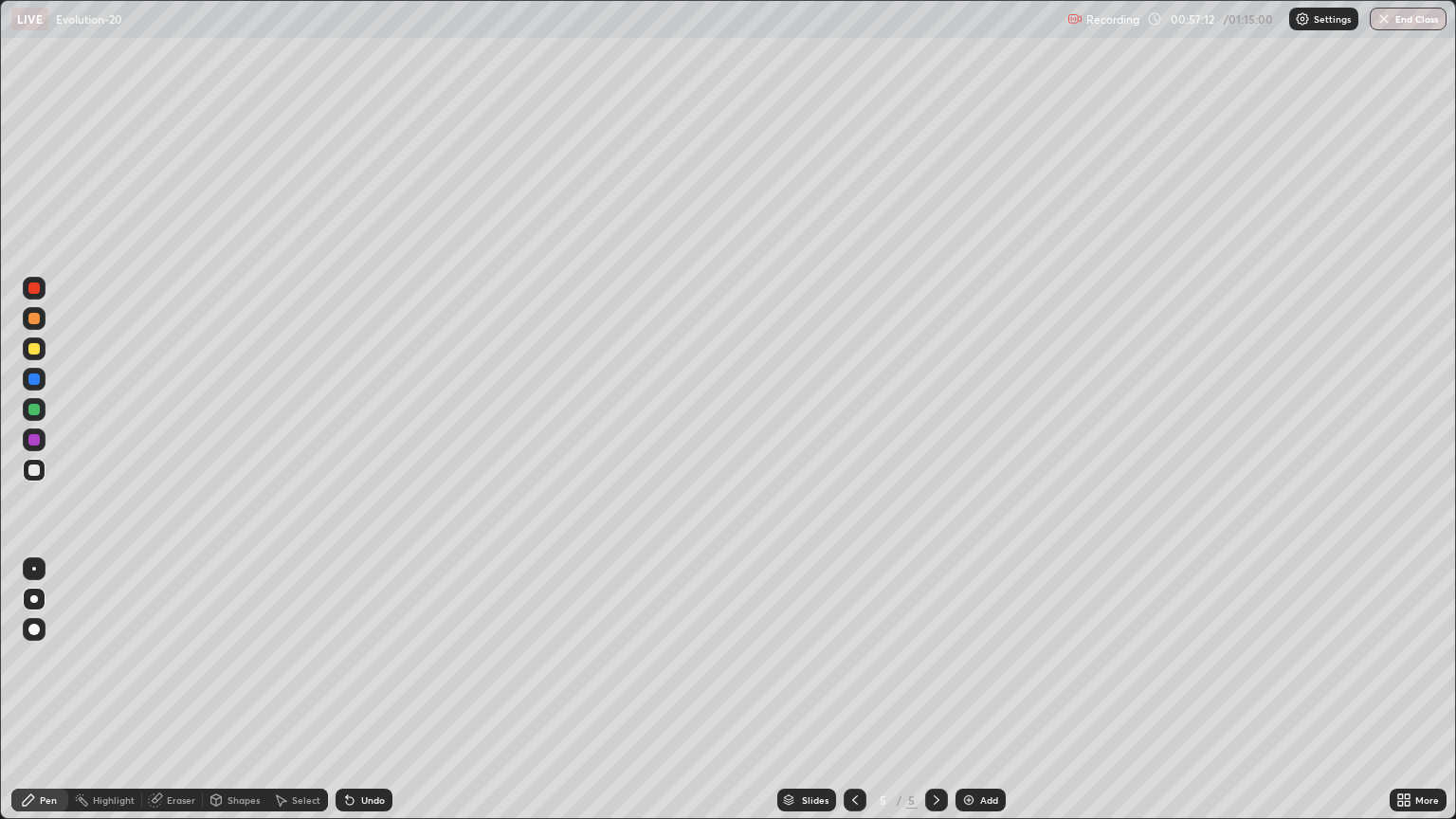 click on "Shapes" at bounding box center [235, 800] 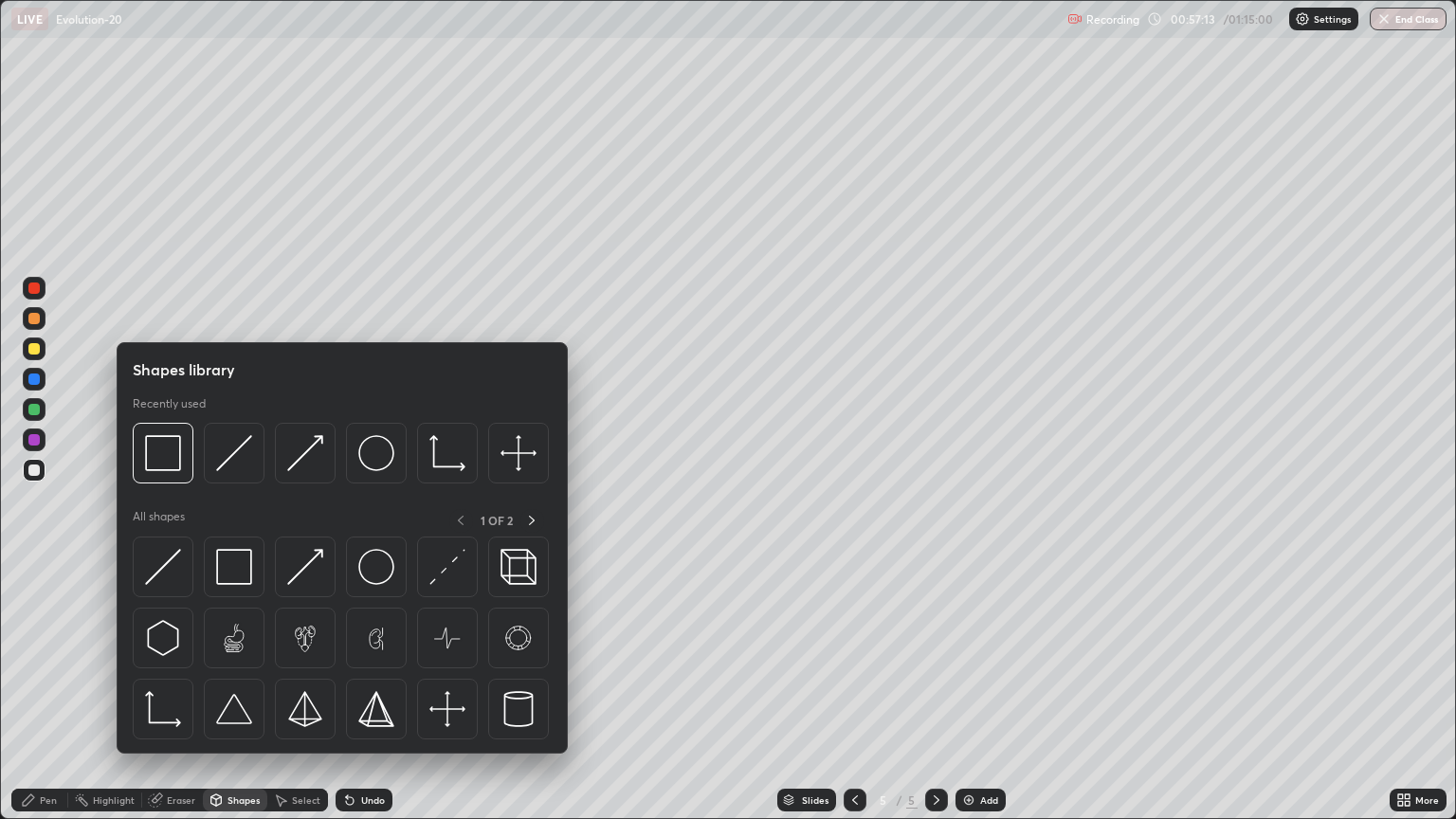 click on "Eraser" at bounding box center (173, 800) 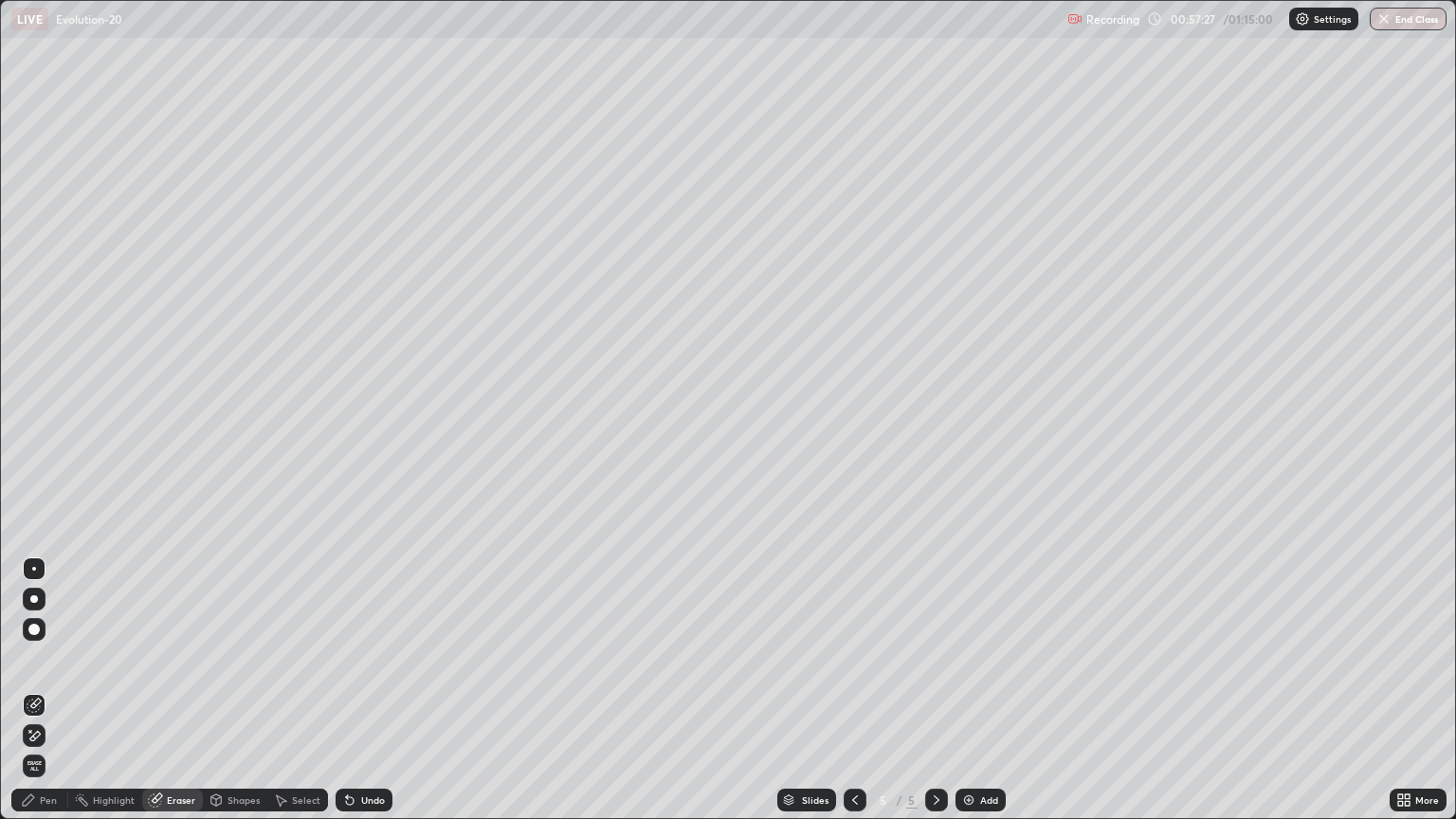 click on "Eraser" at bounding box center (181, 800) 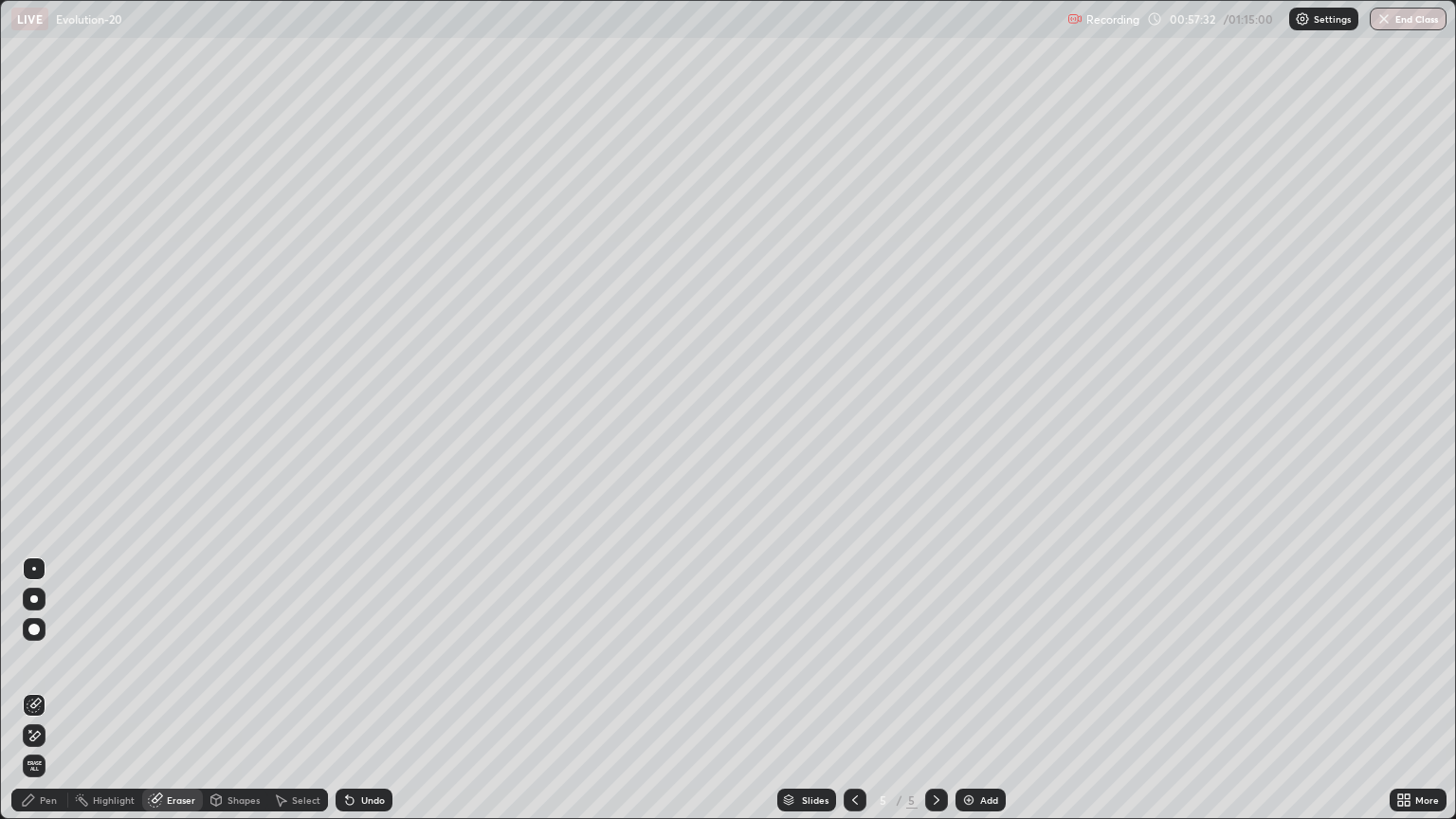 click on "Pen" at bounding box center (40, 800) 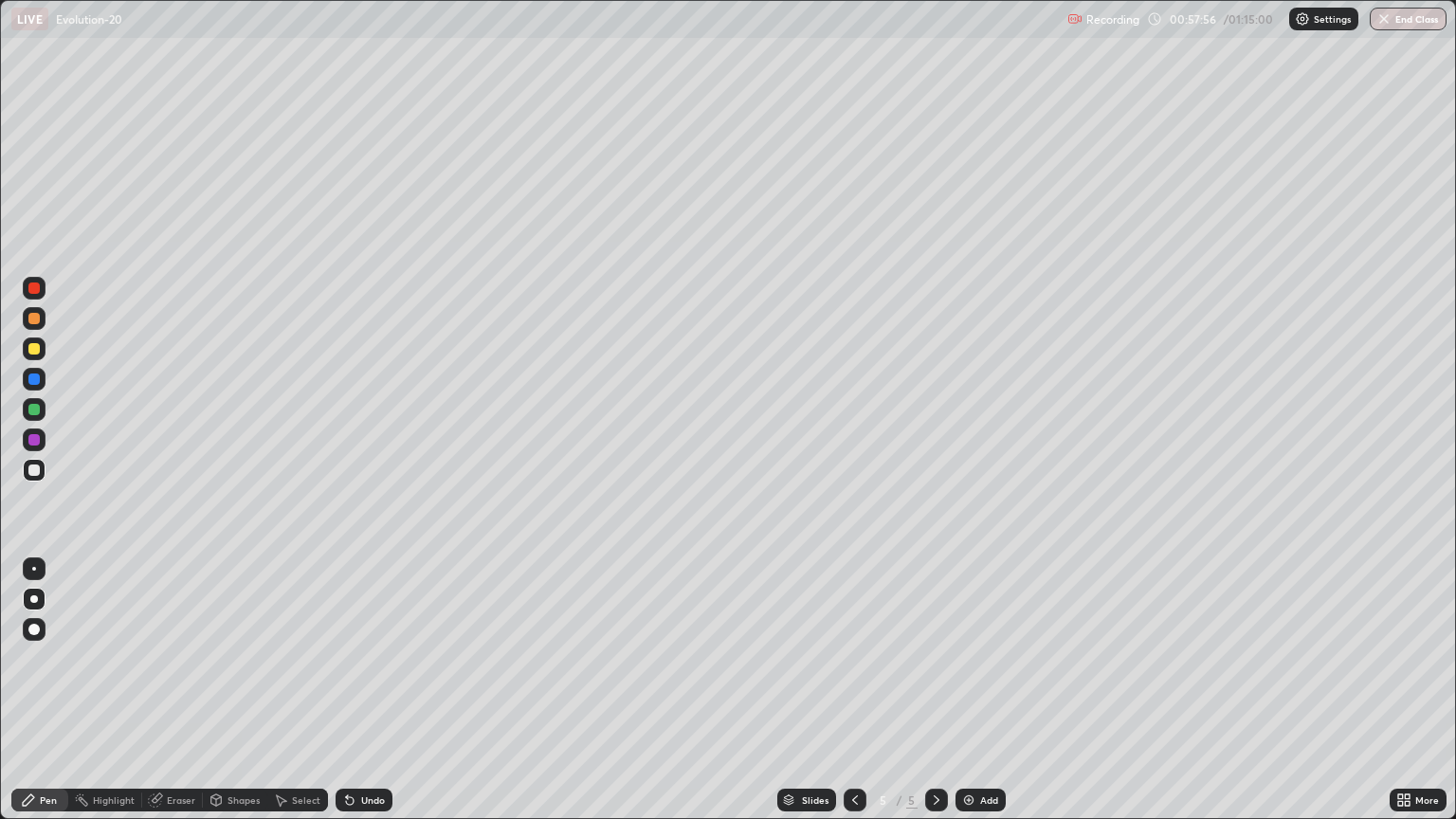 click at bounding box center [34, 410] 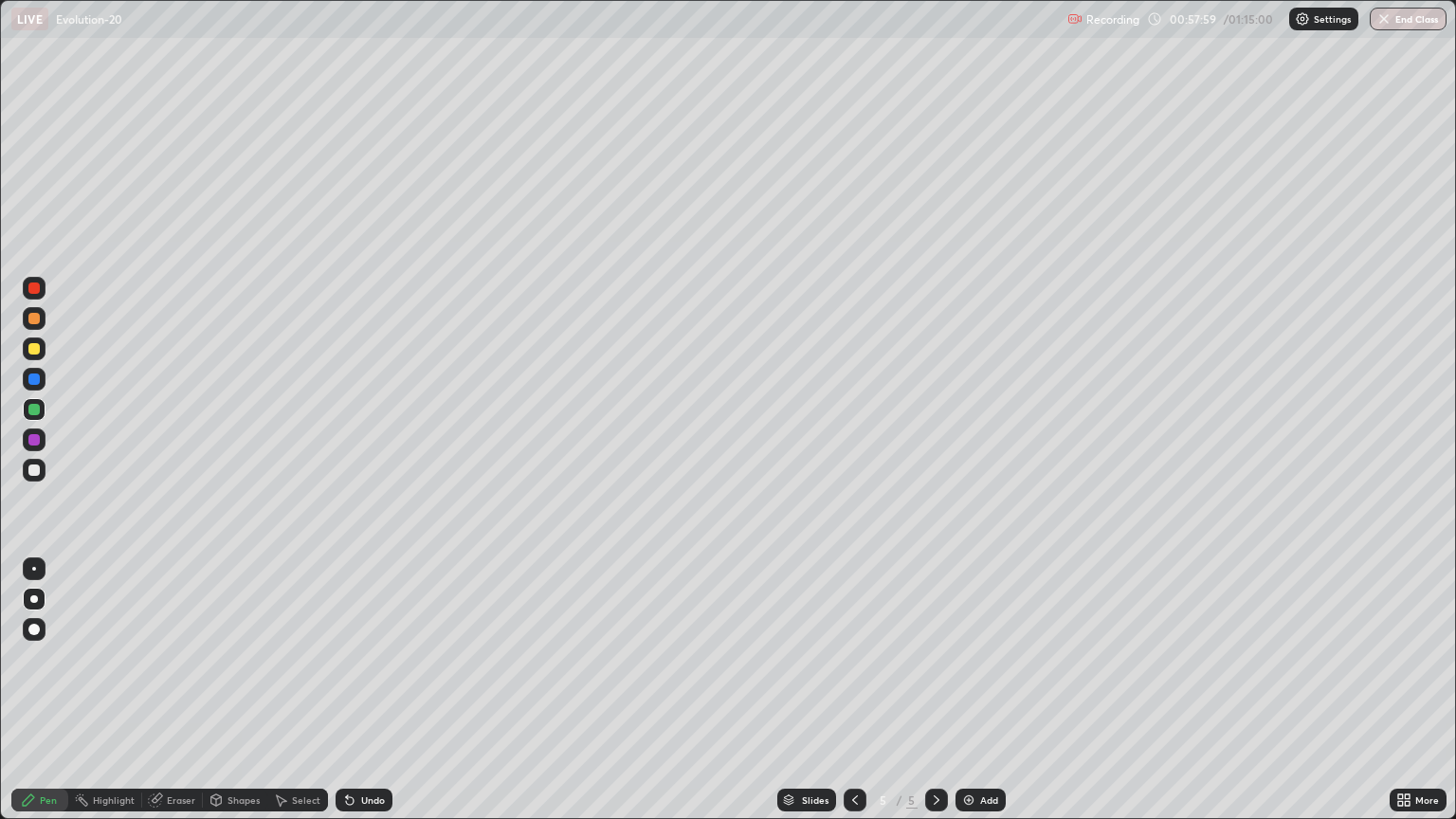 click on "Shapes" at bounding box center [235, 800] 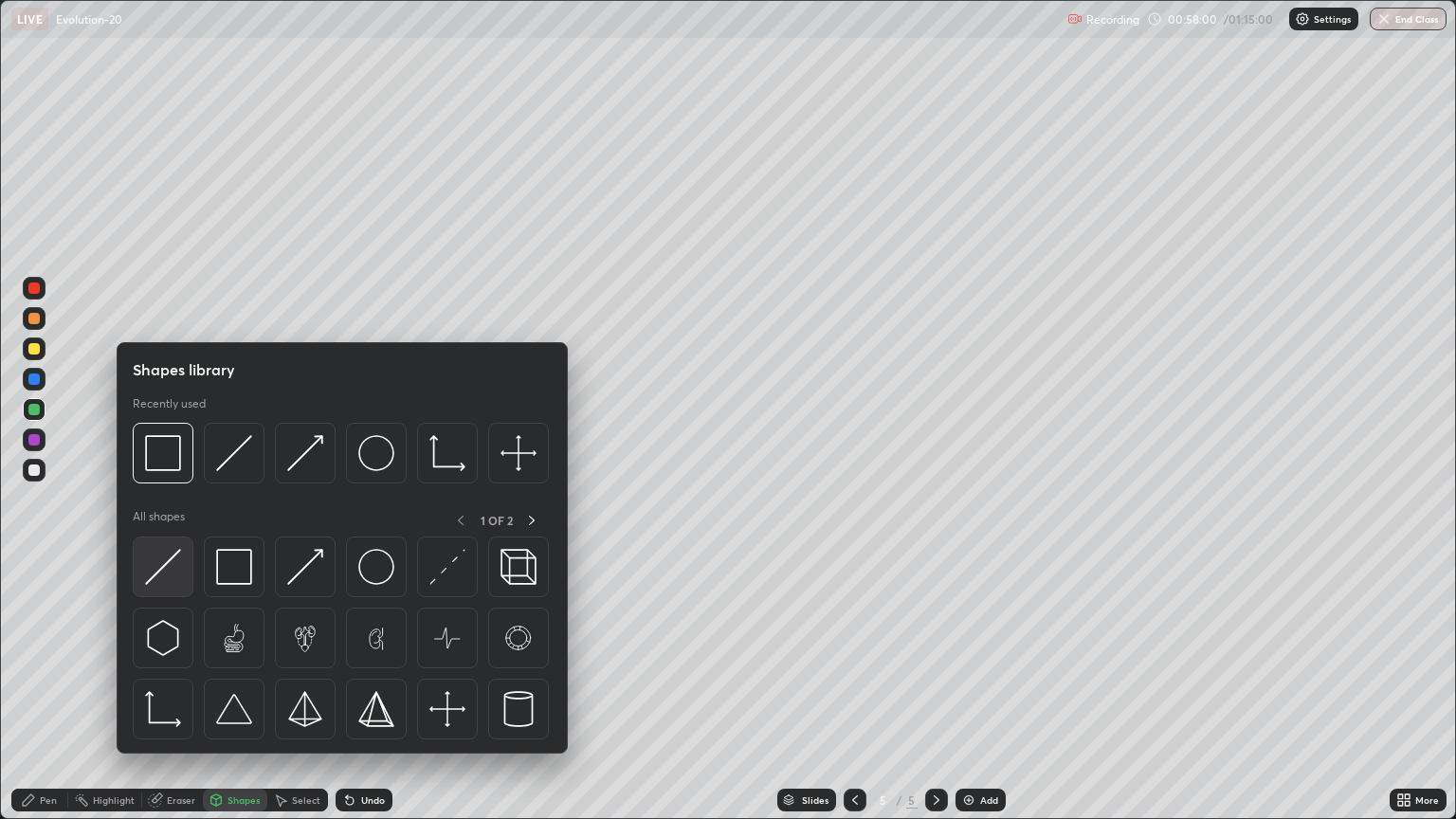 click at bounding box center [163, 567] 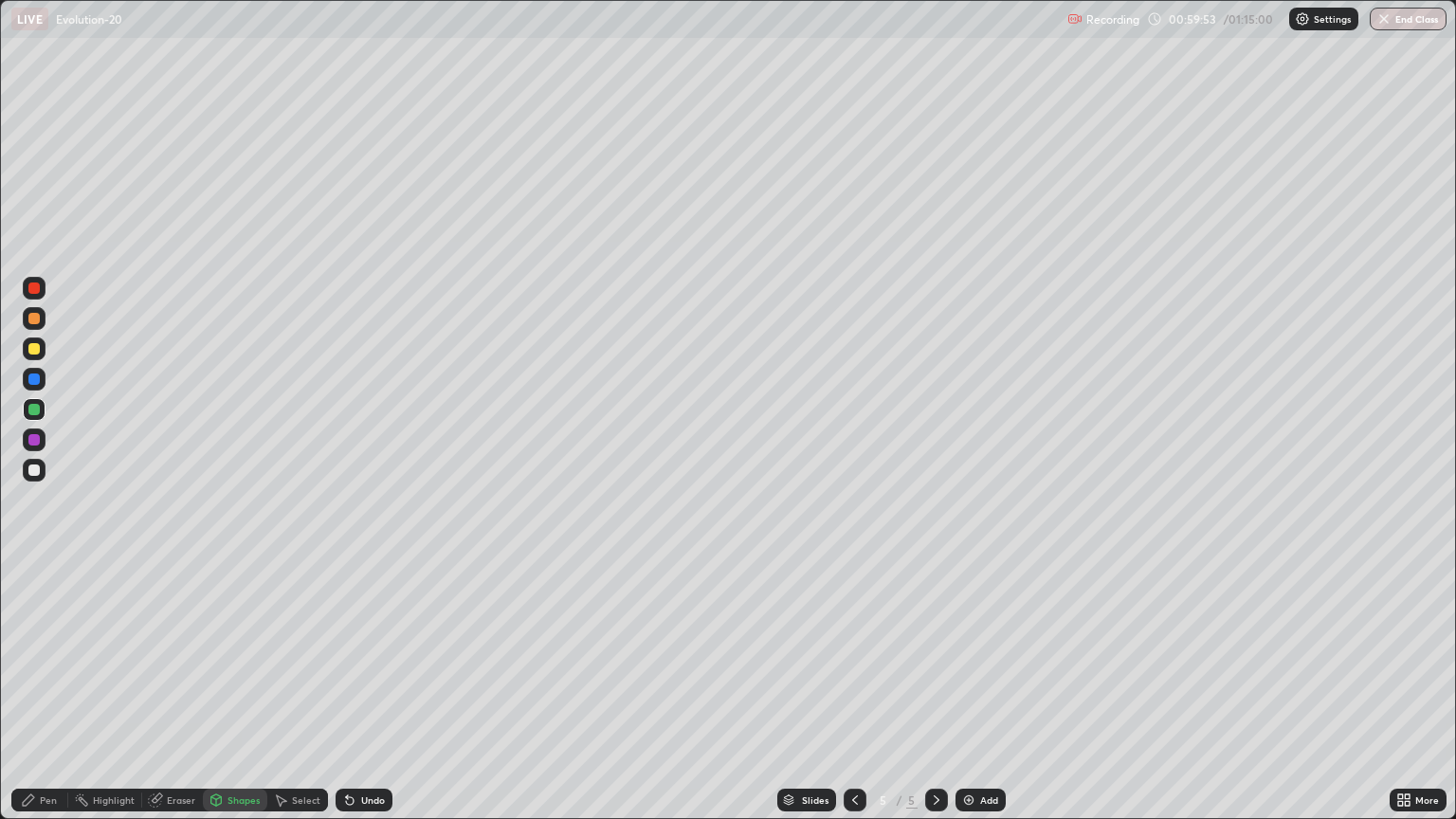 click at bounding box center (34, 288) 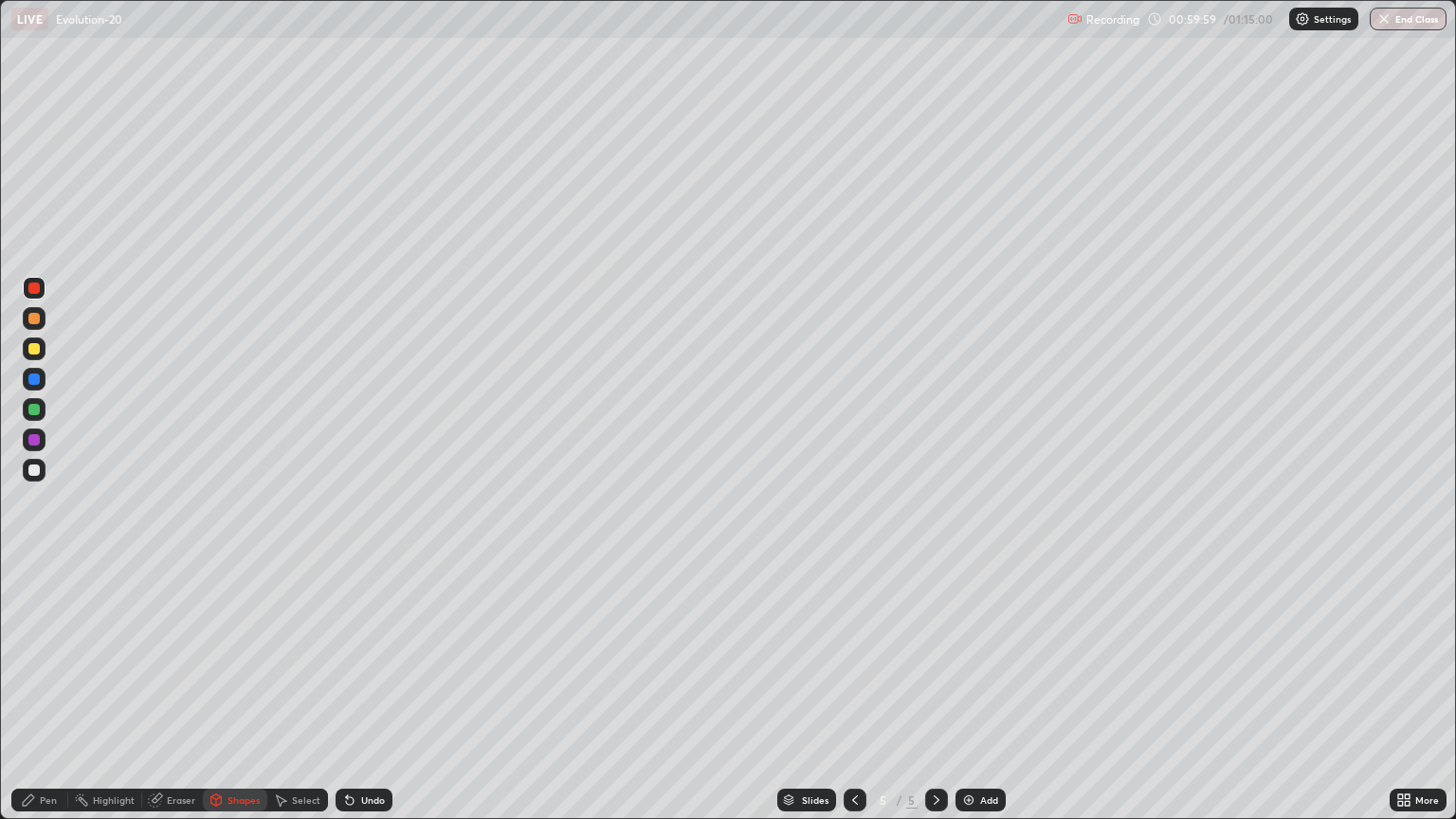 click on "Pen" at bounding box center (48, 800) 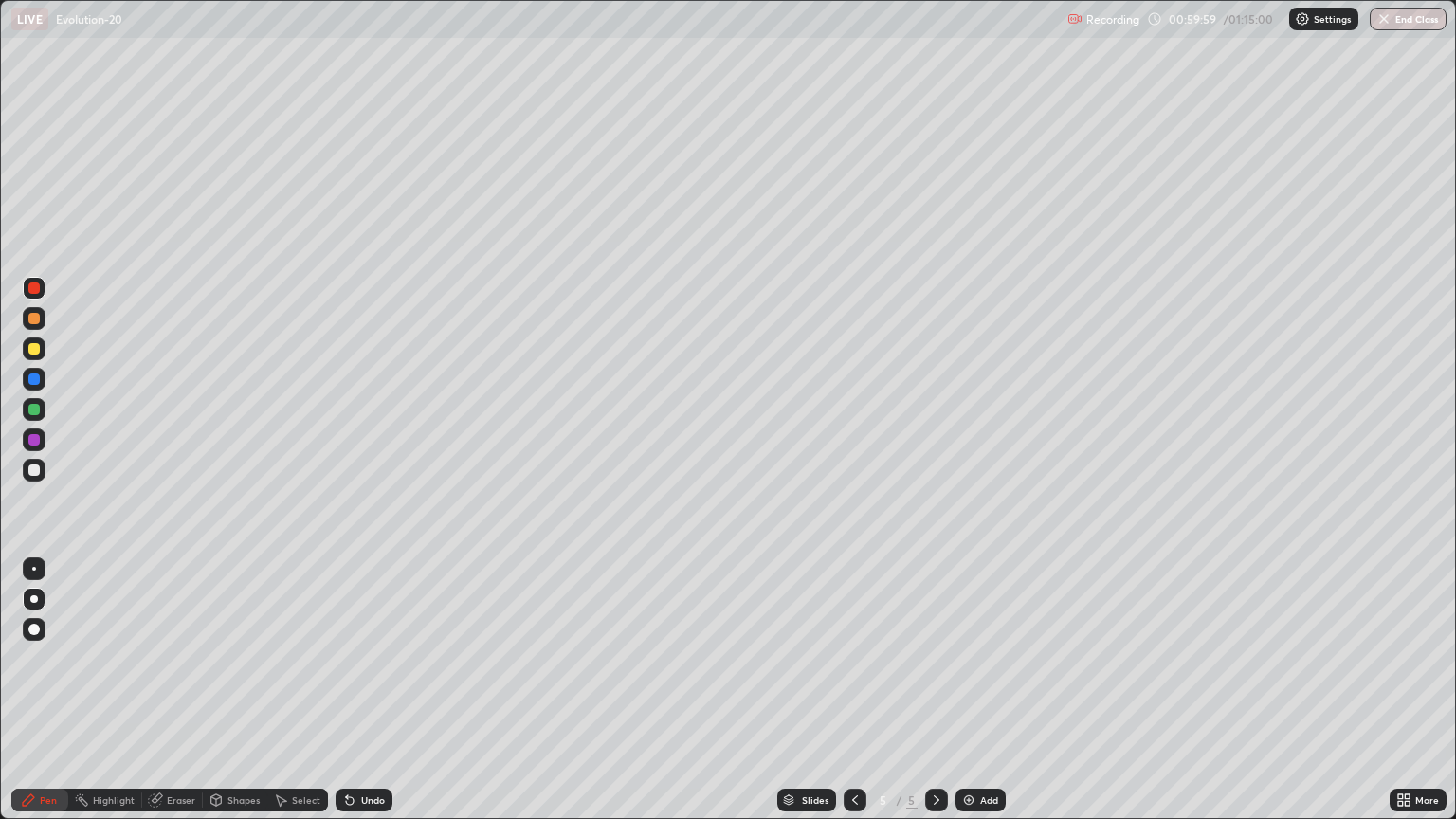 click on "Pen" at bounding box center (48, 800) 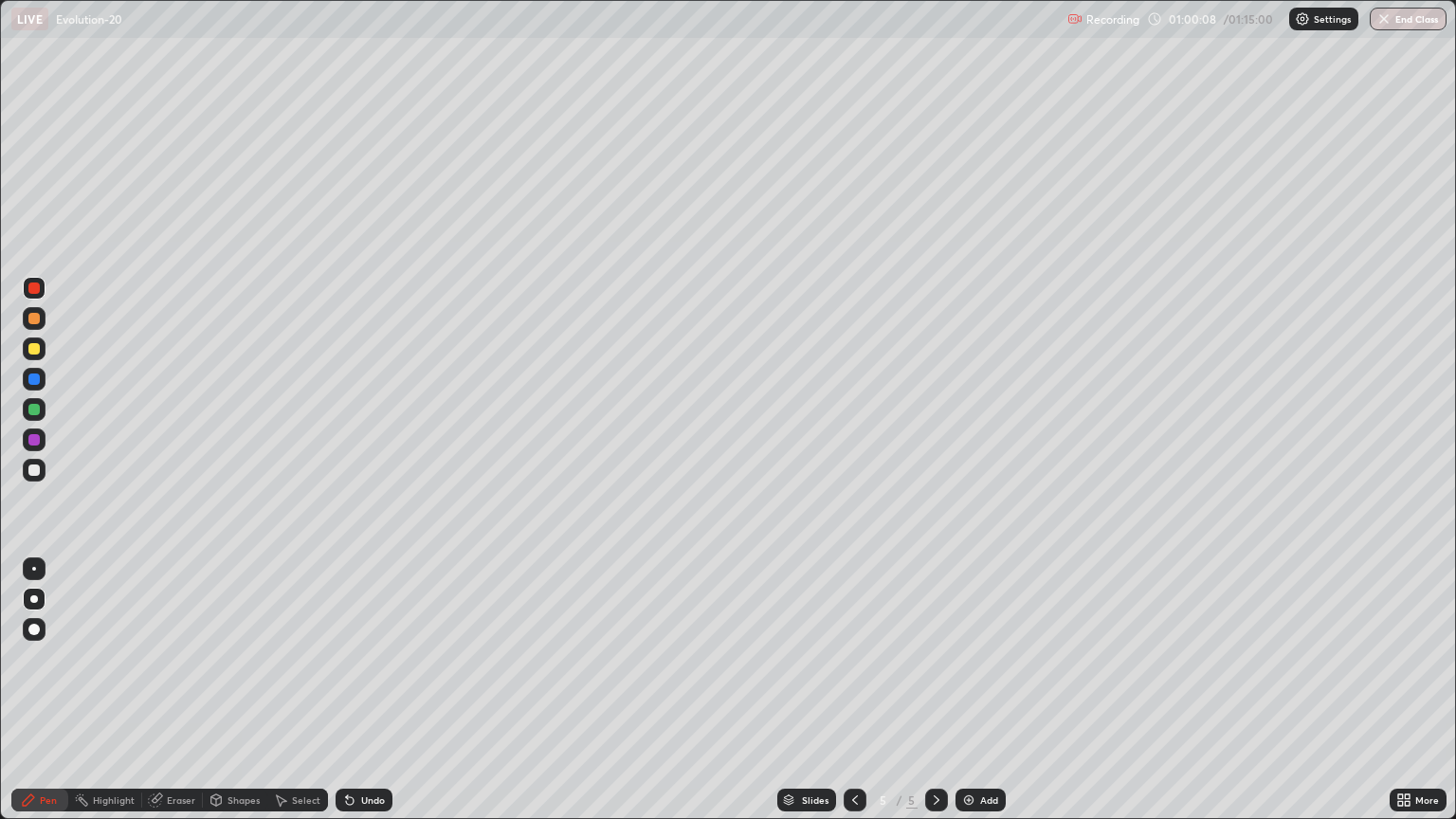 click at bounding box center (34, 349) 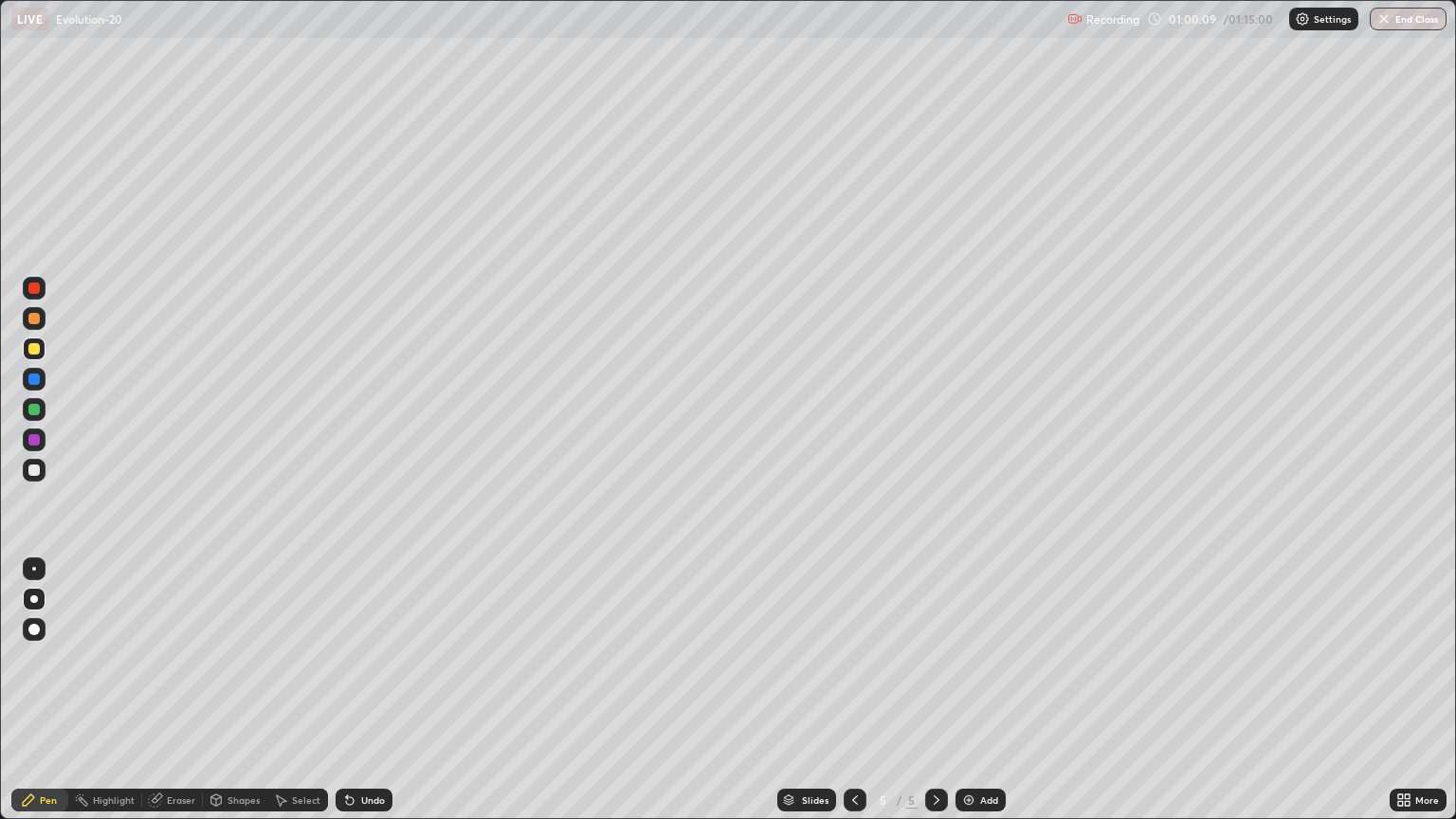 click at bounding box center (34, 318) 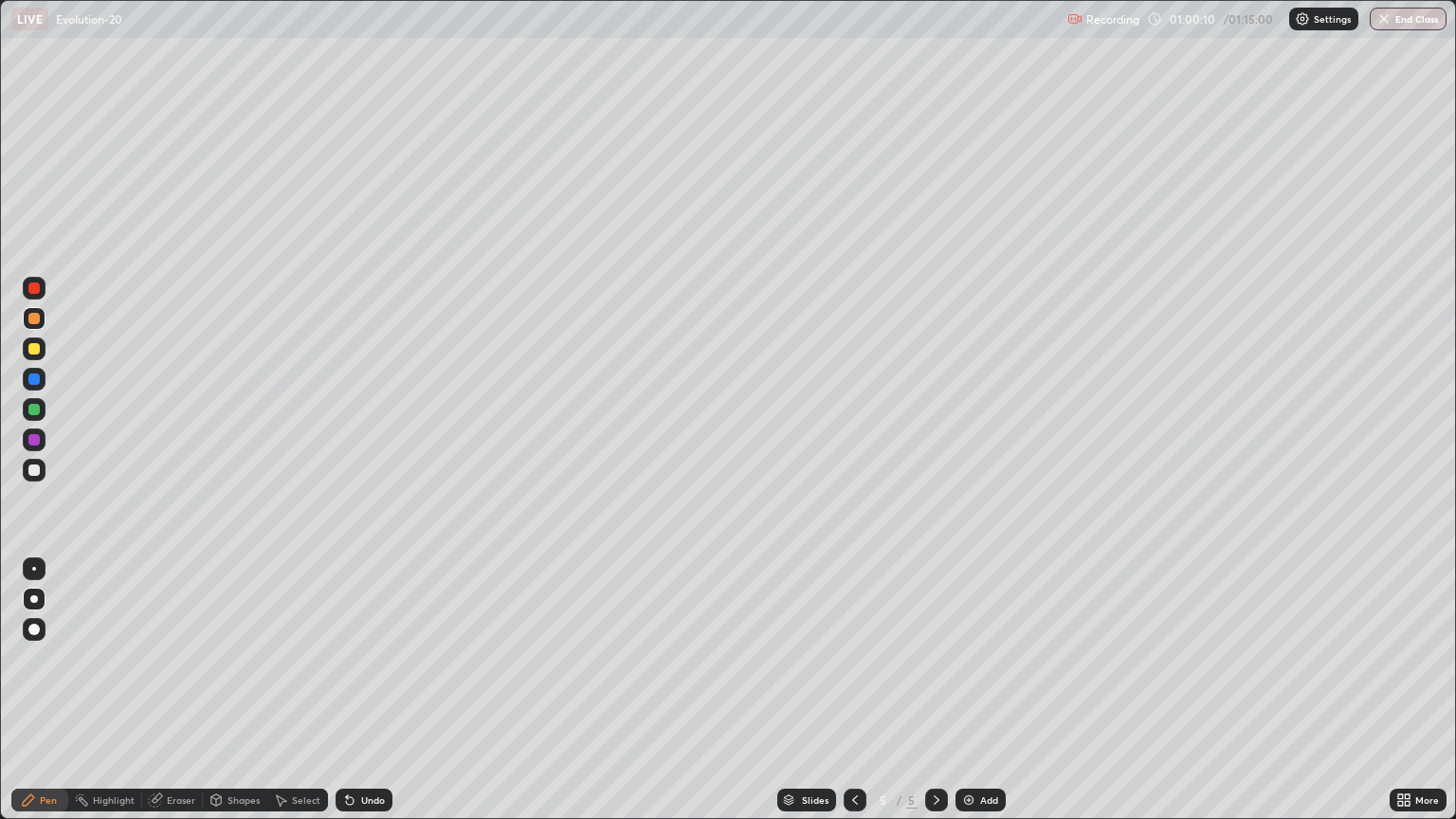 click on "Shapes" at bounding box center [244, 800] 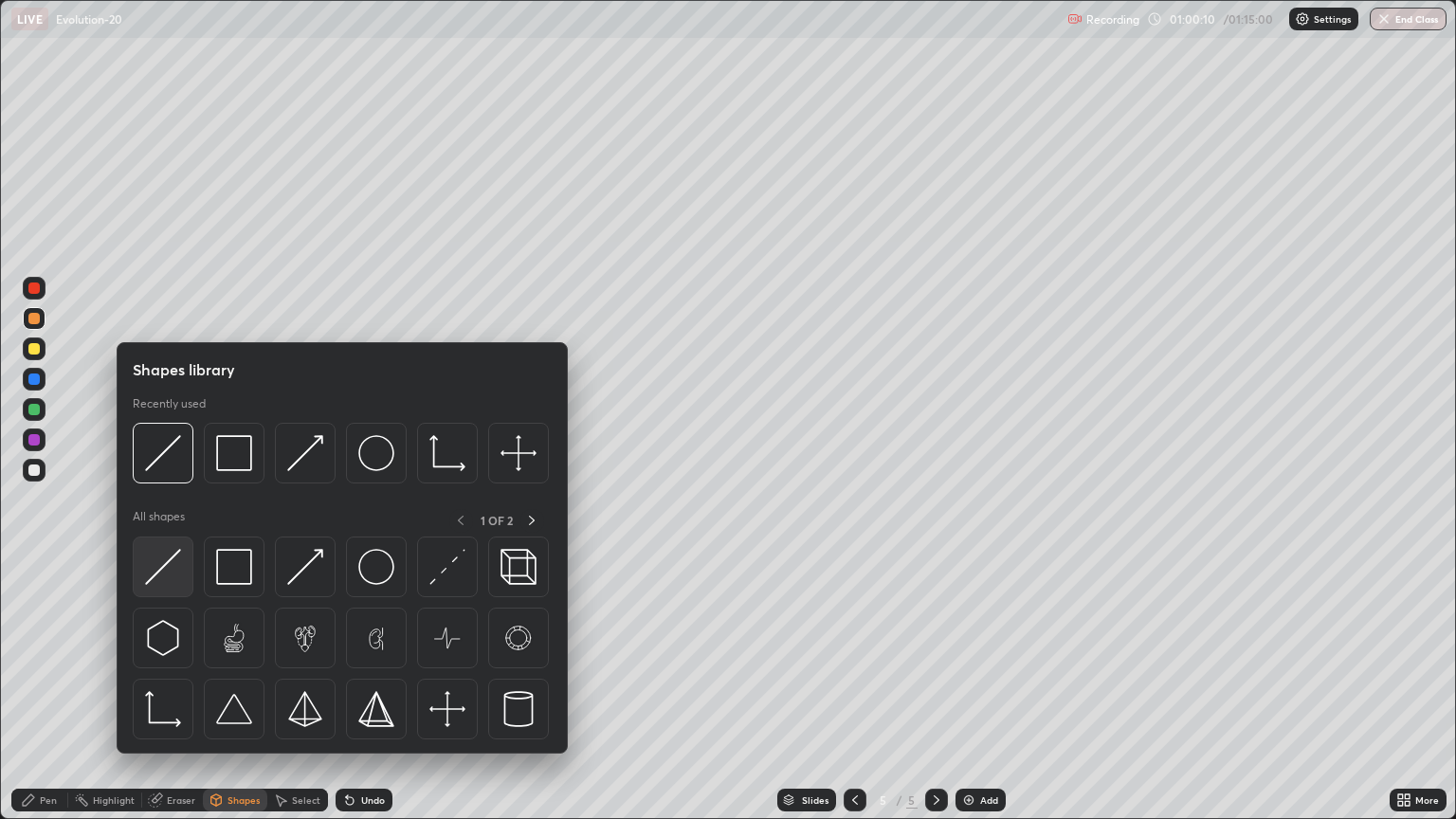 click at bounding box center (163, 567) 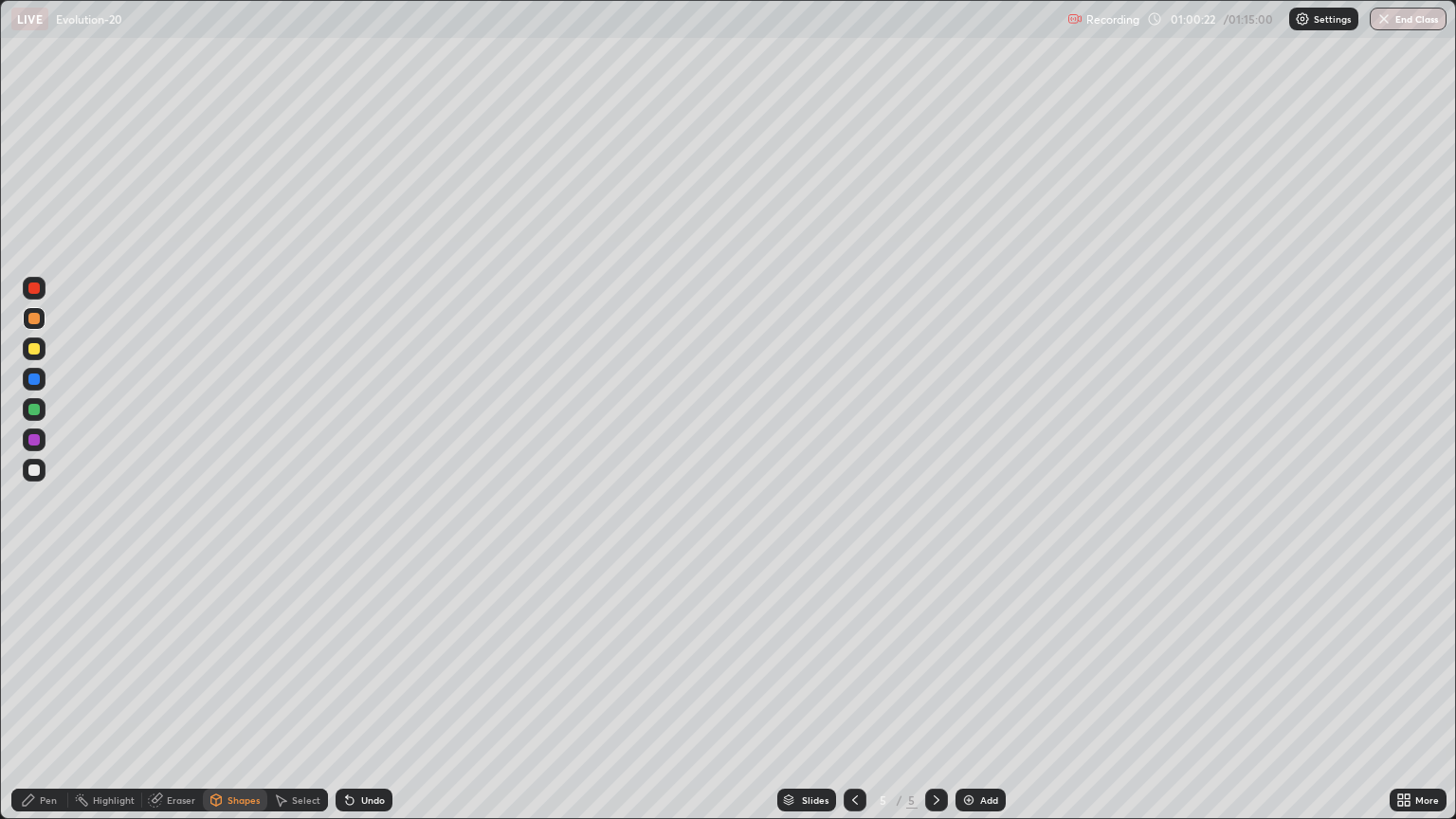 click on "Pen" at bounding box center [40, 800] 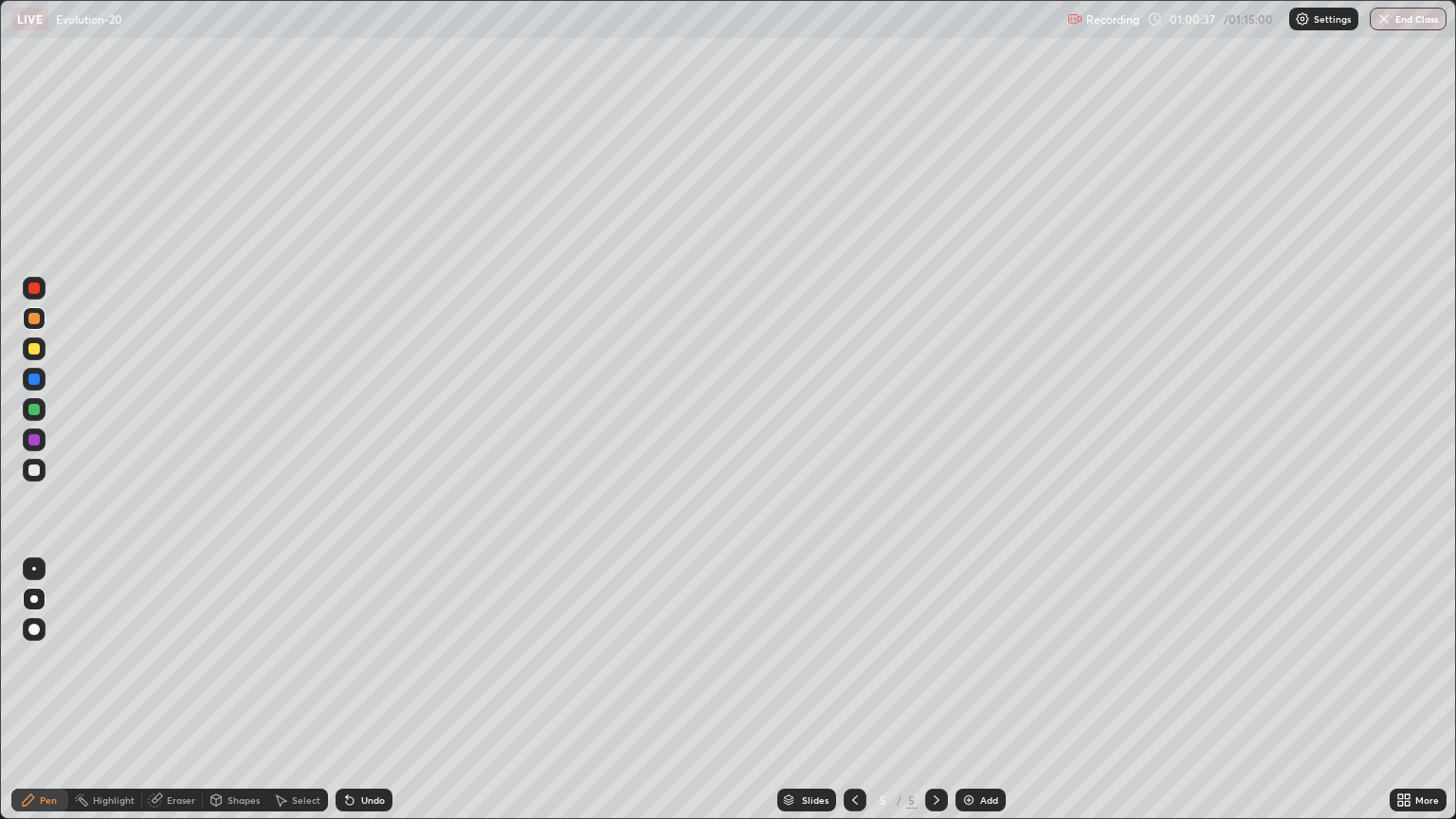 click at bounding box center [34, 470] 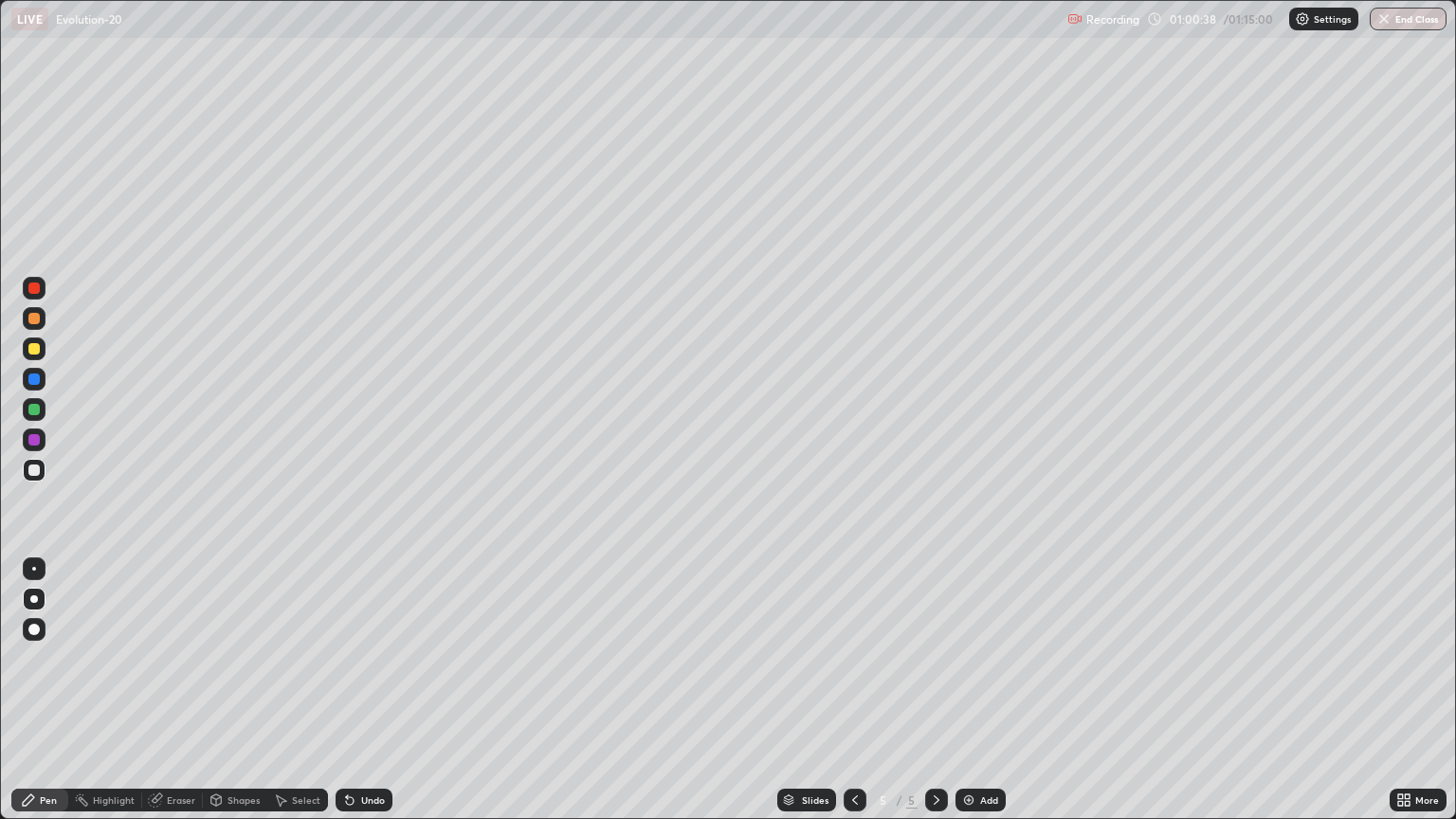 click on "Shapes" at bounding box center (244, 800) 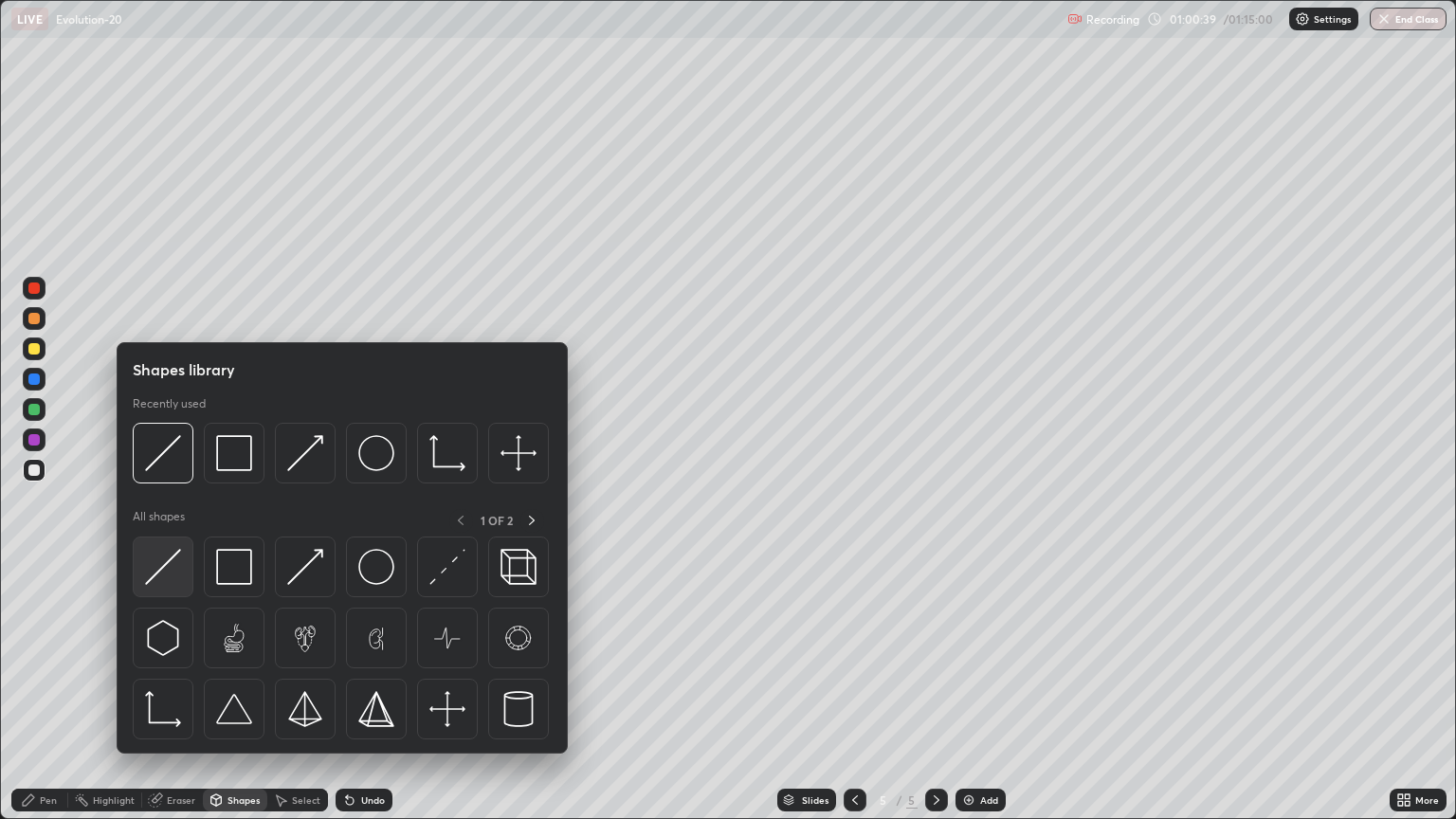 click at bounding box center [163, 567] 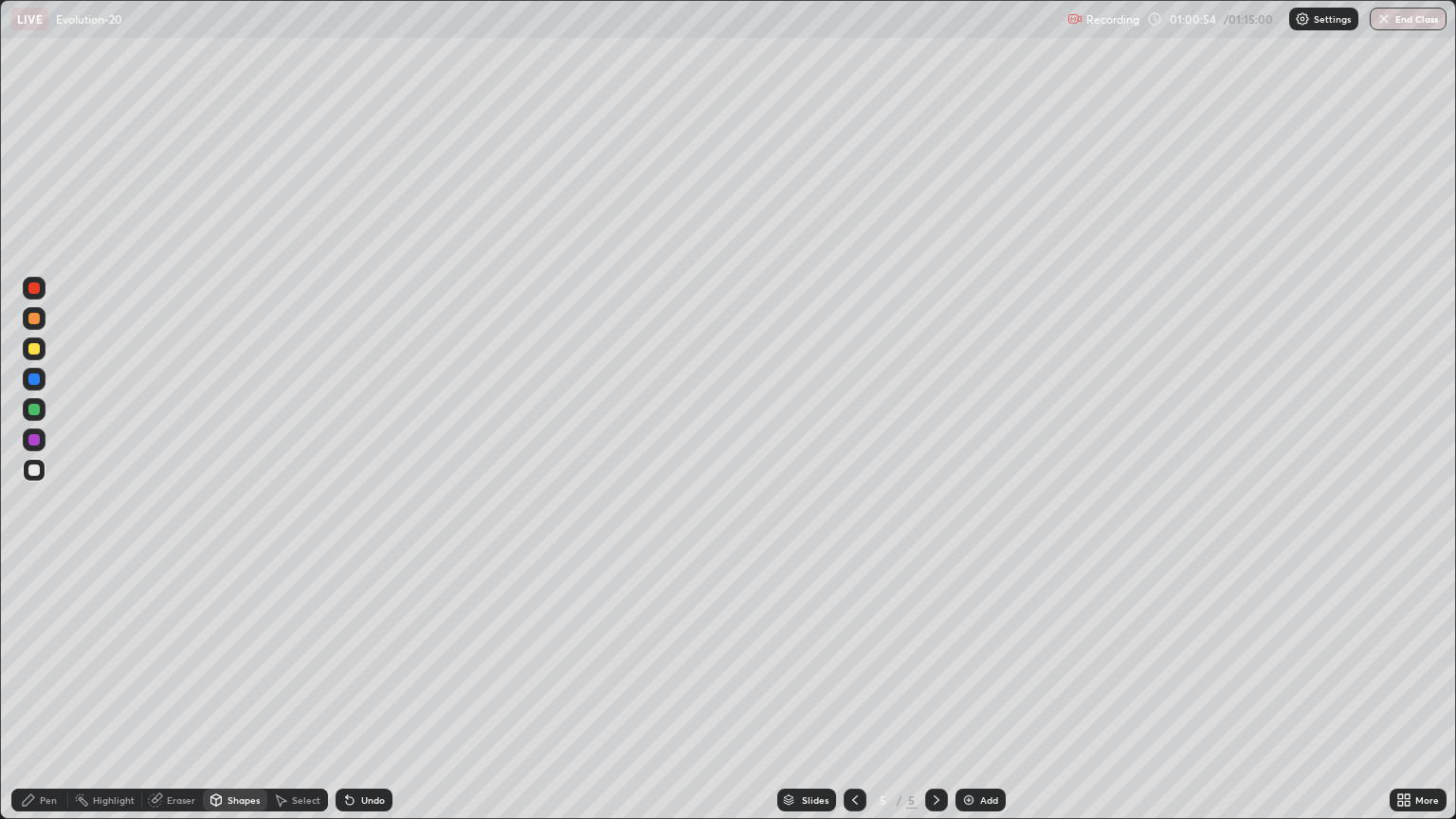 click on "Eraser" at bounding box center [173, 800] 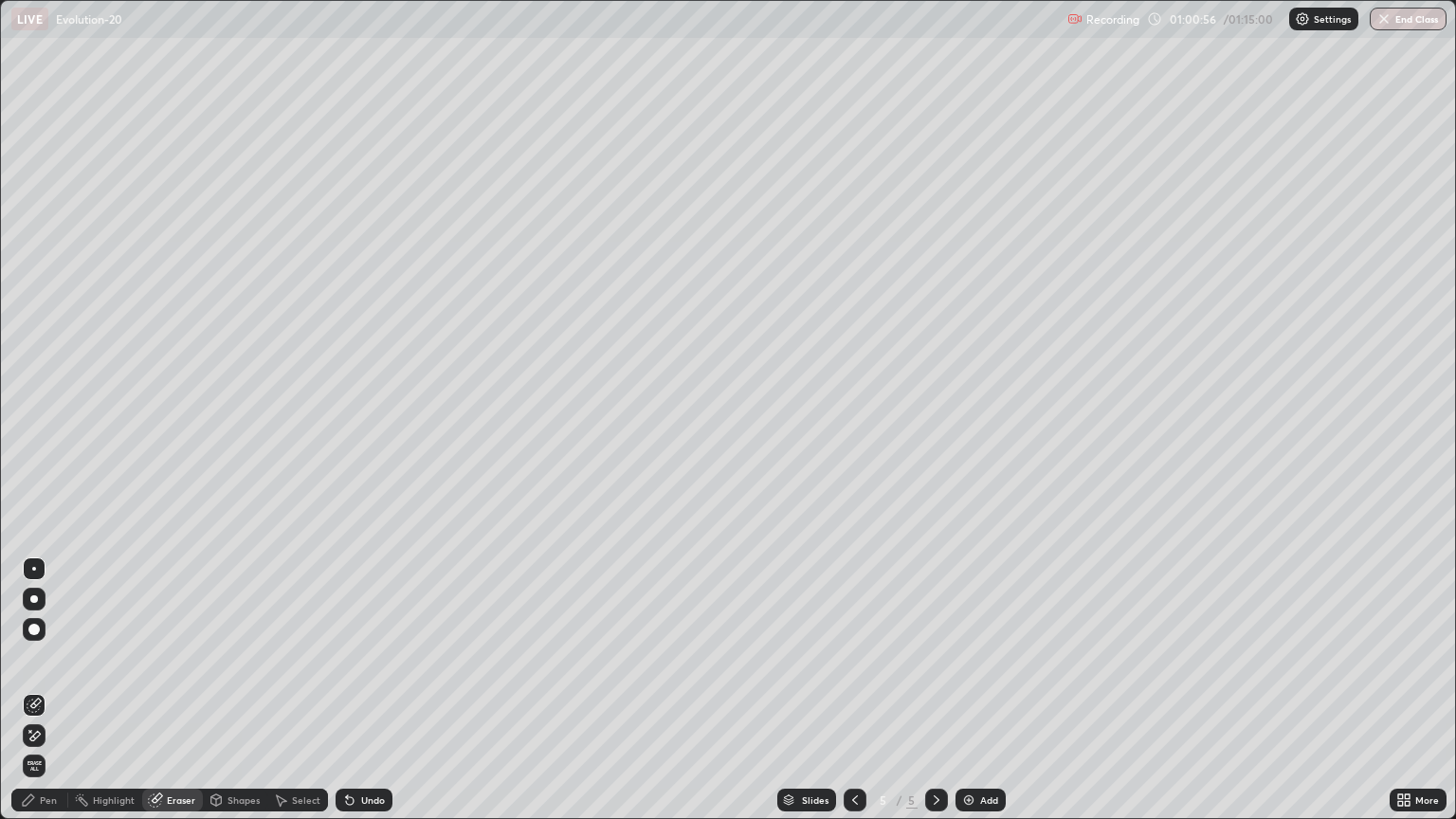 click 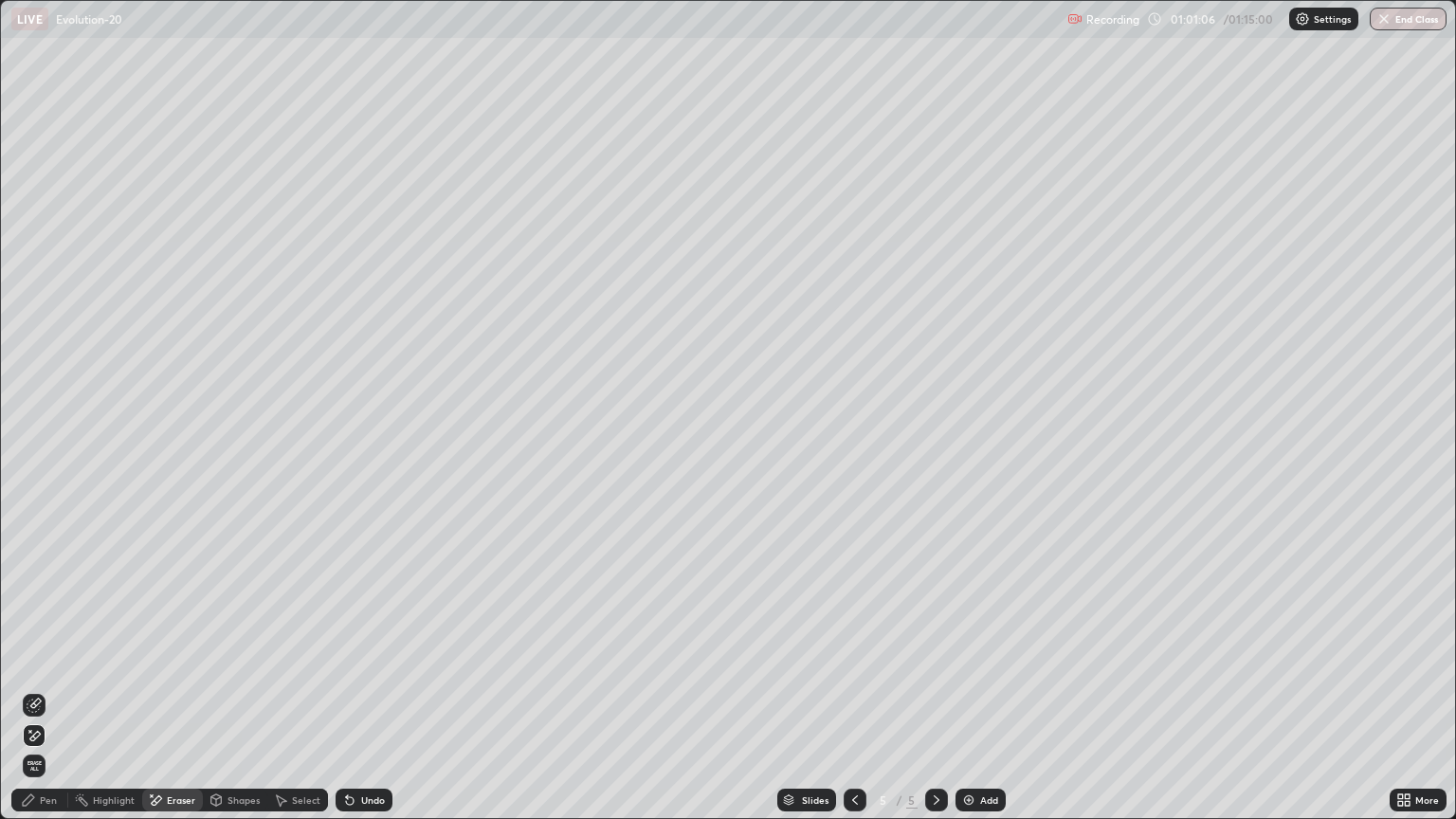 click on "Pen" at bounding box center [48, 800] 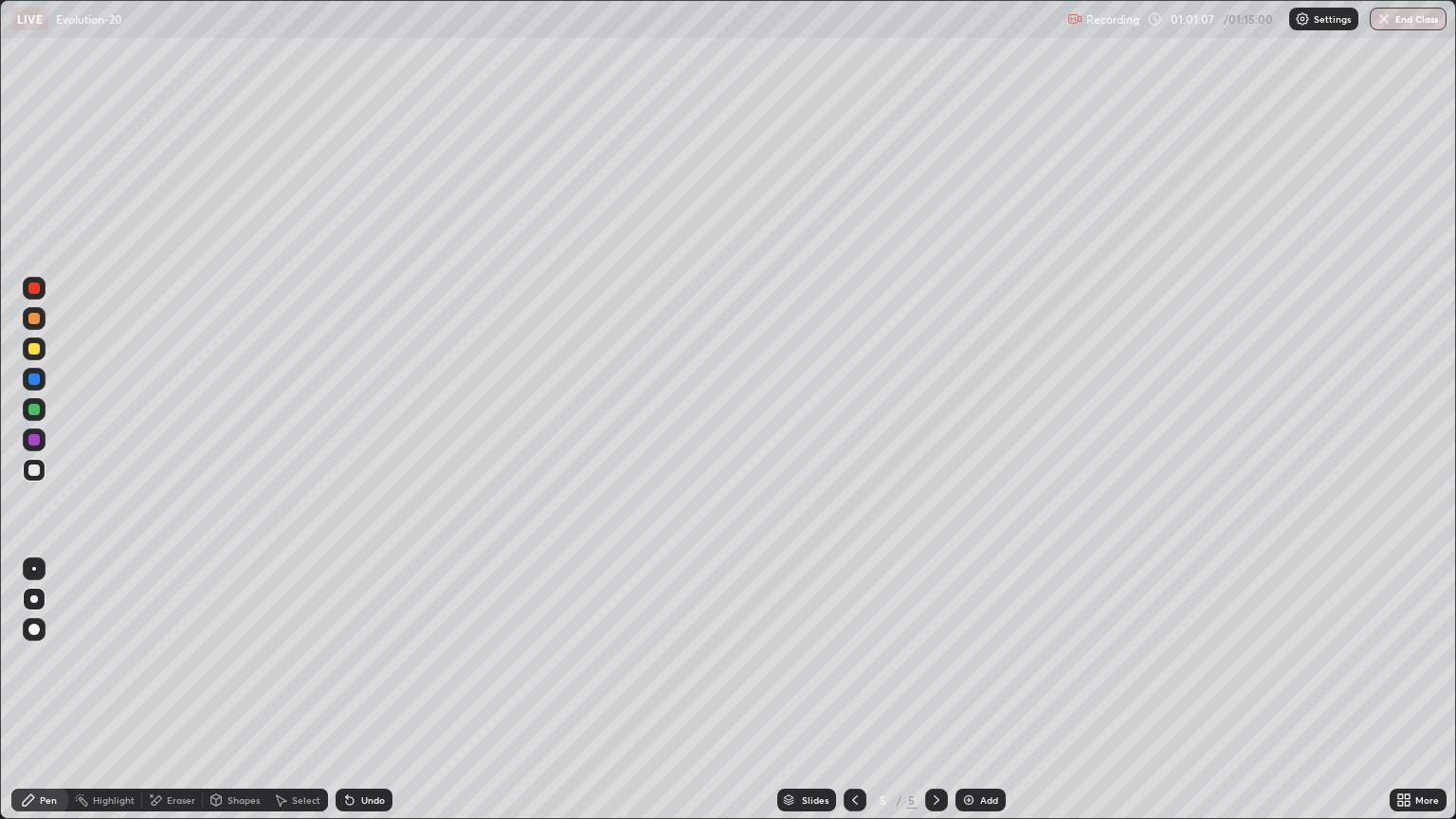 click at bounding box center [34, 470] 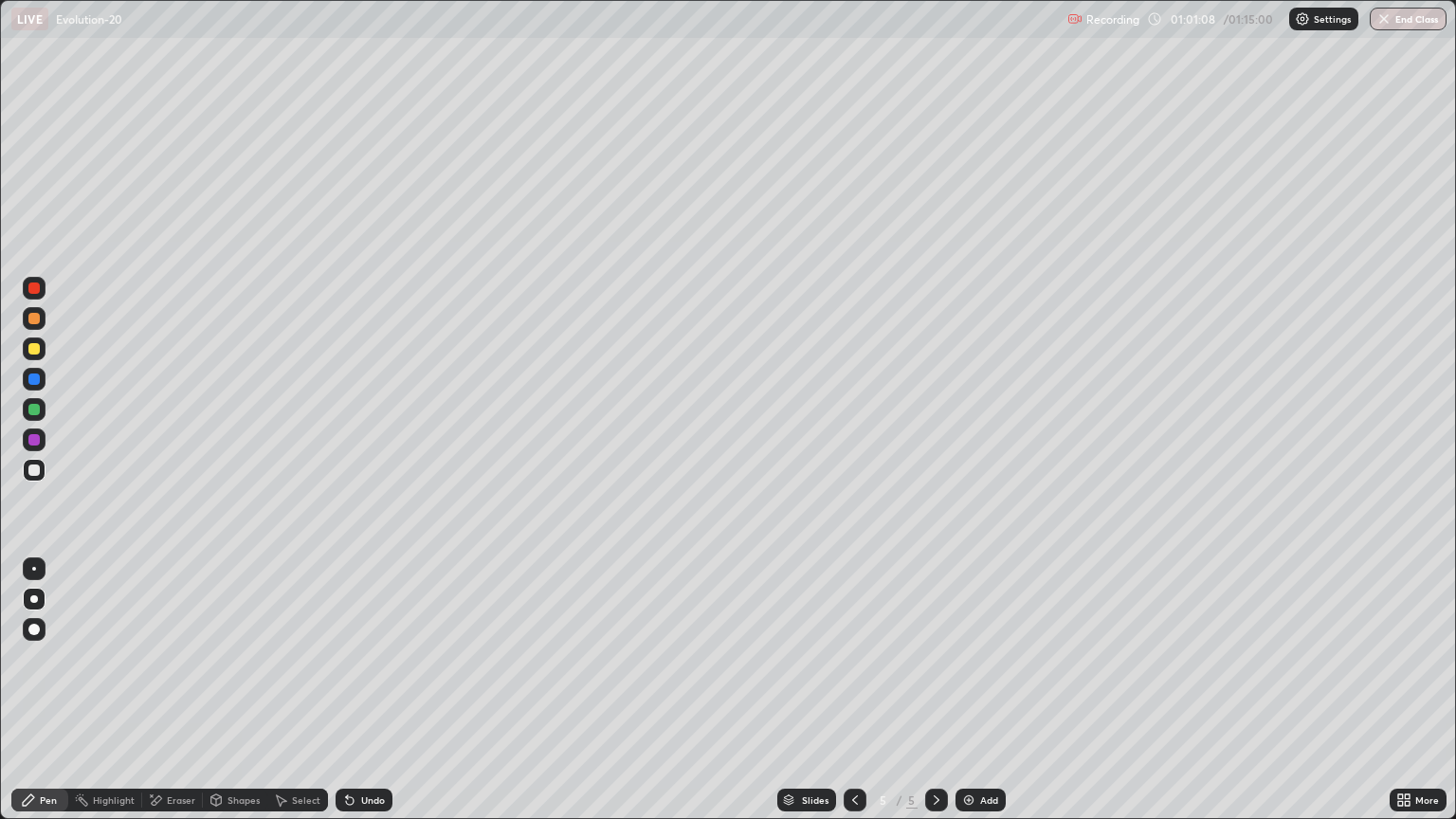 click on "Shapes" at bounding box center (244, 800) 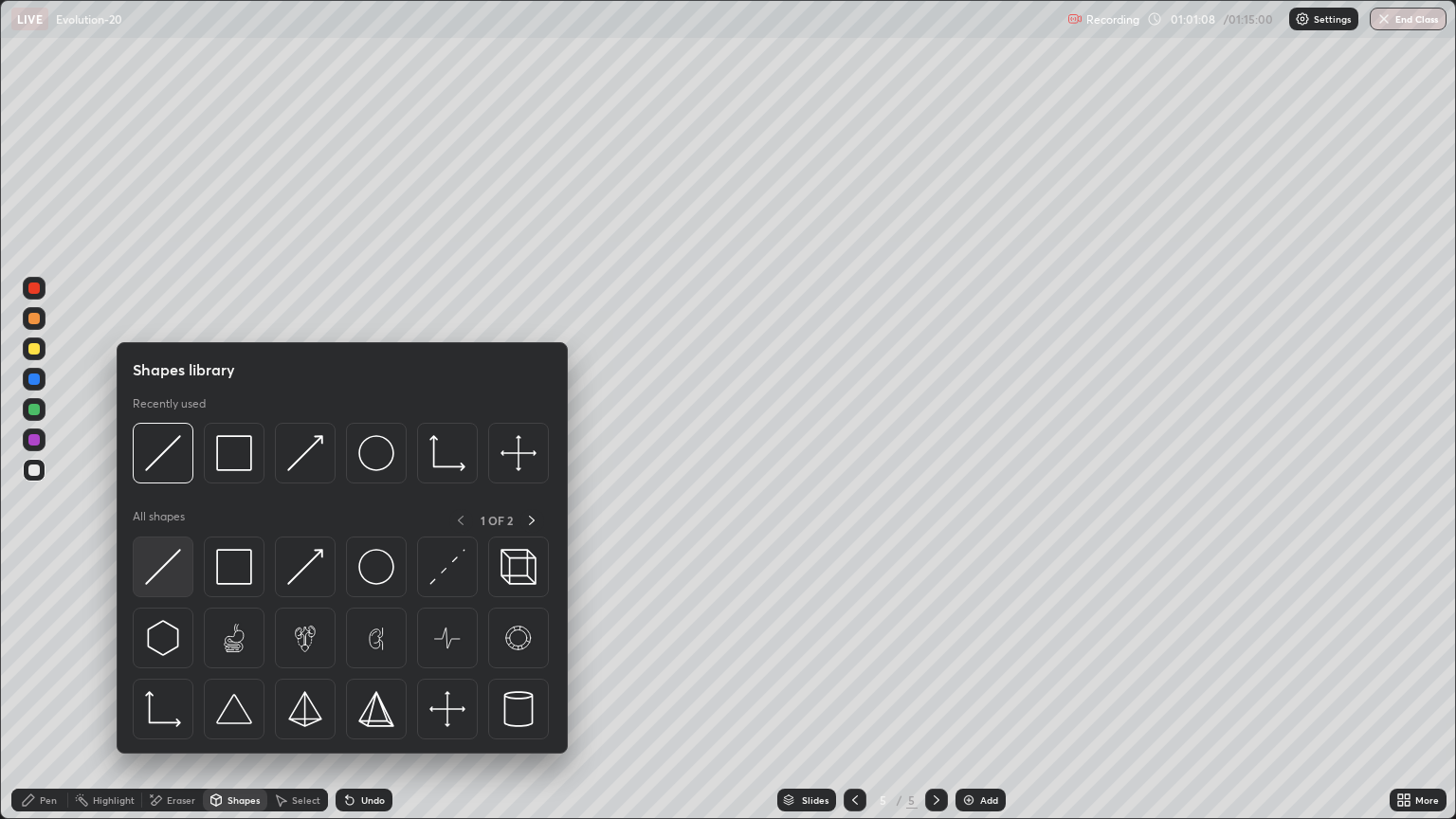 click at bounding box center (163, 567) 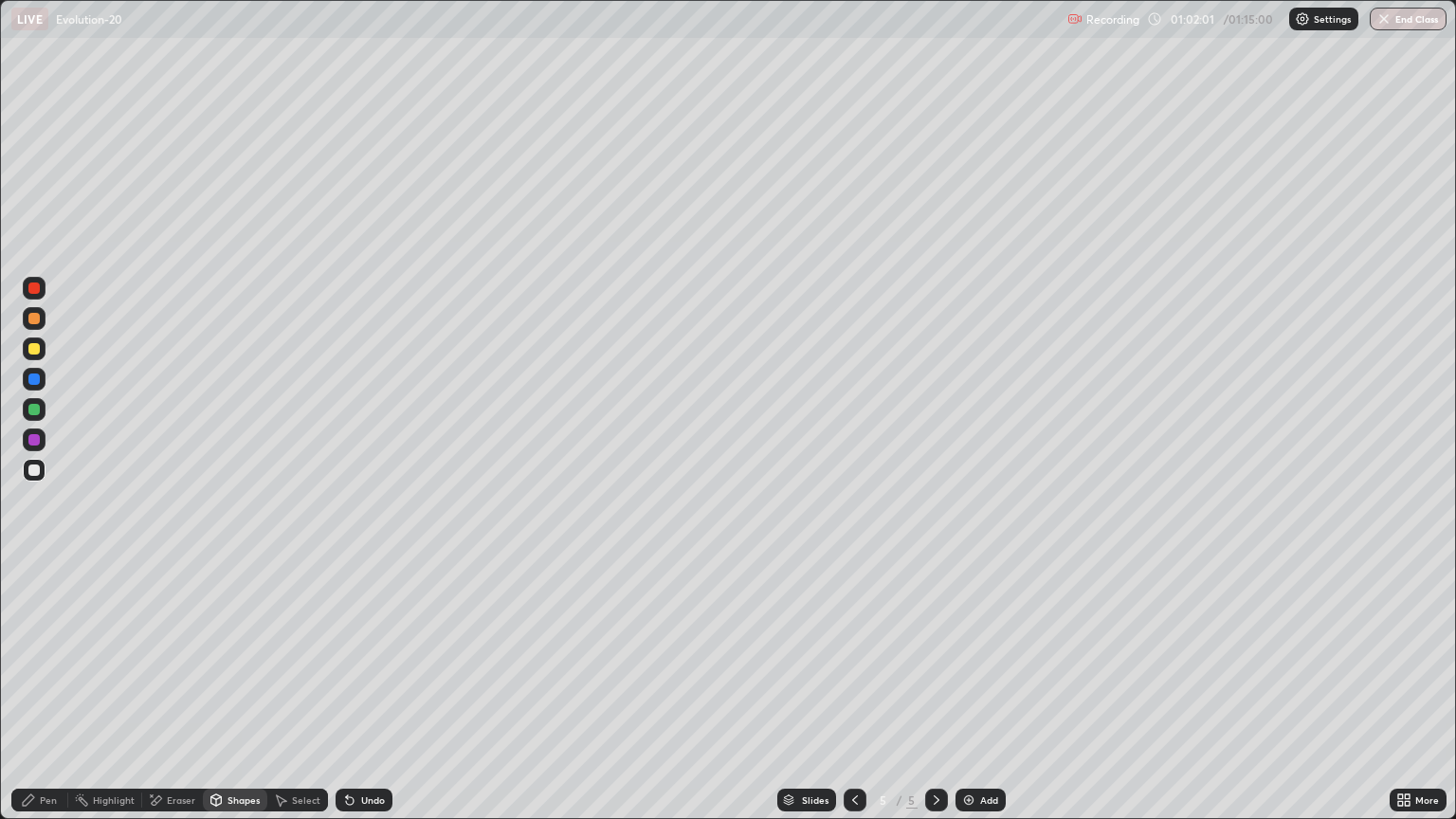 click 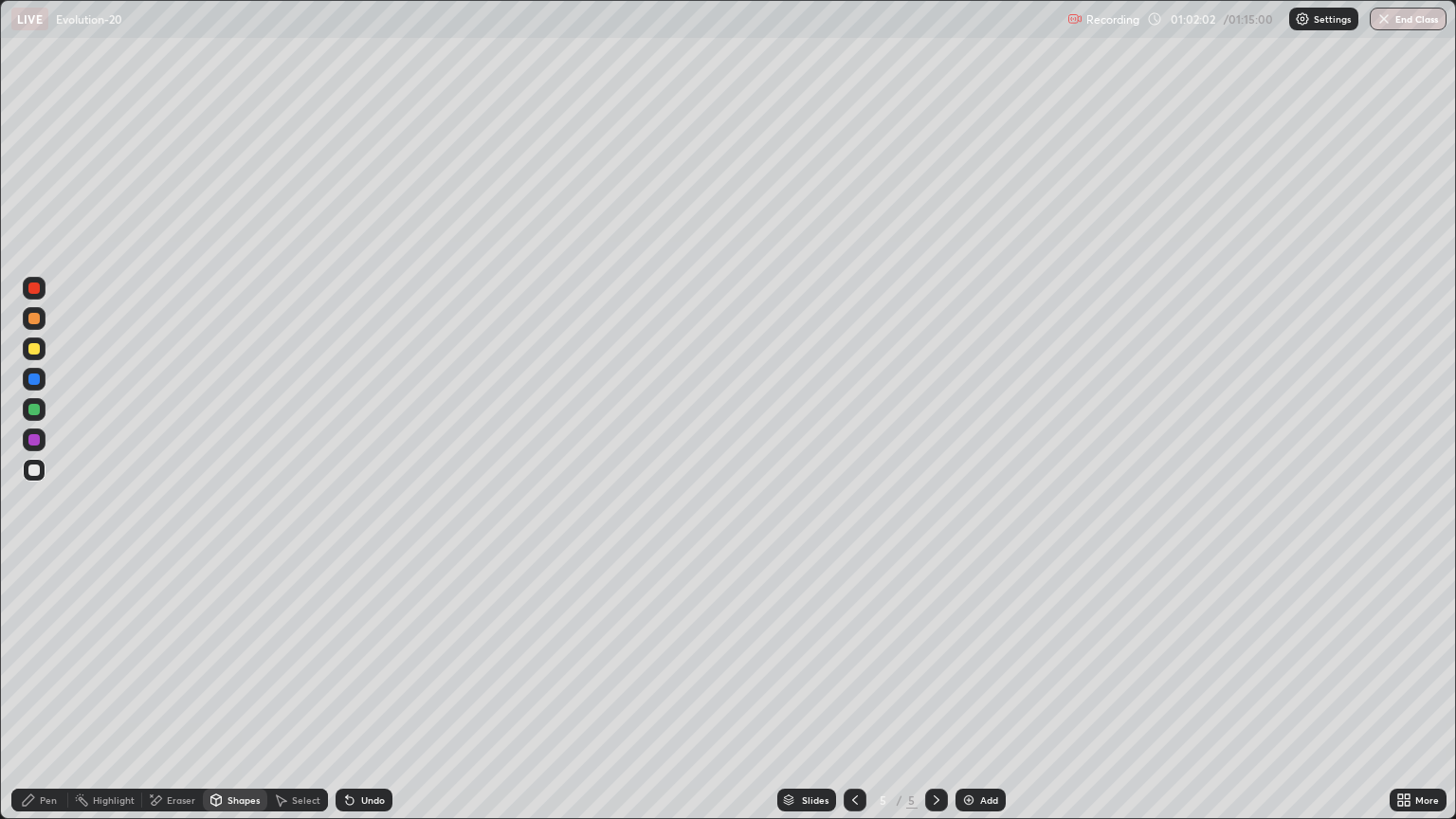 click at bounding box center [969, 800] 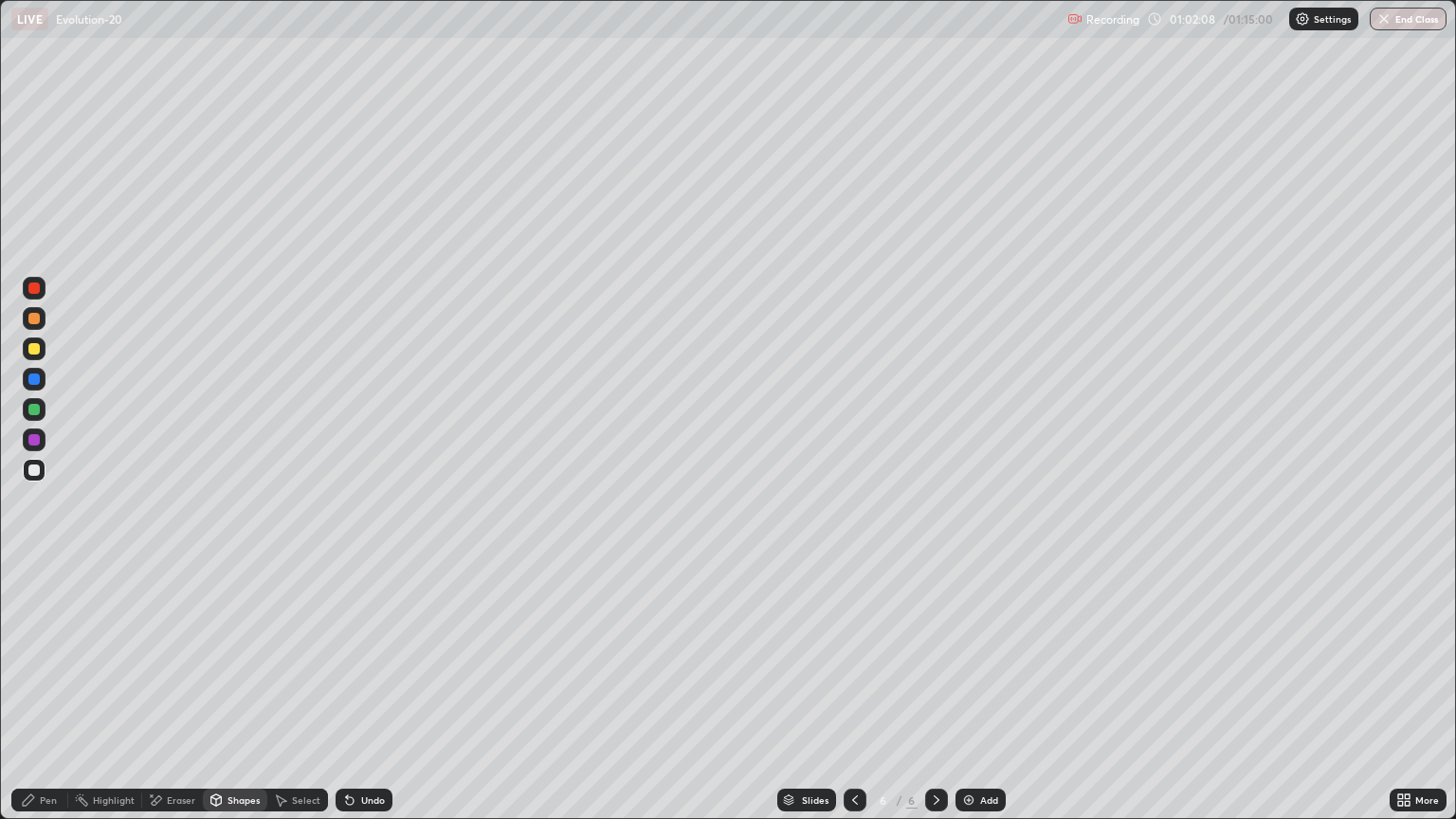 click 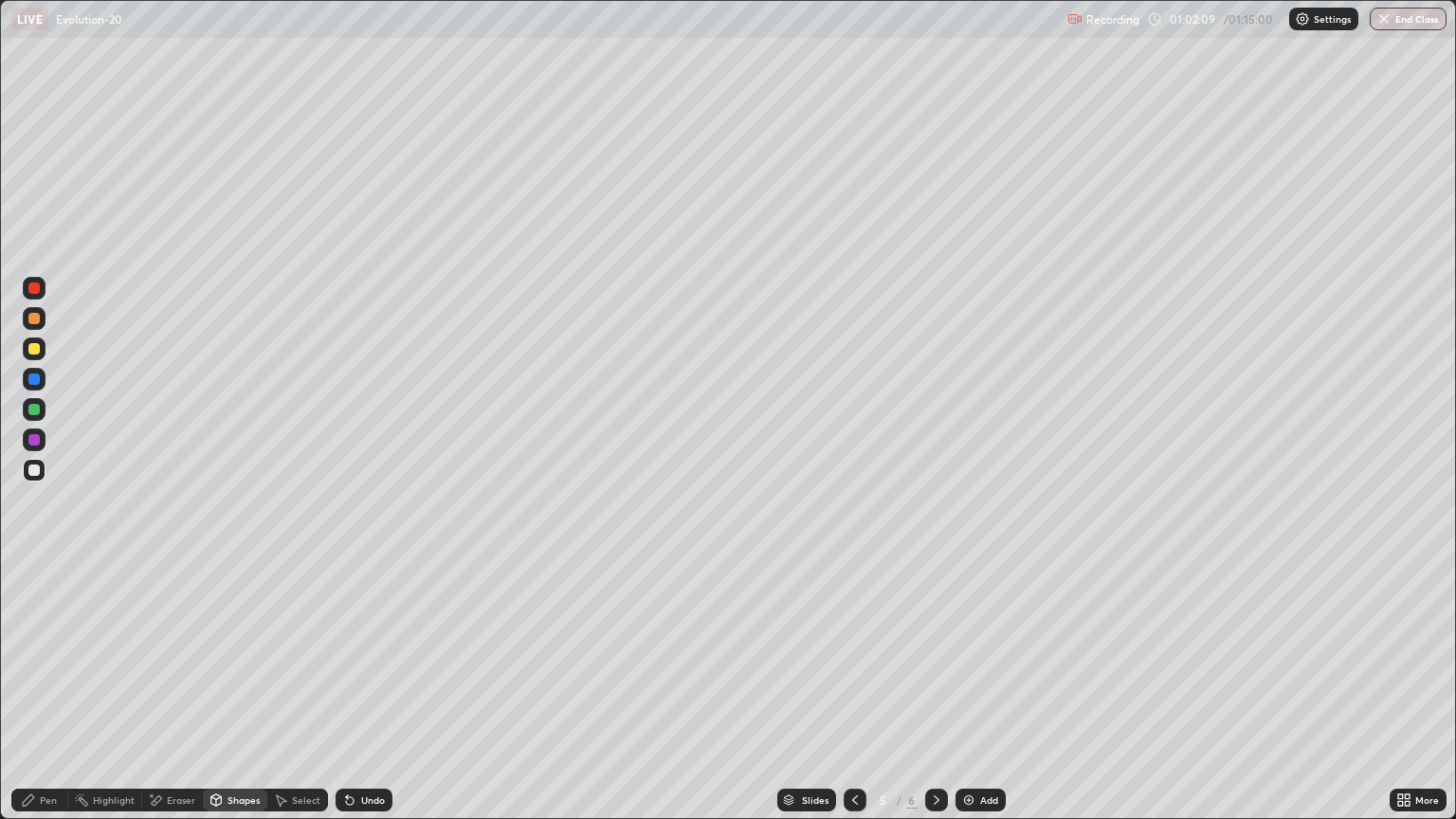 click 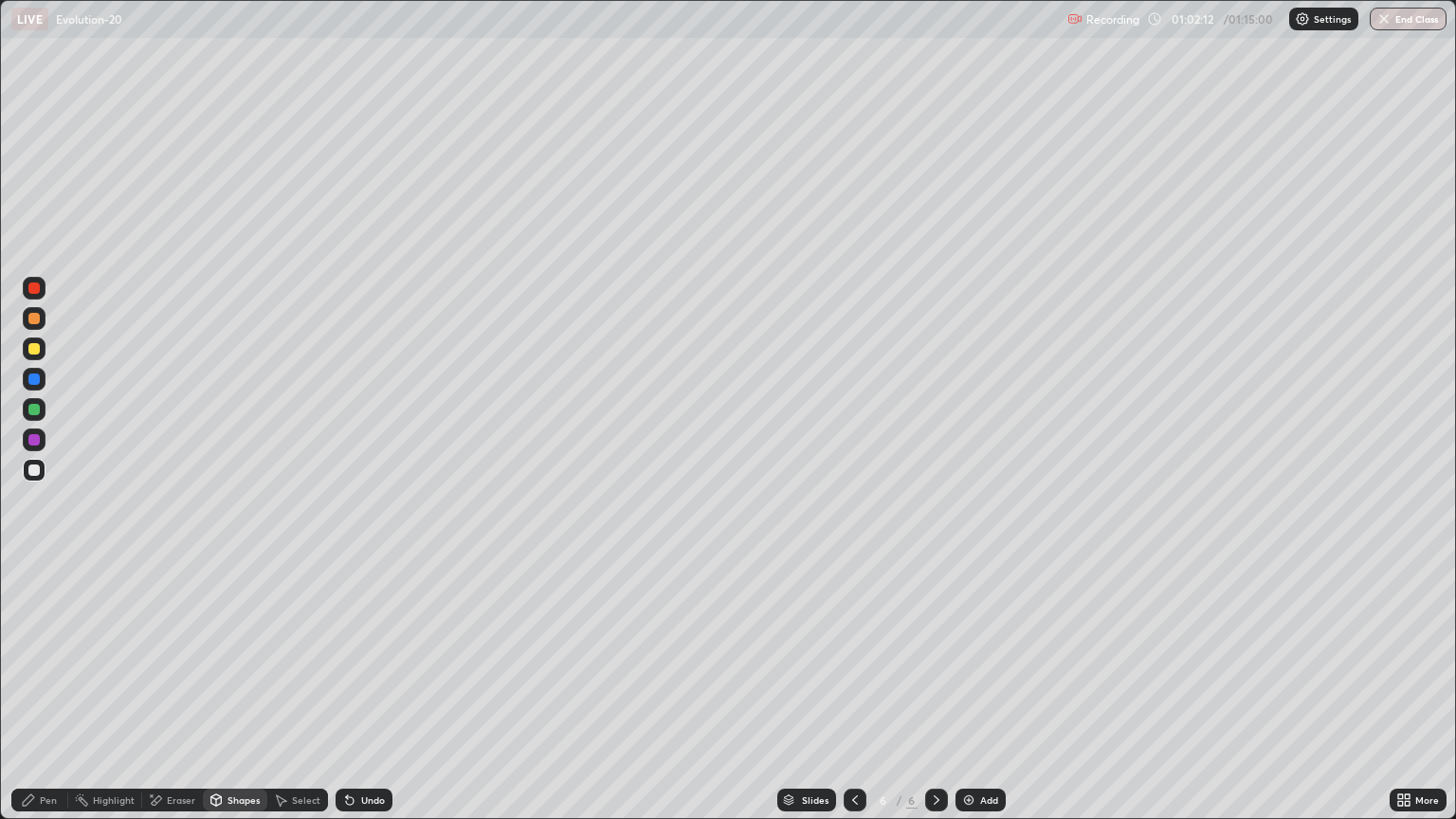 click on "Pen" at bounding box center (40, 800) 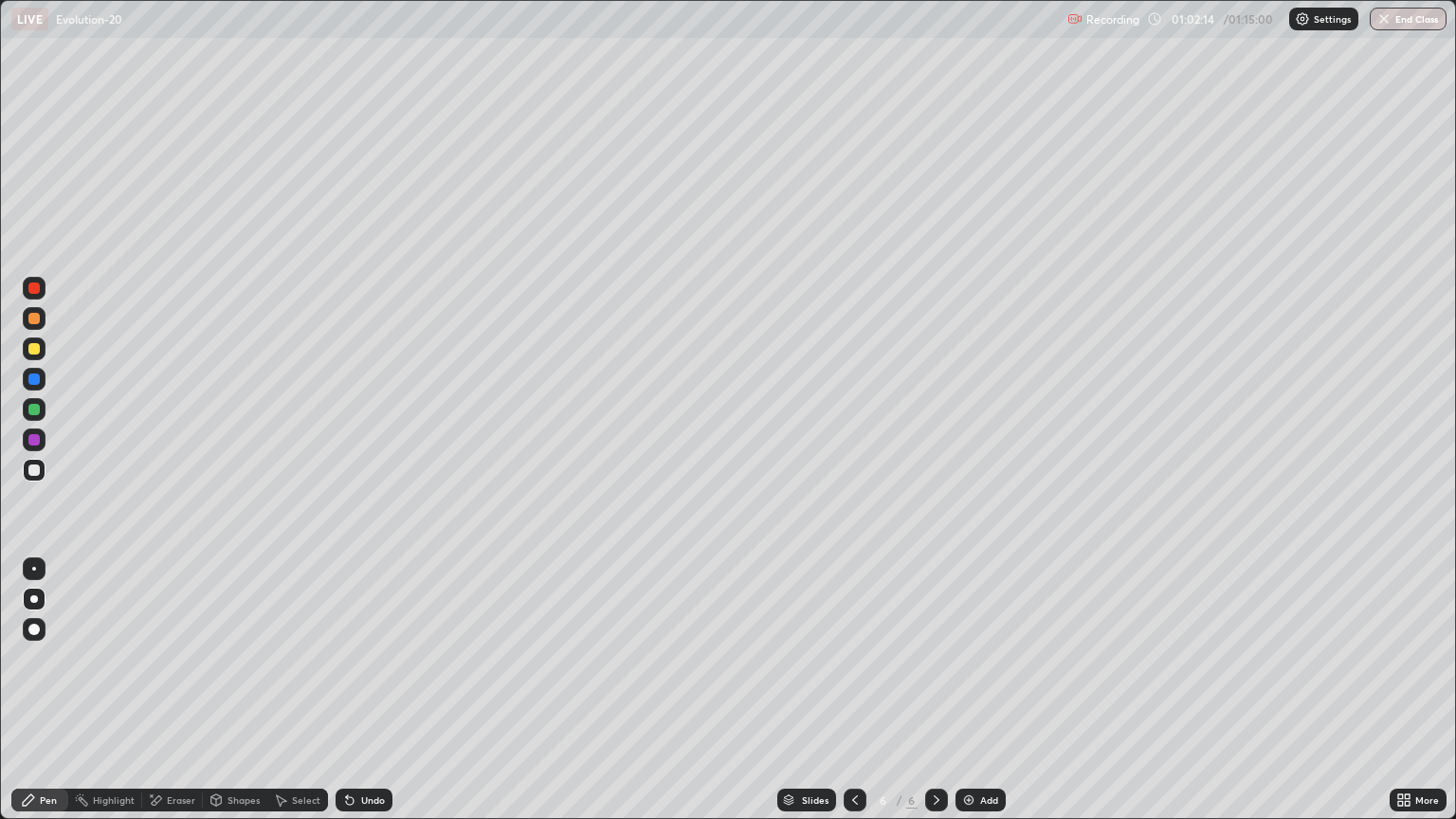 click at bounding box center [34, 349] 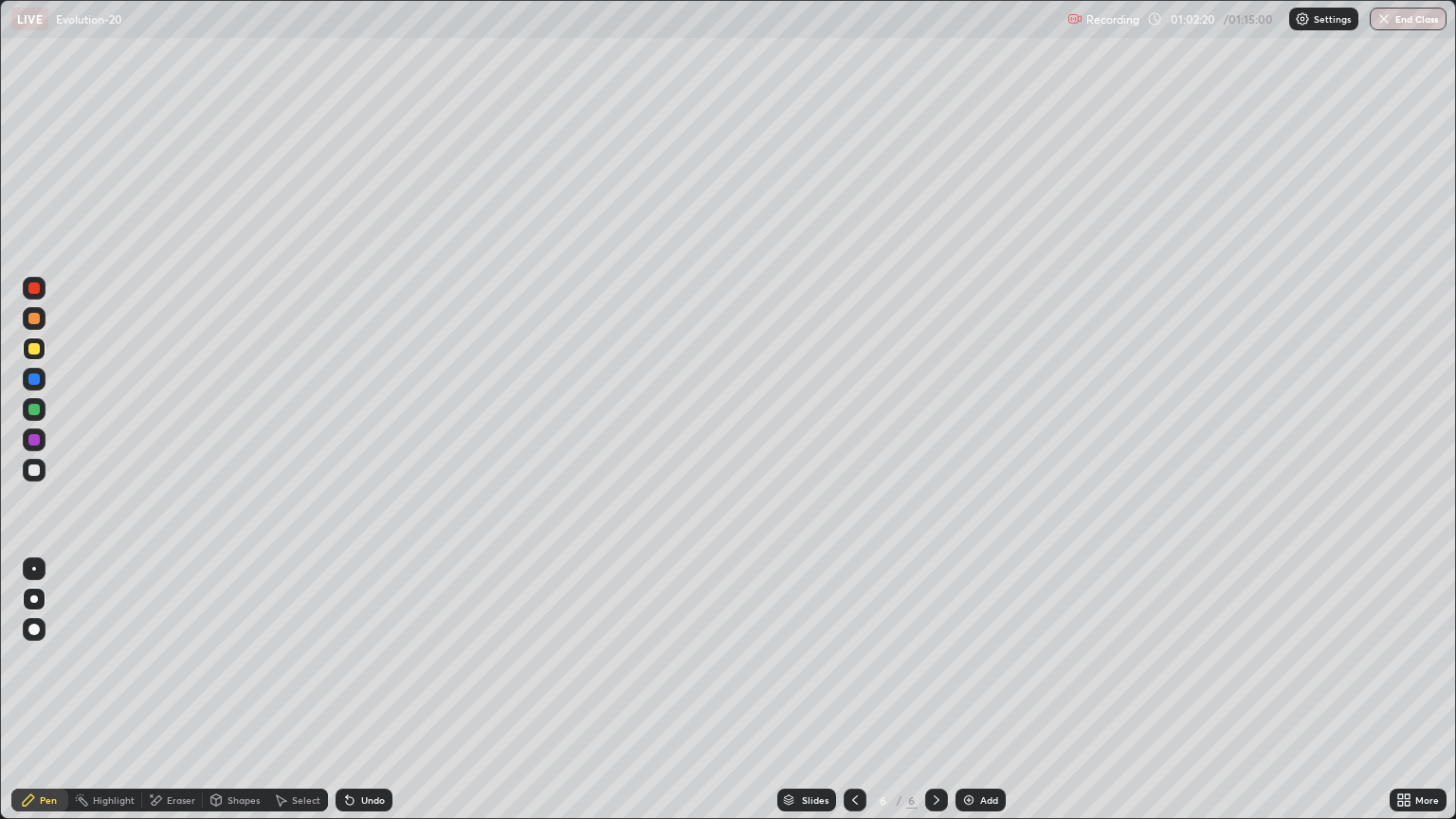 click at bounding box center [34, 318] 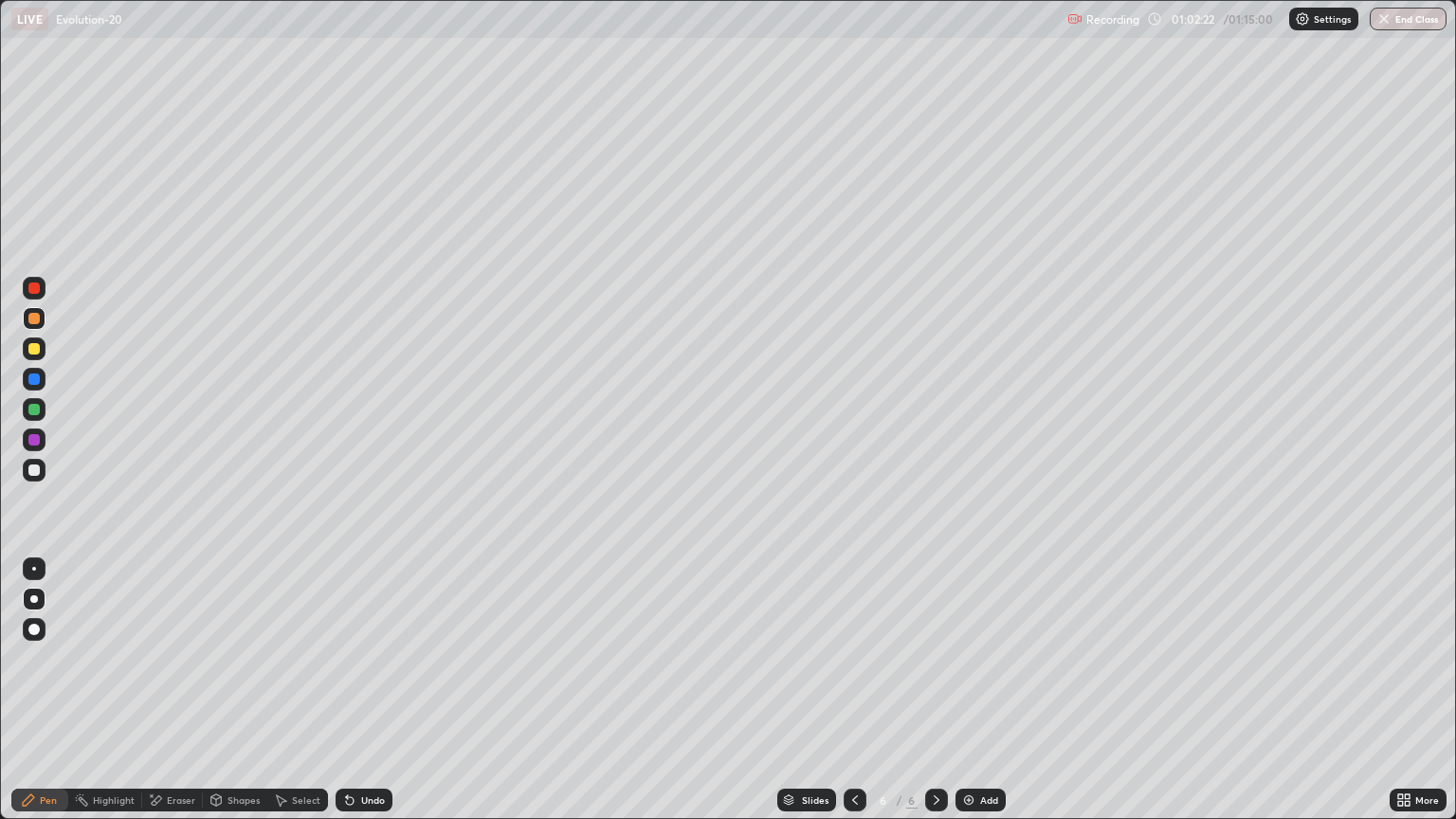 click on "Shapes" at bounding box center [235, 800] 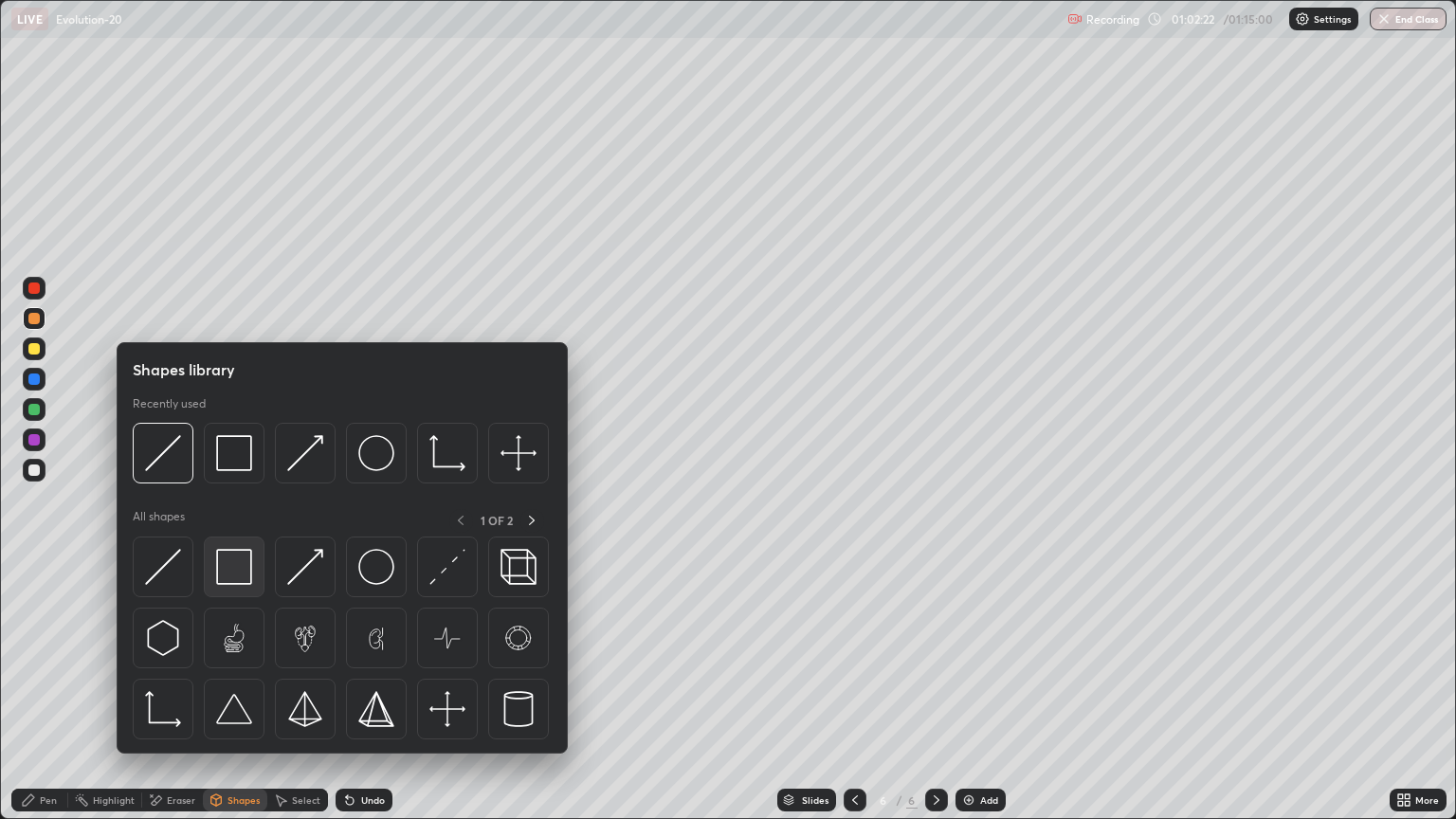 click at bounding box center [234, 567] 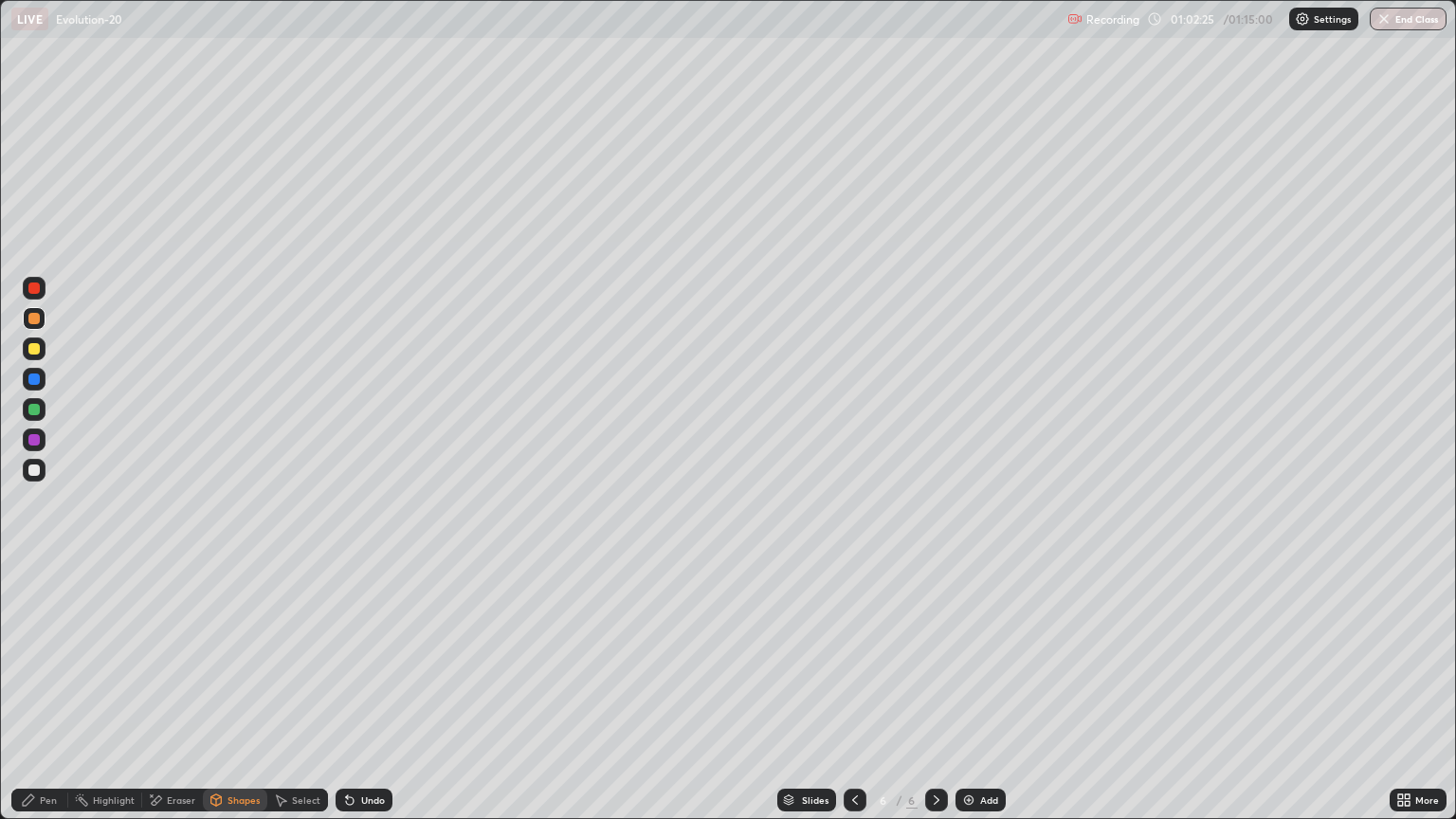 click at bounding box center (34, 470) 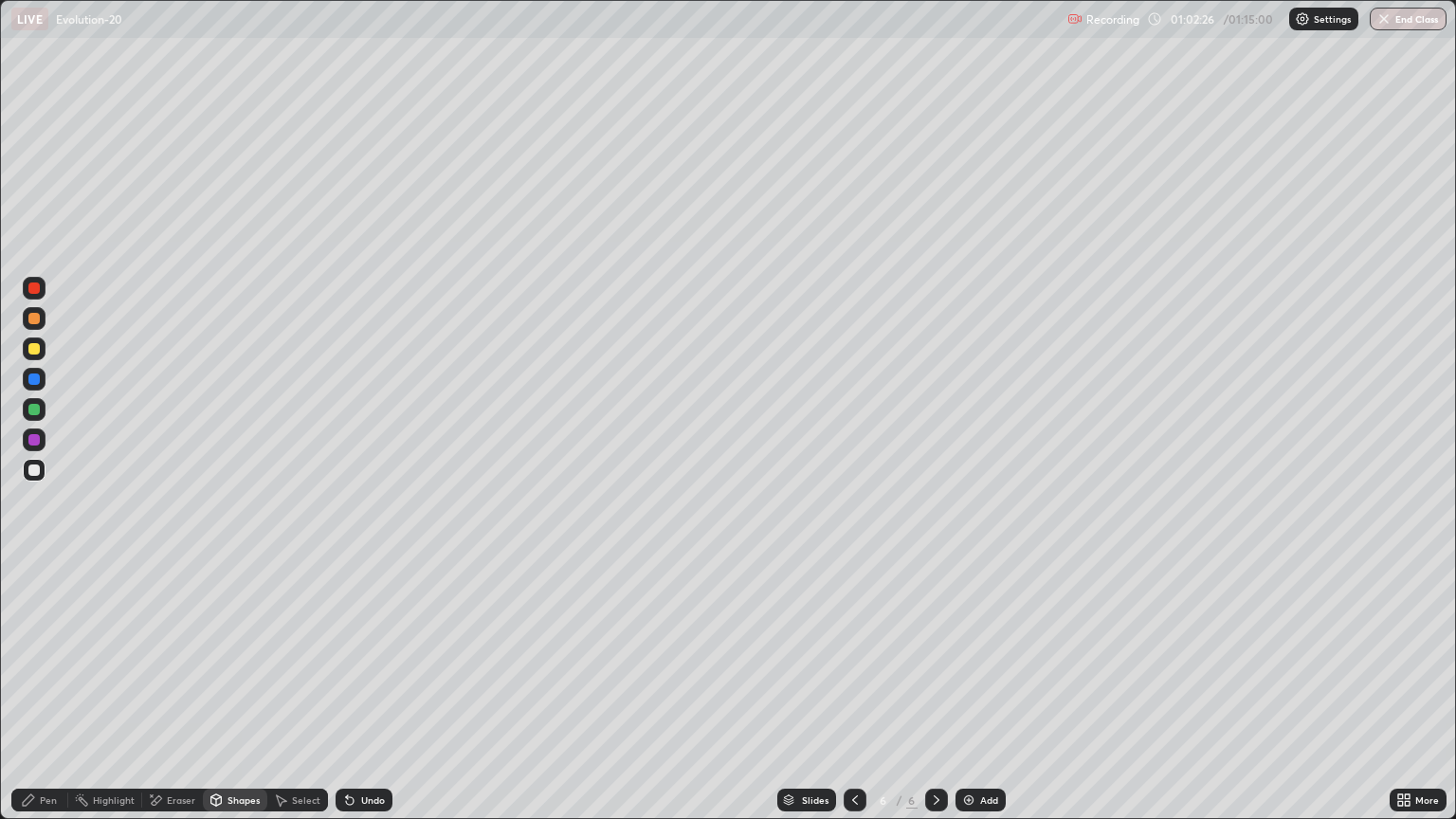 click on "Shapes" at bounding box center (244, 800) 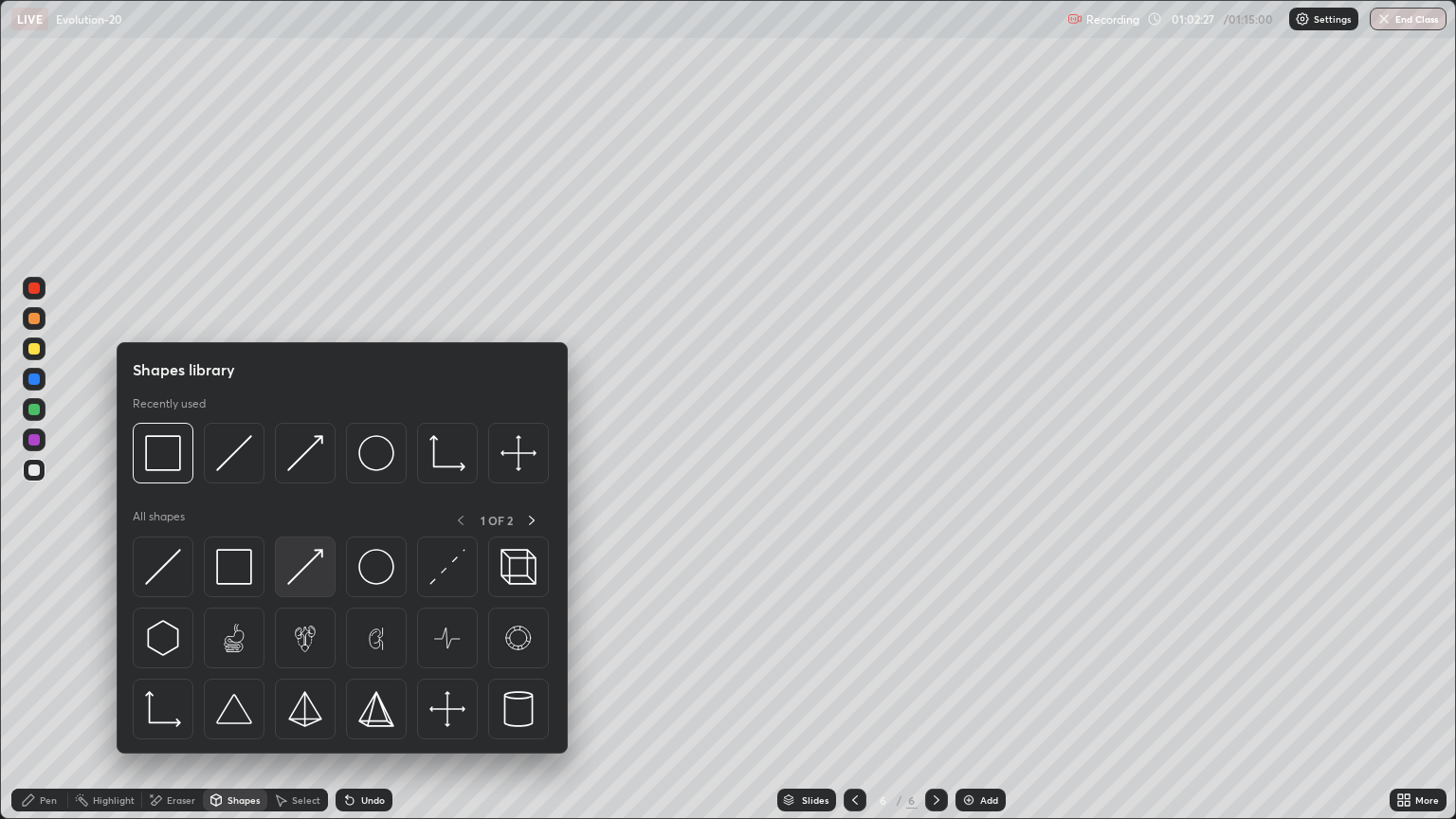 click at bounding box center (305, 567) 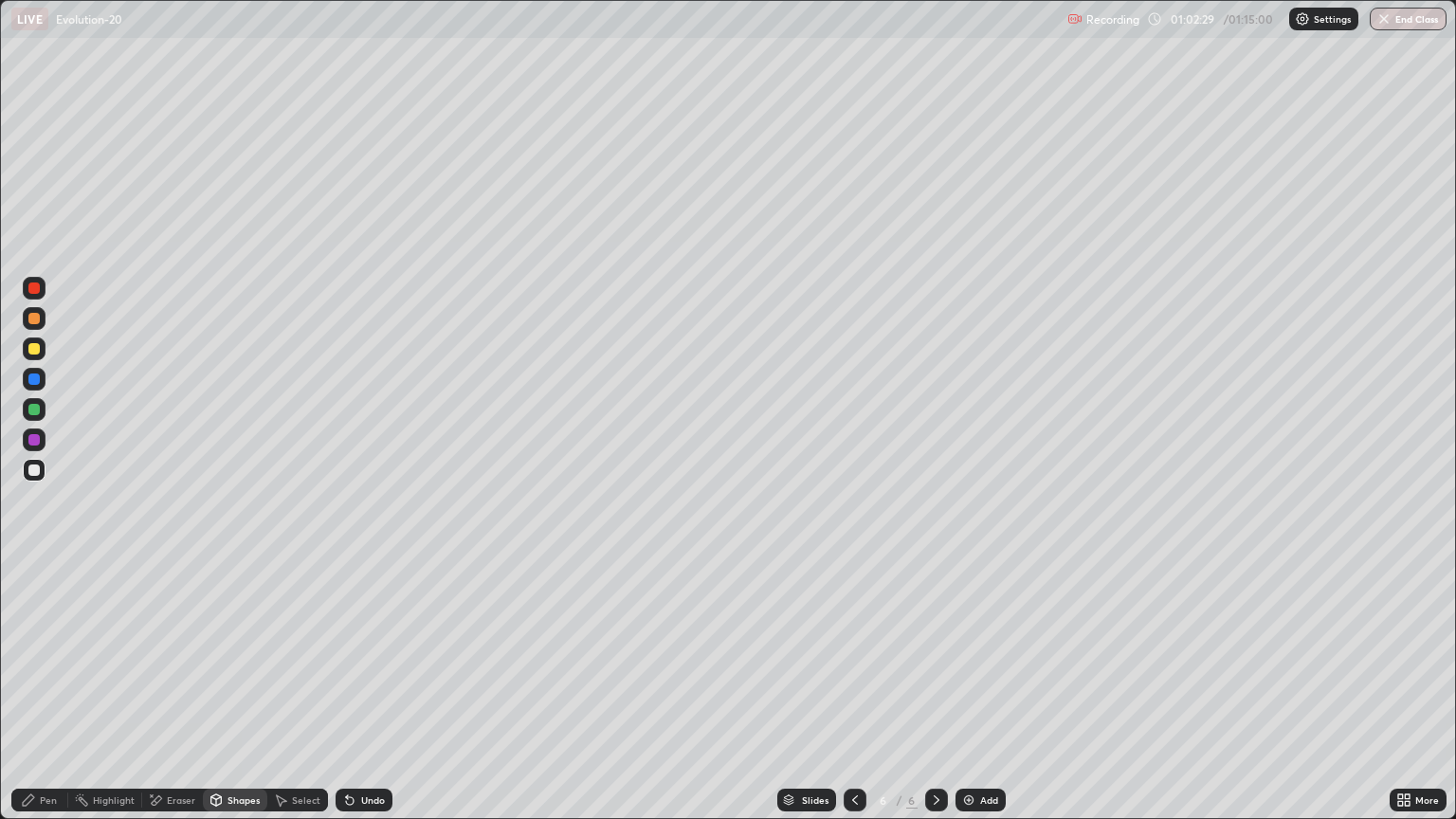 click at bounding box center [34, 470] 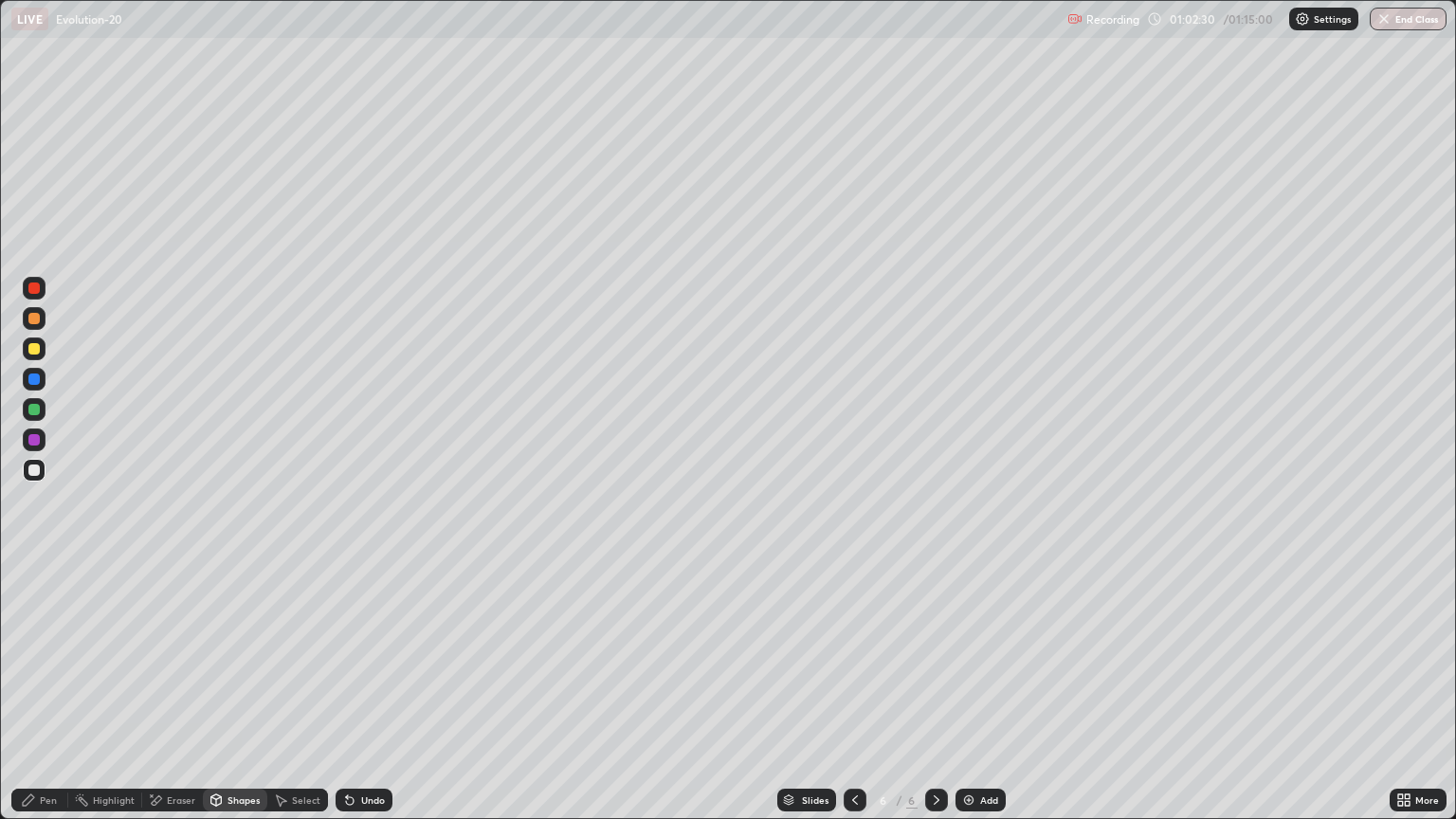 click on "Shapes" at bounding box center [244, 800] 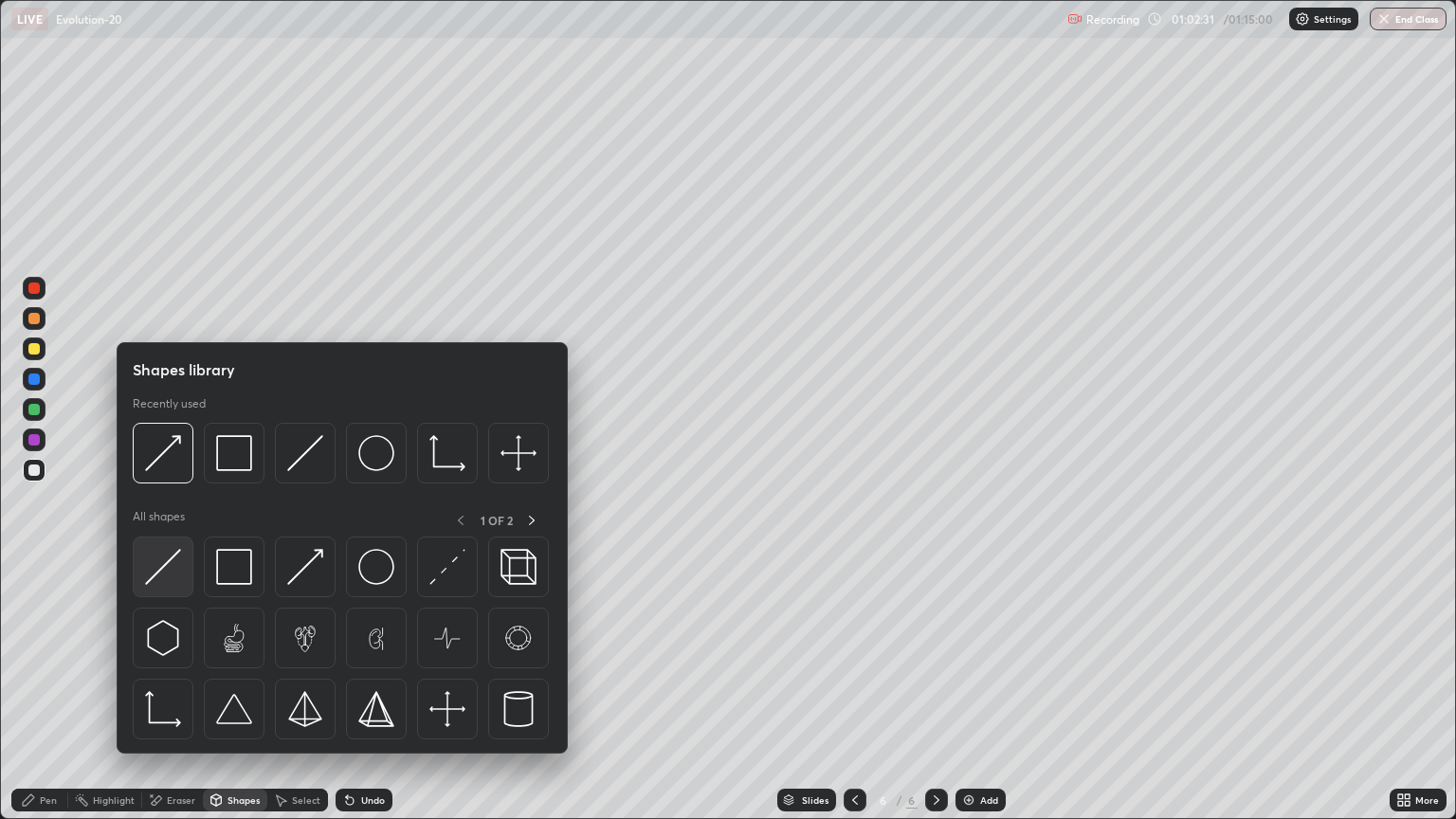 click at bounding box center (163, 567) 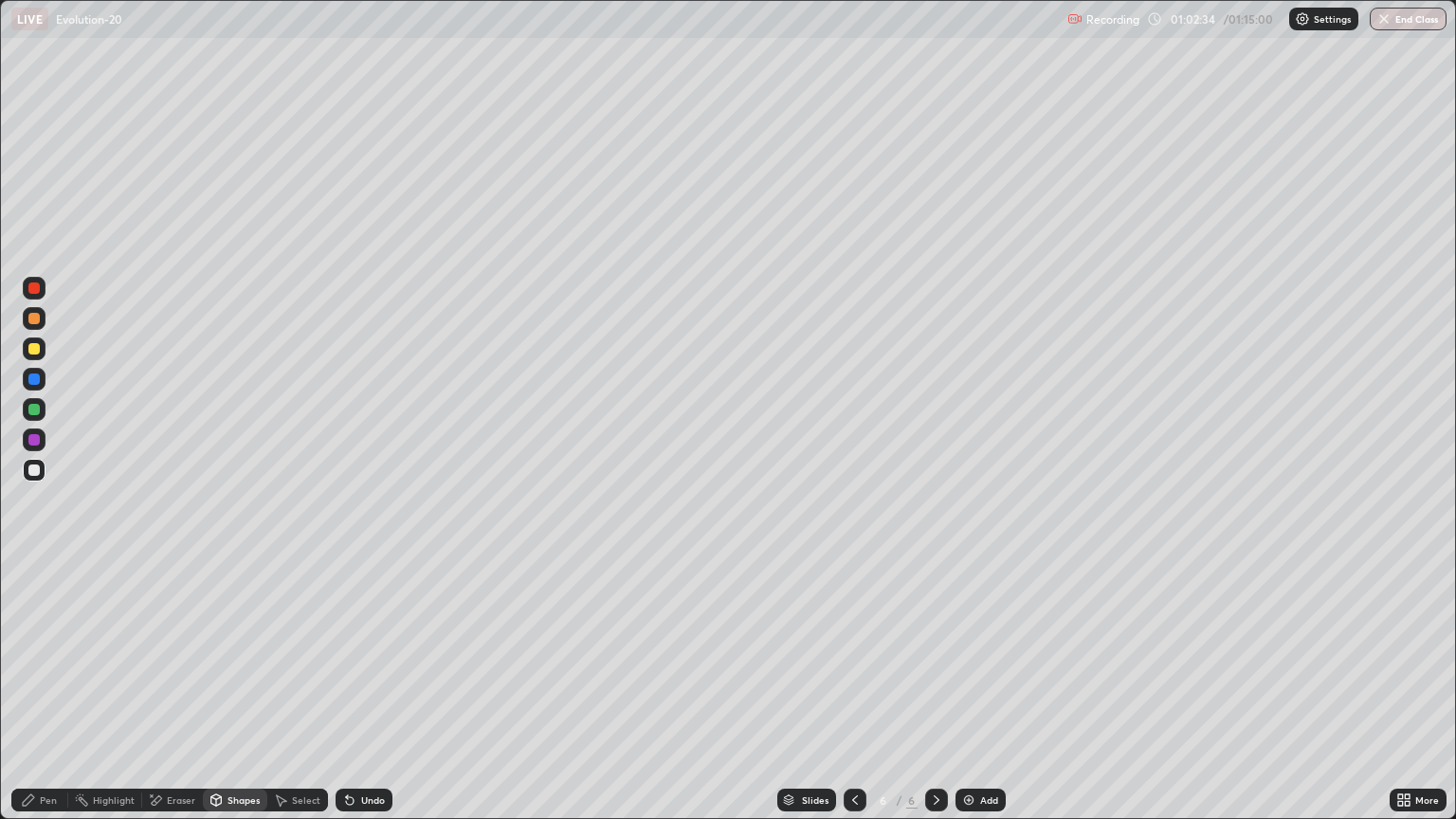 click on "Pen" at bounding box center (40, 800) 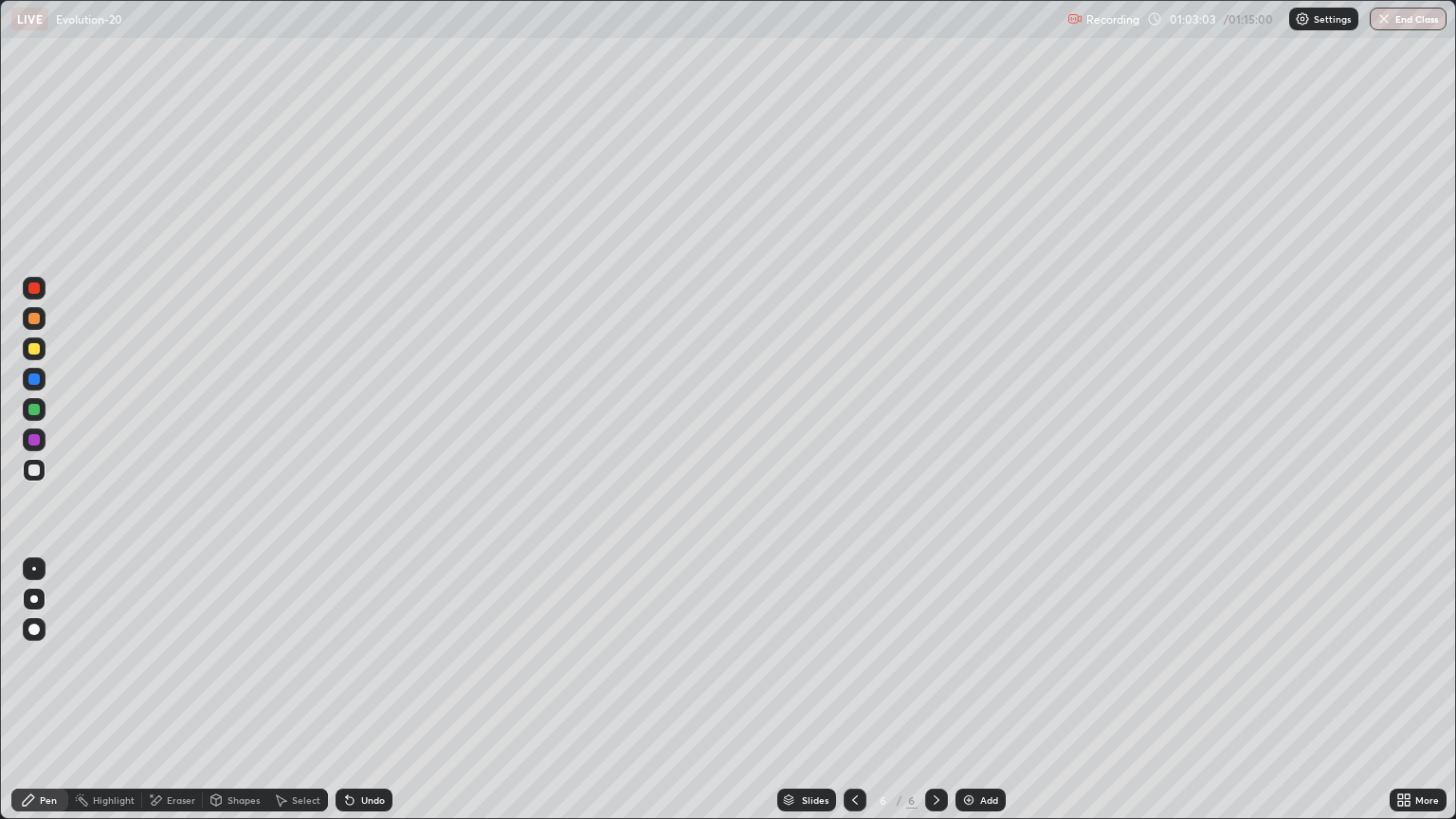 click at bounding box center [34, 349] 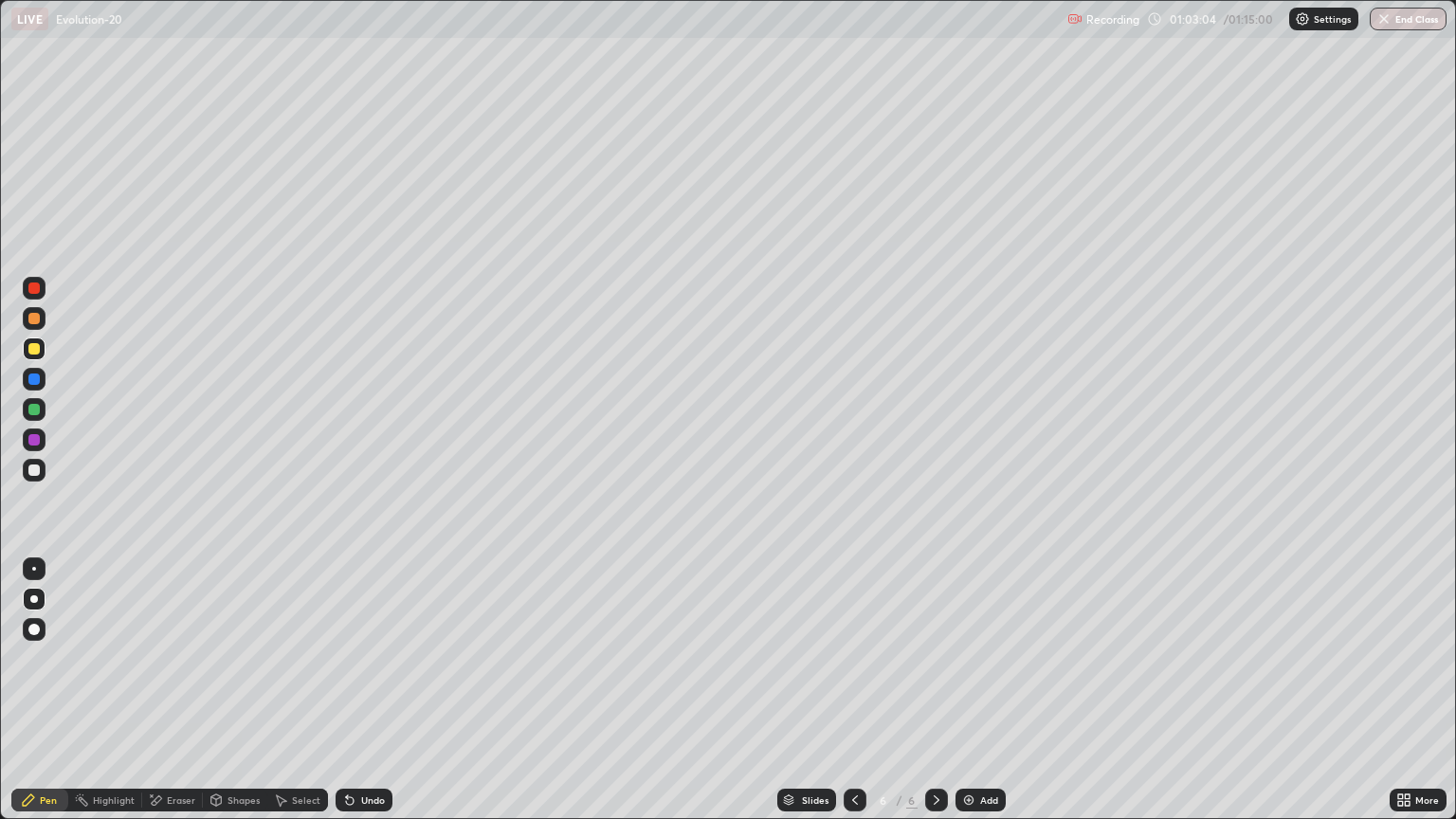 click on "Shapes" at bounding box center [244, 800] 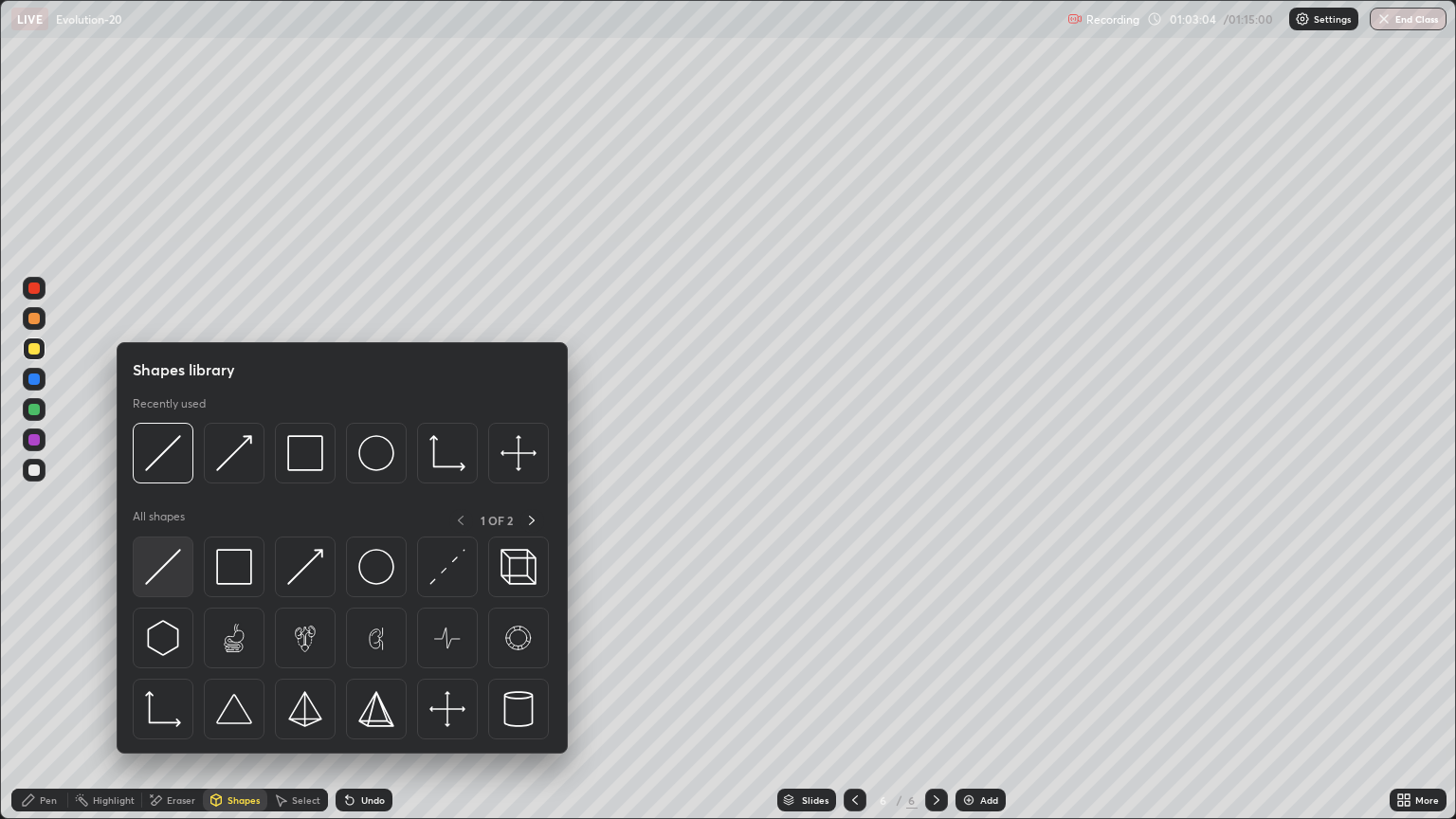 click at bounding box center (163, 567) 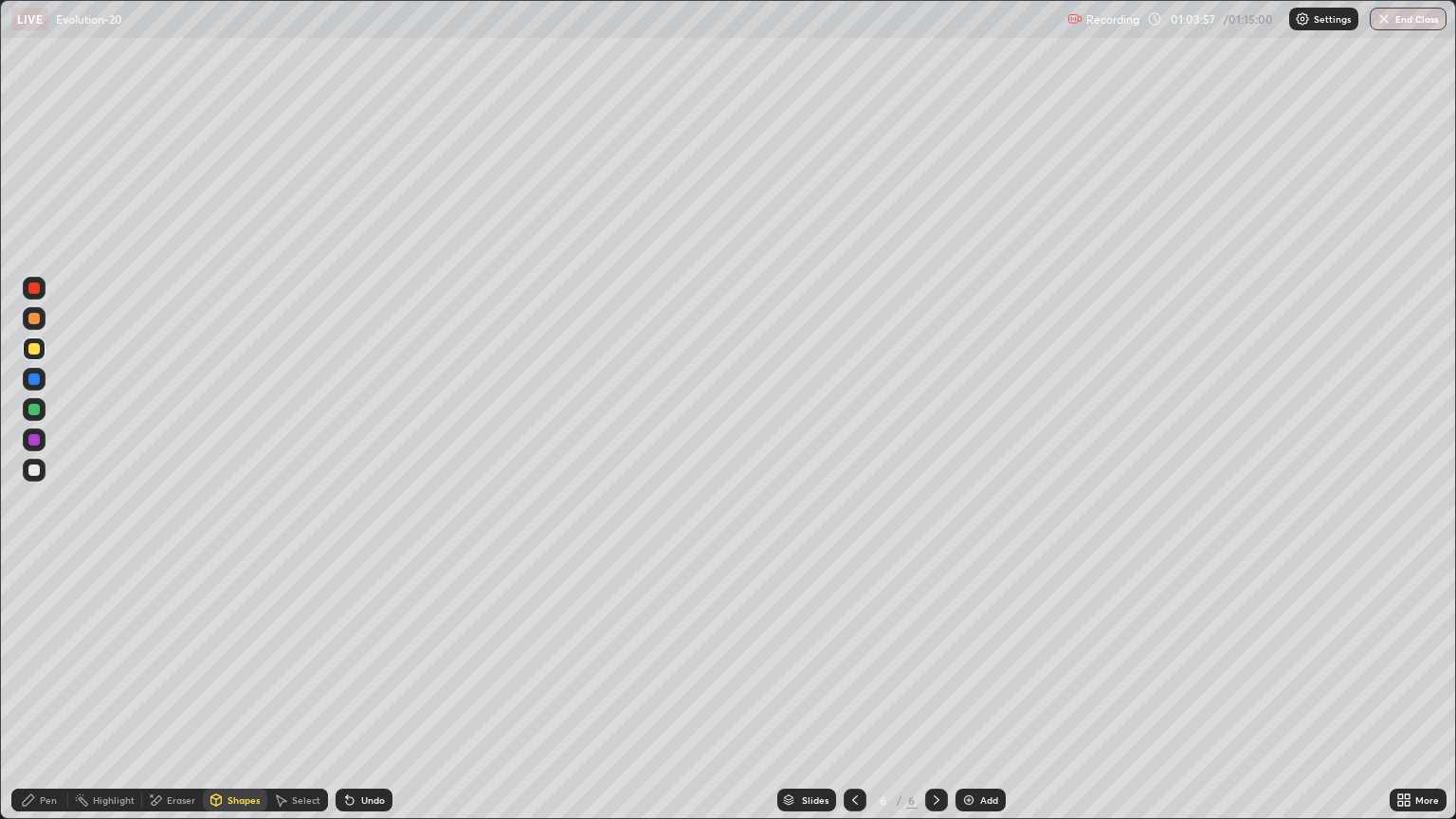 click 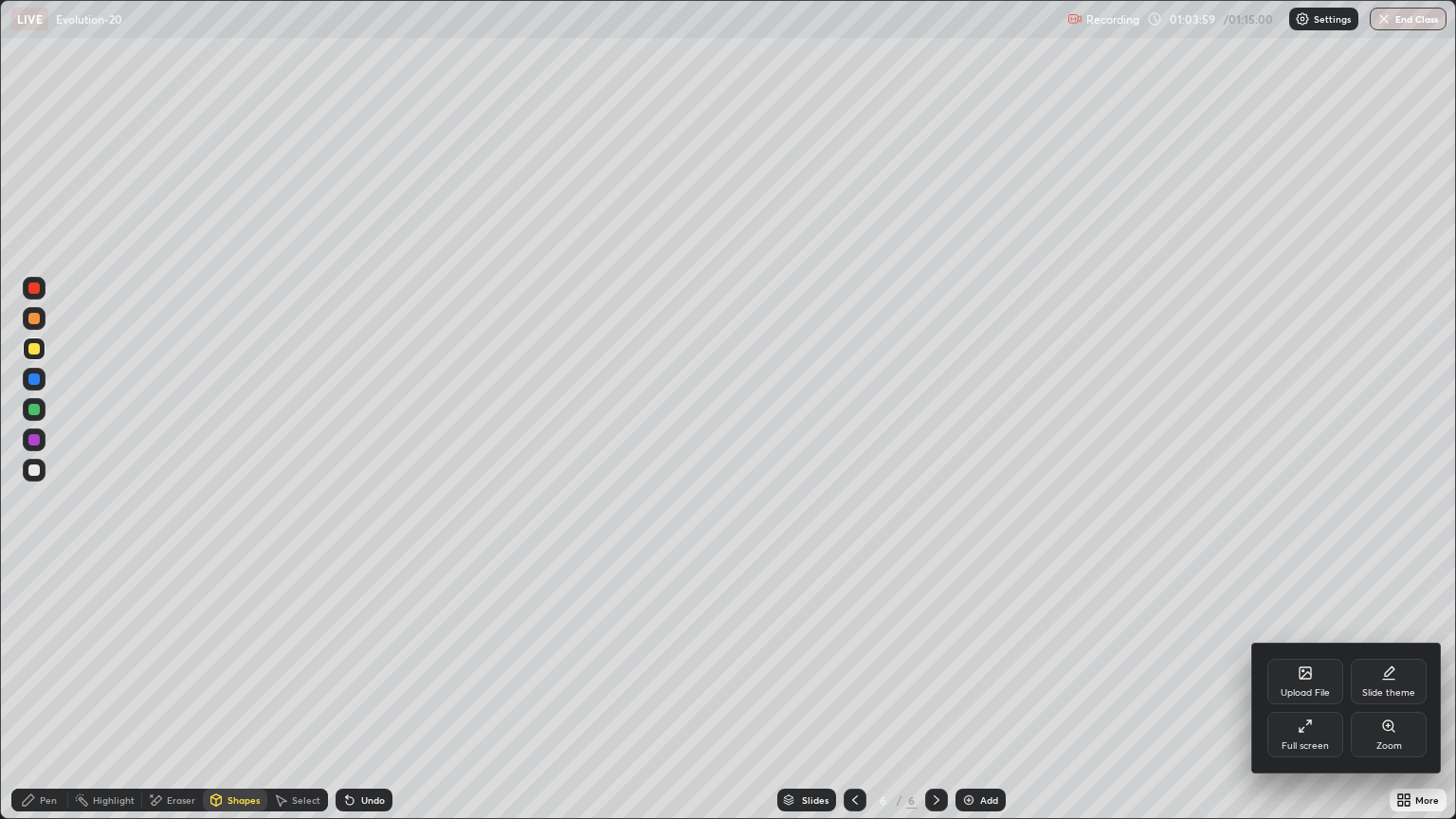 click on "Full screen" at bounding box center [1305, 735] 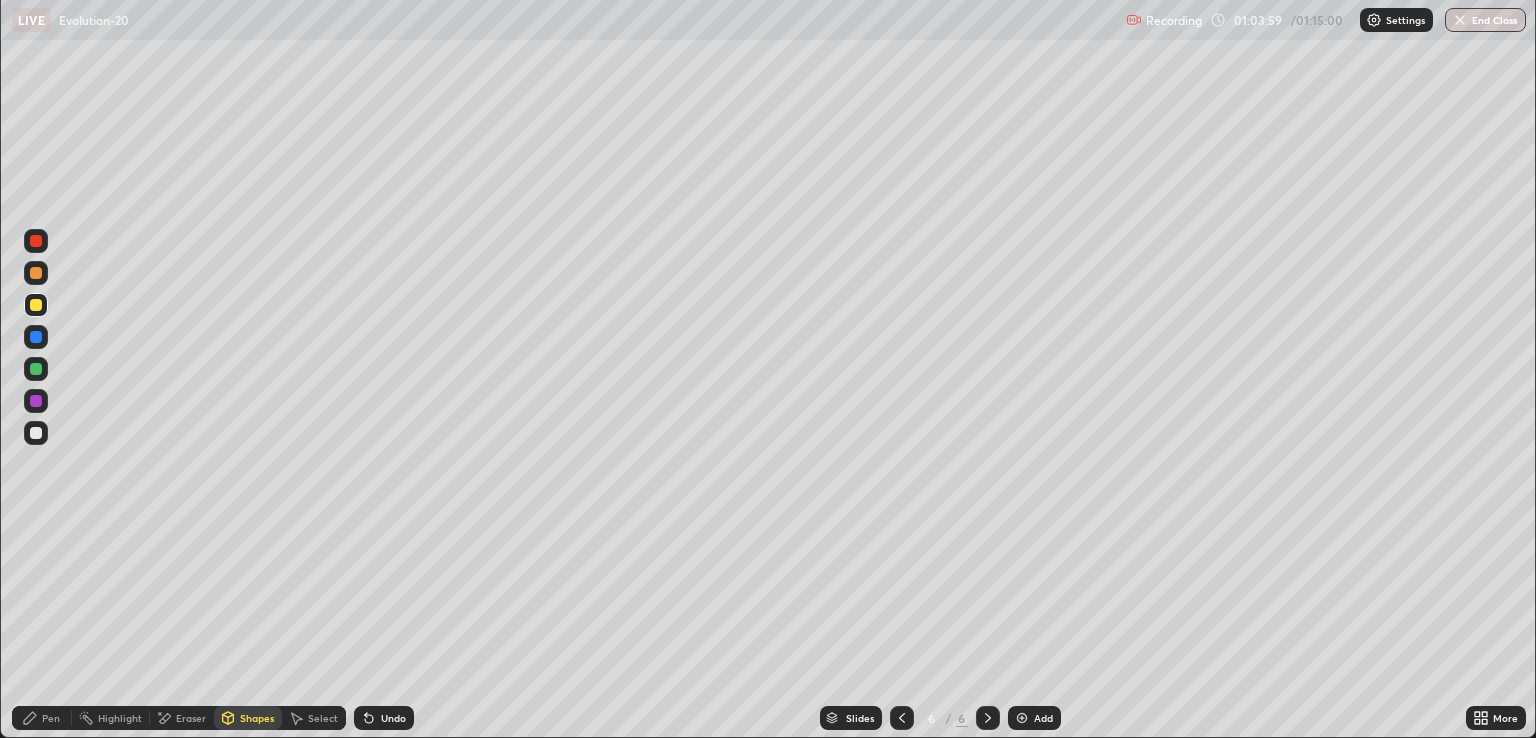 scroll, scrollTop: 738, scrollLeft: 1536, axis: both 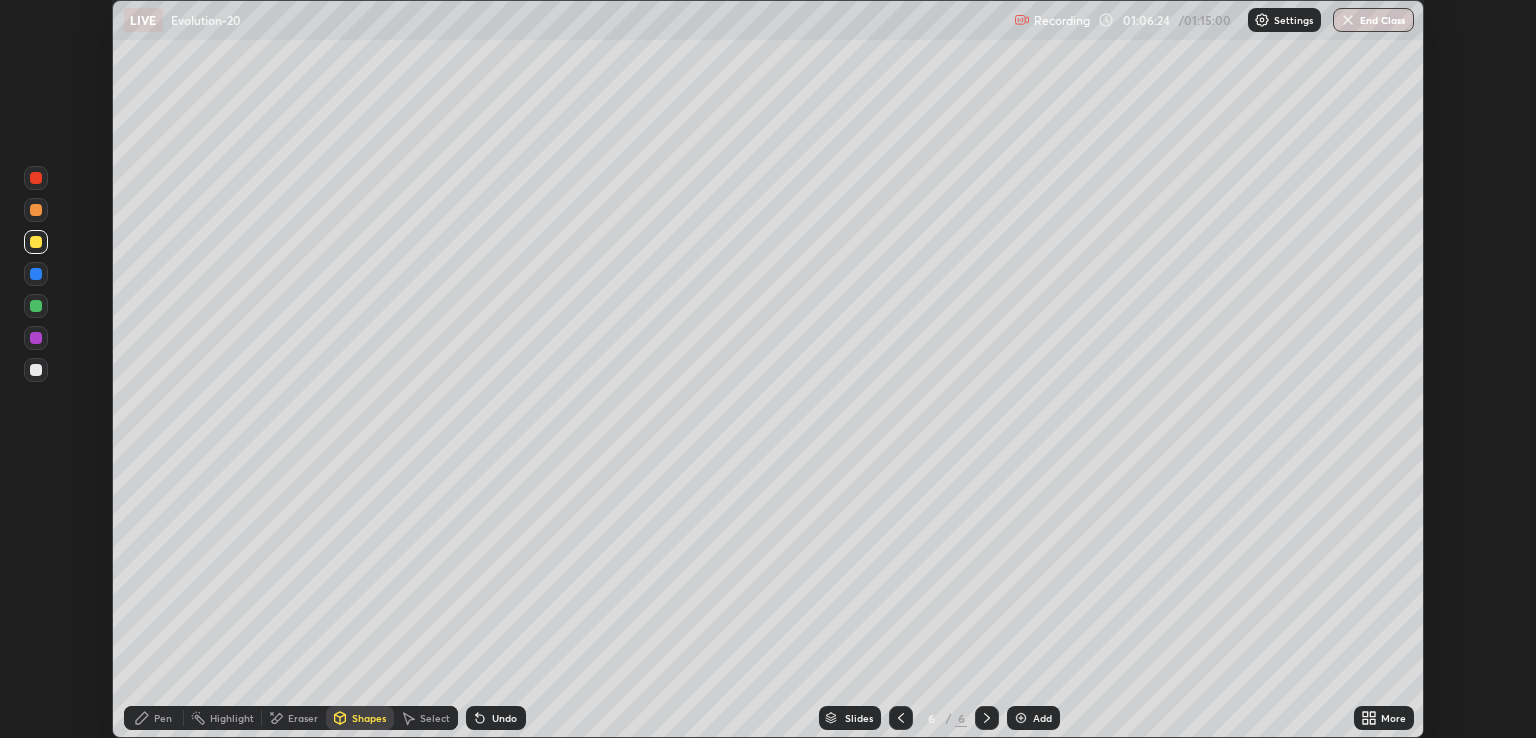 click 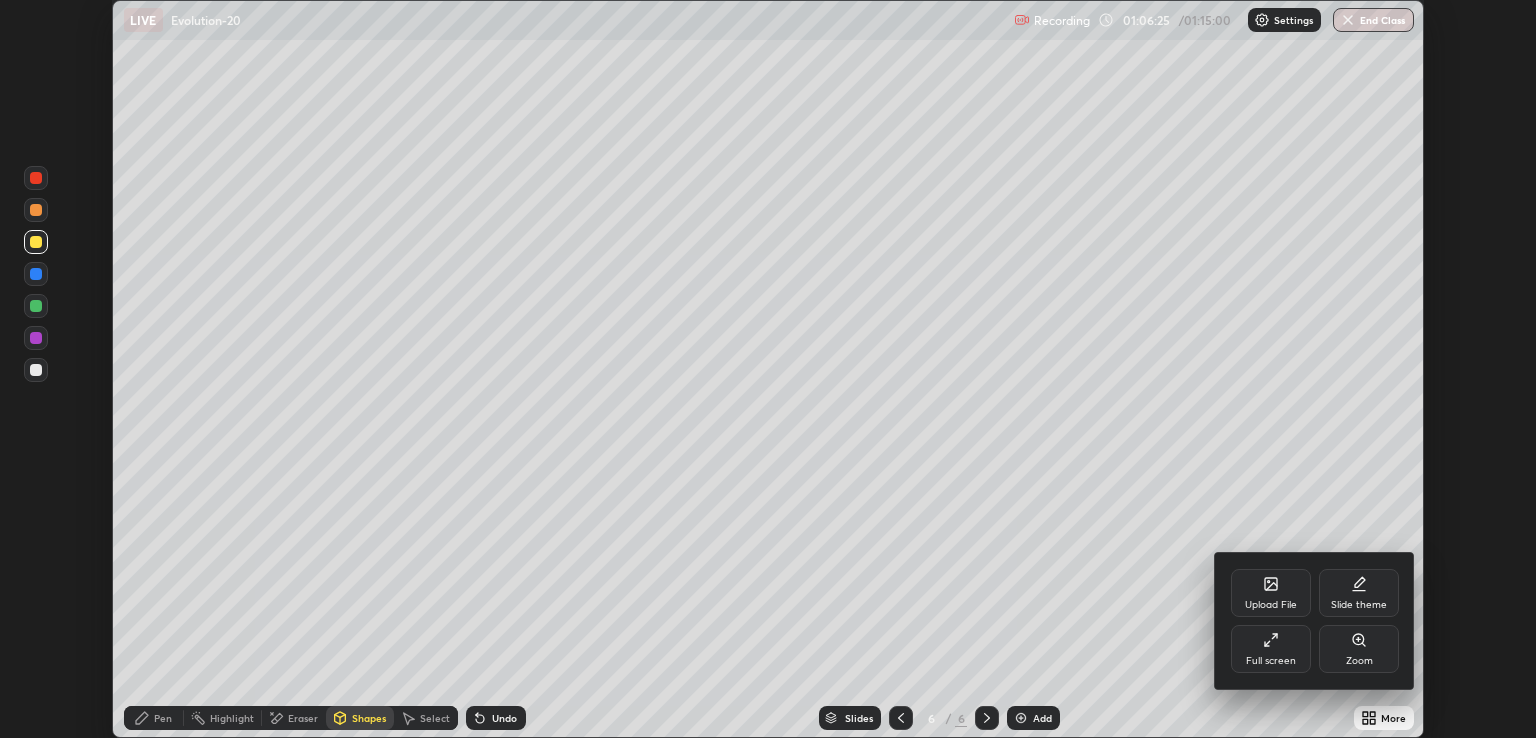 click on "Full screen" at bounding box center (1271, 649) 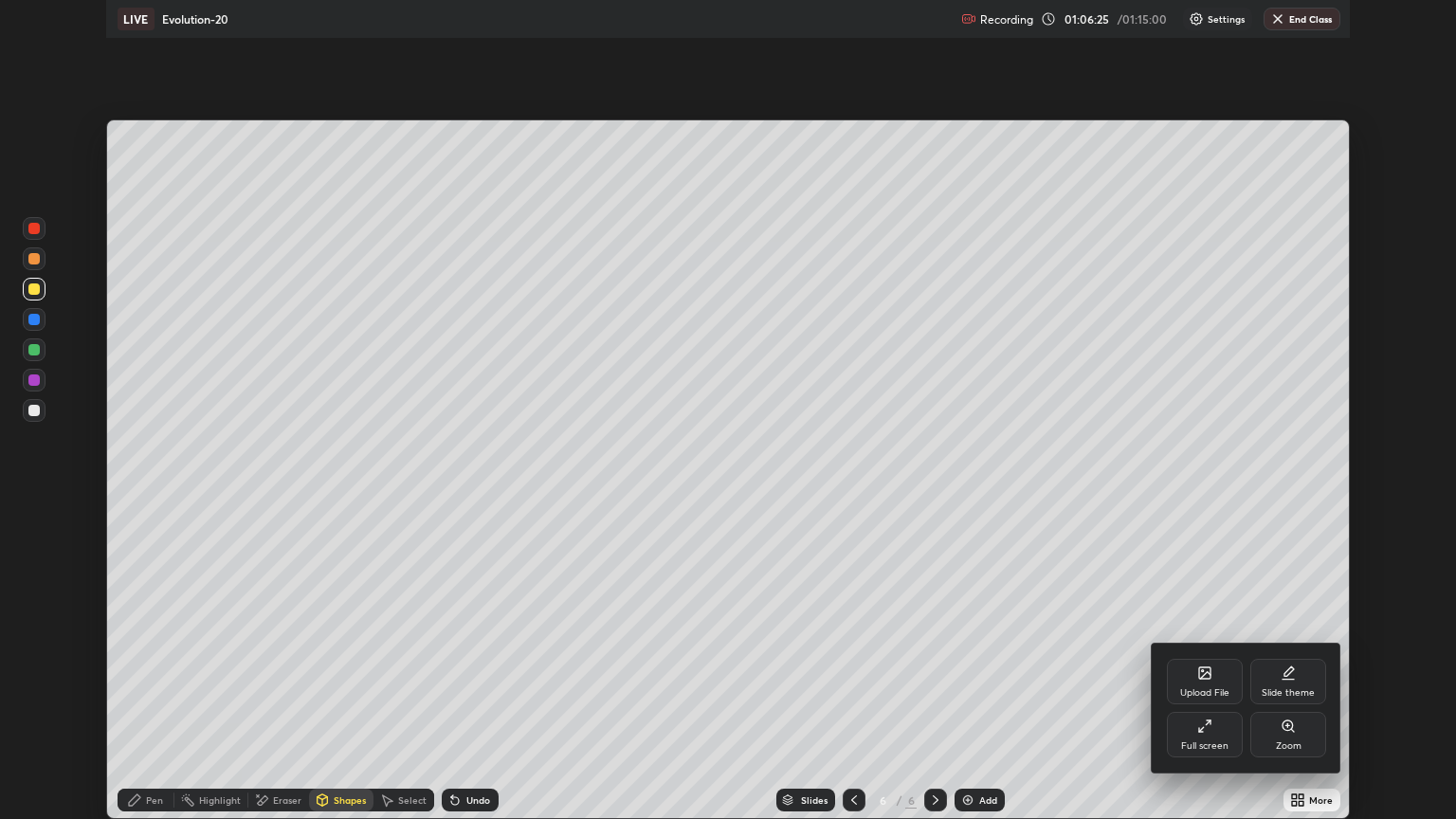 scroll, scrollTop: 93973, scrollLeft: 93336, axis: both 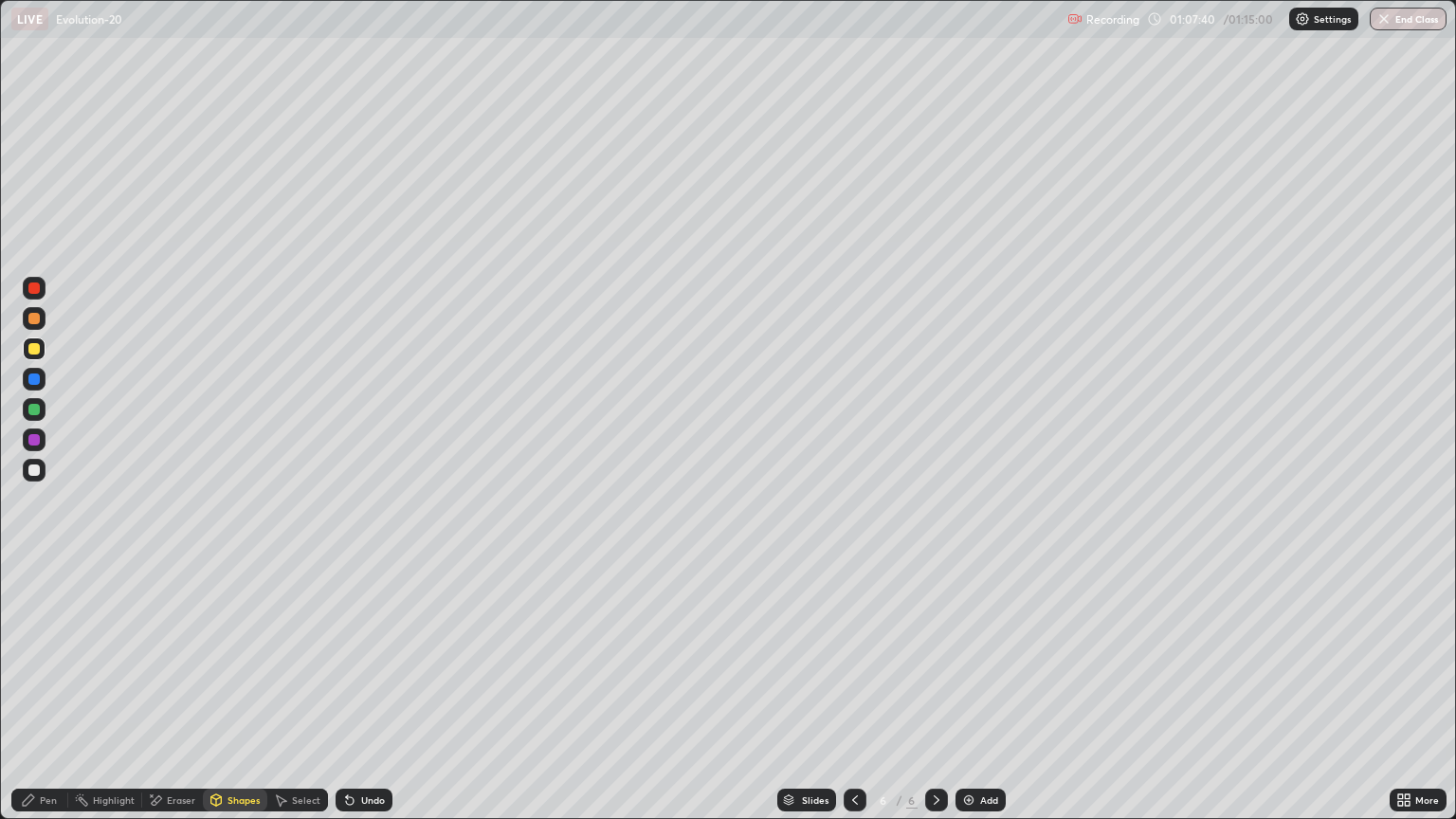 click at bounding box center (34, 349) 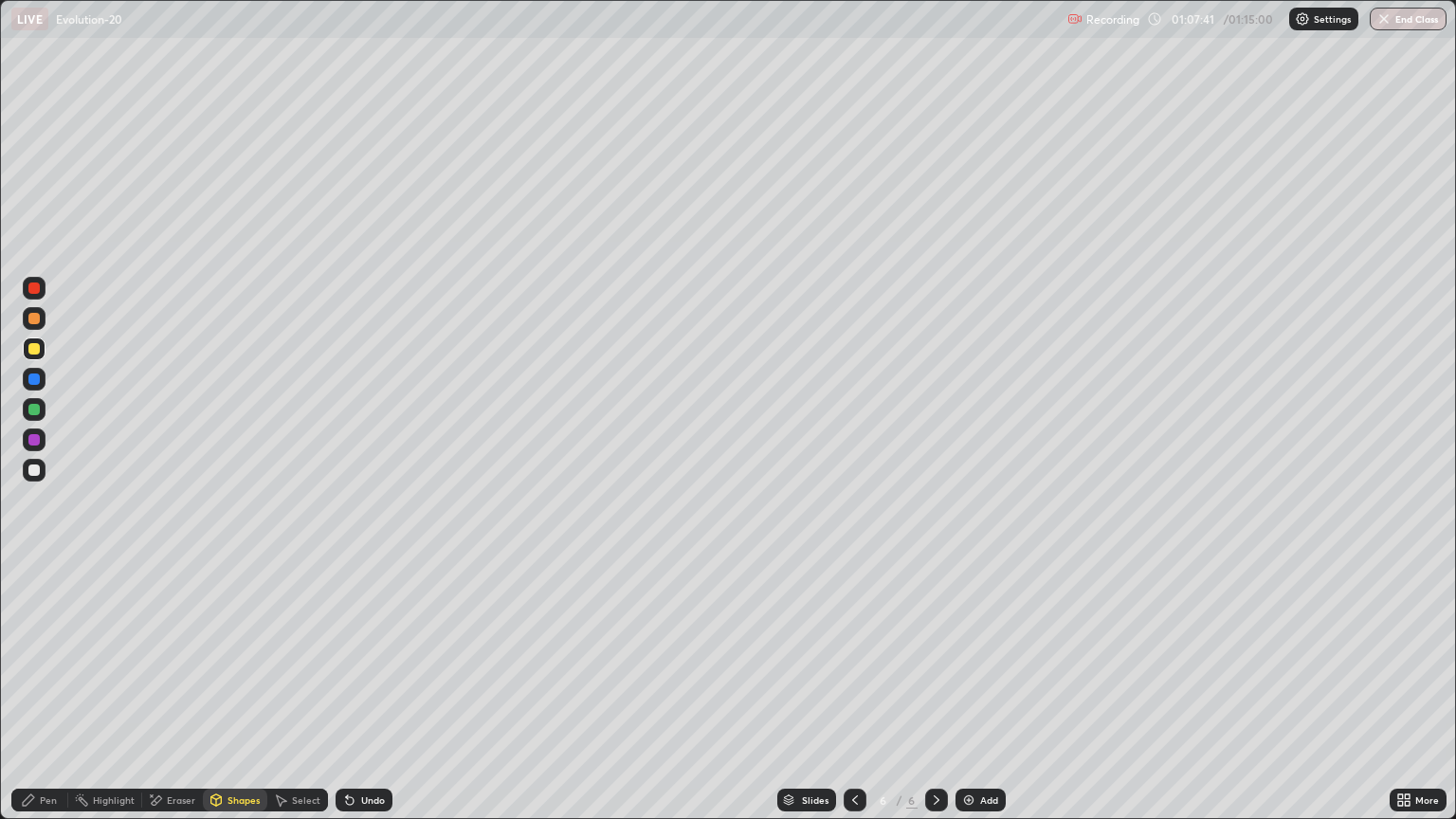 click on "Shapes" at bounding box center [244, 800] 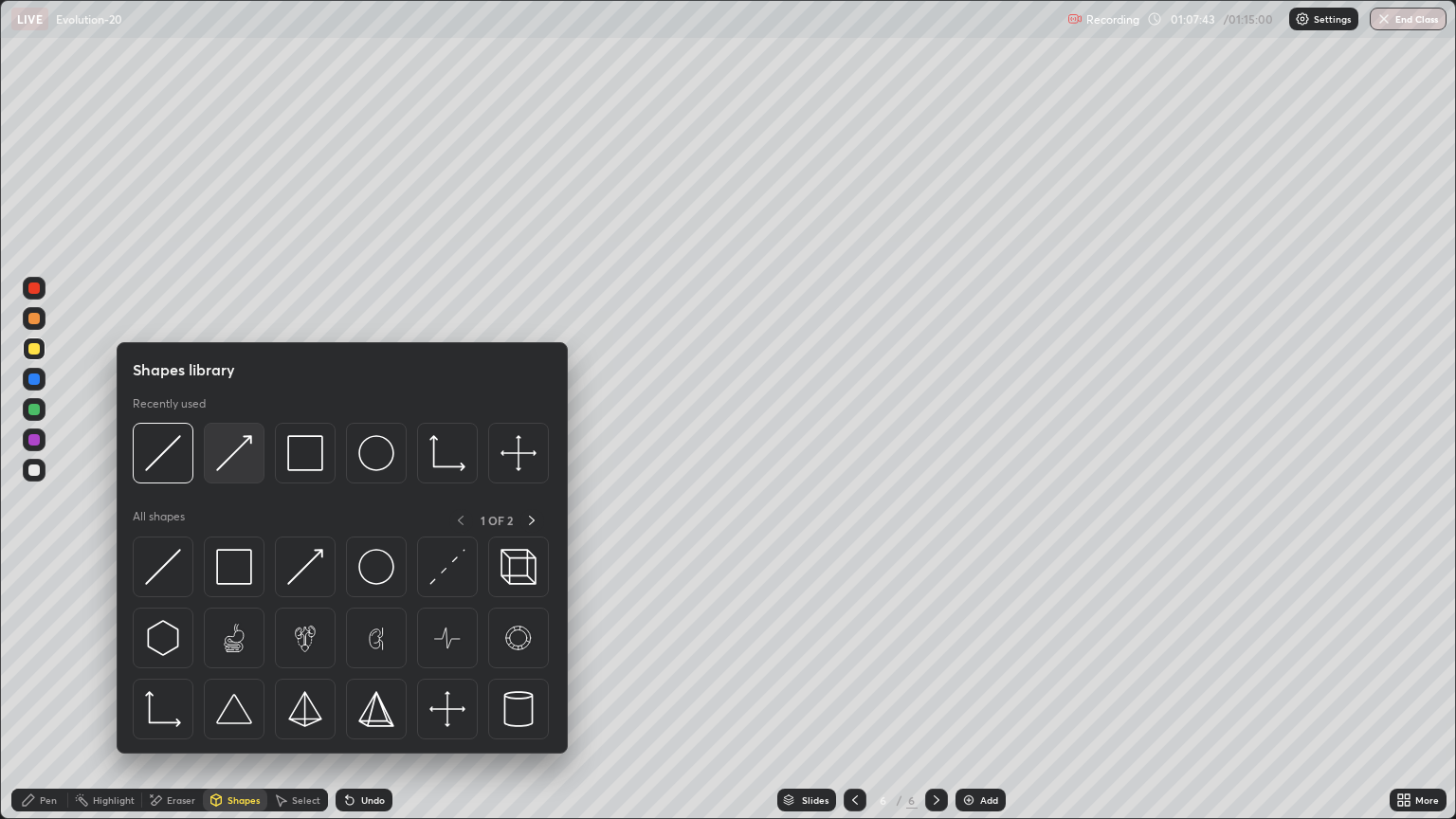 click at bounding box center [234, 453] 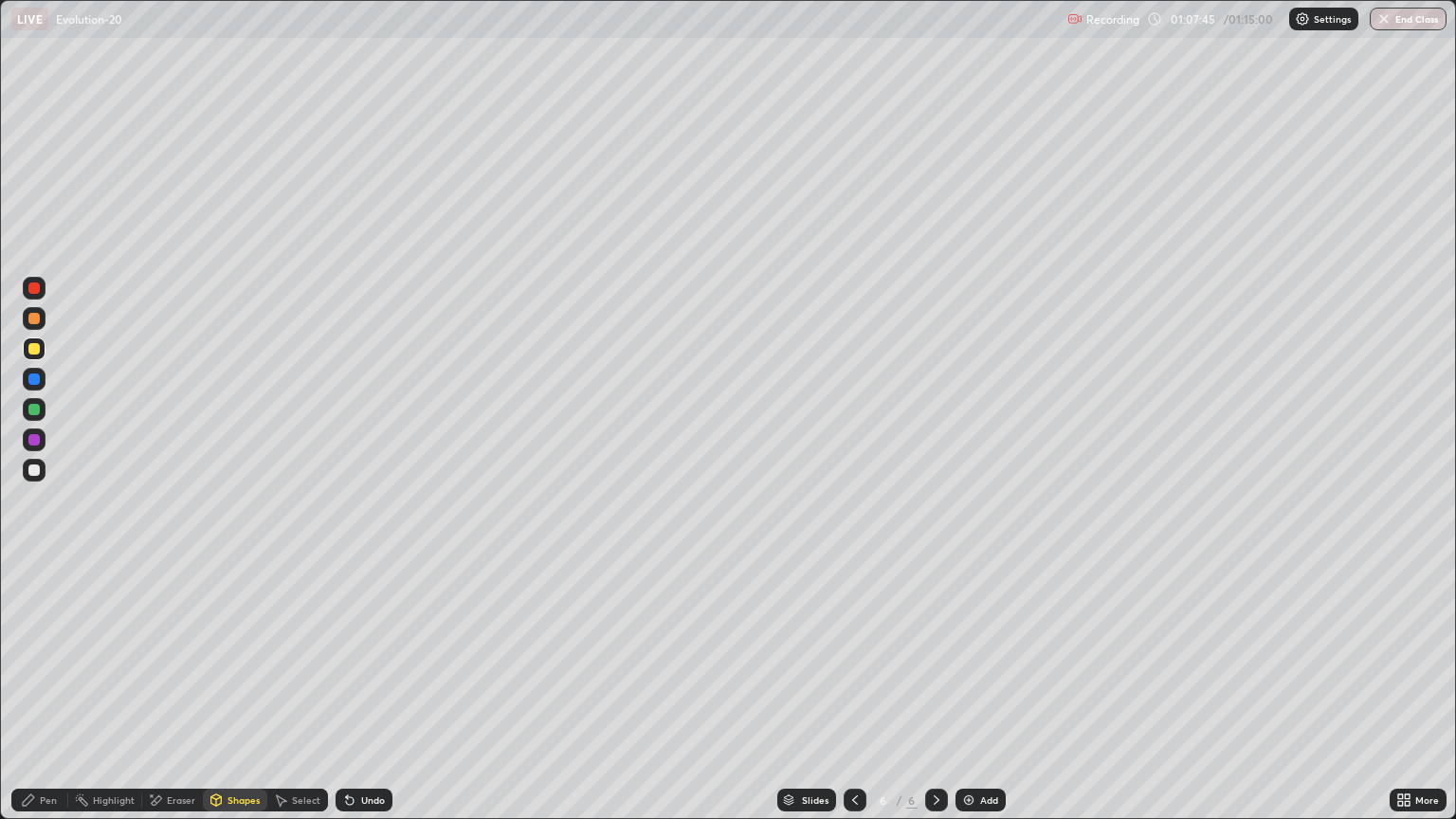click on "Pen" at bounding box center (40, 800) 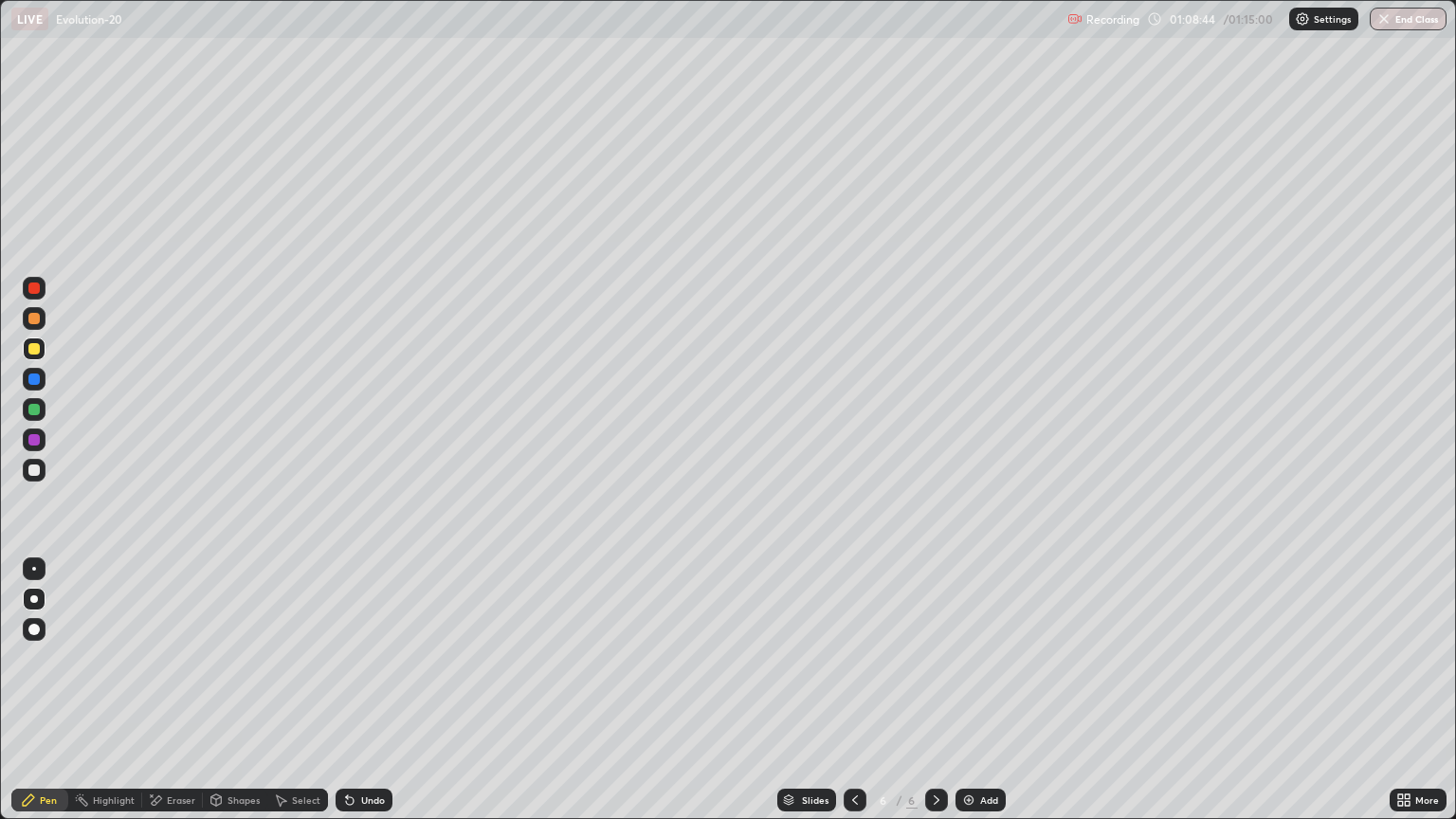 click on "Shapes" at bounding box center [244, 800] 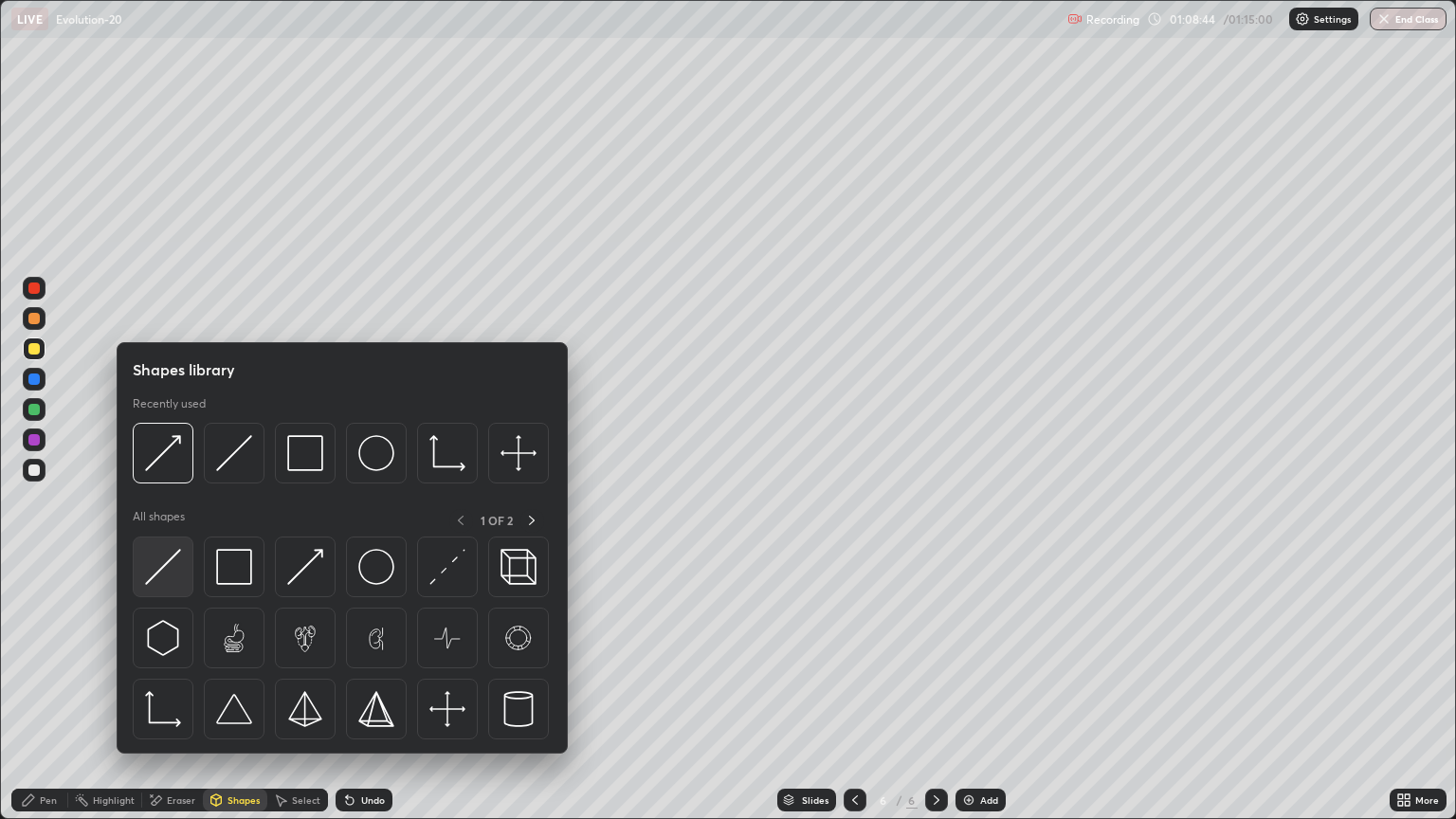 click at bounding box center [163, 567] 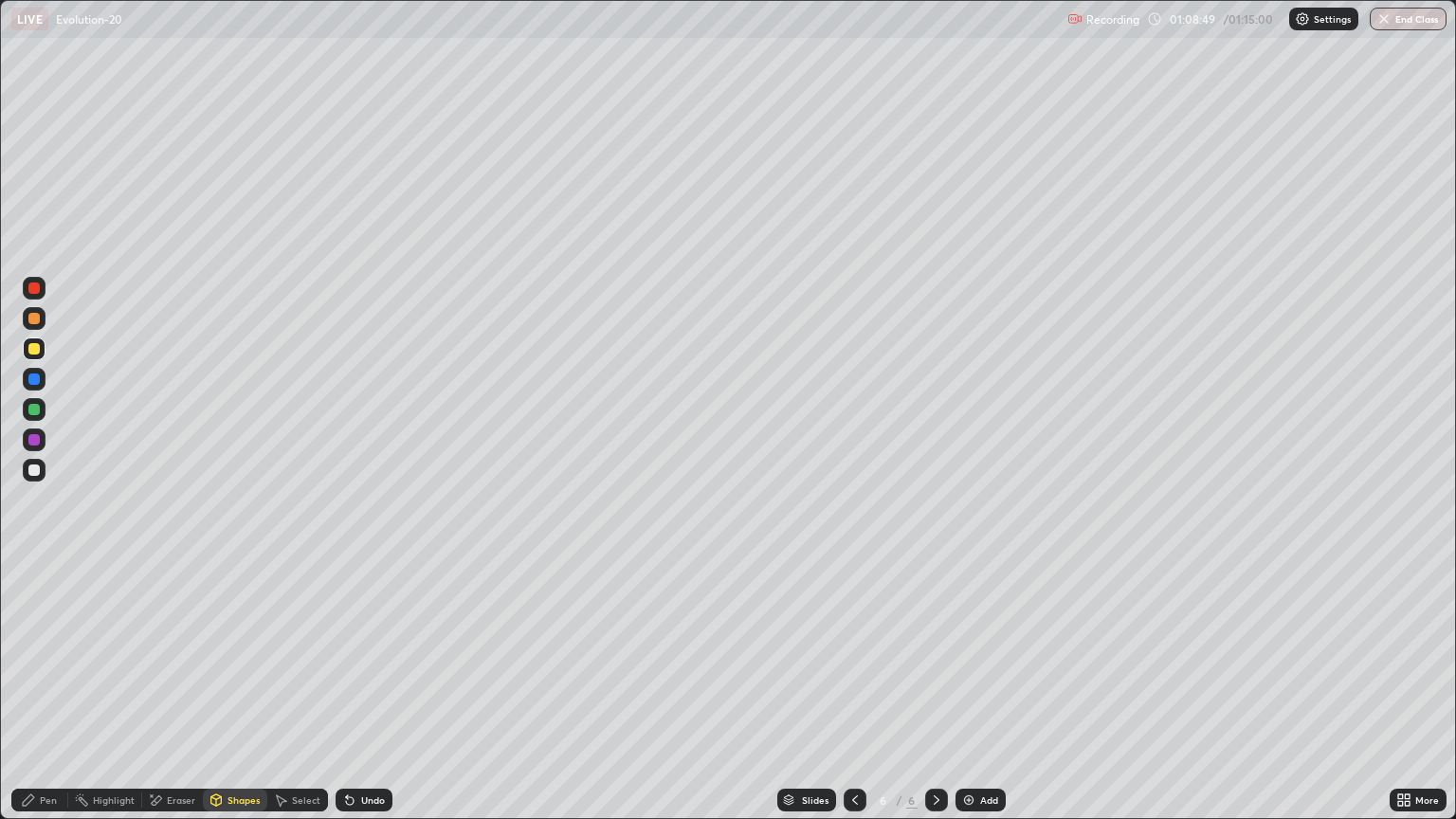 click at bounding box center (34, 470) 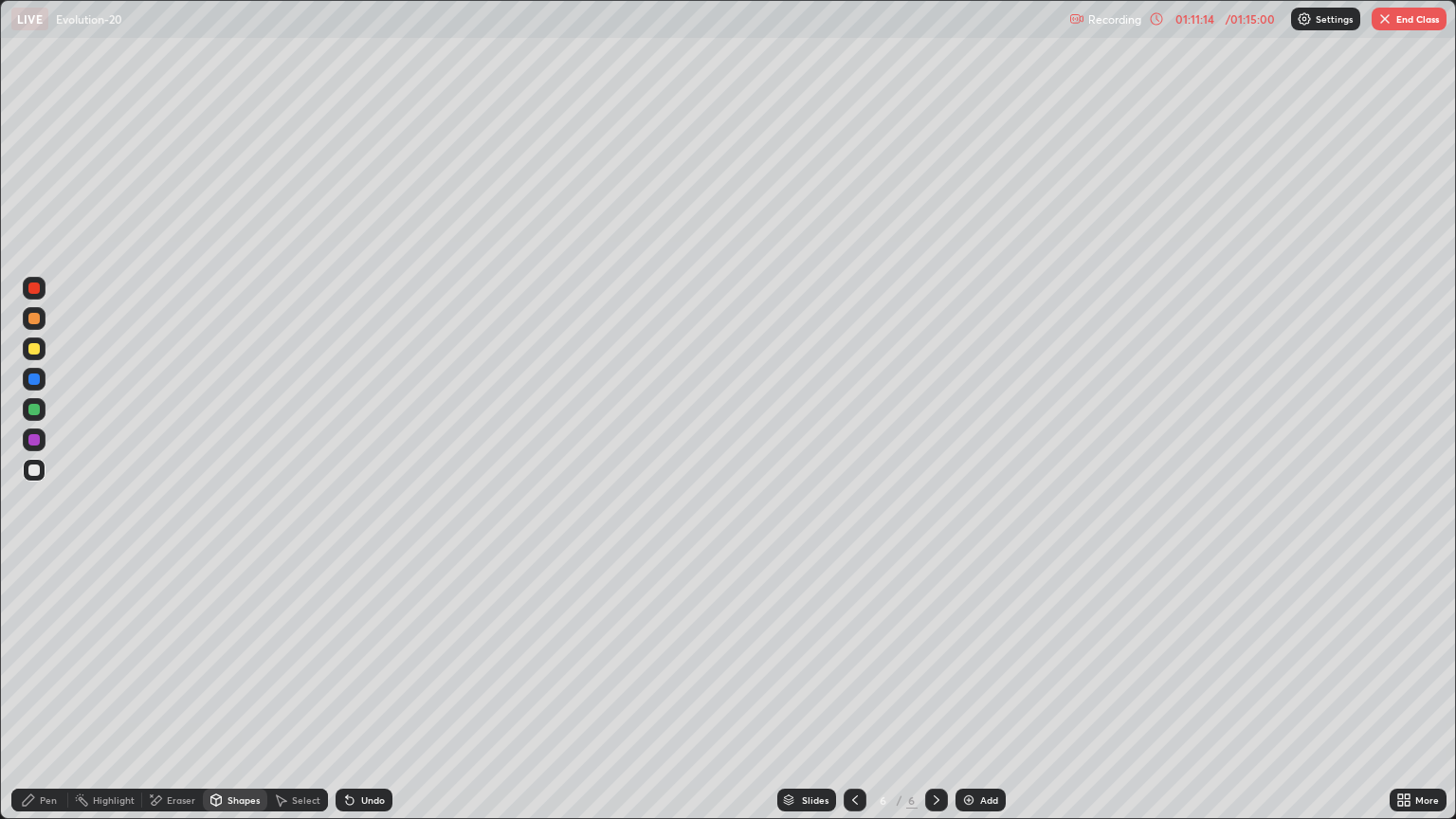 click on "Shapes" at bounding box center (244, 800) 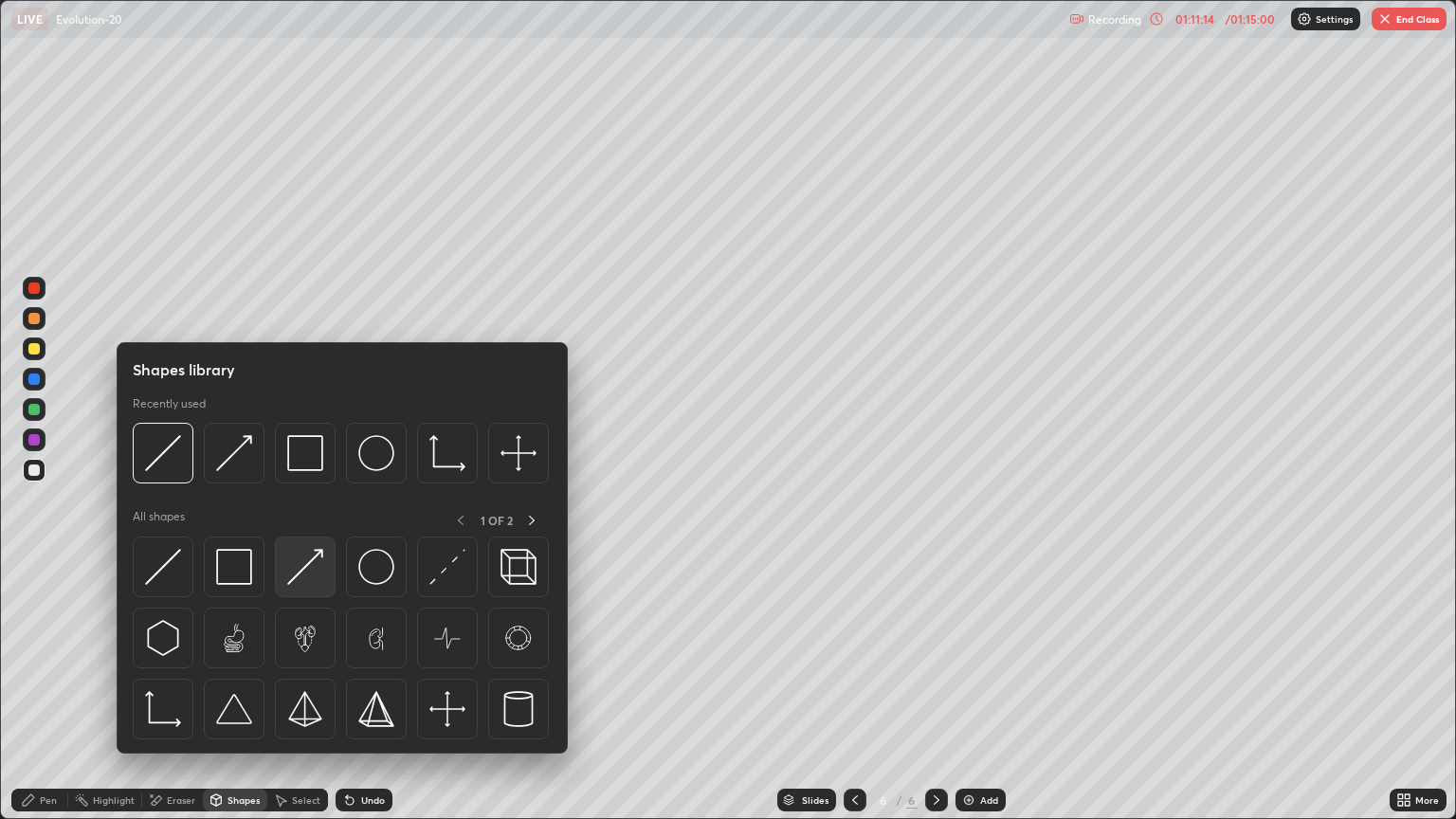 click at bounding box center (305, 567) 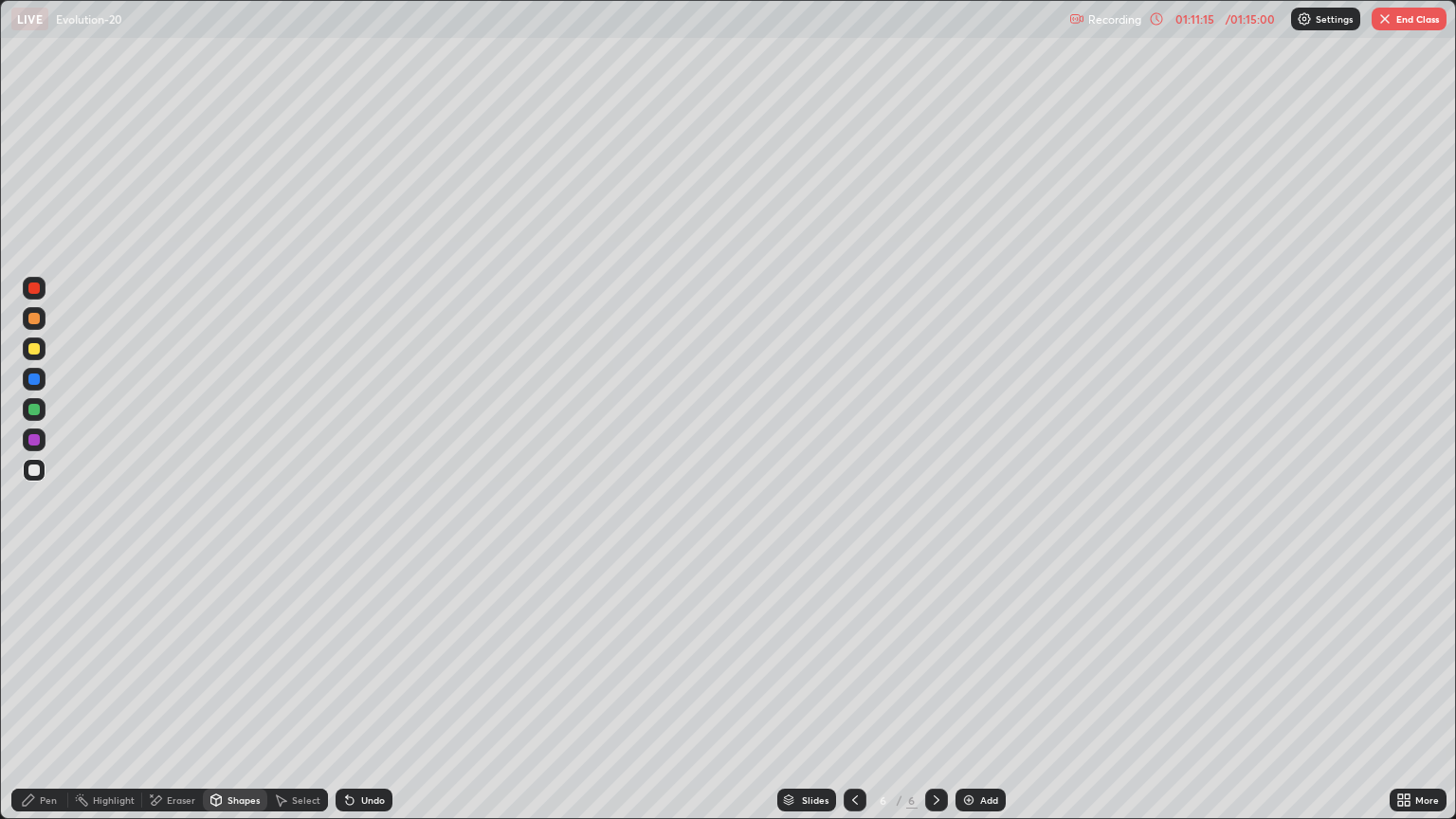 click at bounding box center (34, 349) 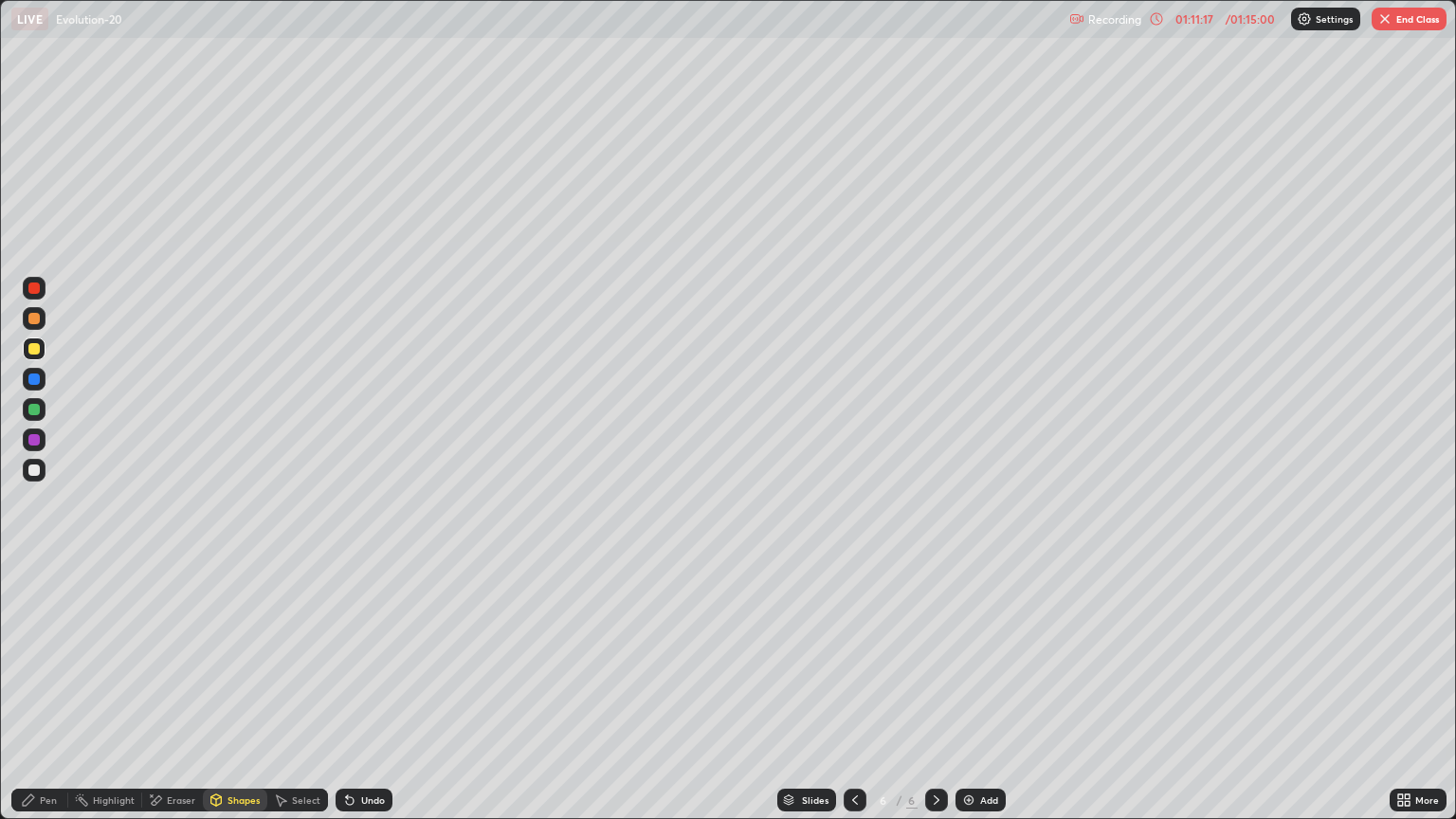click on "Pen" at bounding box center [40, 800] 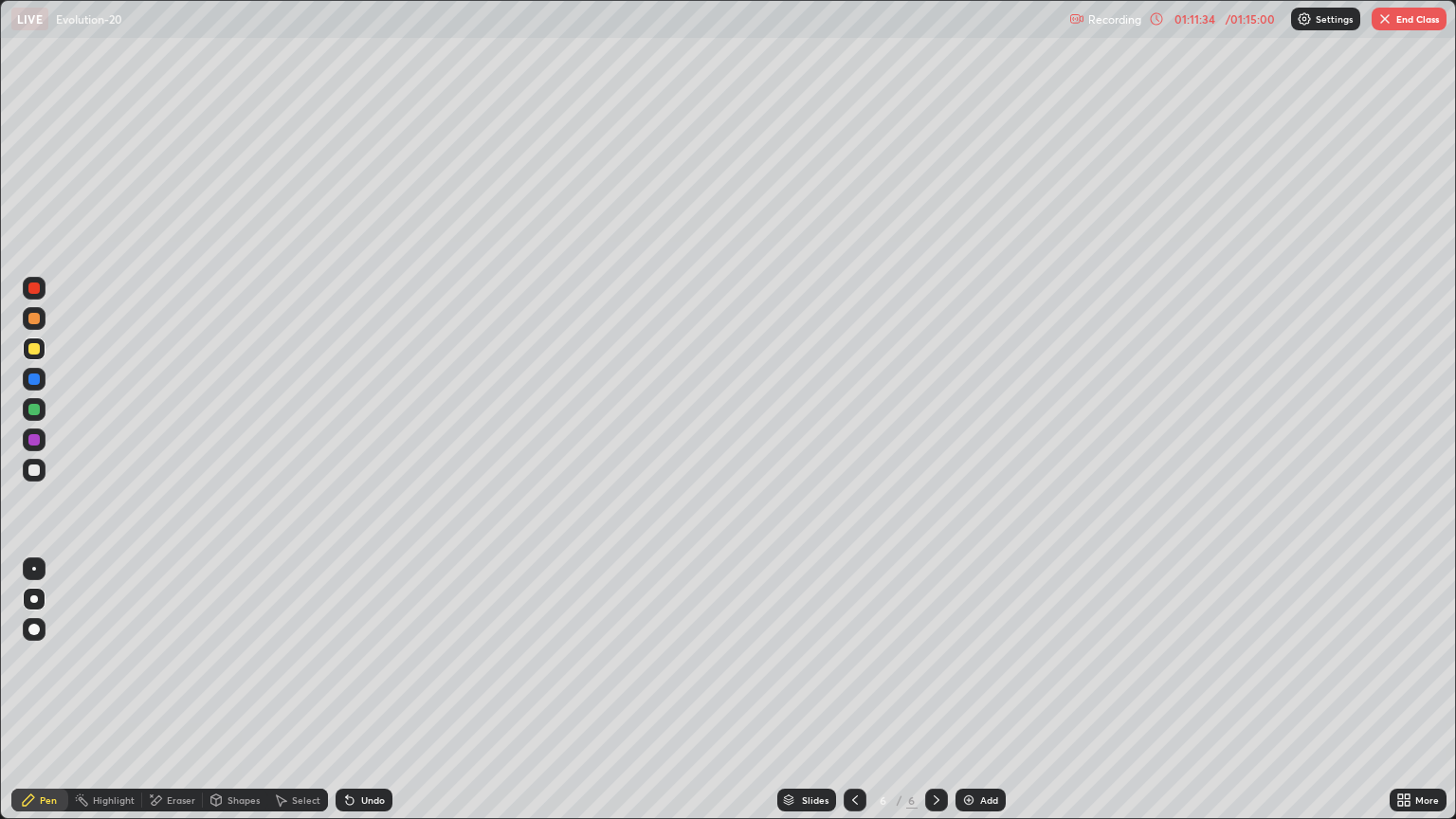 click at bounding box center [34, 470] 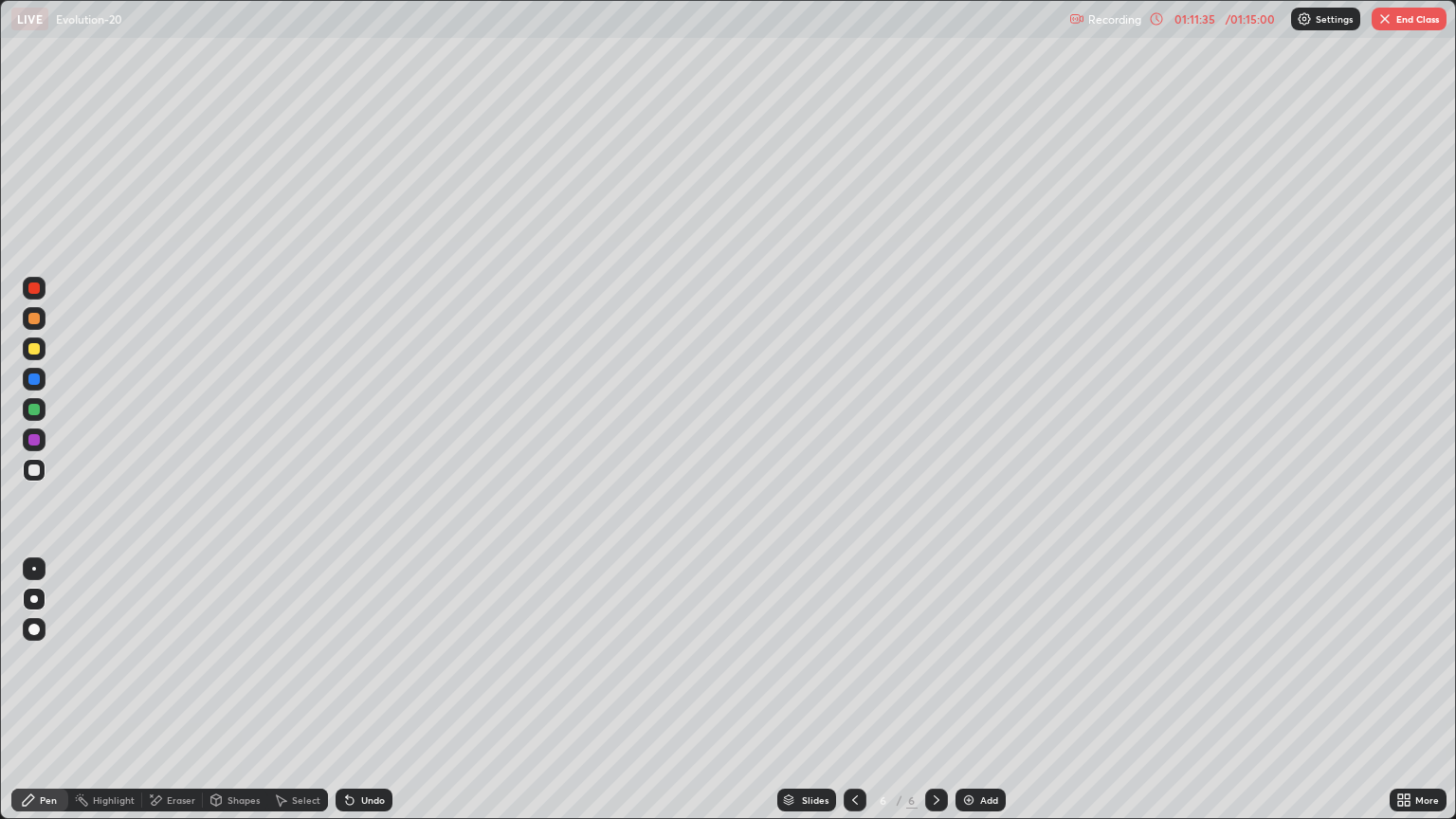 click on "Shapes" at bounding box center (235, 800) 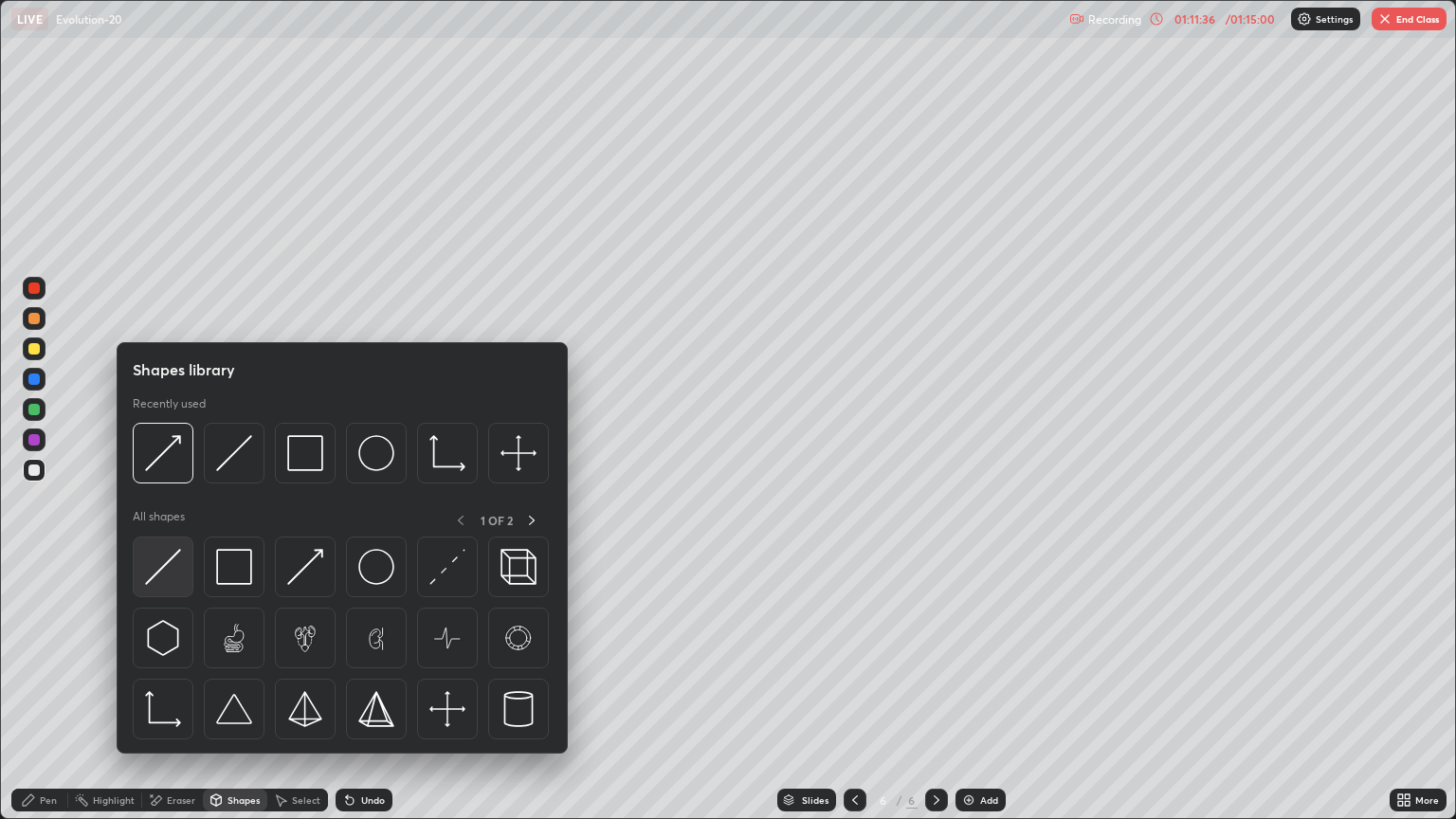 click at bounding box center (163, 567) 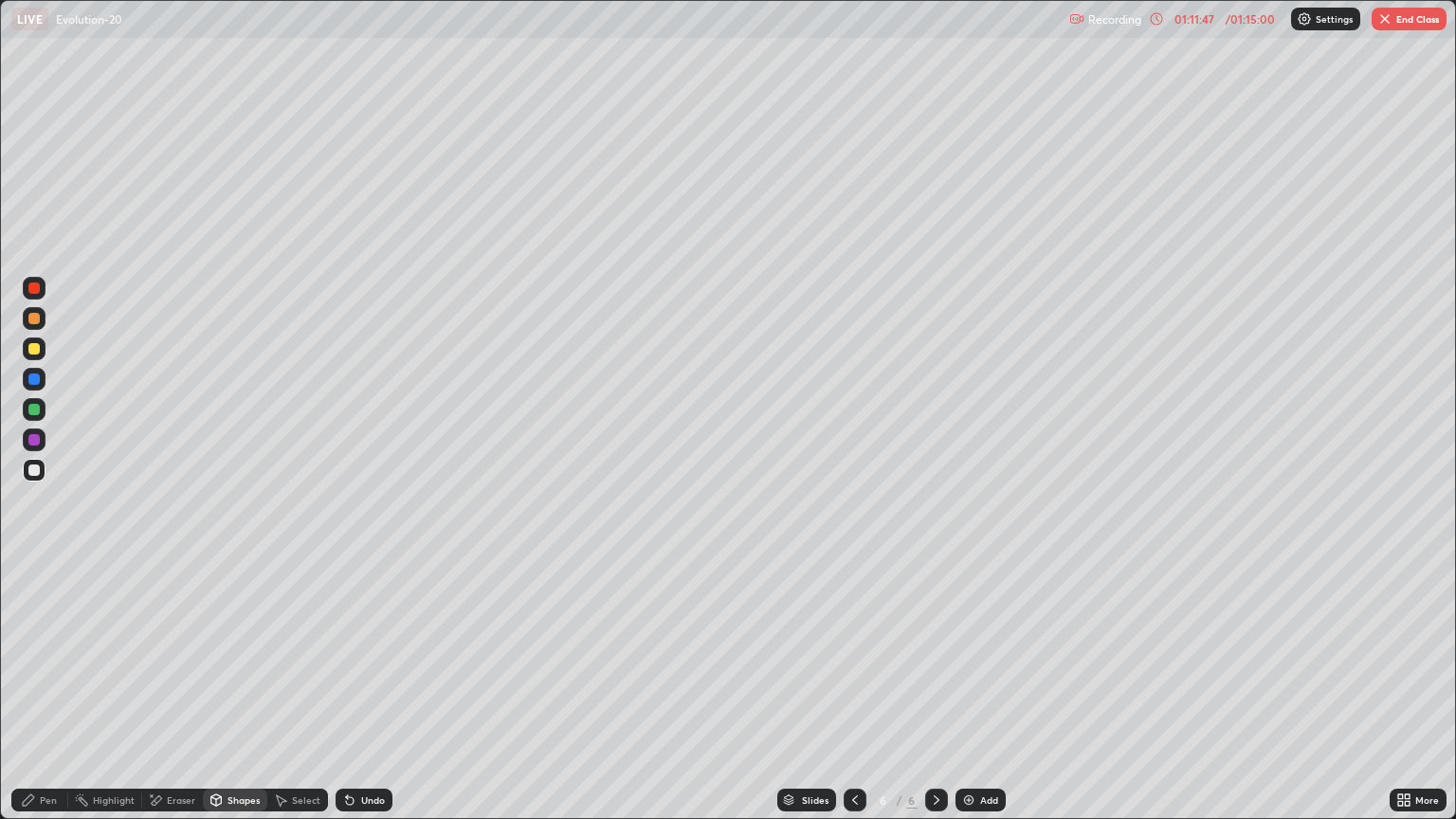 click on "Pen" at bounding box center (40, 800) 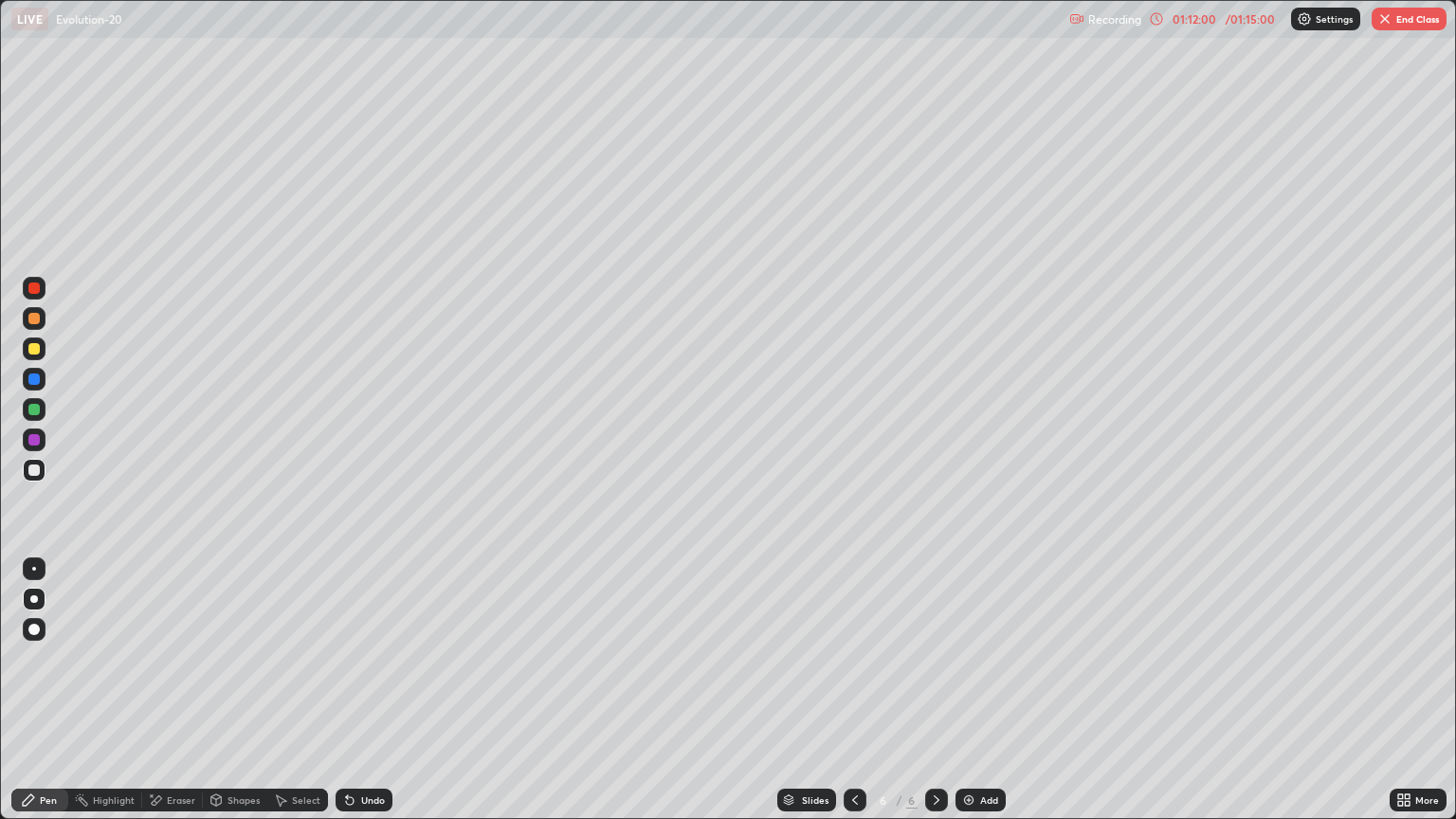 click at bounding box center [34, 349] 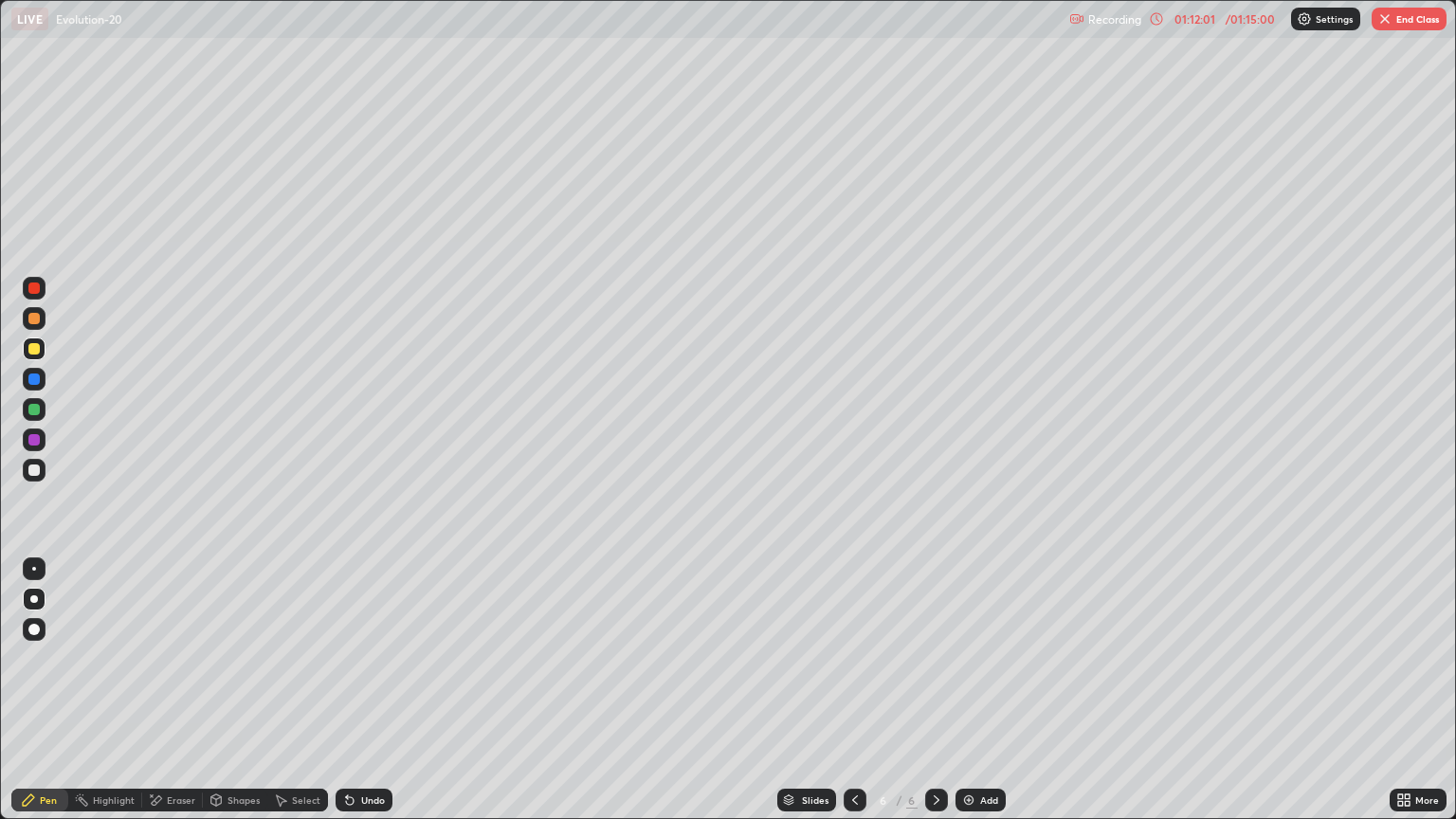 click on "Shapes" at bounding box center (244, 800) 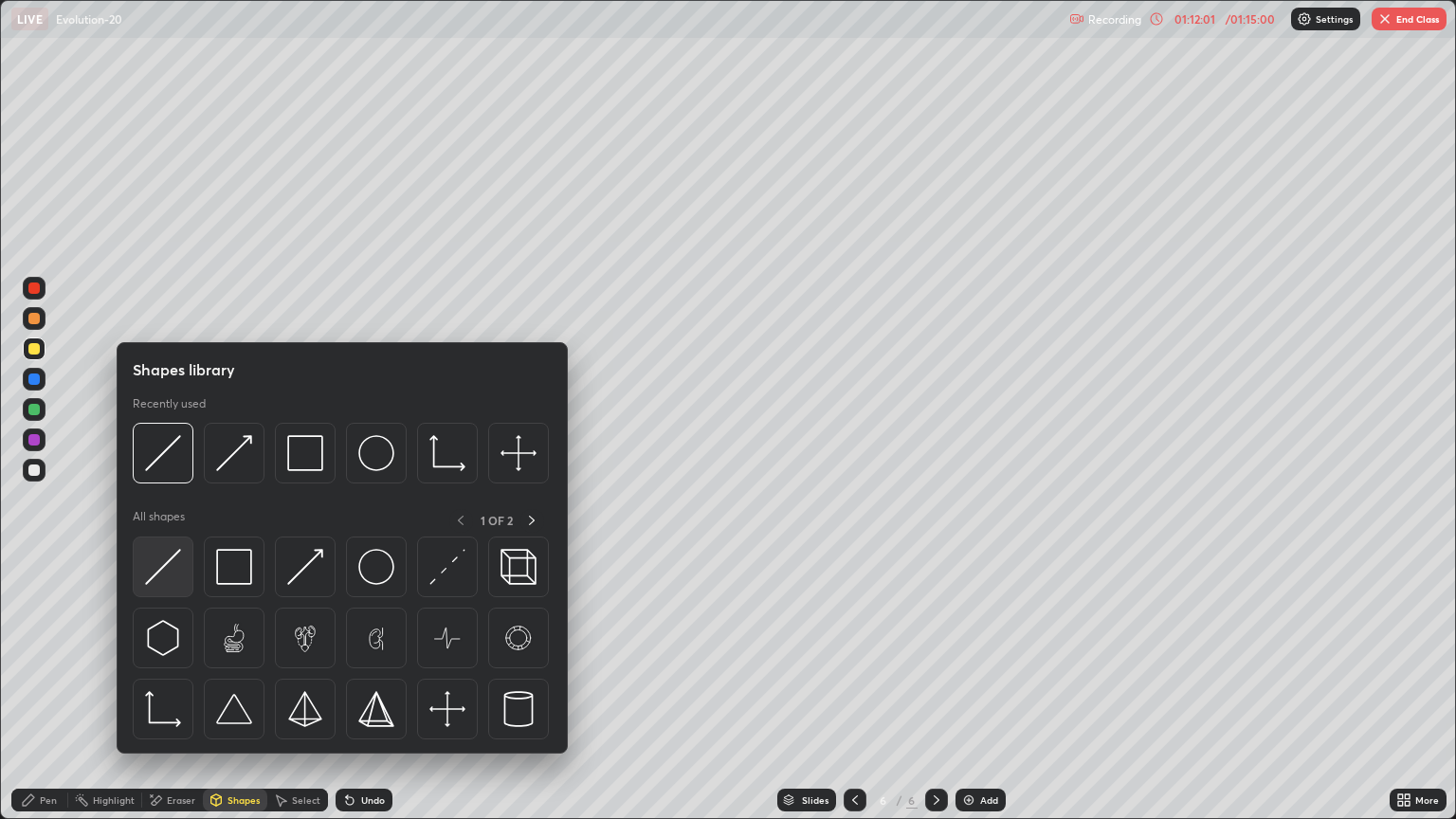 click at bounding box center (163, 567) 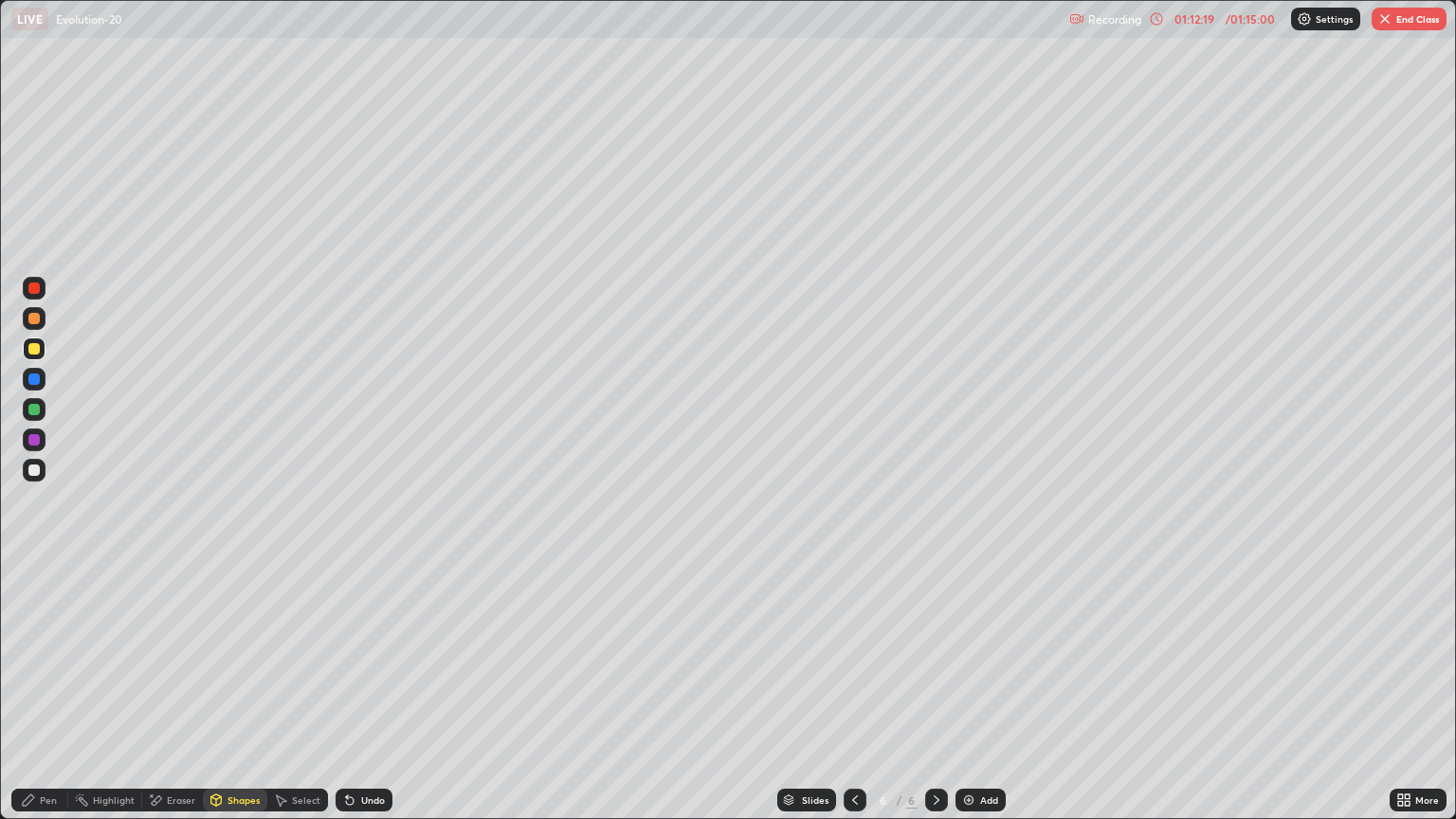 click on "Shapes" at bounding box center (235, 800) 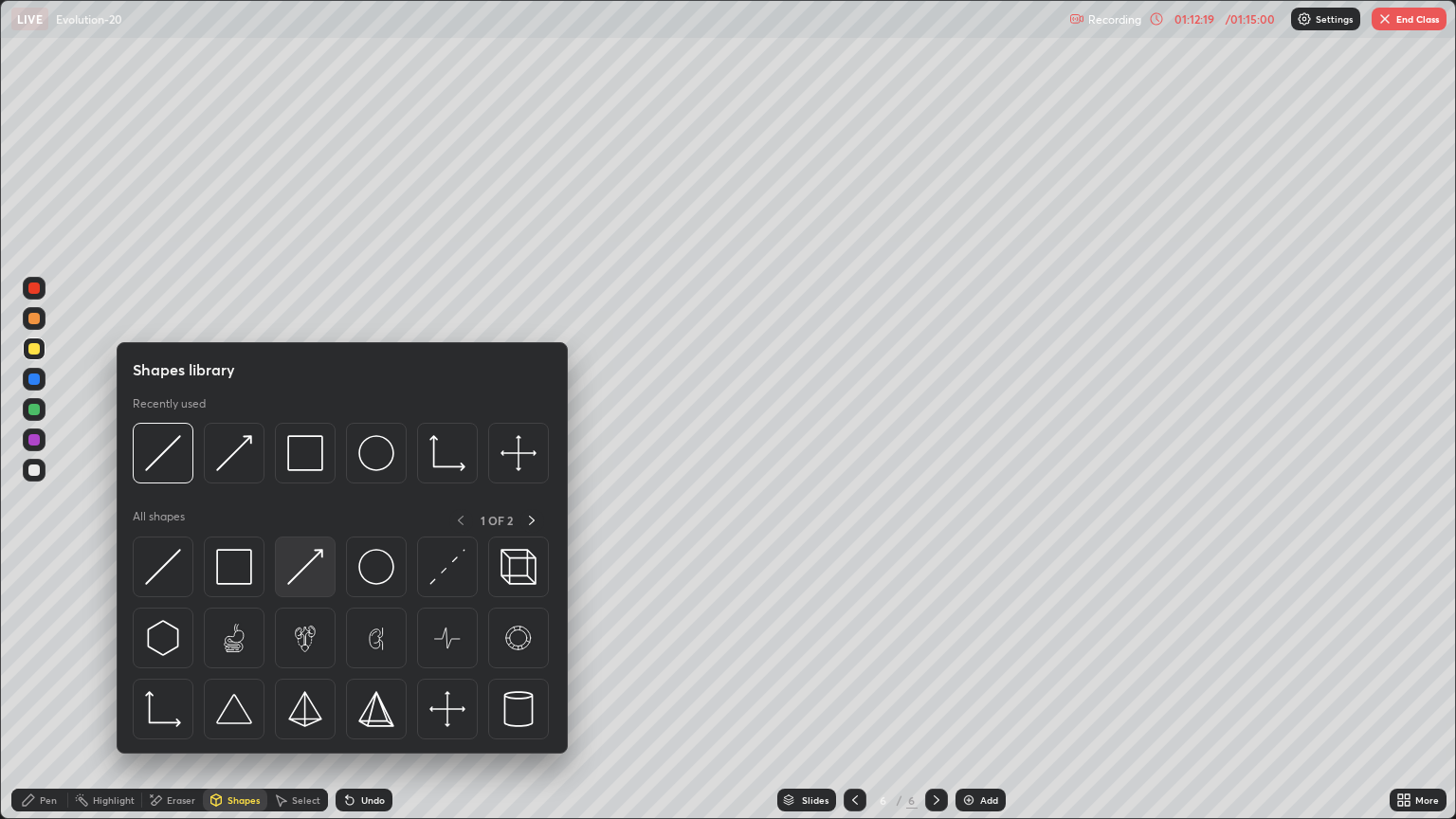 click at bounding box center (305, 567) 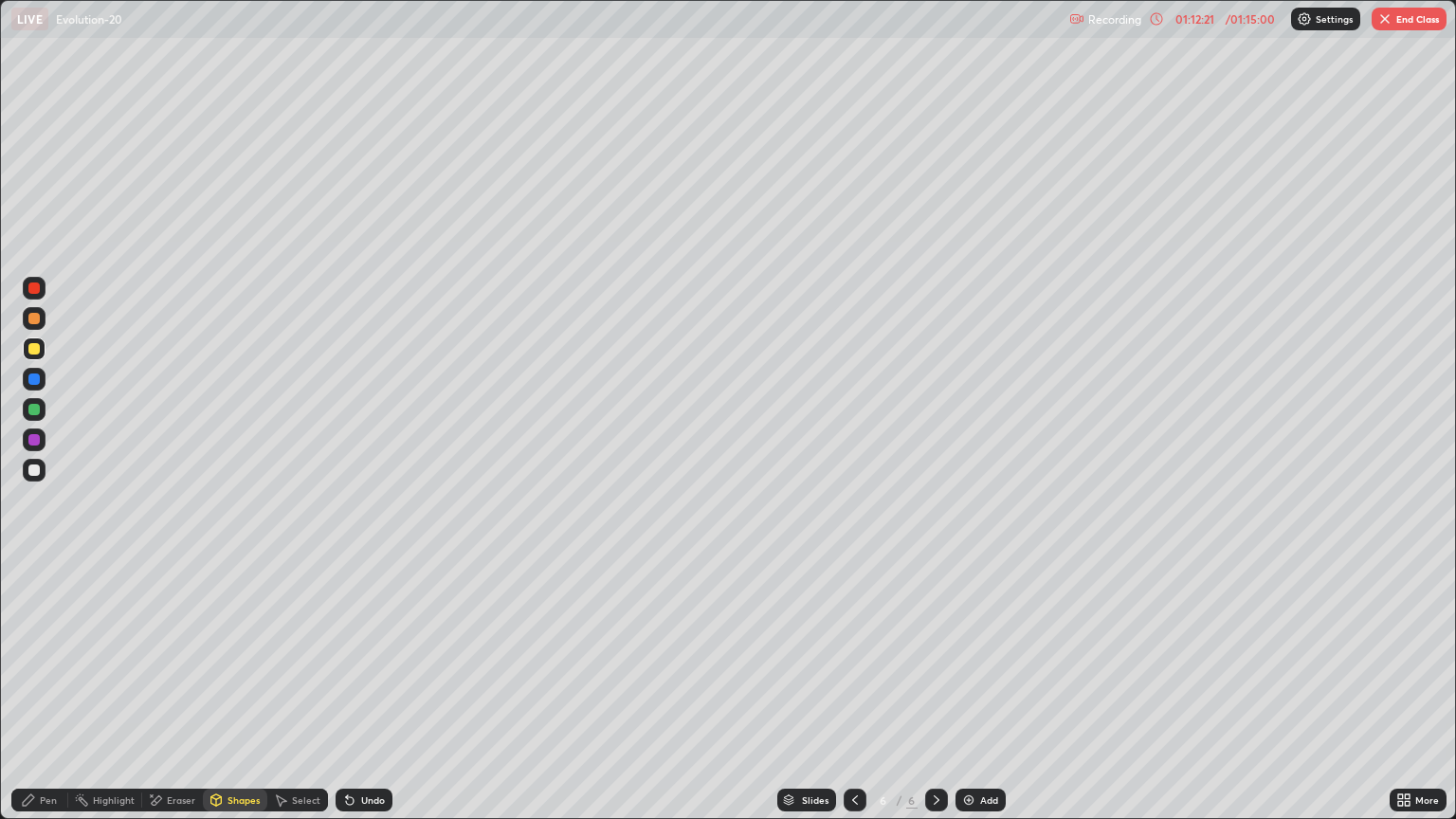 click on "Pen" at bounding box center [48, 800] 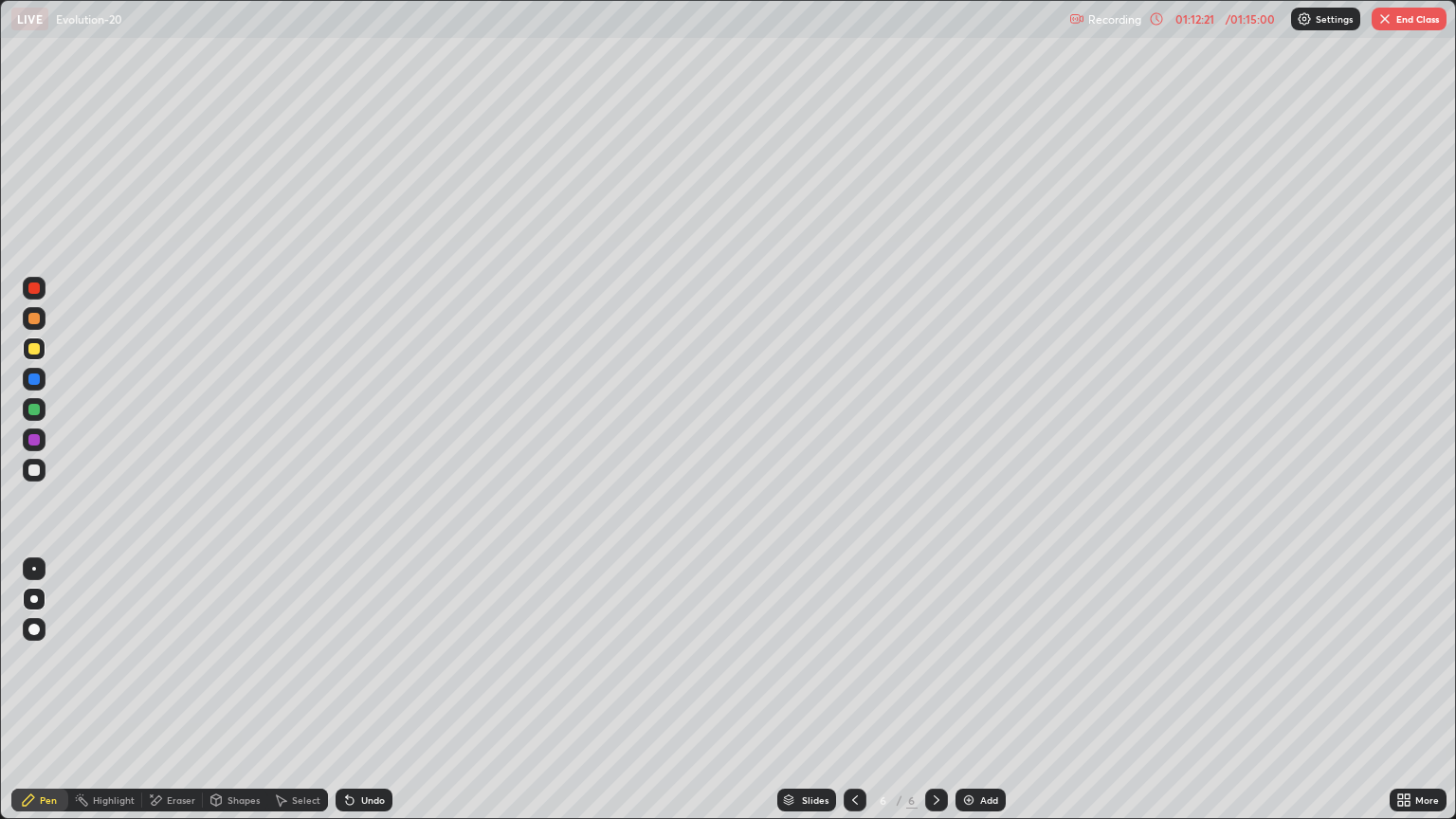 click on "Pen" at bounding box center [48, 800] 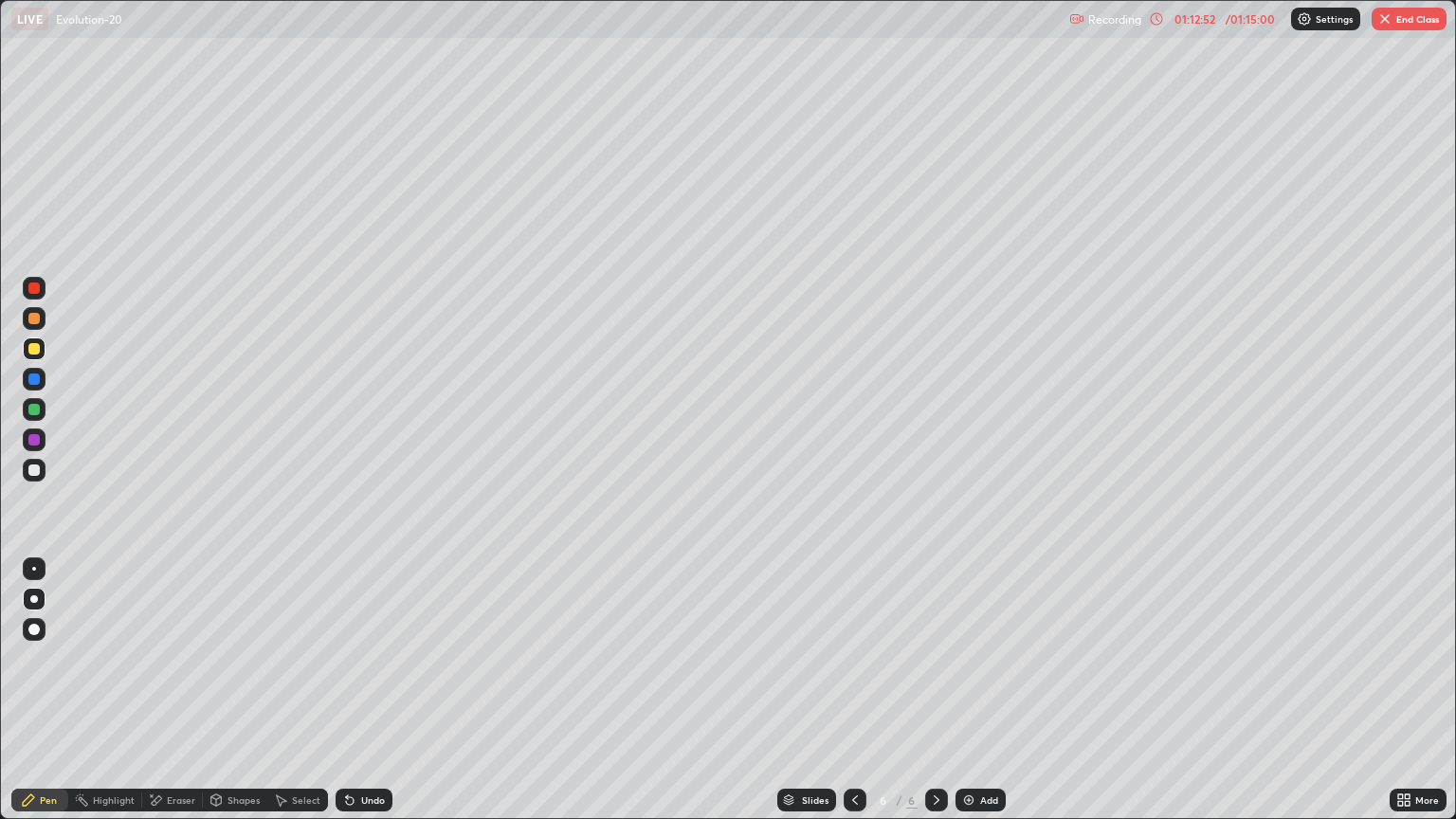 click on "Shapes" at bounding box center (244, 800) 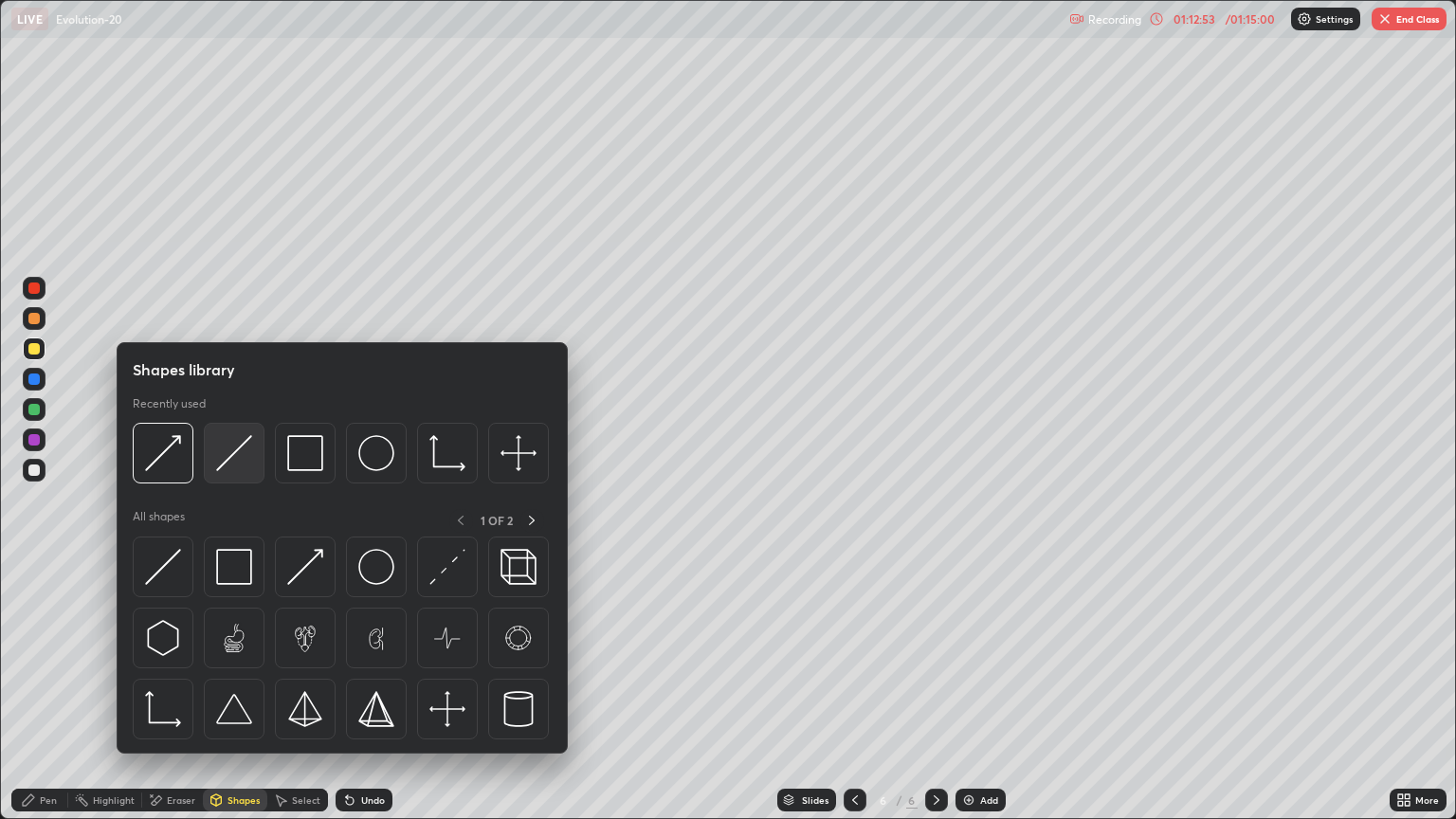 click at bounding box center (234, 453) 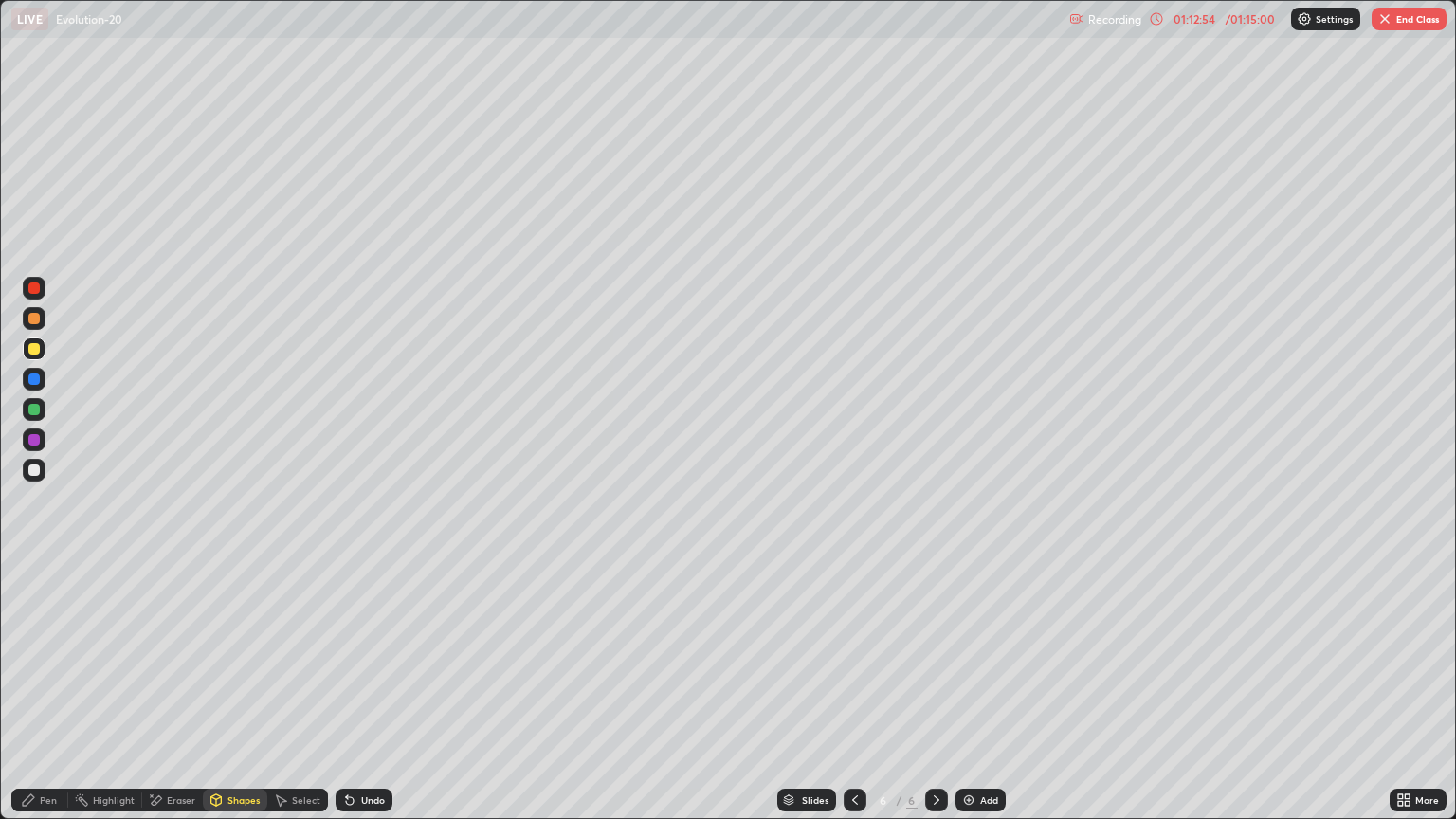 click at bounding box center (34, 470) 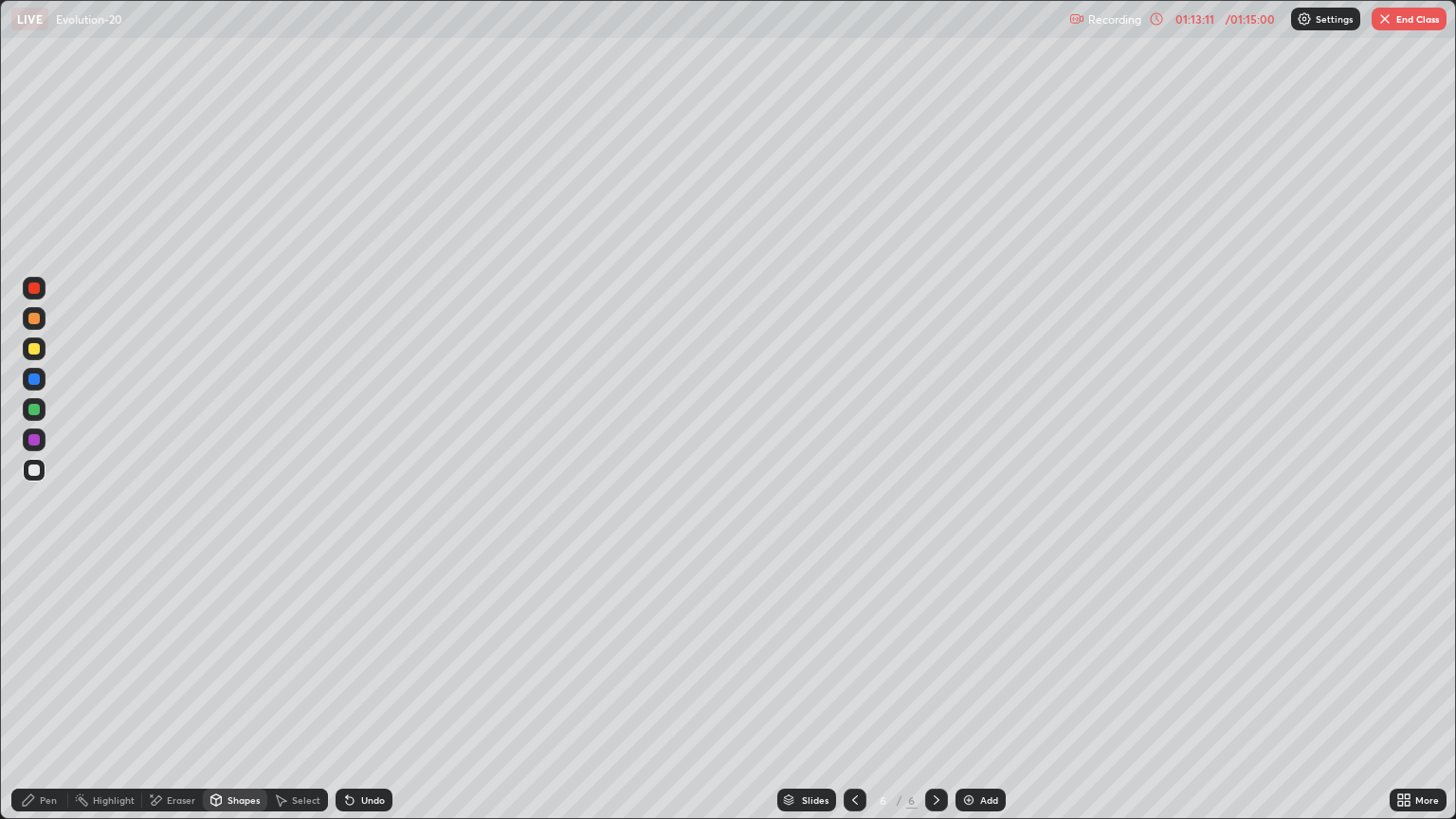 click on "Shapes" at bounding box center [244, 800] 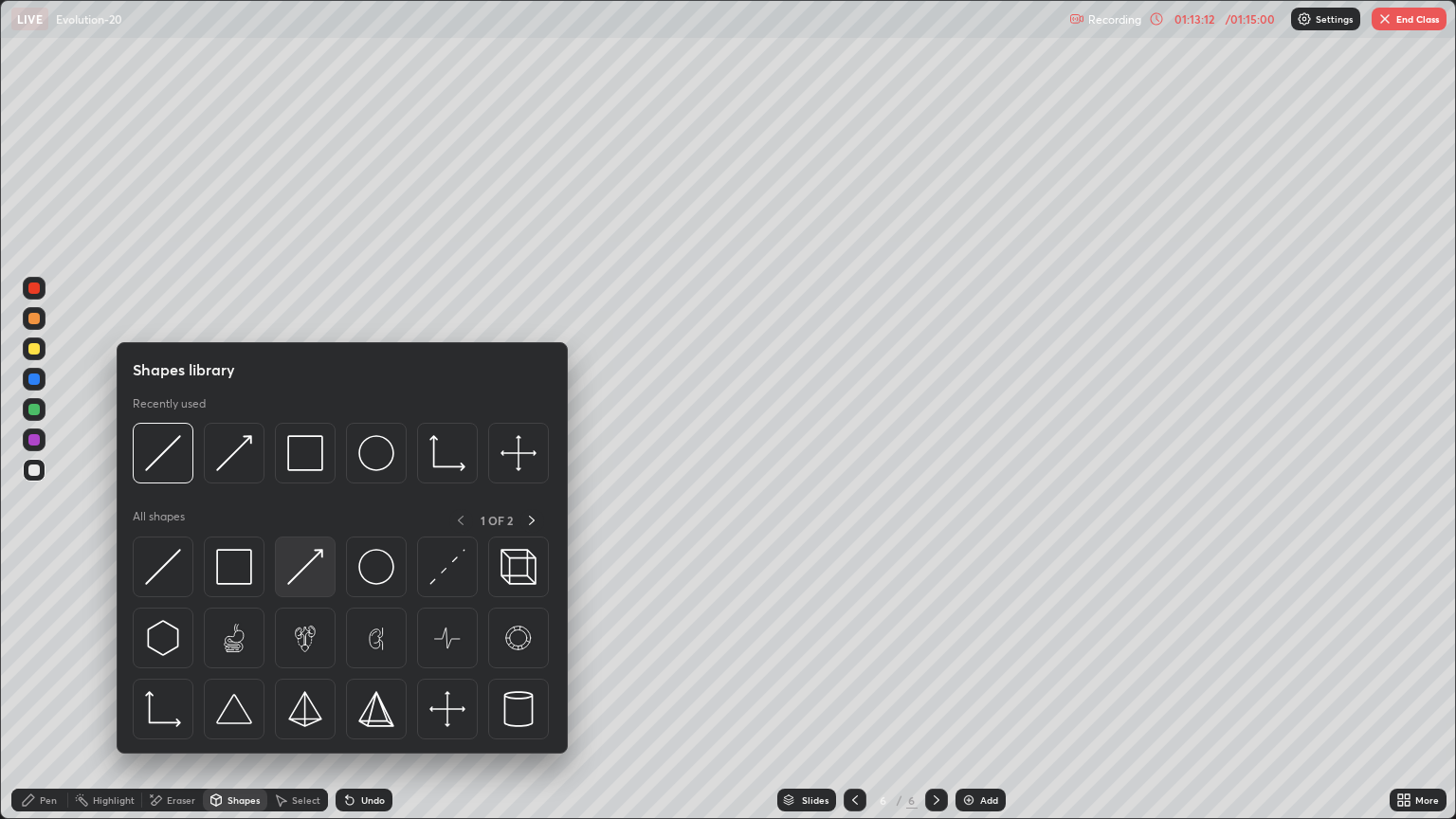 click at bounding box center (305, 567) 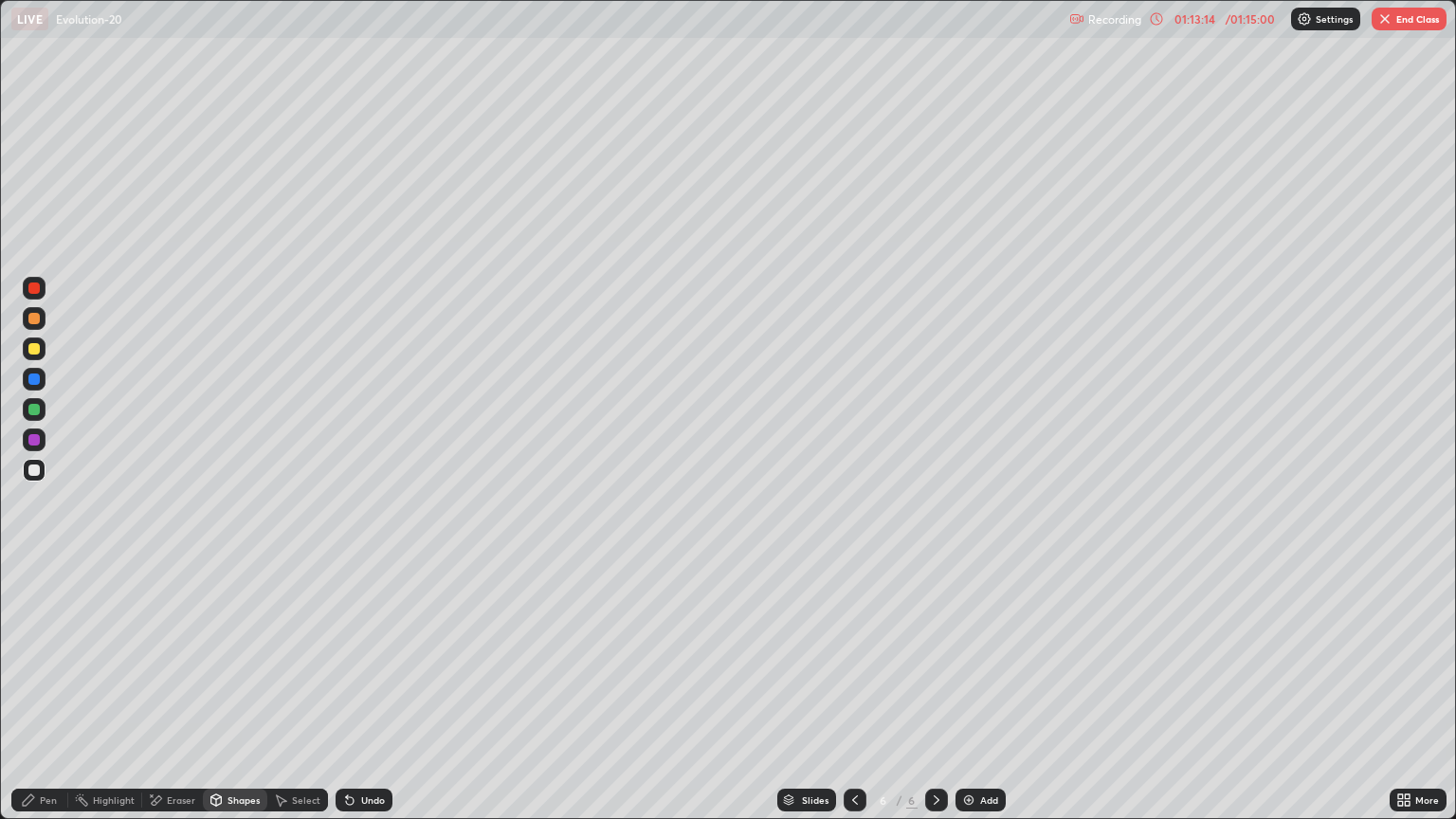 click on "Pen" at bounding box center [40, 800] 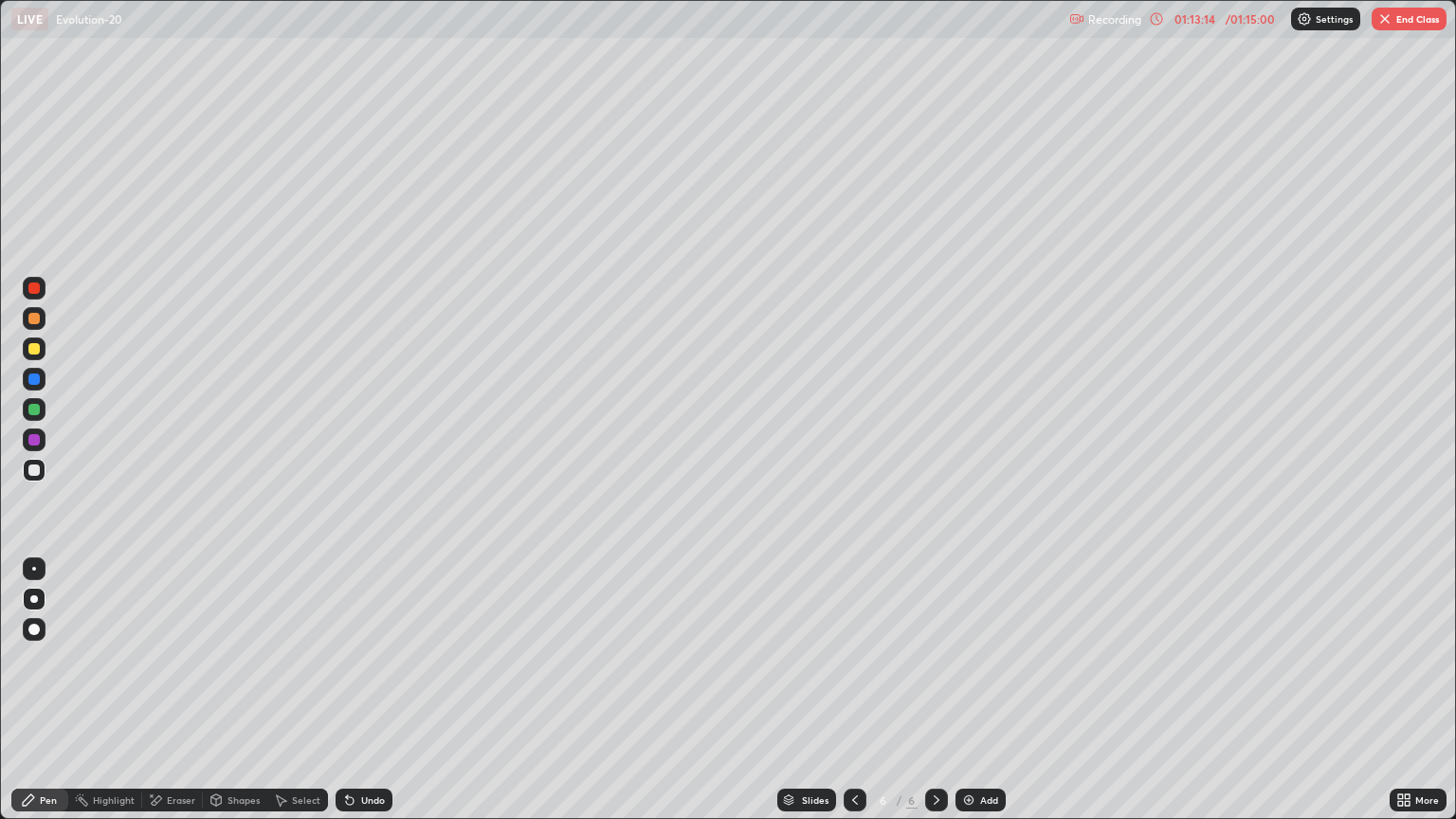 click on "Pen" at bounding box center [48, 800] 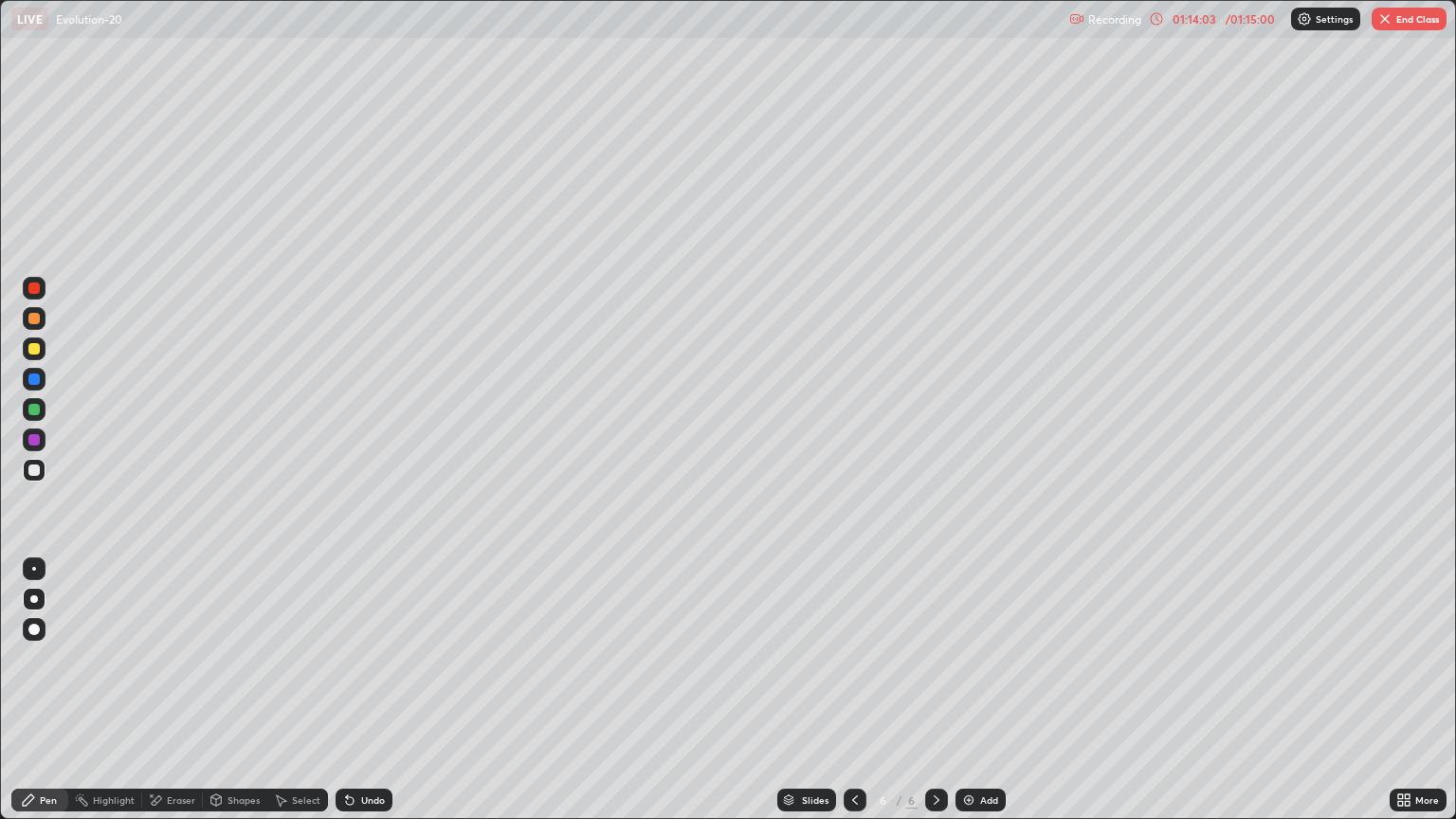 click on "Shapes" at bounding box center (244, 800) 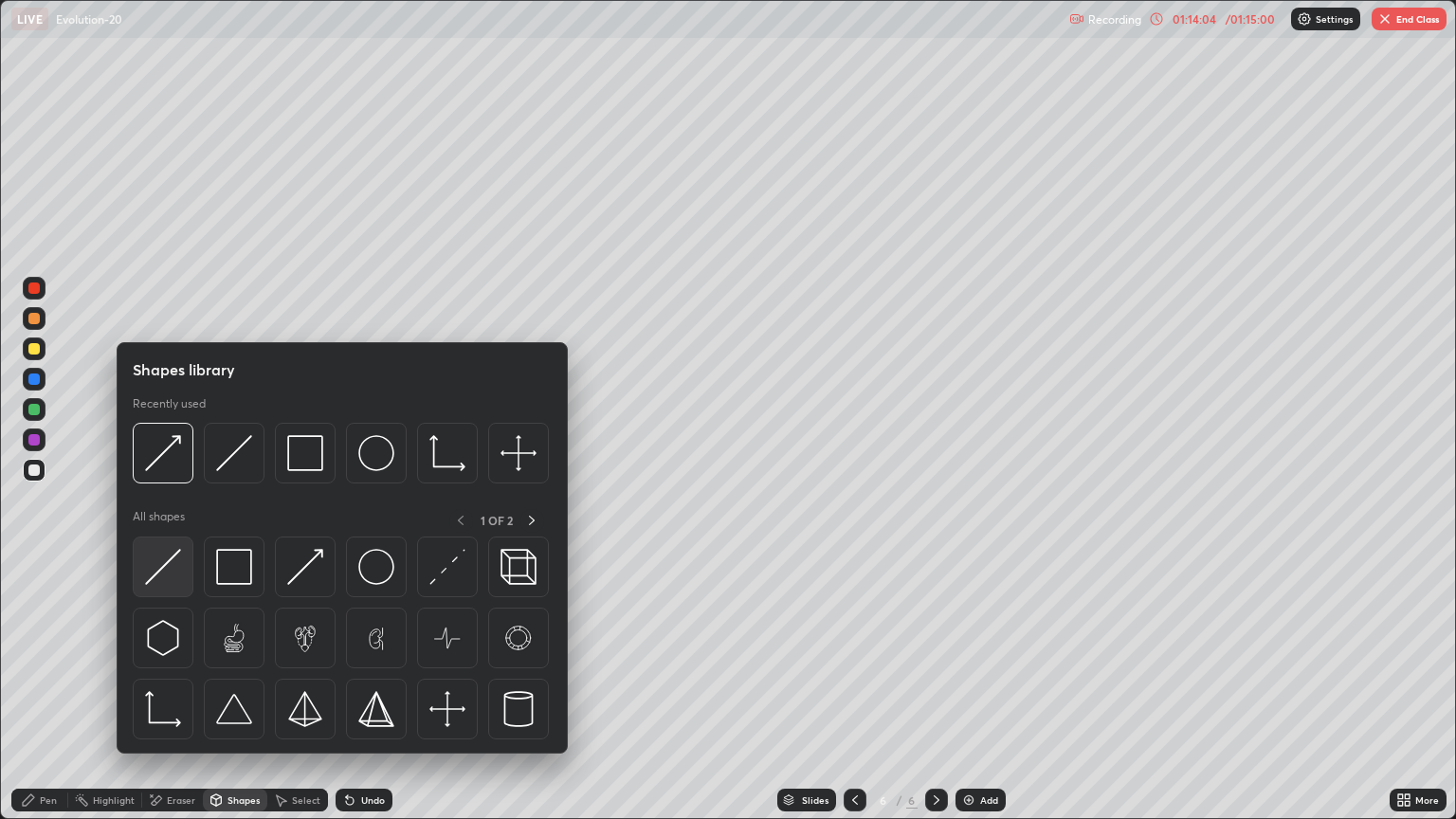 click at bounding box center (163, 567) 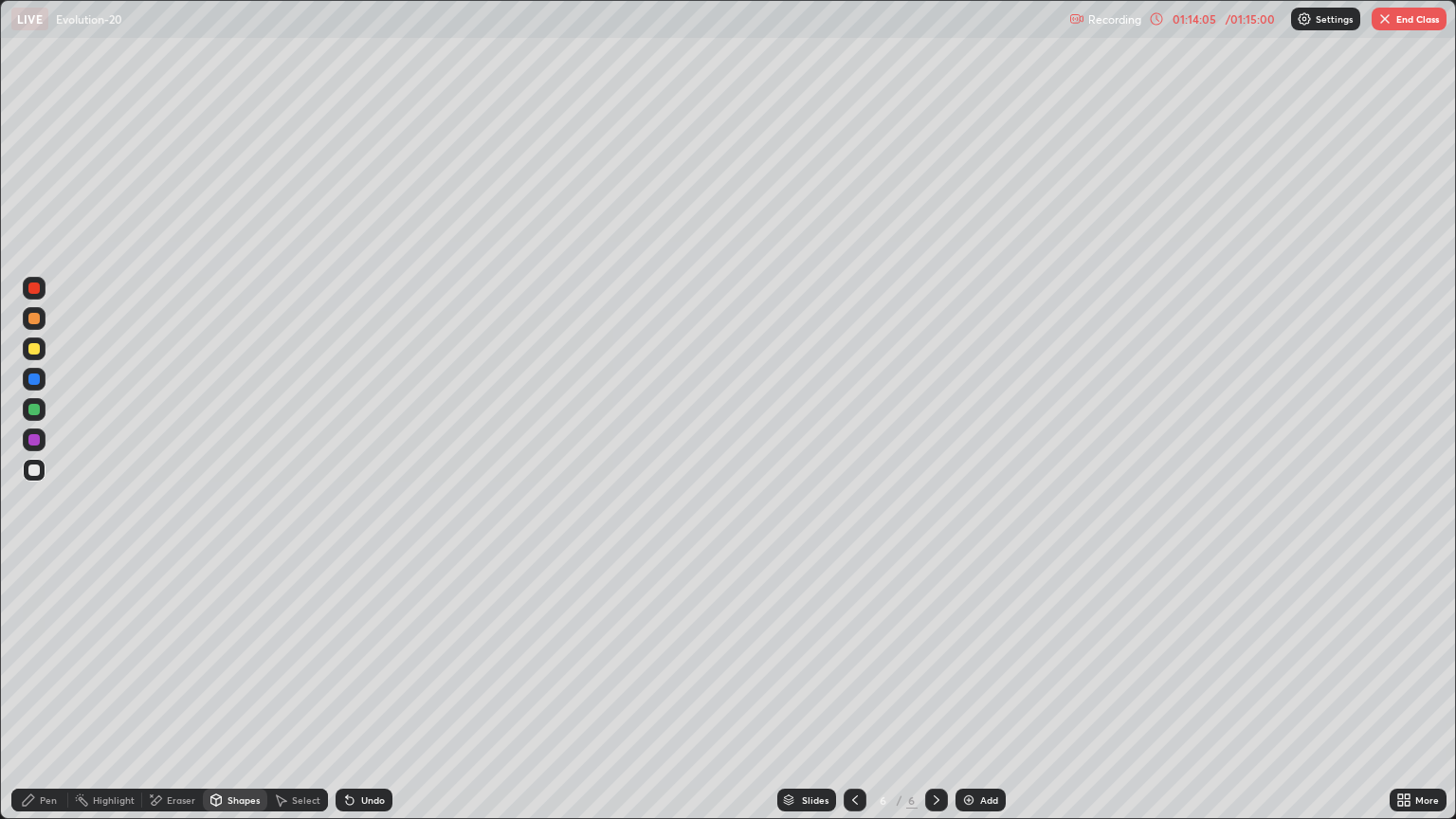 click at bounding box center [34, 349] 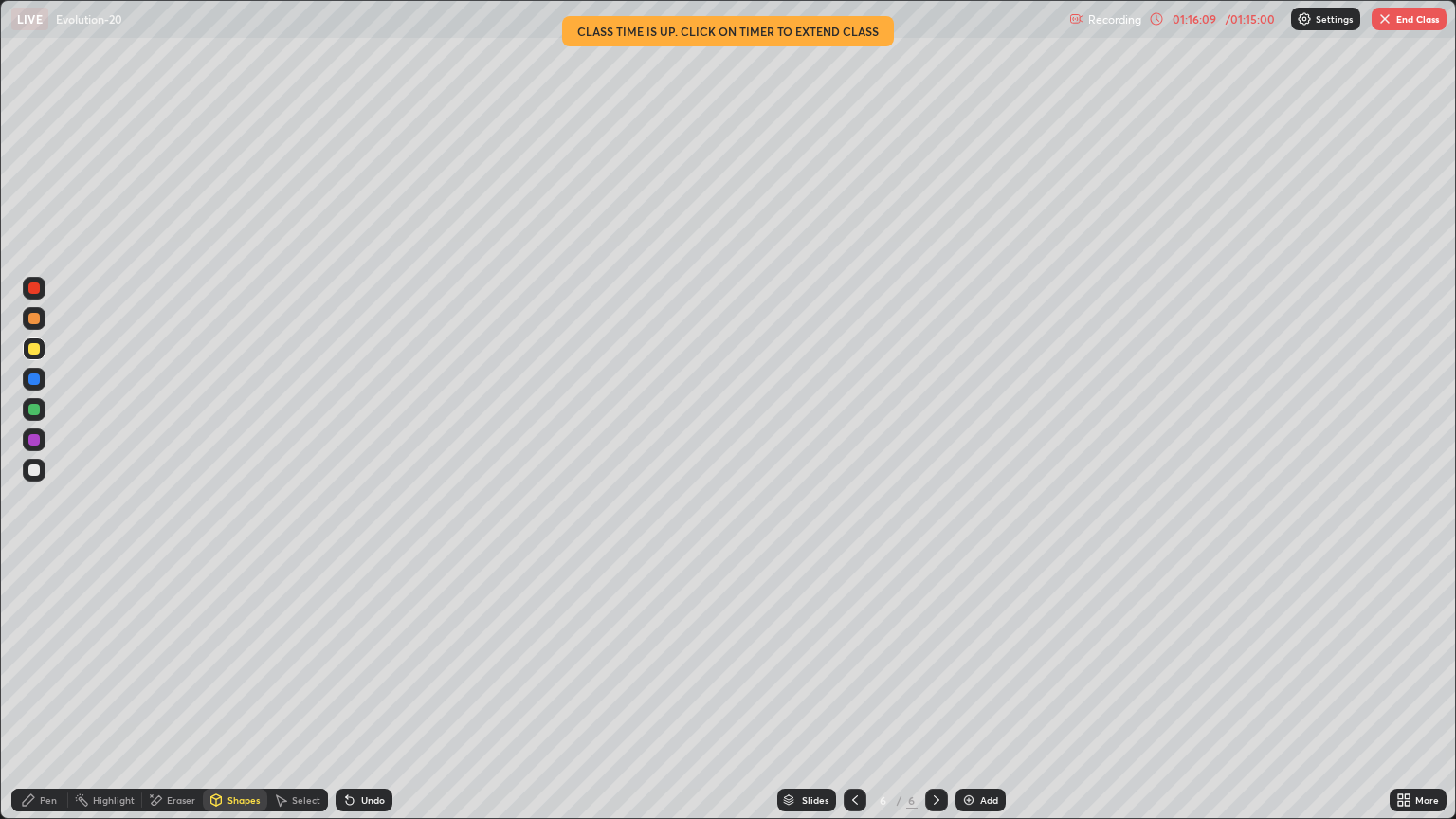 click at bounding box center [1385, 19] 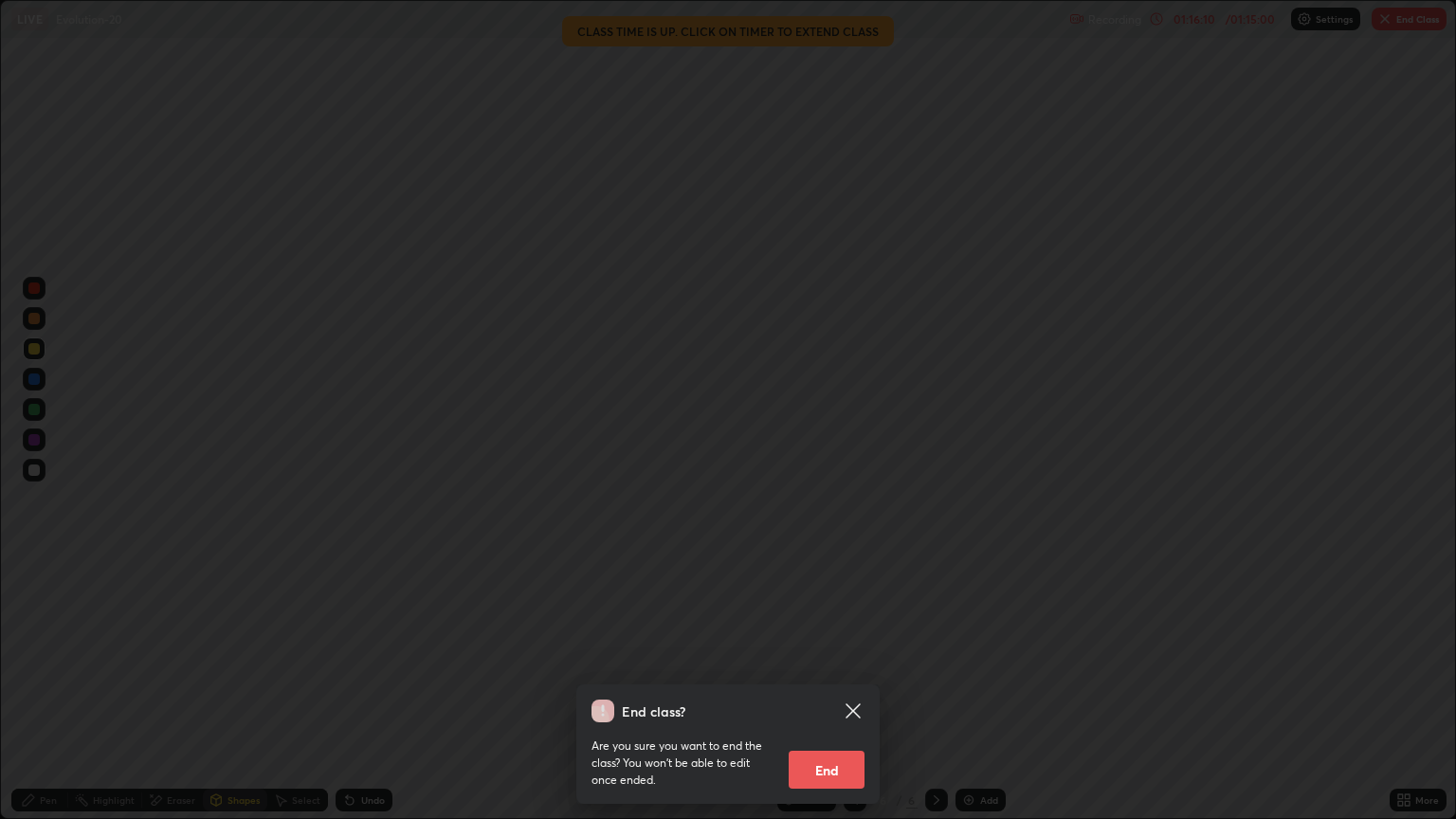 click on "End" at bounding box center [827, 770] 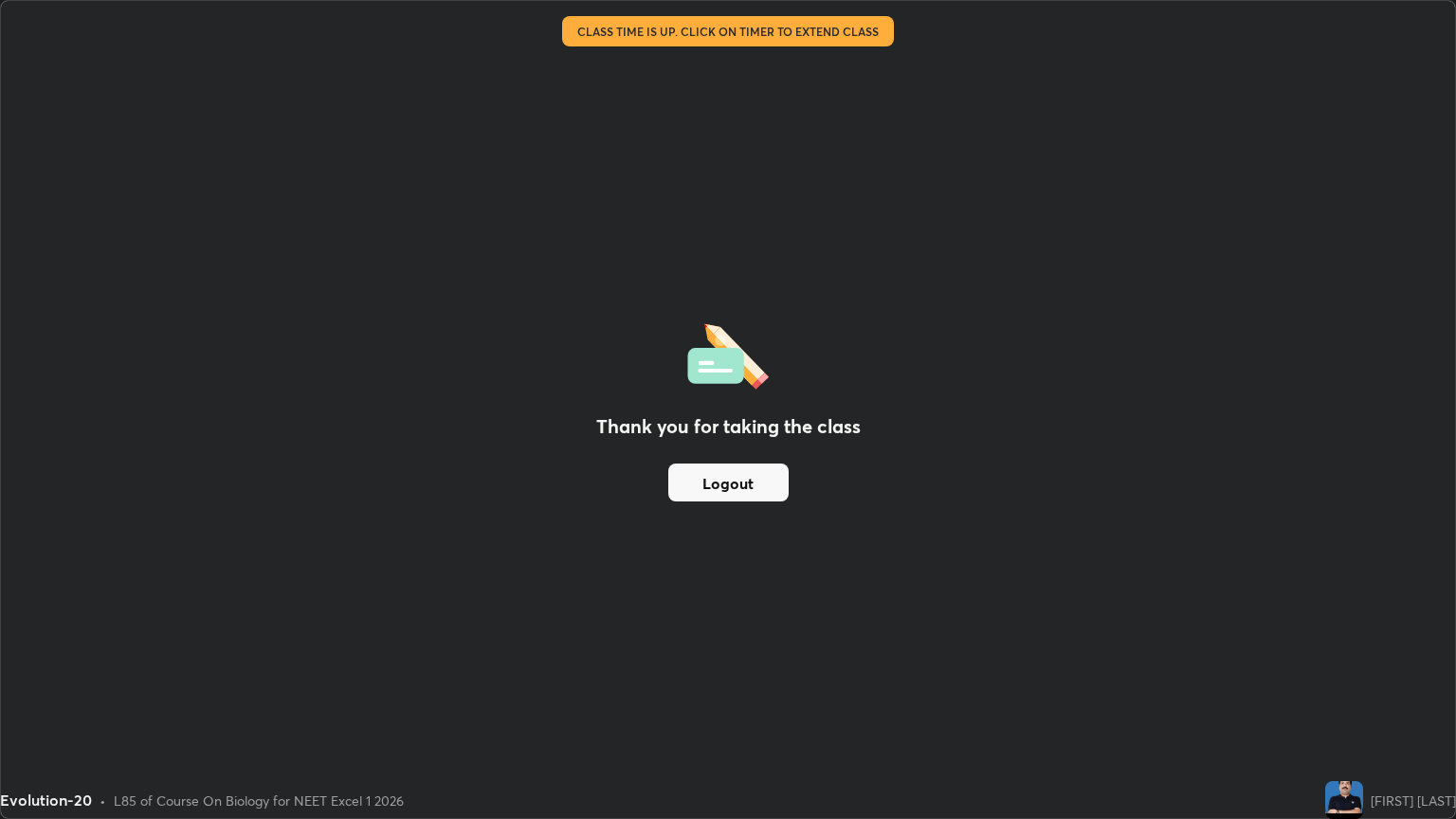 click on "Logout" at bounding box center (728, 482) 